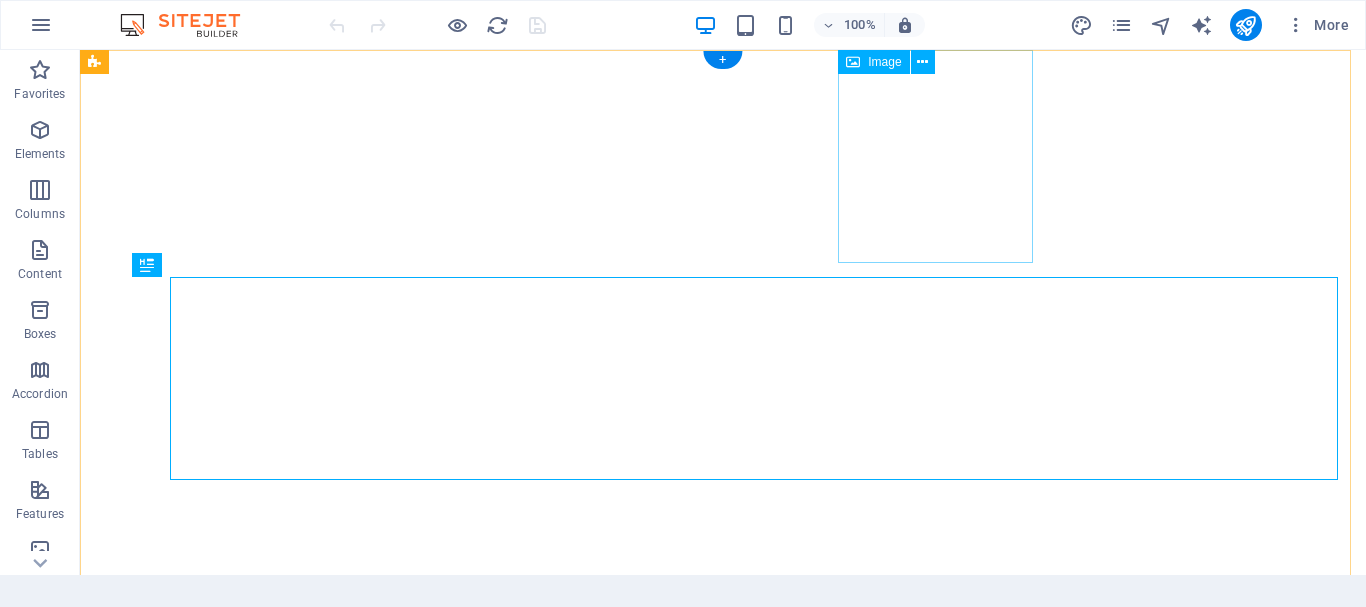 scroll, scrollTop: 0, scrollLeft: 0, axis: both 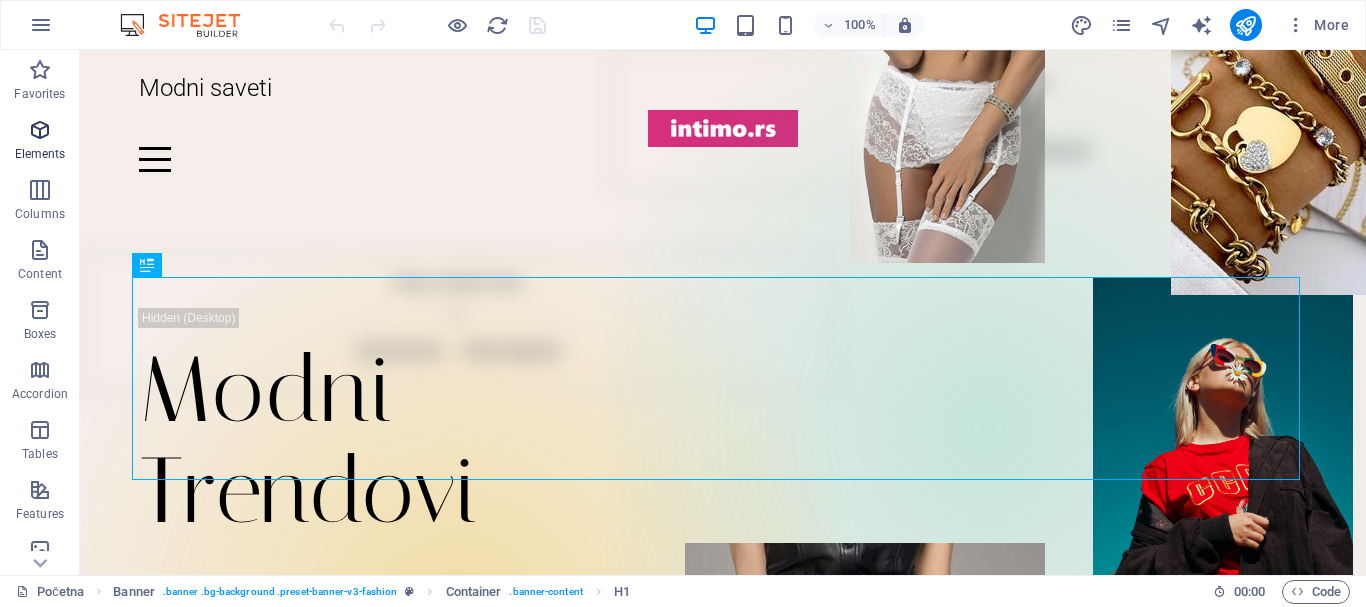 click at bounding box center (40, 130) 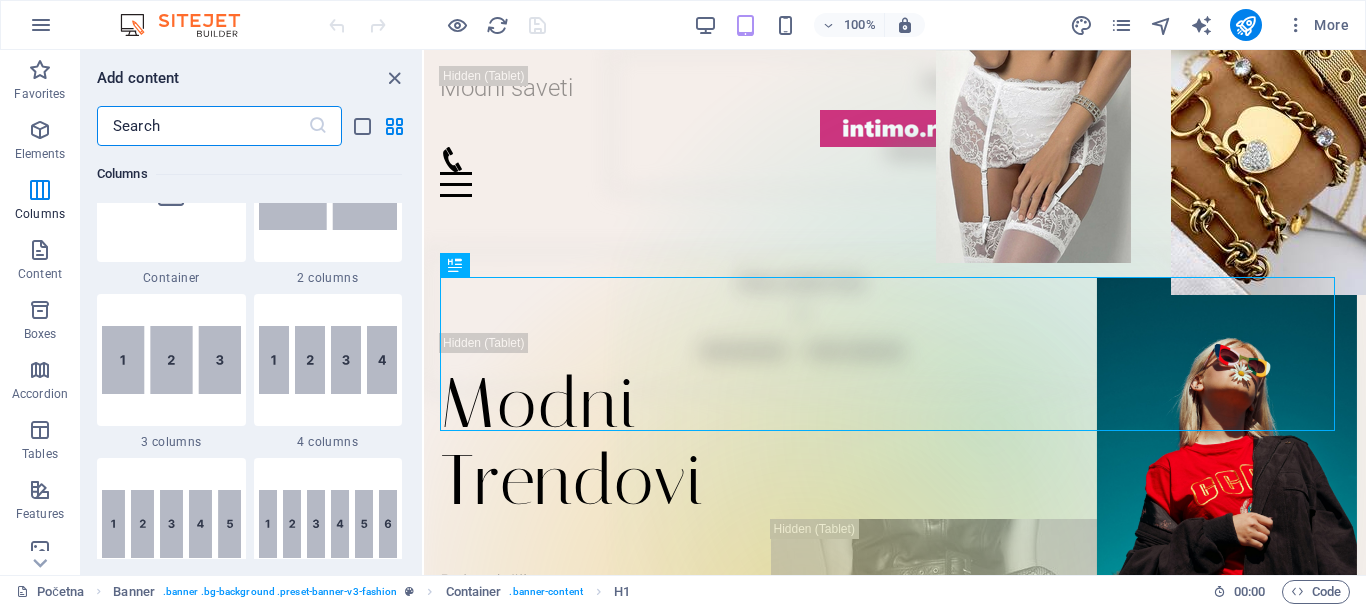 scroll, scrollTop: 1113, scrollLeft: 0, axis: vertical 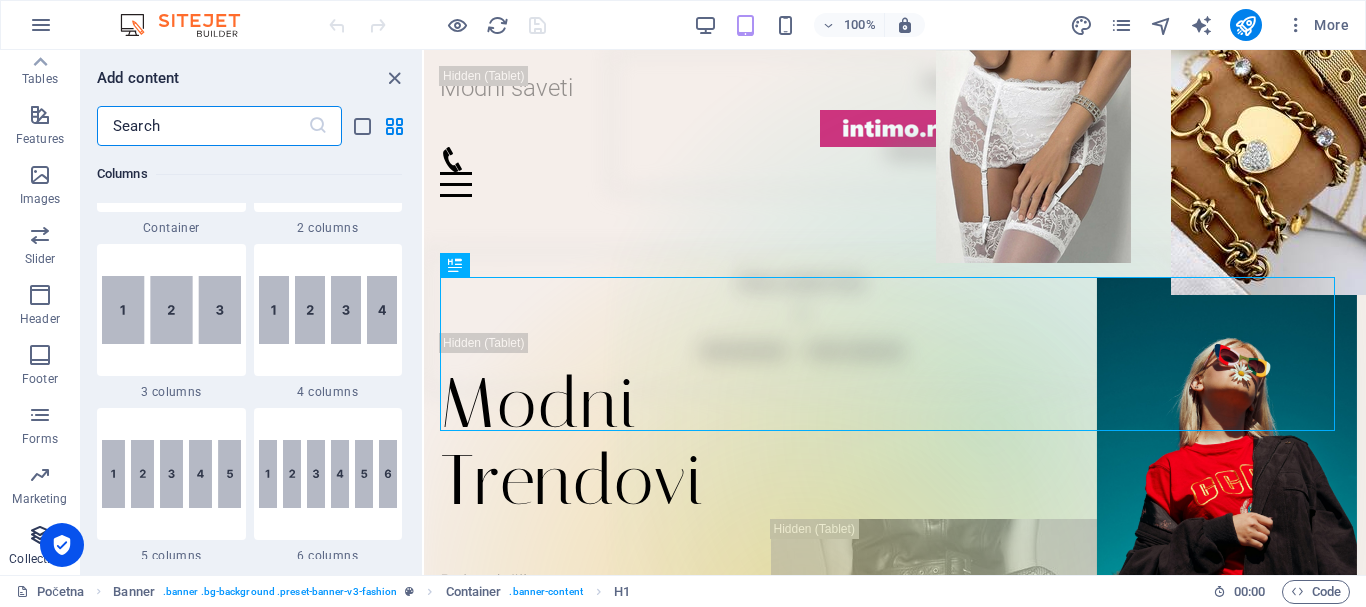 click at bounding box center (40, 535) 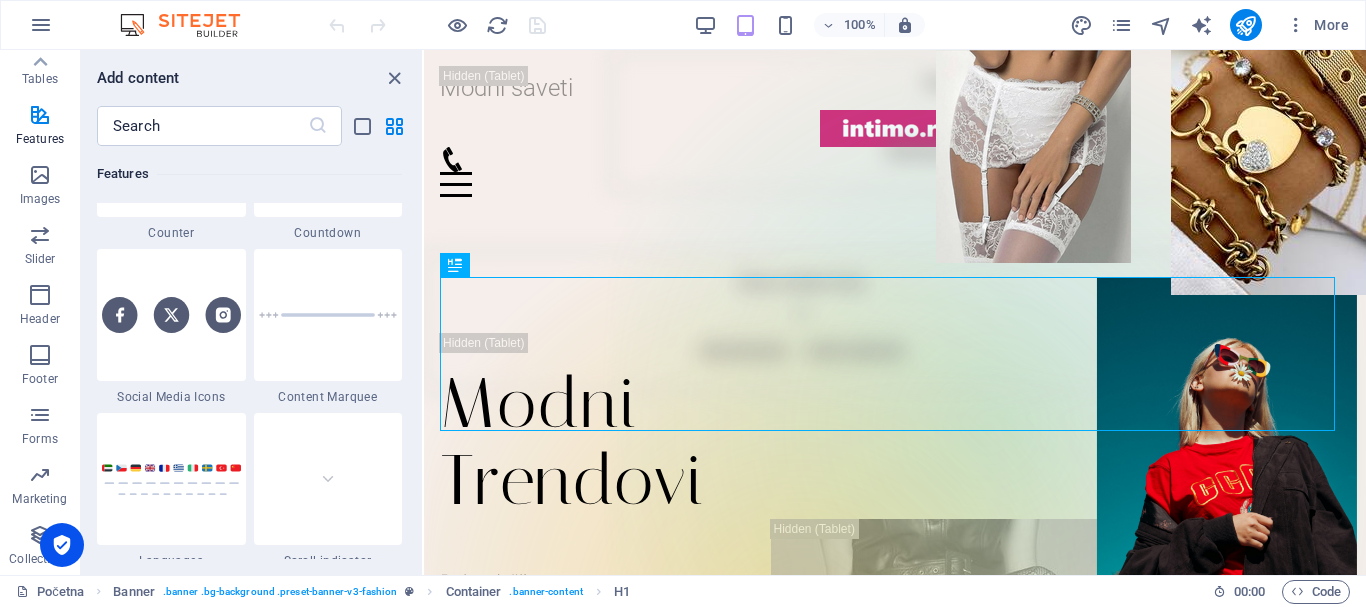 scroll, scrollTop: 8900, scrollLeft: 0, axis: vertical 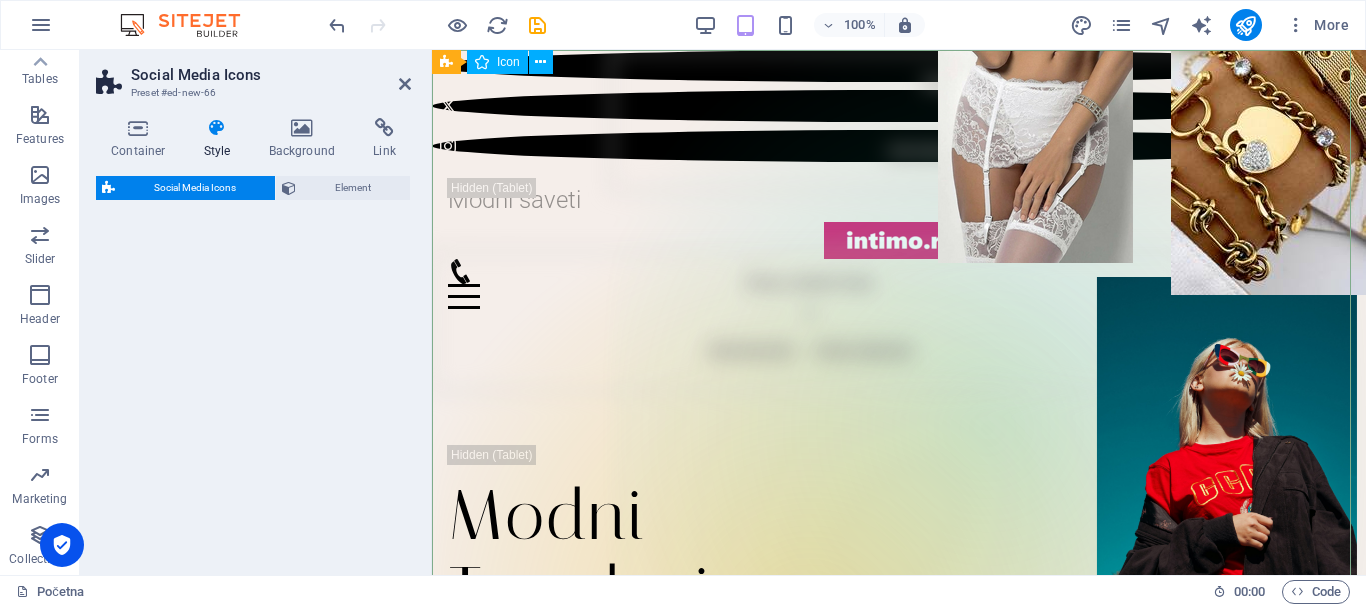 select on "rem" 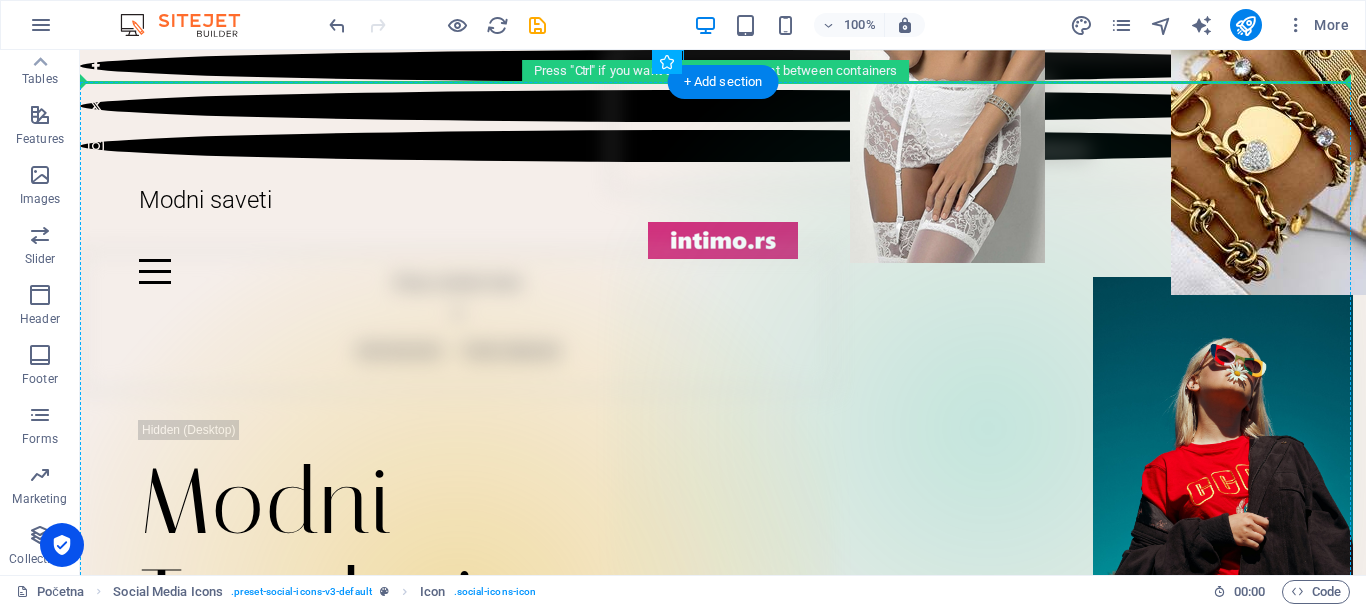 drag, startPoint x: 914, startPoint y: 115, endPoint x: 276, endPoint y: 212, distance: 645.3317 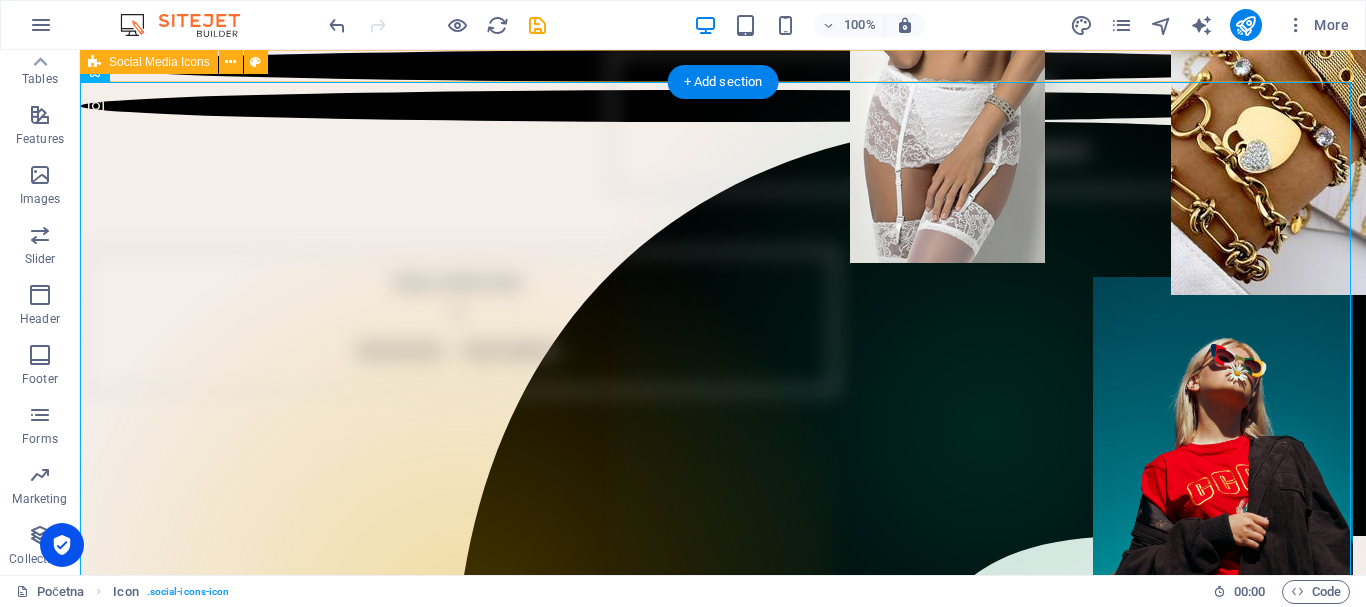 click at bounding box center [723, 86] 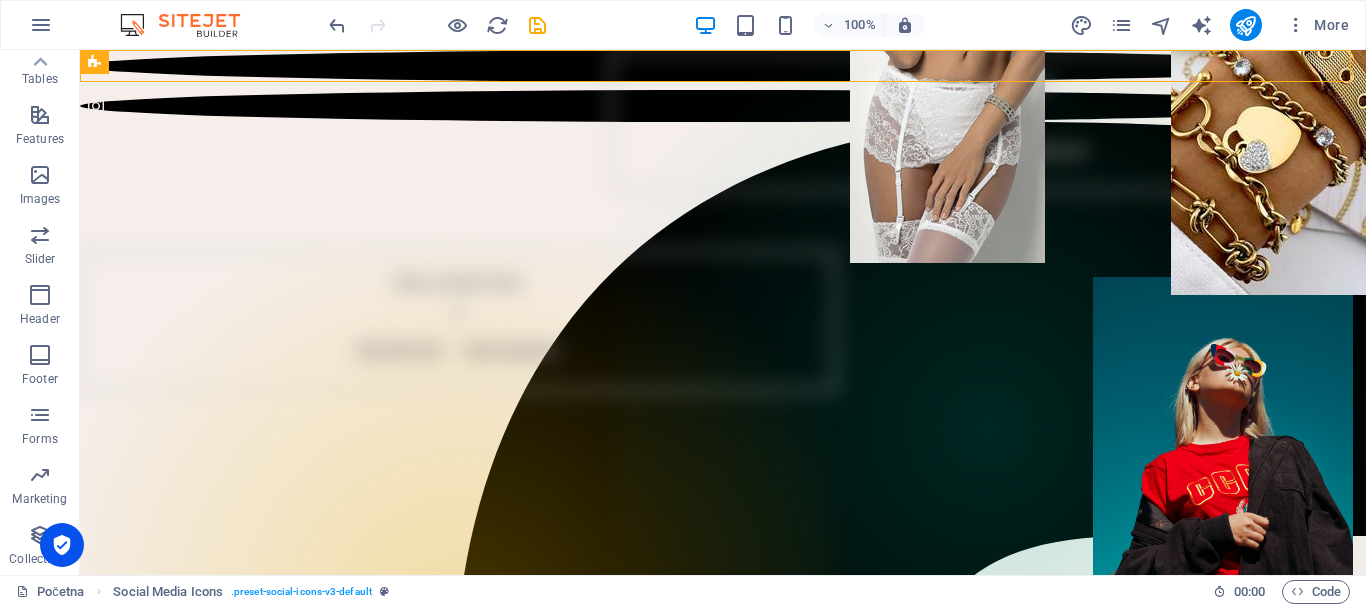 click at bounding box center (723, 1374) 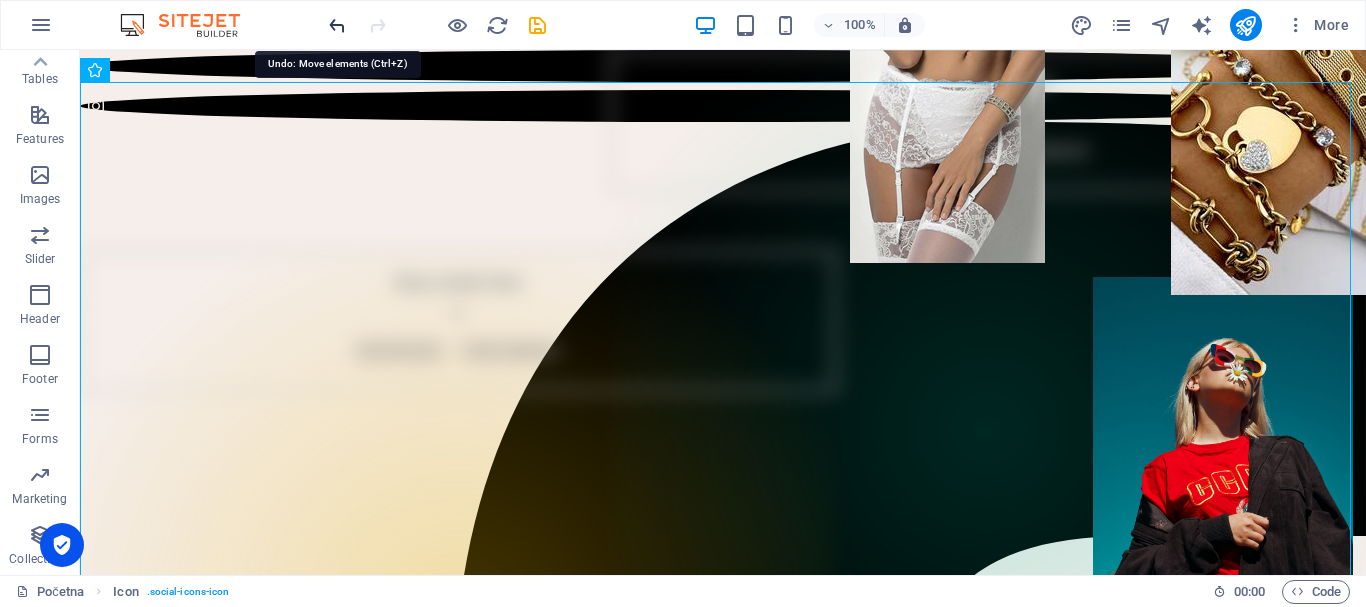 click at bounding box center (337, 25) 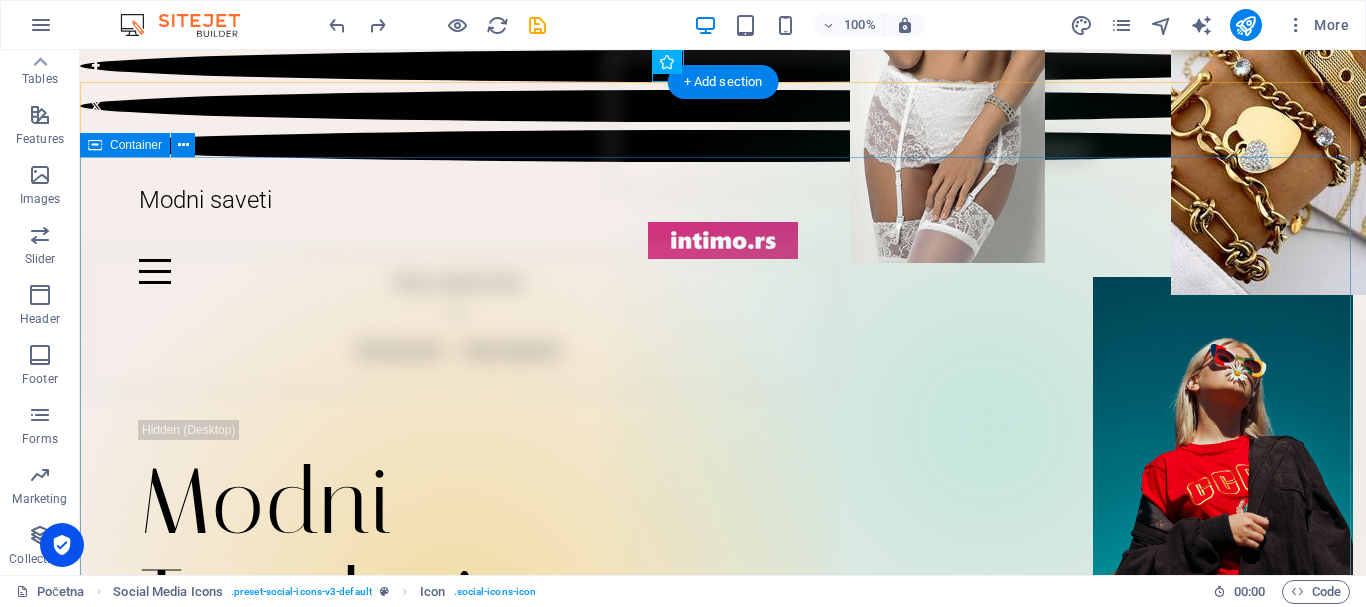 click on "Modni  Trendovi Dobrodošli,  modni blog posvećen svim damama koje žele da izgledaju sjajno.  Ovde ćete pronaći praktične modne savete, inspiraciju za  svakodnevni stil i trikove kako kombinovati garderobu. Istražujemo najnovije modne trendove i pronalazimo načine  da ih prilagodimo našem budžetu i stilu života.  Bilo da vas zanima poslovni stil ili ležerne kombinacije za vikend,  otkrijte kako da izgradite garderobu koju ćete voleti. POGLEDAJ NOVOSTI" at bounding box center (723, 705) 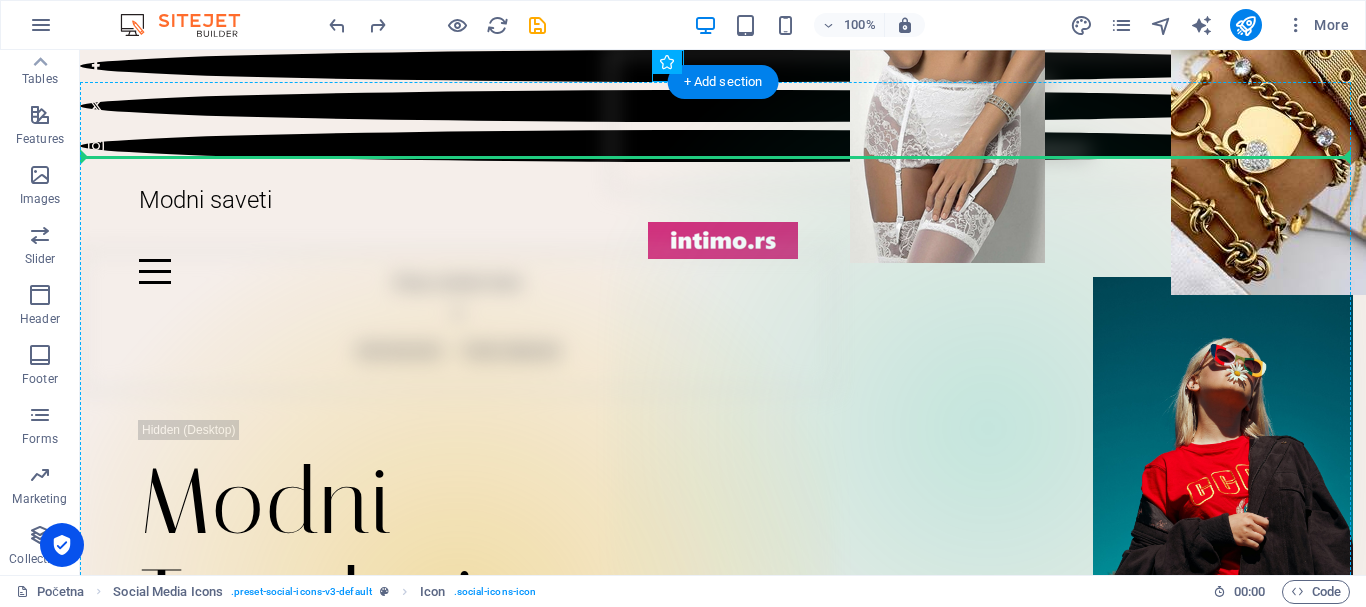 drag, startPoint x: 771, startPoint y: 112, endPoint x: 286, endPoint y: 181, distance: 489.88367 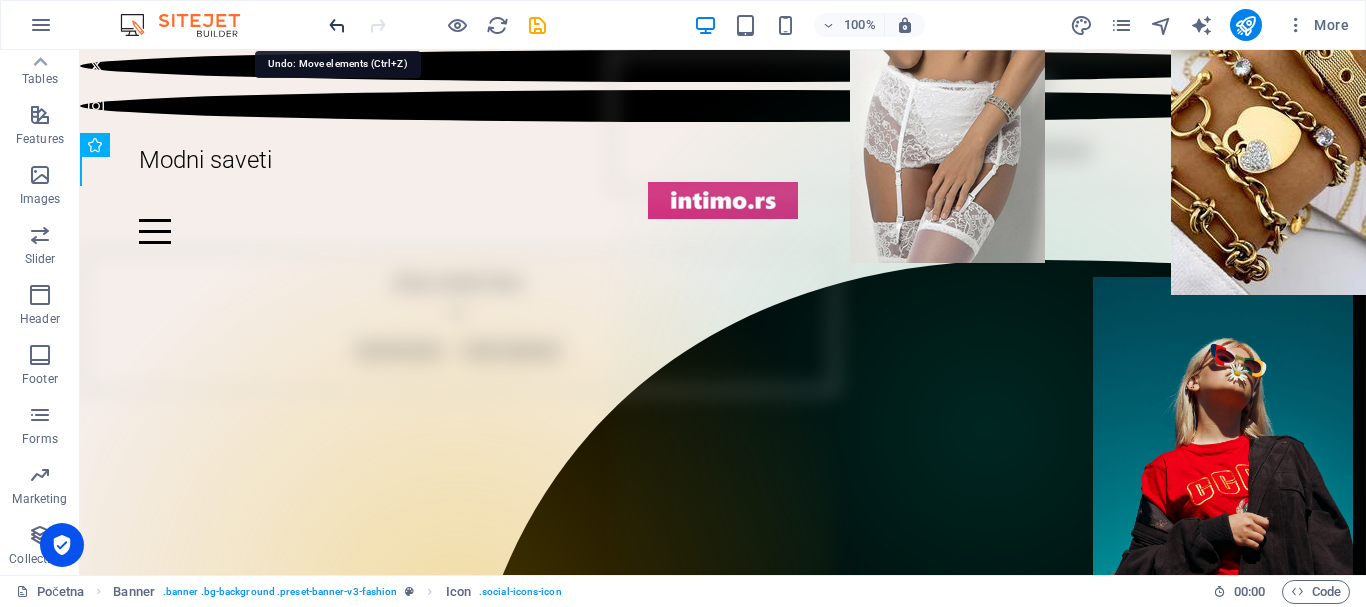 click at bounding box center (337, 25) 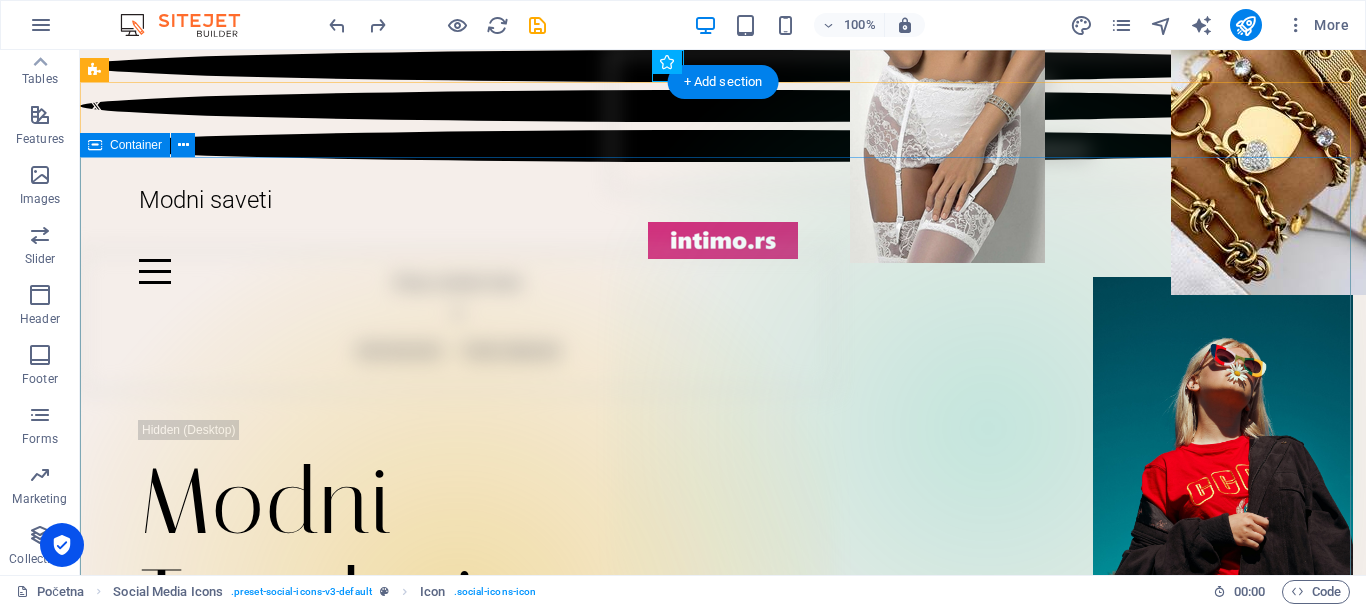 click on "Modni  Trendovi Dobrodošli,  modni blog posvećen svim damama koje žele da izgledaju sjajno.  Ovde ćete pronaći praktične modne savete, inspiraciju za  svakodnevni stil i trikove kako kombinovati garderobu. Istražujemo najnovije modne trendove i pronalazimo načine  da ih prilagodimo našem budžetu i stilu života.  Bilo da vas zanima poslovni stil ili ležerne kombinacije za vikend,  otkrijte kako da izgradite garderobu koju ćete voleti. POGLEDAJ NOVOSTI" at bounding box center (723, 705) 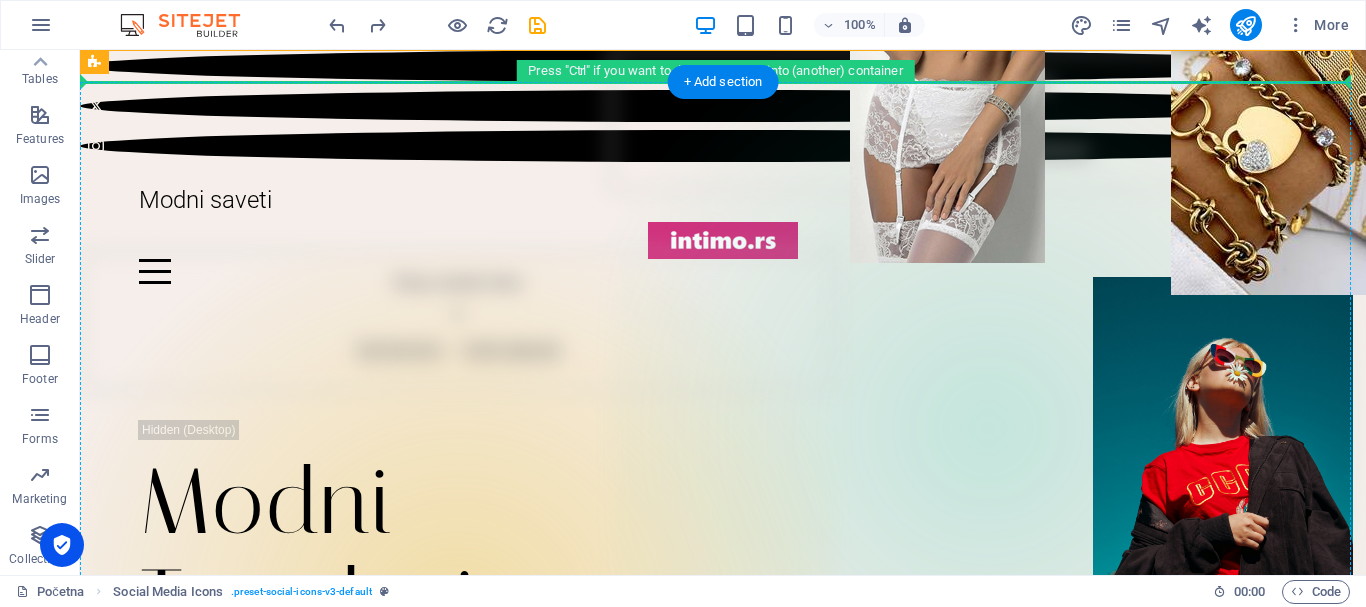 drag, startPoint x: 213, startPoint y: 110, endPoint x: 112, endPoint y: 189, distance: 128.22636 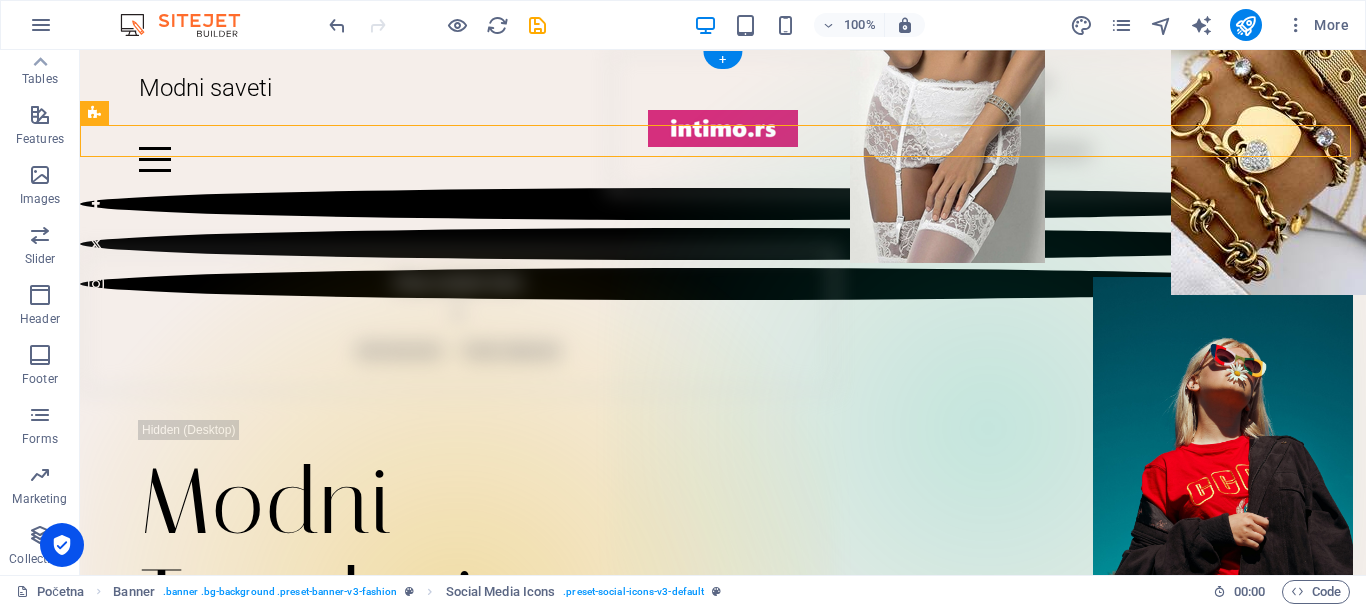 click on "Modni  Trendovi Dobrodošli,  modni blog posvećen svim damama koje žele da izgledaju sjajno.  Ovde ćete pronaći praktične modne savete, inspiraciju za  svakodnevni stil i trikove kako kombinovati garderobu. Istražujemo najnovije modne trendove i pronalazimo načine  da ih prilagodimo našem budžetu i stilu života.  Bilo da vas zanima poslovni stil ili ležerne kombinacije za vikend,  otkrijte kako da izgradite garderobu koju ćete voleti. POGLEDAJ NOVOSTI" at bounding box center (723, 705) 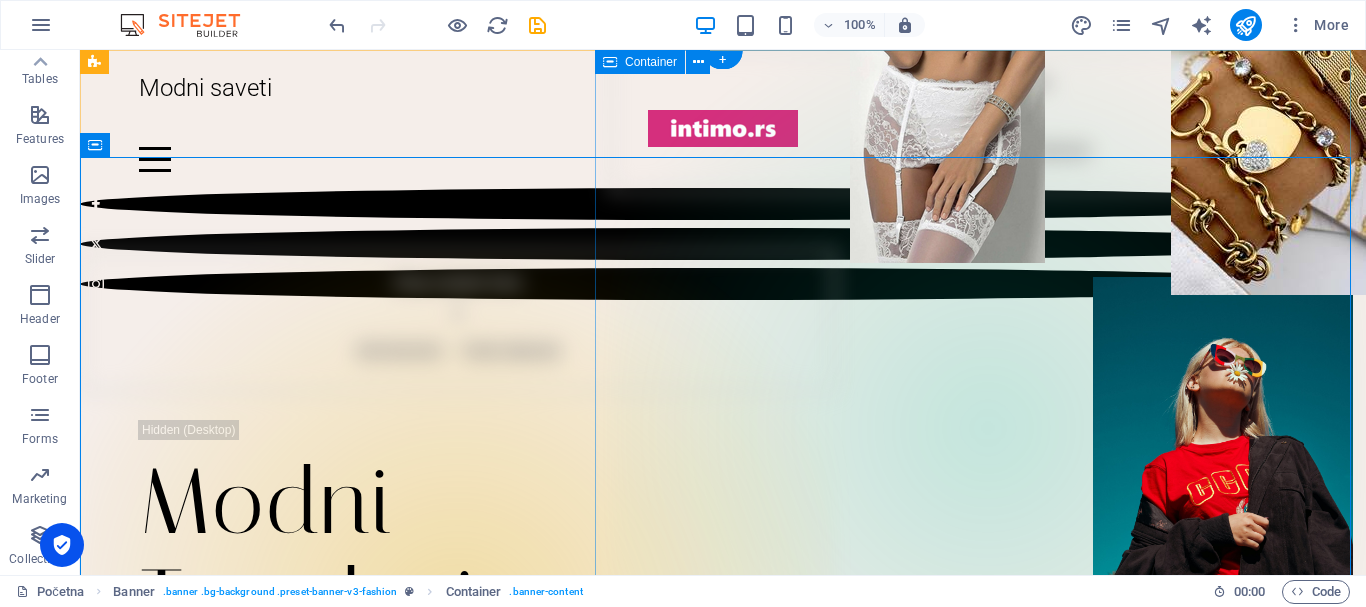 click on "Drop content here or  Add elements  Paste clipboard" at bounding box center (988, 121) 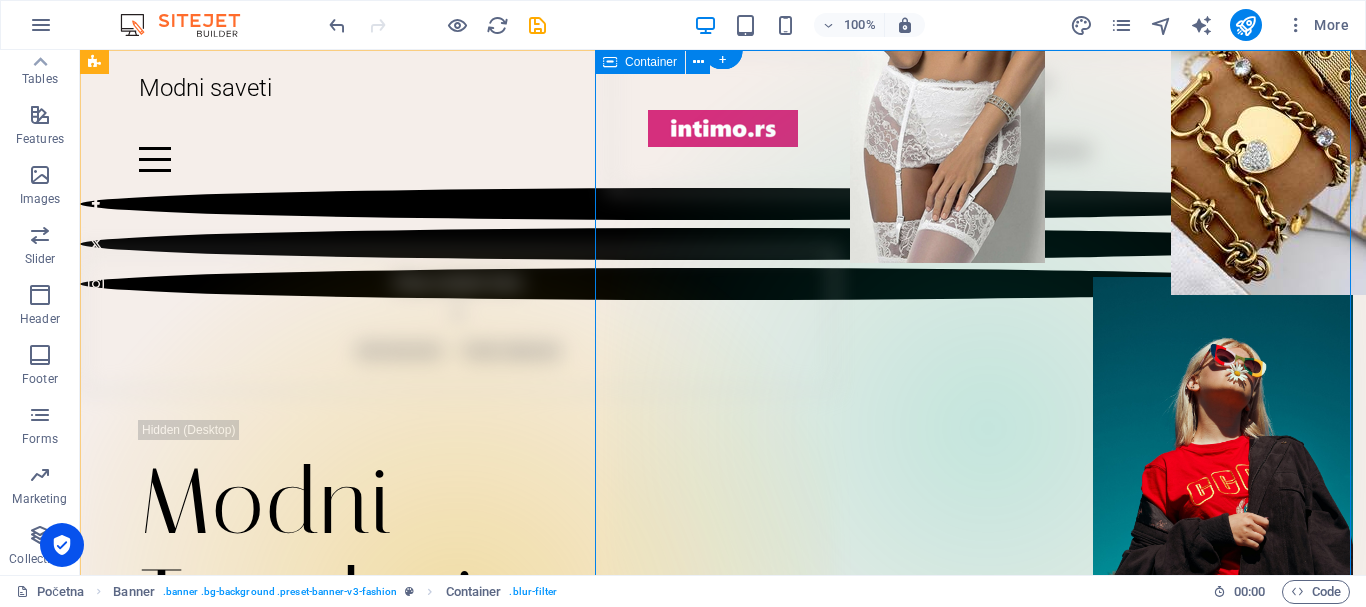 click on "Drop content here or  Add elements  Paste clipboard" at bounding box center [988, 121] 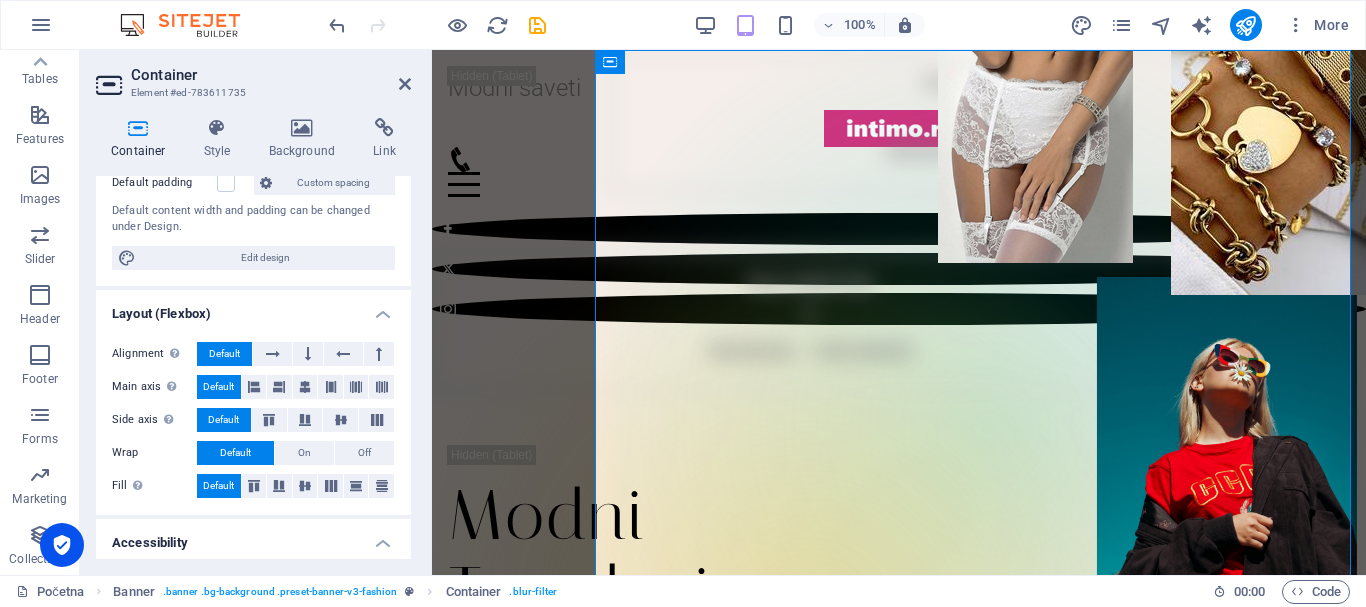 scroll, scrollTop: 0, scrollLeft: 0, axis: both 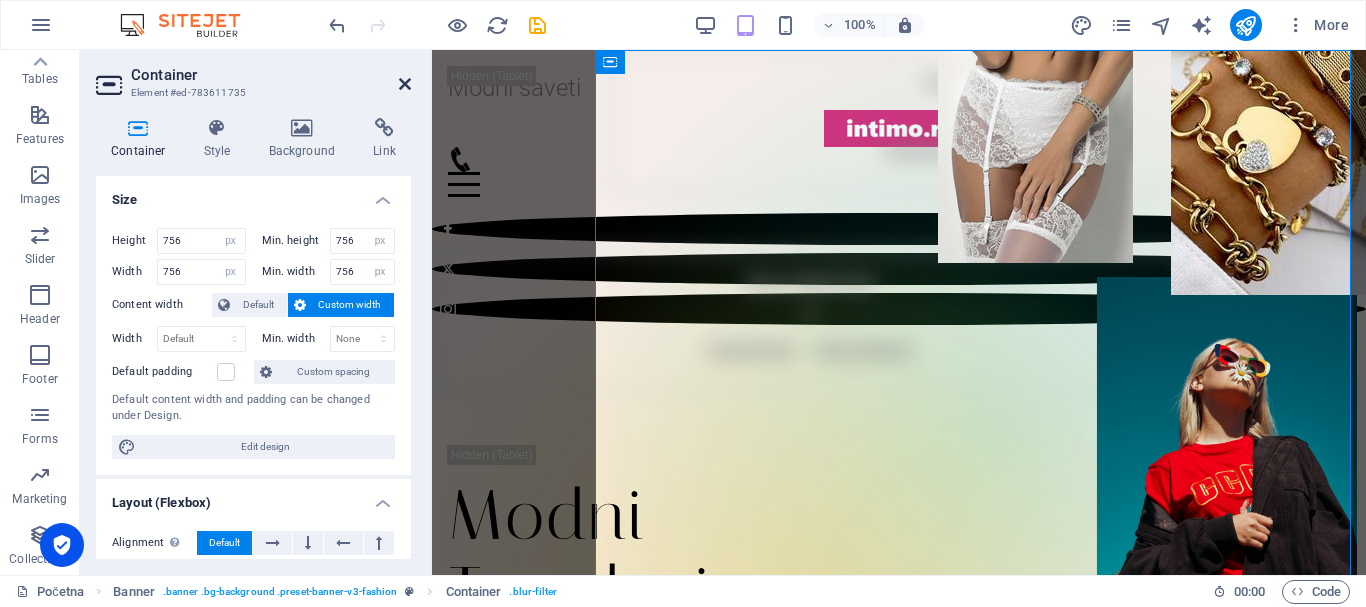 click at bounding box center [405, 84] 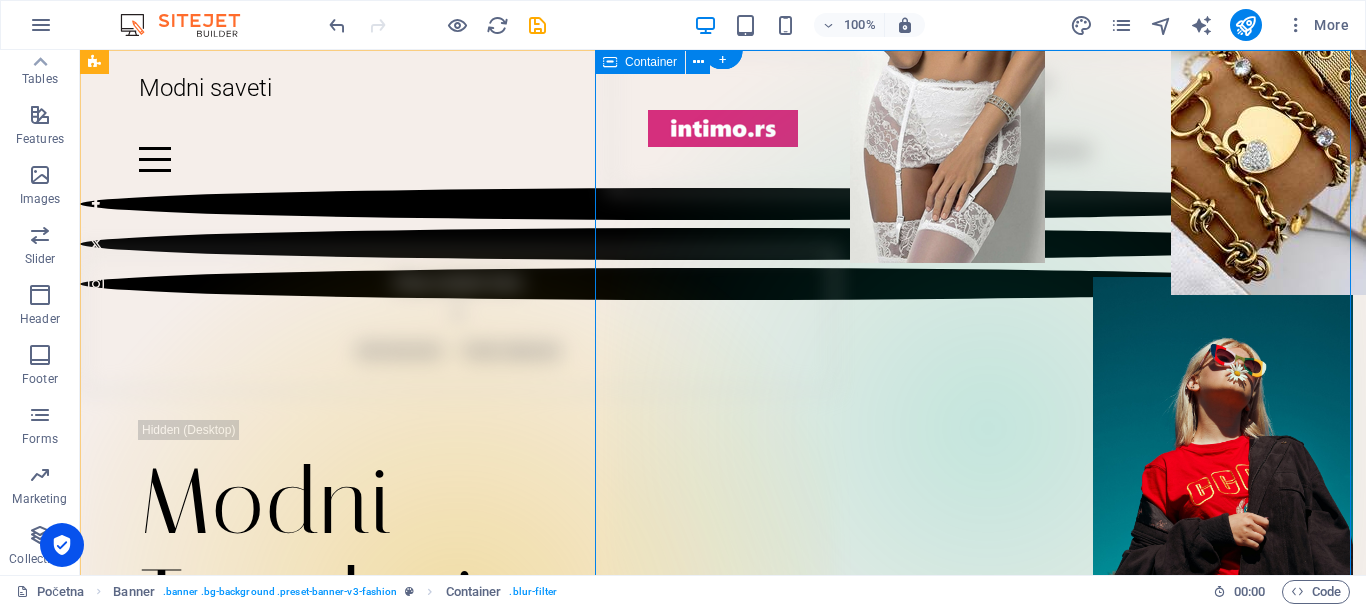 click on "Drop content here or  Add elements  Paste clipboard" at bounding box center [988, 121] 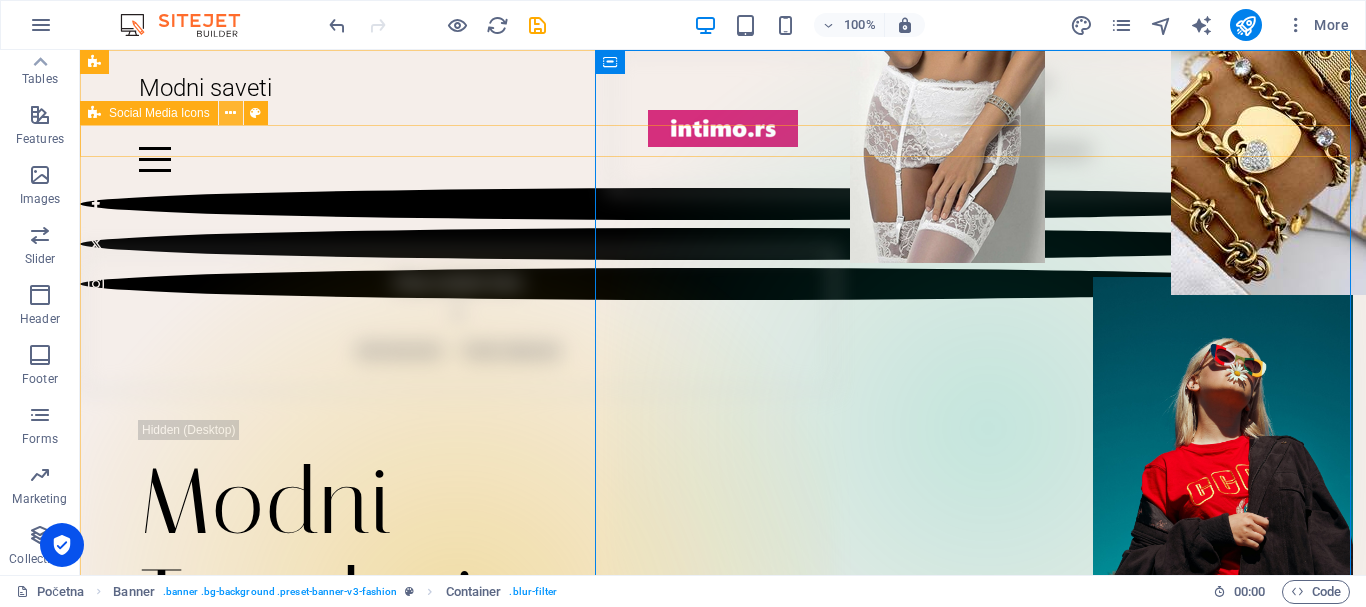 click at bounding box center (230, 113) 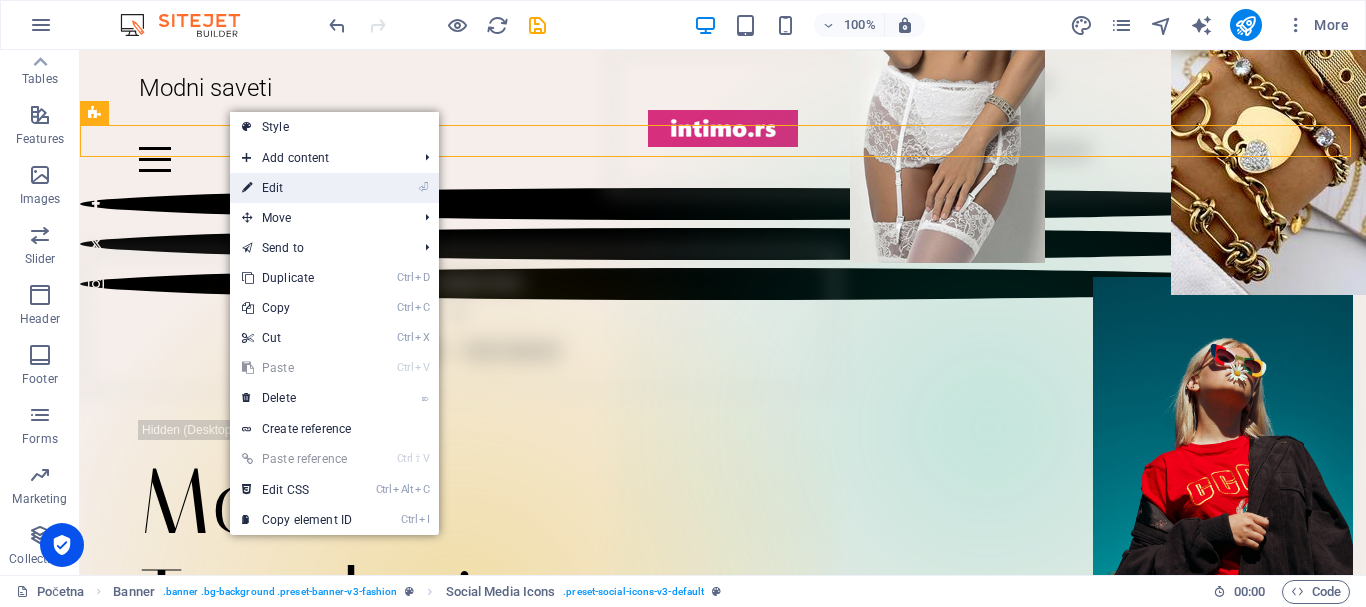 click on "⏎  Edit" at bounding box center (297, 188) 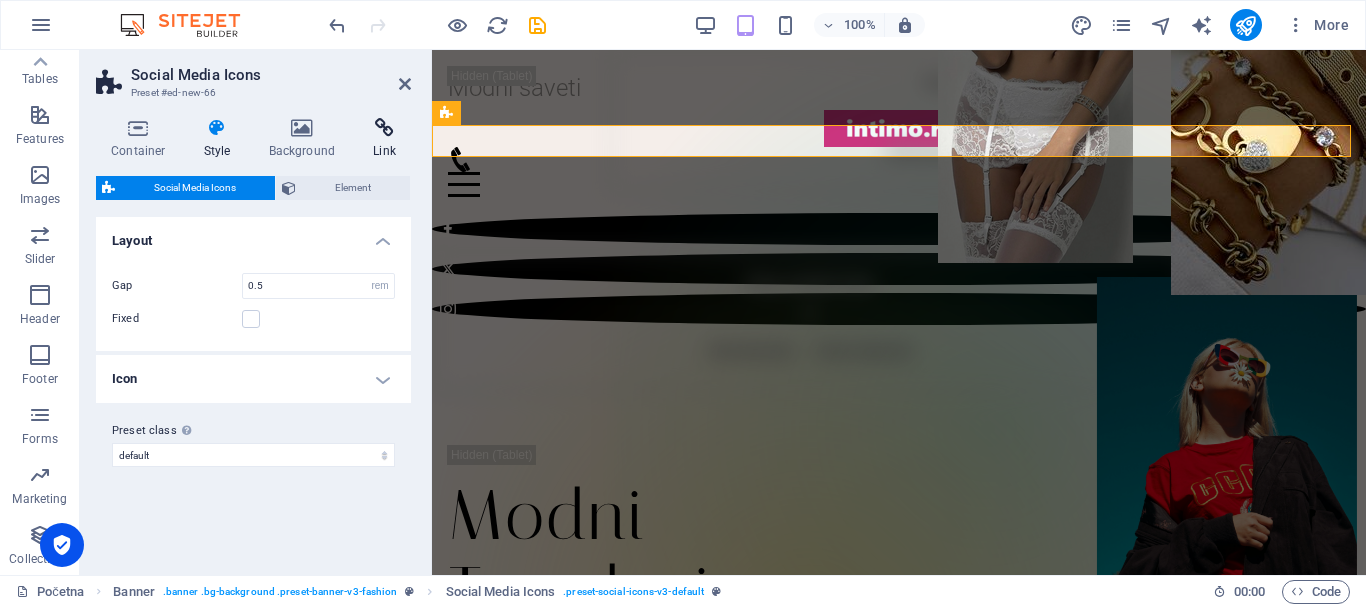 click at bounding box center (384, 128) 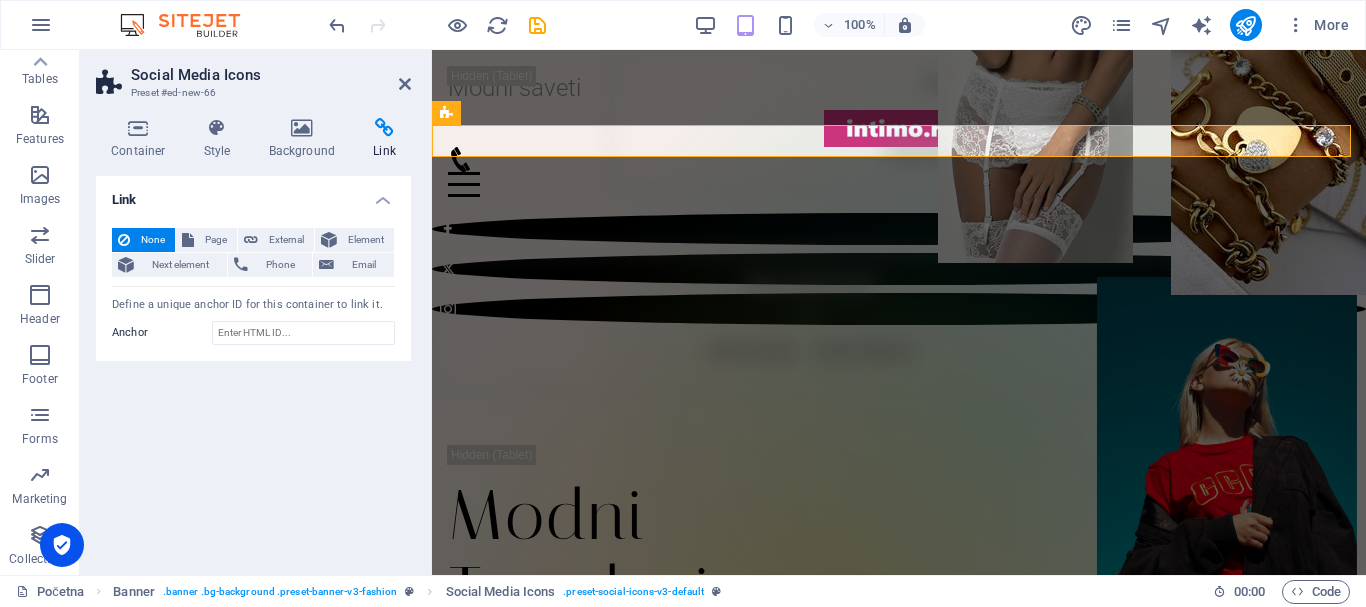 click at bounding box center (384, 128) 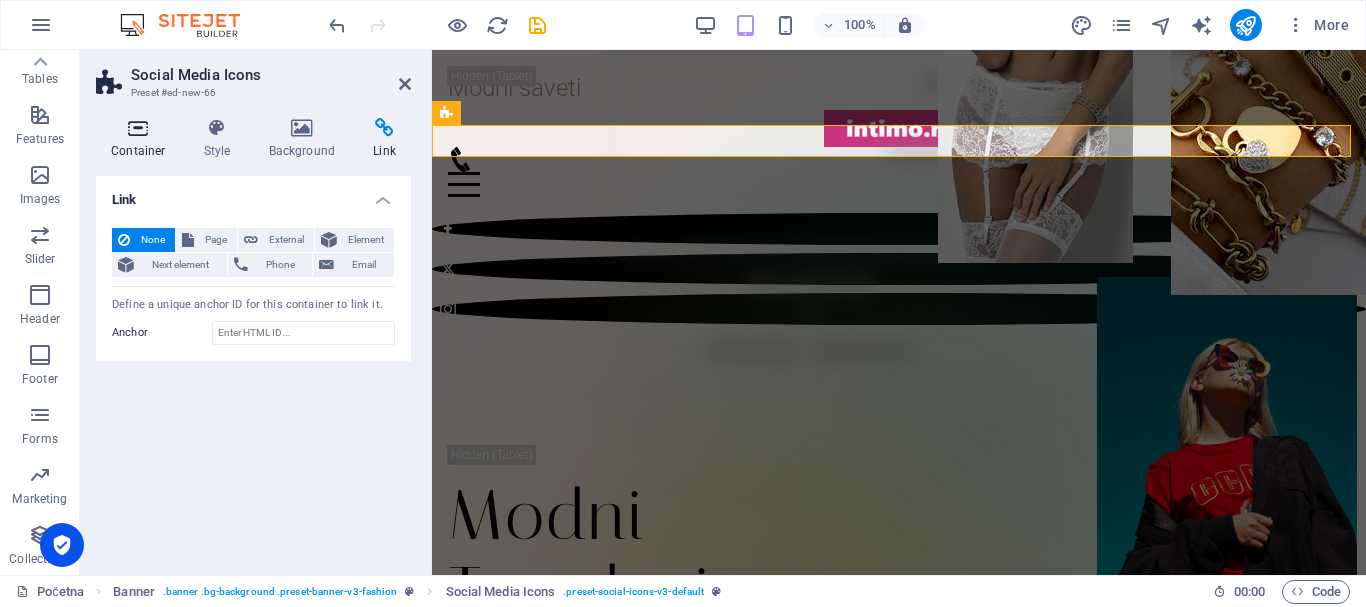 click at bounding box center (138, 128) 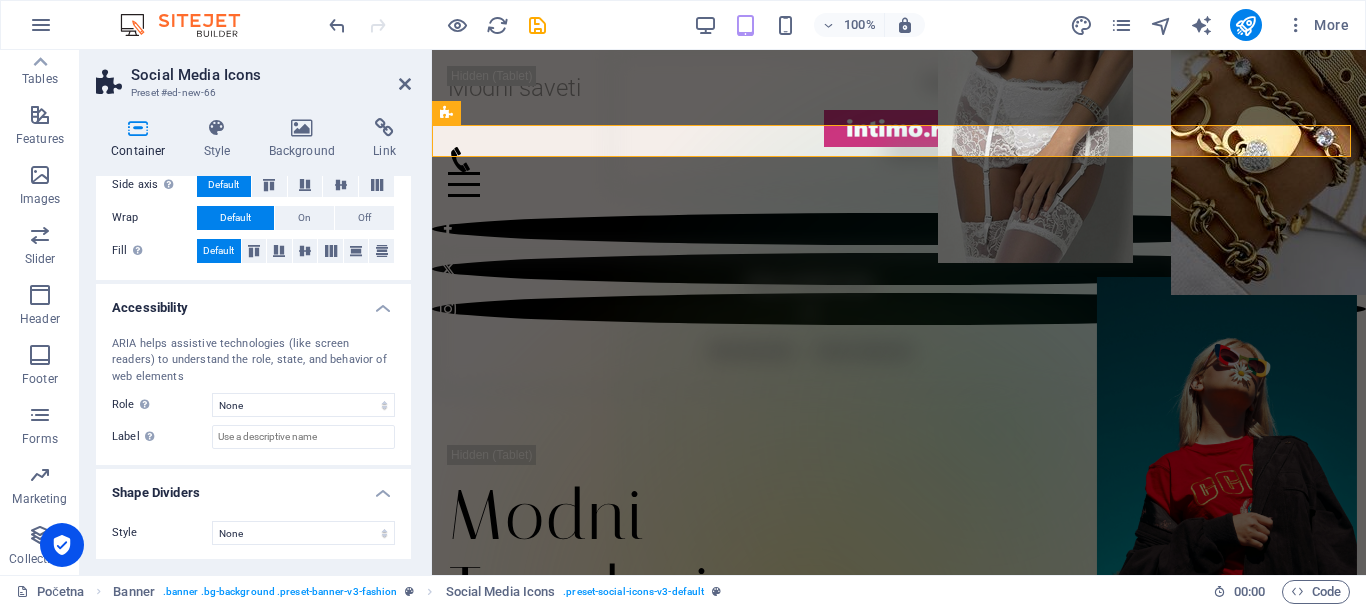 scroll, scrollTop: 426, scrollLeft: 0, axis: vertical 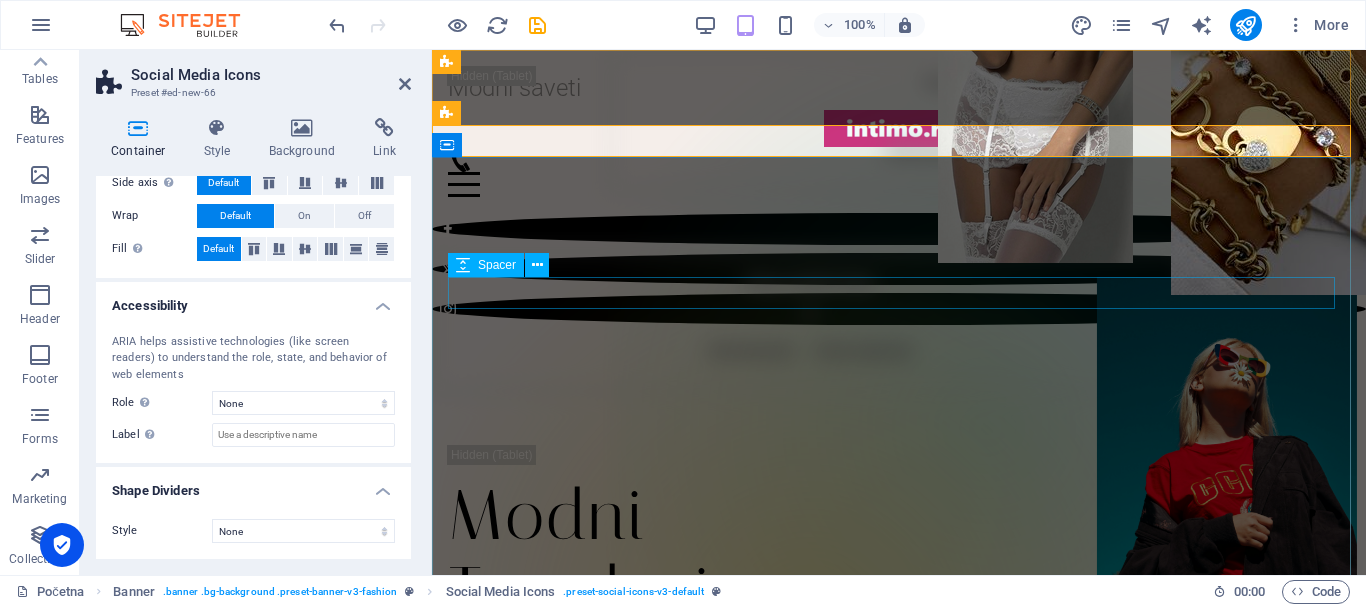 drag, startPoint x: 536, startPoint y: 298, endPoint x: 1034, endPoint y: 196, distance: 508.33847 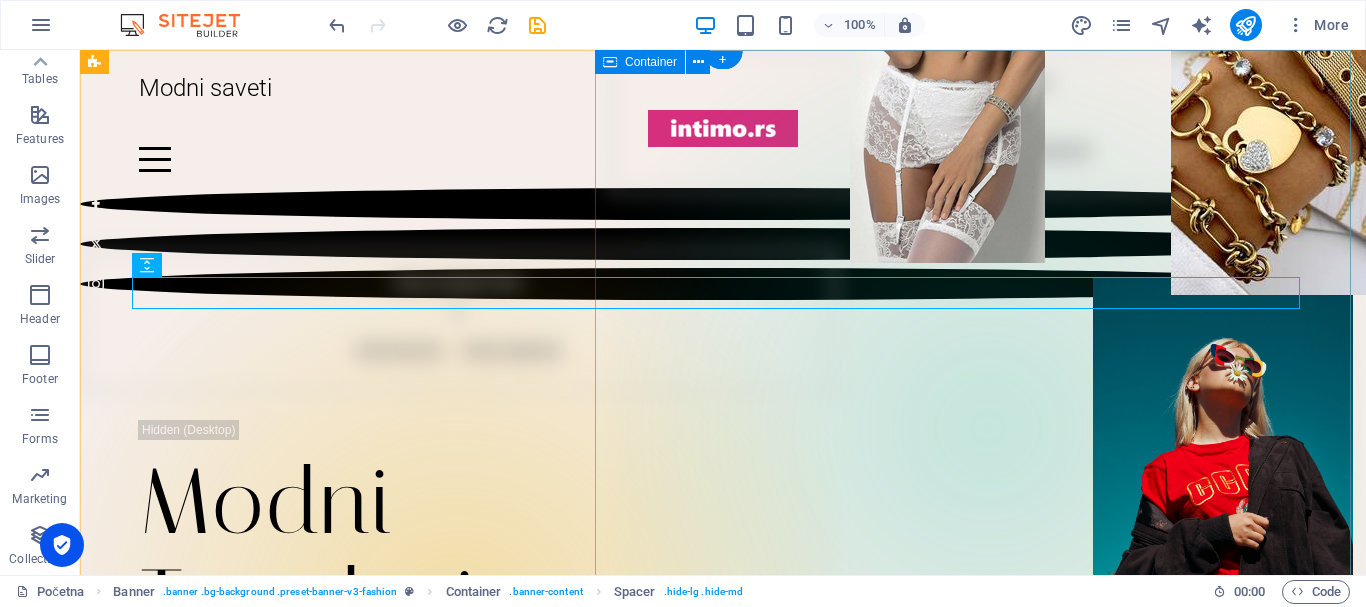 click on "Drop content here or  Add elements  Paste clipboard" at bounding box center [988, 121] 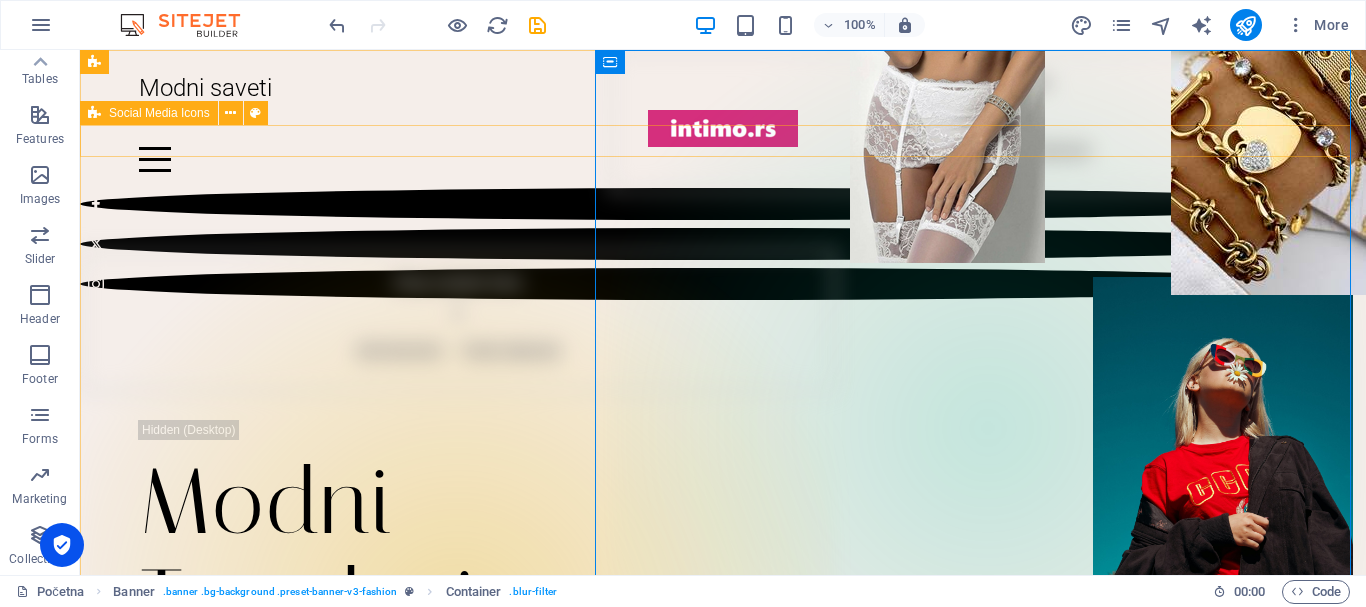 click on "Social Media Icons" at bounding box center [159, 113] 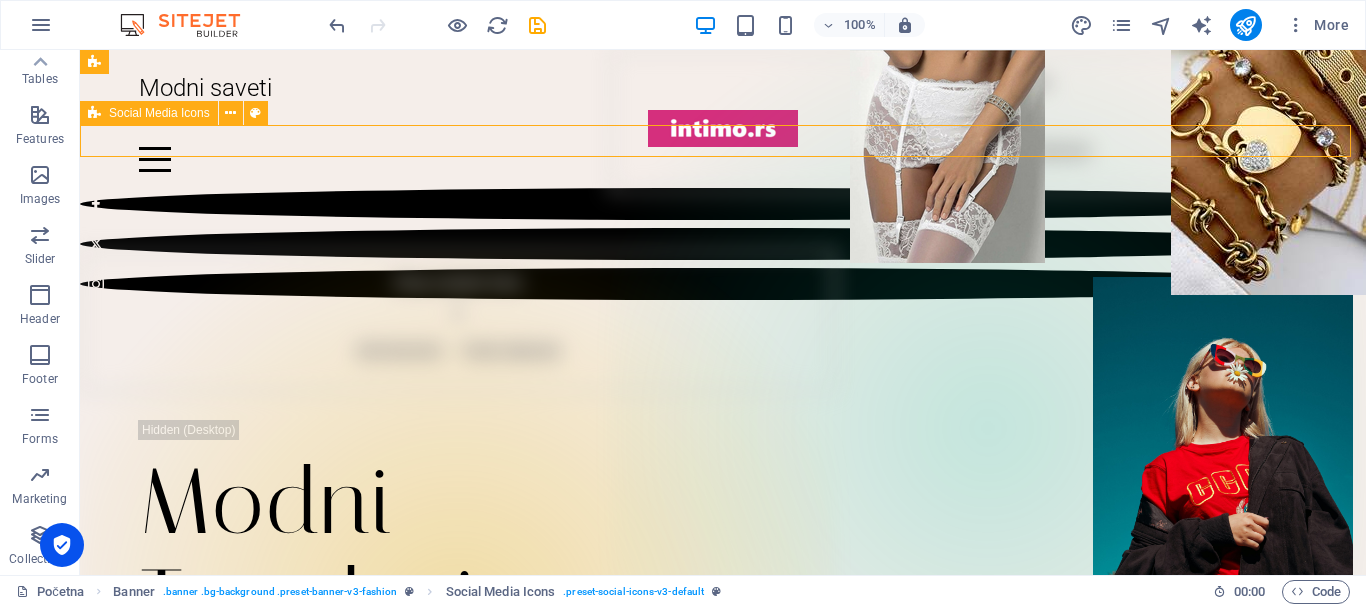 click on "Social Media Icons" at bounding box center [159, 113] 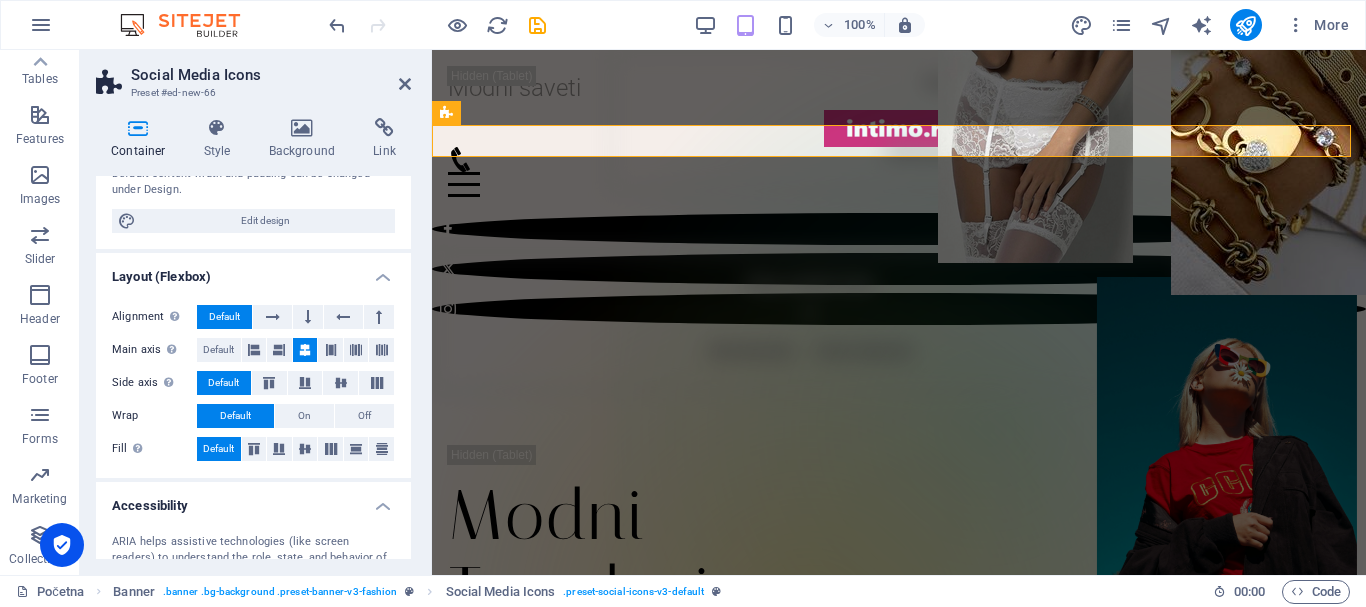scroll, scrollTop: 126, scrollLeft: 0, axis: vertical 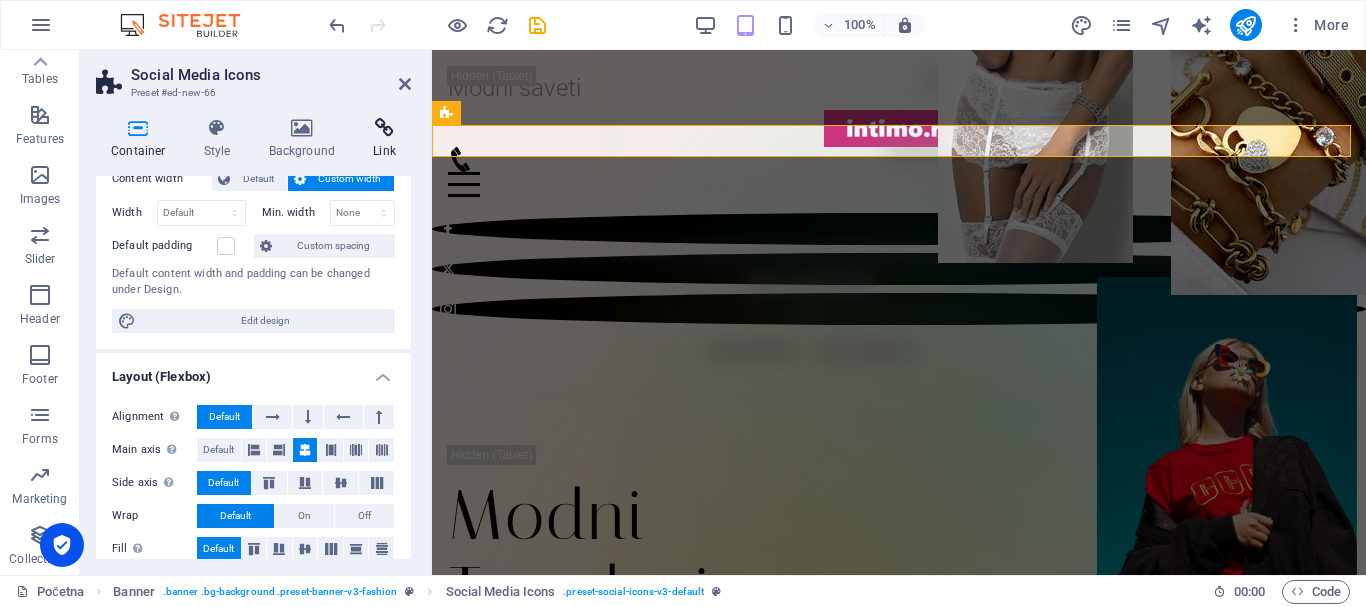 click on "Link" at bounding box center [384, 139] 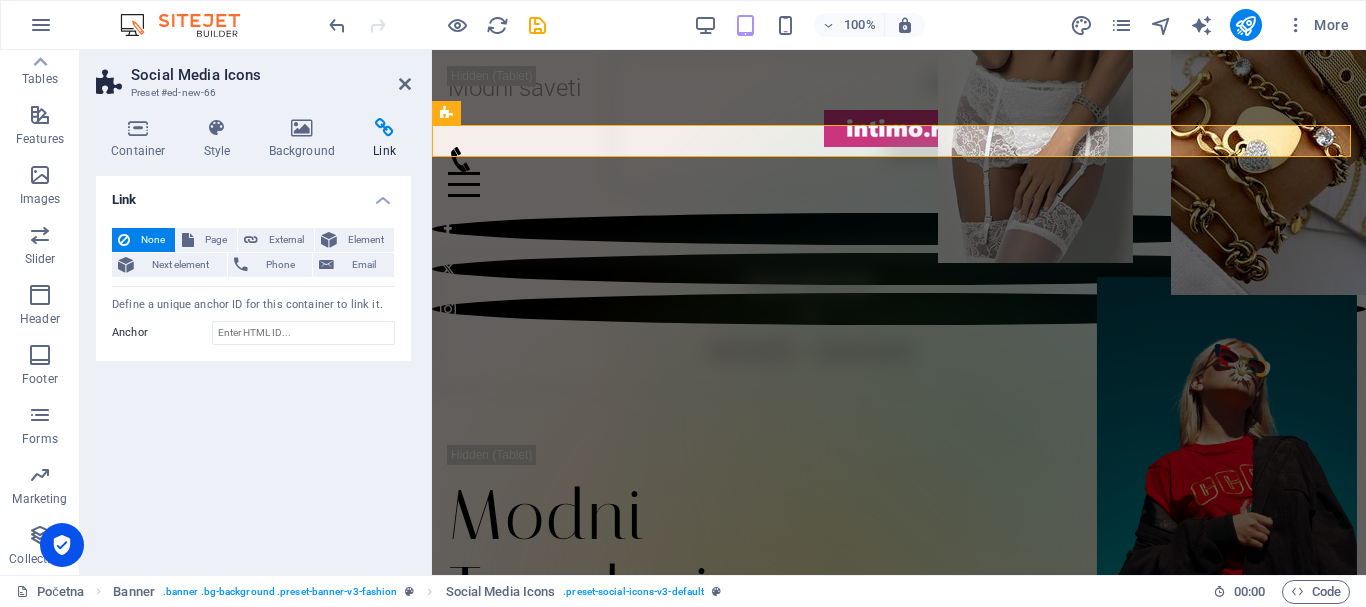 click at bounding box center (384, 128) 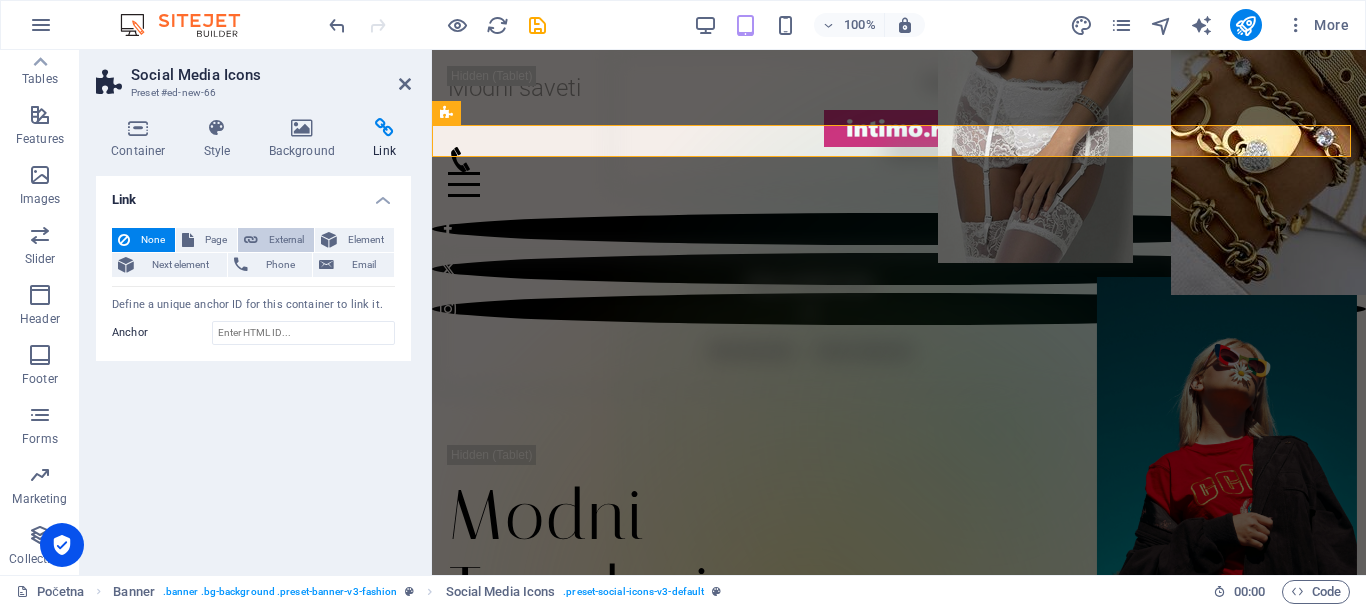 click on "External" at bounding box center (286, 240) 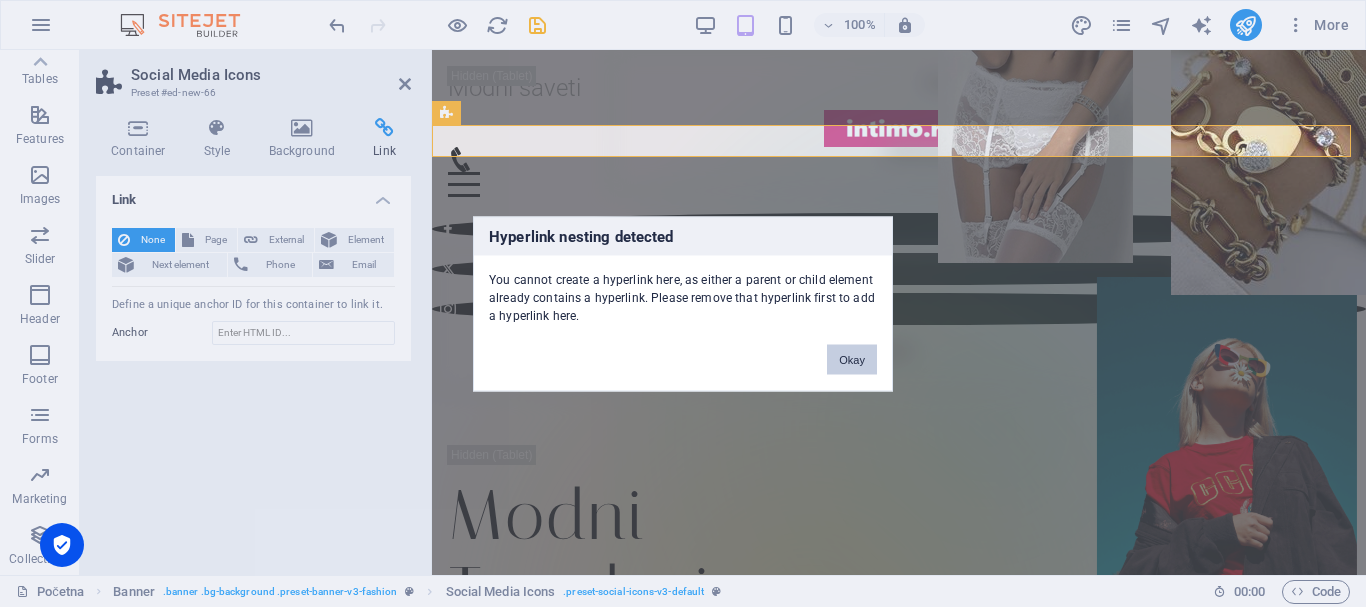click on "Okay" at bounding box center (852, 359) 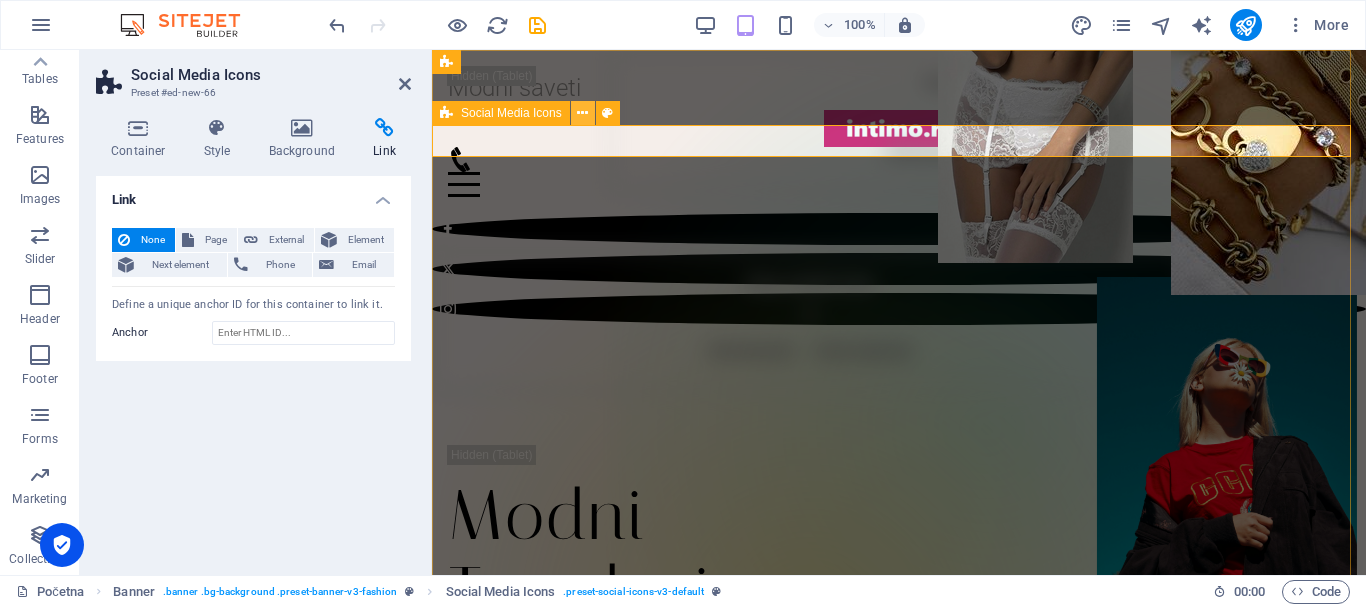 click at bounding box center [582, 113] 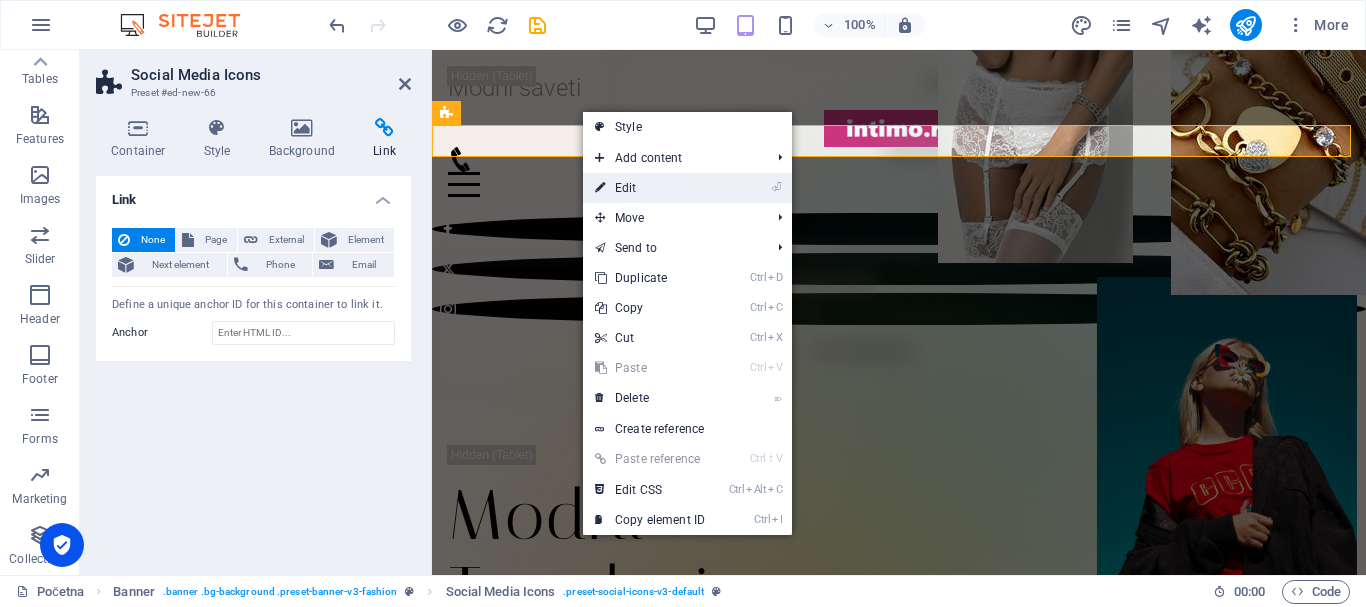 click on "⏎  Edit" at bounding box center (650, 188) 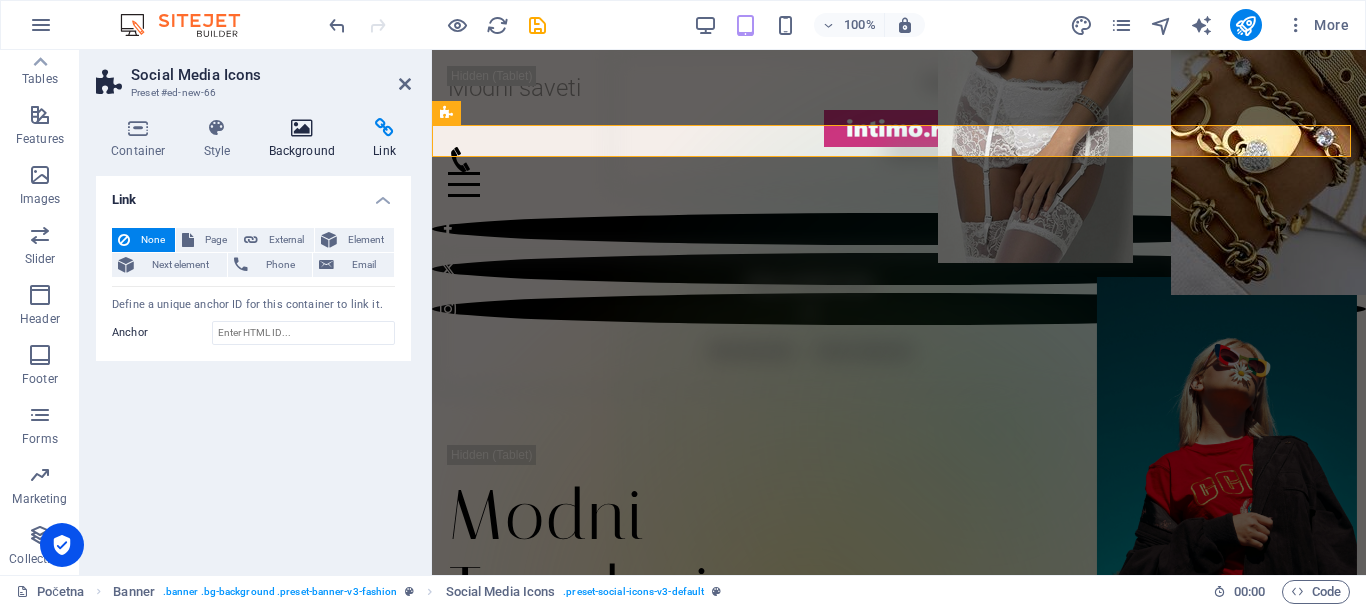 click at bounding box center [302, 128] 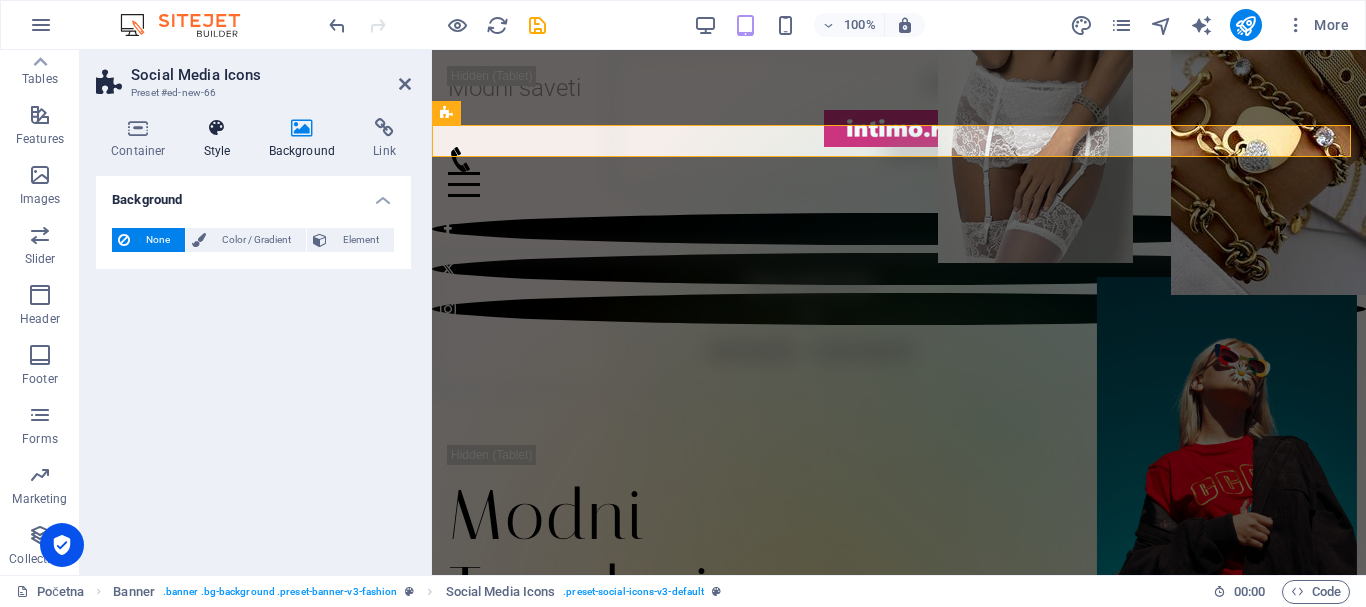 click at bounding box center (217, 128) 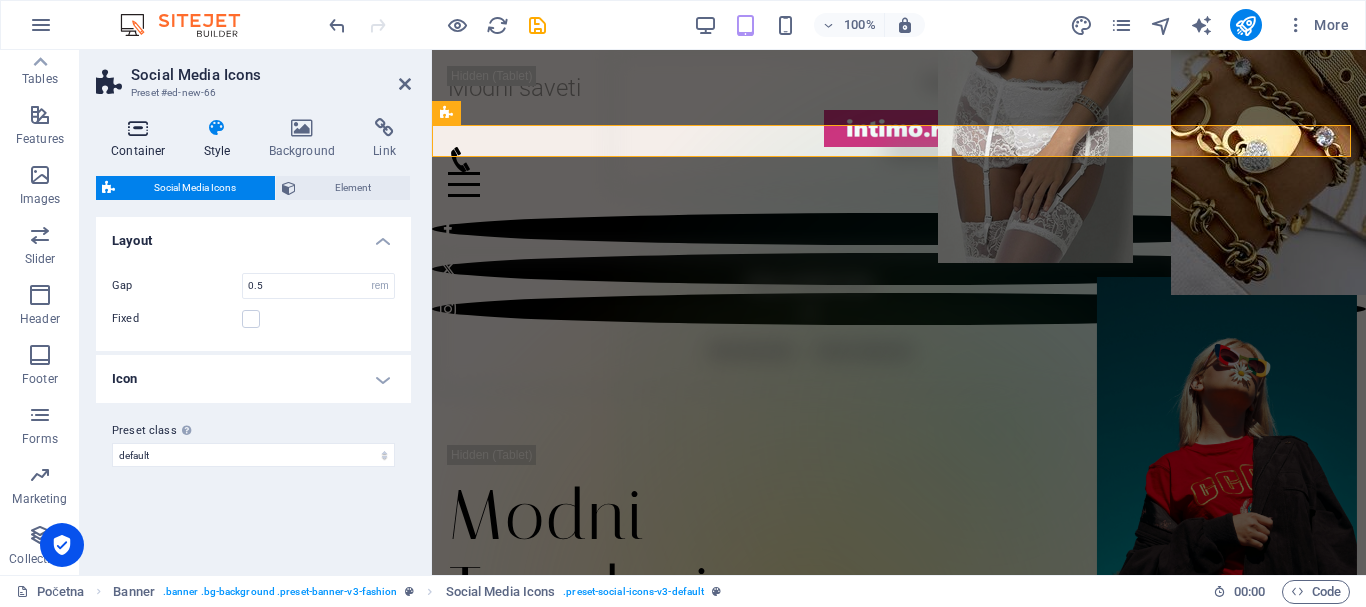 click at bounding box center [138, 128] 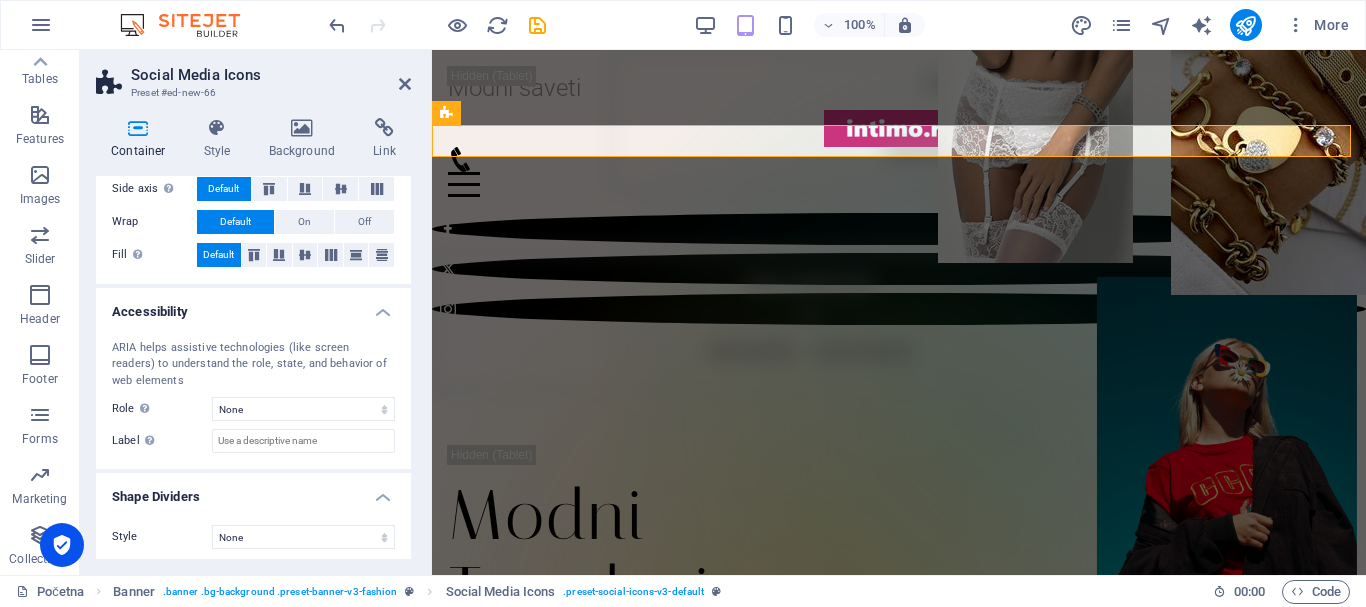 scroll, scrollTop: 426, scrollLeft: 0, axis: vertical 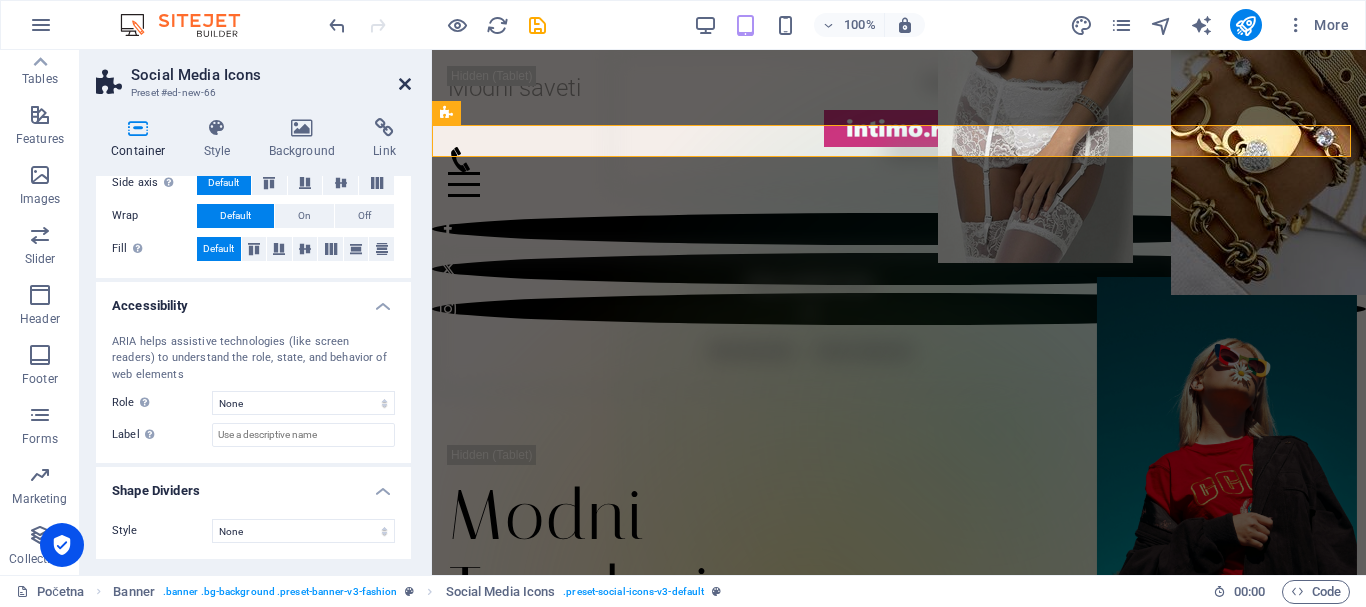click at bounding box center (405, 84) 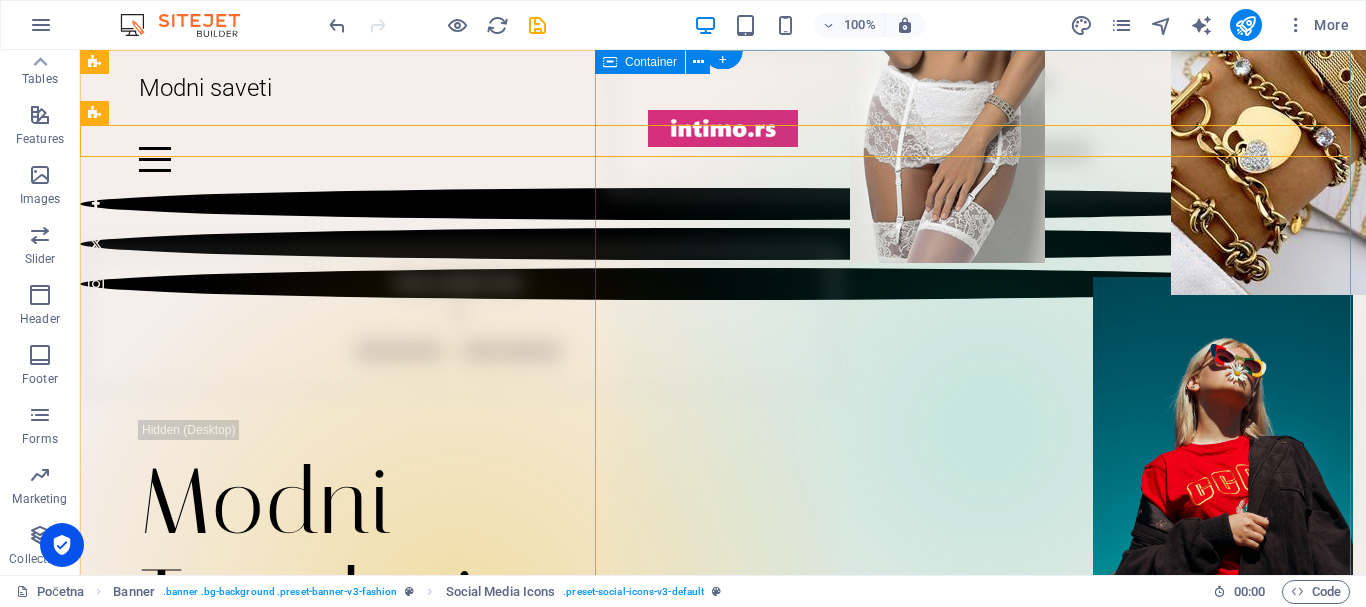 click on "Drop content here or  Add elements  Paste clipboard" at bounding box center [988, 121] 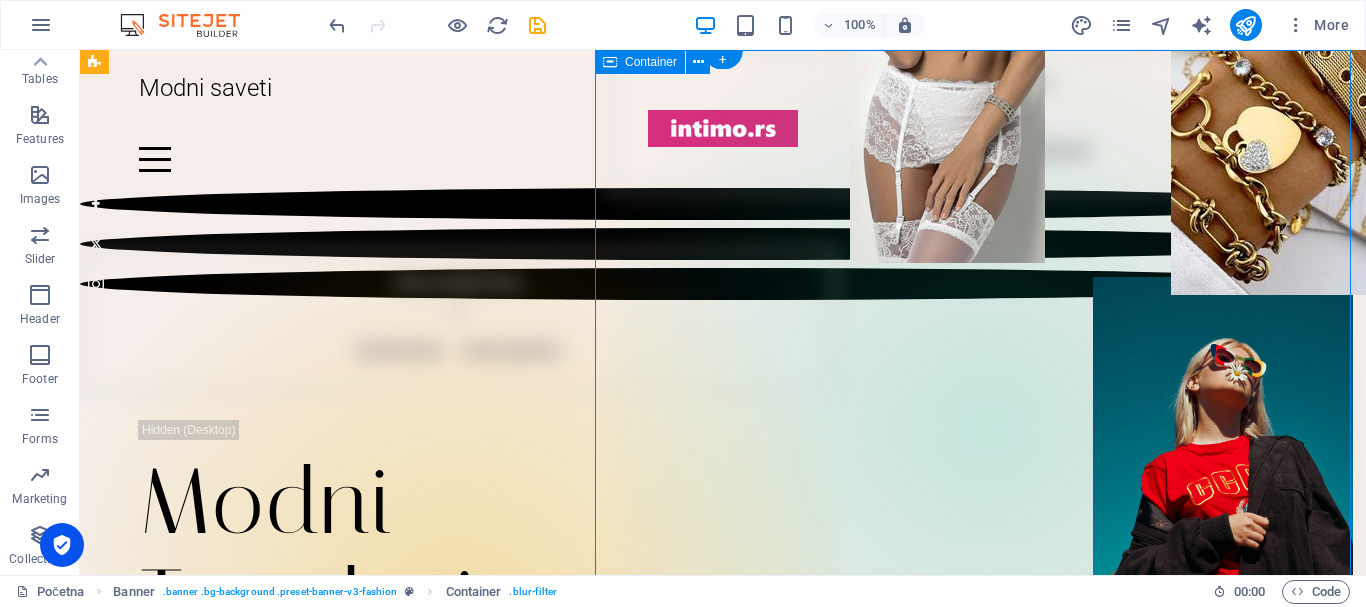 click on "Drop content here or  Add elements  Paste clipboard" at bounding box center [988, 121] 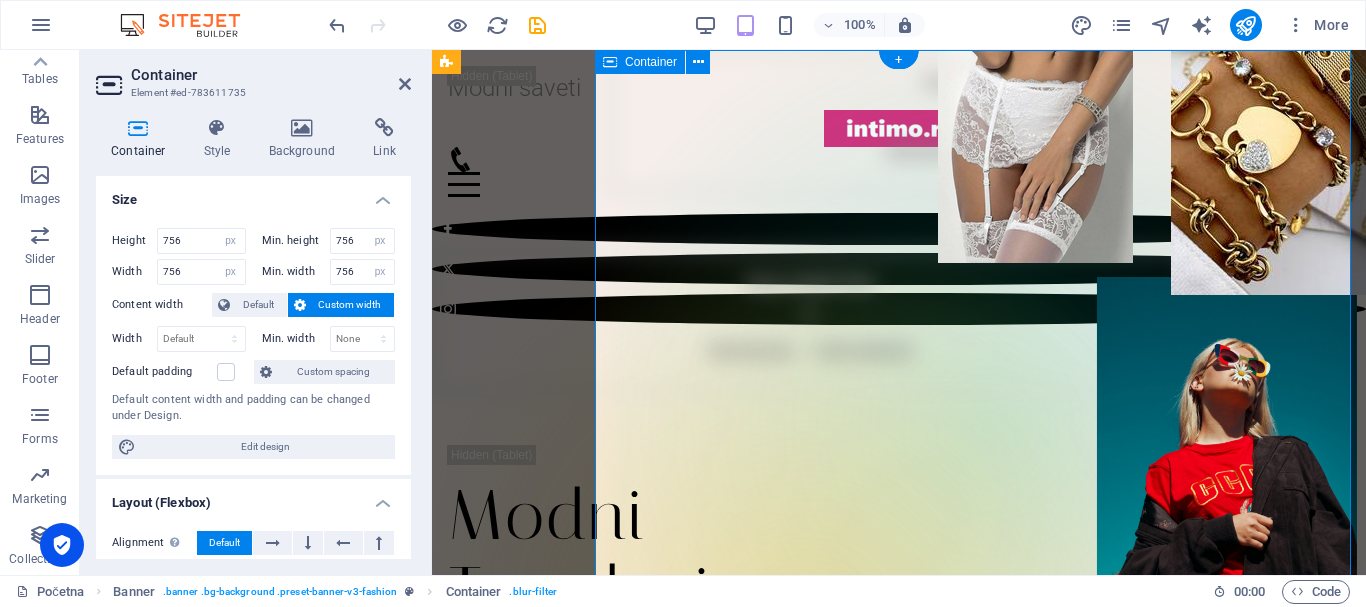 click on "Drop content here or  Add elements  Paste clipboard" at bounding box center (988, 121) 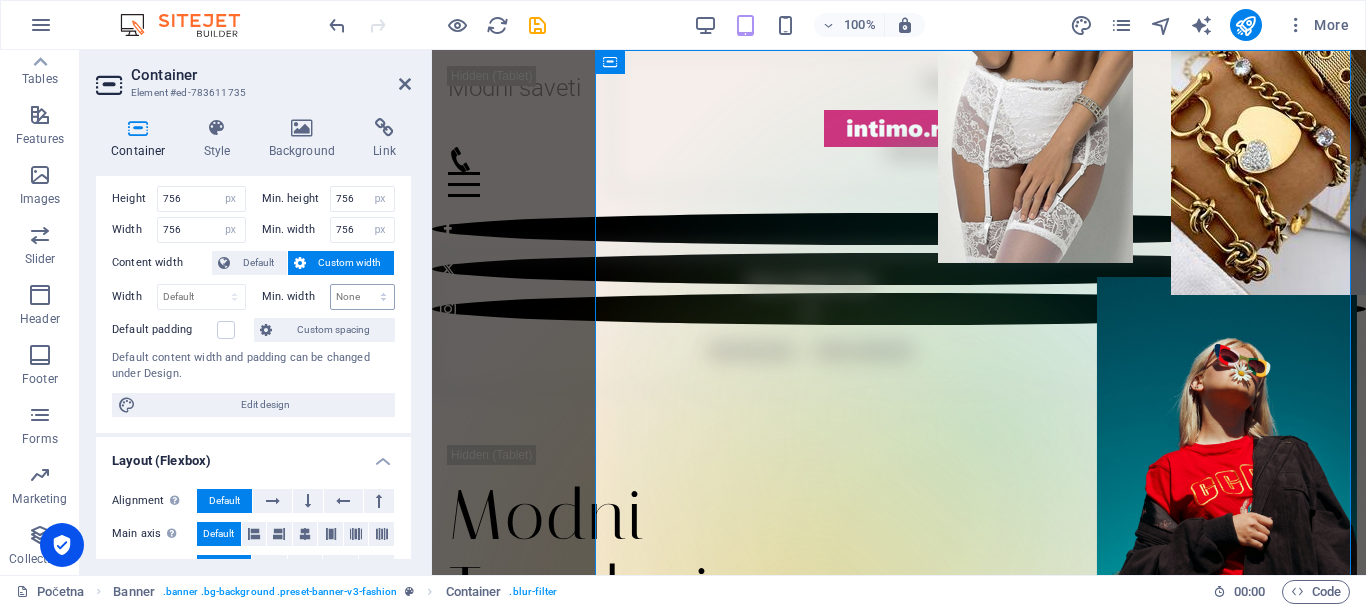 scroll, scrollTop: 0, scrollLeft: 0, axis: both 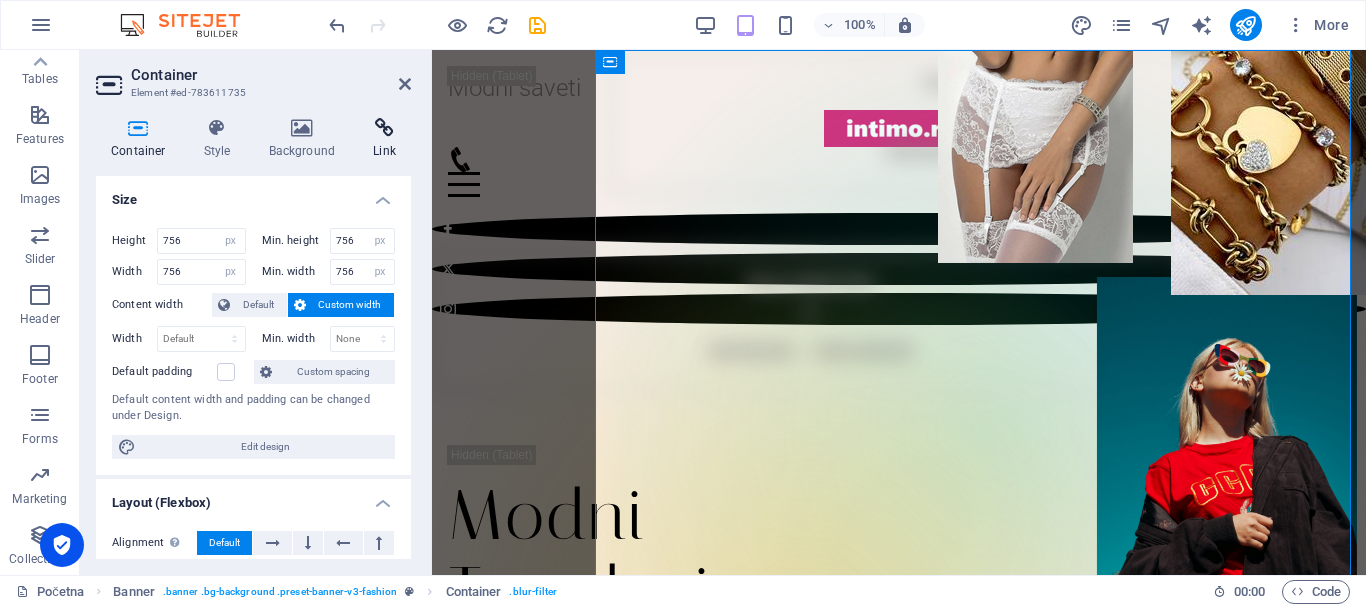 click at bounding box center [384, 128] 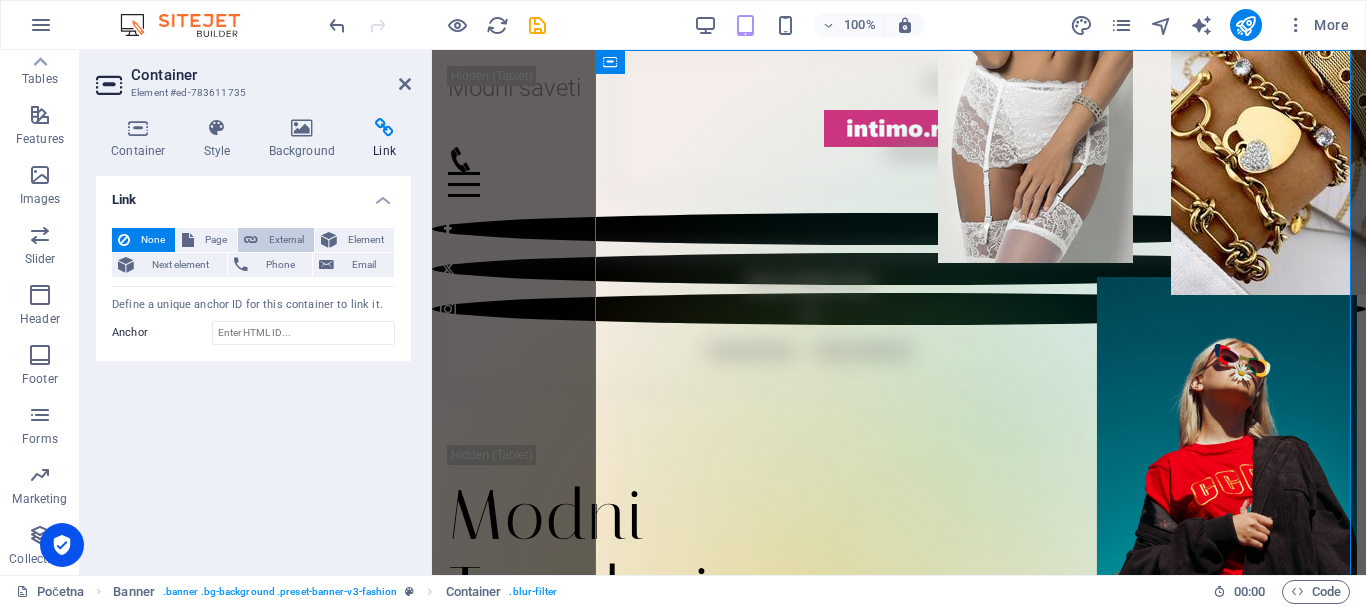 click on "External" at bounding box center (286, 240) 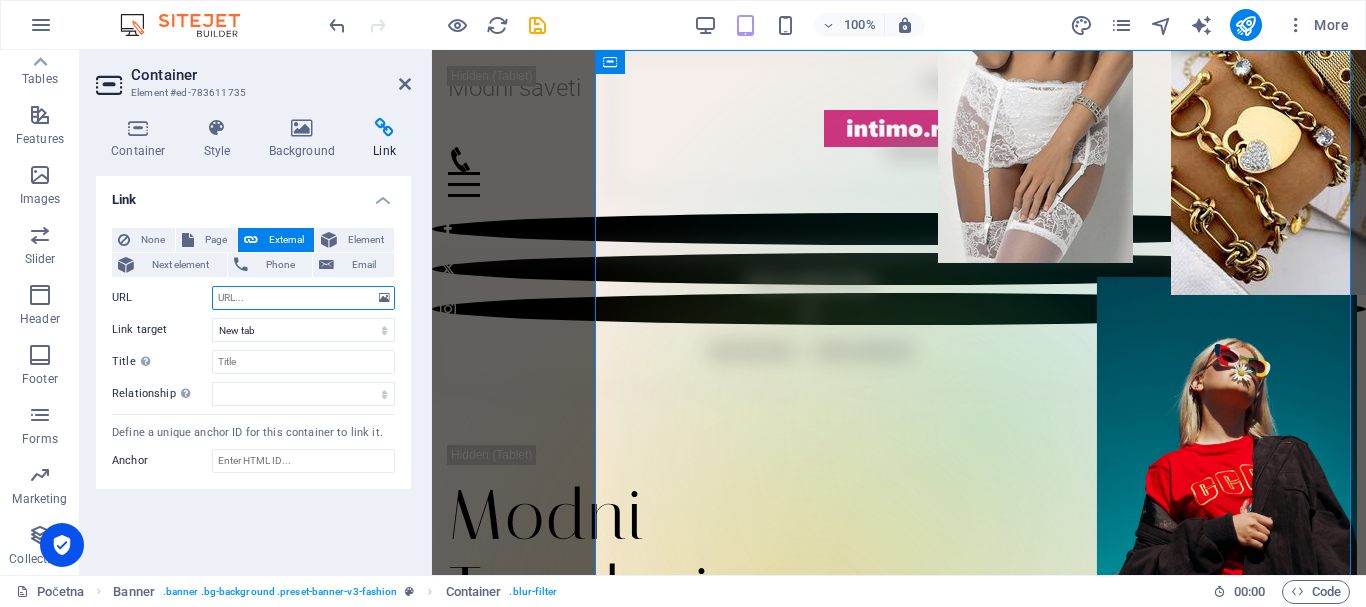 click on "URL" at bounding box center [303, 298] 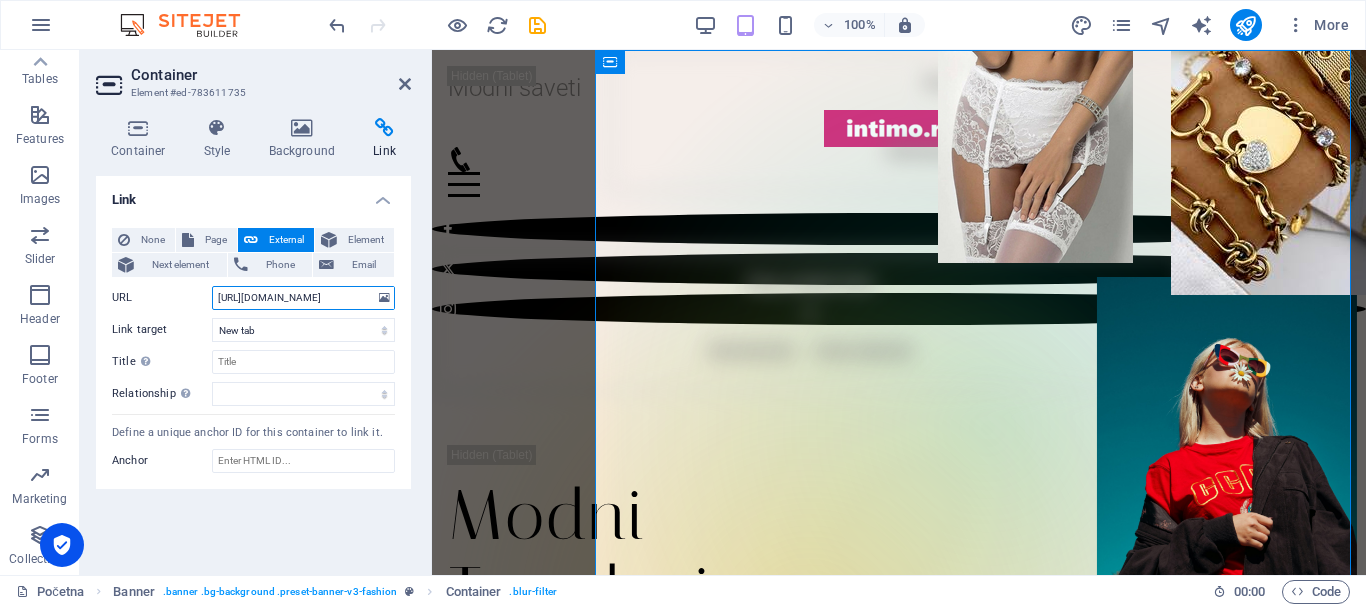 scroll, scrollTop: 0, scrollLeft: 15, axis: horizontal 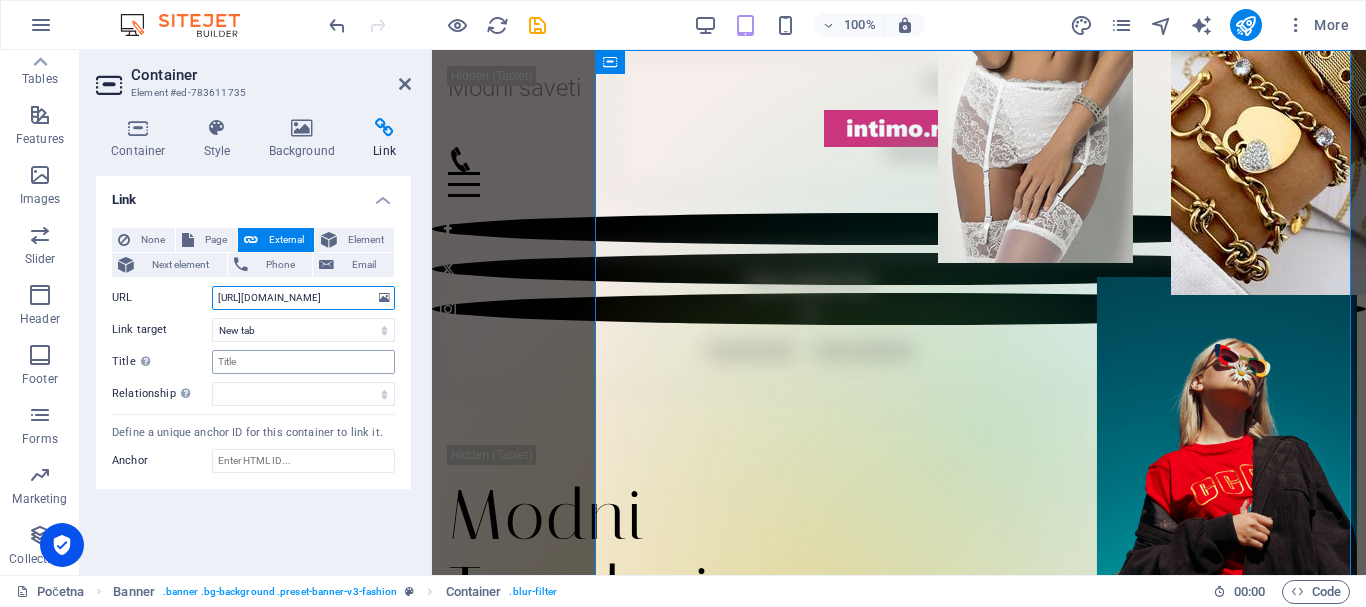 type on "https://www.instagram.com/seksives" 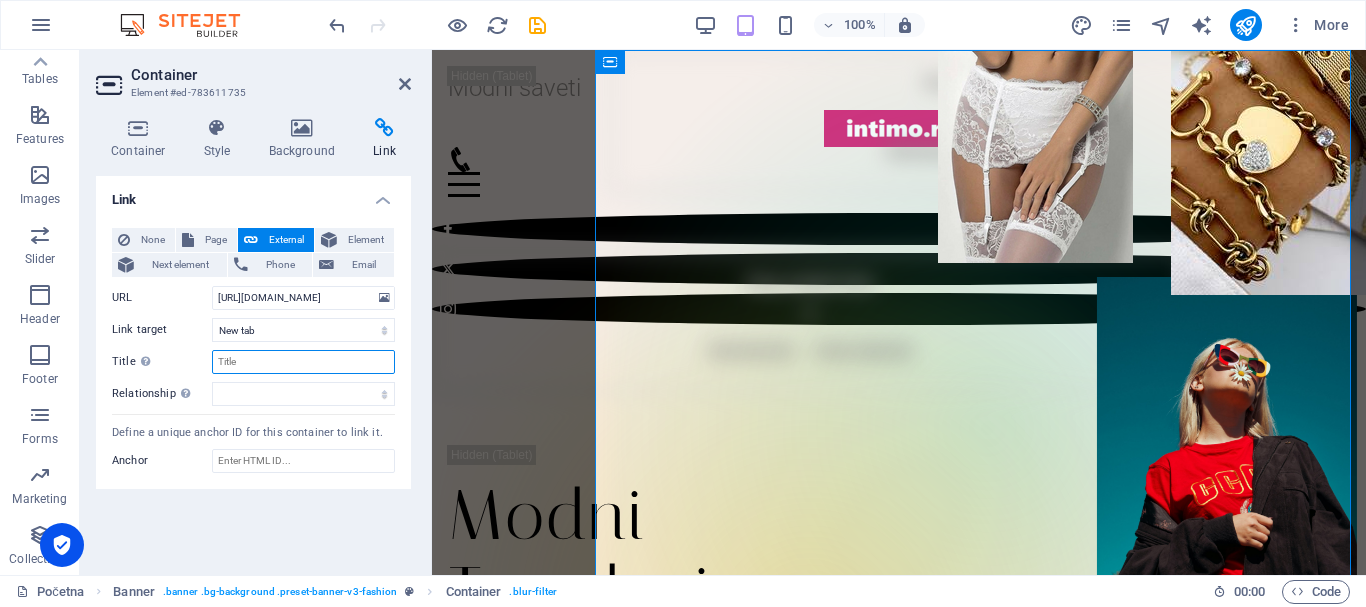 scroll, scrollTop: 0, scrollLeft: 0, axis: both 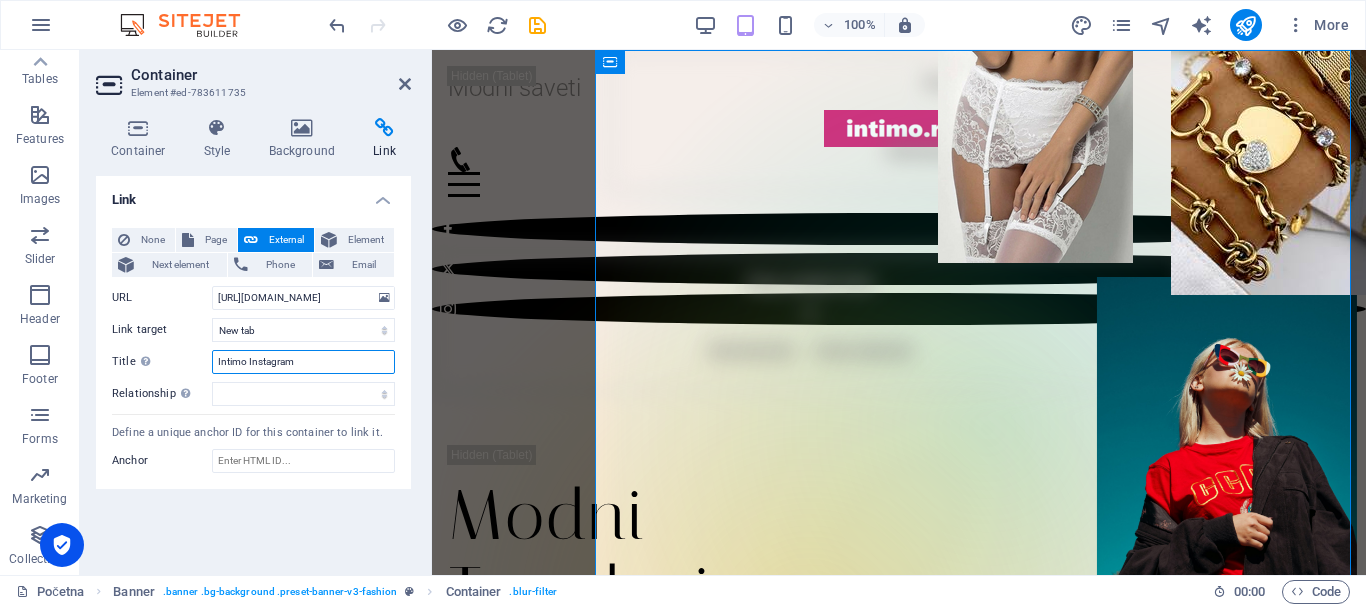 type on "Intimo Instagram" 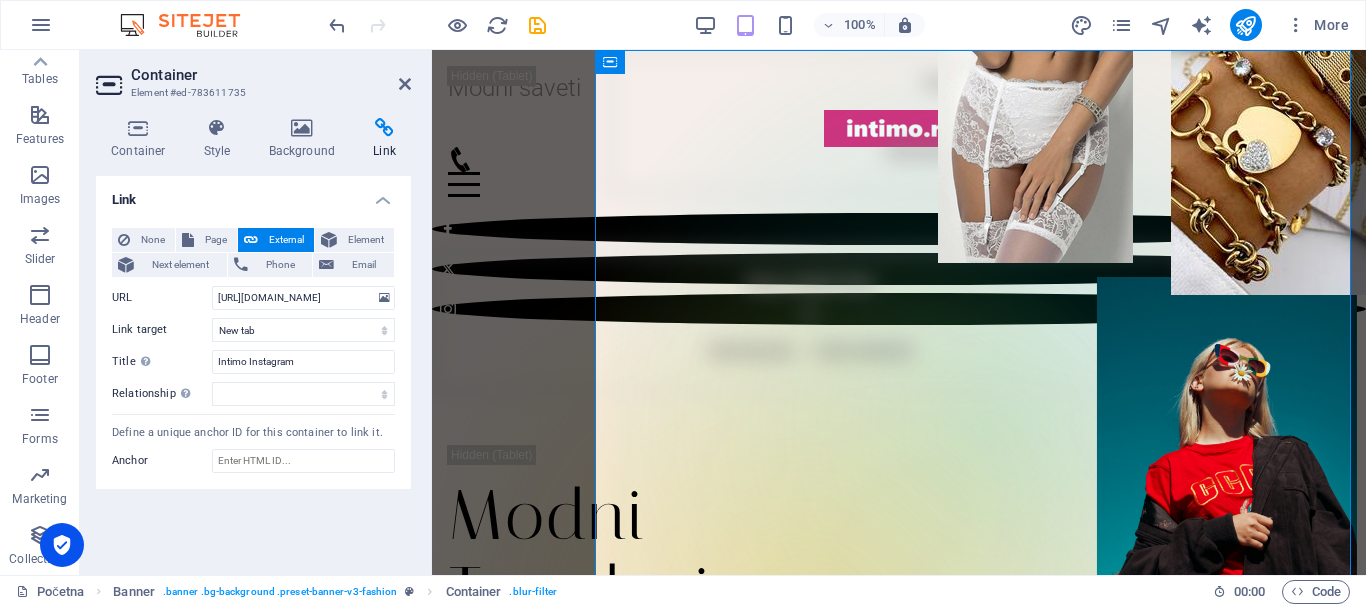 click on "Link None Page External Element Next element Phone Email Page Početna Novosti Events Saradnja Lokacija Kontakt Legal Notice Privacy Element
URL https://www.instagram.com/seksives Phone Email Link target New tab Same tab Overlay Title Additional link description, should not be the same as the link text. The title is most often shown as a tooltip text when the mouse moves over the element. Leave empty if uncertain. Intimo Instagram Relationship Sets the  relationship of this link to the link target . For example, the value "nofollow" instructs search engines not to follow the link. Can be left empty. alternate author bookmark external help license next nofollow noreferrer noopener prev search tag Define a unique anchor ID for this container to link it. Anchor" at bounding box center (253, 367) 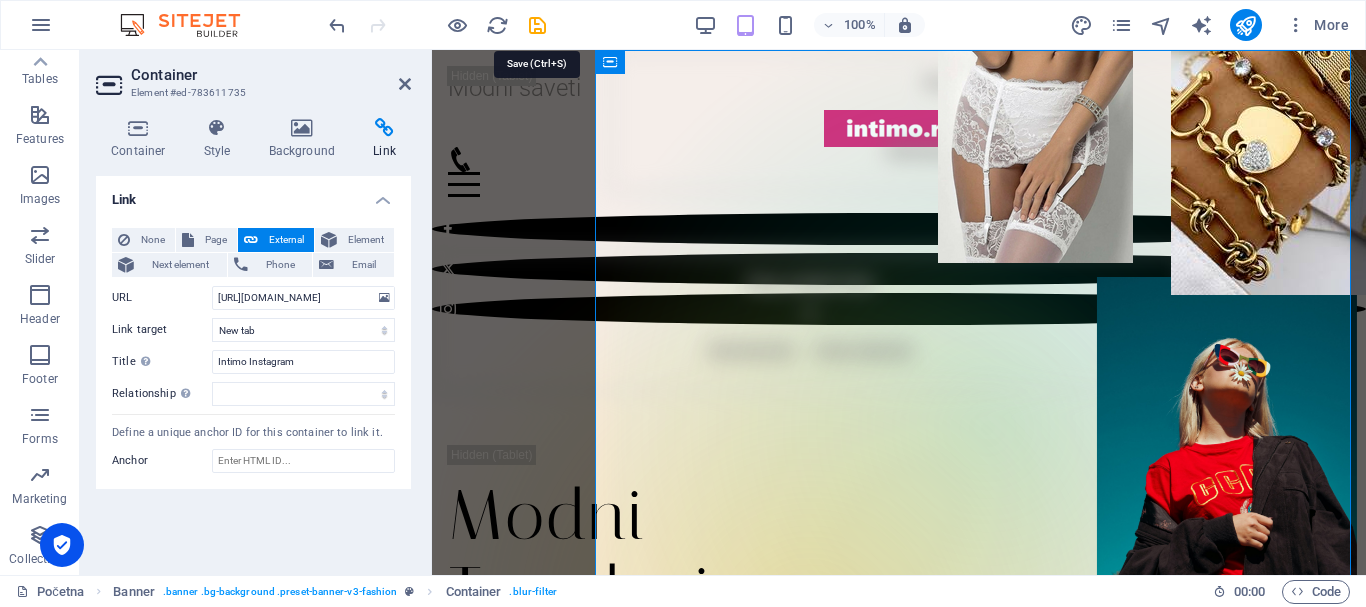 click at bounding box center [537, 25] 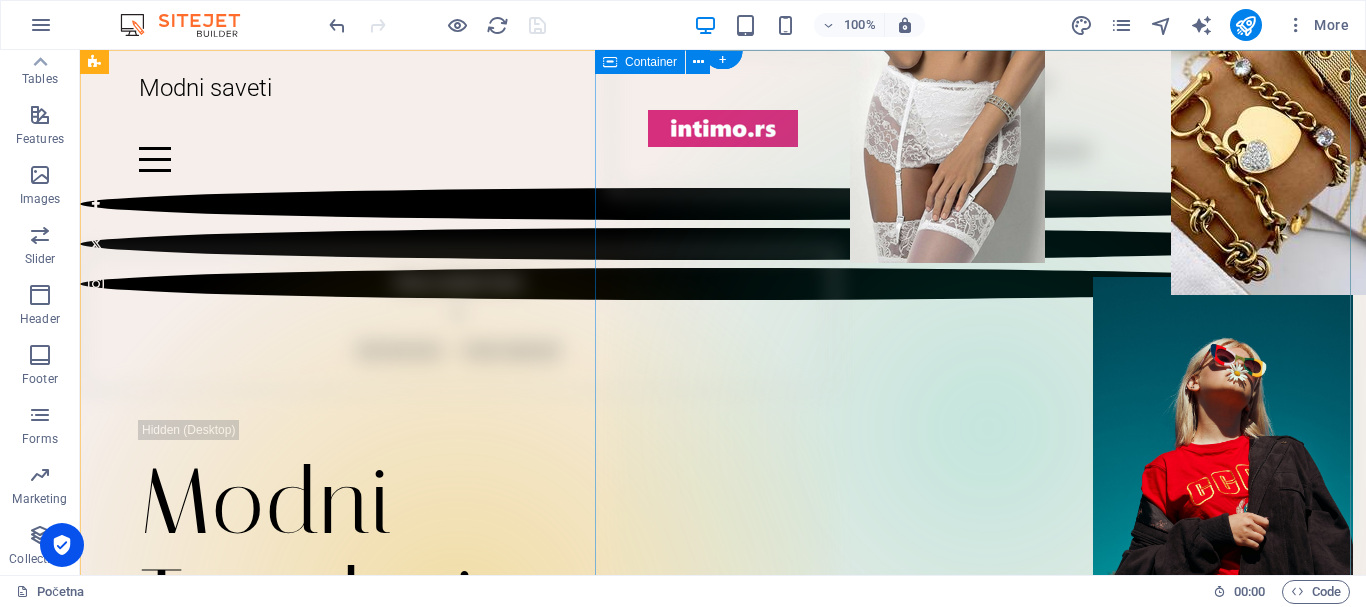 click on "Drop content here or  Add elements  Paste clipboard" at bounding box center (988, 121) 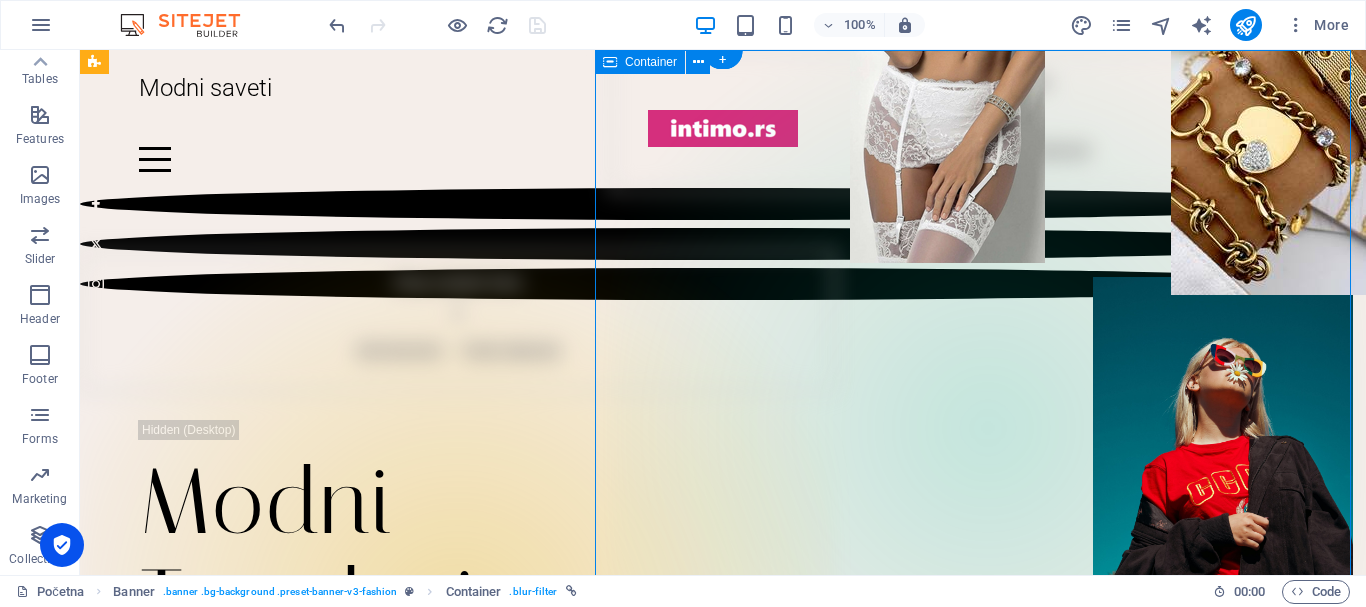 click on "Drop content here or  Add elements  Paste clipboard" at bounding box center [988, 121] 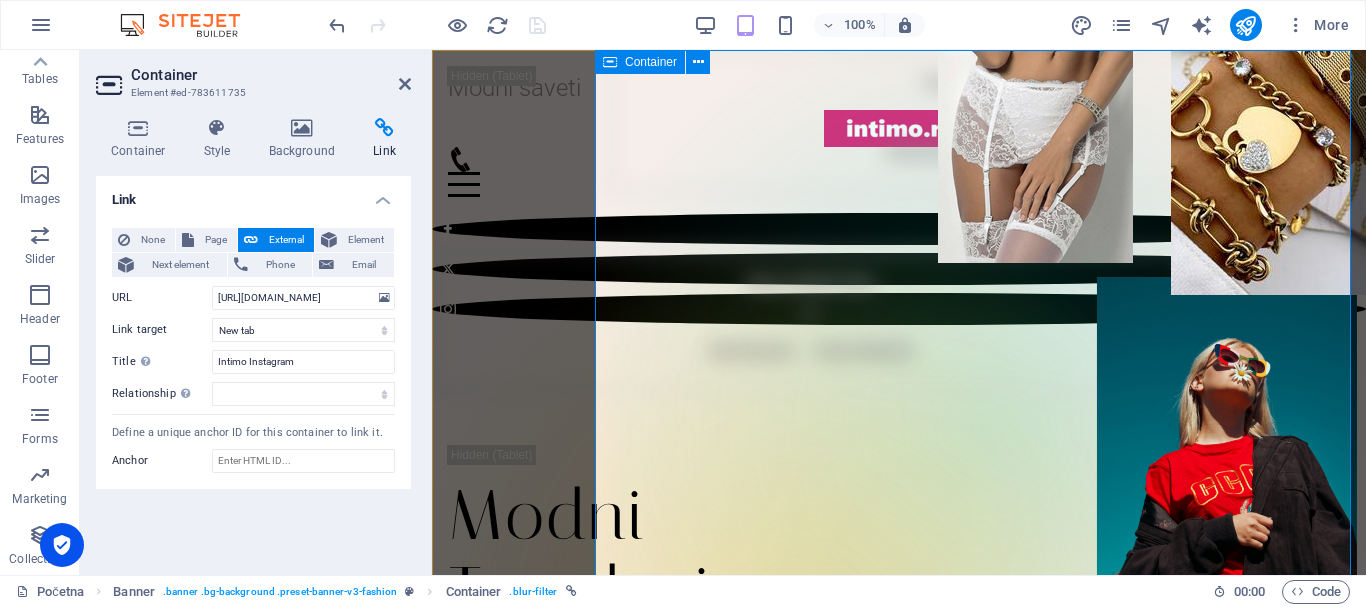 click on "Drop content here or  Add elements  Paste clipboard" at bounding box center (988, 121) 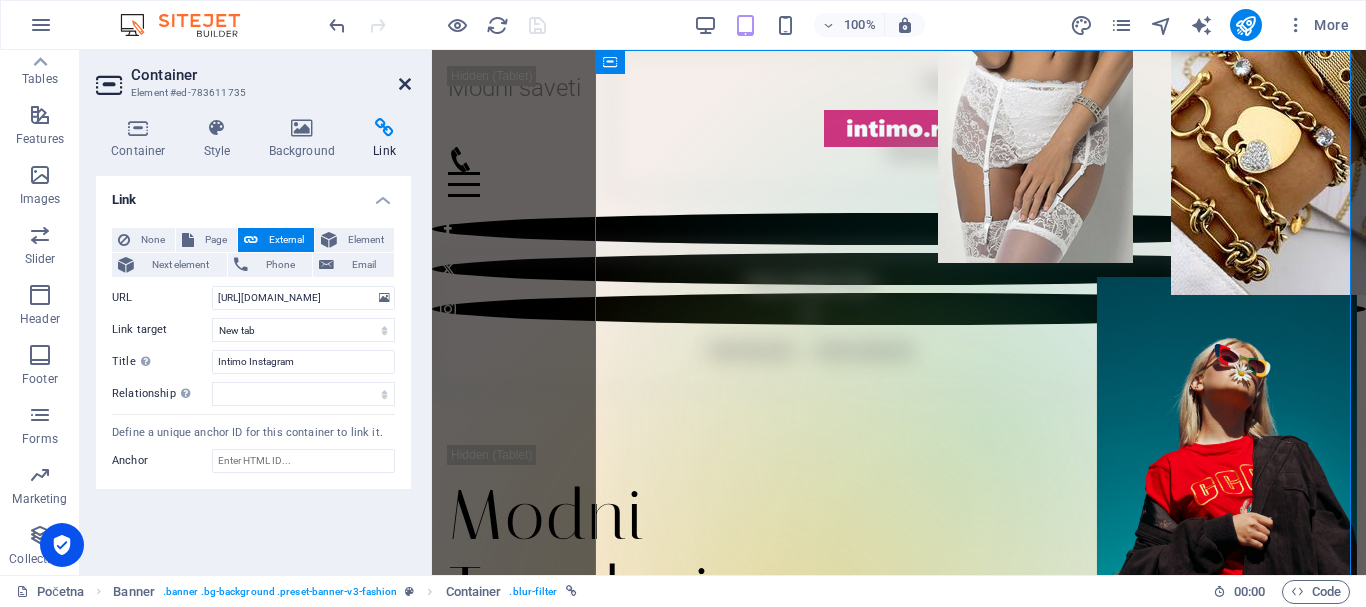 drag, startPoint x: 402, startPoint y: 79, endPoint x: 322, endPoint y: 29, distance: 94.33981 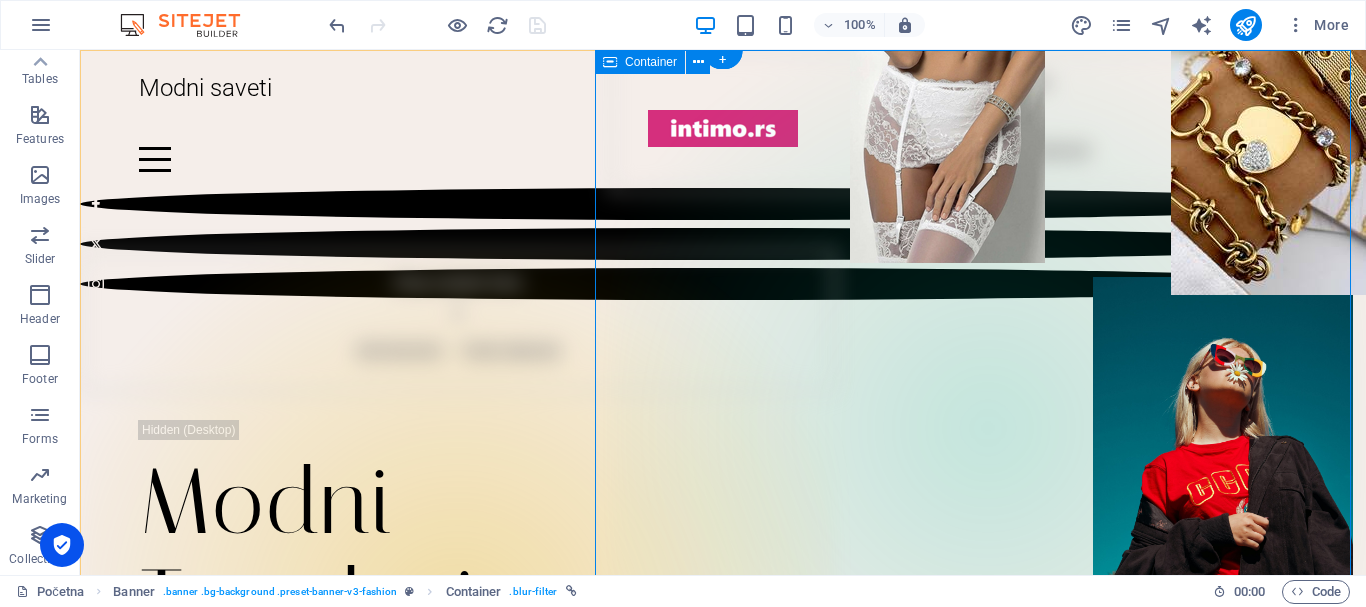 click on "Drop content here or  Add elements  Paste clipboard" at bounding box center (988, 121) 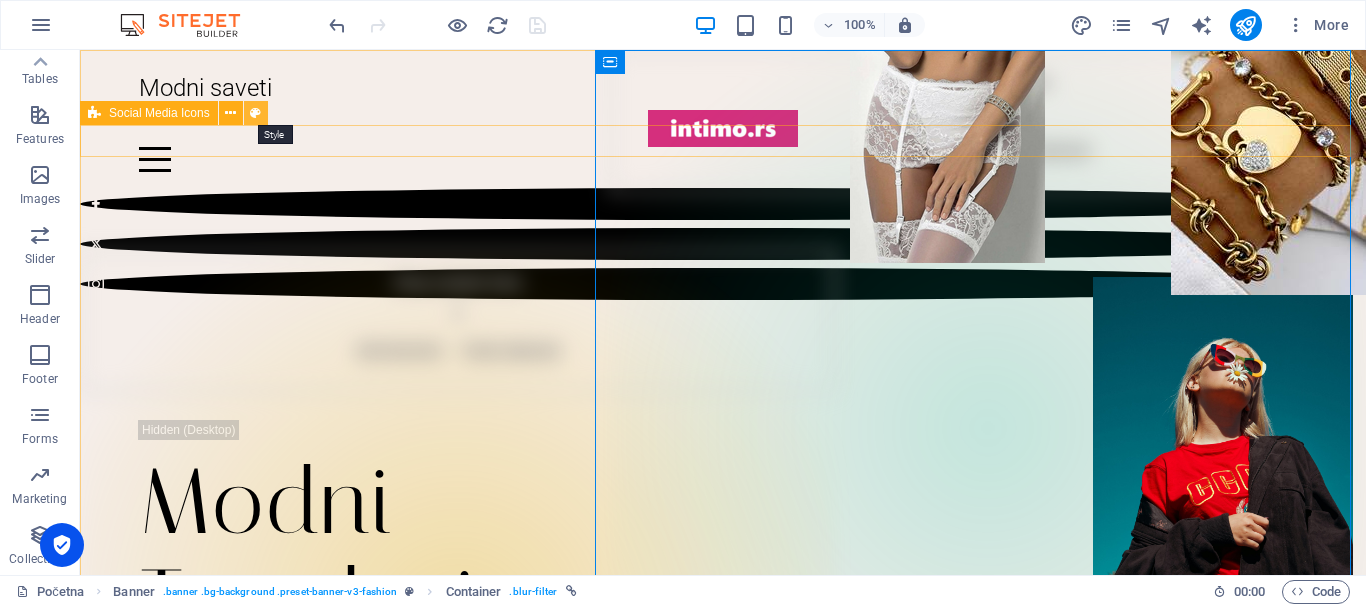 click at bounding box center (255, 113) 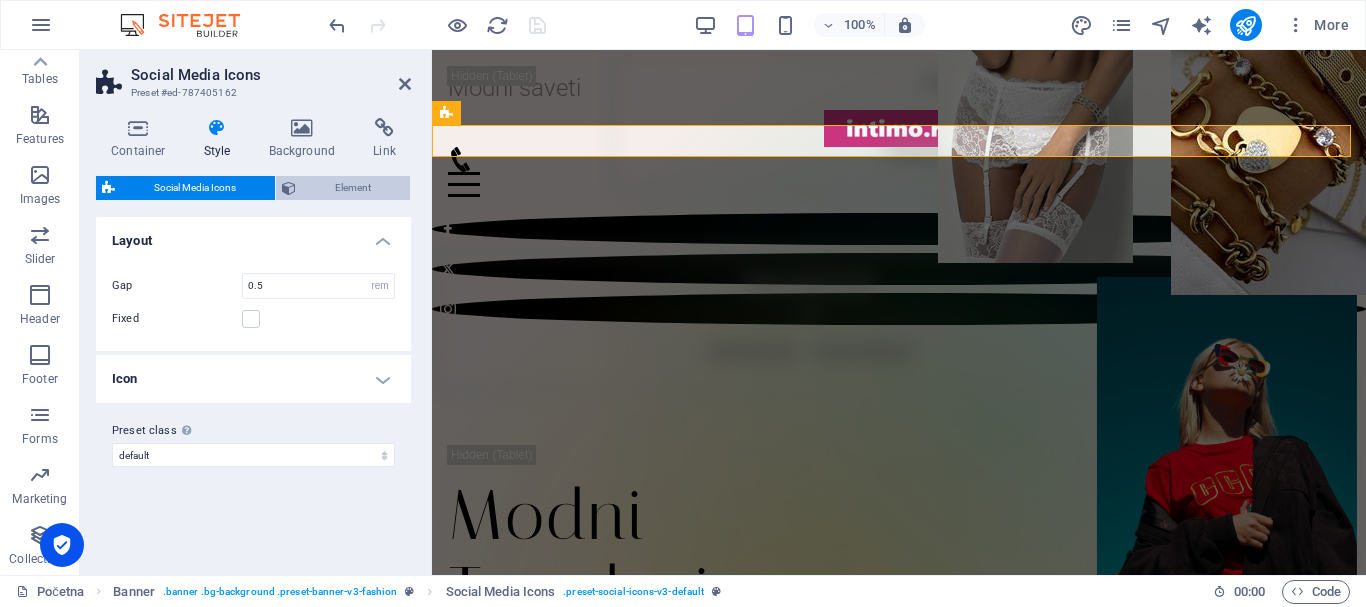 click on "Element" at bounding box center [353, 188] 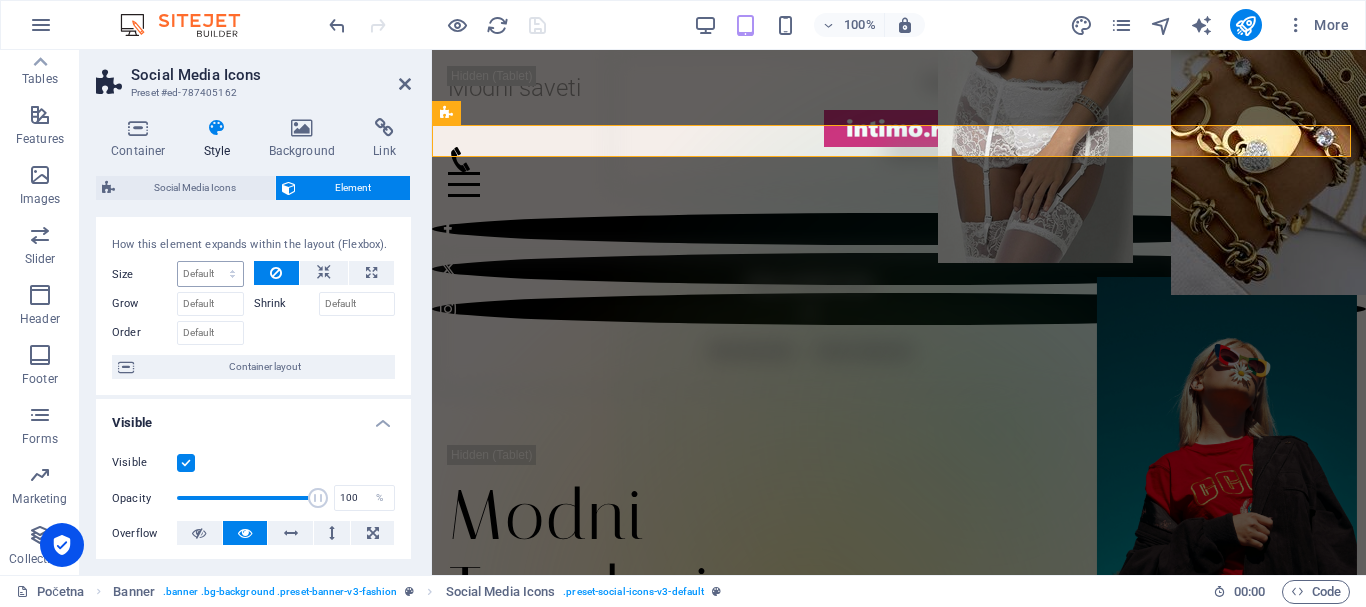 scroll, scrollTop: 0, scrollLeft: 0, axis: both 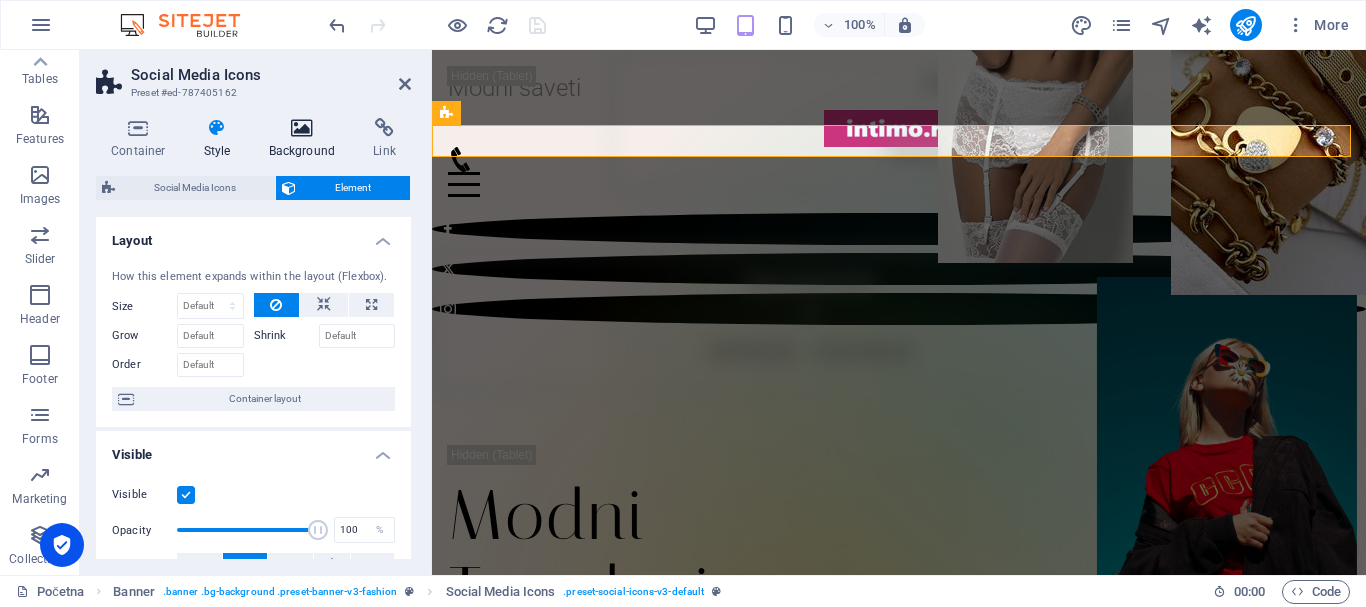 click at bounding box center (302, 128) 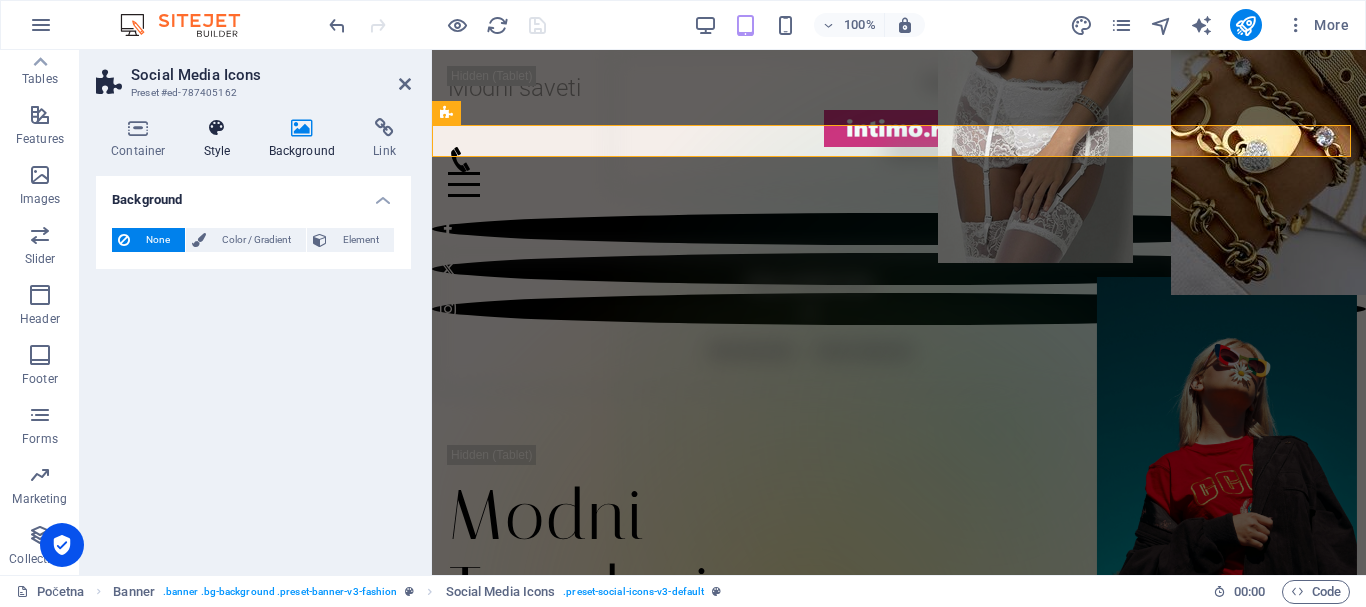 click at bounding box center (217, 128) 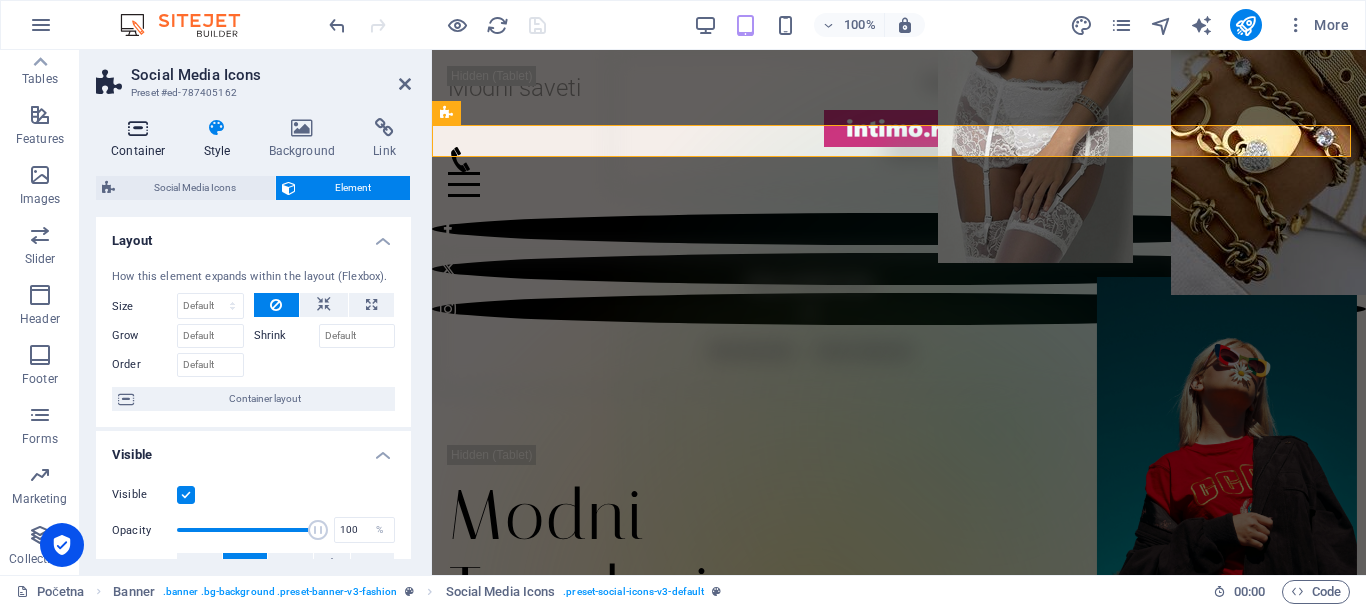 click at bounding box center (138, 128) 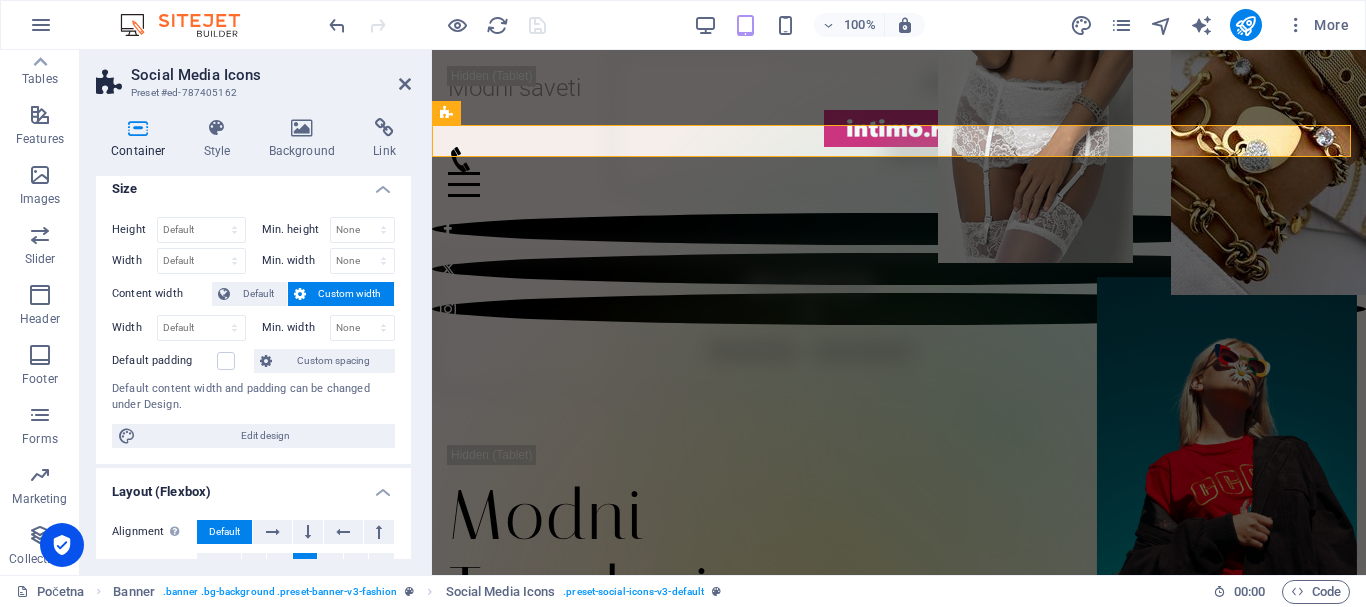 scroll, scrollTop: 0, scrollLeft: 0, axis: both 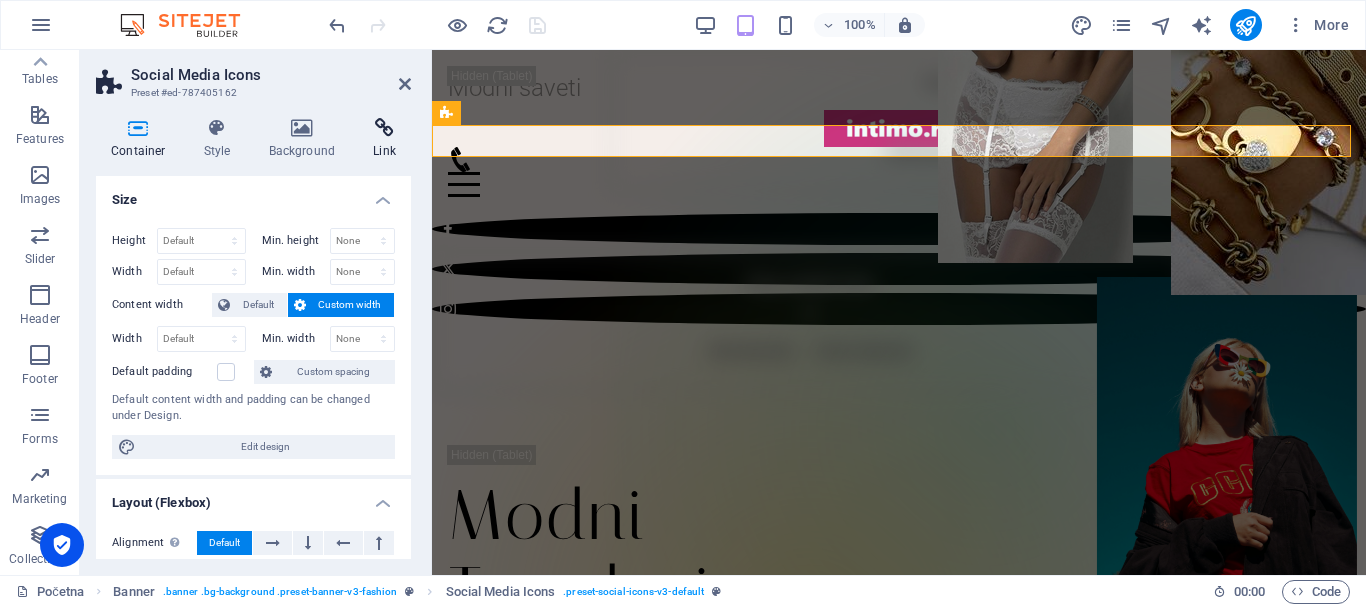 click at bounding box center (384, 128) 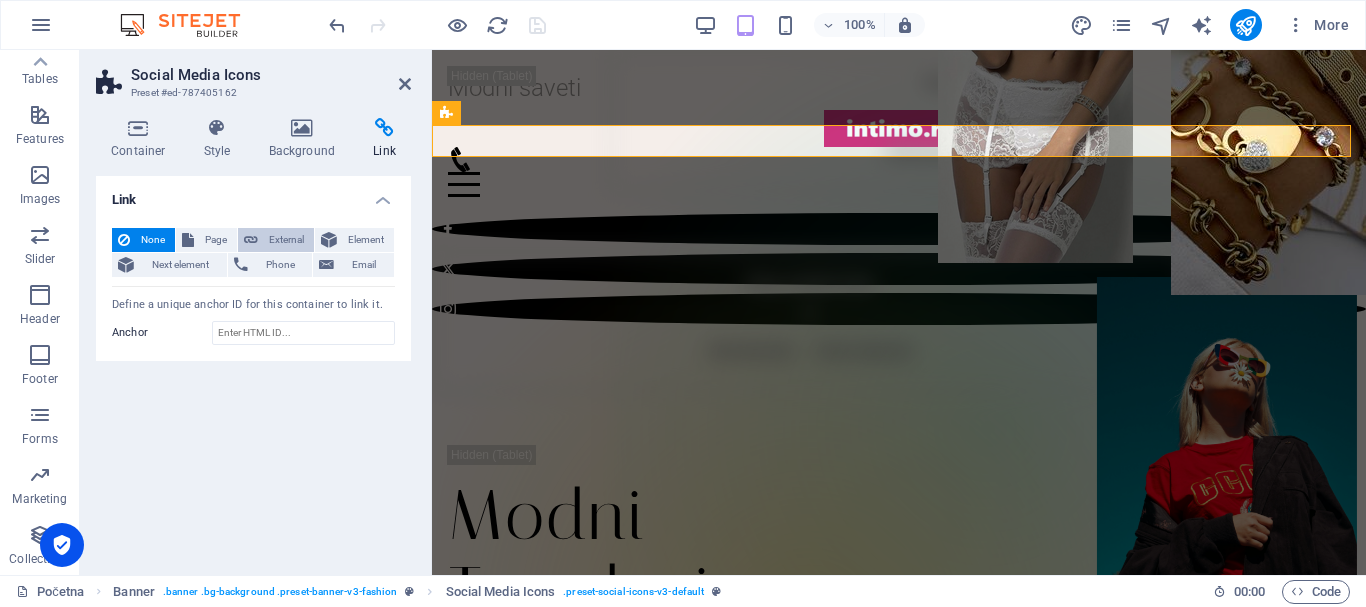 click on "External" at bounding box center (286, 240) 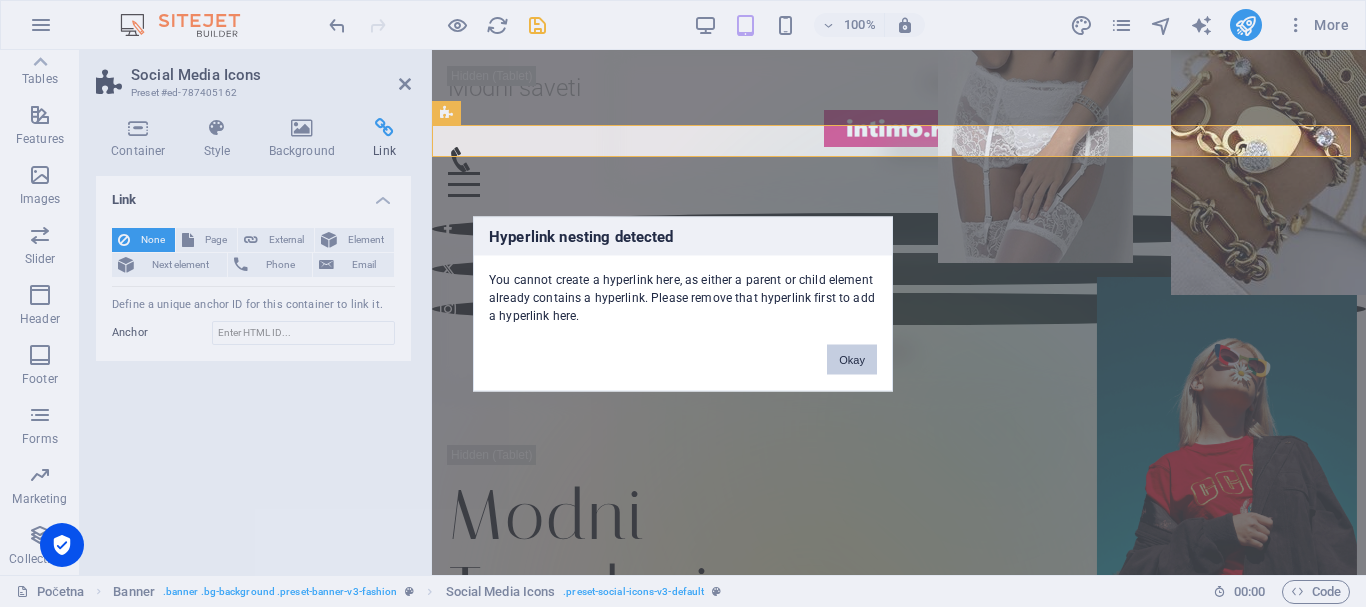 drag, startPoint x: 411, startPoint y: 307, endPoint x: 844, endPoint y: 357, distance: 435.8773 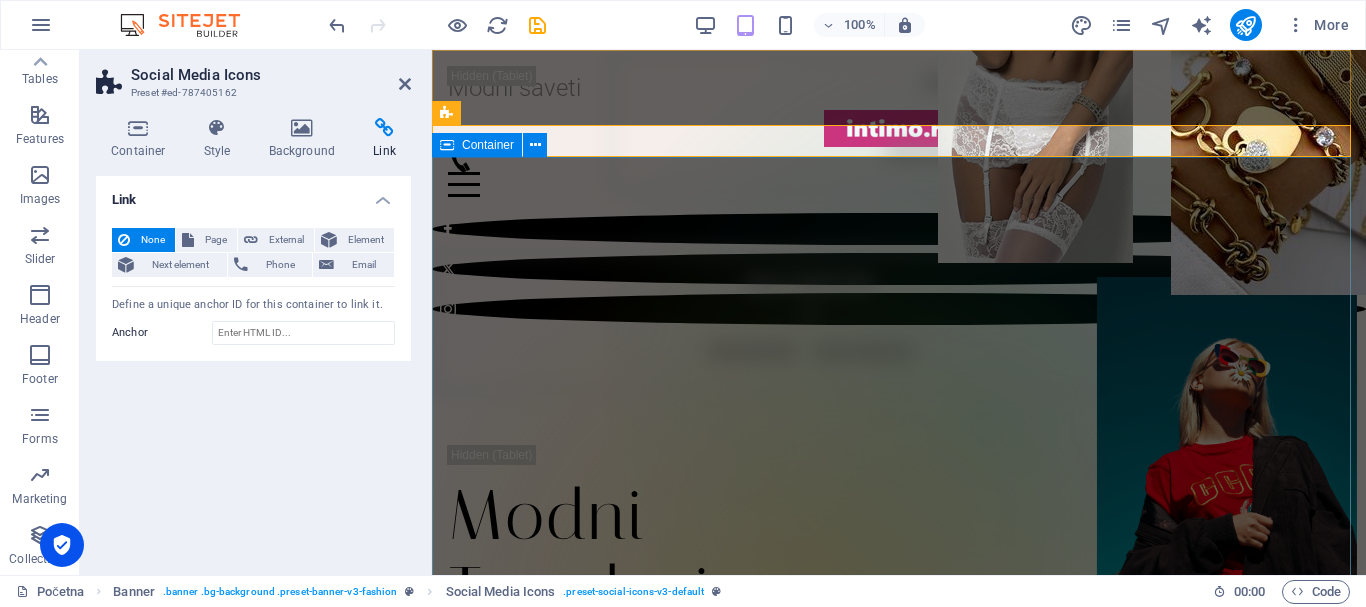 click on "Modni  Trendovi Dobrodošli,  modni blog posvećen svim damama koje žele da izgledaju sjajno.  Ovde ćete pronaći praktične modne savete, inspiraciju za  svakodnevni stil i trikove kako kombinovati garderobu. Istražujemo najnovije modne trendove i pronalazimo načine  da ih prilagodimo našem budžetu i stilu života.  Bilo da vas zanima poslovni stil ili ležerne kombinacije za vikend,  otkrijte kako da izgradite garderobu koju ćete voleti. POGLEDAJ NOVOSTI" at bounding box center [899, 703] 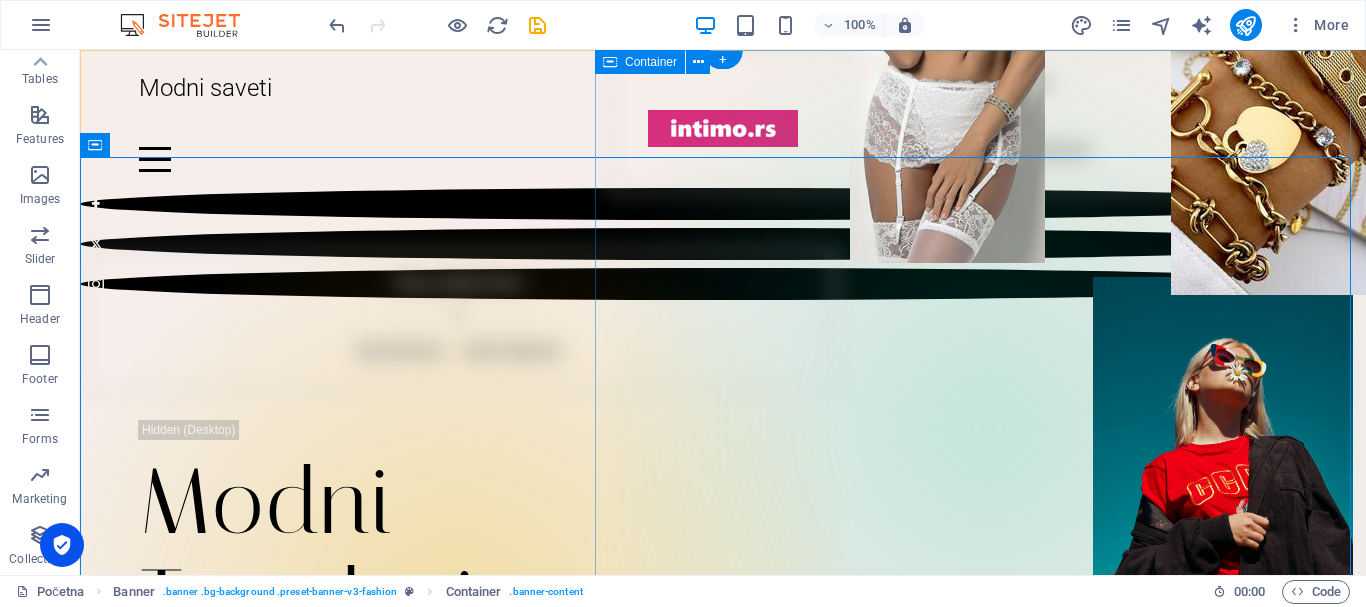 click on "Drop content here or  Add elements  Paste clipboard" at bounding box center [988, 121] 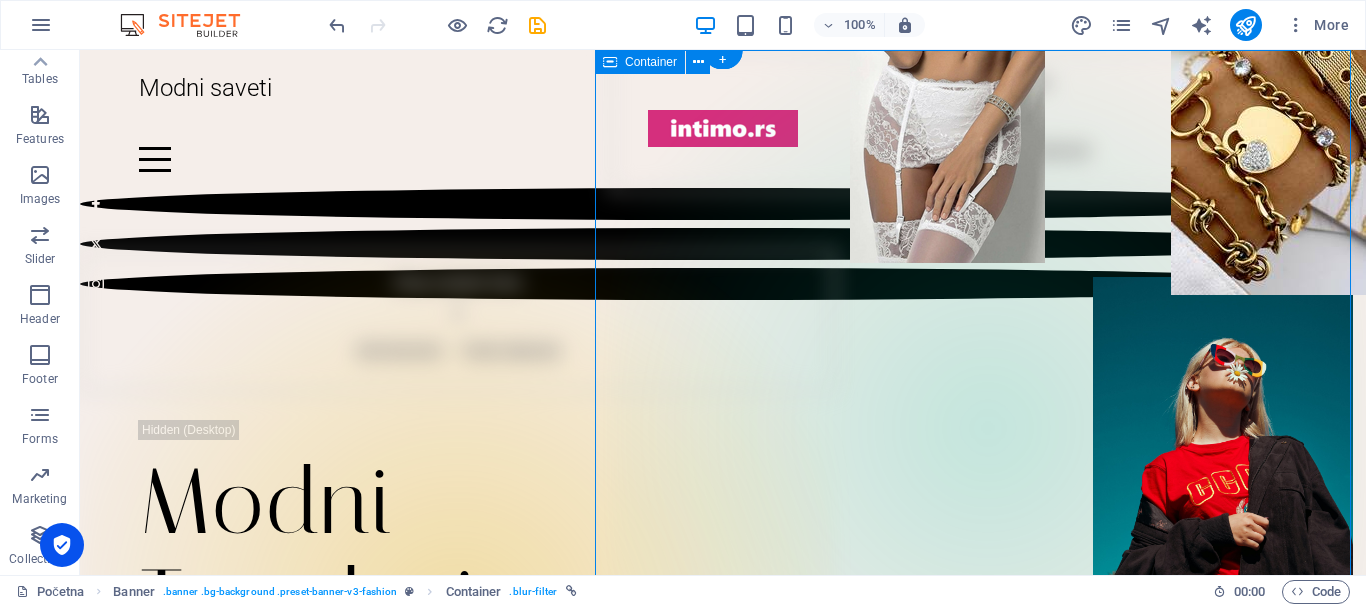 click on "Drop content here or  Add elements  Paste clipboard" at bounding box center (988, 121) 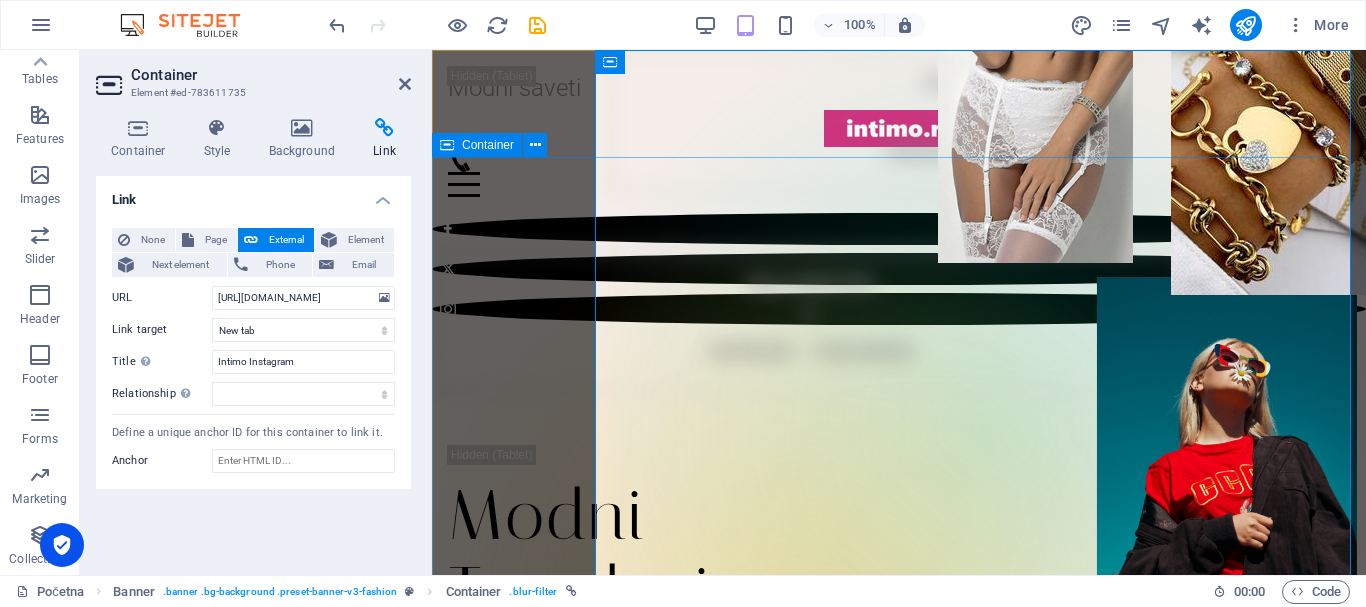 click on "Modni  Trendovi Dobrodošli,  modni blog posvećen svim damama koje žele da izgledaju sjajno.  Ovde ćete pronaći praktične modne savete, inspiraciju za  svakodnevni stil i trikove kako kombinovati garderobu. Istražujemo najnovije modne trendove i pronalazimo načine  da ih prilagodimo našem budžetu i stilu života.  Bilo da vas zanima poslovni stil ili ležerne kombinacije za vikend,  otkrijte kako da izgradite garderobu koju ćete voleti. POGLEDAJ NOVOSTI" at bounding box center (899, 703) 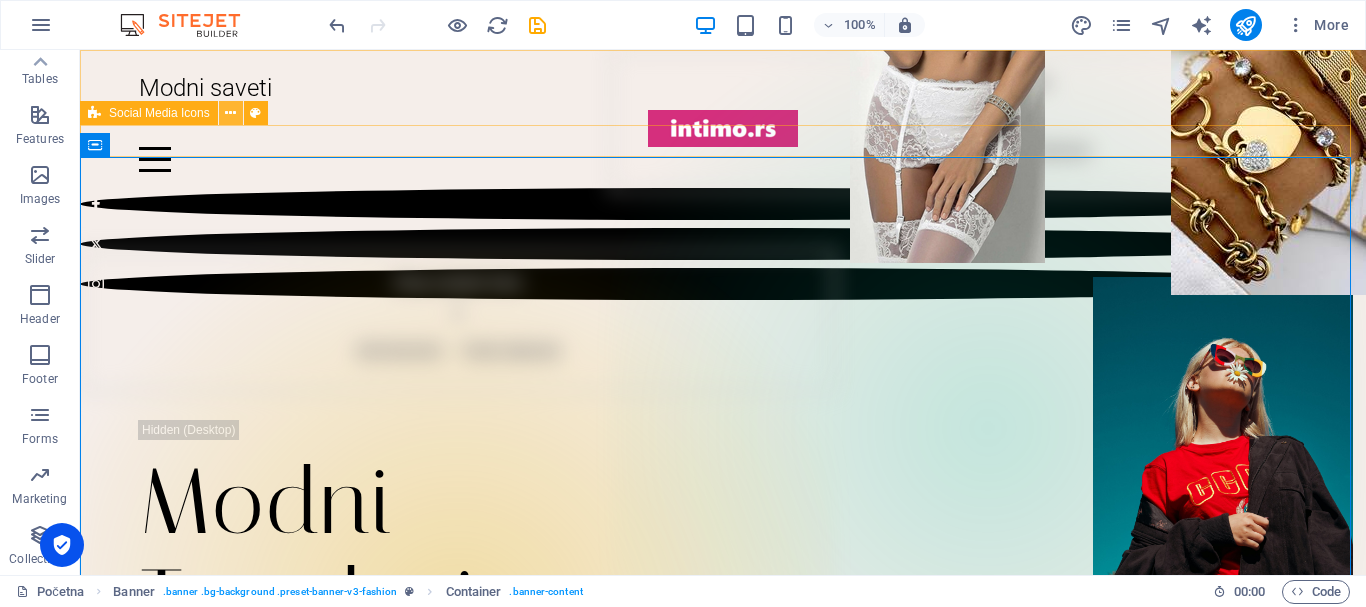click at bounding box center [230, 113] 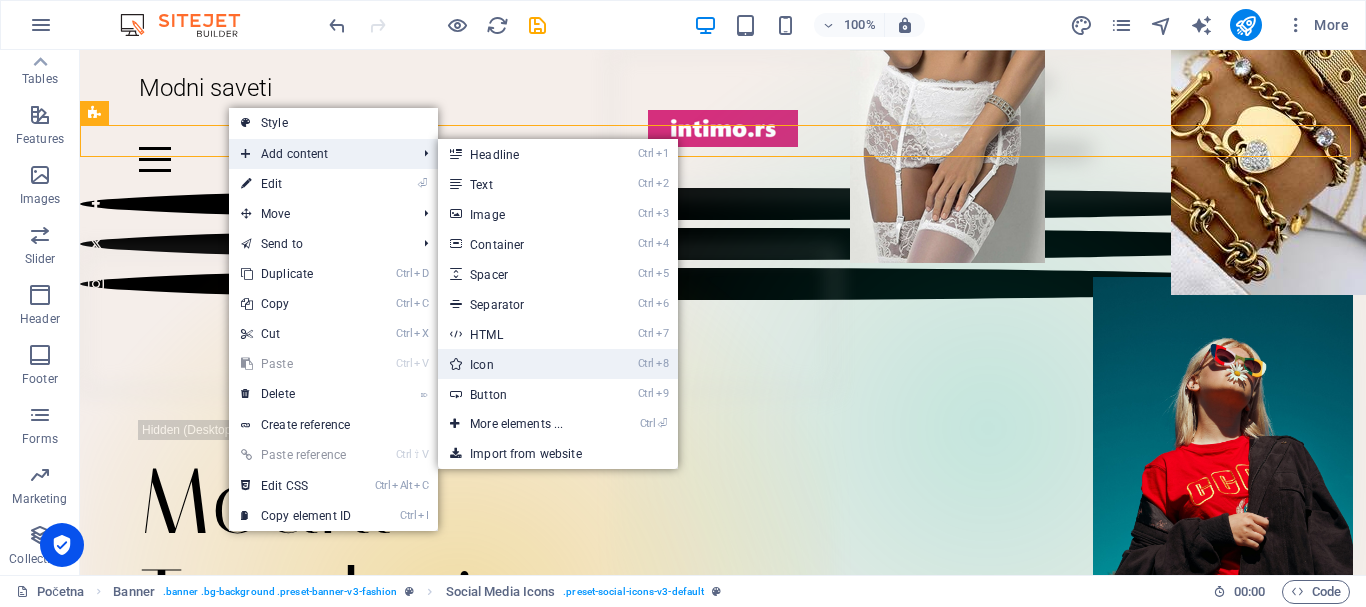 click on "Ctrl 8  Icon" at bounding box center (520, 364) 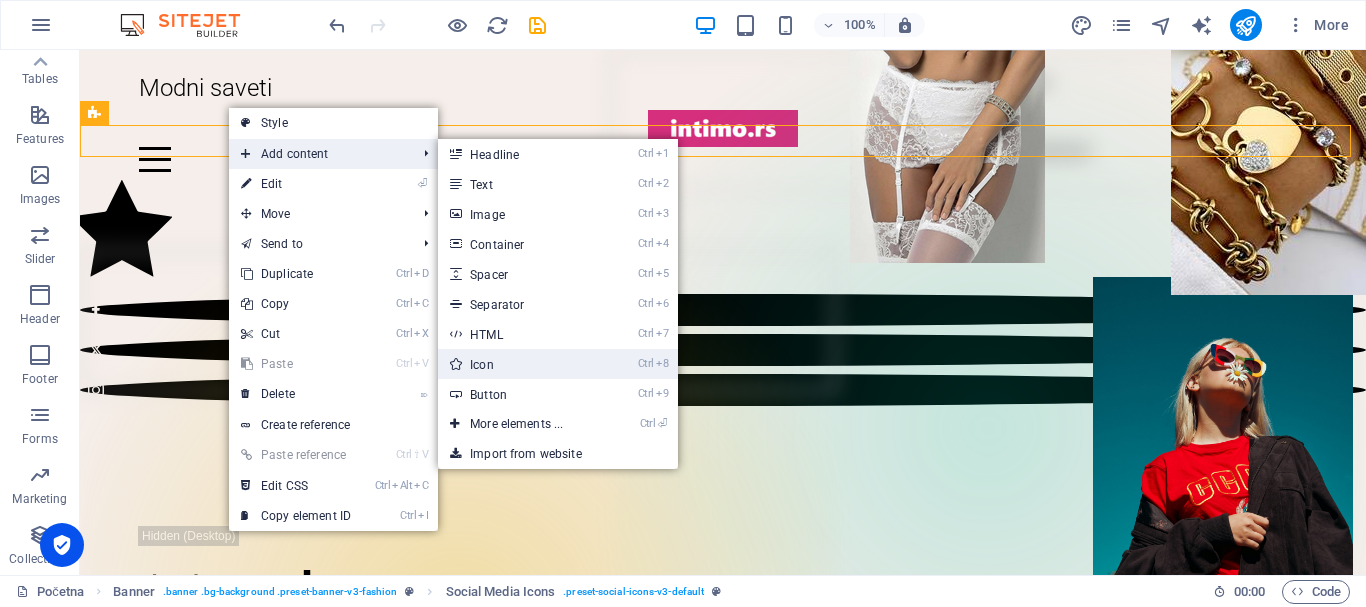 select on "xMidYMid" 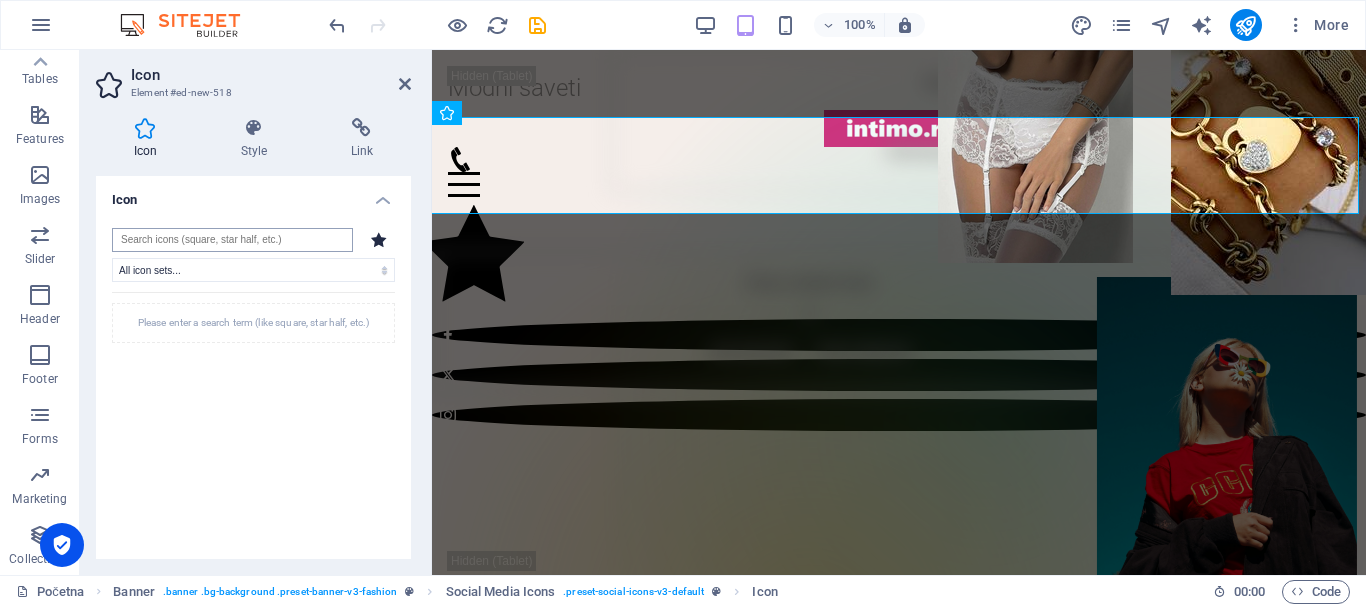 click at bounding box center [232, 240] 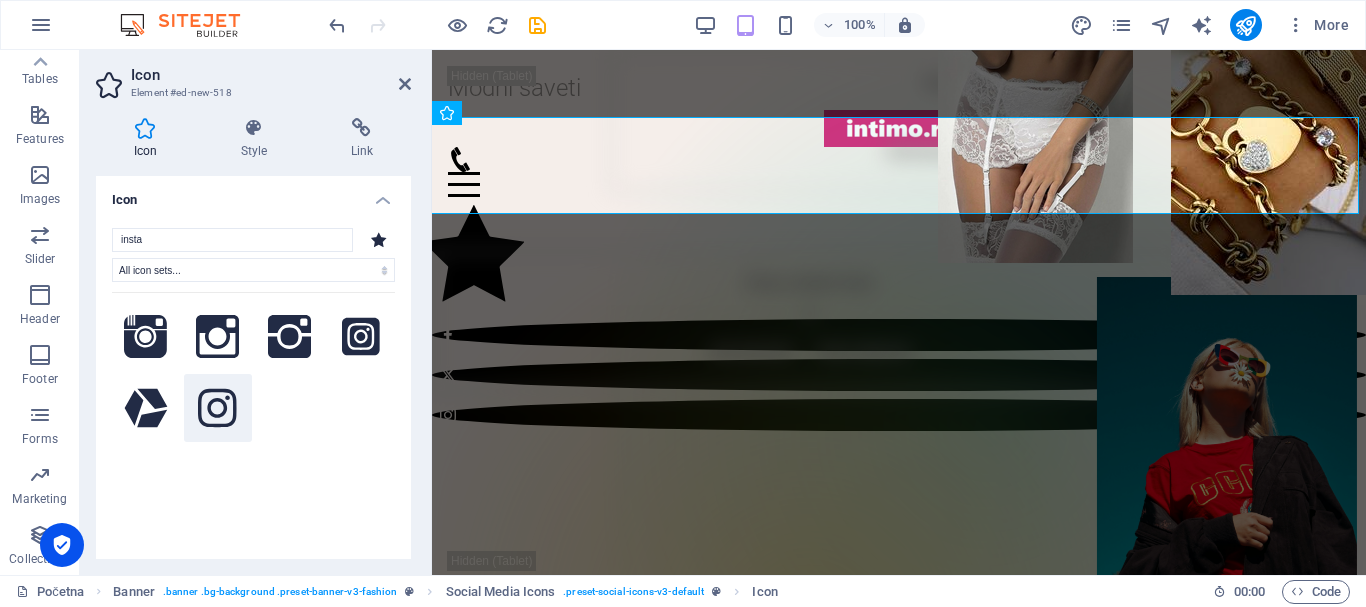 type on "insta" 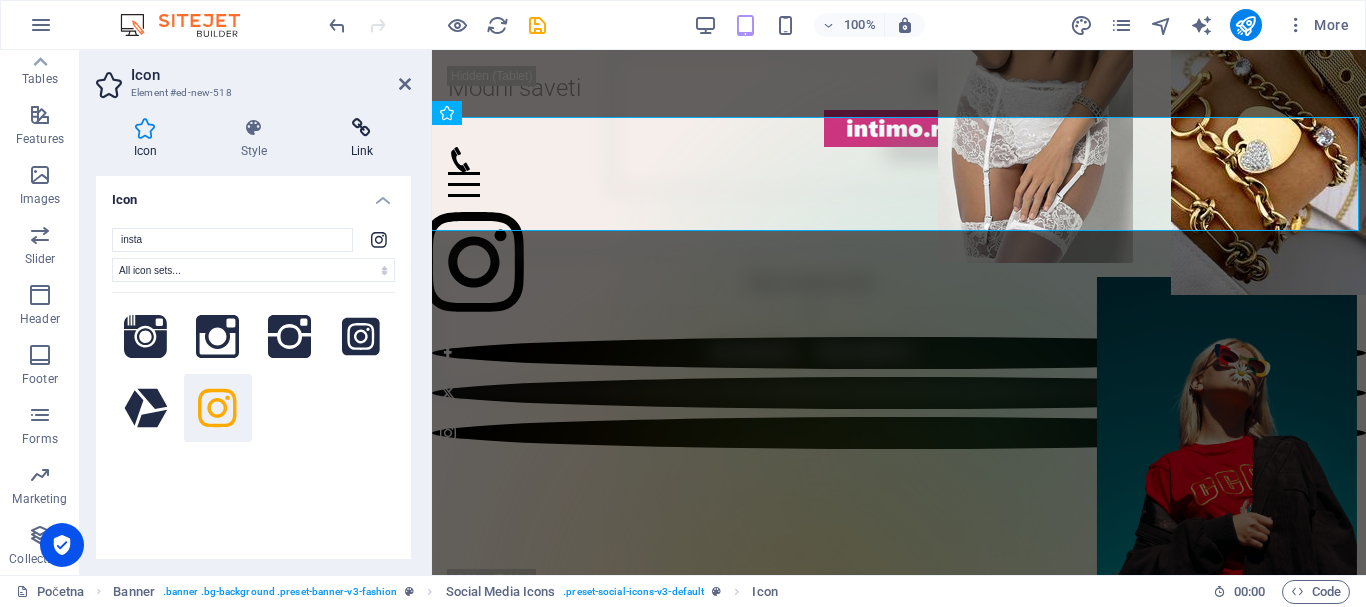 click at bounding box center [362, 128] 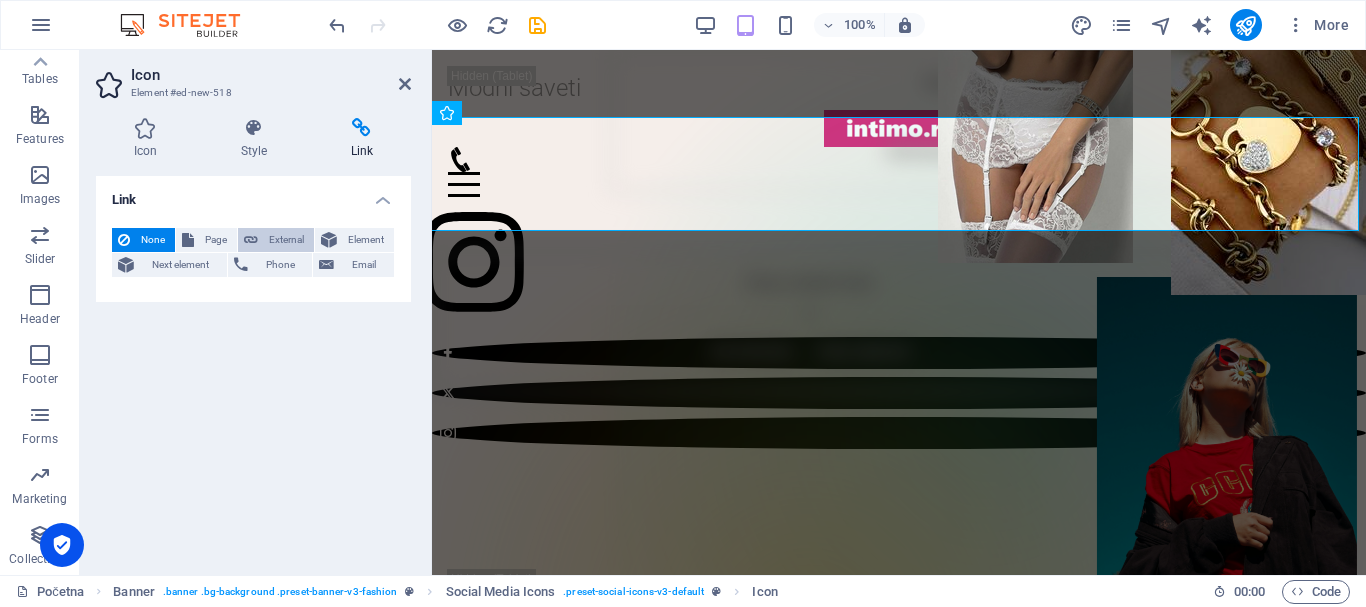 click on "External" at bounding box center [286, 240] 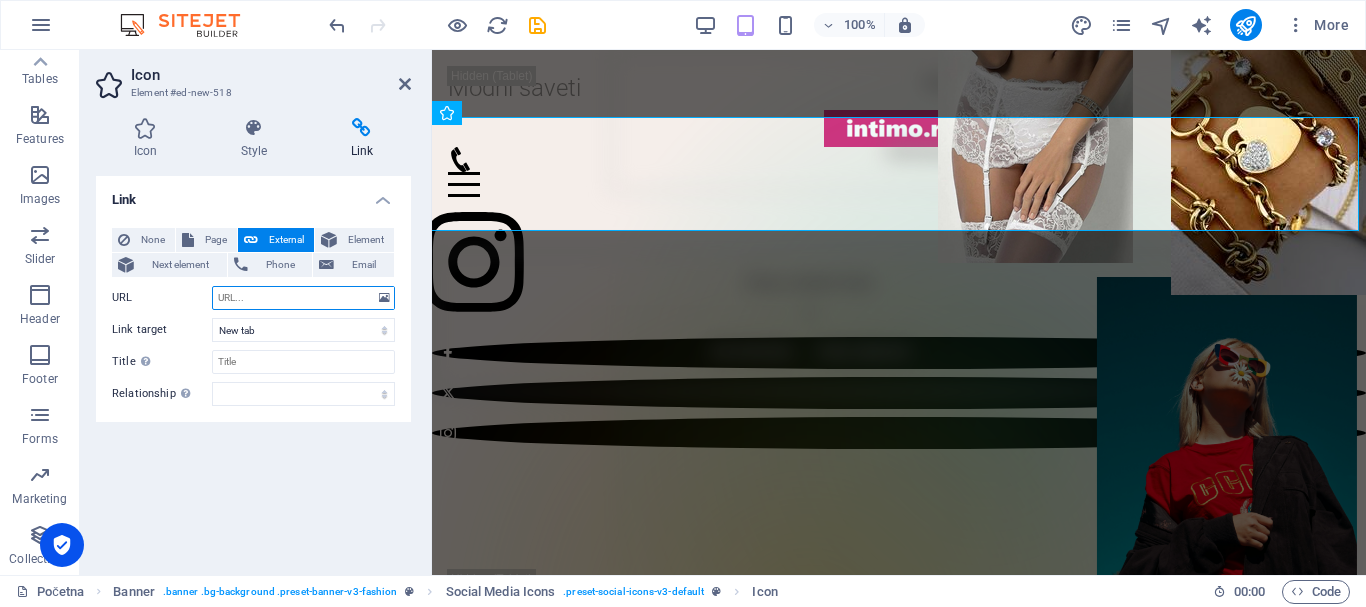click on "URL" at bounding box center (303, 298) 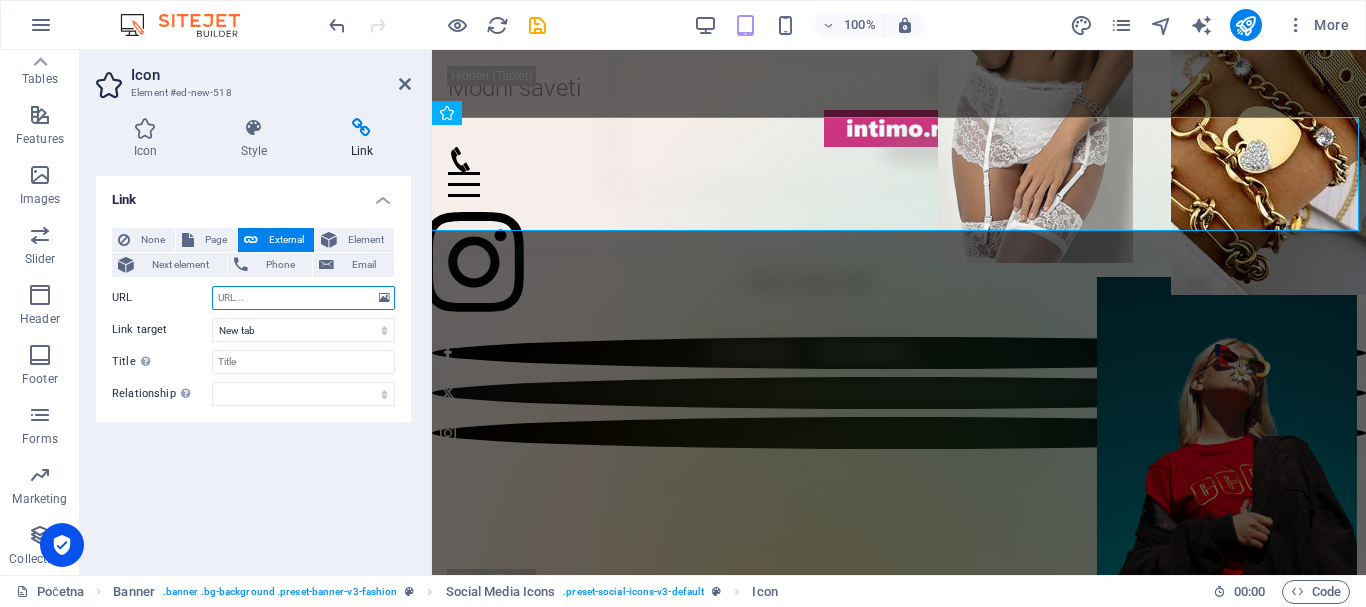 paste on "https://www.instagram.com/seksives" 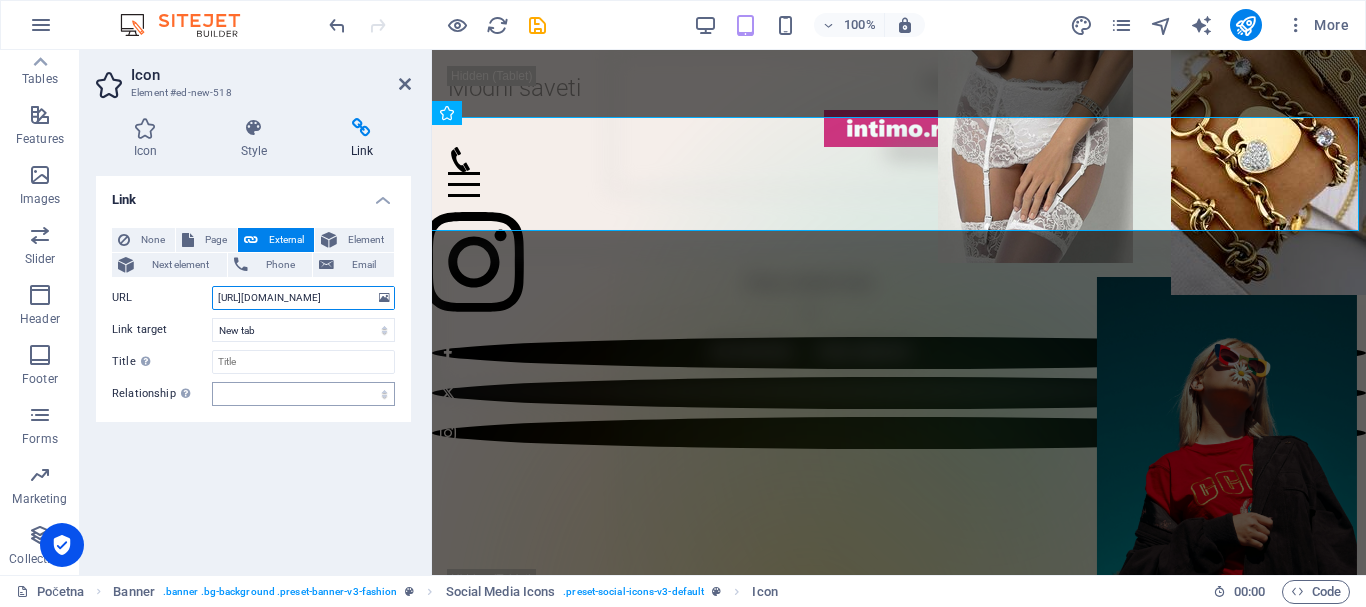 scroll, scrollTop: 0, scrollLeft: 15, axis: horizontal 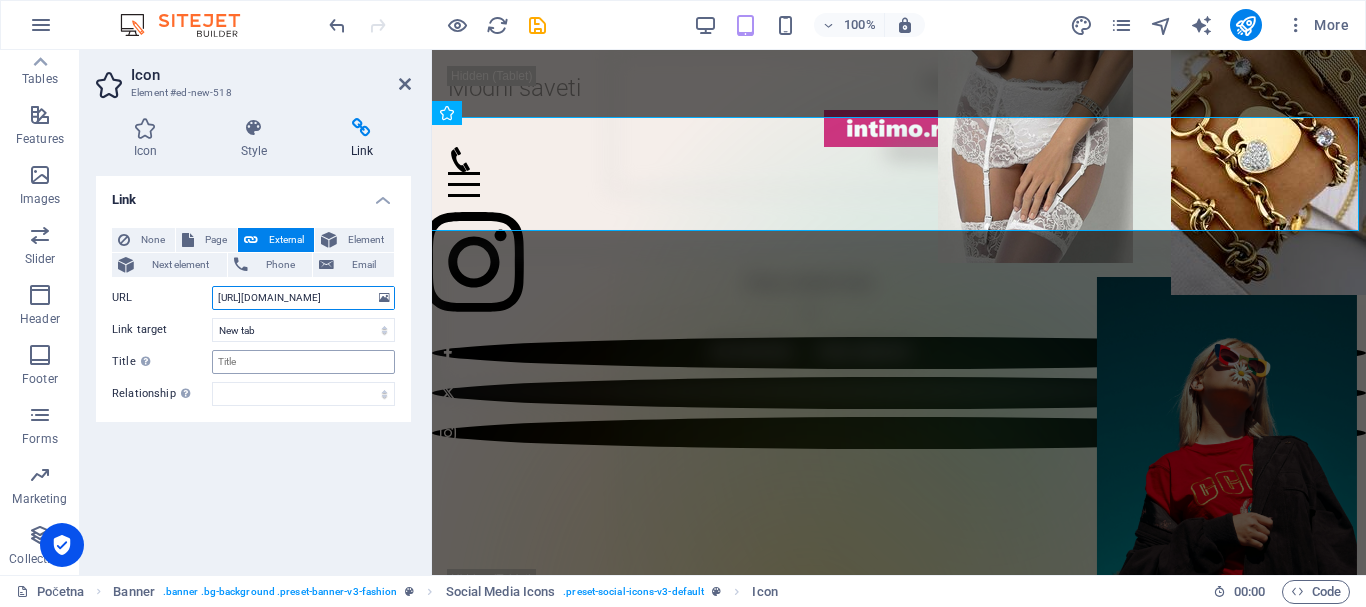 type on "https://www.instagram.com/seksives" 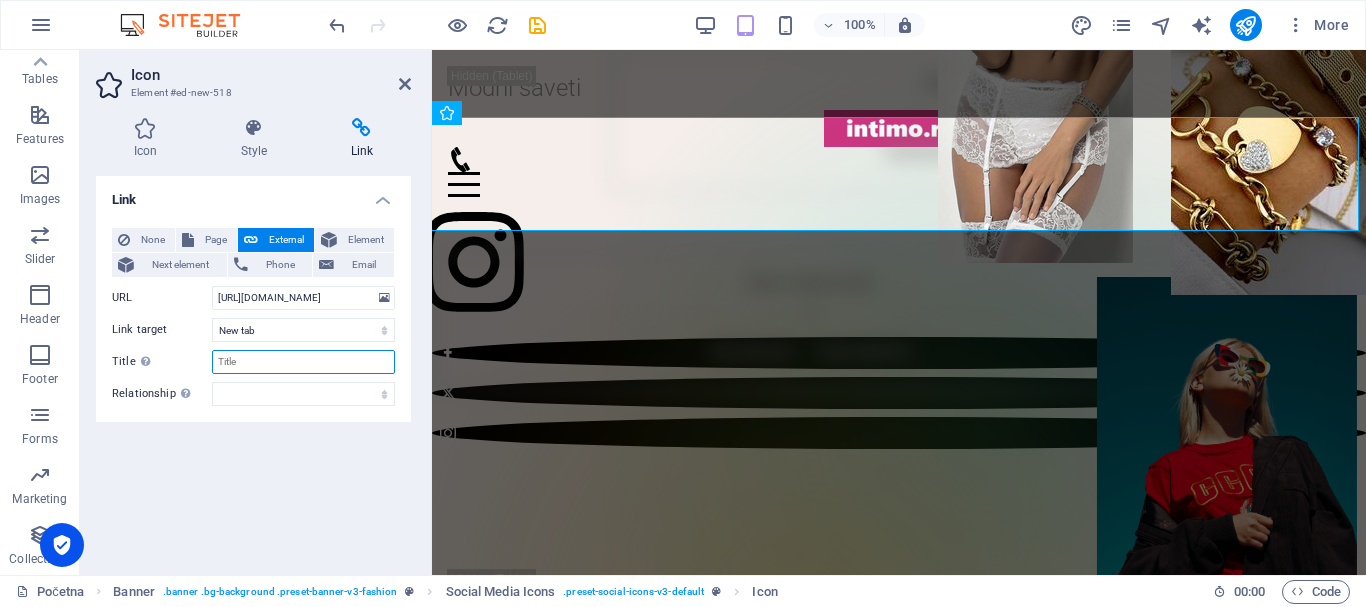 scroll, scrollTop: 0, scrollLeft: 0, axis: both 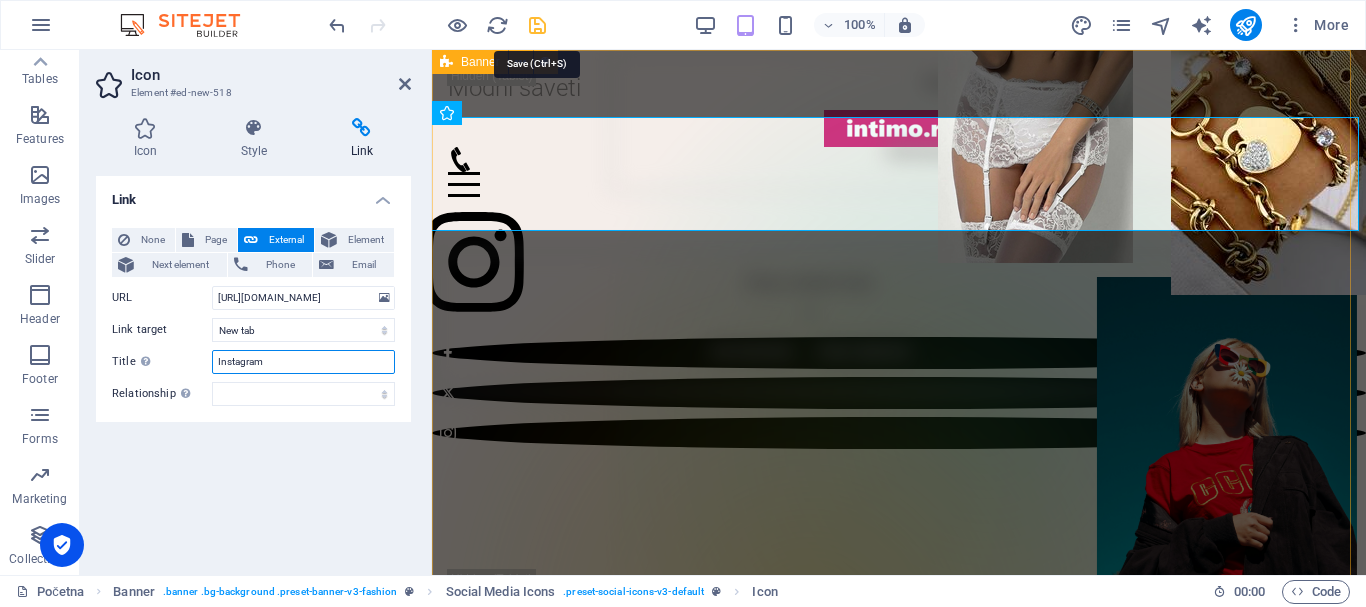 type on "Instagram" 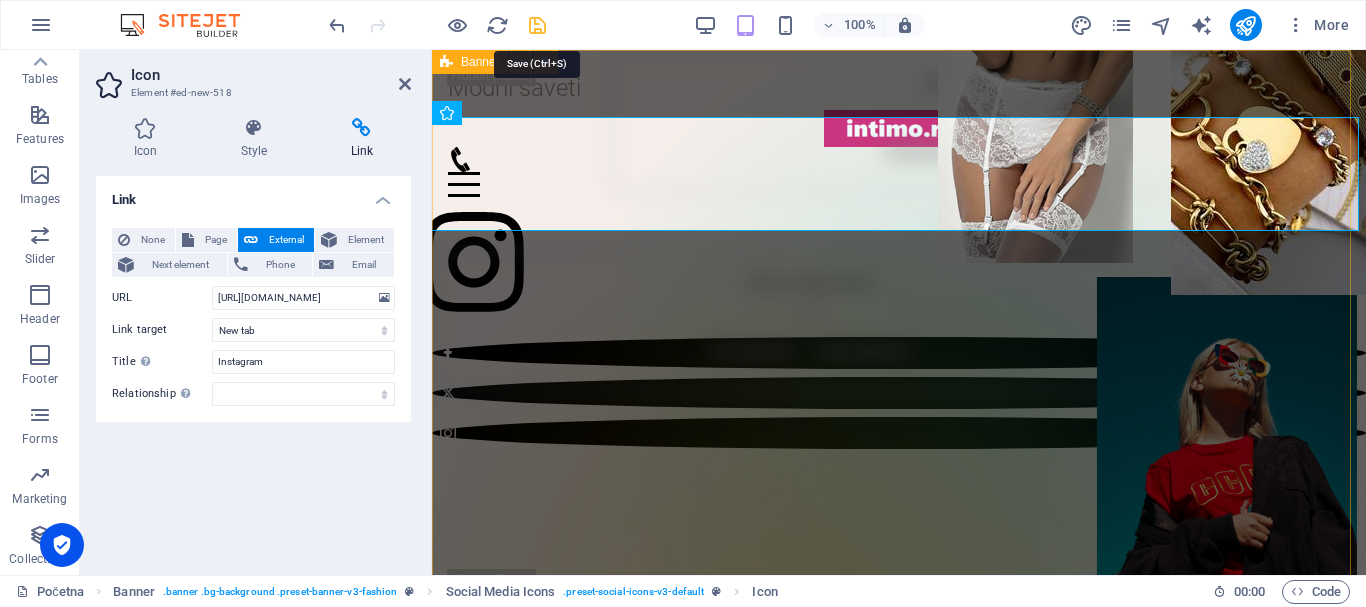 click at bounding box center (537, 25) 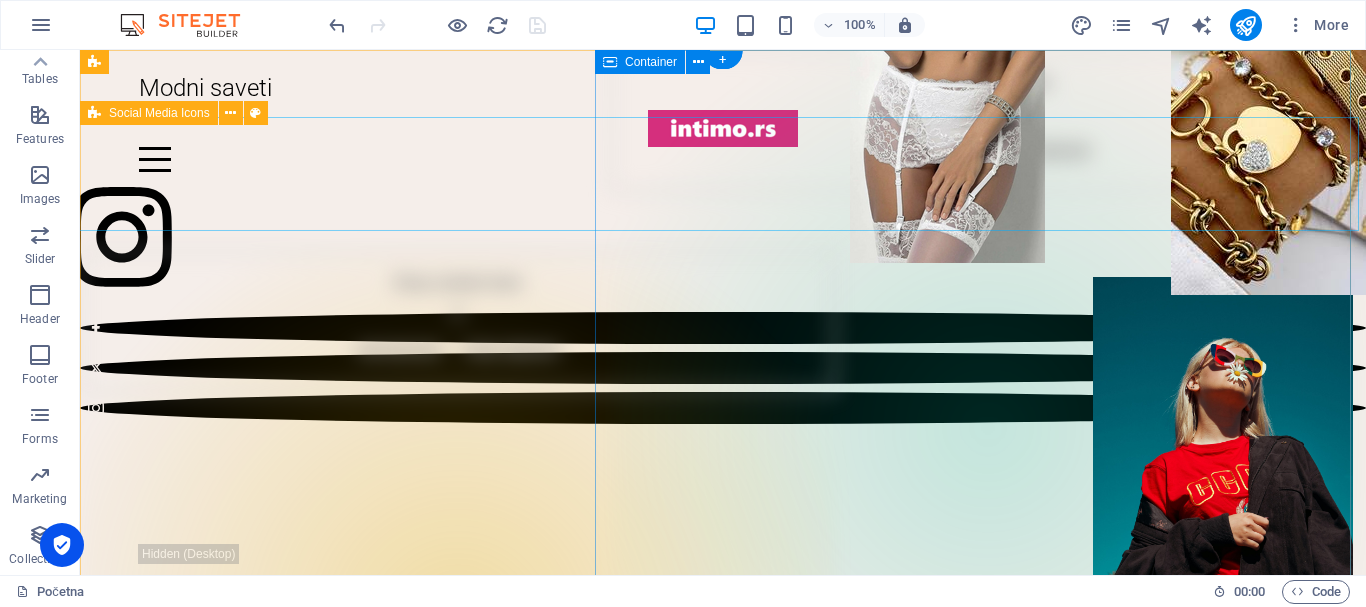 click on "Drop content here or  Add elements  Paste clipboard" at bounding box center [988, 428] 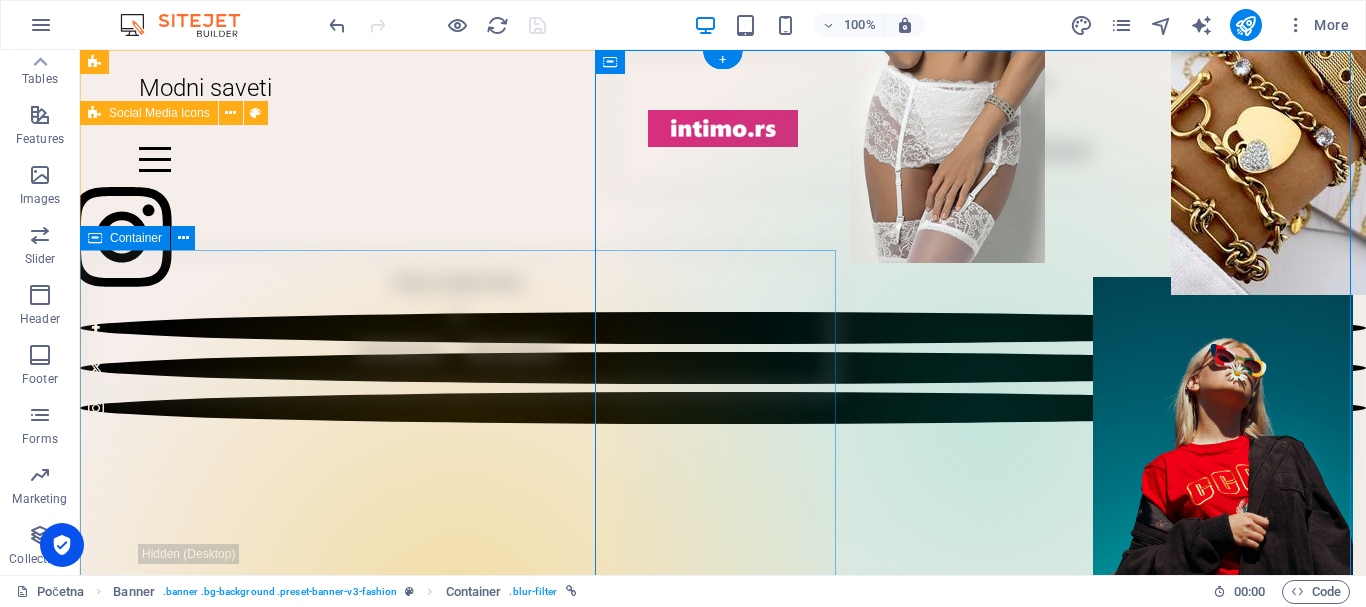 click on "Drop content here or  Add elements  Paste clipboard" at bounding box center (458, 321) 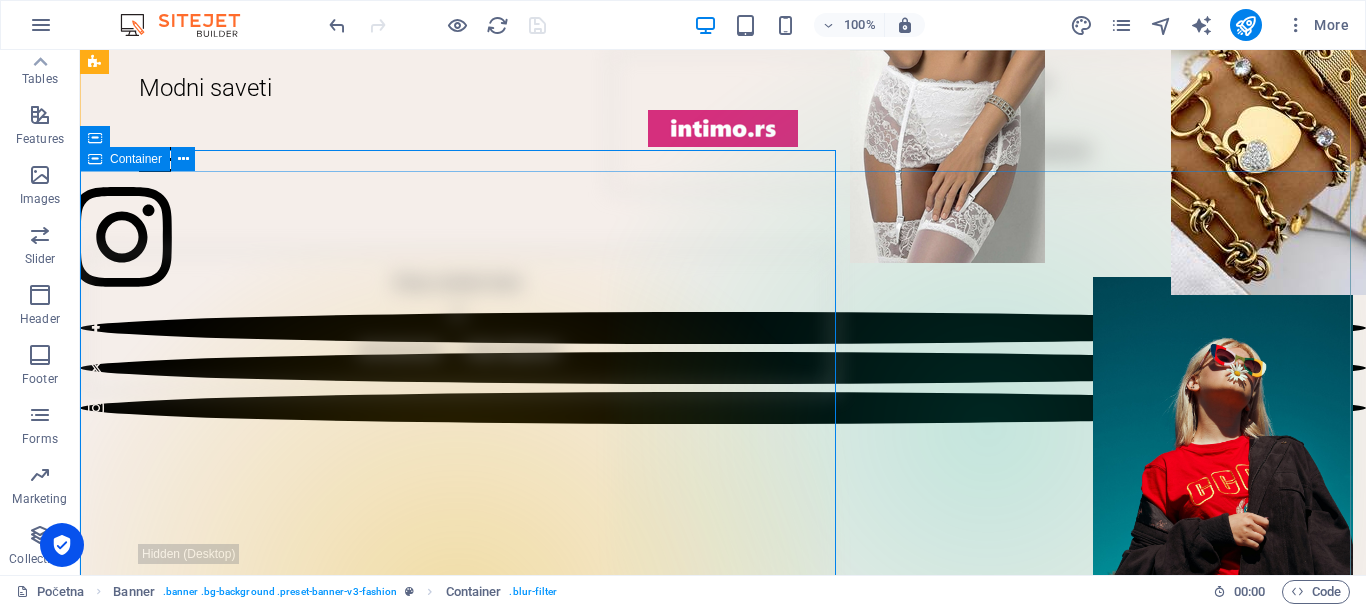 scroll, scrollTop: 100, scrollLeft: 0, axis: vertical 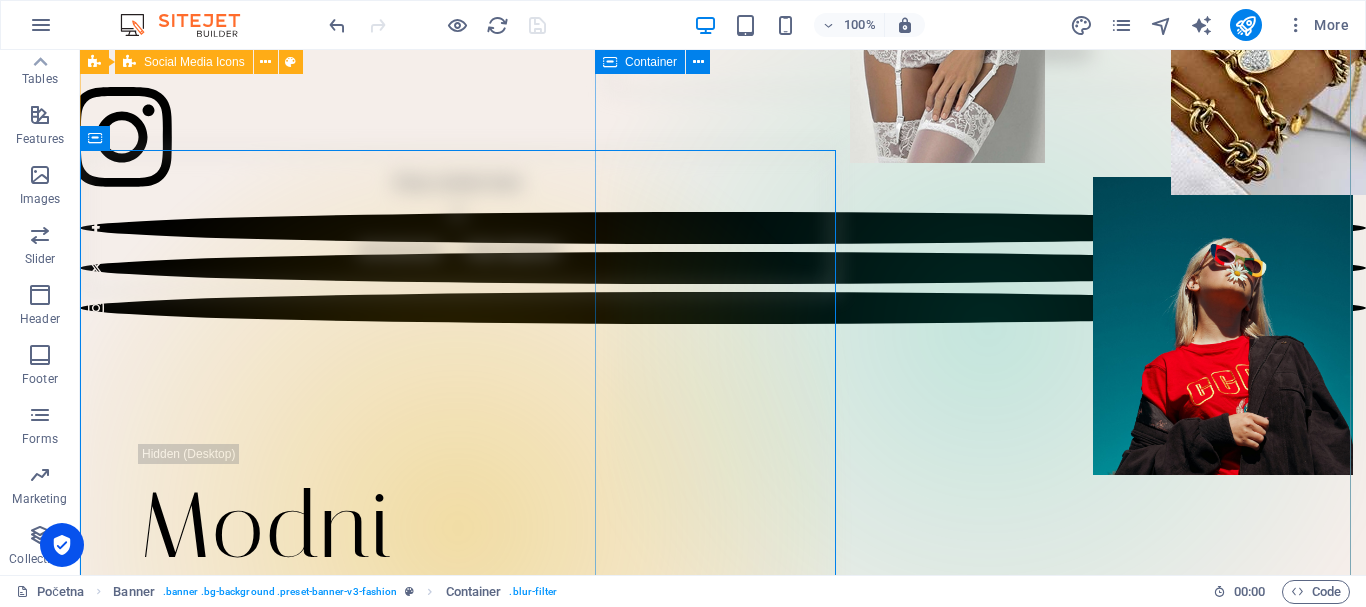 click on "Drop content here or  Add elements  Paste clipboard" at bounding box center (988, 328) 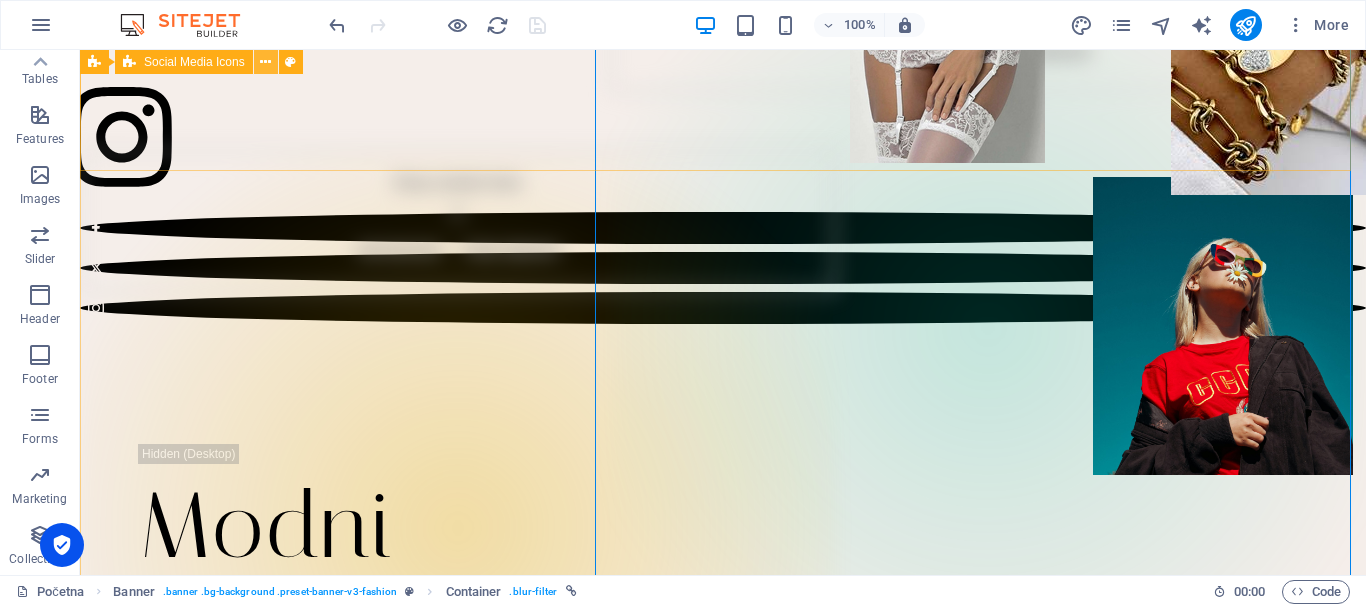 click at bounding box center [265, 62] 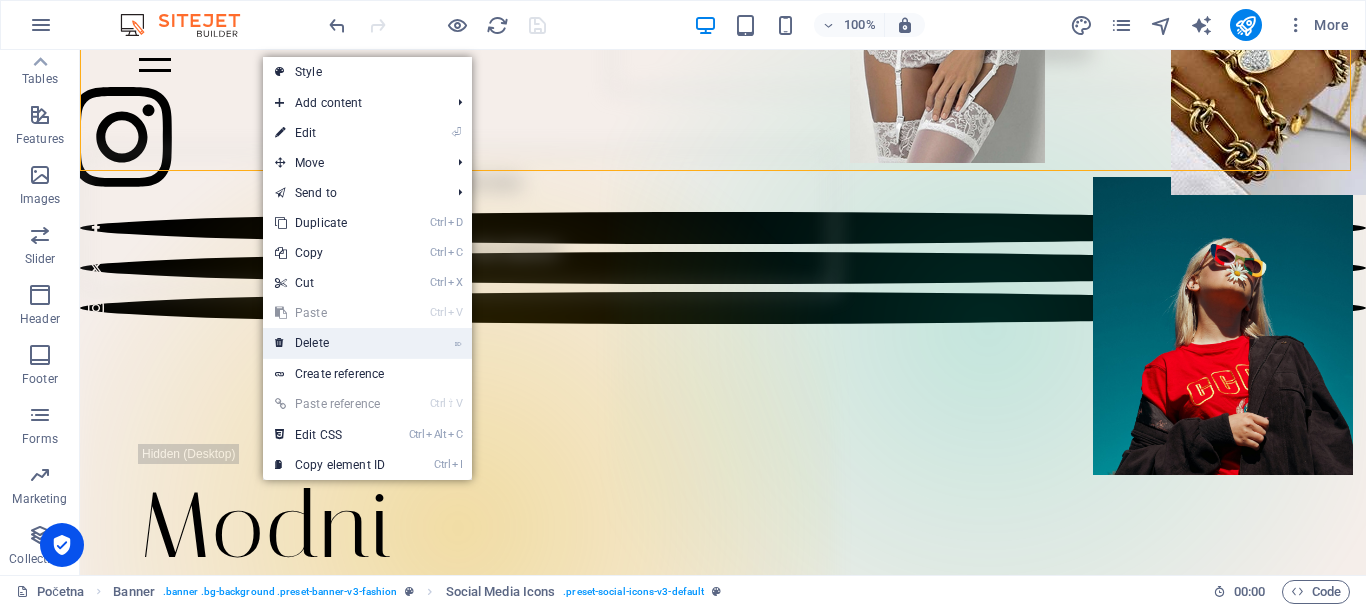 click on "⌦  Delete" at bounding box center [330, 343] 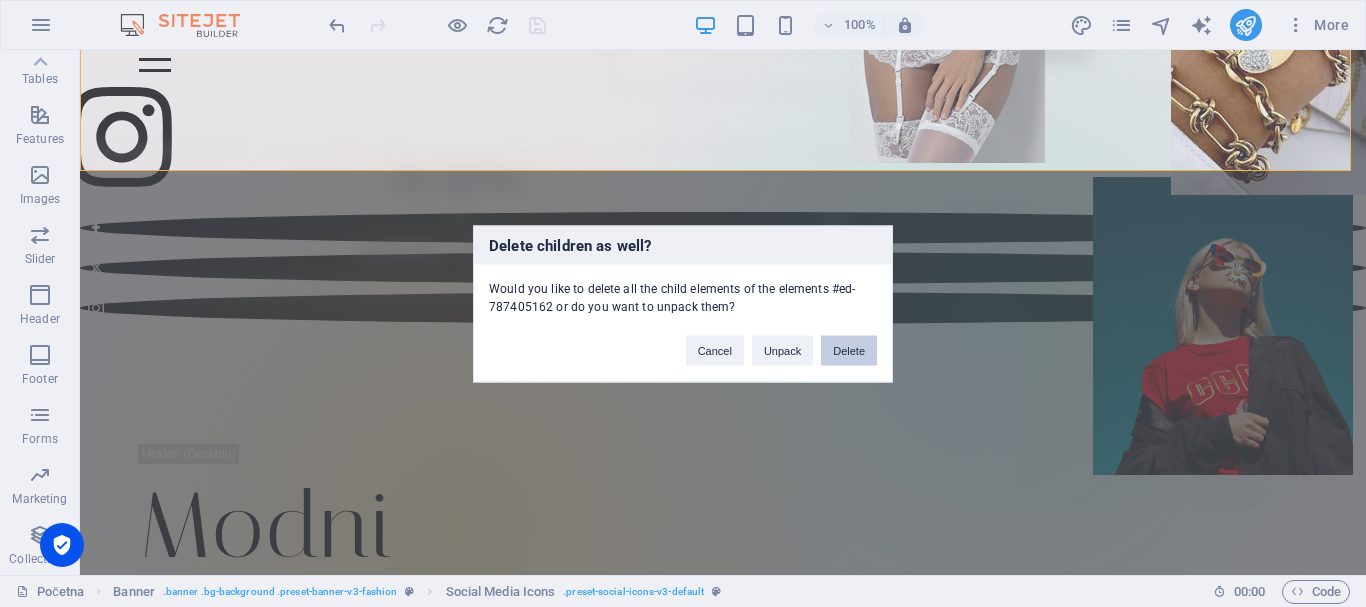 click on "Delete" at bounding box center [849, 350] 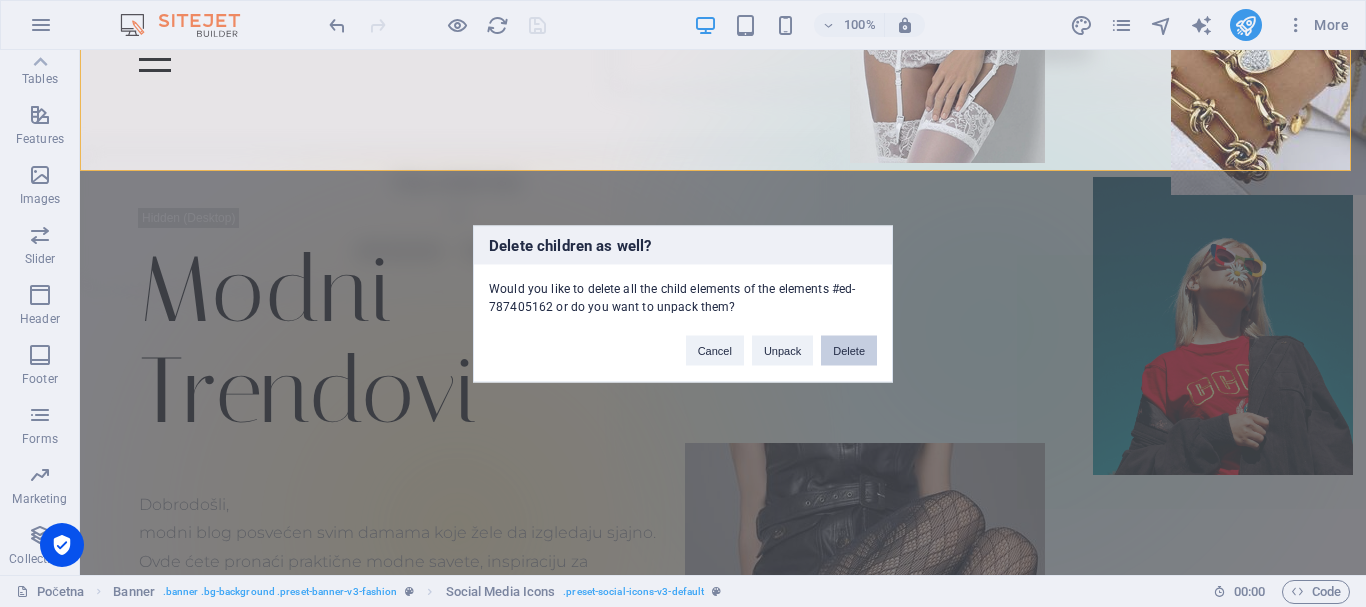 scroll, scrollTop: 0, scrollLeft: 0, axis: both 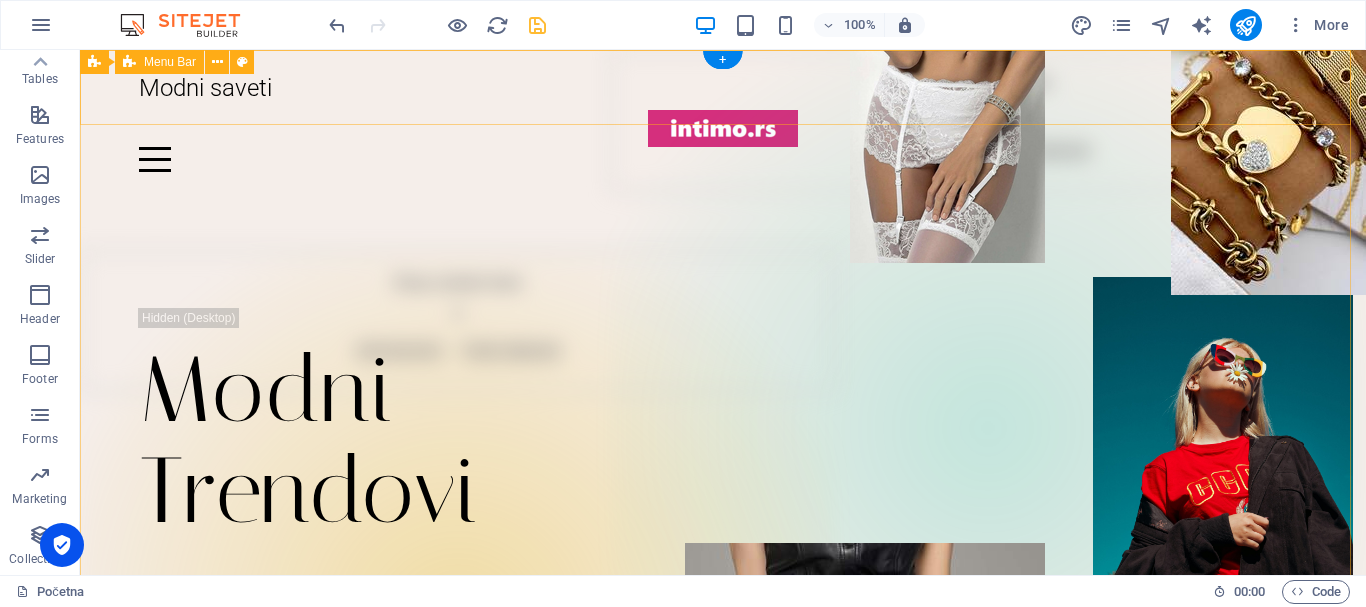 click on "Modni saveti Početna Novosti Events Saradnja Lokacija Kontakt" at bounding box center (723, 119) 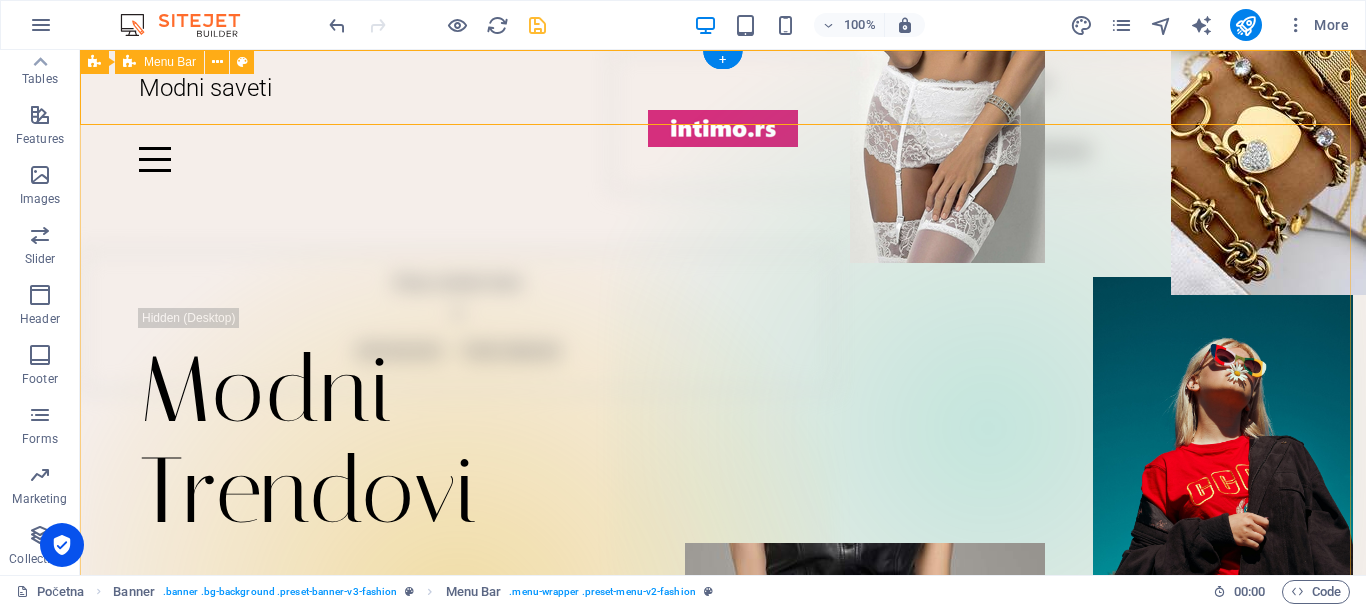 click on "Modni saveti Početna Novosti Events Saradnja Lokacija Kontakt" at bounding box center (723, 119) 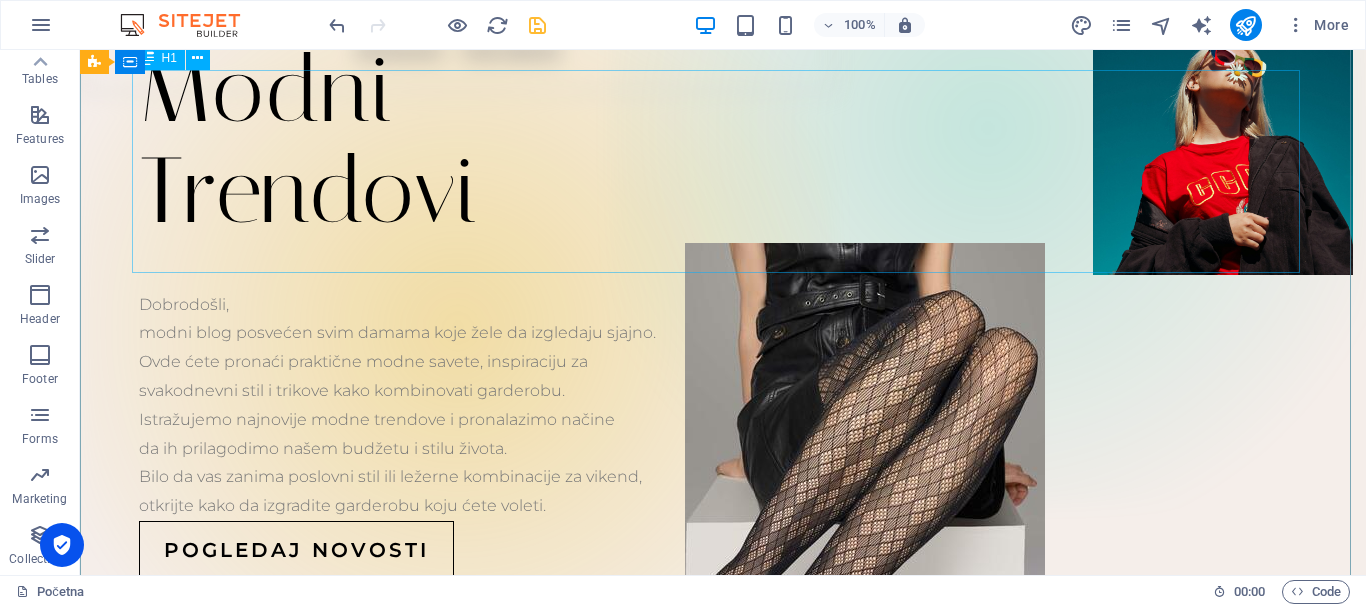 scroll, scrollTop: 0, scrollLeft: 0, axis: both 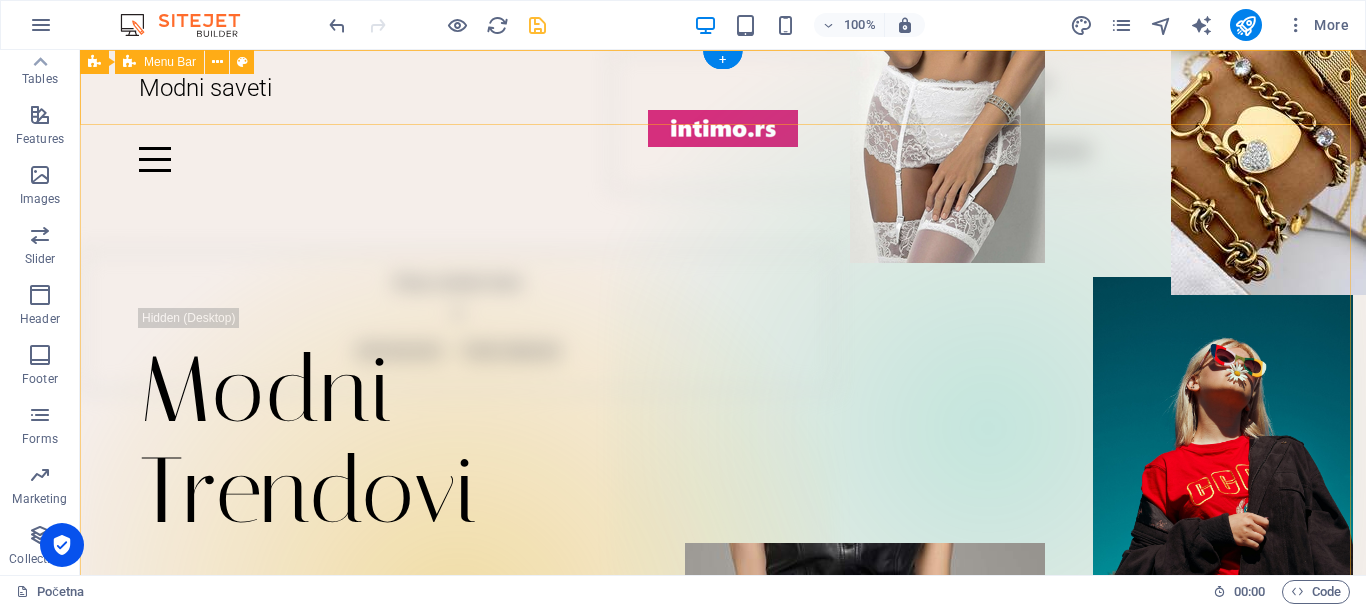 click on "Modni saveti Početna Novosti Events Saradnja Lokacija Kontakt" at bounding box center (723, 119) 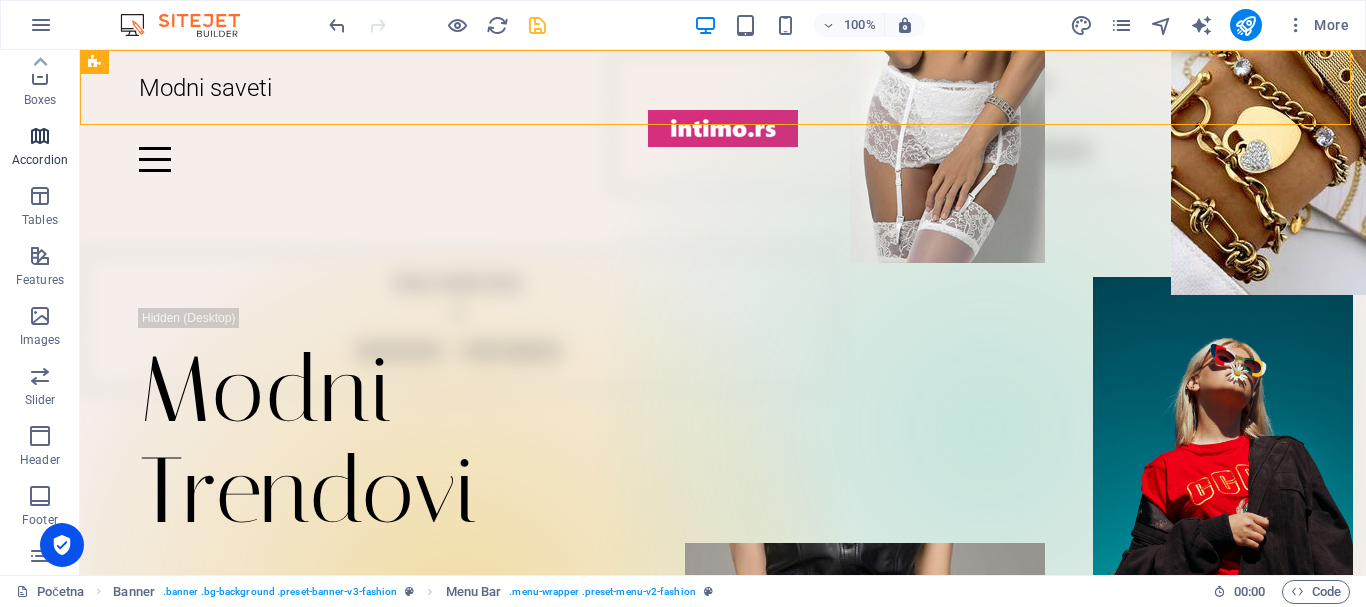 scroll, scrollTop: 0, scrollLeft: 0, axis: both 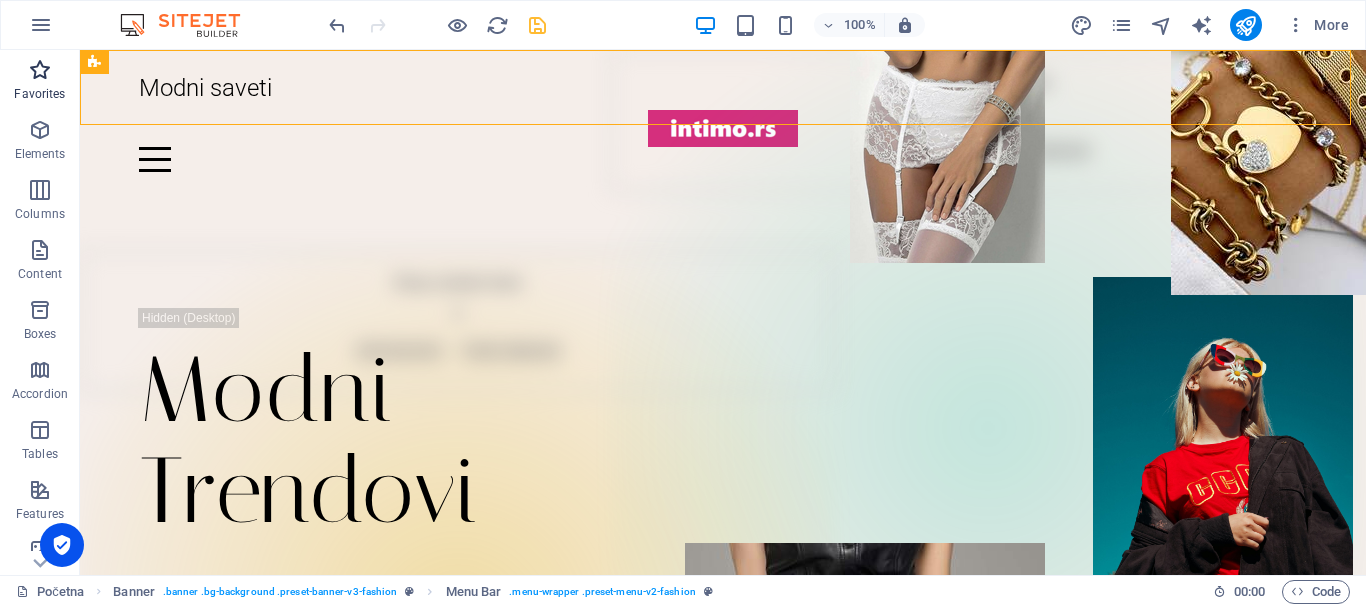 click at bounding box center [40, 70] 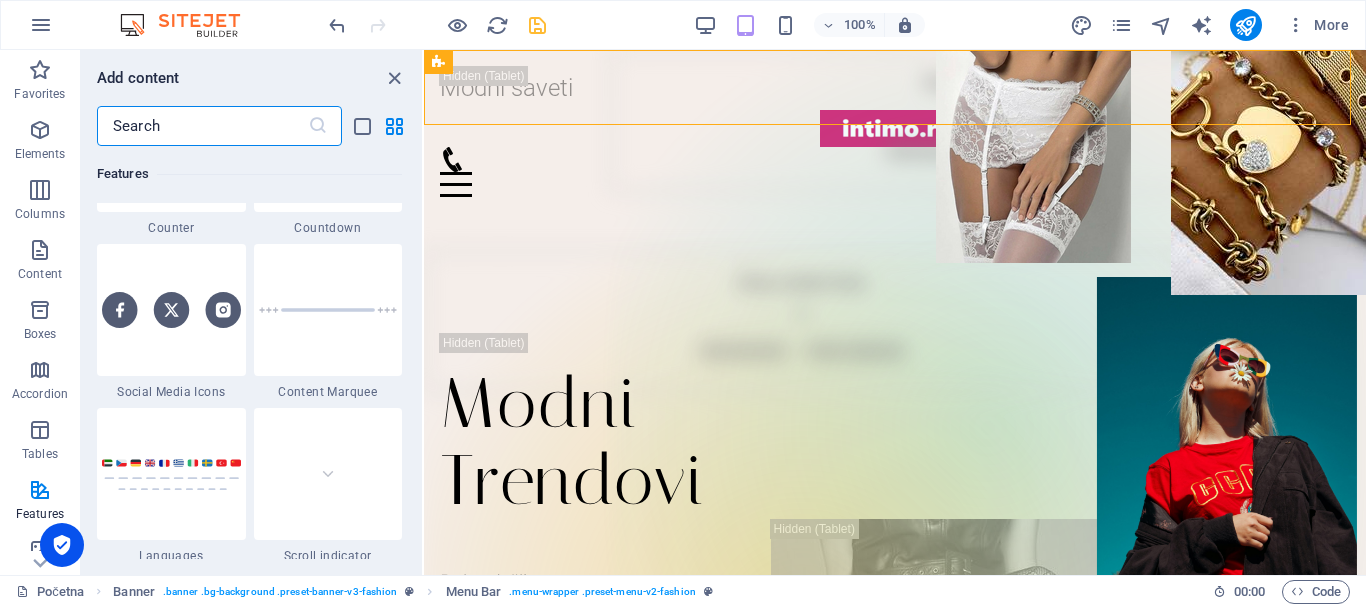 scroll, scrollTop: 8900, scrollLeft: 0, axis: vertical 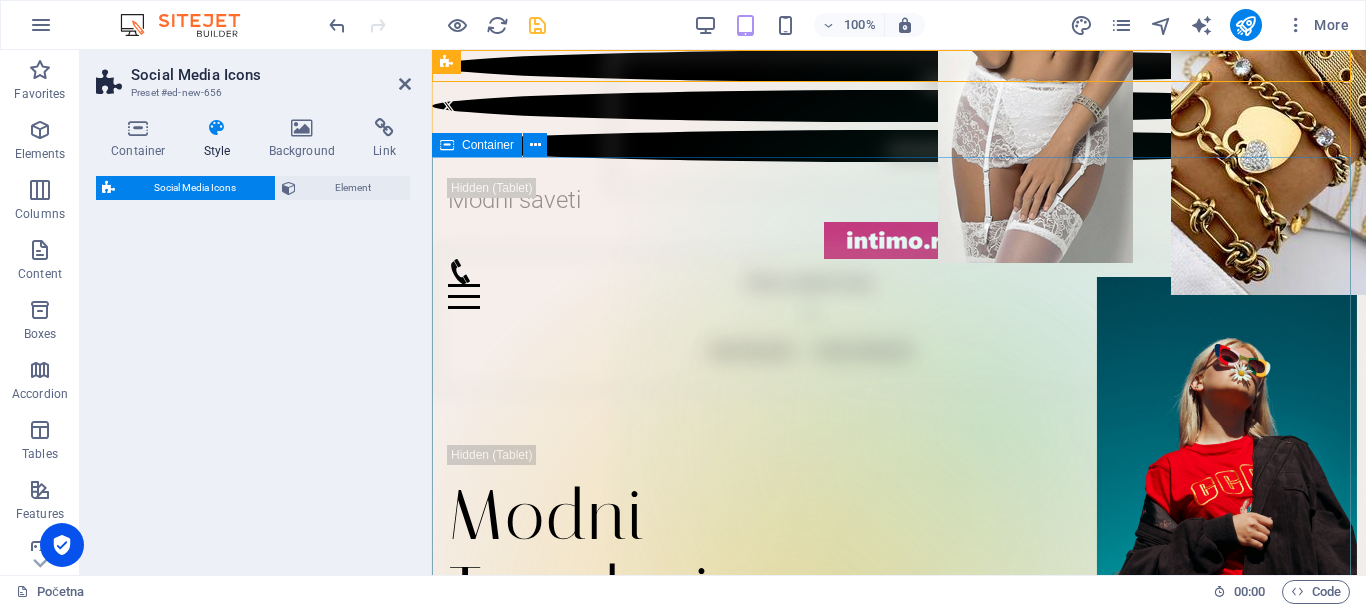 select on "rem" 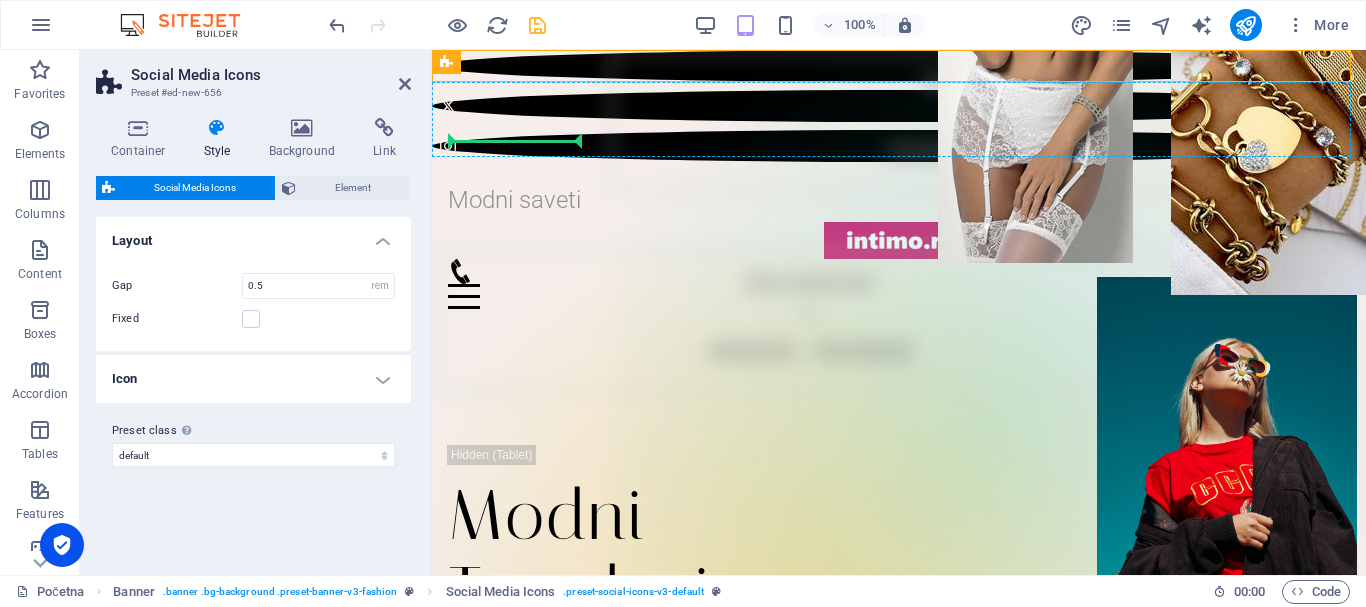 drag, startPoint x: 935, startPoint y: 112, endPoint x: 490, endPoint y: 131, distance: 445.40543 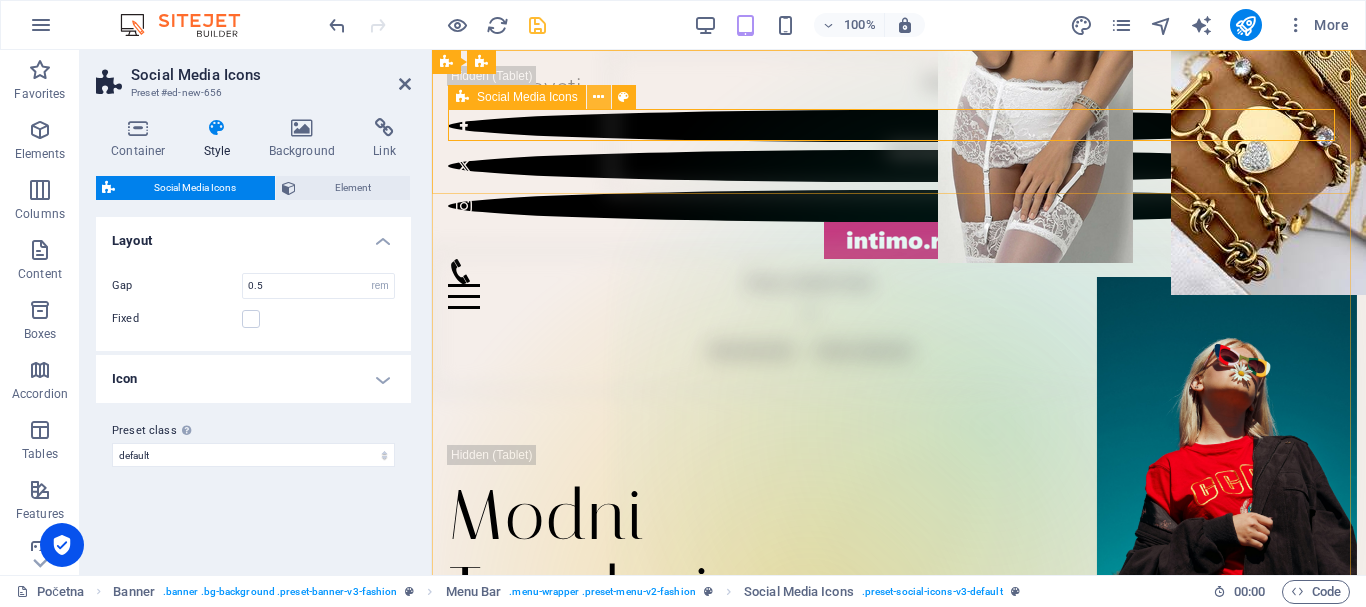 click at bounding box center [598, 97] 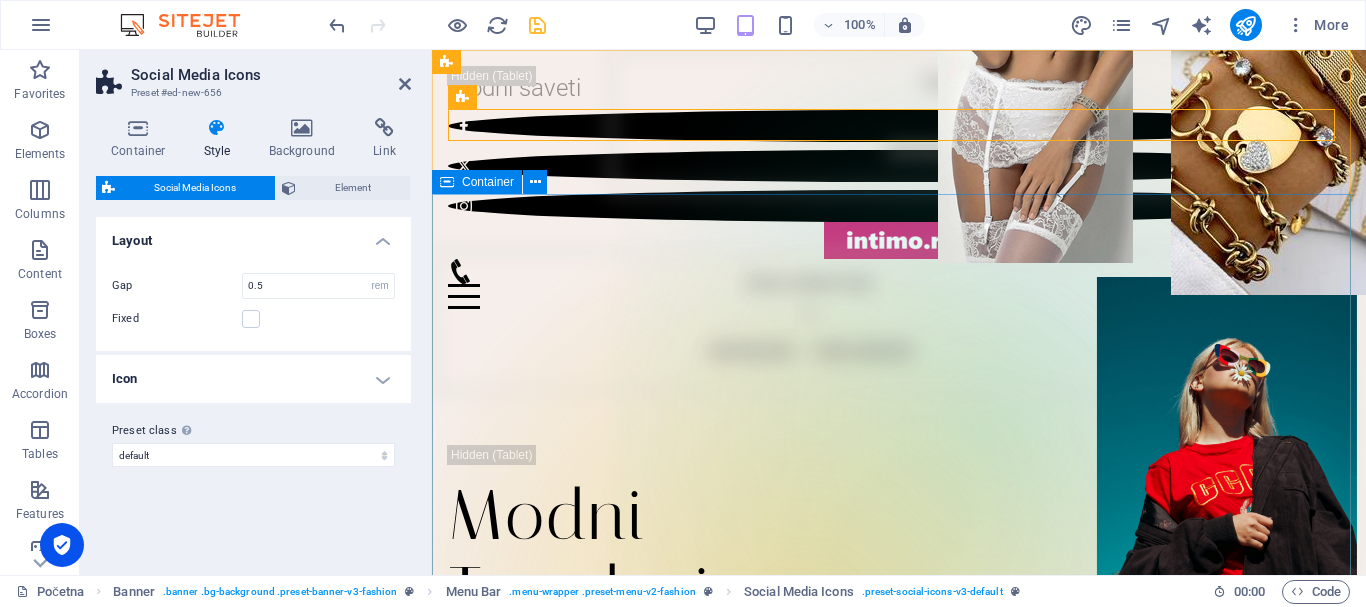click on "Modni  Trendovi Dobrodošli,  modni blog posvećen svim damama koje žele da izgledaju sjajno.  Ovde ćete pronaći praktične modne savete, inspiraciju za  svakodnevni stil i trikove kako kombinovati garderobu. Istražujemo najnovije modne trendove i pronalazimo načine  da ih prilagodimo našem budžetu i stilu života.  Bilo da vas zanima poslovni stil ili ležerne kombinacije za vikend,  otkrijte kako da izgradite garderobu koju ćete voleti. POGLEDAJ NOVOSTI" at bounding box center (899, 703) 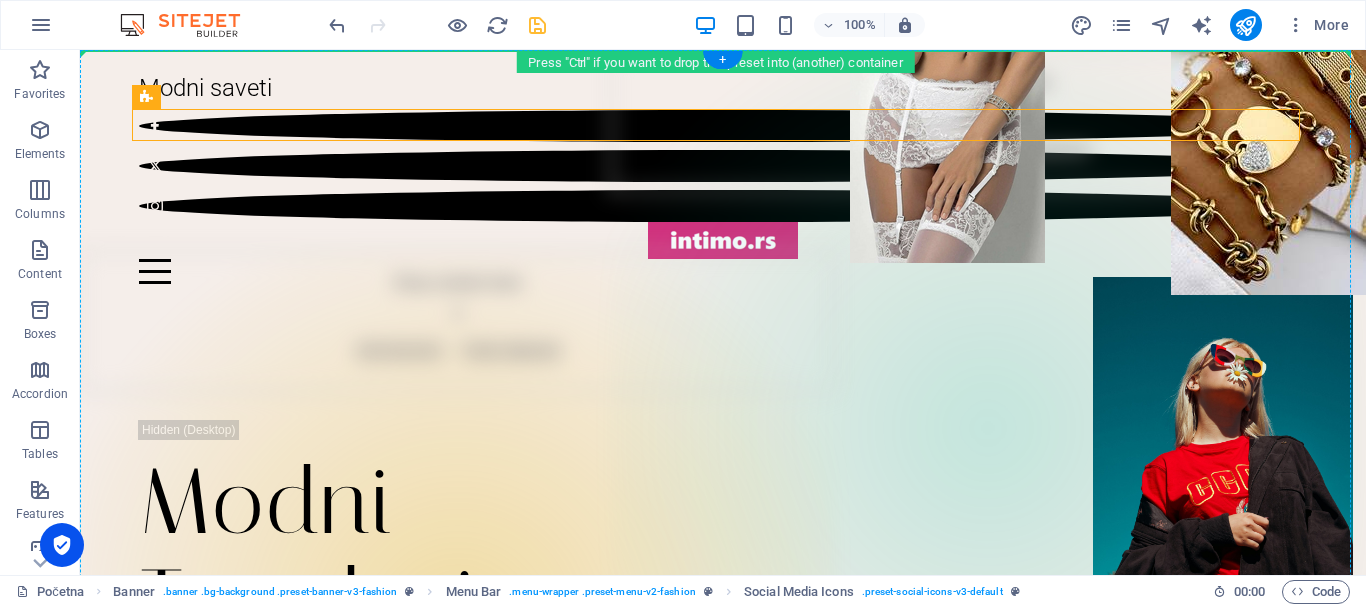 drag, startPoint x: 298, startPoint y: 151, endPoint x: 585, endPoint y: 143, distance: 287.11148 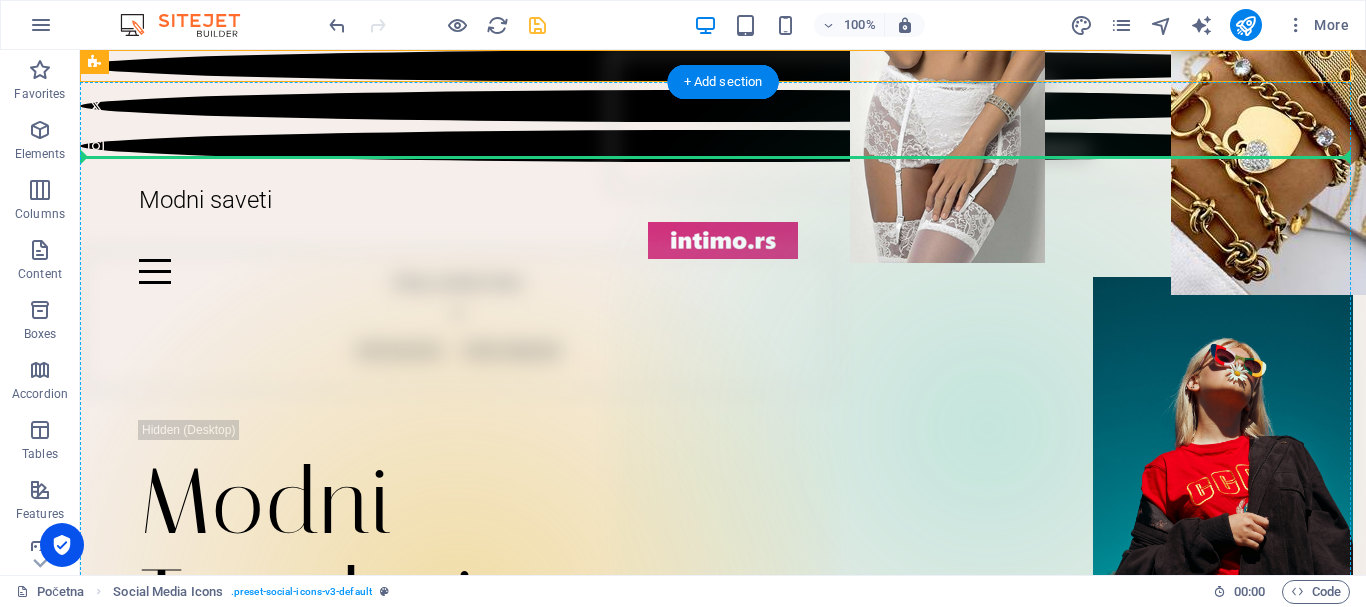 drag, startPoint x: 208, startPoint y: 112, endPoint x: 115, endPoint y: 241, distance: 159.0283 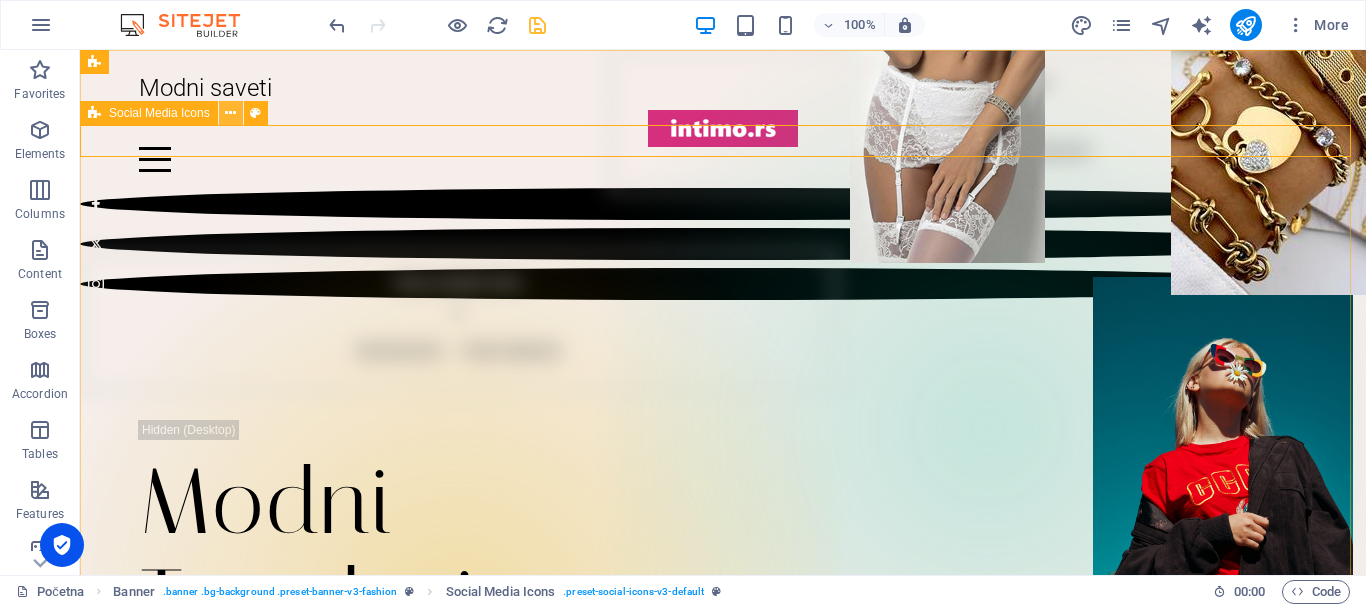 click at bounding box center (230, 113) 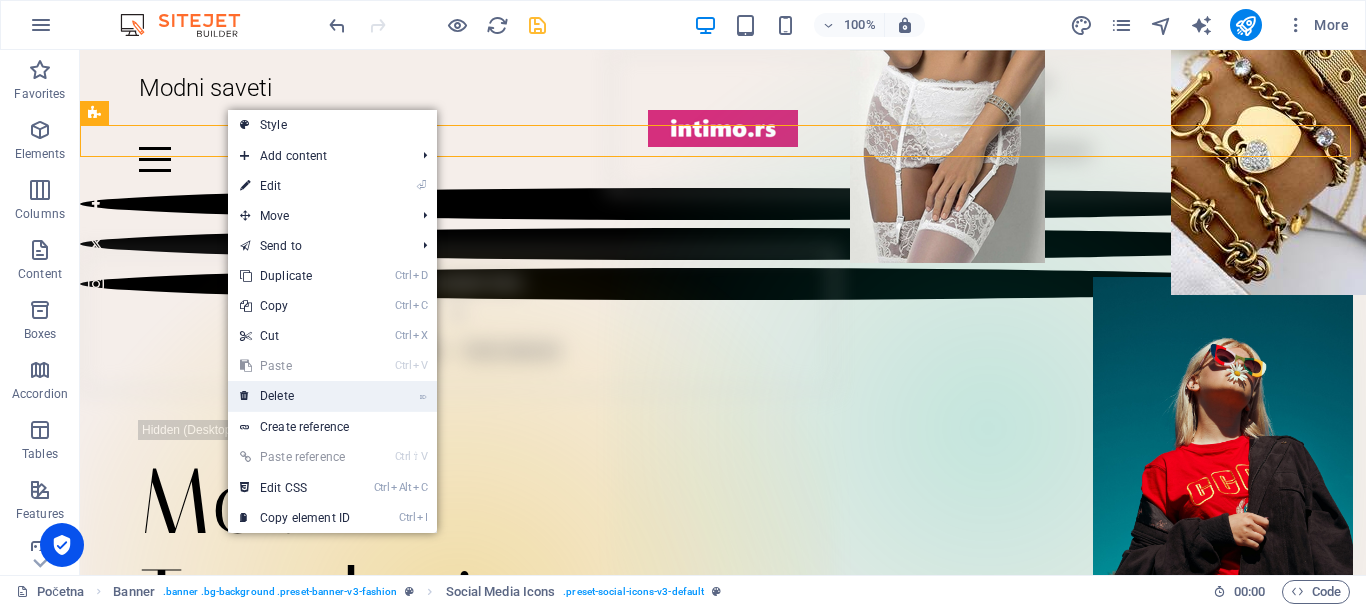 click on "⌦  Delete" at bounding box center (295, 396) 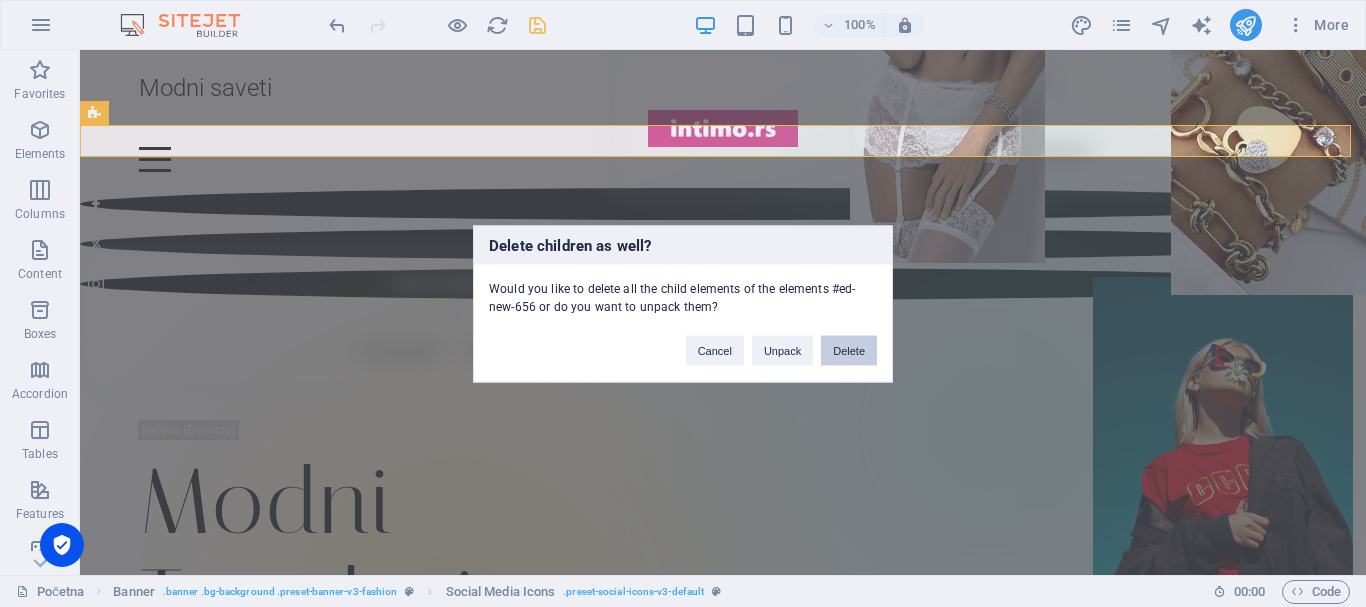 click on "Delete" at bounding box center [849, 350] 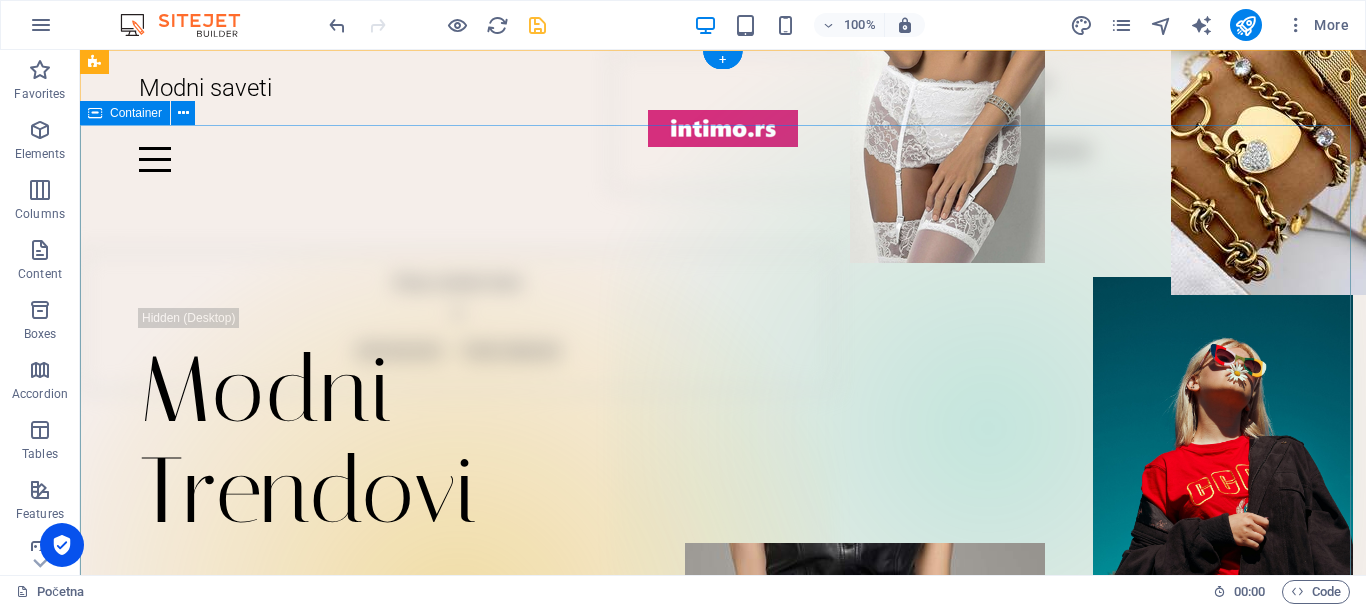 click on "Modni  Trendovi Dobrodošli,  modni blog posvećen svim damama koje žele da izgledaju sjajno.  Ovde ćete pronaći praktične modne savete, inspiraciju za  svakodnevni stil i trikove kako kombinovati garderobu. Istražujemo najnovije modne trendove i pronalazimo načine  da ih prilagodimo našem budžetu i stilu života.  Bilo da vas zanima poslovni stil ili ležerne kombinacije za vikend,  otkrijte kako da izgradite garderobu koju ćete voleti. POGLEDAJ NOVOSTI" at bounding box center [723, 593] 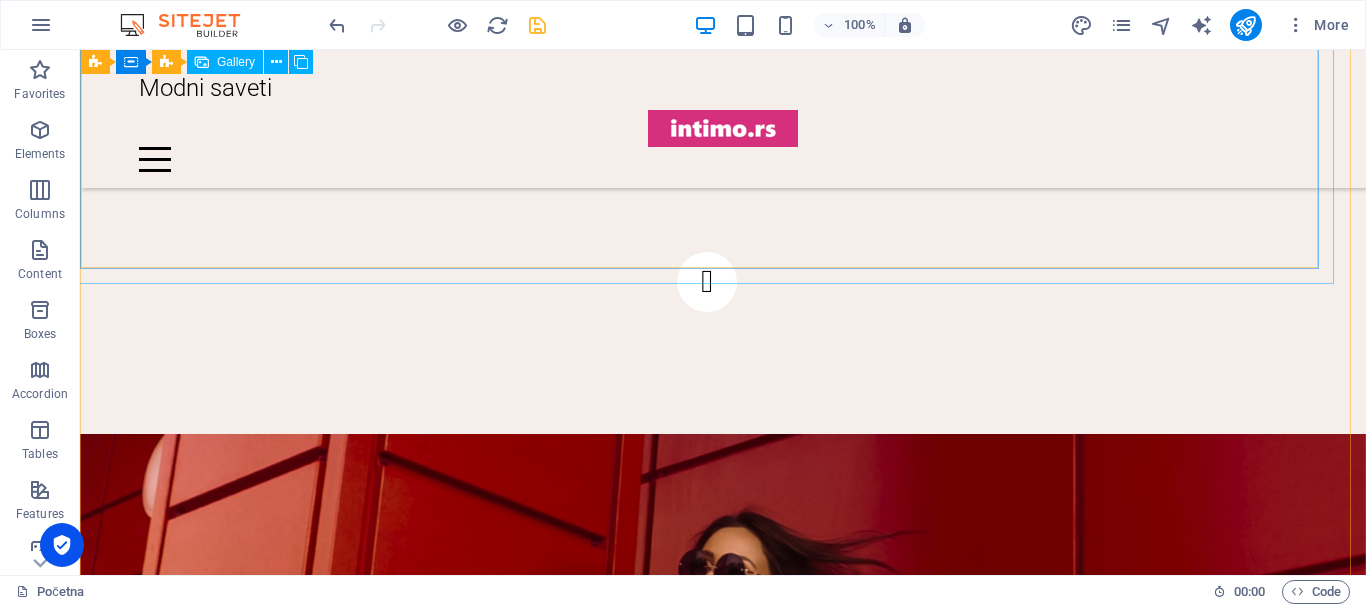 scroll, scrollTop: 1300, scrollLeft: 0, axis: vertical 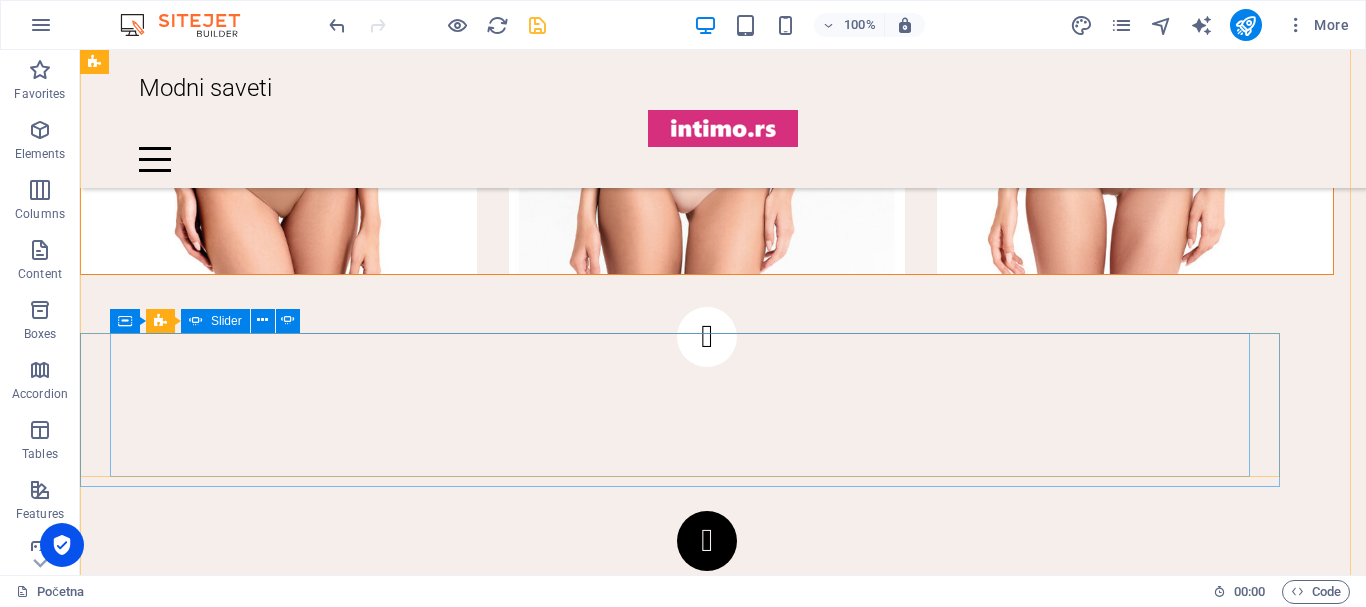 click at bounding box center [707, 541] 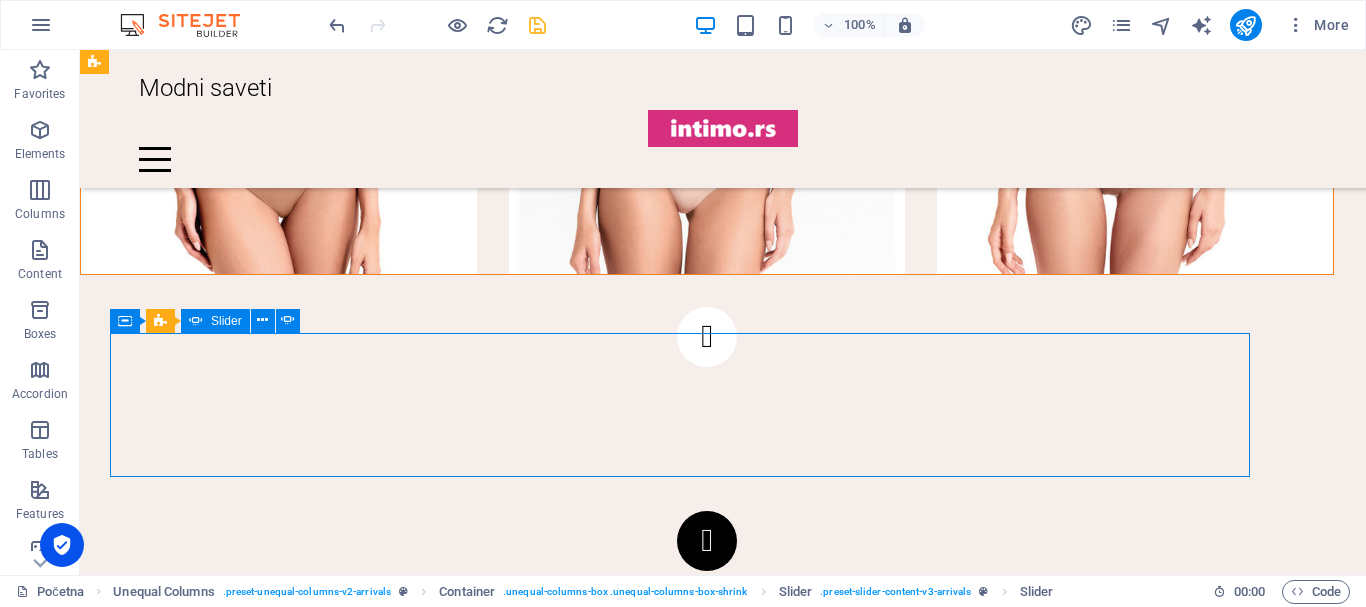 click at bounding box center [707, 541] 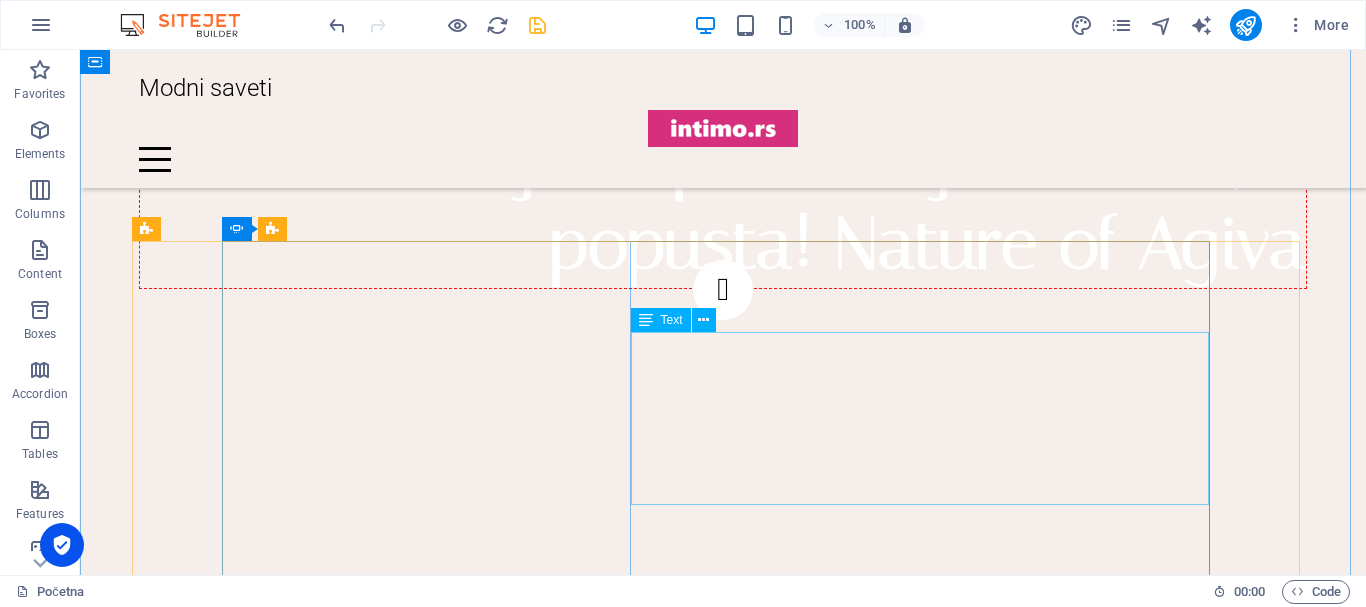 scroll, scrollTop: 2900, scrollLeft: 0, axis: vertical 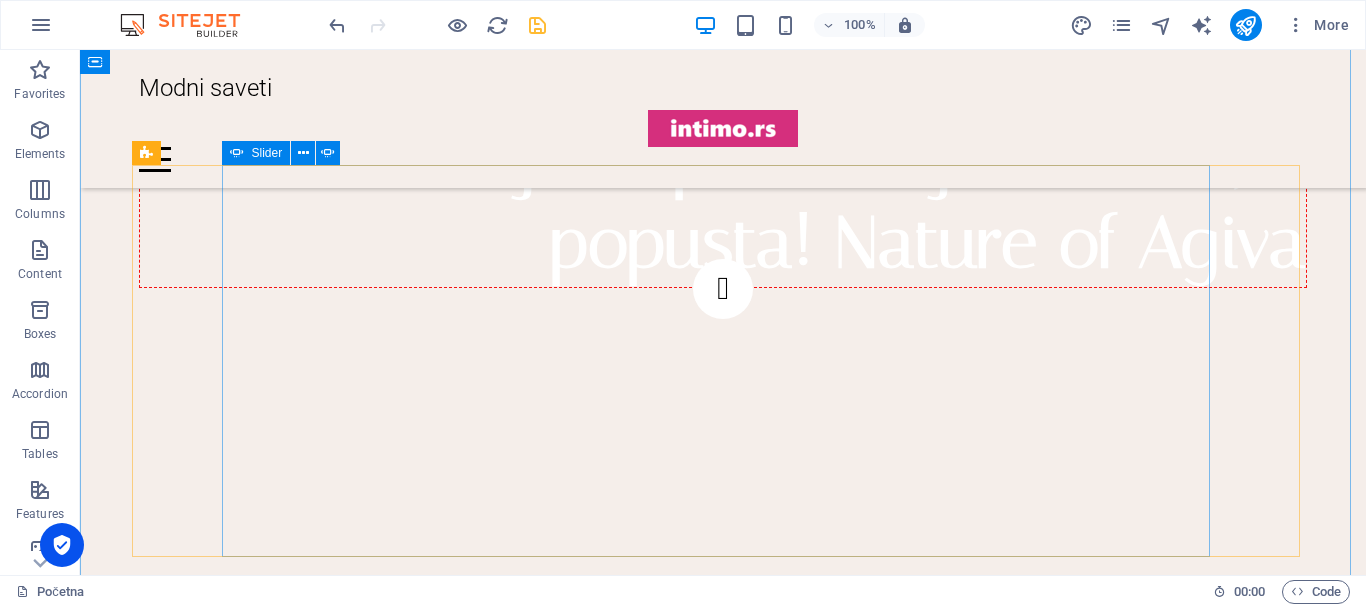 click at bounding box center [723, 741] 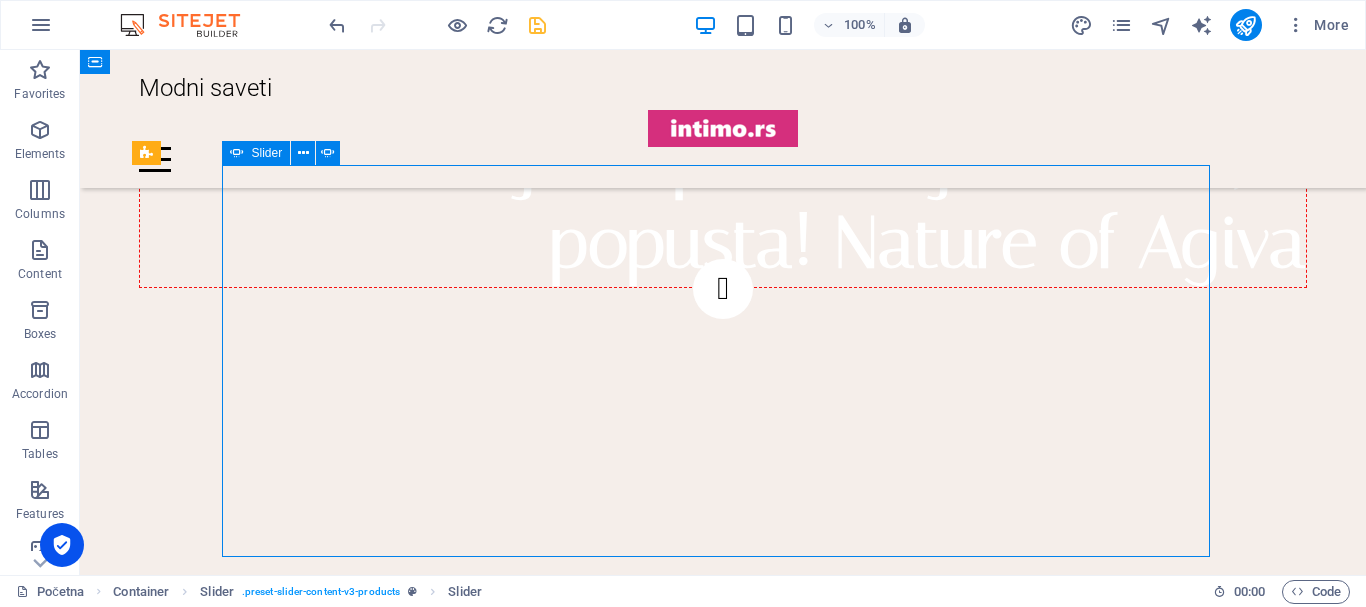 click at bounding box center [723, 715] 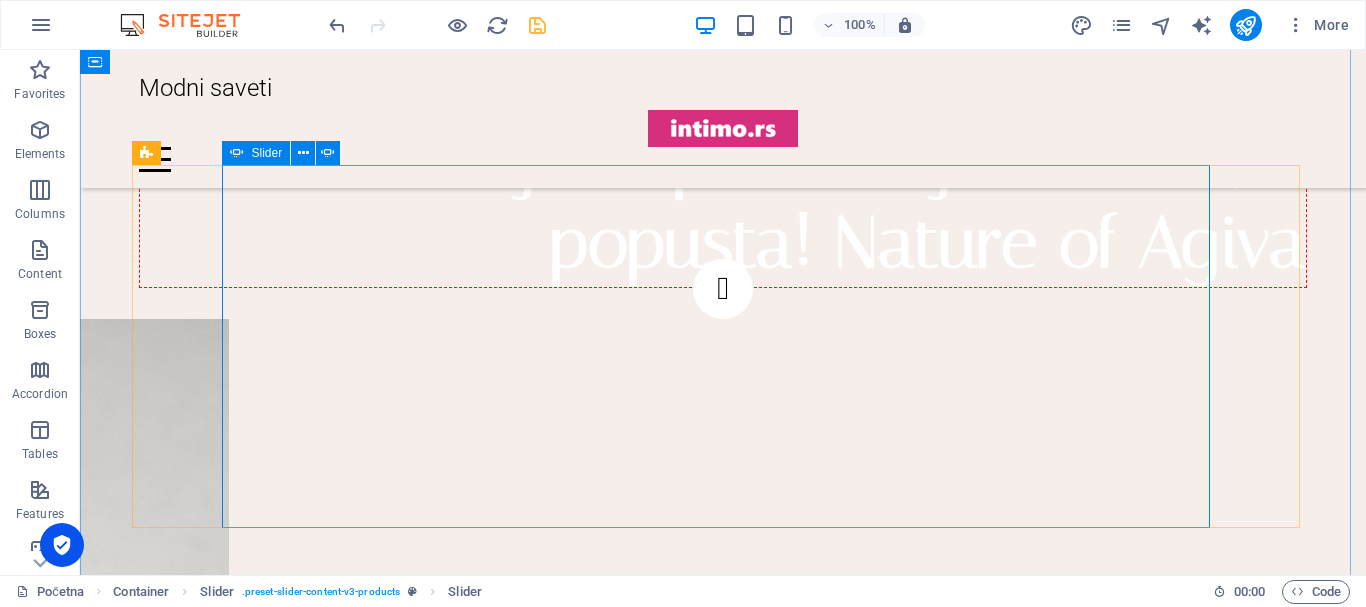 click at bounding box center [723, 713] 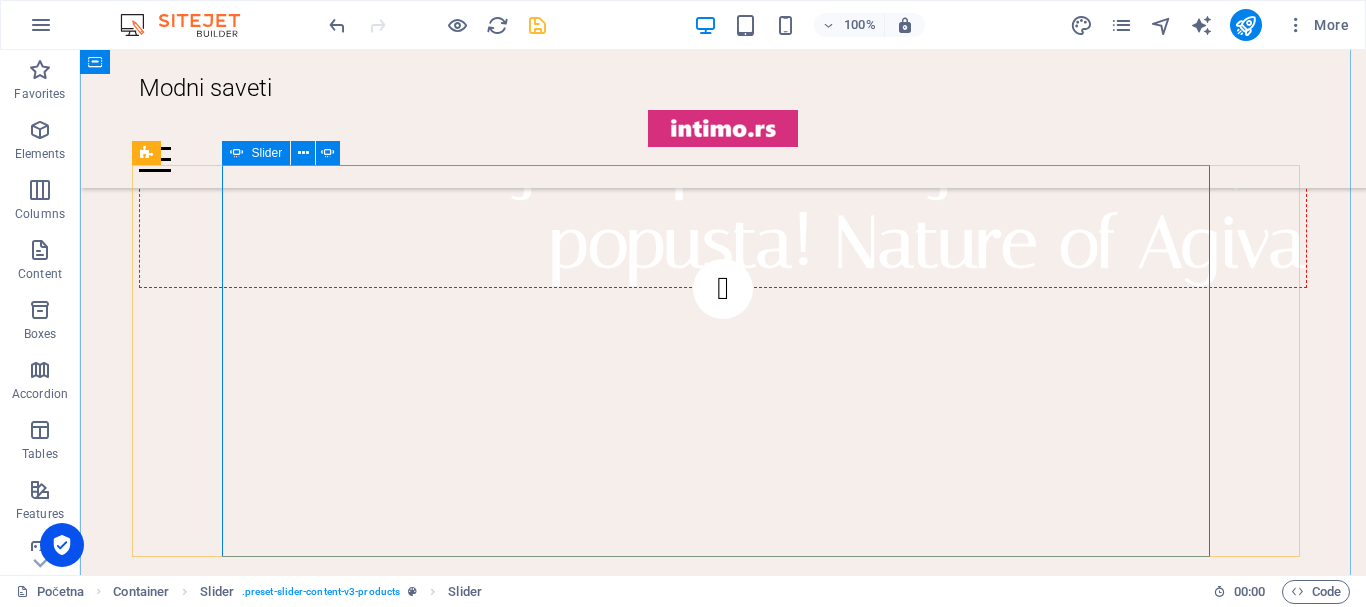 click at bounding box center [723, 741] 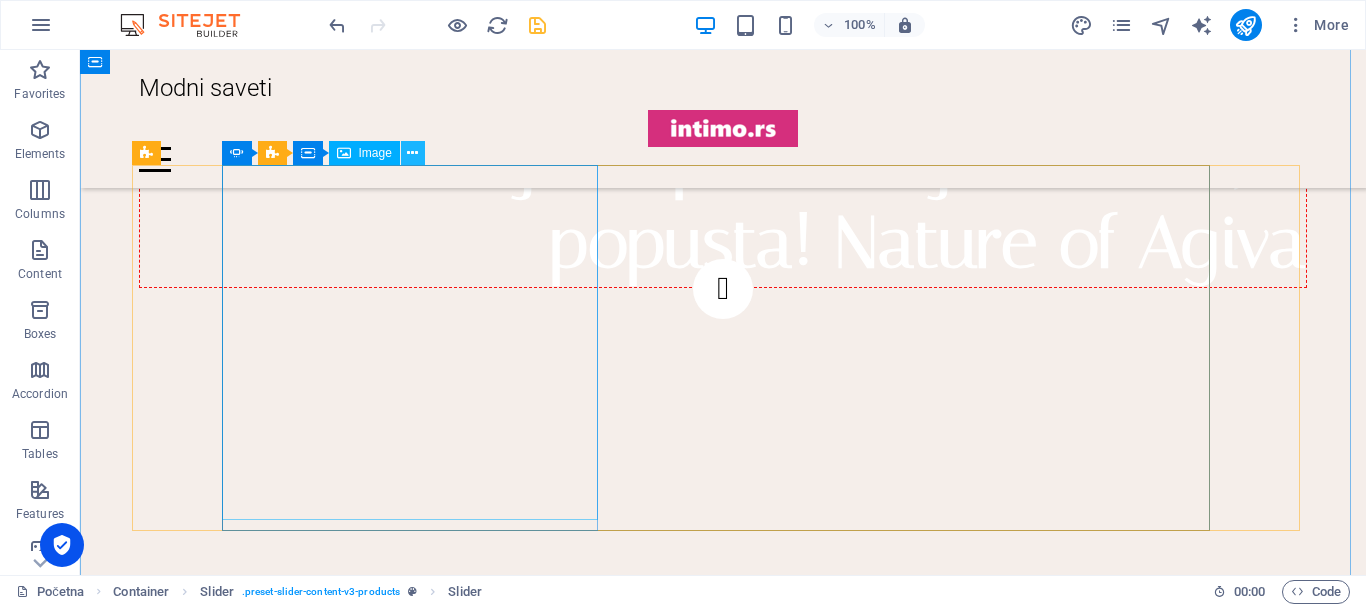click at bounding box center [412, 153] 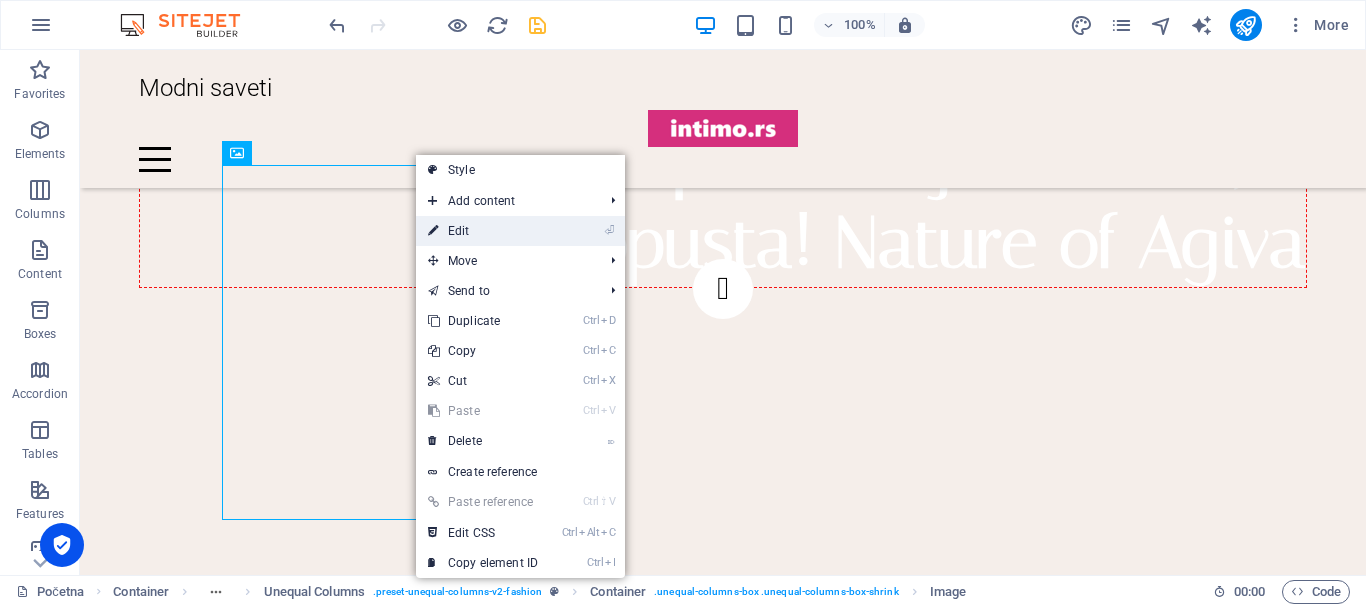 click on "⏎  Edit" at bounding box center (483, 231) 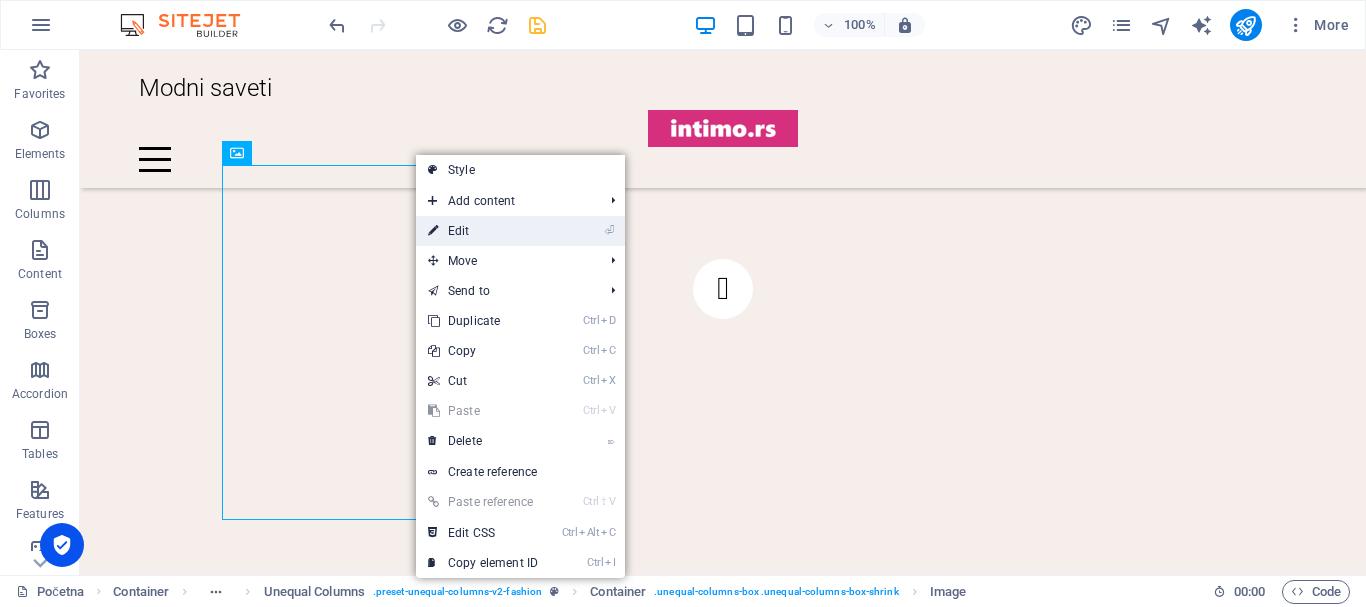 select on "%" 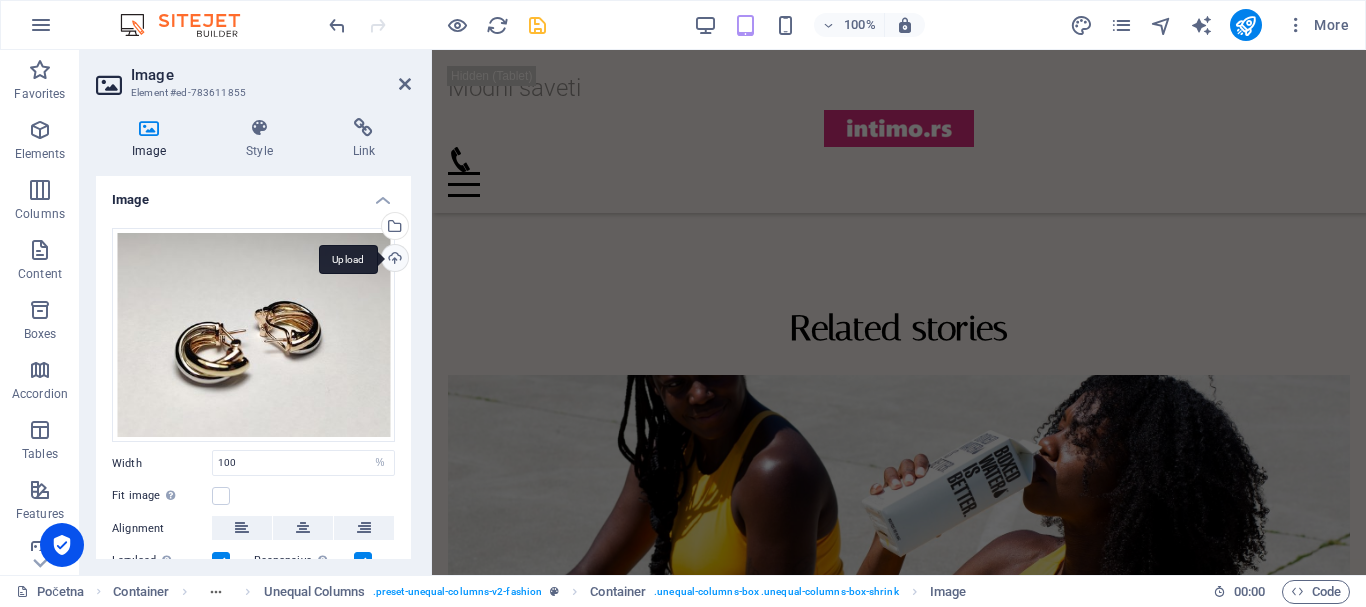 scroll, scrollTop: 2184, scrollLeft: 0, axis: vertical 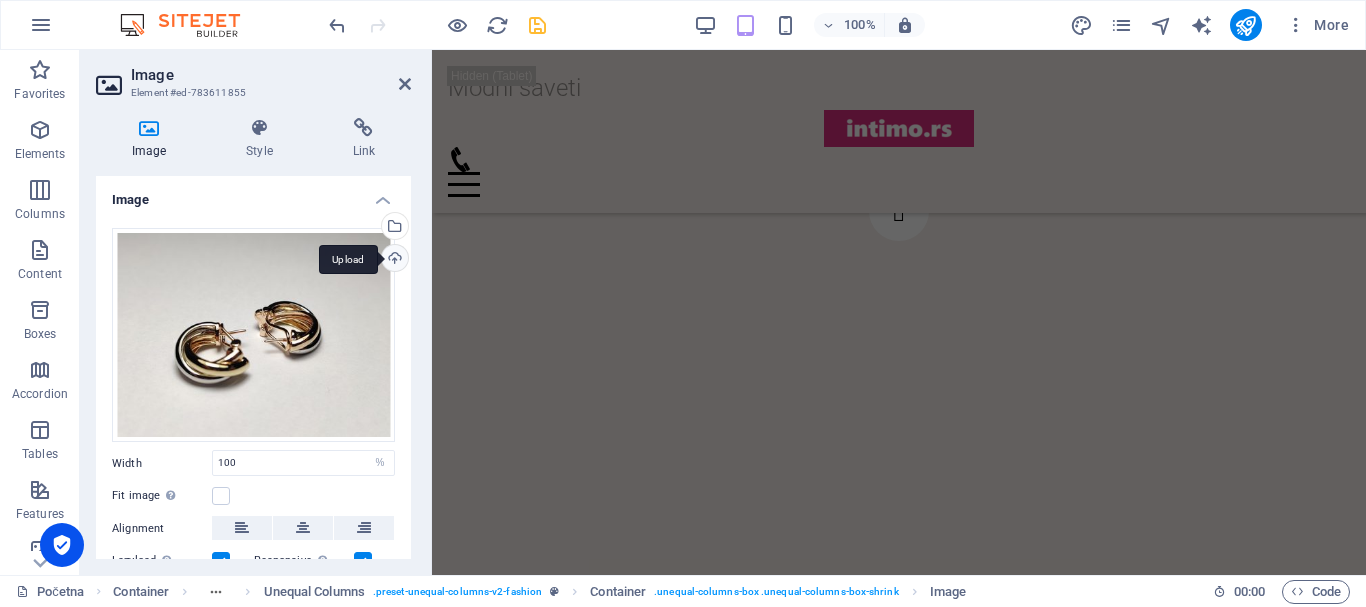 click on "Upload" at bounding box center [393, 260] 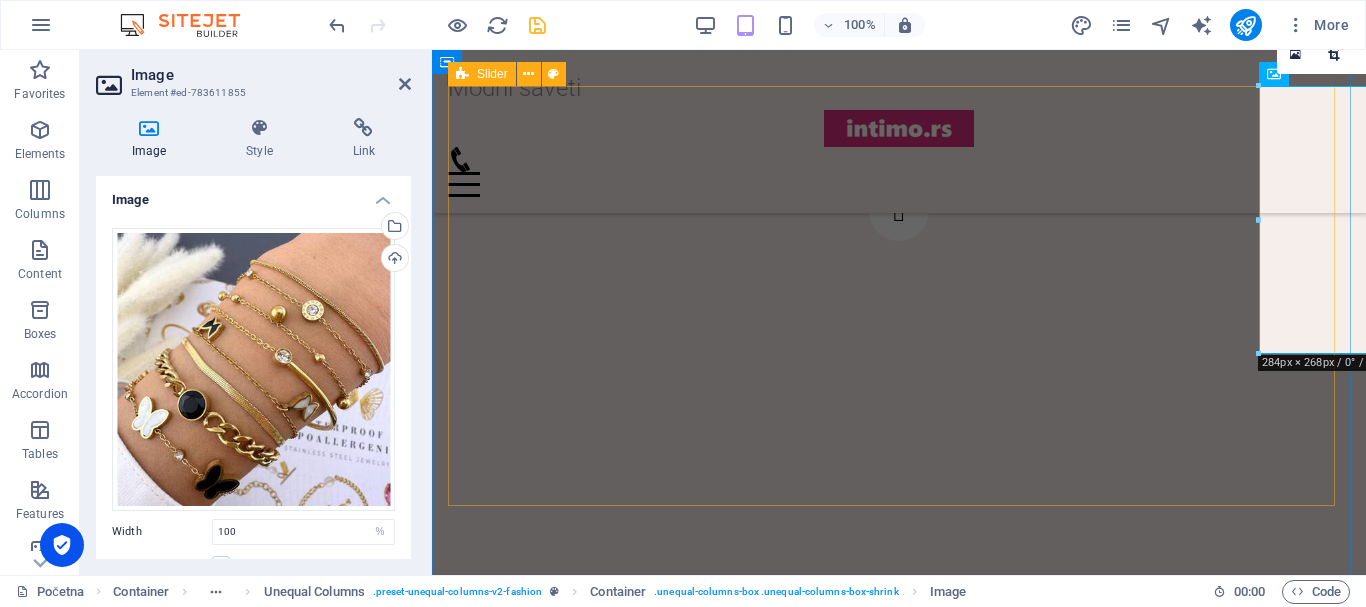 click on "FAUX SUEDE my Gold Earrings Lorem ipsum dolor sit amet, consectetur adipiscing elit. Condimentum diam orci pretium a pharetra, feugiat cursus. Dictumst risus, sem egestas odio cras adipiscing vulputate. Nisi, risus in suscipit non. $39.99 $20.99 Buy now Lormar FEEL grudnjak Uživajte u luksuzu svakodnevnog nošenja sa grudnjakom Lormar FEEL iz serije ULTRASHINE. Bez žice, idealan je za tople letnje dane.  Njegova svilenkasta tekstura i izuzetno meke korpice pružaju eleganciju i udobnost. Izaberite ovaj vrhunski komad i istaknite svoj blistav izgled bilo gde da idete. Otkrijte savršeni spoj stila i kvaliteta uz Lormar FEEL! 3000.00 2800.00 poruči ovde čarape za haltere Otkrijte kolekciju ženskih čarapa za haltere. Njihova svestranost omogućava da budu savršena zamena za hulahopke, idealne za svakodnevno nošenje ili kao dodatak erotskom donjem rublju.  800.00 650.00 poruči ovde FAUX SUEDE my Gold Earrings $39.99 $20.99 Buy now Lormar FEEL grudnjak 3000.00 2800.00 poruči ovde" at bounding box center [899, 451] 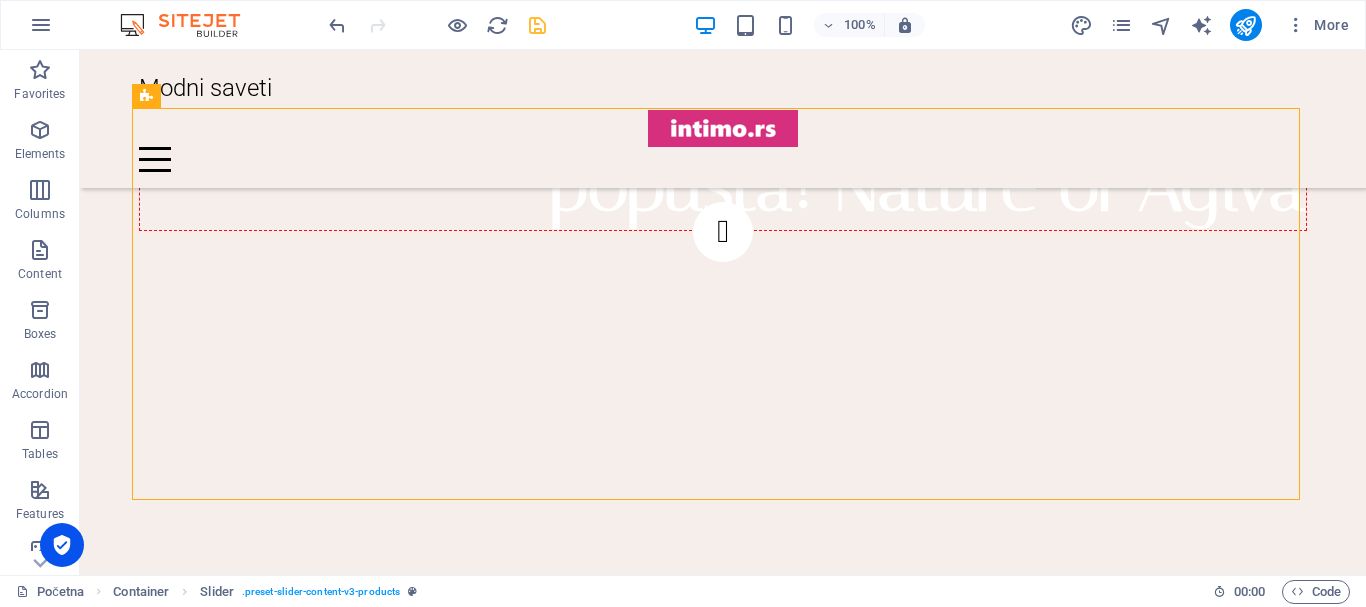 scroll, scrollTop: 2900, scrollLeft: 0, axis: vertical 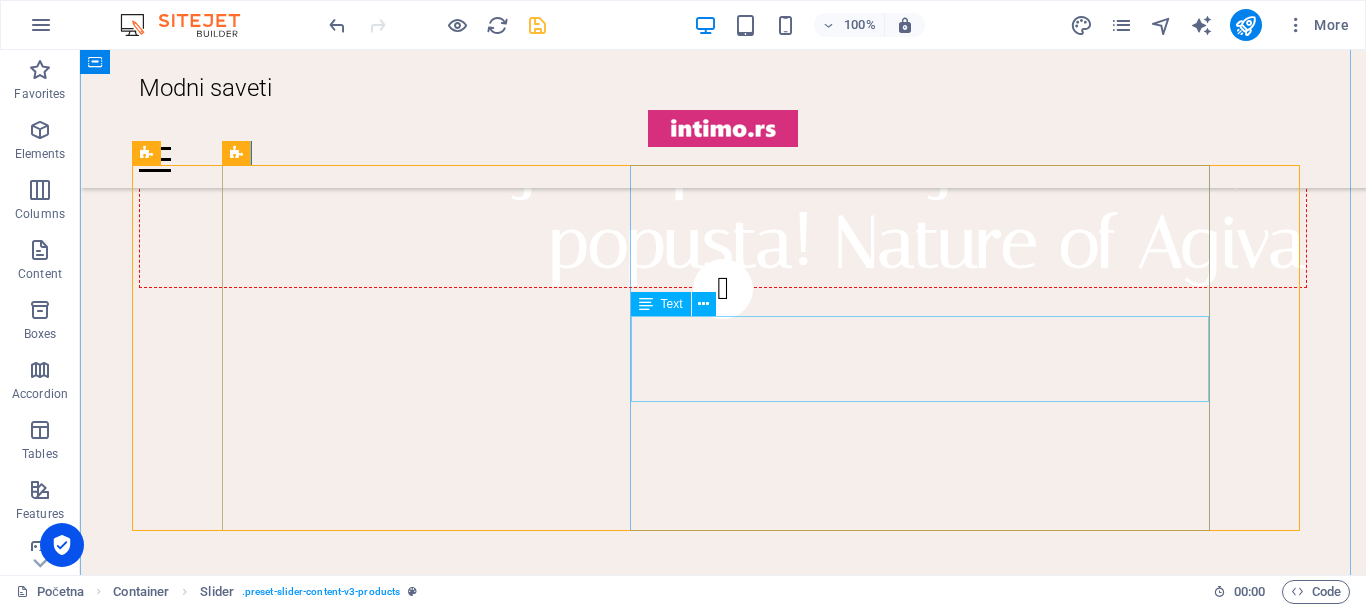 click on "Lorem ipsum dolor sit amet, consectetur adipiscing elit. Condimentum diam orci pretium a pharetra, feugiat cursus. Dictumst risus, sem egestas odio cras adipiscing vulputate. Nisi, risus in suscipit non." at bounding box center (-2241, 5544) 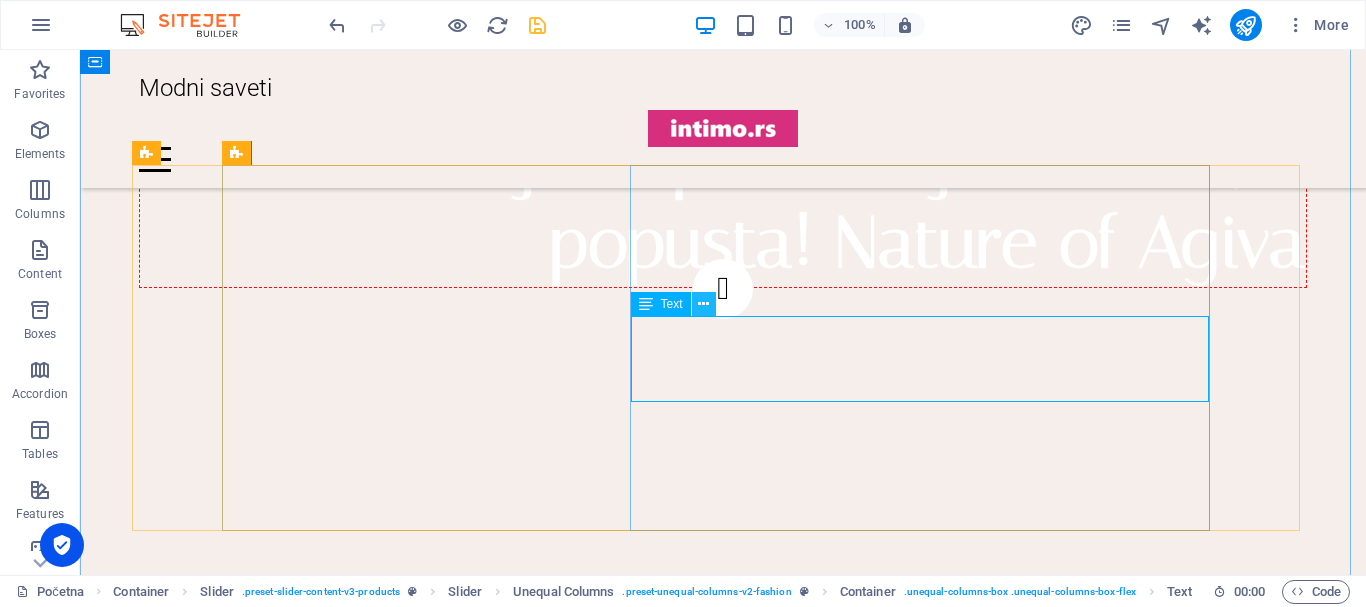 click at bounding box center (703, 304) 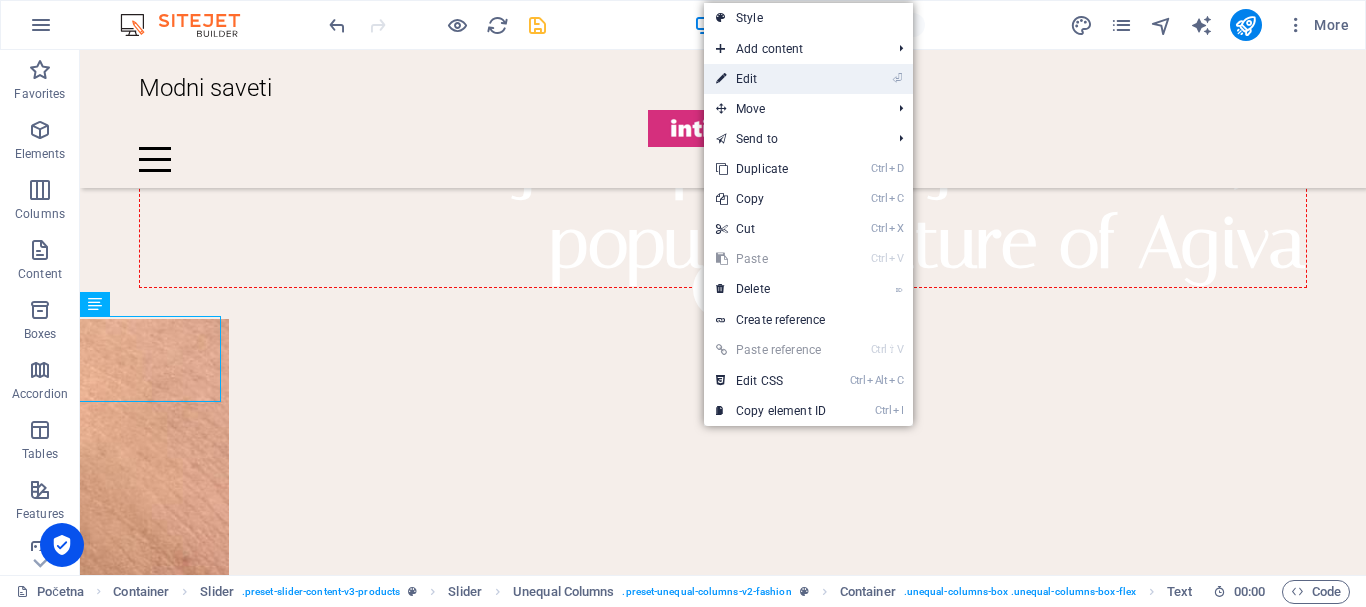 click on "⏎  Edit" at bounding box center [771, 79] 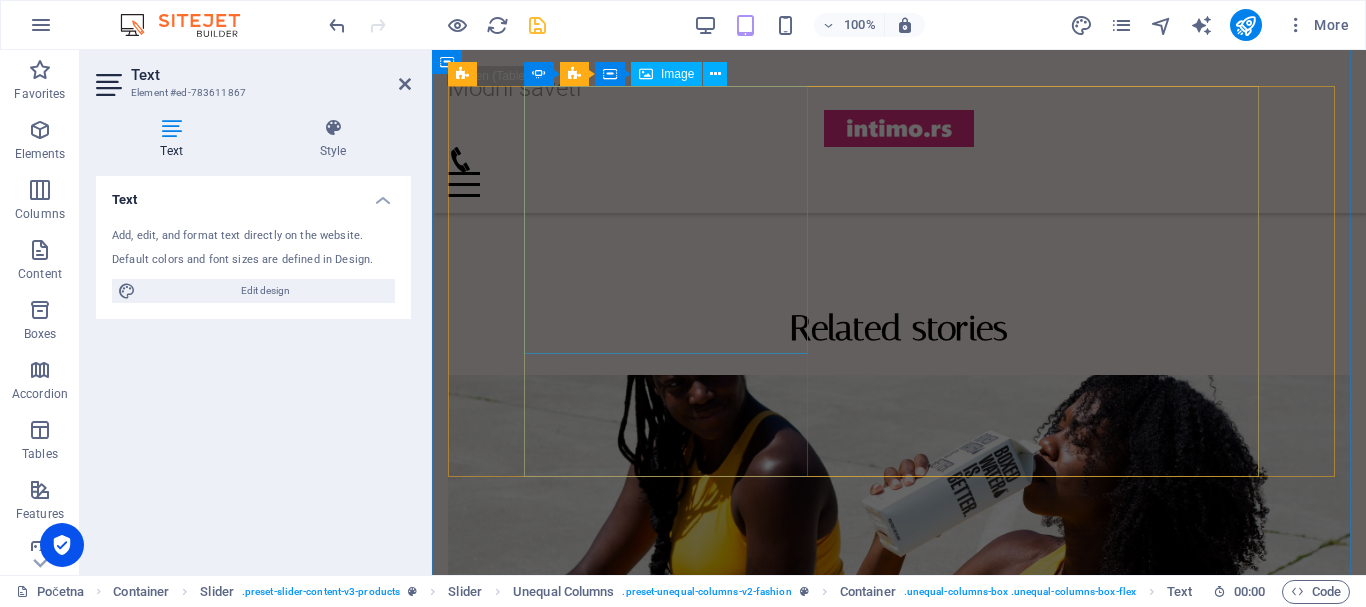 scroll, scrollTop: 2184, scrollLeft: 0, axis: vertical 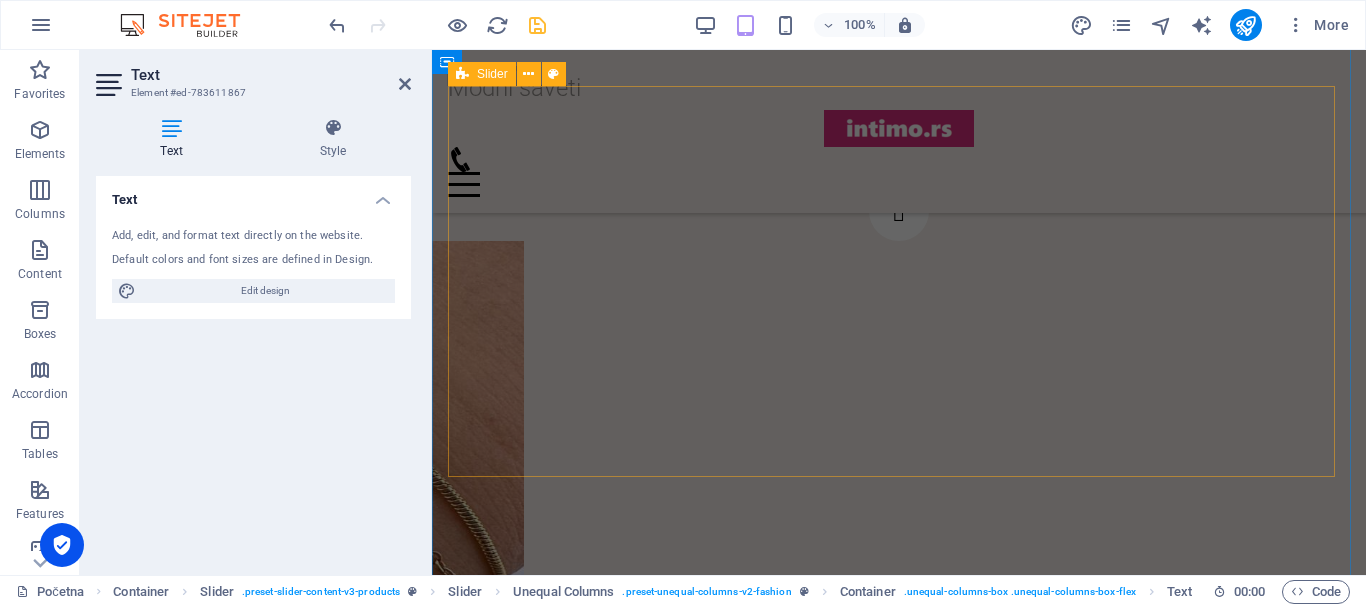 click on "FAUX SUEDE my Gold Earrings Lorem ipsum dolor sit amet, consectetur adipiscing elit. Condimentum diam orci pretium a pharetra, feugiat cursus. Dictumst risus, sem egestas odio cras adipiscing vulputate. Nisi, risus in suscipit non. $39.99 $20.99 Buy now Lormar FEEL grudnjak Uživajte u luksuzu svakodnevnog nošenja sa grudnjakom Lormar FEEL iz serije ULTRASHINE. Bez žice, idealan je za tople letnje dane.  Njegova svilenkasta tekstura i izuzetno meke korpice pružaju eleganciju i udobnost. Izaberite ovaj vrhunski komad i istaknite svoj blistav izgled bilo gde da idete. Otkrijte savršeni spoj stila i kvaliteta uz Lormar FEEL! 3000.00 2800.00 poruči ovde čarape za haltere Otkrijte kolekciju ženskih čarapa za haltere. Njihova svestranost omogućava da budu savršena zamena za hulahopke, idealne za svakodnevno nošenje ili kao dodatak erotskom donjem rublju.  800.00 650.00 poruči ovde FAUX SUEDE my Gold Earrings $39.99 $20.99 Buy now Lormar FEEL grudnjak 3000.00 2800.00 poruči ovde" at bounding box center (899, 436) 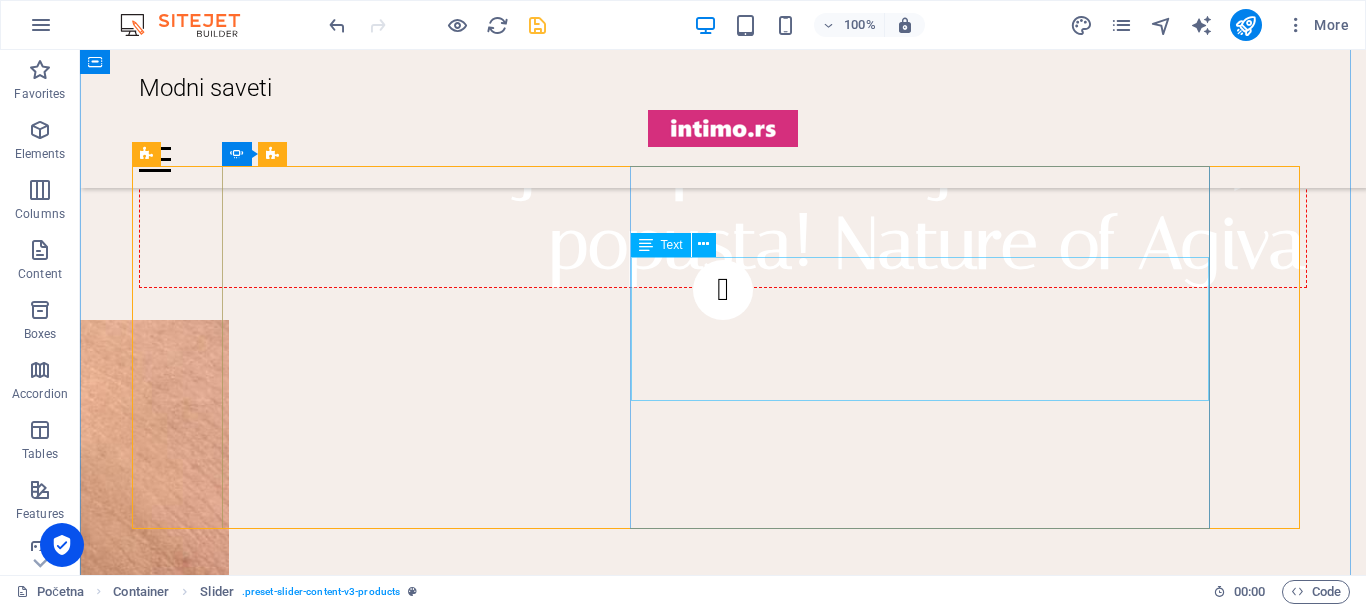 scroll, scrollTop: 2900, scrollLeft: 0, axis: vertical 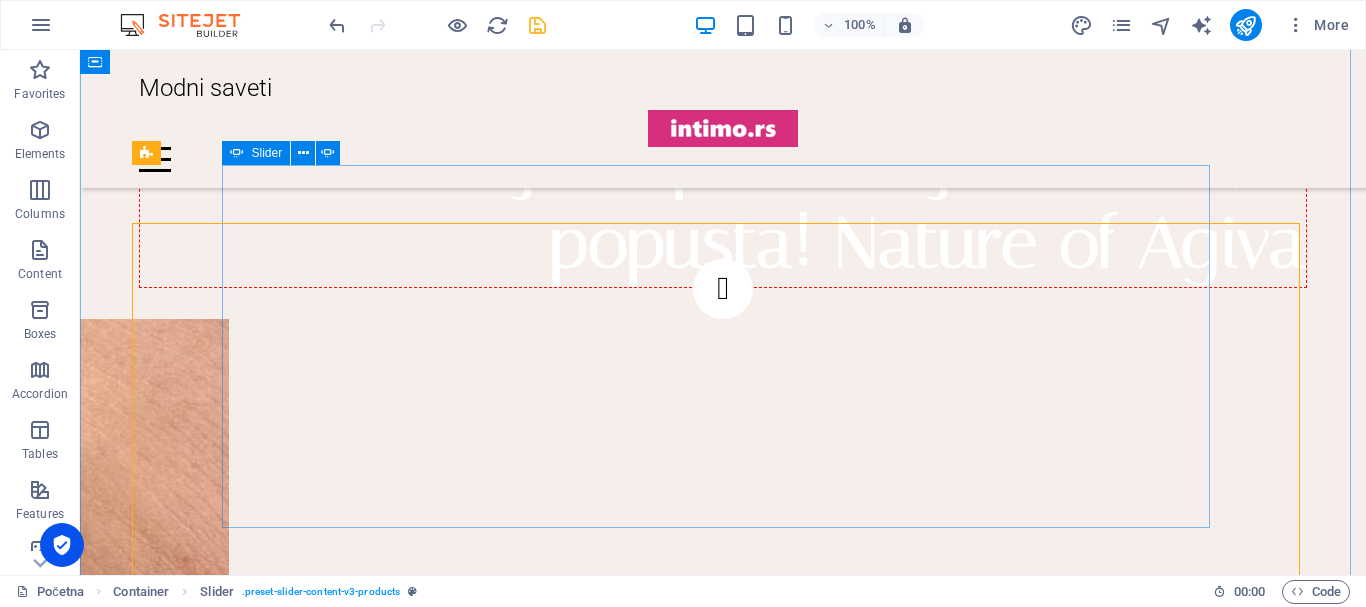click at bounding box center (723, 713) 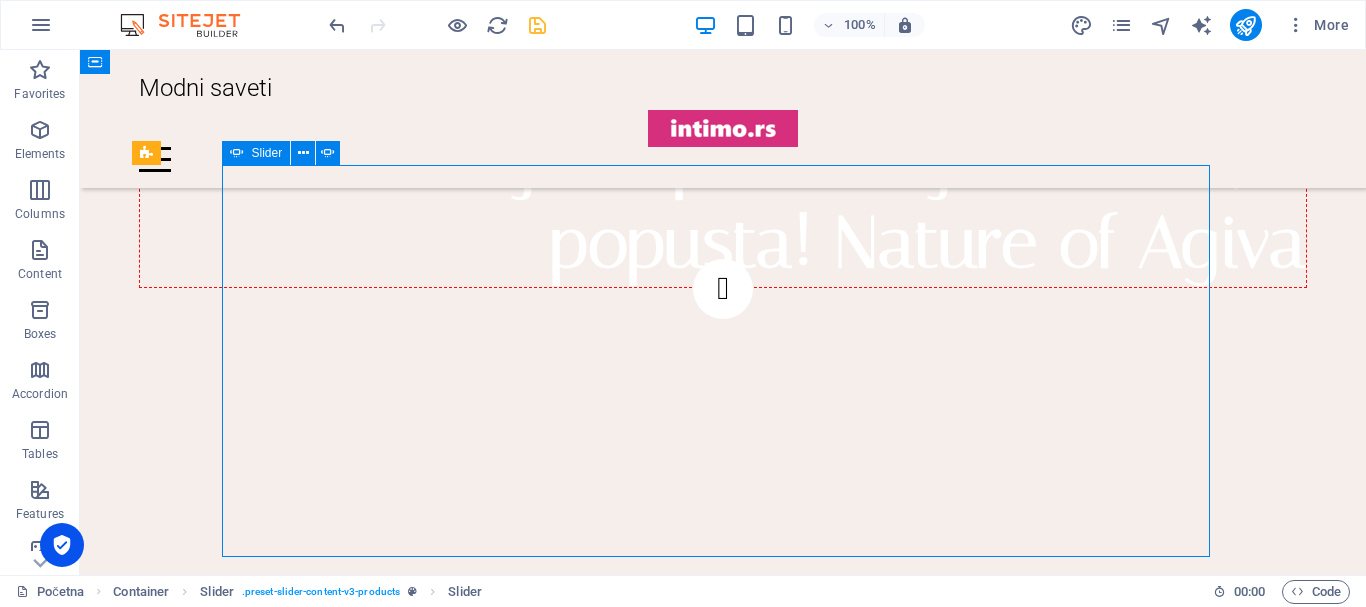 click at bounding box center [723, 741] 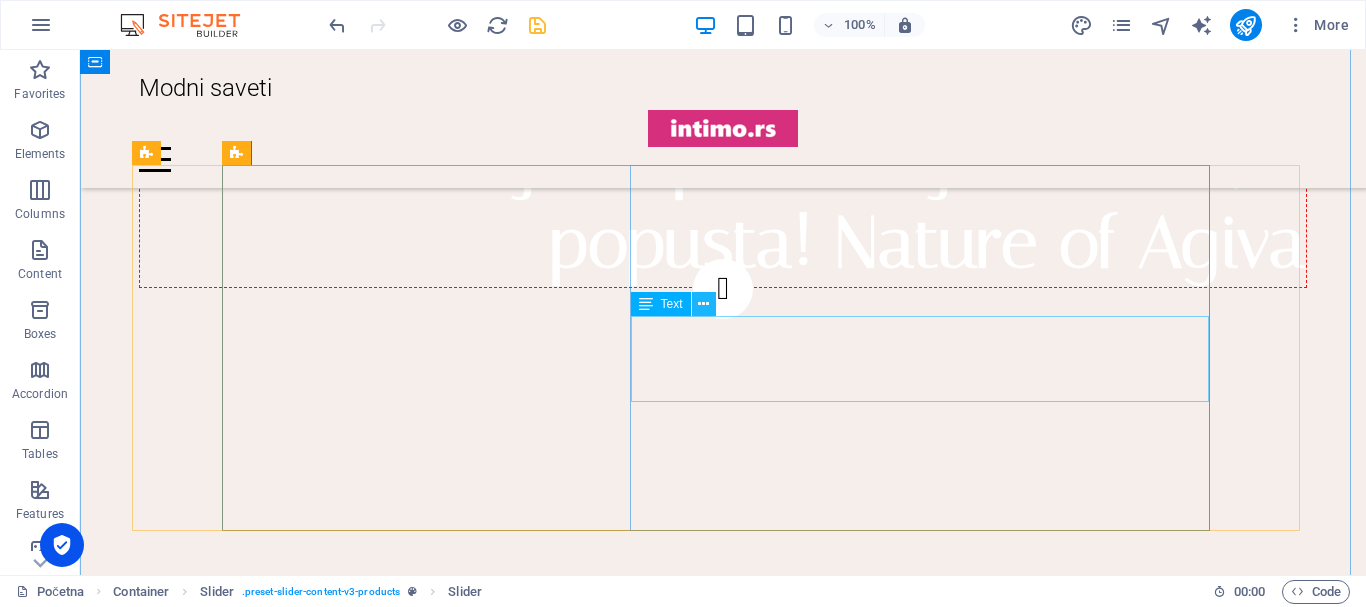 click at bounding box center (703, 304) 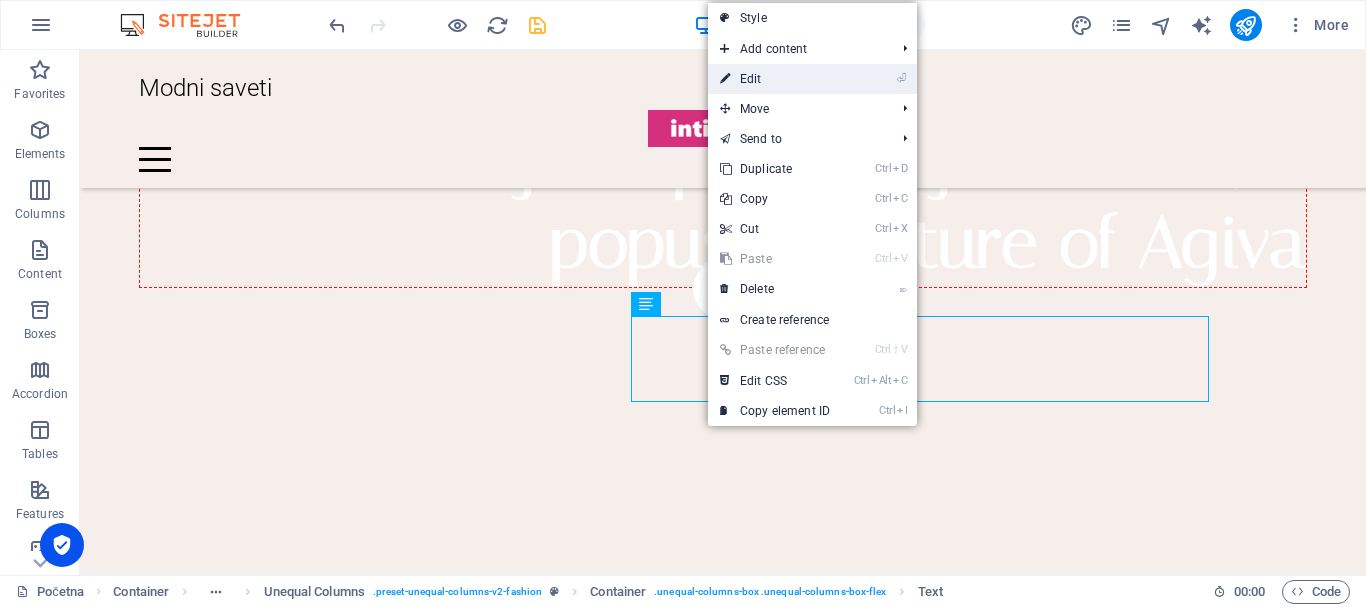 click on "⏎  Edit" at bounding box center (775, 79) 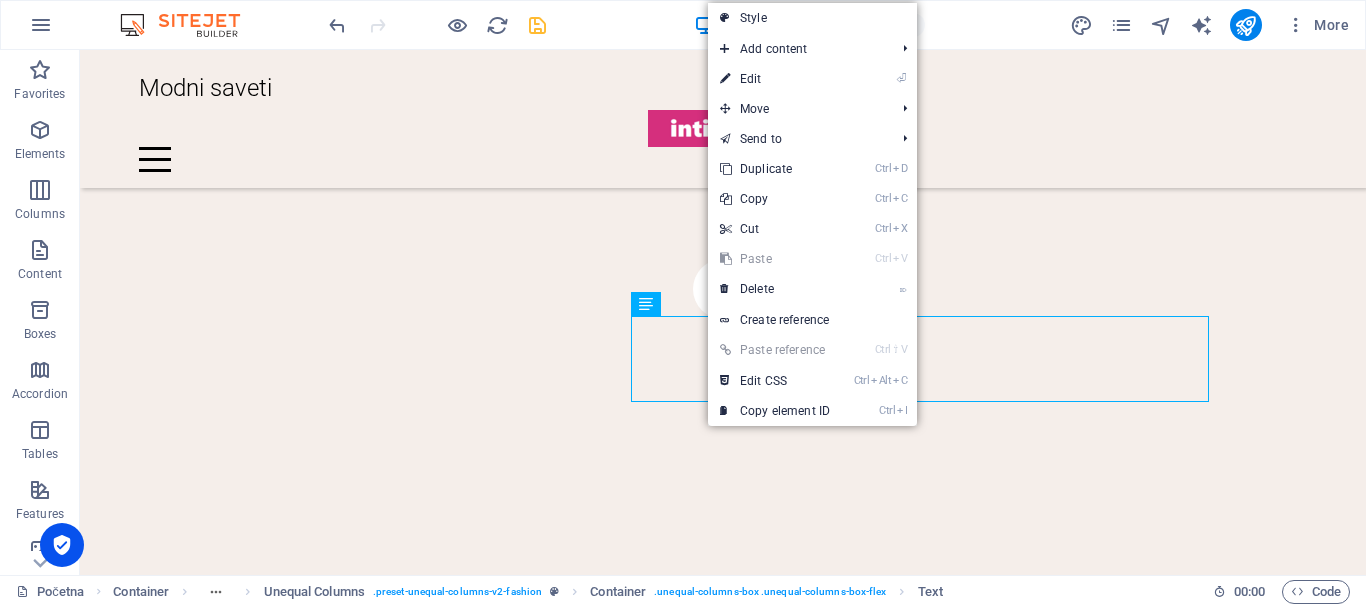 scroll, scrollTop: 2184, scrollLeft: 0, axis: vertical 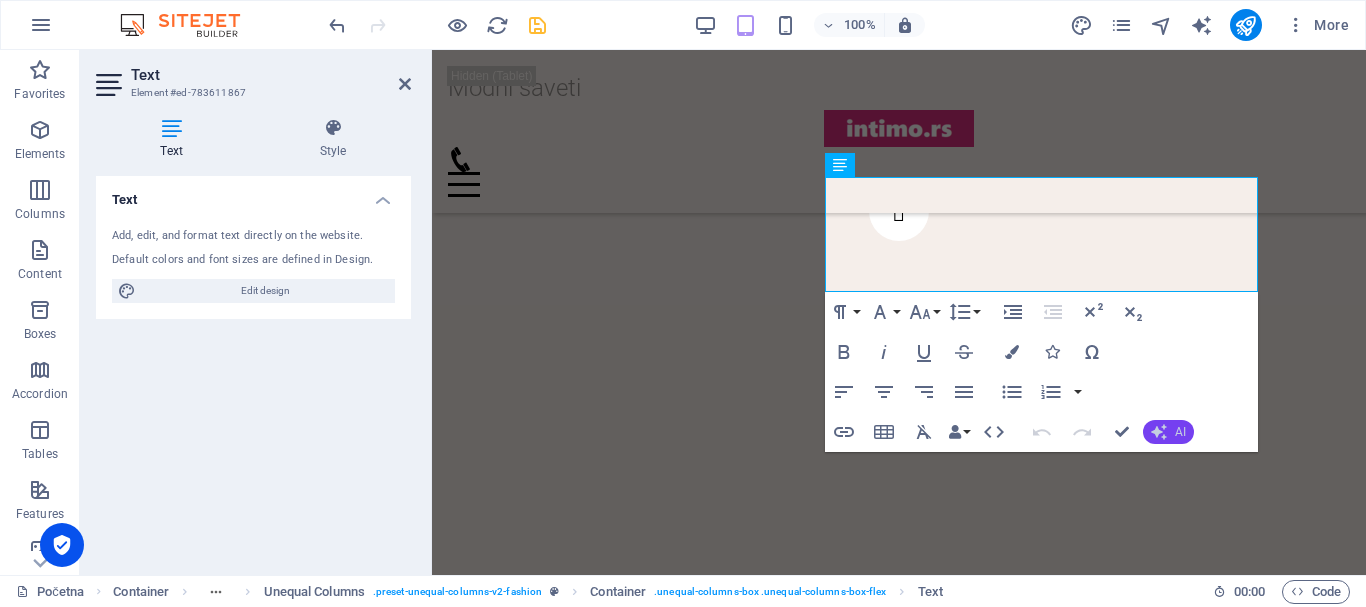 click on "AI" at bounding box center [1168, 432] 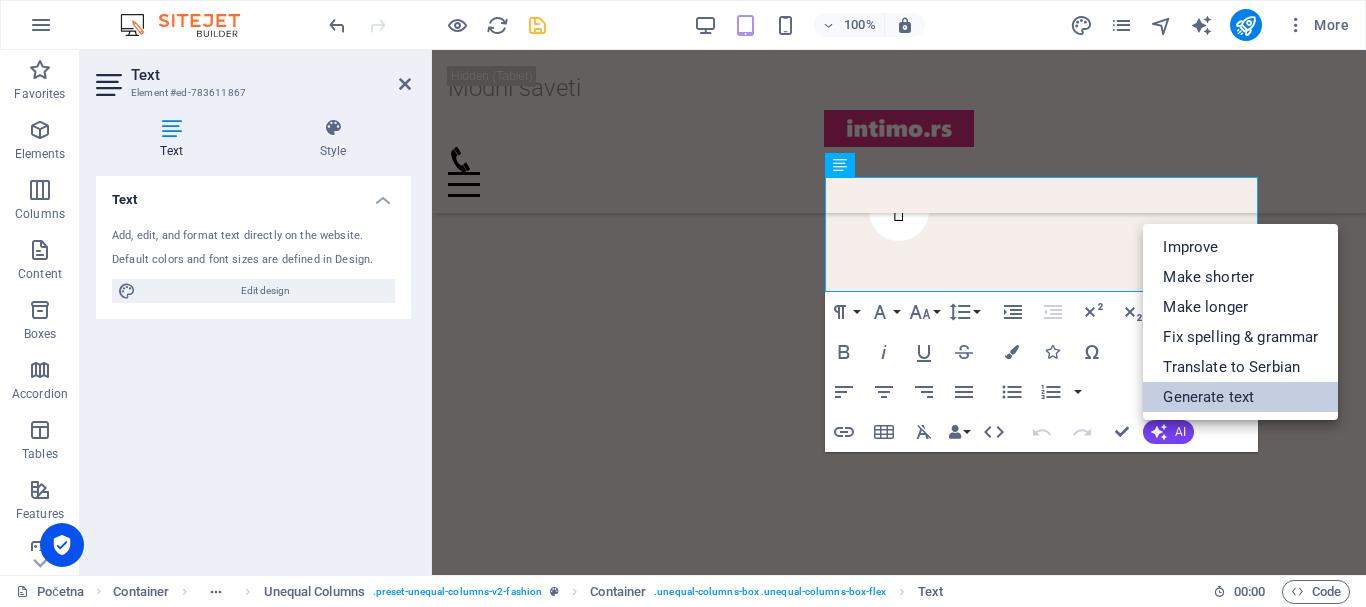 click on "Generate text" at bounding box center [1240, 397] 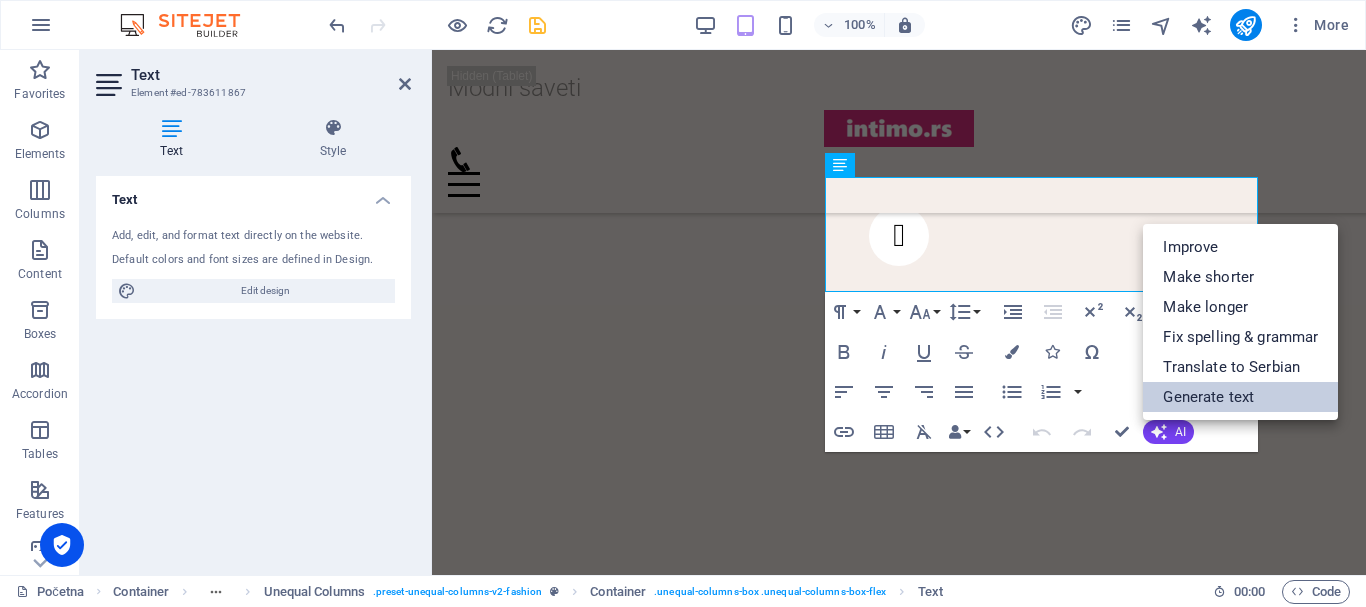 select on "English" 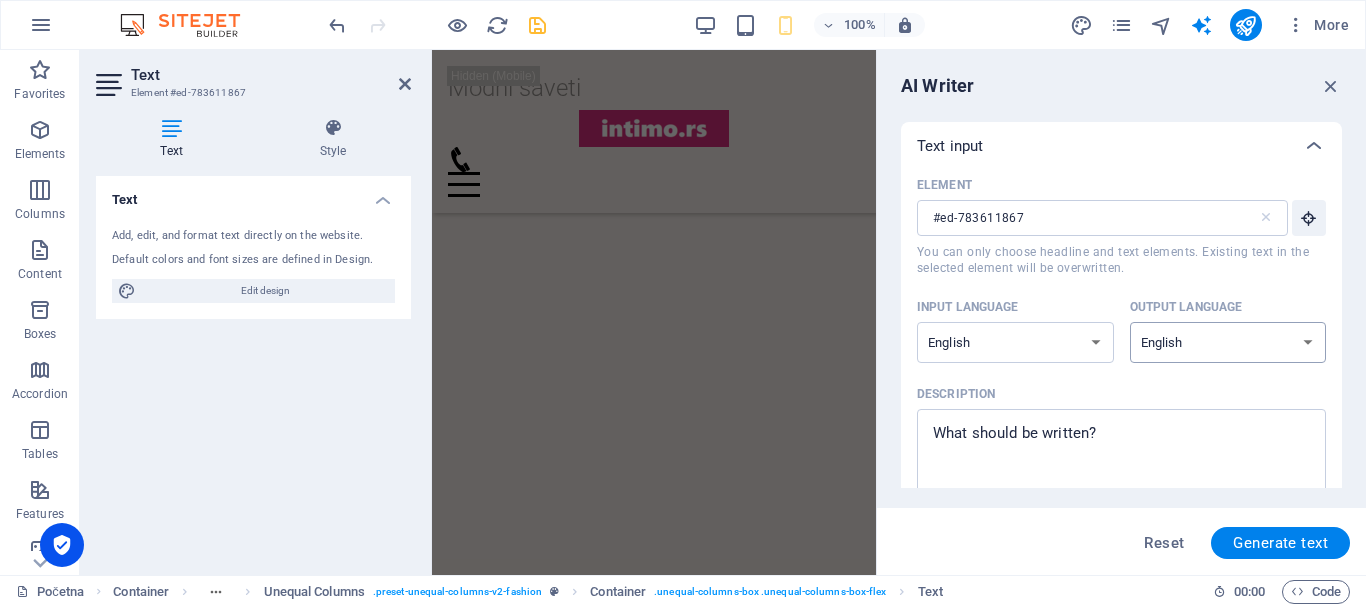 scroll, scrollTop: 0, scrollLeft: 0, axis: both 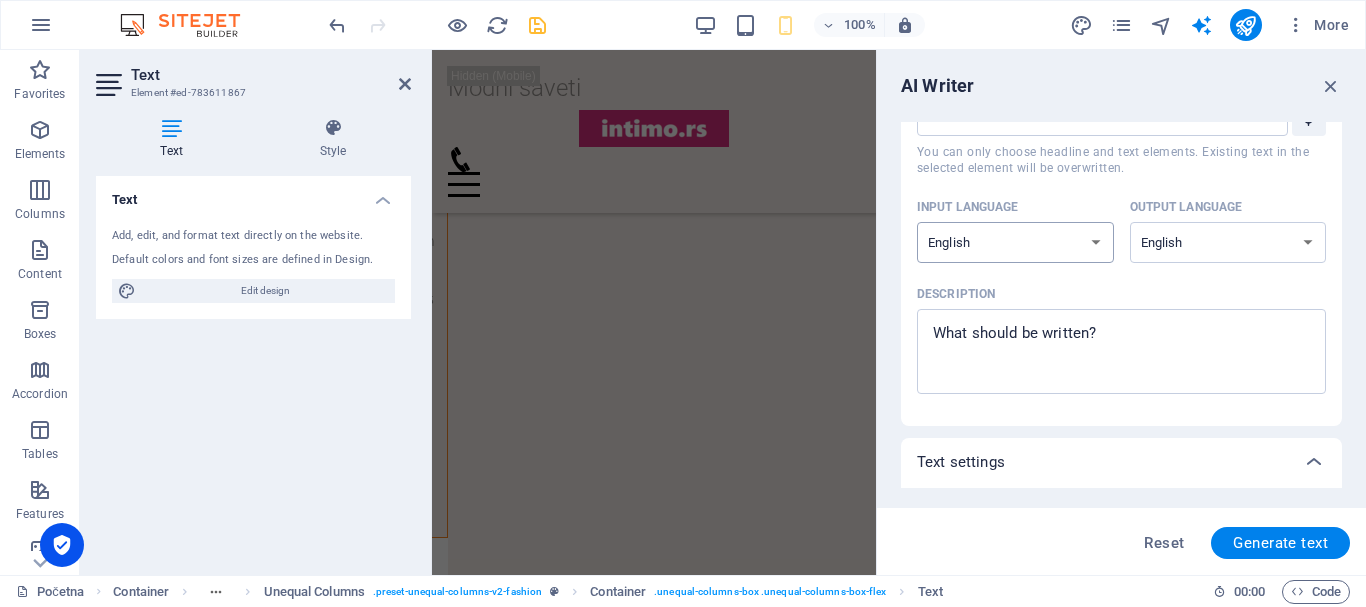 click on "Albanian Arabic Armenian Awadhi Azerbaijani Bashkir Basque Belarusian Bengali Bhojpuri Bosnian Brazilian Portuguese Bulgarian Cantonese (Yue) Catalan Chhattisgarhi Chinese Croatian Czech Danish Dogri Dutch English Estonian Faroese Finnish French Galician Georgian German Greek Gujarati Haryanvi Hindi Hungarian Indonesian Irish Italian Japanese Javanese Kannada Kashmiri Kazakh Konkani Korean Kyrgyz Latvian Lithuanian Macedonian Maithili Malay Maltese Mandarin Mandarin Chinese Marathi Marwari Min Nan Moldovan Mongolian Montenegrin Nepali Norwegian Oriya Pashto Persian (Farsi) Polish Portuguese Punjabi Rajasthani Romanian Russian Sanskrit Santali Serbian Sindhi Sinhala Slovak Slovene Slovenian Spanish Ukrainian Urdu Uzbek Vietnamese Welsh Wu" at bounding box center [1015, 242] 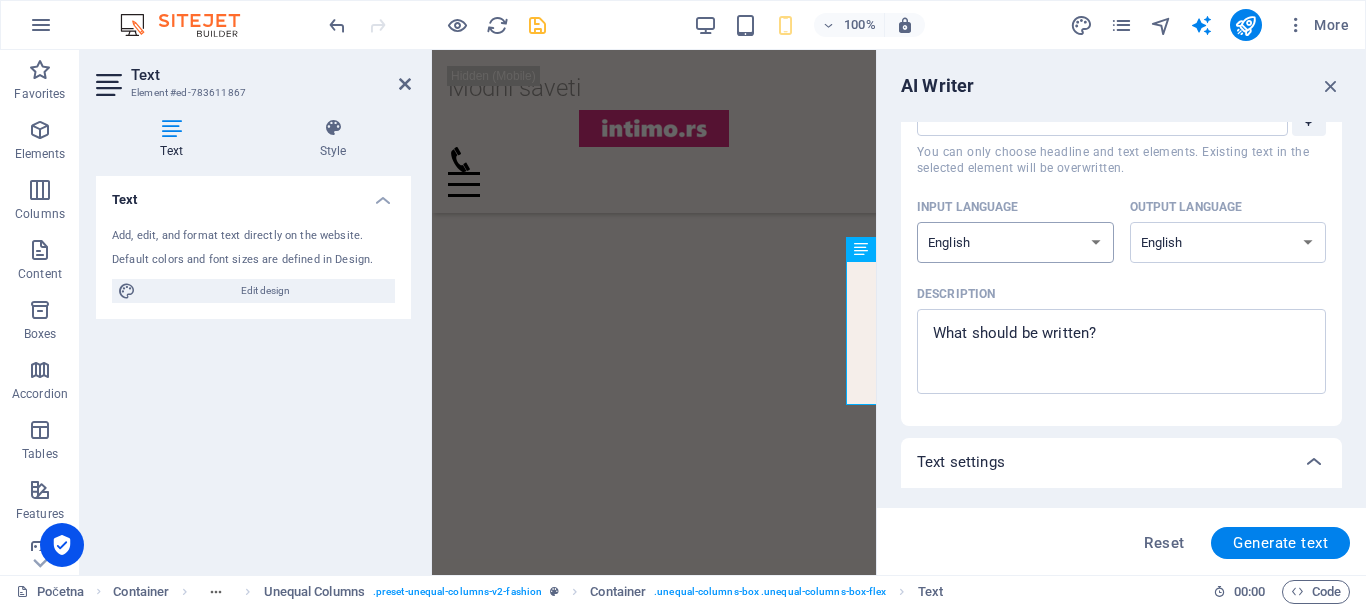 select on "Serbian" 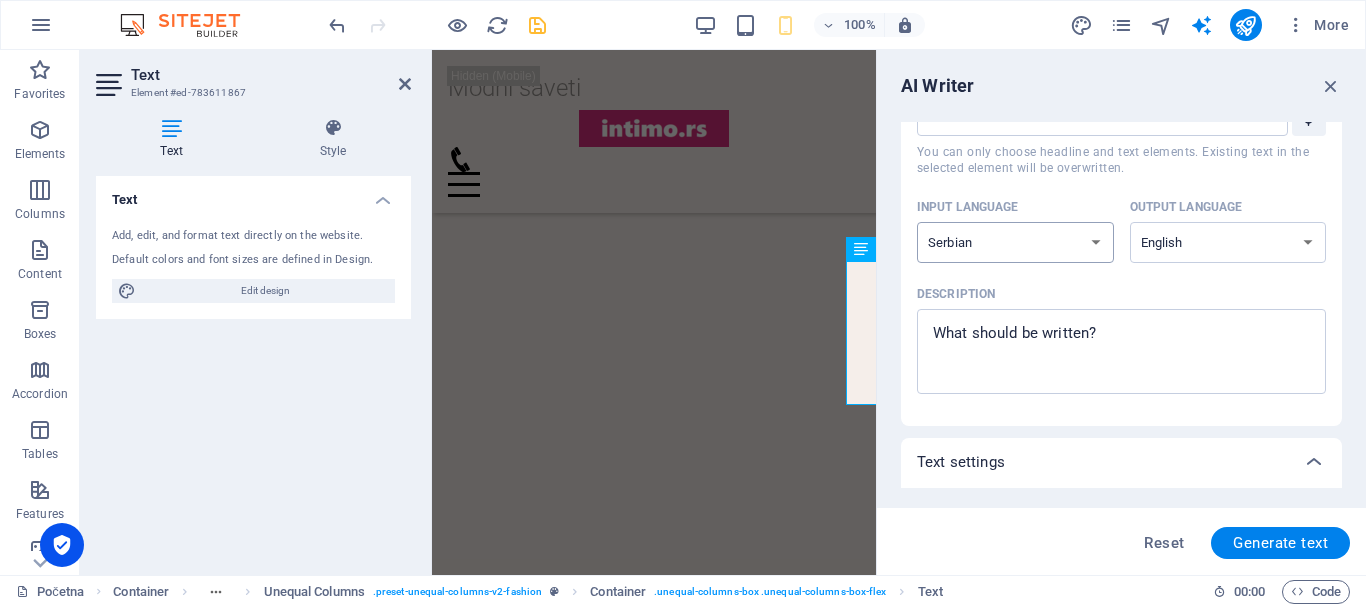 click on "Albanian Arabic Armenian Awadhi Azerbaijani Bashkir Basque Belarusian Bengali Bhojpuri Bosnian Brazilian Portuguese Bulgarian Cantonese (Yue) Catalan Chhattisgarhi Chinese Croatian Czech Danish Dogri Dutch English Estonian Faroese Finnish French Galician Georgian German Greek Gujarati Haryanvi Hindi Hungarian Indonesian Irish Italian Japanese Javanese Kannada Kashmiri Kazakh Konkani Korean Kyrgyz Latvian Lithuanian Macedonian Maithili Malay Maltese Mandarin Mandarin Chinese Marathi Marwari Min Nan Moldovan Mongolian Montenegrin Nepali Norwegian Oriya Pashto Persian (Farsi) Polish Portuguese Punjabi Rajasthani Romanian Russian Sanskrit Santali Serbian Sindhi Sinhala Slovak Slovene Slovenian Spanish Ukrainian Urdu Uzbek Vietnamese Welsh Wu" at bounding box center [1015, 242] 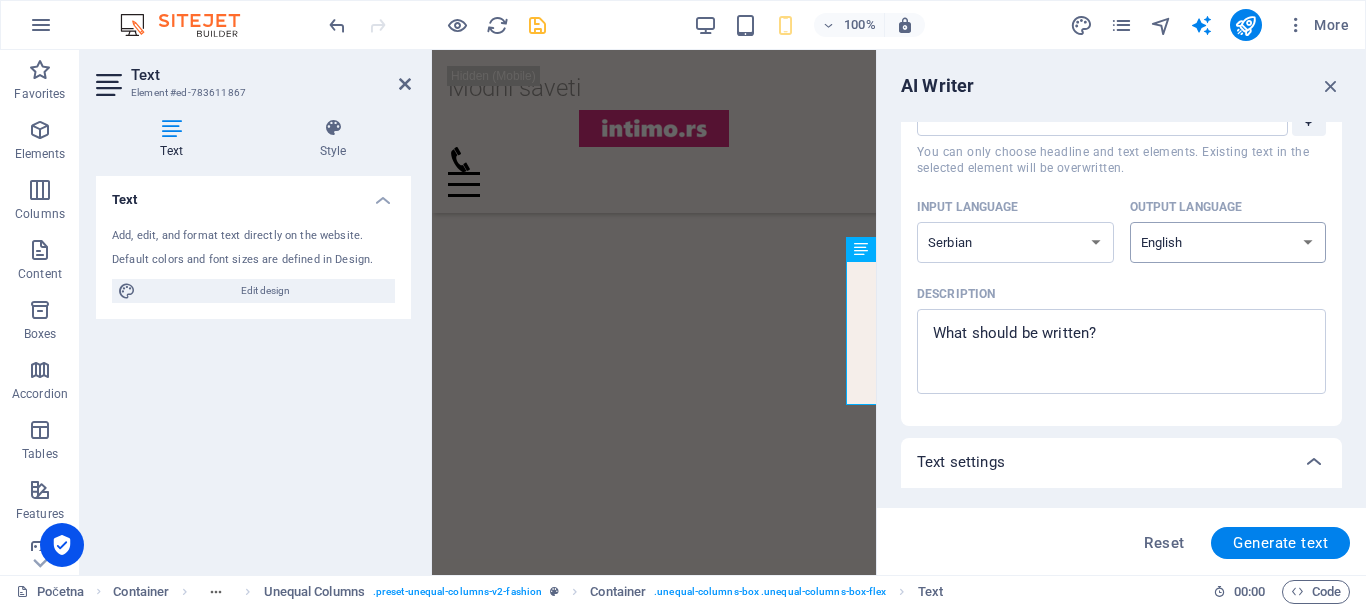 click on "Albanian Arabic Armenian Awadhi Azerbaijani Bashkir Basque Belarusian Bengali Bhojpuri Bosnian Brazilian Portuguese Bulgarian Cantonese (Yue) Catalan Chhattisgarhi Chinese Croatian Czech Danish Dogri Dutch English Estonian Faroese Finnish French Galician Georgian German Greek Gujarati Haryanvi Hindi Hungarian Indonesian Irish Italian Japanese Javanese Kannada Kashmiri Kazakh Konkani Korean Kyrgyz Latvian Lithuanian Macedonian Maithili Malay Maltese Mandarin Mandarin Chinese Marathi Marwari Min Nan Moldovan Mongolian Montenegrin Nepali Norwegian Oriya Pashto Persian (Farsi) Polish Portuguese Punjabi Rajasthani Romanian Russian Sanskrit Santali Serbian Sindhi Sinhala Slovak Slovene Slovenian Spanish Ukrainian Urdu Uzbek Vietnamese Welsh Wu" at bounding box center [1228, 242] 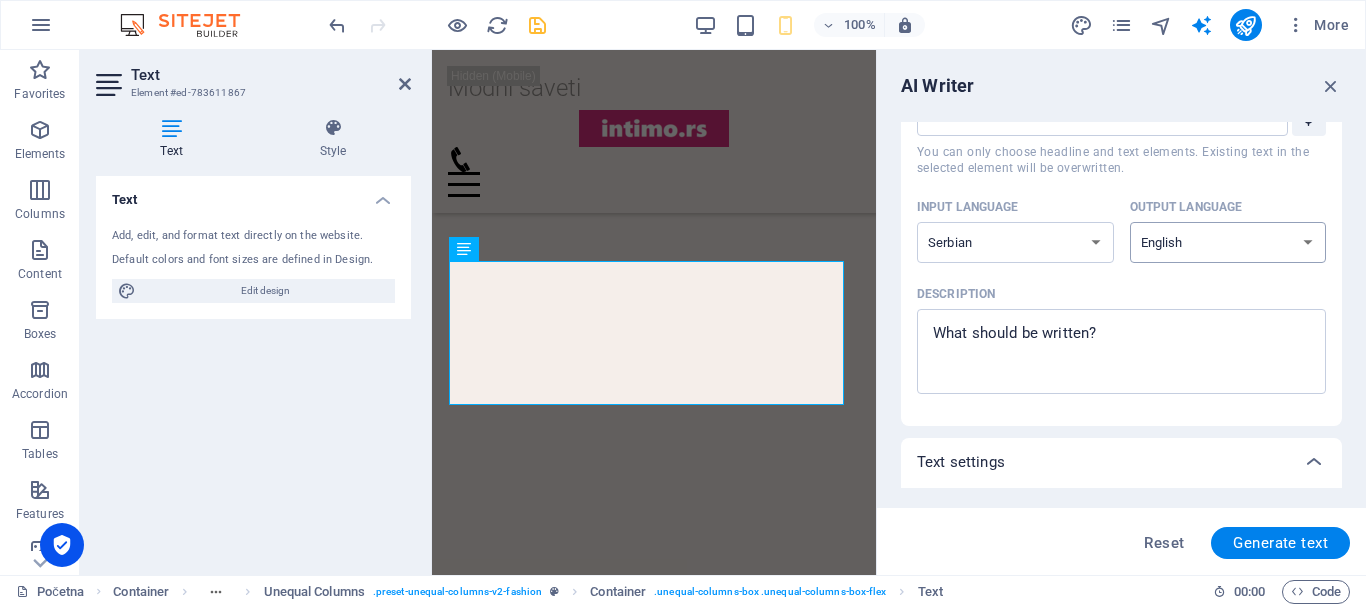 select on "Serbian" 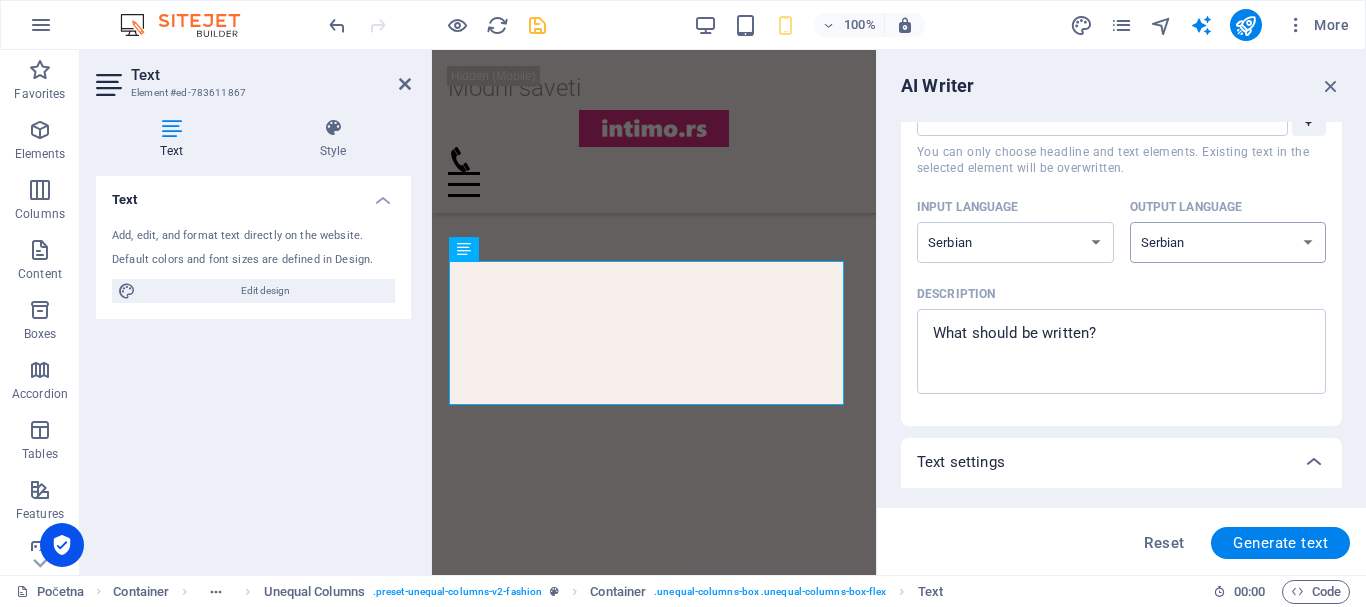 click on "Albanian Arabic Armenian Awadhi Azerbaijani Bashkir Basque Belarusian Bengali Bhojpuri Bosnian Brazilian Portuguese Bulgarian Cantonese (Yue) Catalan Chhattisgarhi Chinese Croatian Czech Danish Dogri Dutch English Estonian Faroese Finnish French Galician Georgian German Greek Gujarati Haryanvi Hindi Hungarian Indonesian Irish Italian Japanese Javanese Kannada Kashmiri Kazakh Konkani Korean Kyrgyz Latvian Lithuanian Macedonian Maithili Malay Maltese Mandarin Mandarin Chinese Marathi Marwari Min Nan Moldovan Mongolian Montenegrin Nepali Norwegian Oriya Pashto Persian (Farsi) Polish Portuguese Punjabi Rajasthani Romanian Russian Sanskrit Santali Serbian Sindhi Sinhala Slovak Slovene Slovenian Spanish Ukrainian Urdu Uzbek Vietnamese Welsh Wu" at bounding box center (1228, 242) 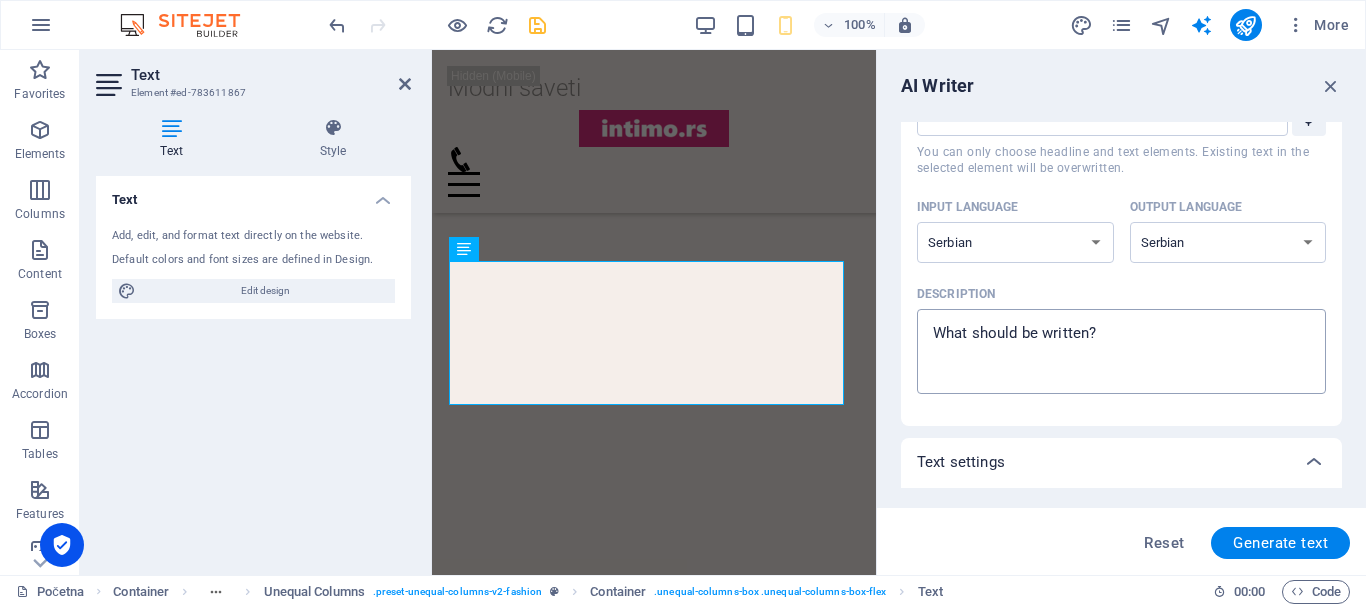 type on "x" 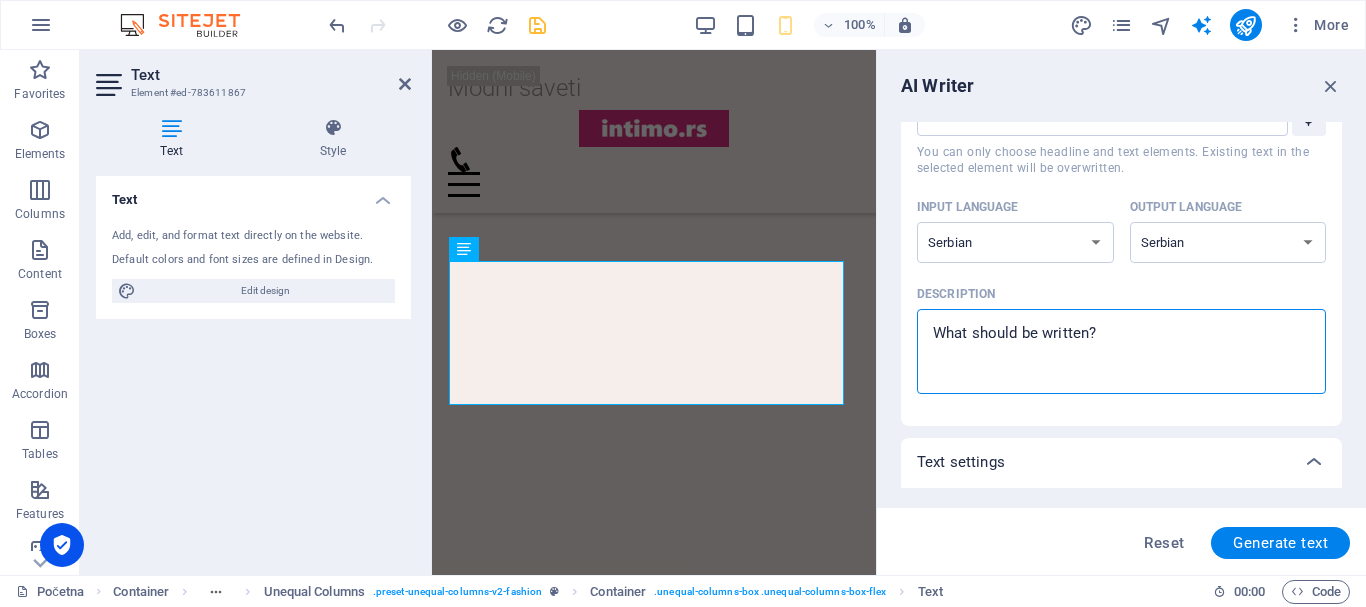 drag, startPoint x: 1119, startPoint y: 334, endPoint x: 937, endPoint y: 325, distance: 182.2224 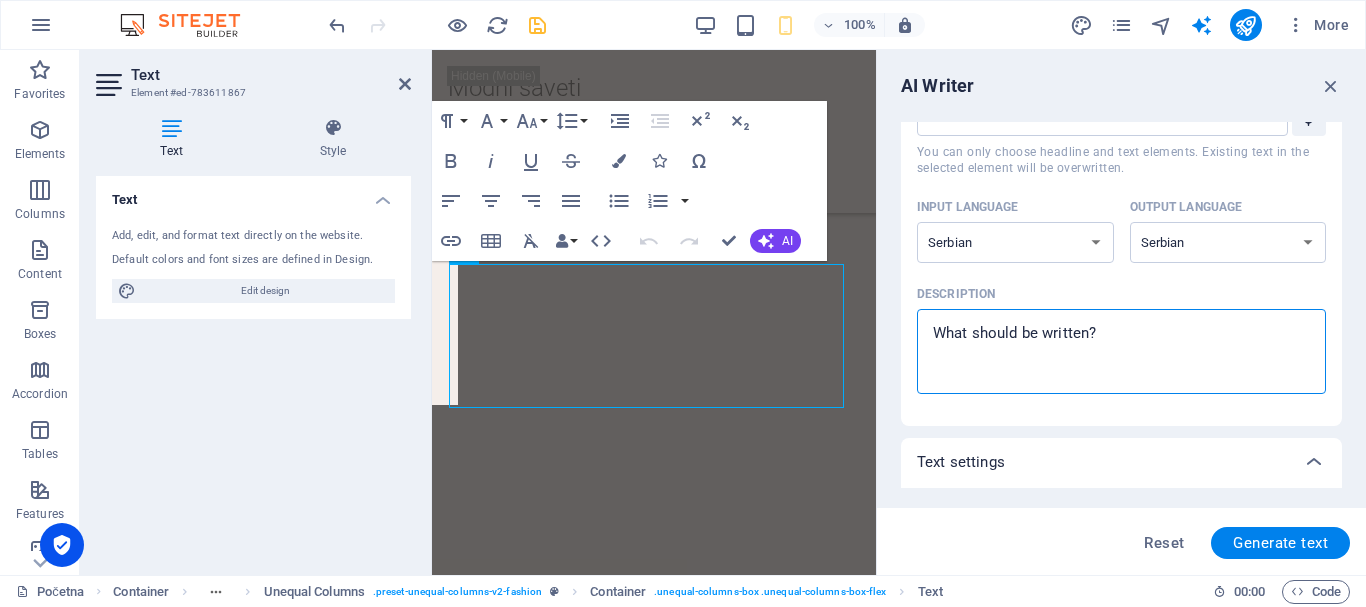 paste on "✨ Nakit od nerđajućeg čelika sa 18K pozlatom ✨
Zašto ćete VOLETI ovaj komad?
✔ Besprekorna elegancija - Premium pozlata od 18K zlata koja ne gubi sjaj
✔ Izdržljivost - Otpornost na vodu, znoj i svakodnevno nošenje
✔ Bezbedan za sve - Hipolergenski materijal, bez iritacija
Specifikacije koje impresioniraju:
▫️ Visokokvalitetni nerđajući čelik
▫️ 18K pozlate
▫️ Testirano u solnoj komori za dugotrajnu upotrebu
💍 Savršen izbor za:
• Dnevni stil sa notom luksuza
• Posebne prilike bez brige o oštećenju
• Osobe sa osetljivom kožom
🔥 LIMITIRANA SERIJA - Ugrabi svoj komad" 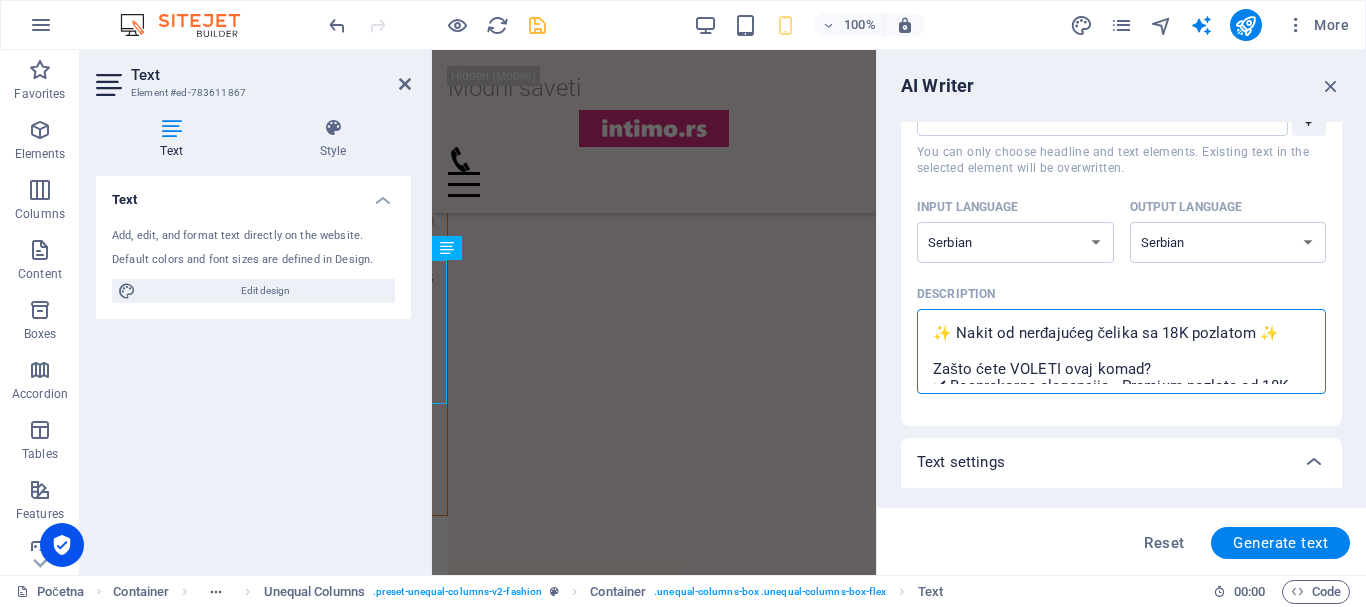 scroll, scrollTop: 2186, scrollLeft: 0, axis: vertical 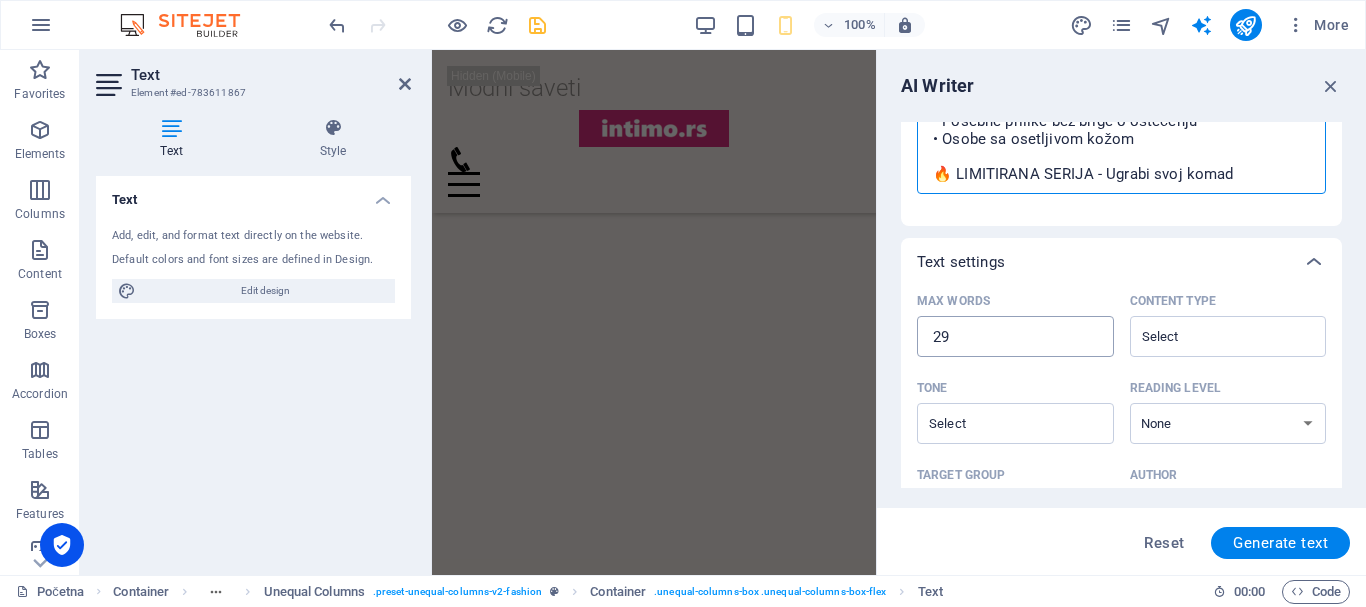 type on "✨ Nakit od nerđajućeg čelika sa 18K pozlatom ✨
Zašto ćete VOLETI ovaj komad?
✔ Besprekorna elegancija - Premium pozlata od 18K zlata koja ne gubi sjaj
✔ Izdržljivost - Otpornost na vodu, znoj i svakodnevno nošenje
✔ Bezbedan za sve - Hipolergenski materijal, bez iritacija
Specifikacije koje impresioniraju:
▫️ Visokokvalitetni nerđajući čelik
▫️ 18K pozlate
▫️ Testirano u solnoj komori za dugotrajnu upotrebu
💍 Savršen izbor za:
• Dnevni stil sa notom luksuza
• Posebne prilike bez brige o oštećenju
• Osobe sa osetljivom kožom
🔥 LIMITIRANA SERIJA - Ugrabi svoj komad" 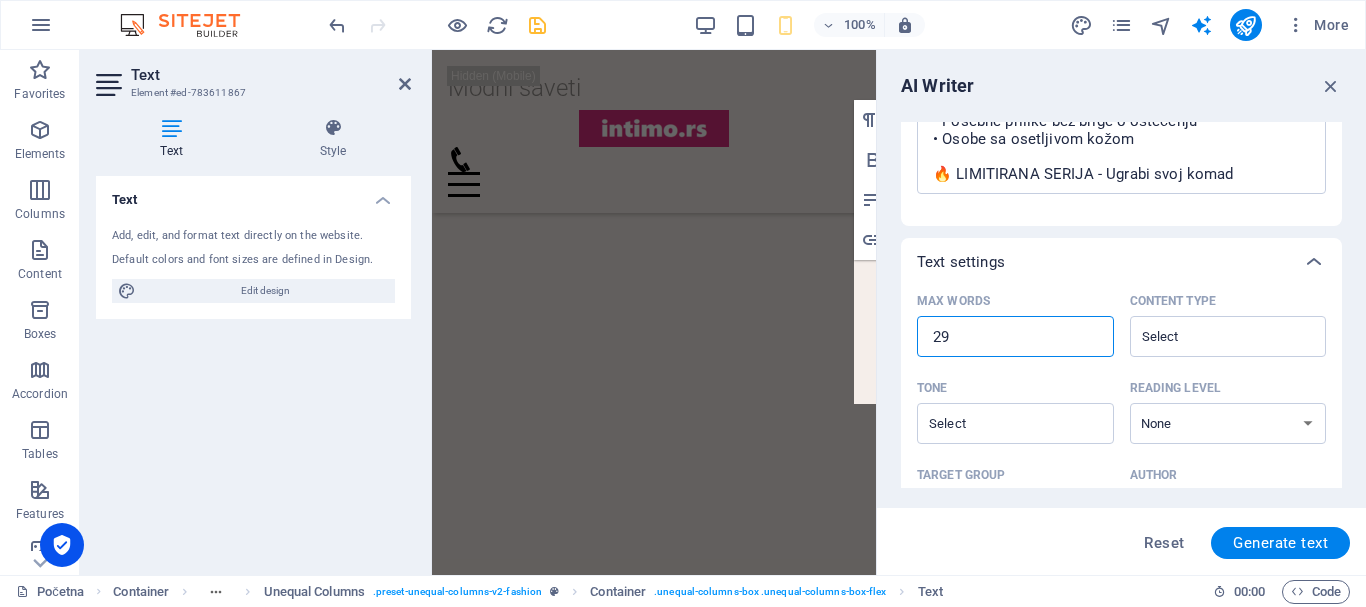 type on "x" 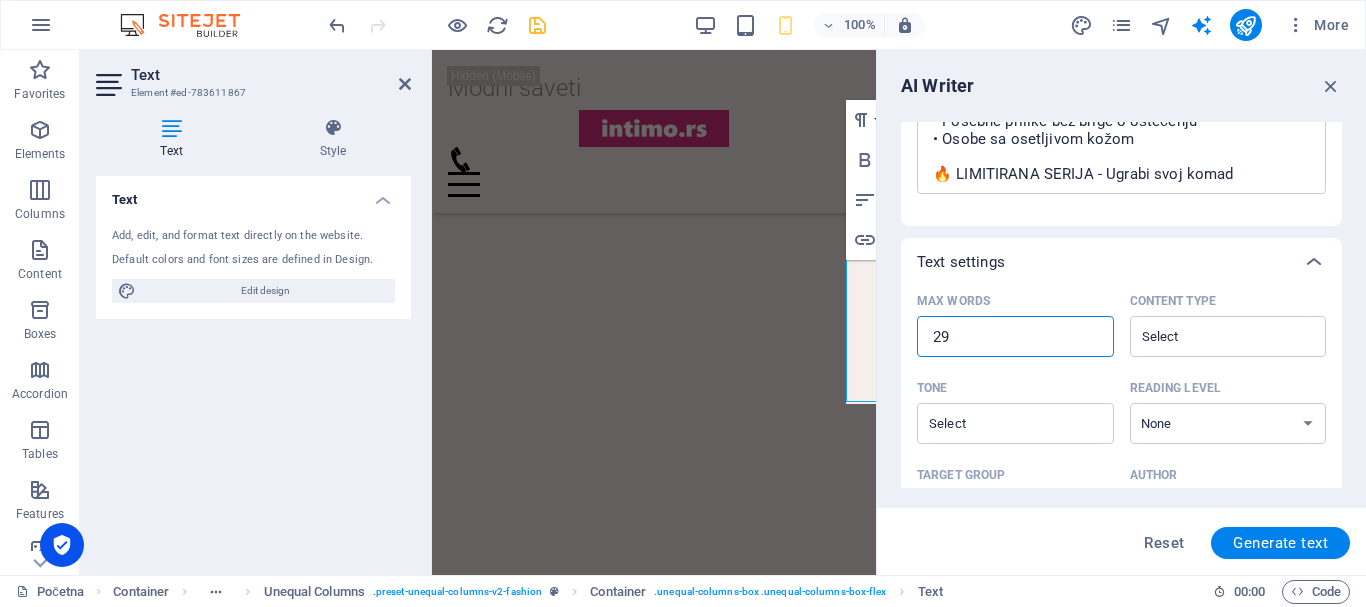 scroll, scrollTop: 2213, scrollLeft: 0, axis: vertical 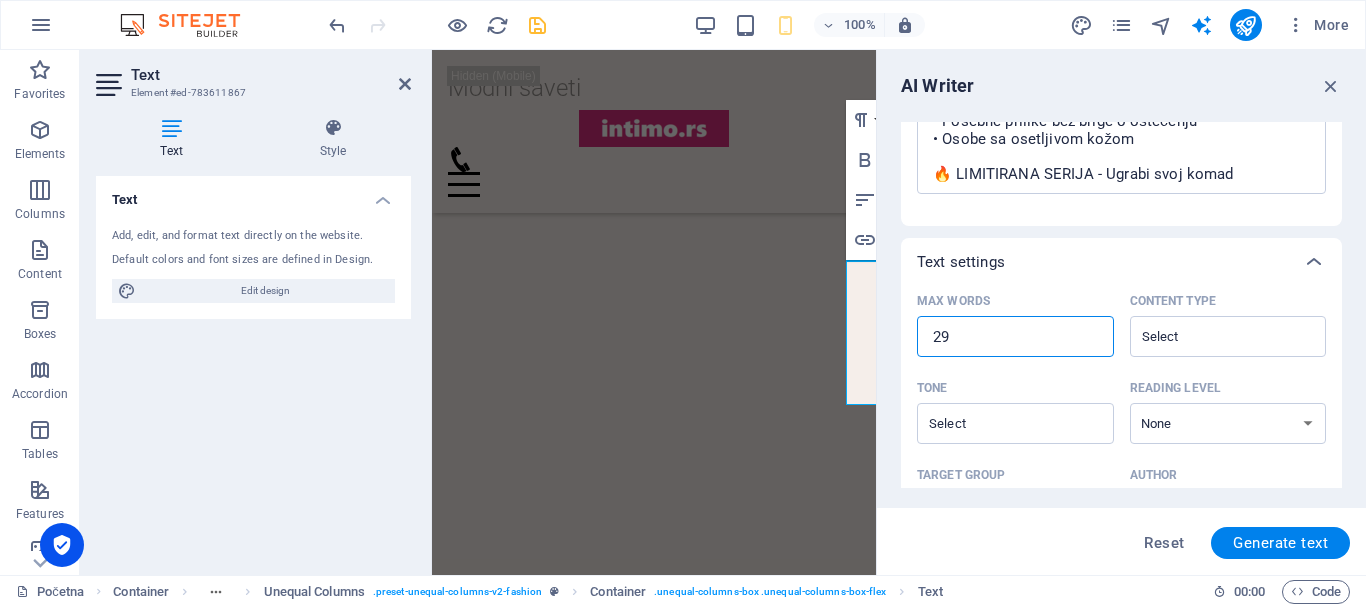 drag, startPoint x: 969, startPoint y: 334, endPoint x: 918, endPoint y: 328, distance: 51.351727 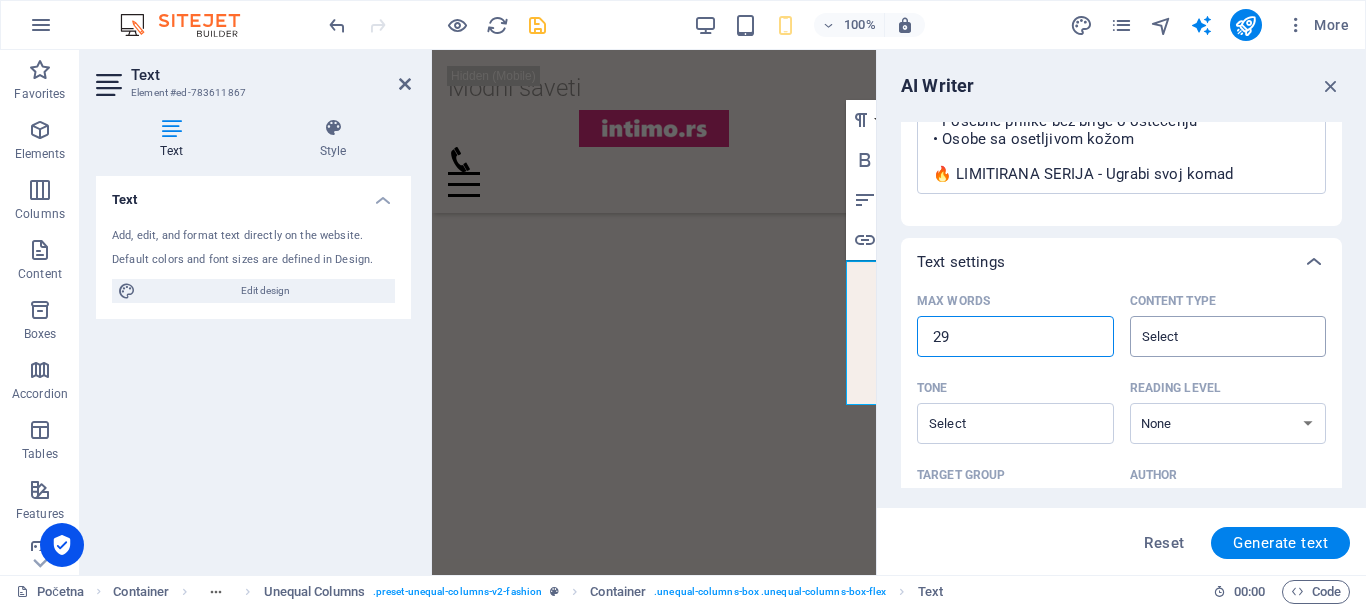type on "4" 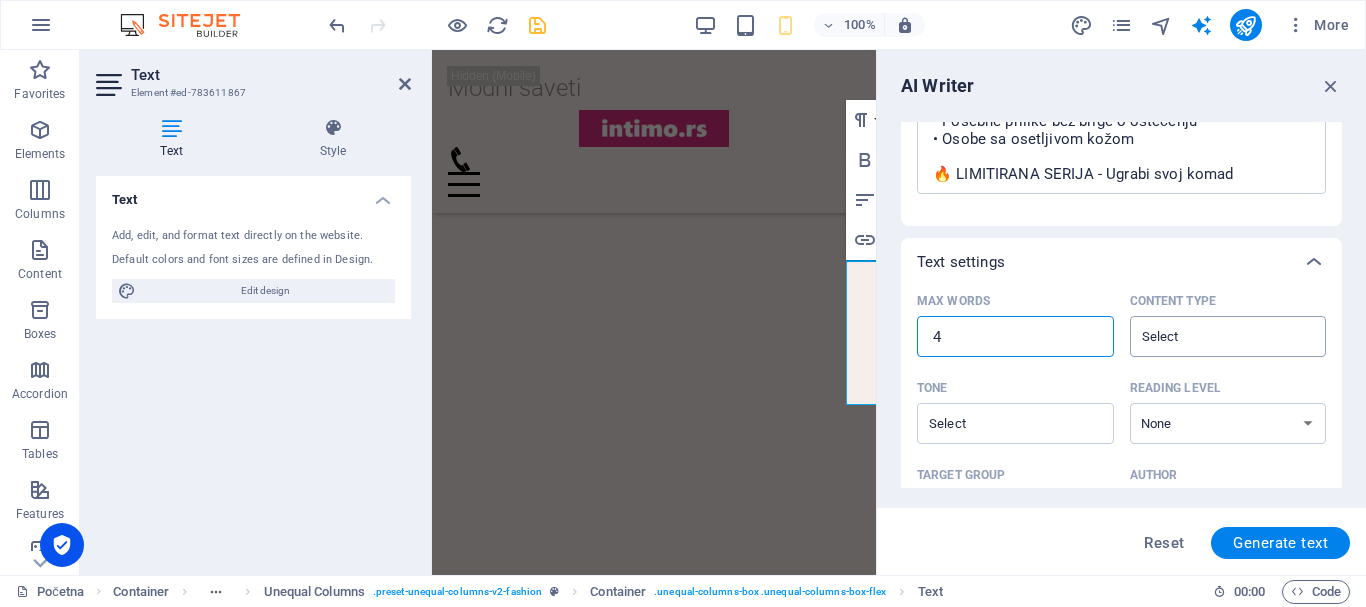 type on "x" 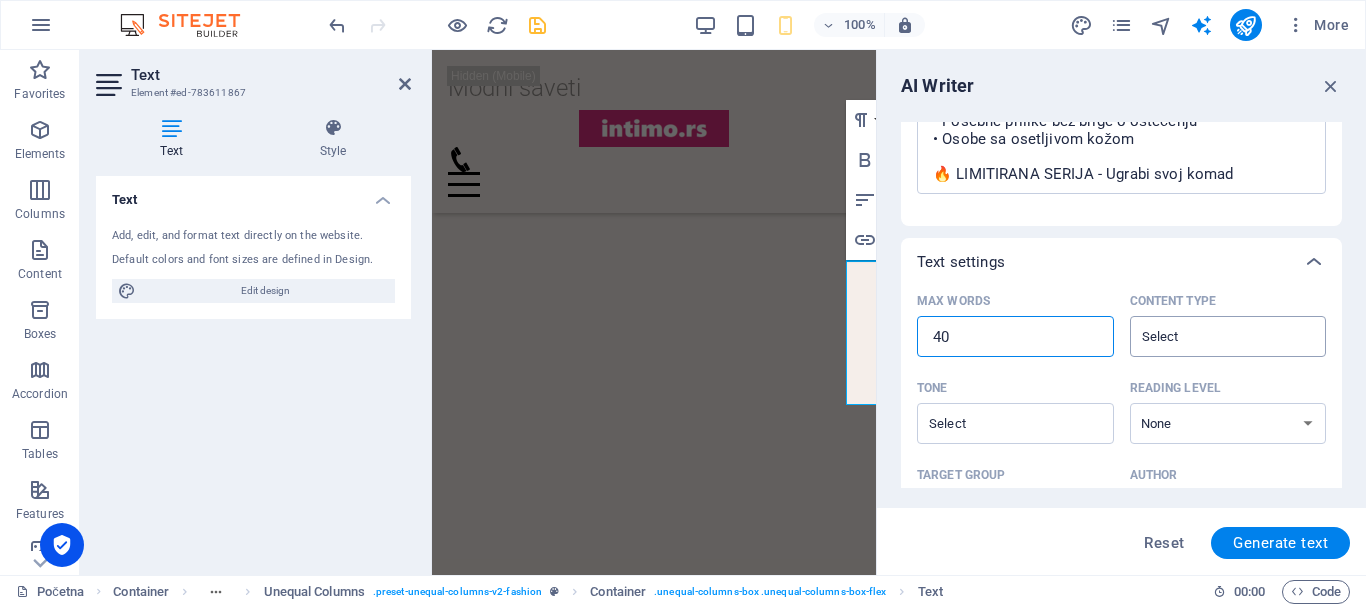 type on "x" 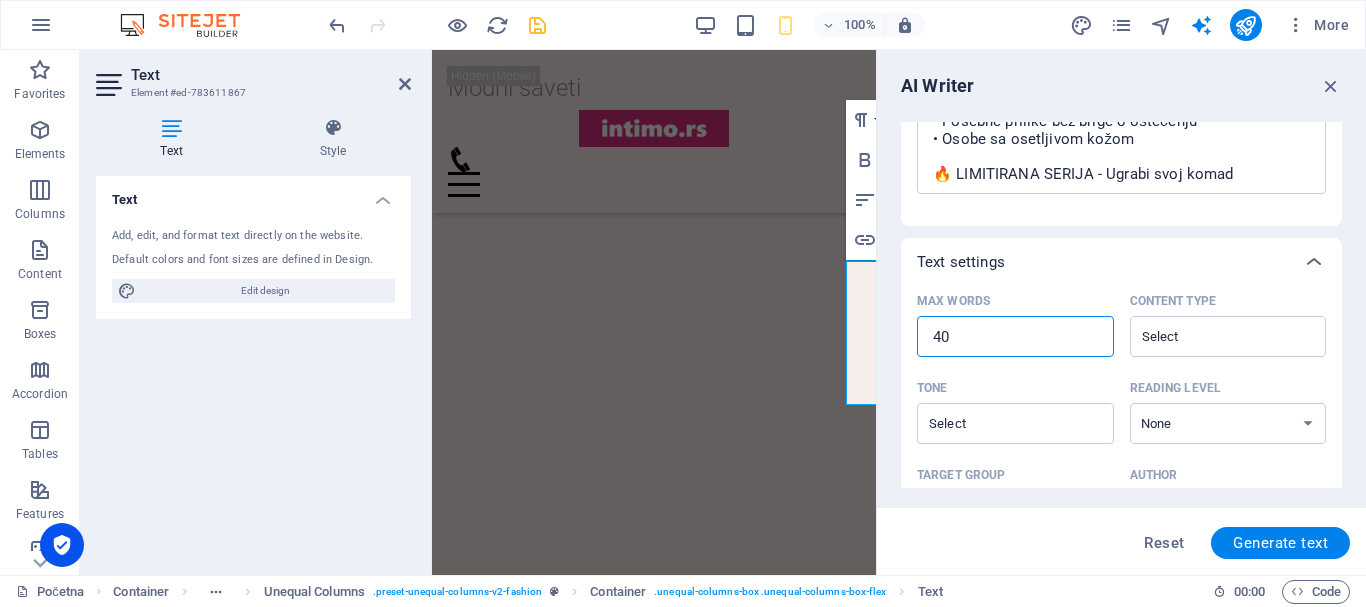 scroll, scrollTop: 400, scrollLeft: 0, axis: vertical 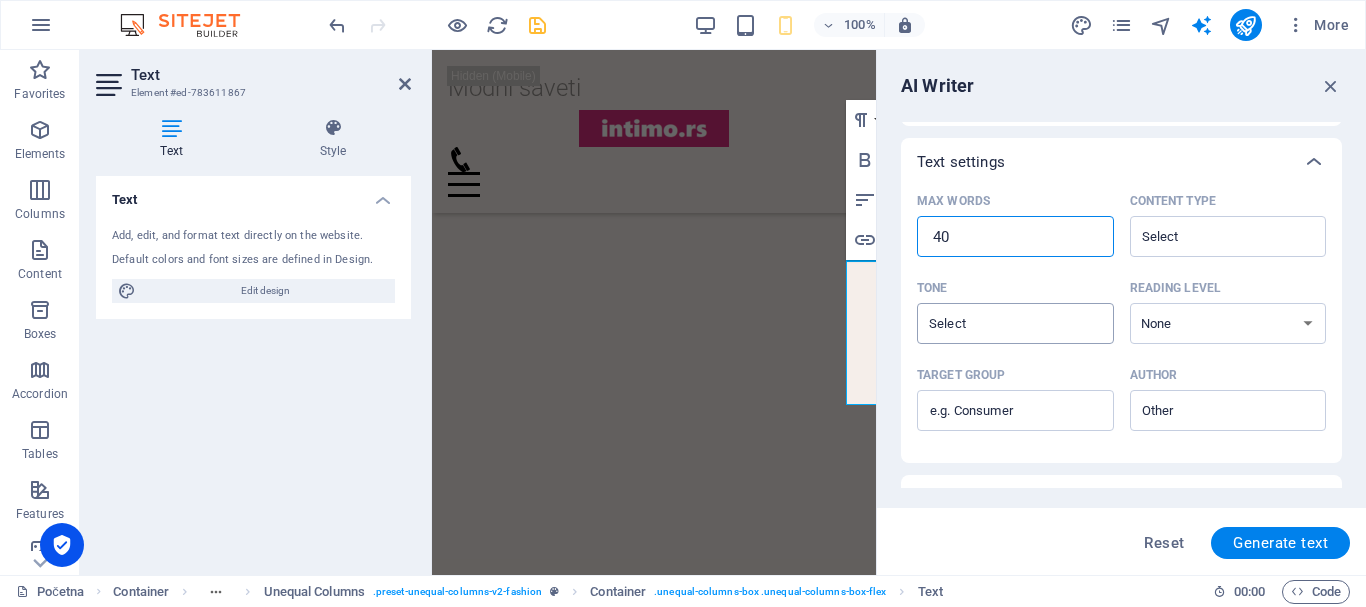 click on "​" at bounding box center [1015, 323] 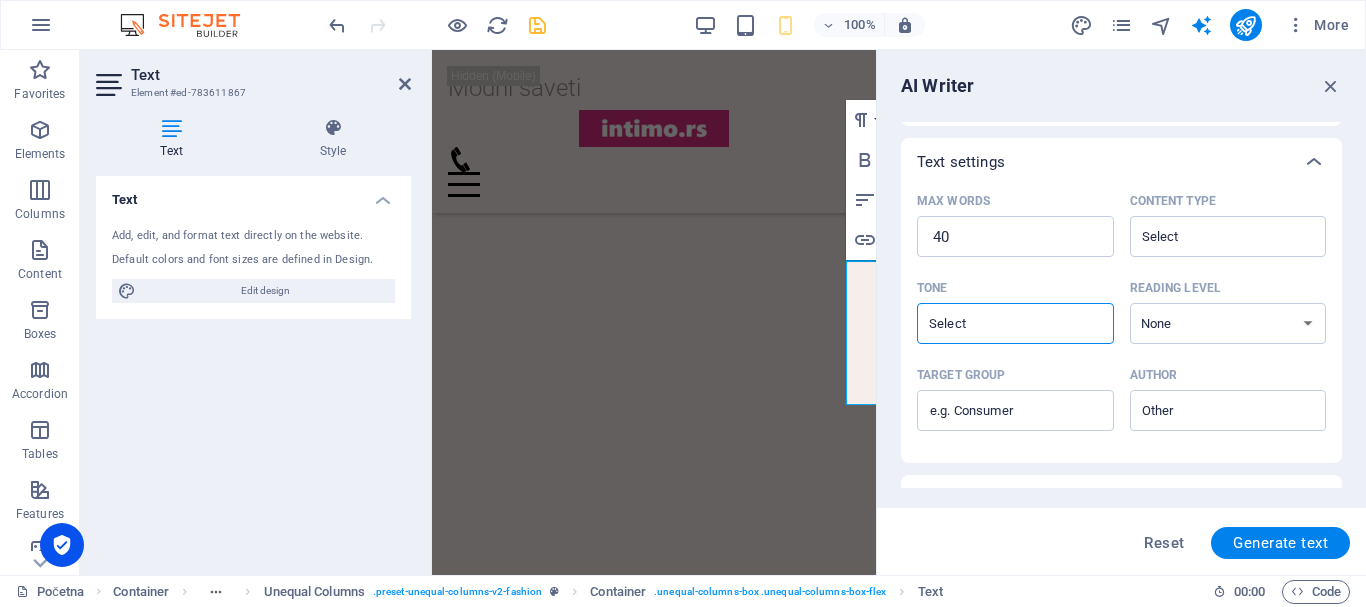 click on "Tone ​" at bounding box center [999, 323] 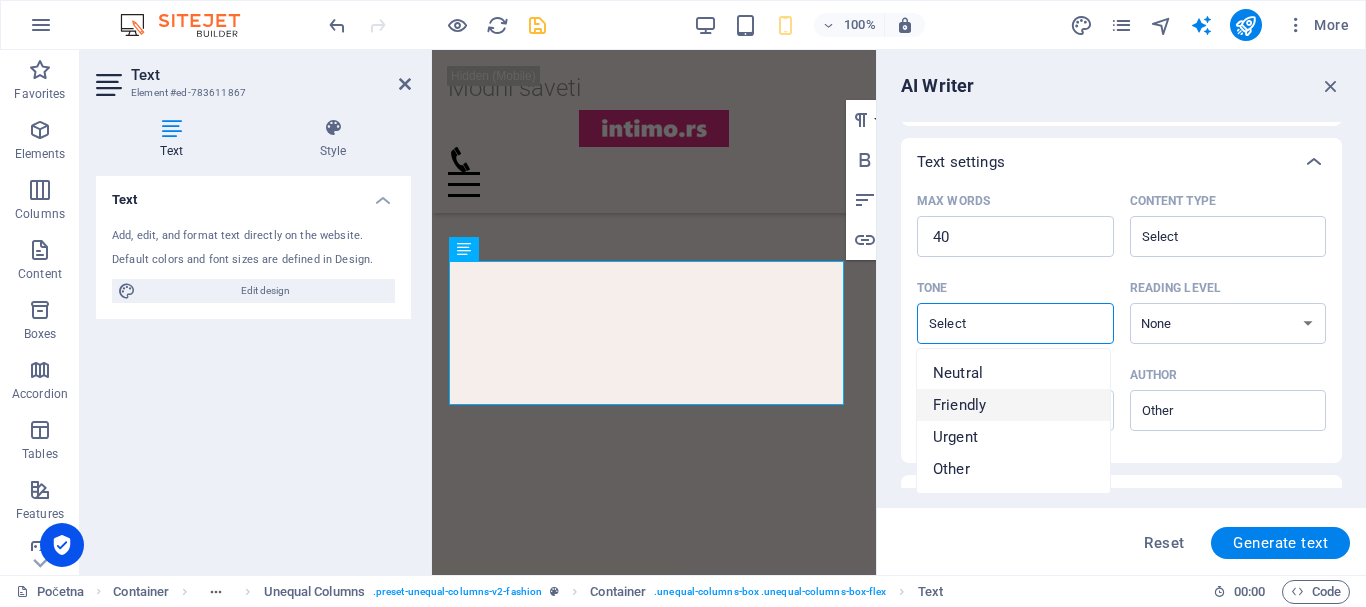 click on "Friendly" at bounding box center (959, 405) 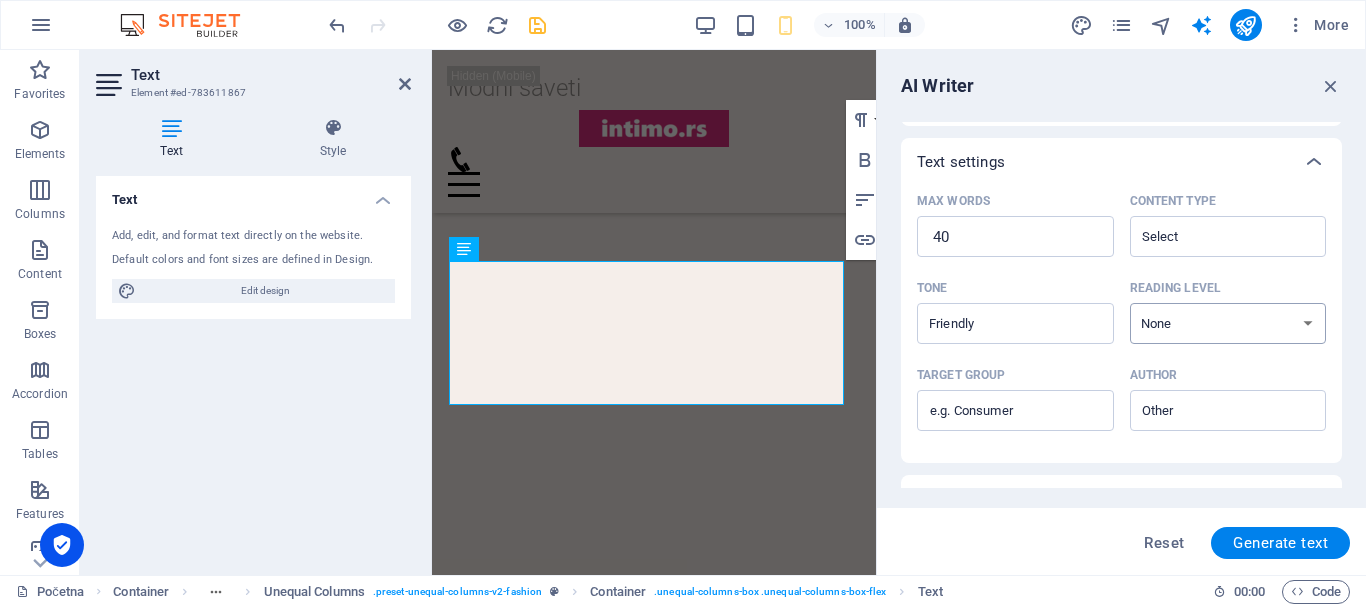 click on "None Academic Adult Teen Child" at bounding box center [1228, 323] 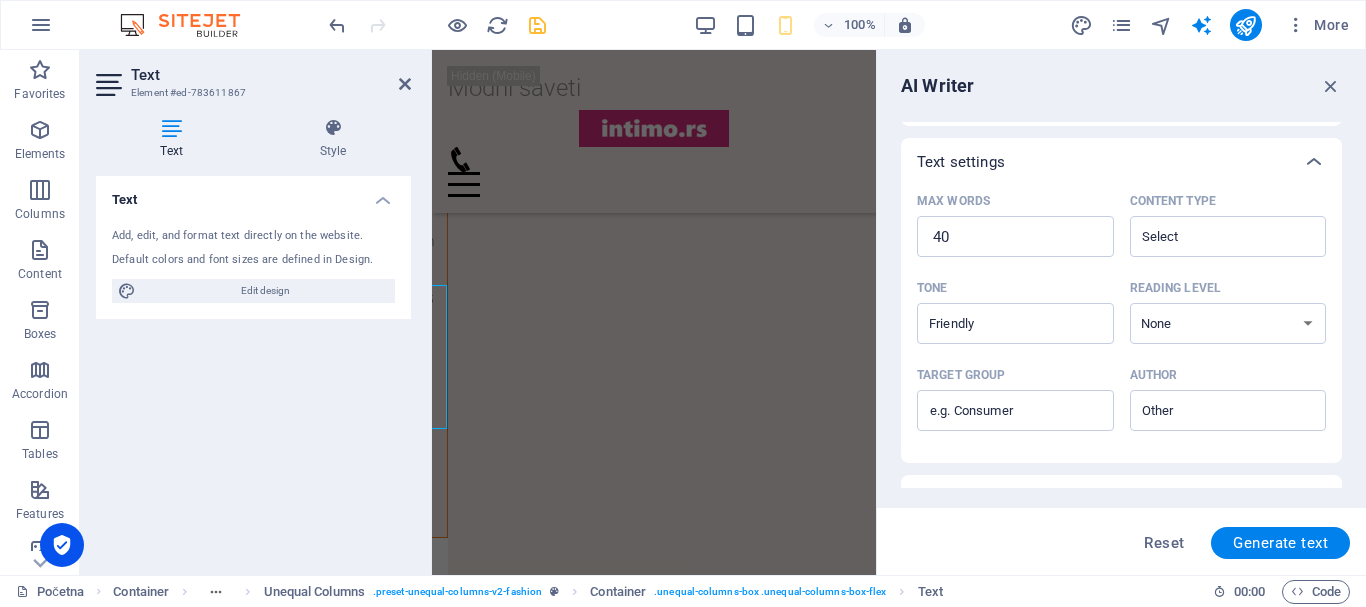 scroll, scrollTop: 2184, scrollLeft: 0, axis: vertical 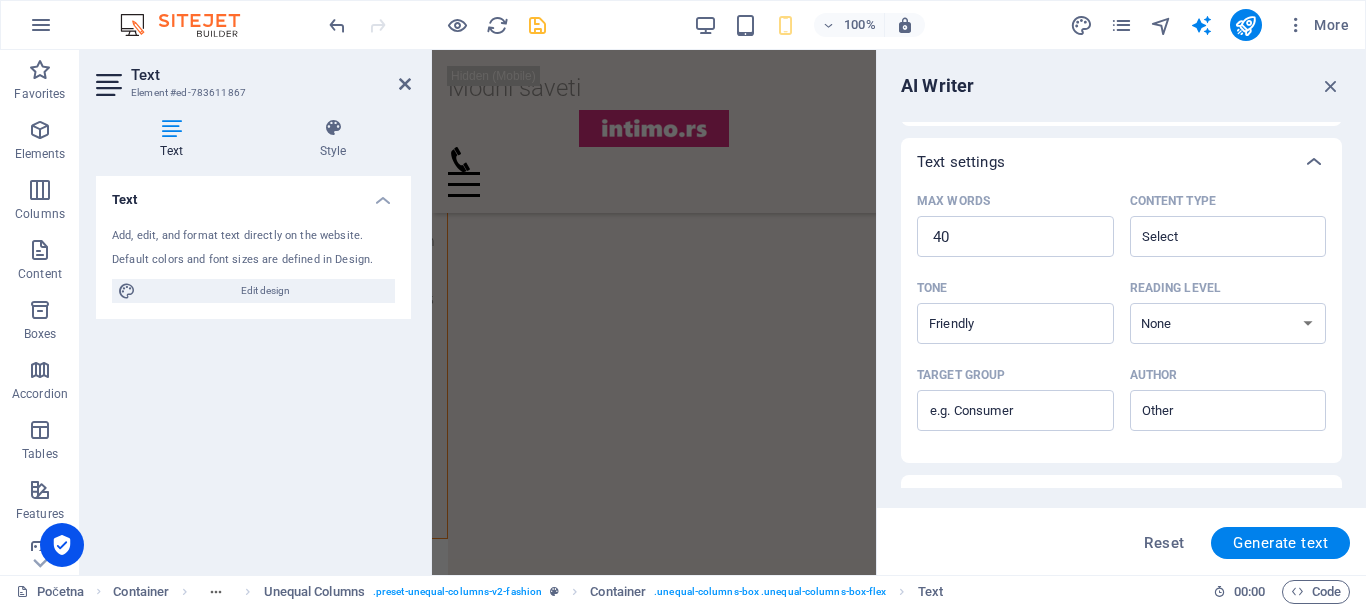 click on "Tone Friendly ​ Reading level None Academic Adult Teen Child" at bounding box center [1121, 316] 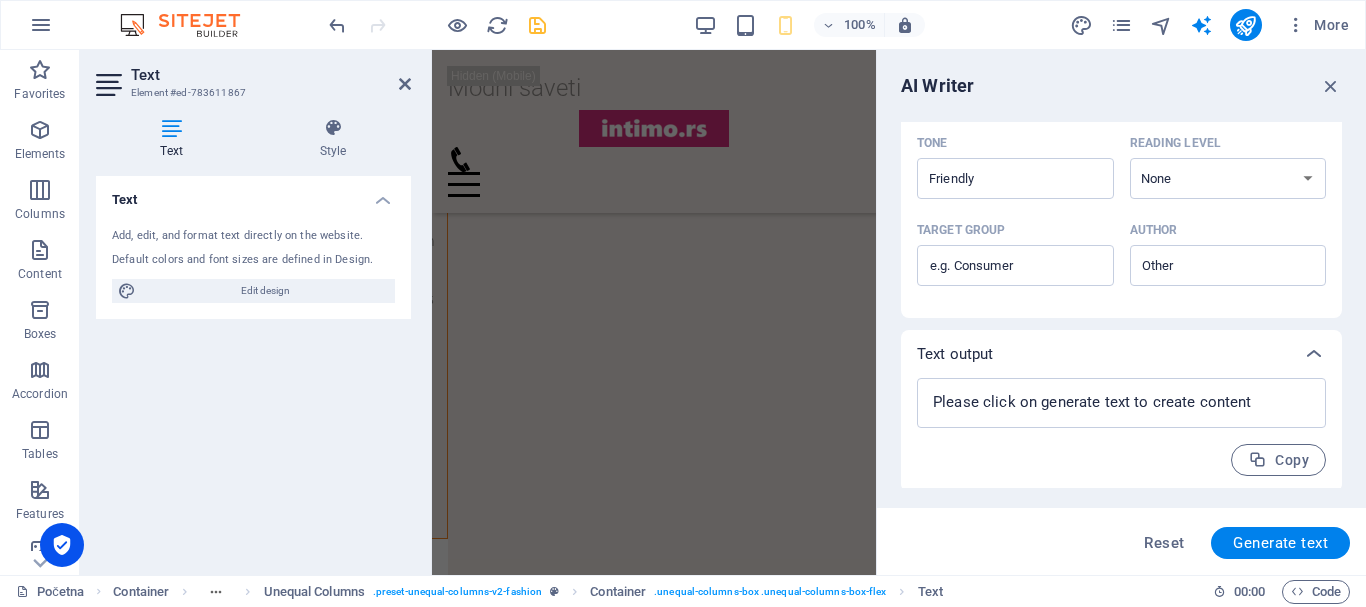 scroll, scrollTop: 549, scrollLeft: 0, axis: vertical 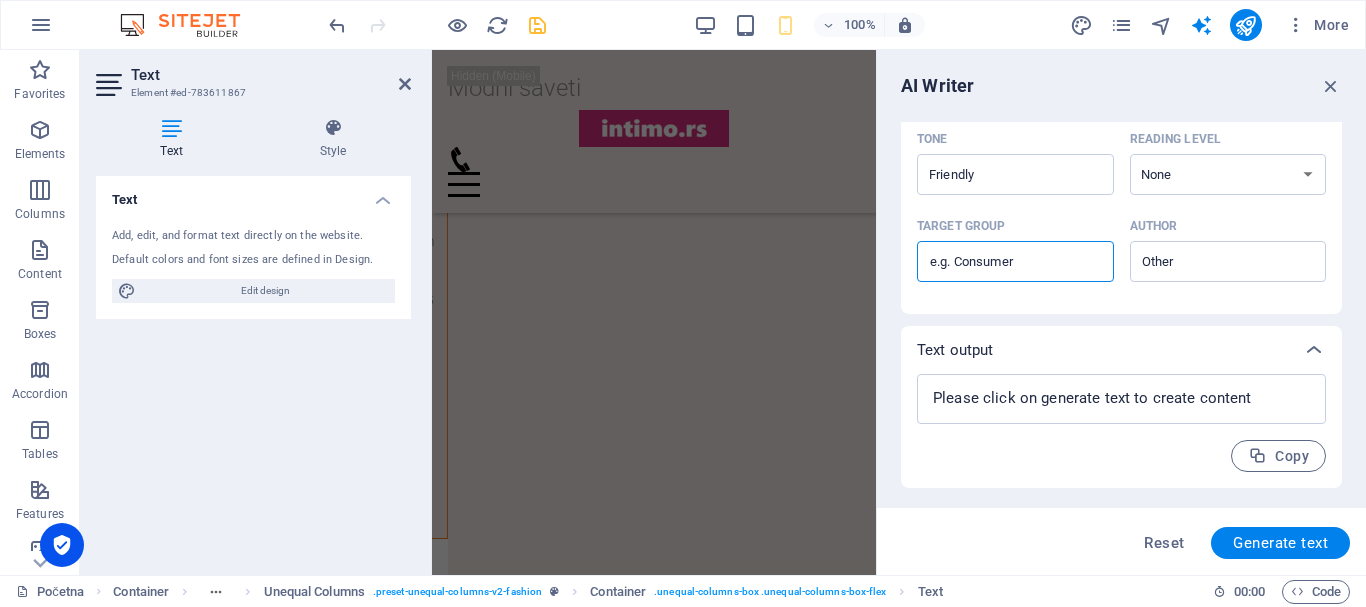 click on "Target group ​" at bounding box center [1015, 262] 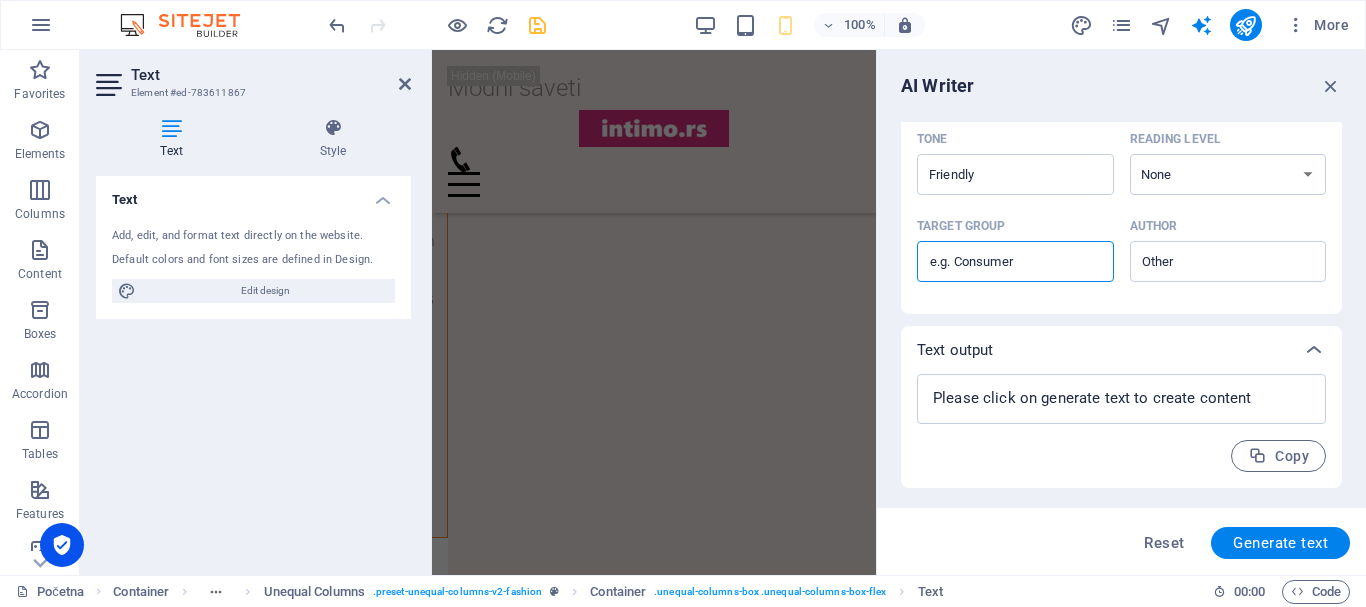 type on "customer" 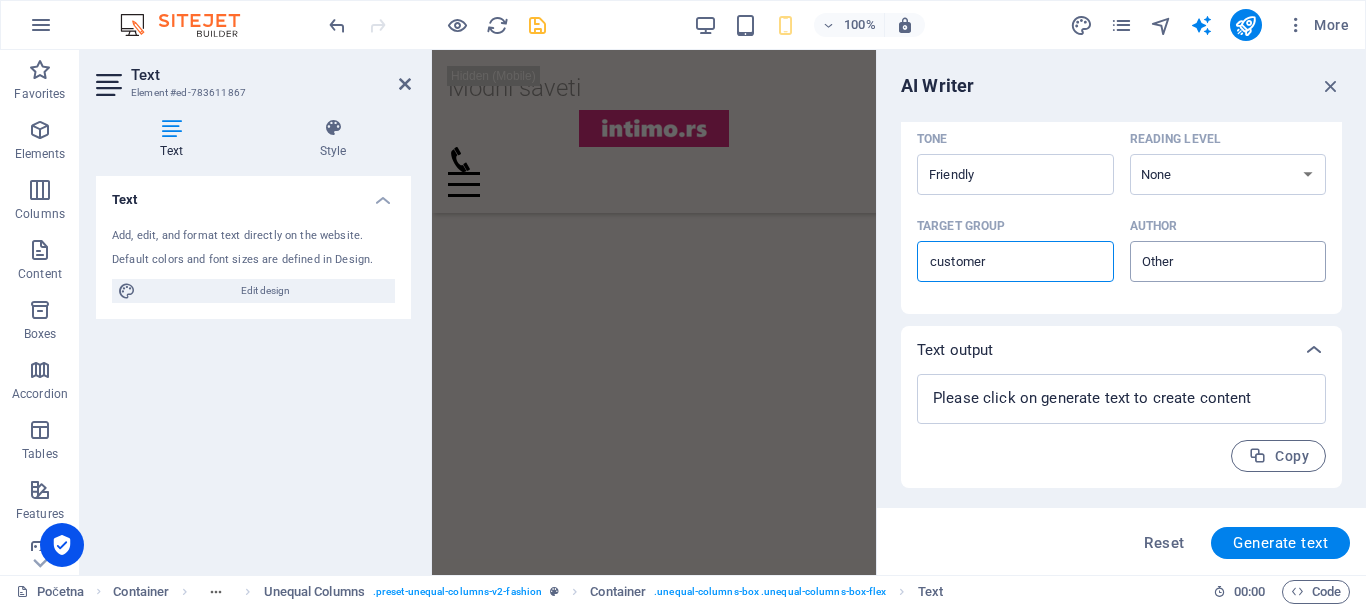 click on "Author ​" at bounding box center (1212, 261) 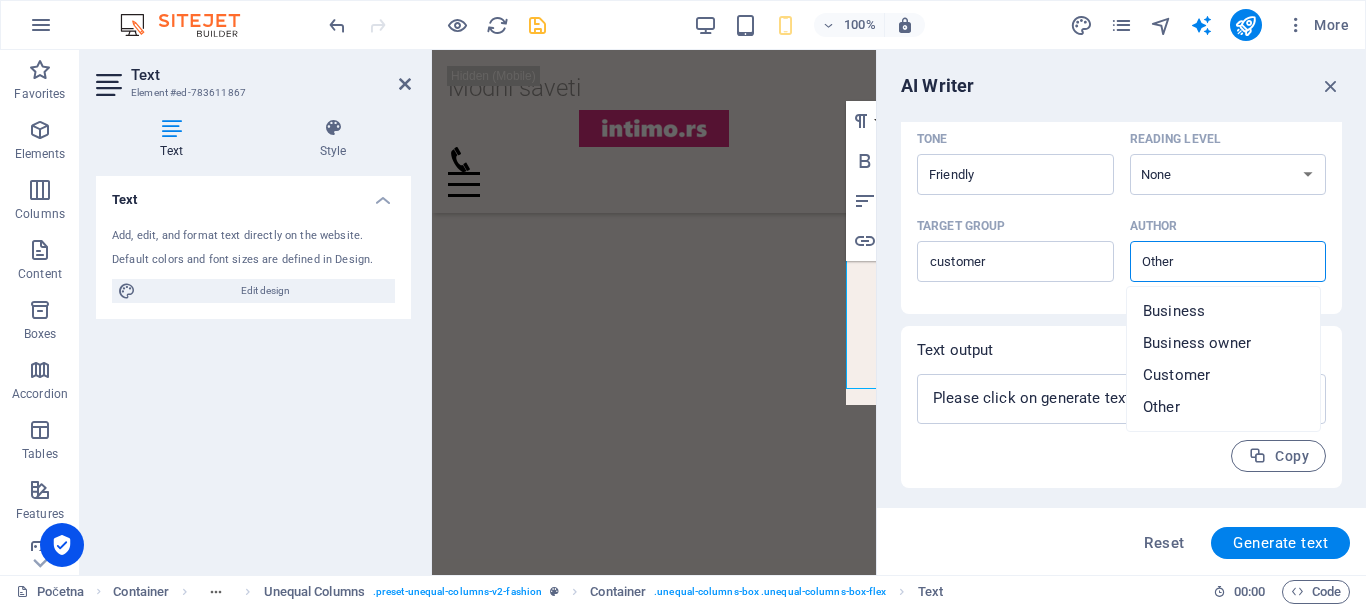 scroll, scrollTop: 2213, scrollLeft: 0, axis: vertical 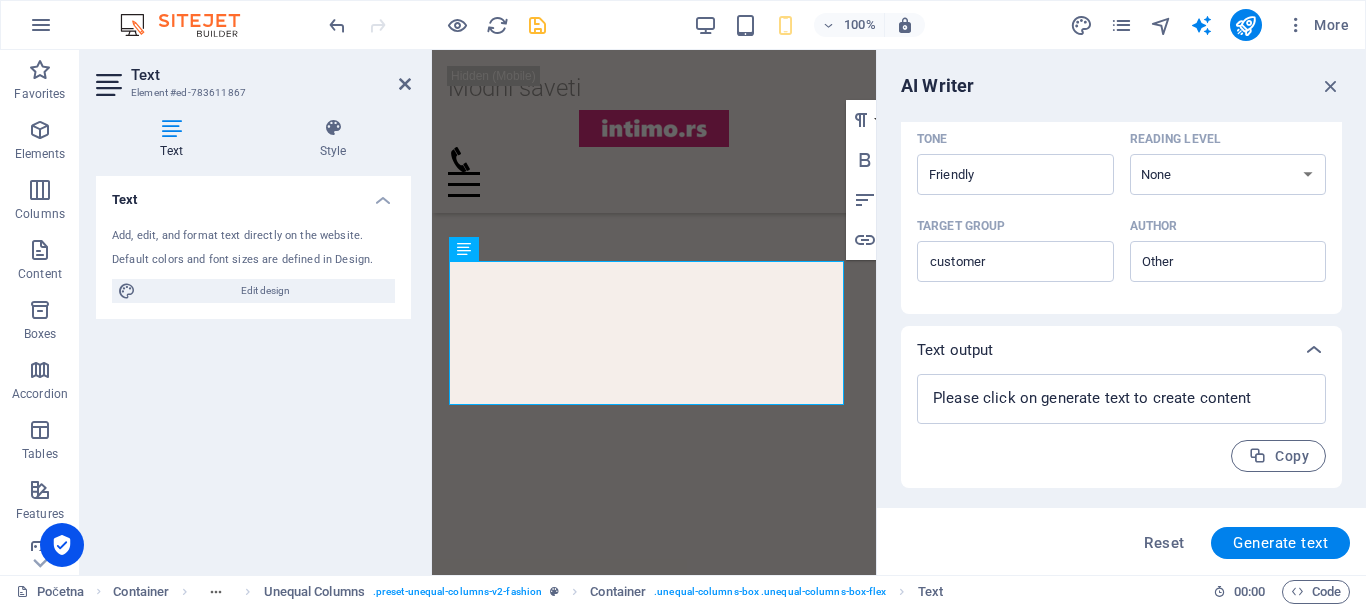 click on "Target group customer ​ Author ​" at bounding box center [1121, 254] 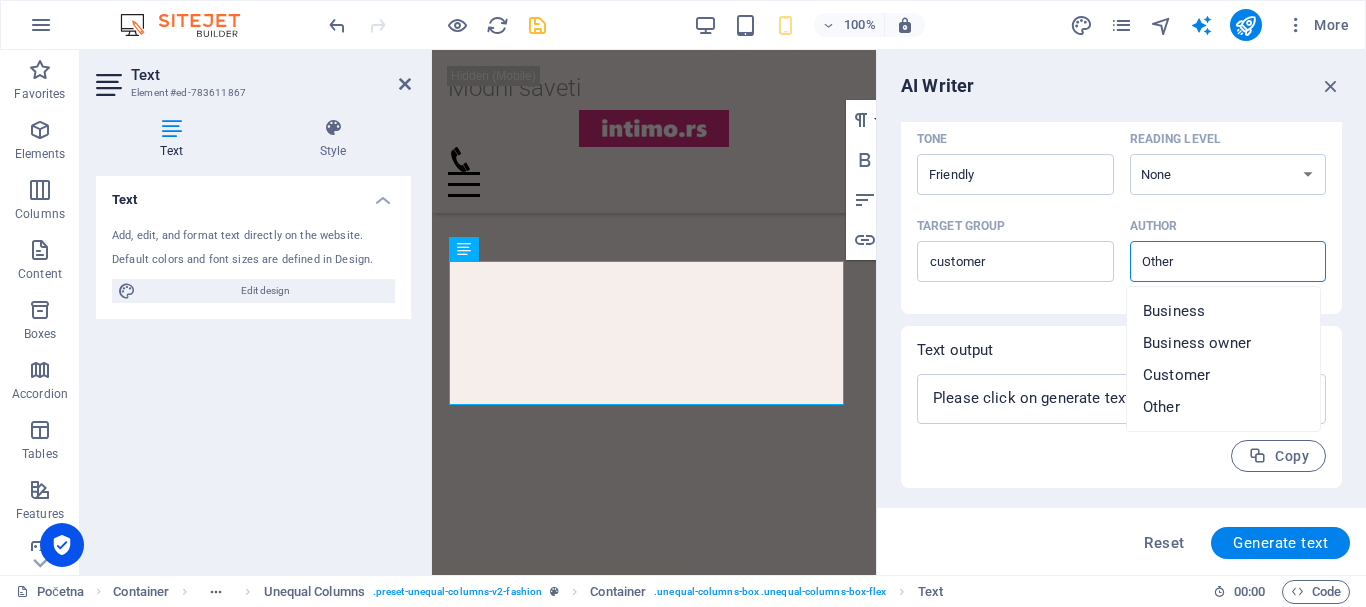 click on "Author ​" at bounding box center (1212, 261) 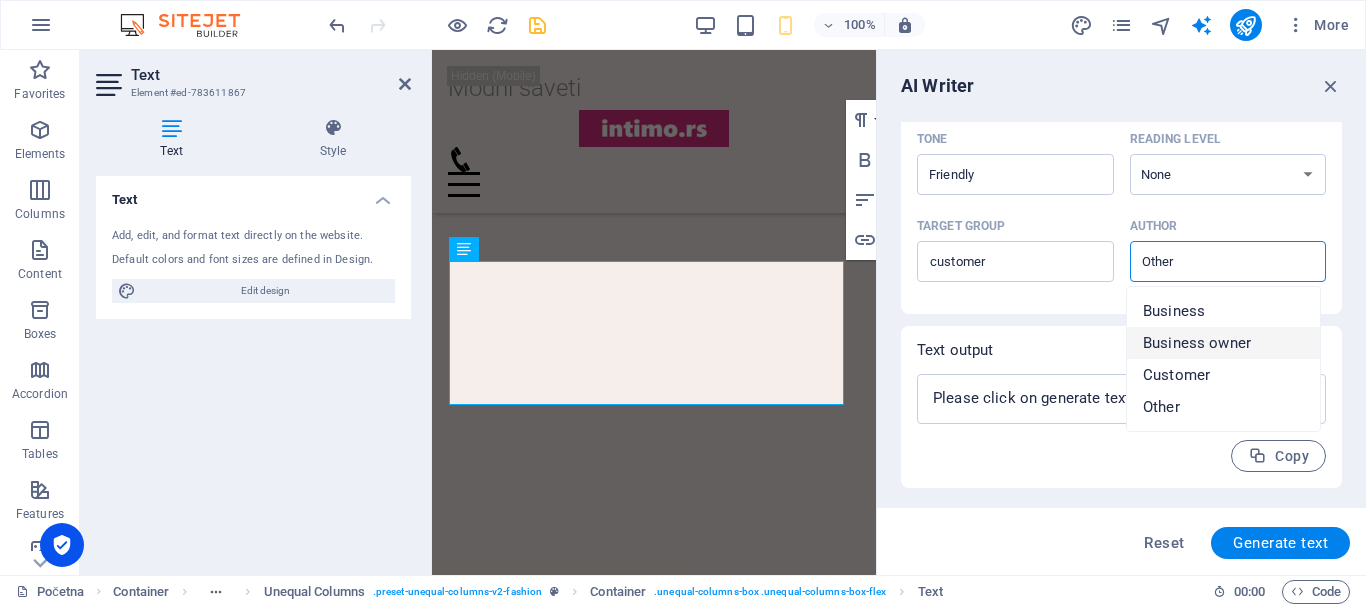 click on "Business owner" at bounding box center [1223, 343] 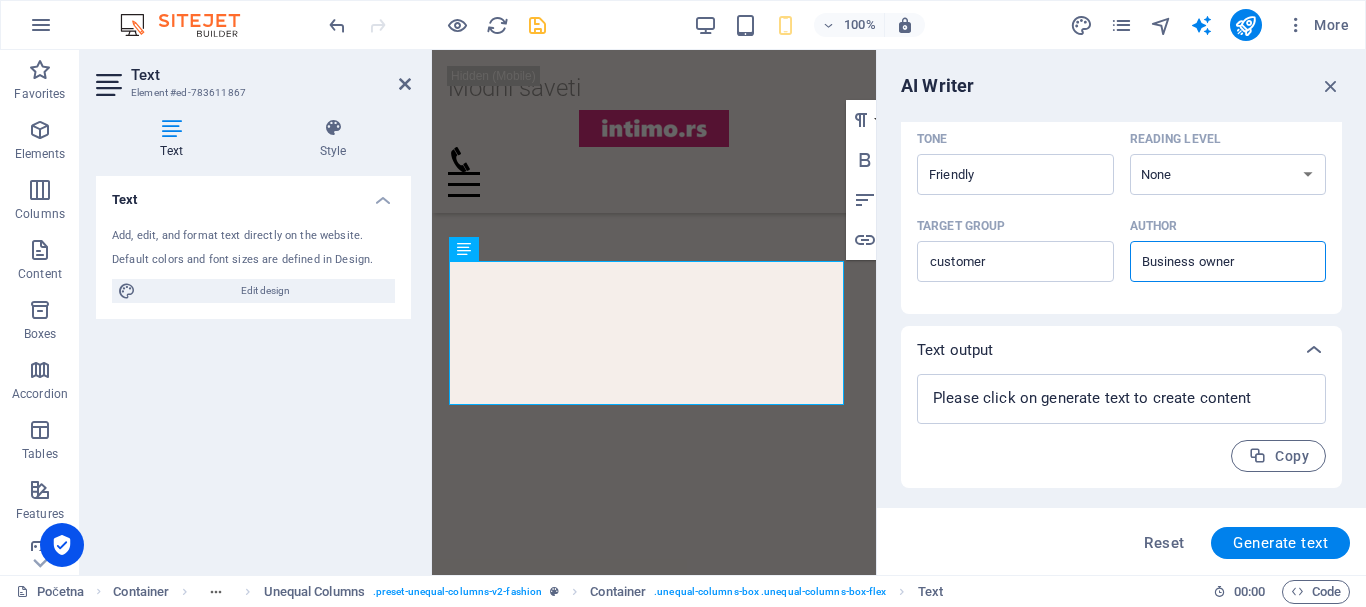 click on "Max words 40 ​ Content type ​ Tone Friendly ​ Reading level None Academic Adult Teen Child Target group customer ​ Author Business owner ​" at bounding box center [1121, 175] 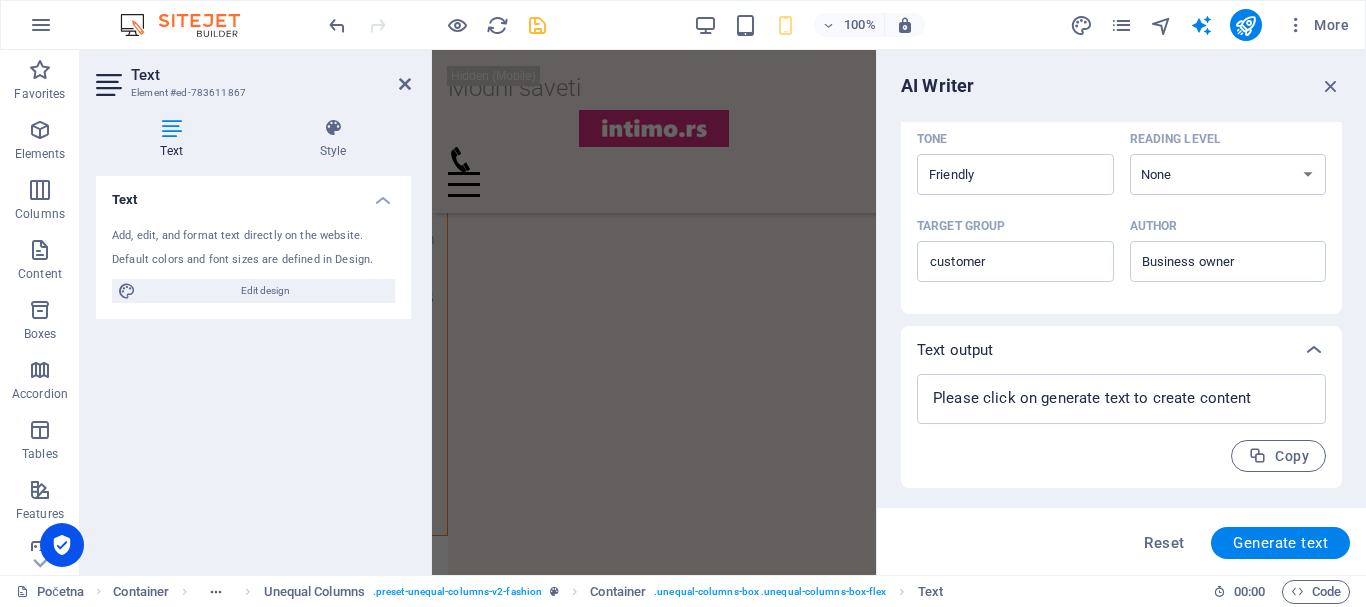 scroll, scrollTop: 2184, scrollLeft: 0, axis: vertical 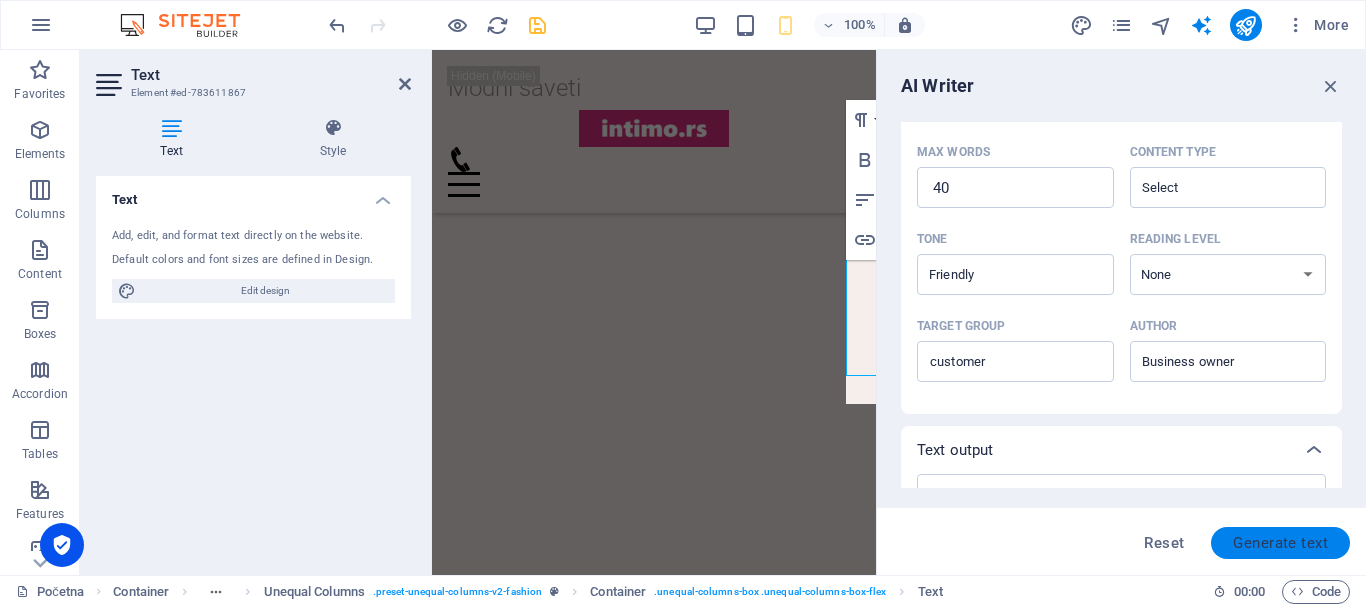 click on "Generate text" at bounding box center (1280, 543) 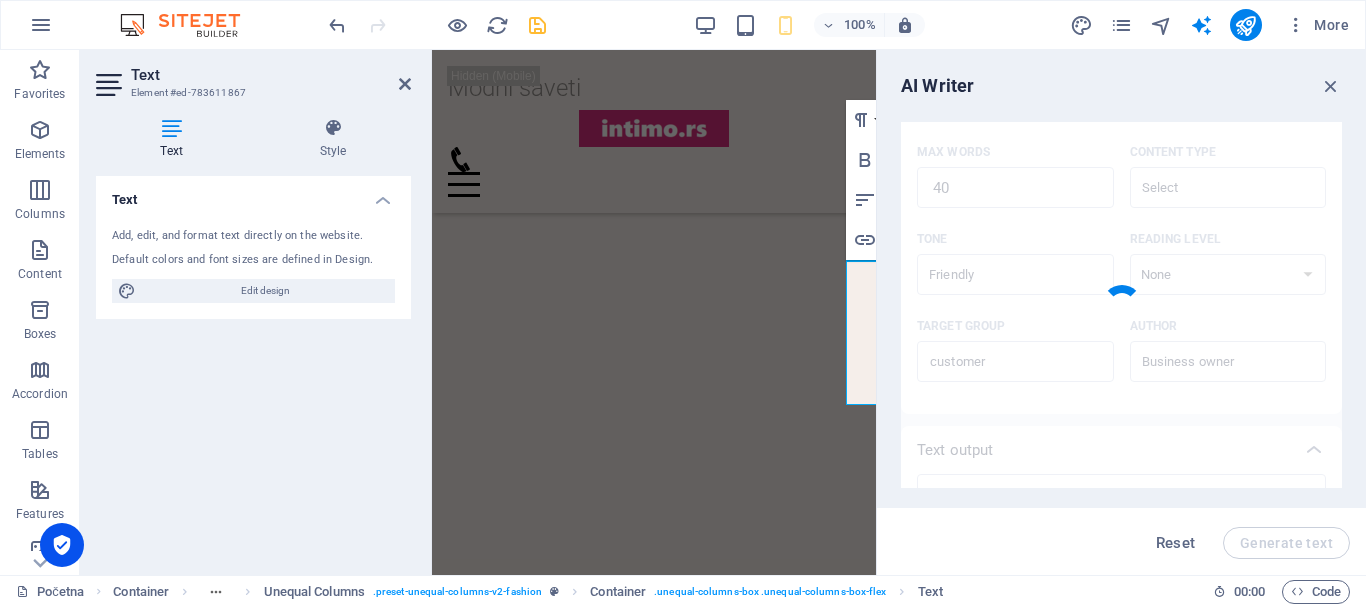 type on "x" 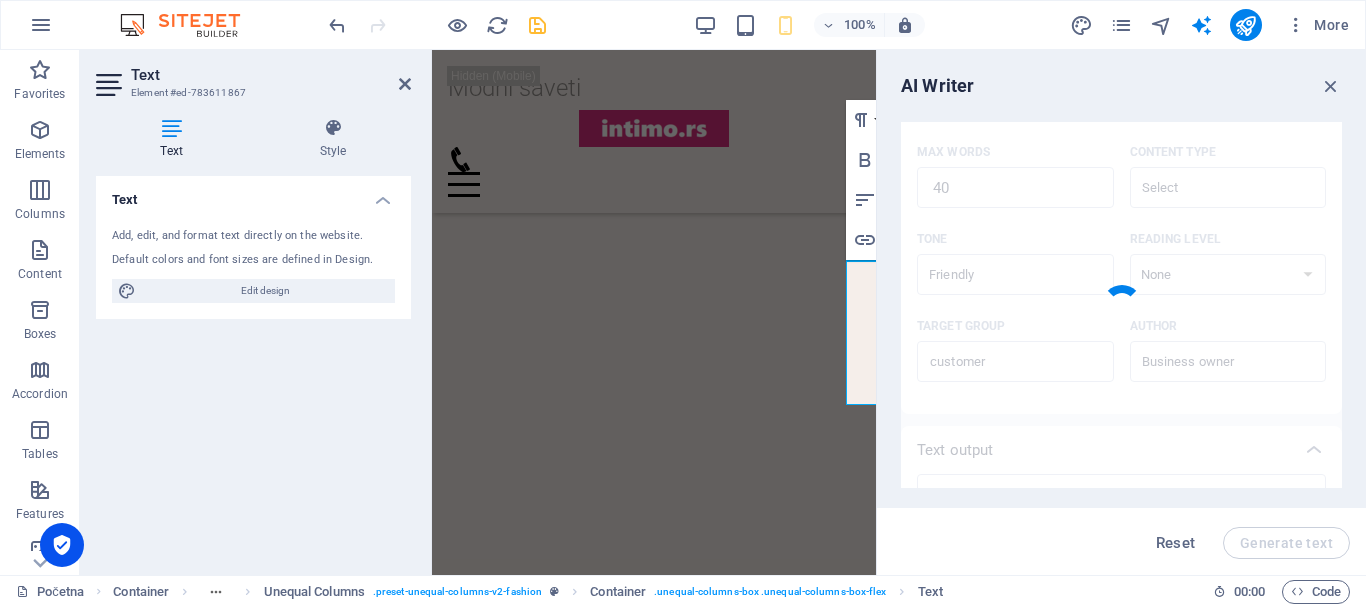 type on "Ovaj predivan nakit kombinuje izvanrednu eleganciju sa izdržljivošću, idealan za svakodnevno nošenje. Njegova sigurnost za kožu čini ga savršenim izborom za sve. Ne propustite priliku da postanete deo limitirane serije!" 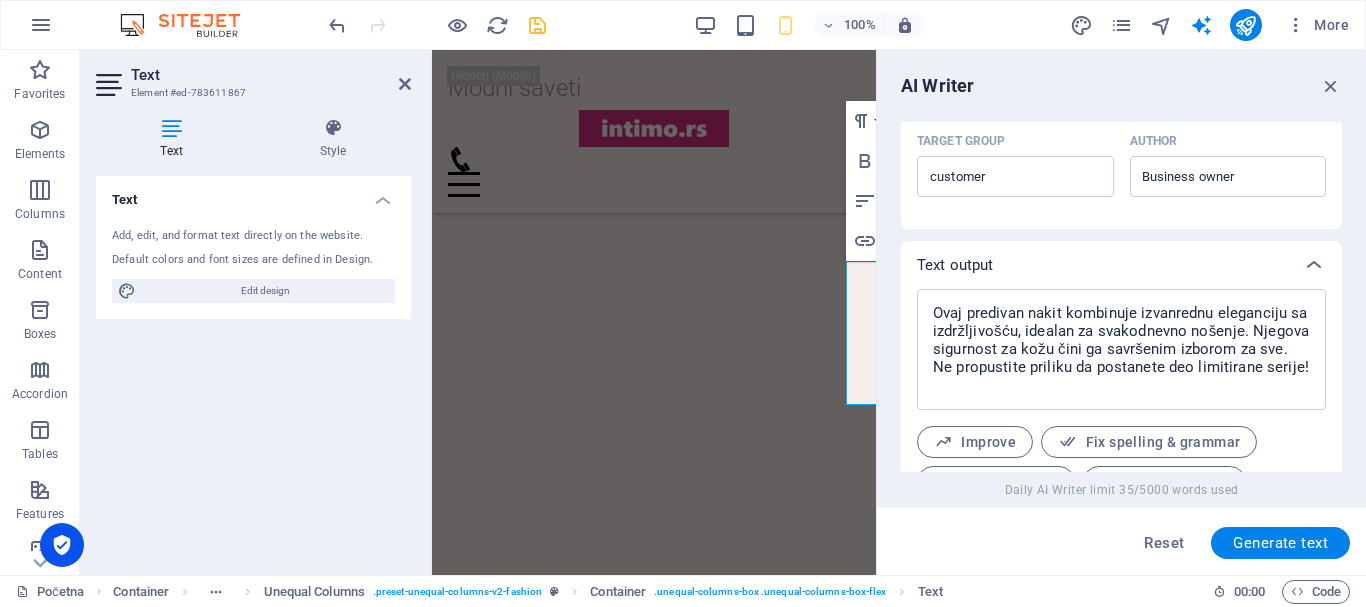 scroll, scrollTop: 724, scrollLeft: 0, axis: vertical 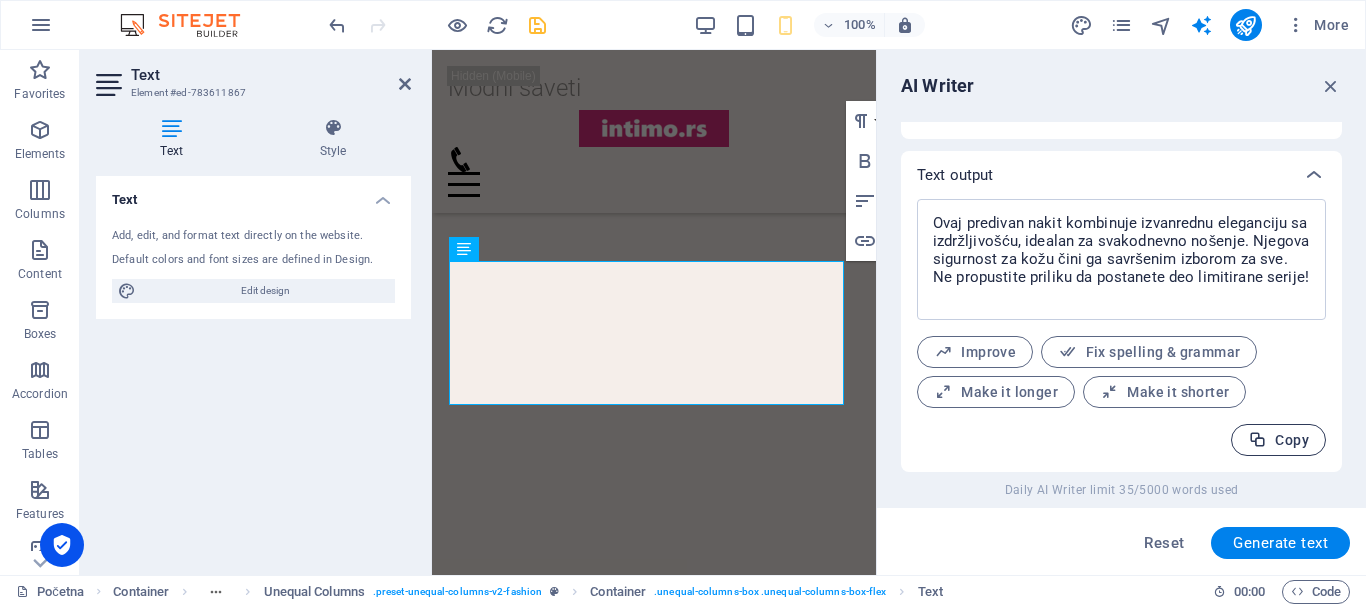 click on "Copy" at bounding box center [1278, 440] 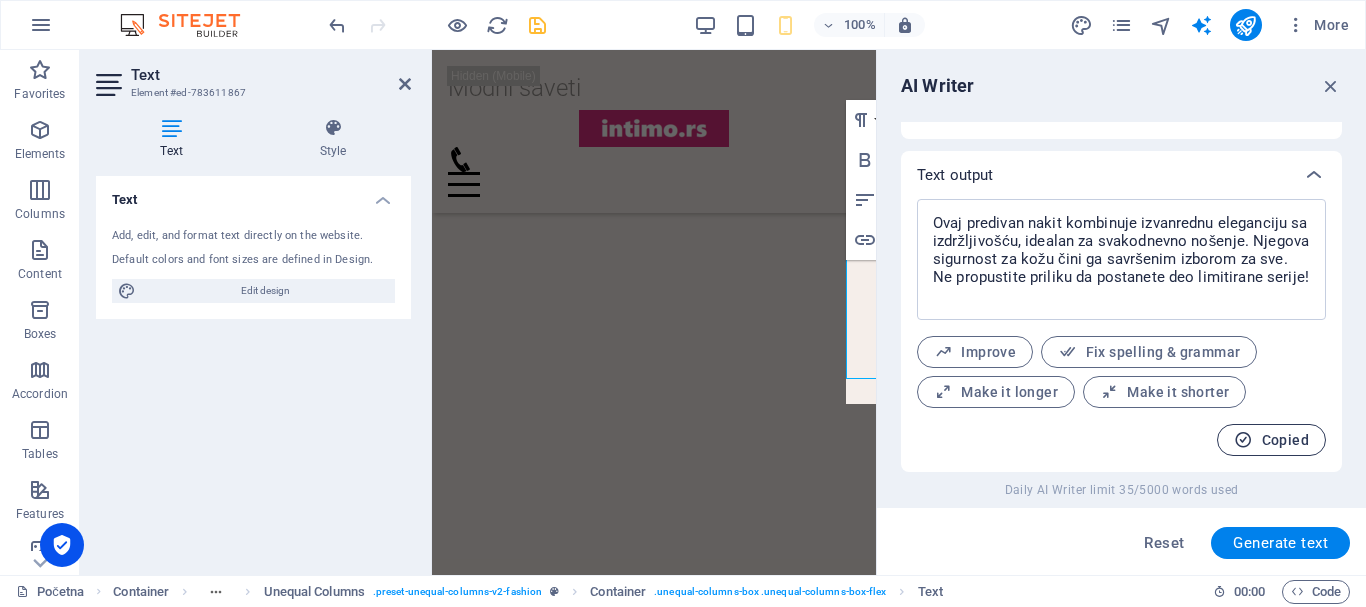 scroll, scrollTop: 2213, scrollLeft: 0, axis: vertical 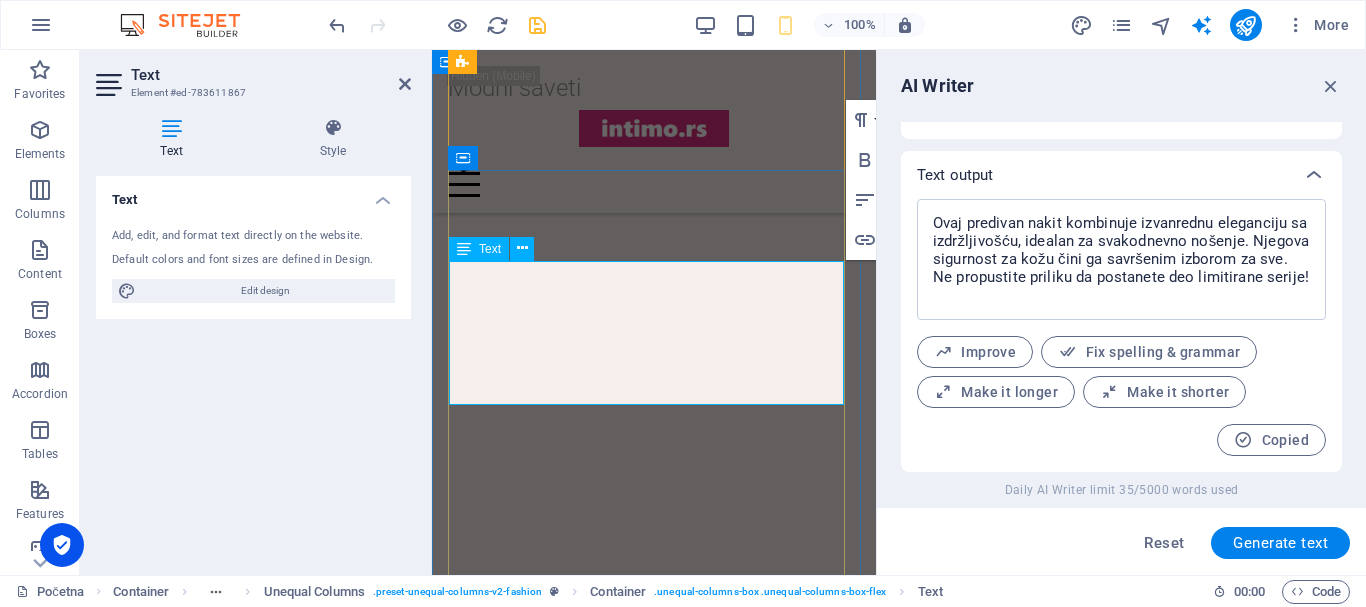 click on "Lorem ipsum dolor sit amet, consectetur adipiscing elit. Condimentum diam orci pretium a pharetra, feugiat cursus. Dictumst risus, sem egestas odio cras adipiscing vulputate. Nisi, risus in suscipit non." at bounding box center (-545, 2822) 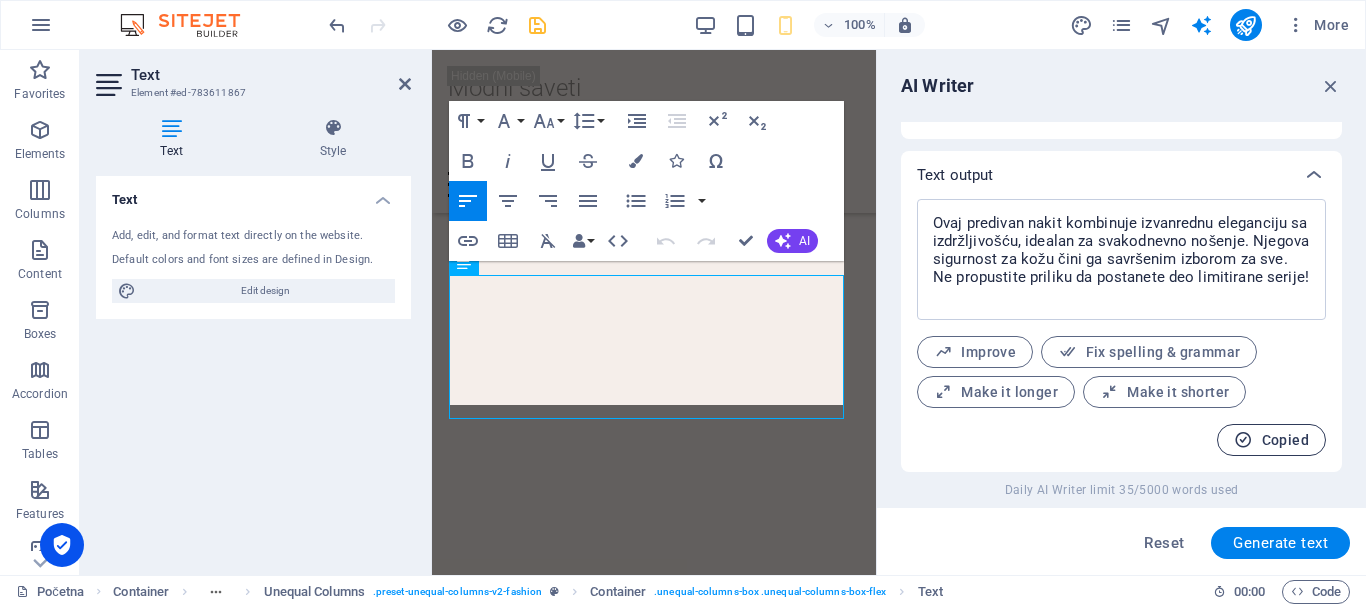 scroll, scrollTop: 2184, scrollLeft: 0, axis: vertical 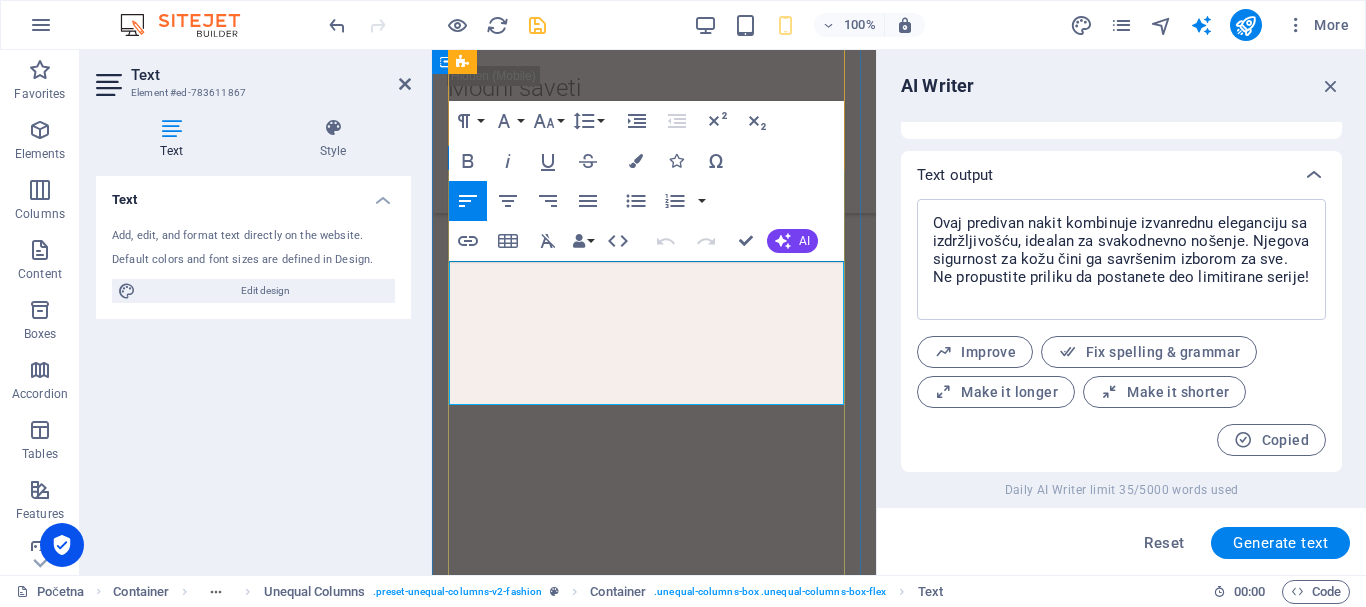 click on "Lorem ipsum dolor sit amet, consectetur adipiscing elit. Condimentum diam orci pretium a pharetra, feugiat cursus. Dictumst risus, sem egestas odio cras adipiscing vulputate. Nisi, risus in suscipit non." at bounding box center [-545, 2822] 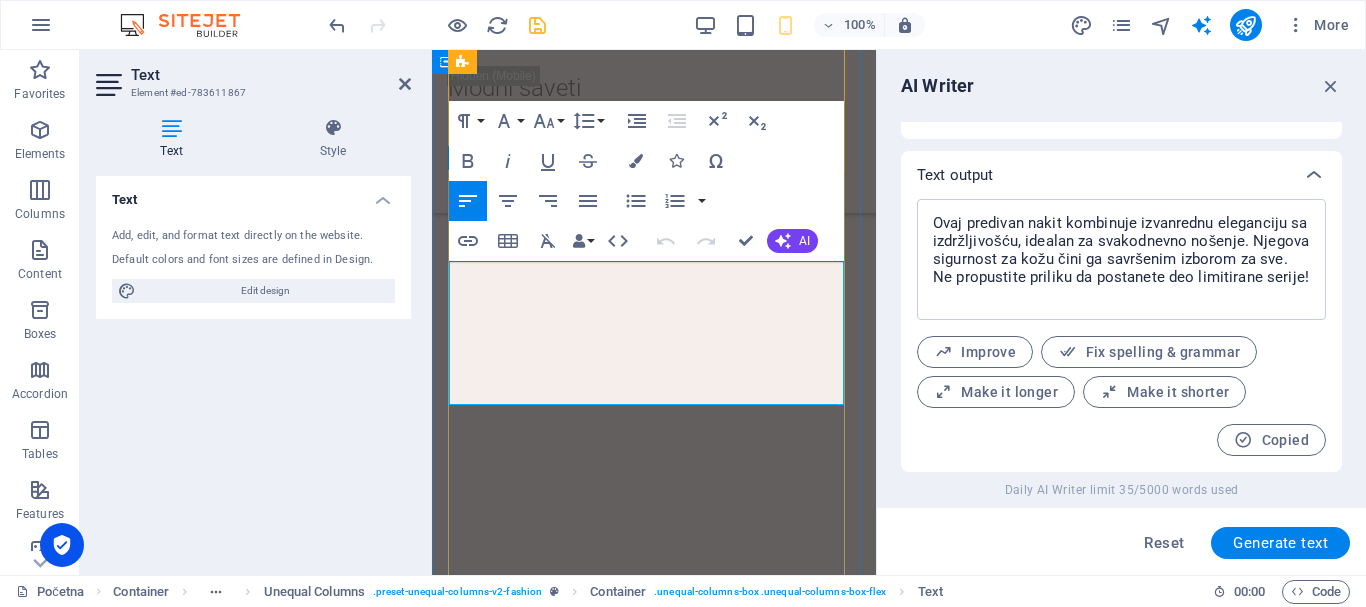 drag, startPoint x: 571, startPoint y: 385, endPoint x: 449, endPoint y: 260, distance: 174.66826 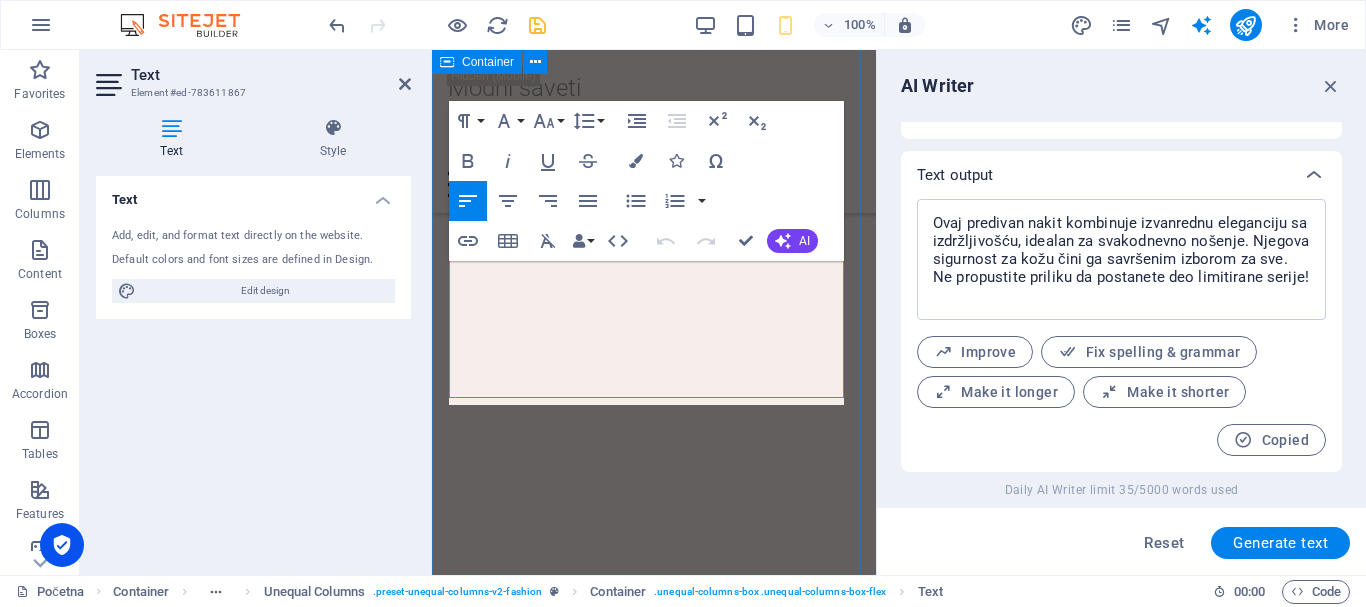 scroll, scrollTop: 1680, scrollLeft: 0, axis: vertical 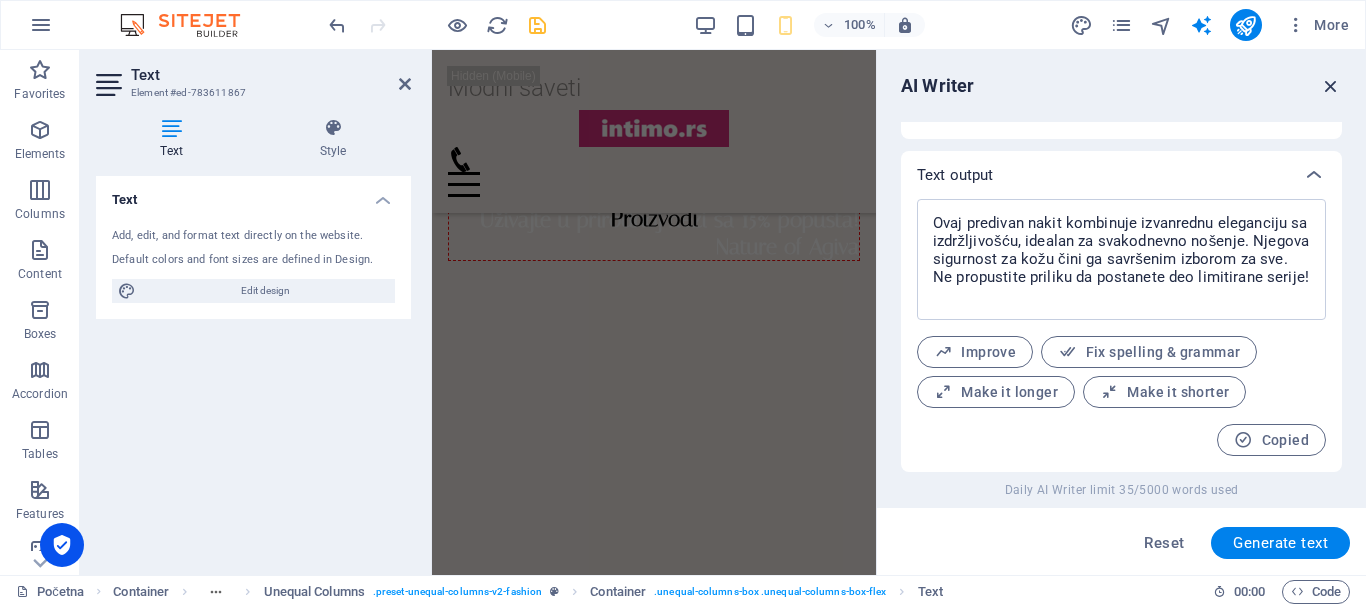 click at bounding box center [1331, 86] 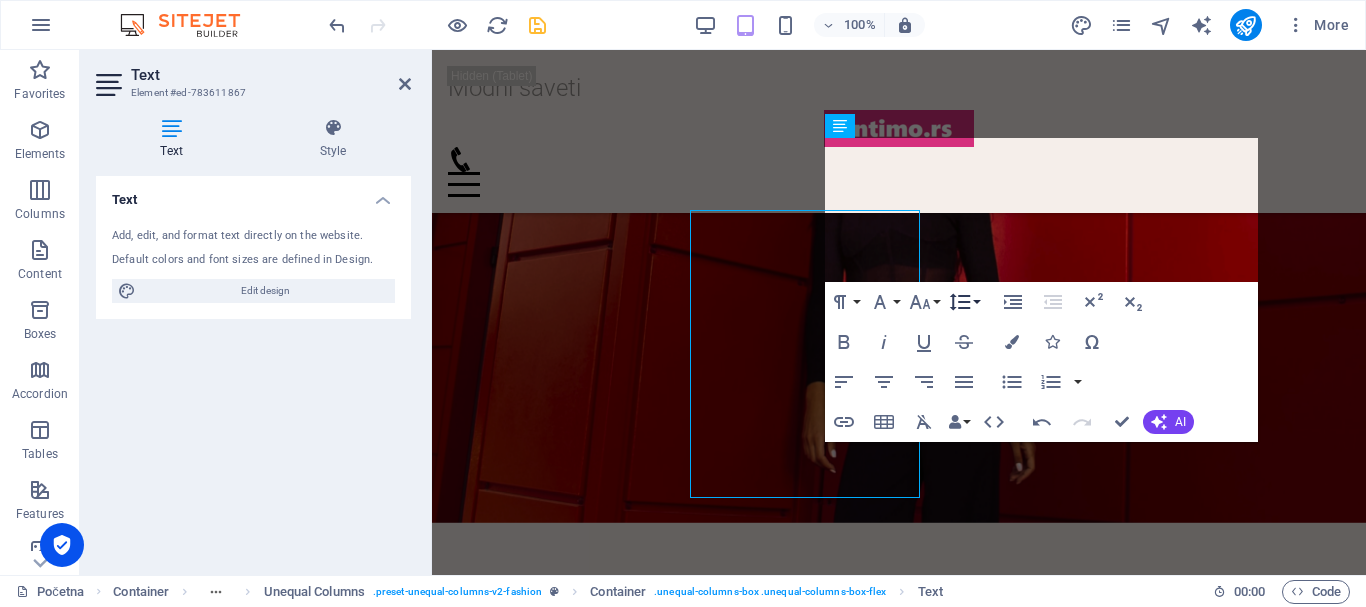 scroll, scrollTop: 2223, scrollLeft: 0, axis: vertical 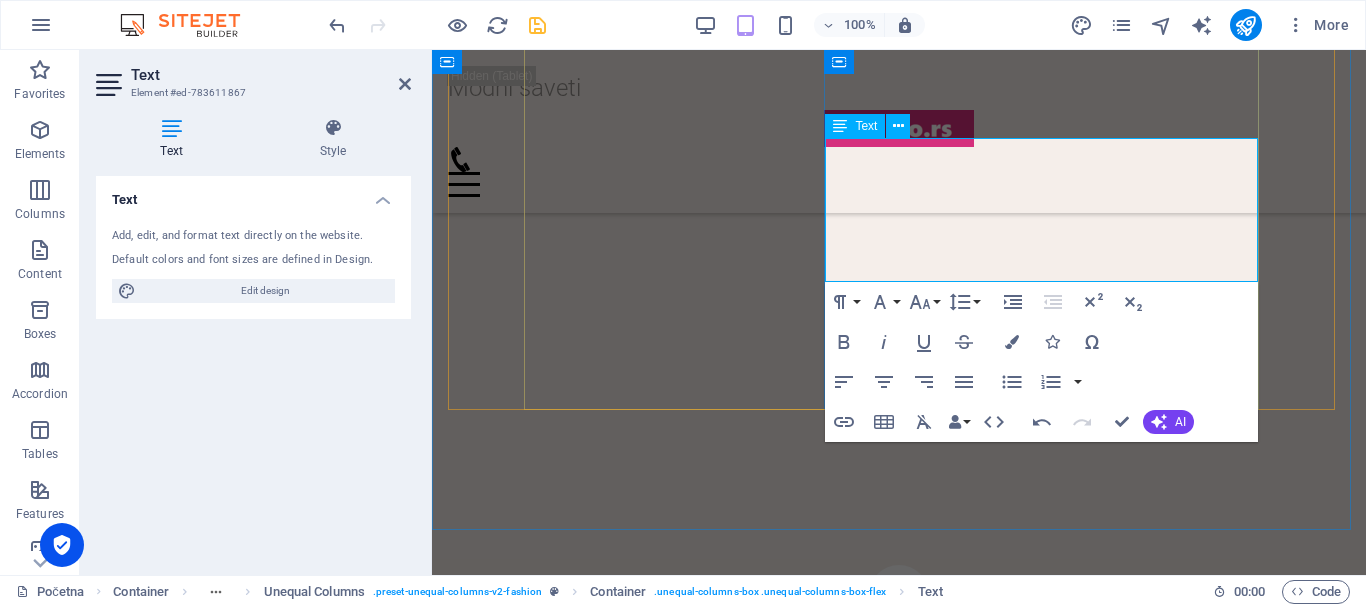 click on "Ovaj predivan nakit kombinuje izvanrednu eleganciju sa izdržljivošću, idealan za svakodnevno nošenje. Njegova sigurnost za kožu čini ga savršenim izborom za sve. Ne propustite priliku da postanete deo limitirane serije!" at bounding box center [-1314, 4313] 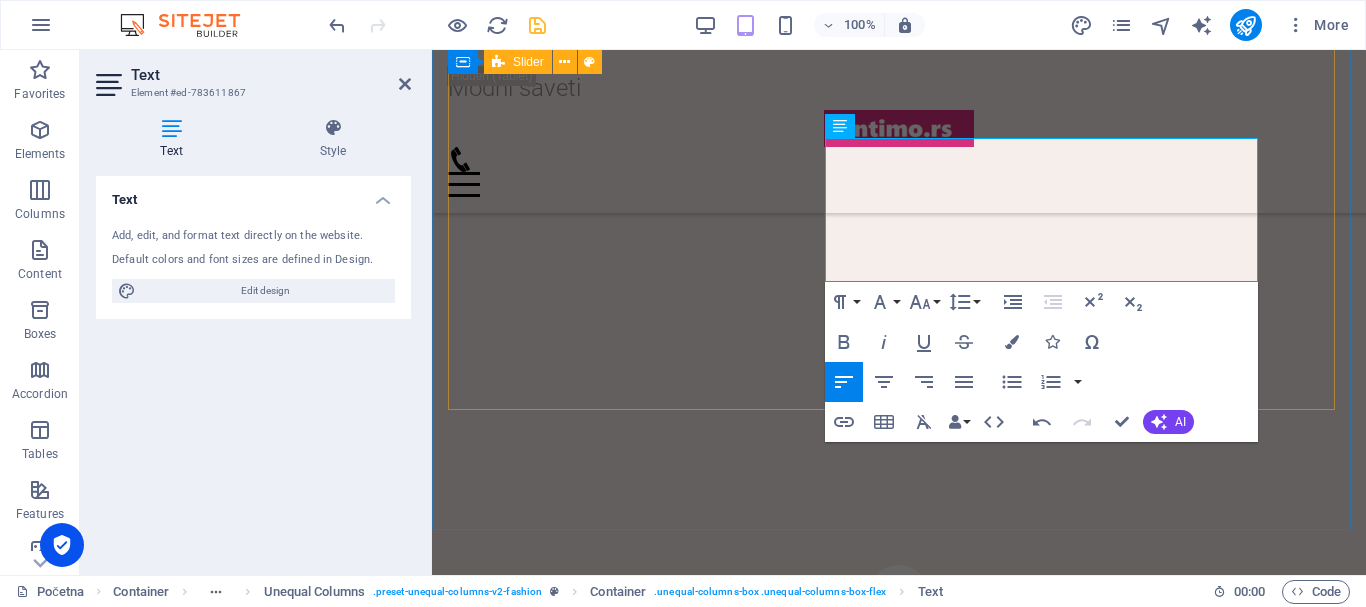 click on "FAUX SUEDE my Gold Earrings Ovaj predivan nakit kombinuje izvanrednu eleganciju sa izdržljivošću, idealan za svakodnevno nošenje. Njegova sigurnost za kožu čini ga savršenim izborom za sve. Ne propustite priliku da postanete deo limitirane serije! Ovaj predivan nakit kombinuje izvanrednu eleganciju sa izdržljivošću, idealan za svakodnevno nošenje. Njegova sigurnost za kožu čini ga savršenim izborom za sve. Ne propustite priliku da postanete deo limitirane serije! $39.99 $20.99 Buy now Lormar FEEL grudnjak Uživajte u luksuzu svakodnevnog nošenja sa grudnjakom Lormar FEEL iz serije ULTRASHINE. Bez žice, idealan je za tople letnje dane.  Njegova svilenkasta tekstura i izuzetno meke korpice pružaju eleganciju i udobnost. Izaberite ovaj vrhunski komad i istaknite svoj blistav izgled bilo gde da idete. Otkrijte savršeni spoj stila i kvaliteta uz Lormar FEEL! 3000.00 2800.00 poruči ovde čarape za haltere Otkrijte kolekciju ženskih čarapa za haltere. 800.00 650.00 poruči ovde Earrings $39.99" at bounding box center [899, 383] 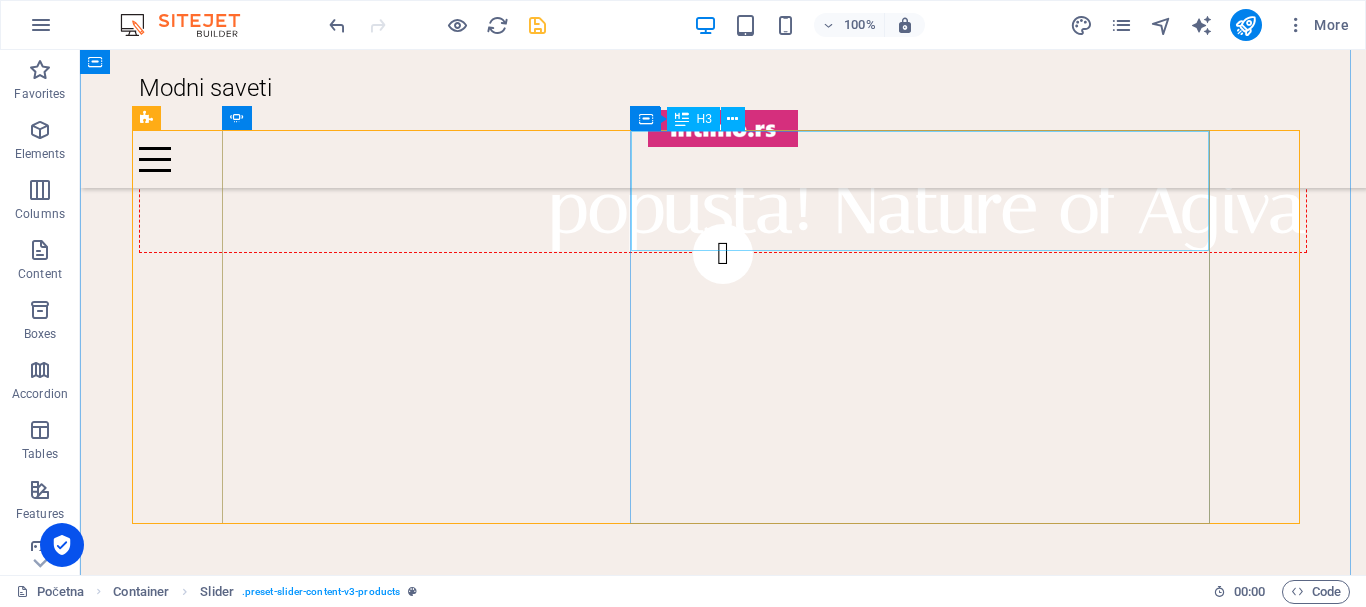 scroll, scrollTop: 2935, scrollLeft: 0, axis: vertical 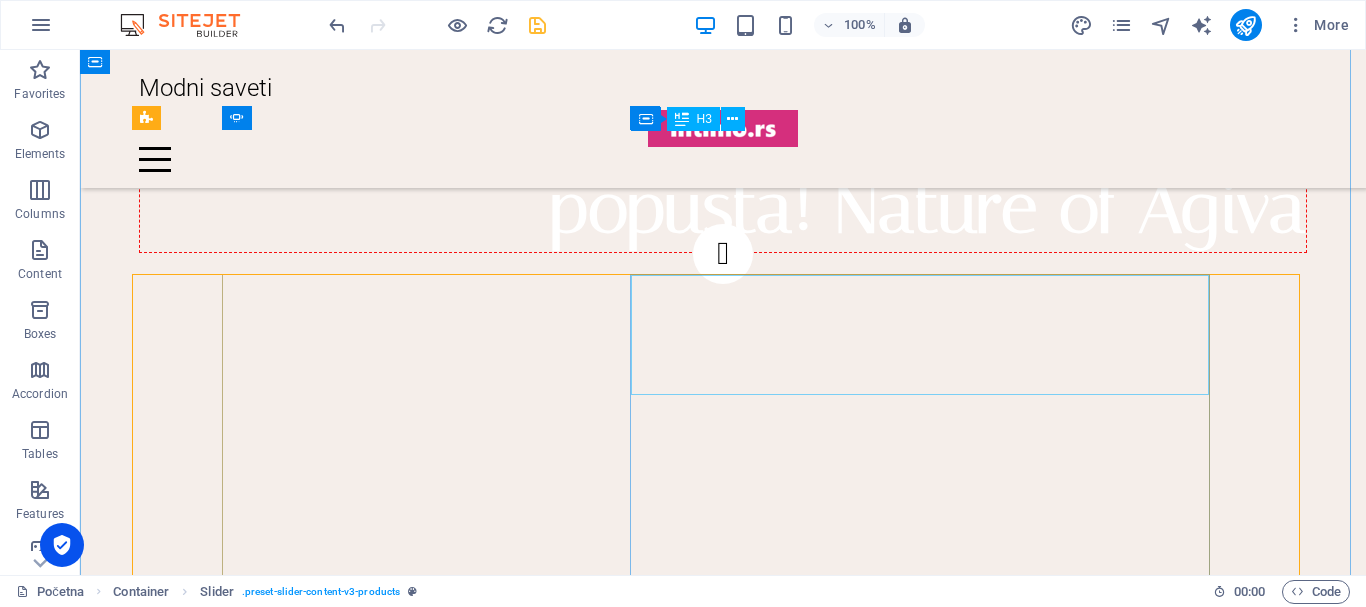 click on "FAUX SUEDE my Gold Earrings" at bounding box center (-2241, 5390) 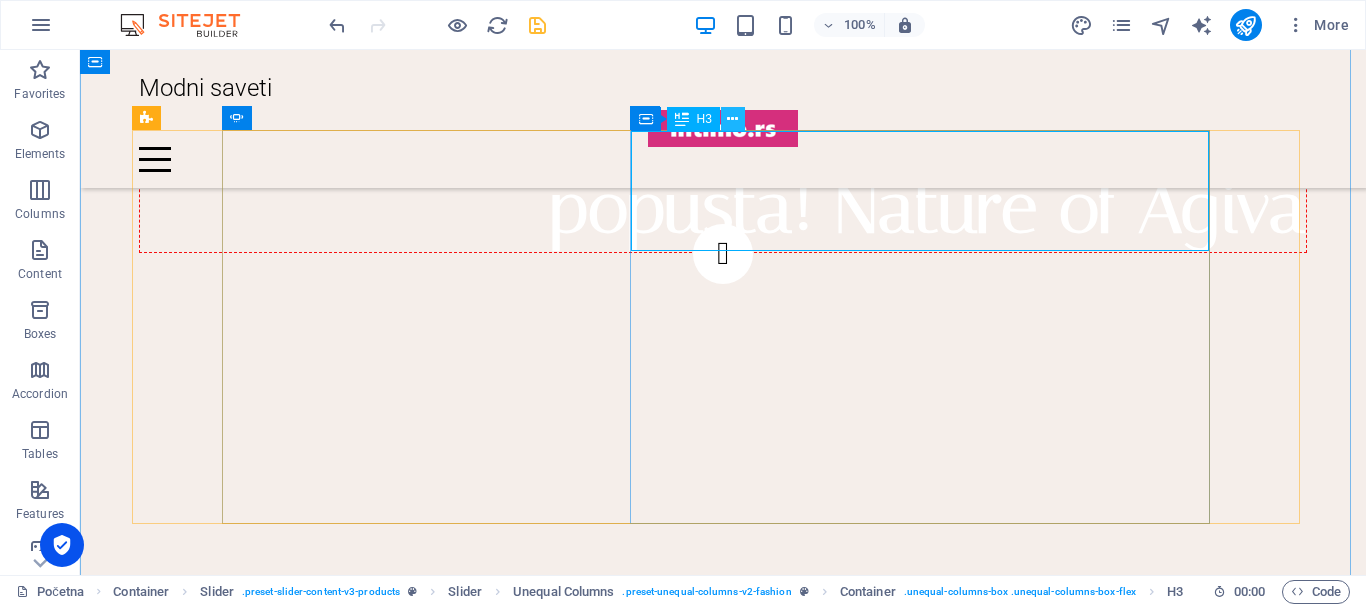 click at bounding box center [732, 119] 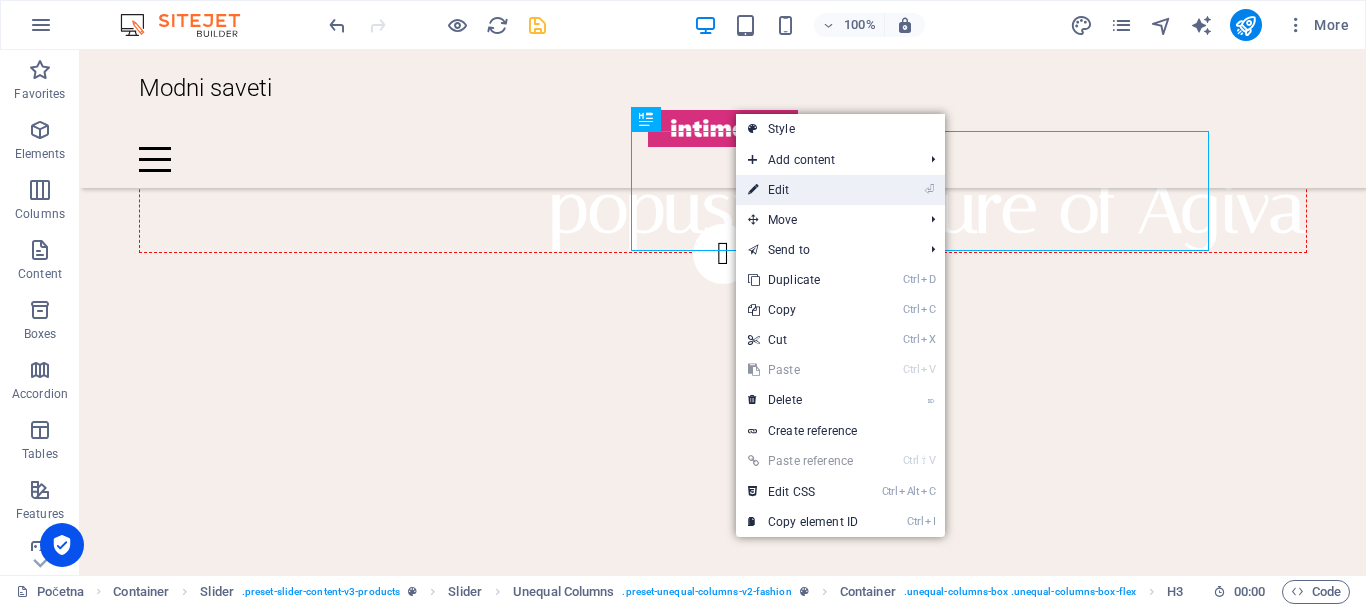 click on "⏎  Edit" at bounding box center (803, 190) 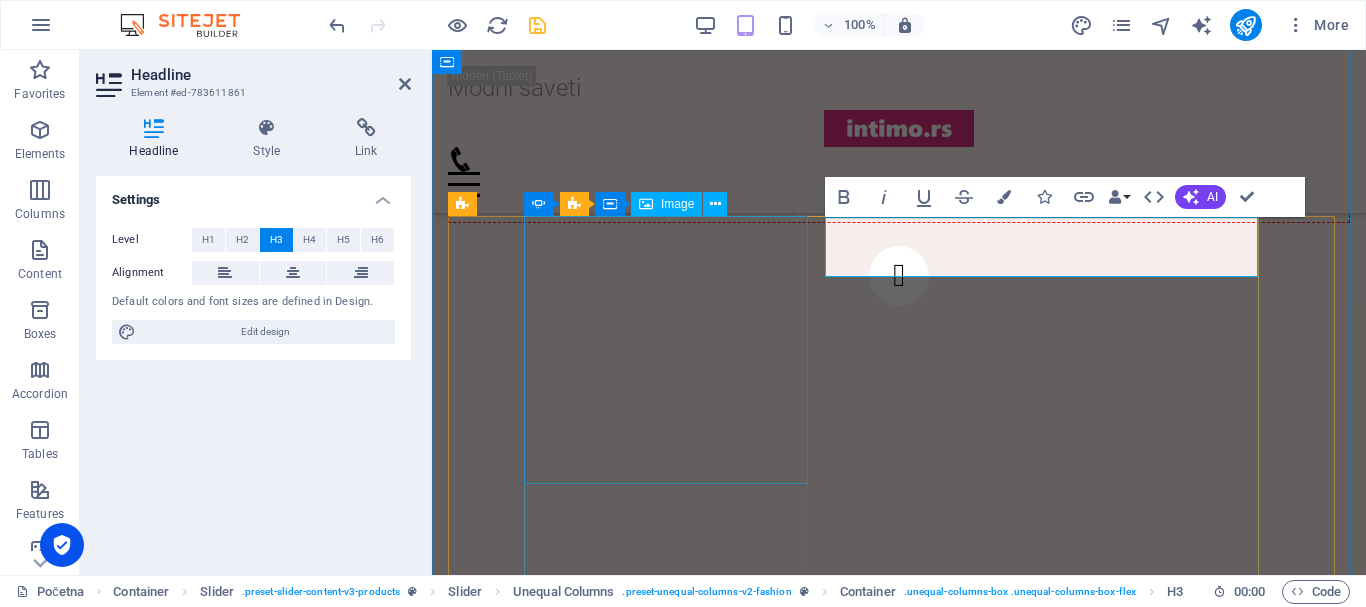 scroll, scrollTop: 2019, scrollLeft: 0, axis: vertical 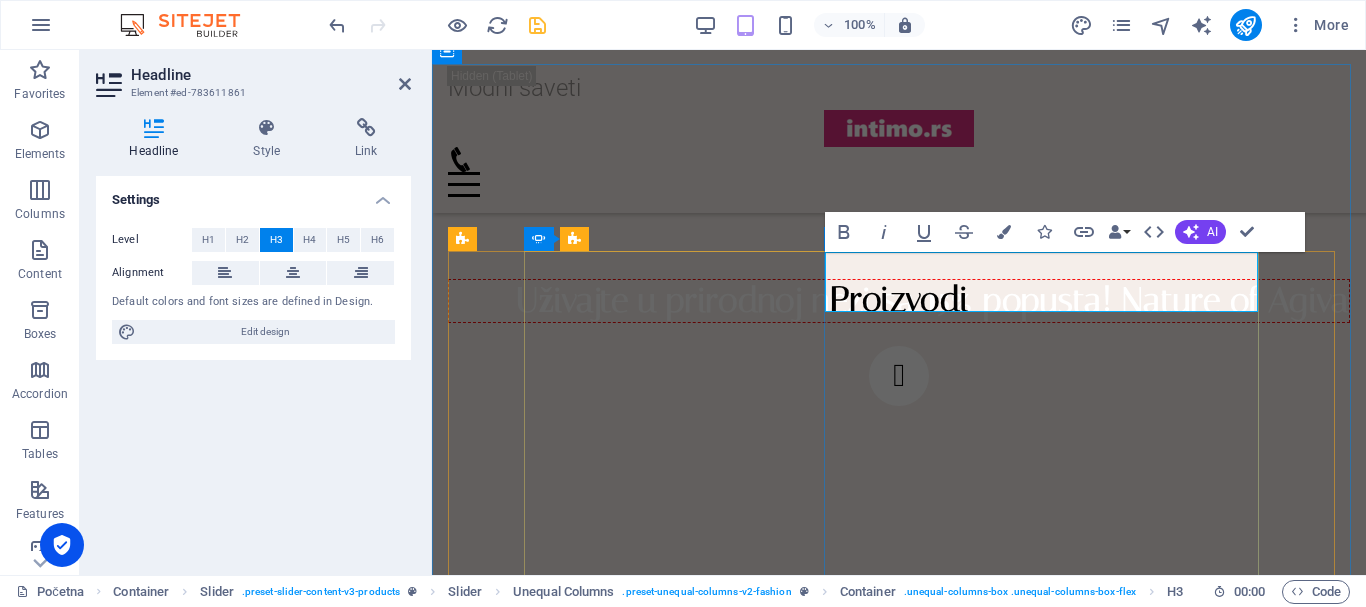 click on "FAUX SUEDE my Gold Earrings" at bounding box center [-1314, 4414] 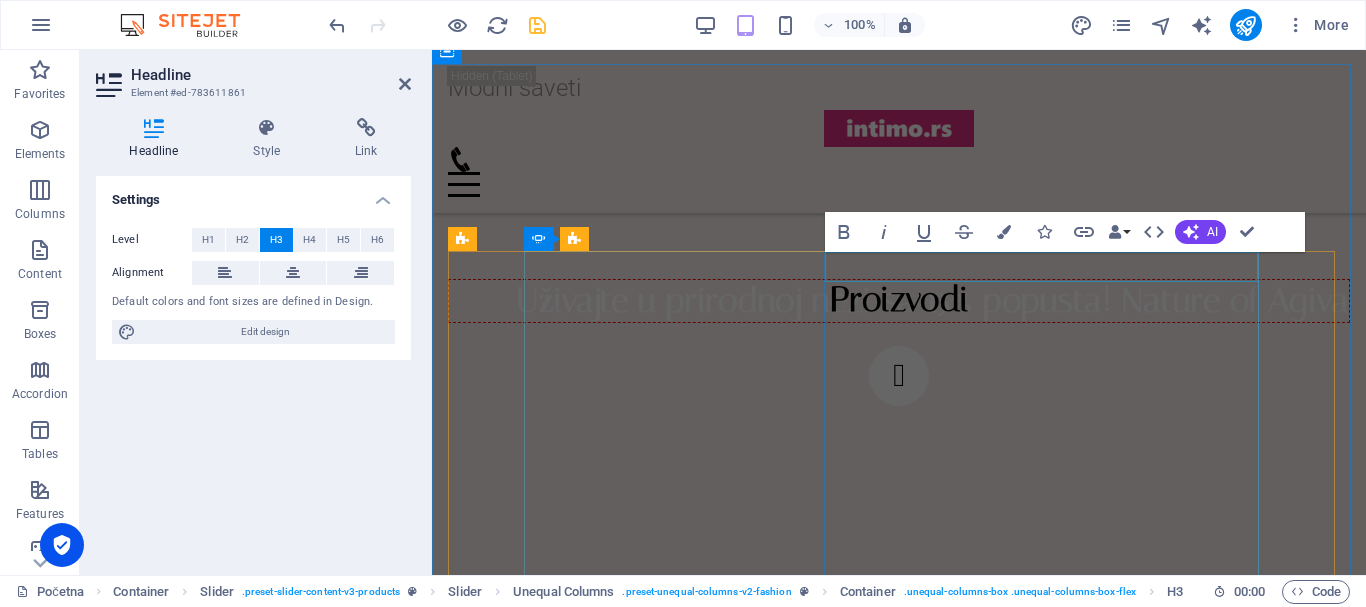 click on "Otkrijte kolekciju ženskih čarapa za haltere. Njihova svestranost omogućava da budu savršena zamena za hulahopke, idealne za svakodnevno nošenje ili kao dodatak erotskom donjem rublju.  Ističu obline ženskog tela i dodaju dašak sofisticiranosti svakom outfitu. Osećajte se samopouzdano i privlačno sa našim čarapama koje spajaju udobnost i stil!" at bounding box center [-579, 3414] 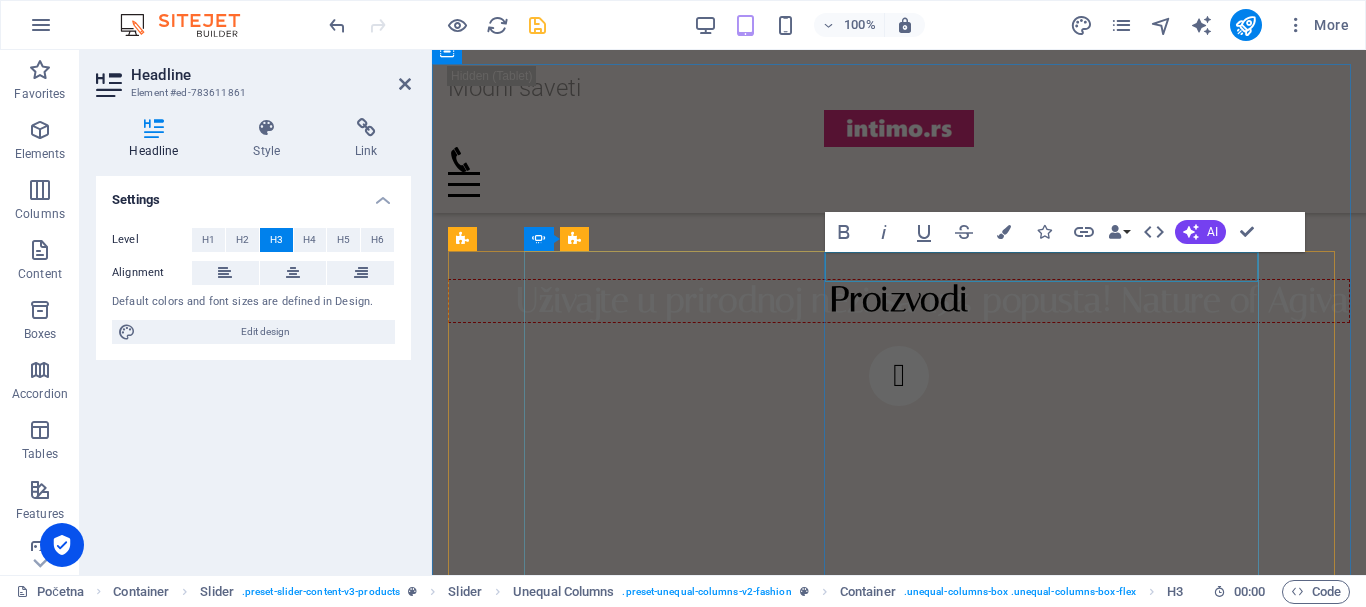 click on "Proizvodi FAUX SUEDE my Gold Earrings Ovaj predivan nakit kombinuje izvanrednu eleganciju sa izdržljivošću, idealan za svakodnevno nošenje. Njegova sigurnost za kožu čini ga savršenim izborom za sve. Ne propustite priliku da postanete deo limitirane serije! $39.99 $20.99 Buy now Lormar FEEL grudnjak Uživajte u luksuzu svakodnevnog nošenja sa grudnjakom Lormar FEEL iz serije ULTRASHINE. Bez žice, idealan je za tople letnje dane.  Njegova svilenkasta tekstura i izuzetno meke korpice pružaju eleganciju i udobnost. Izaberite ovaj vrhunski komad i istaknite svoj blistav izgled bilo gde da idete. Otkrijte savršeni spoj stila i kvaliteta uz Lormar FEEL! 3000.00 2800.00 poruči ovde čarape za haltere Otkrijte kolekciju ženskih čarapa za haltere. Njihova svestranost omogućava da budu savršena zamena za hulahopke, idealne za svakodnevno nošenje ili kao dodatak erotskom donjem rublju.  800.00 650.00 poruči ovde nakit nerđajući čelik pozlata 18k $39.99 $20.99 Buy now Lormar FEEL grudnjak 3000.00" at bounding box center [899, 582] 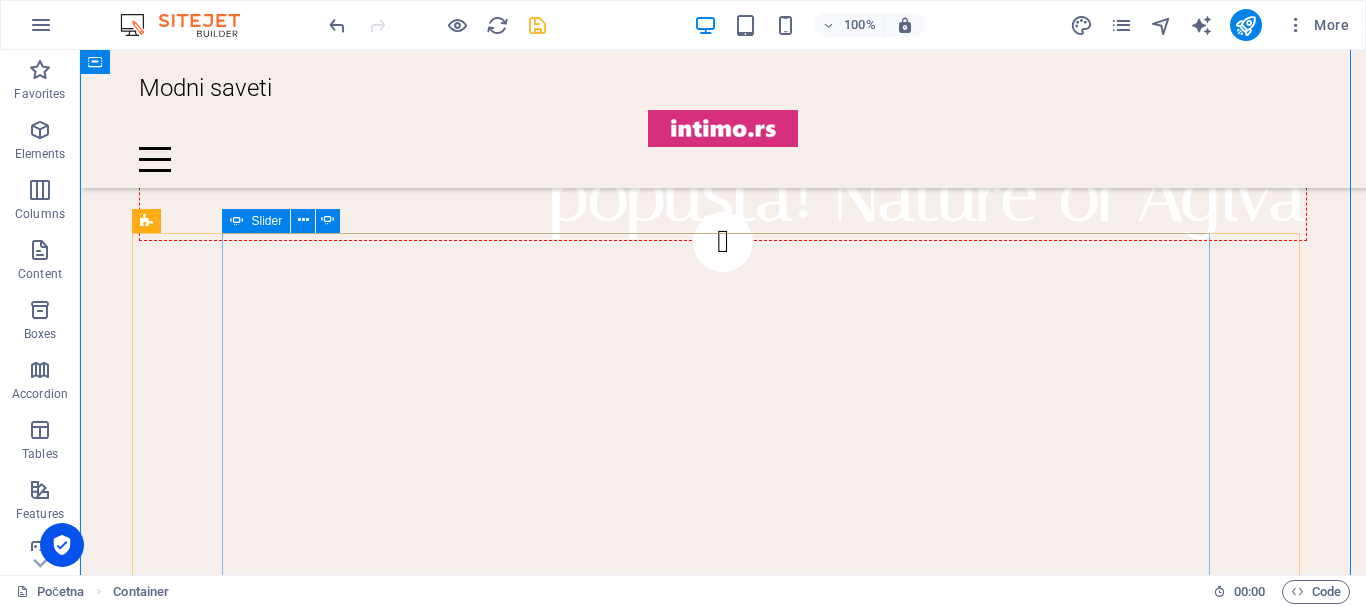 scroll, scrollTop: 2890, scrollLeft: 0, axis: vertical 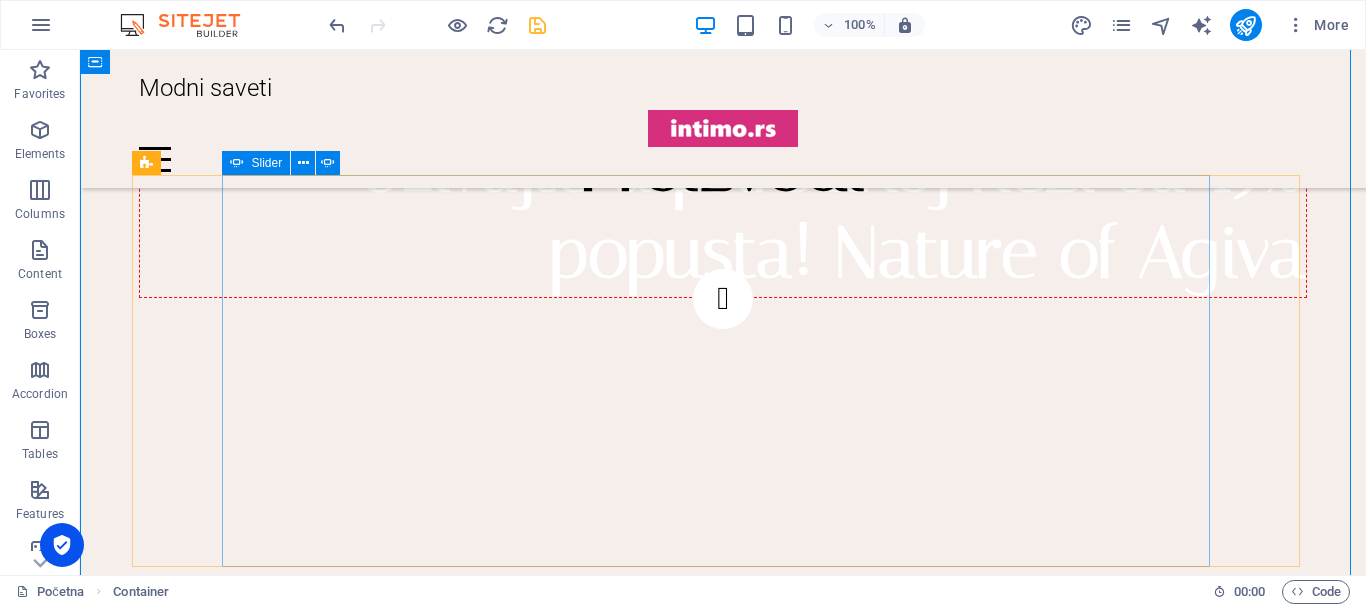 click at bounding box center (723, 751) 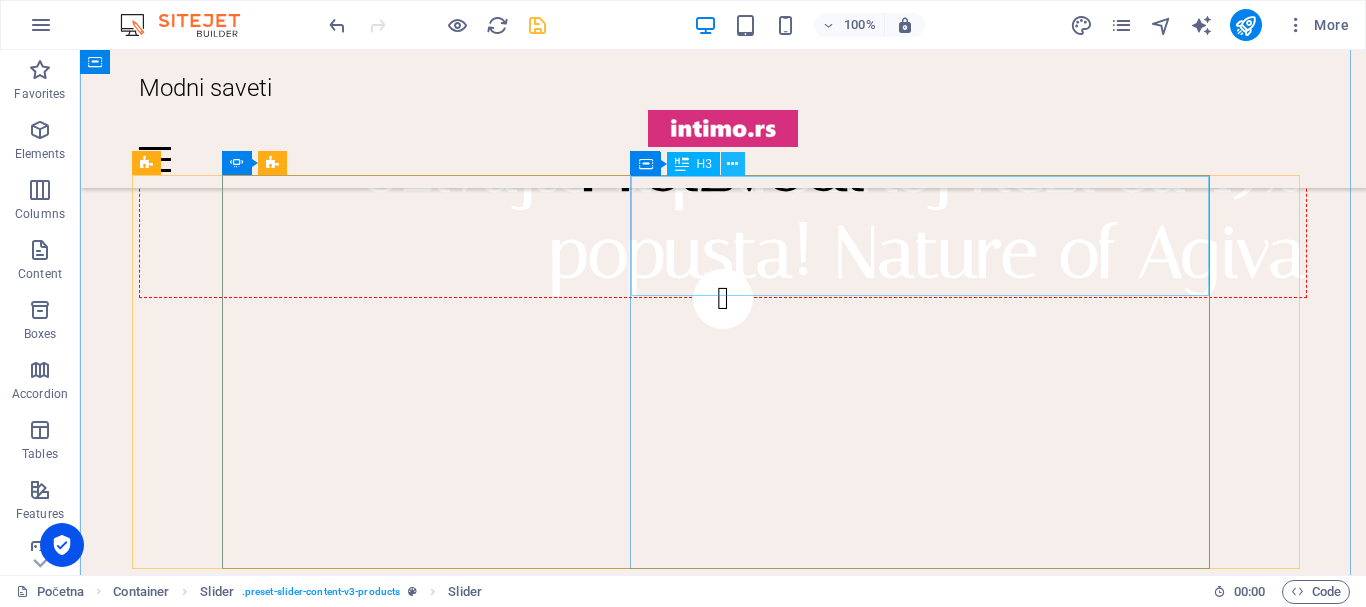 click at bounding box center (732, 164) 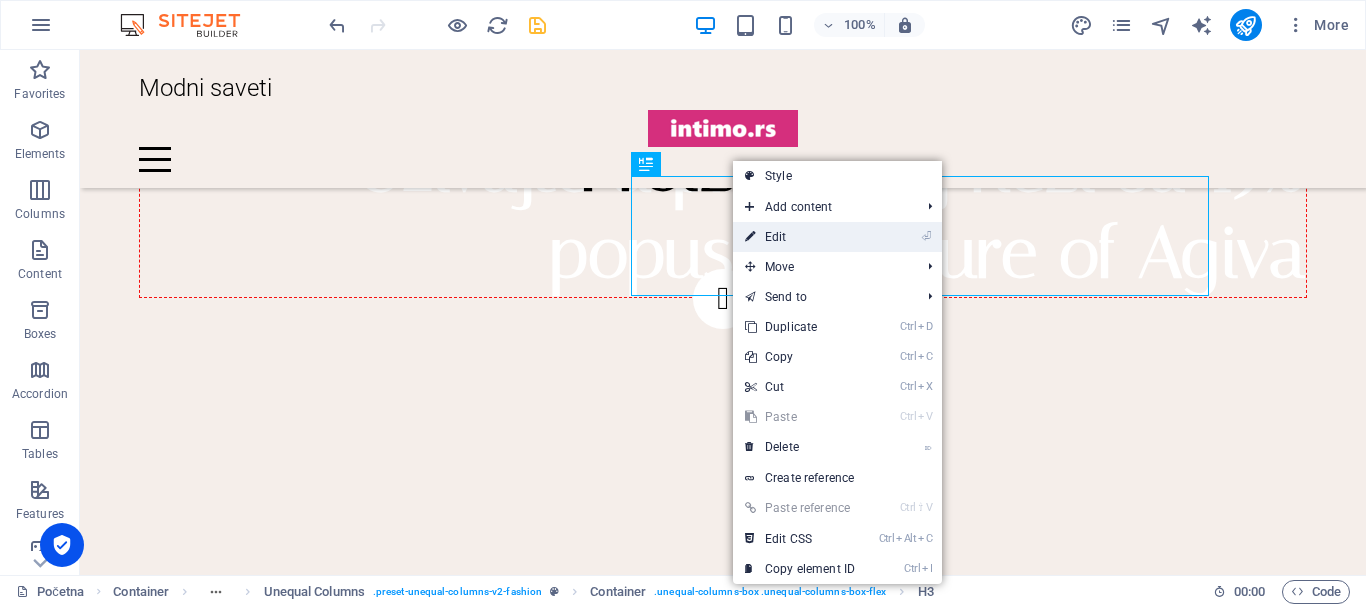click on "⏎  Edit" at bounding box center (800, 237) 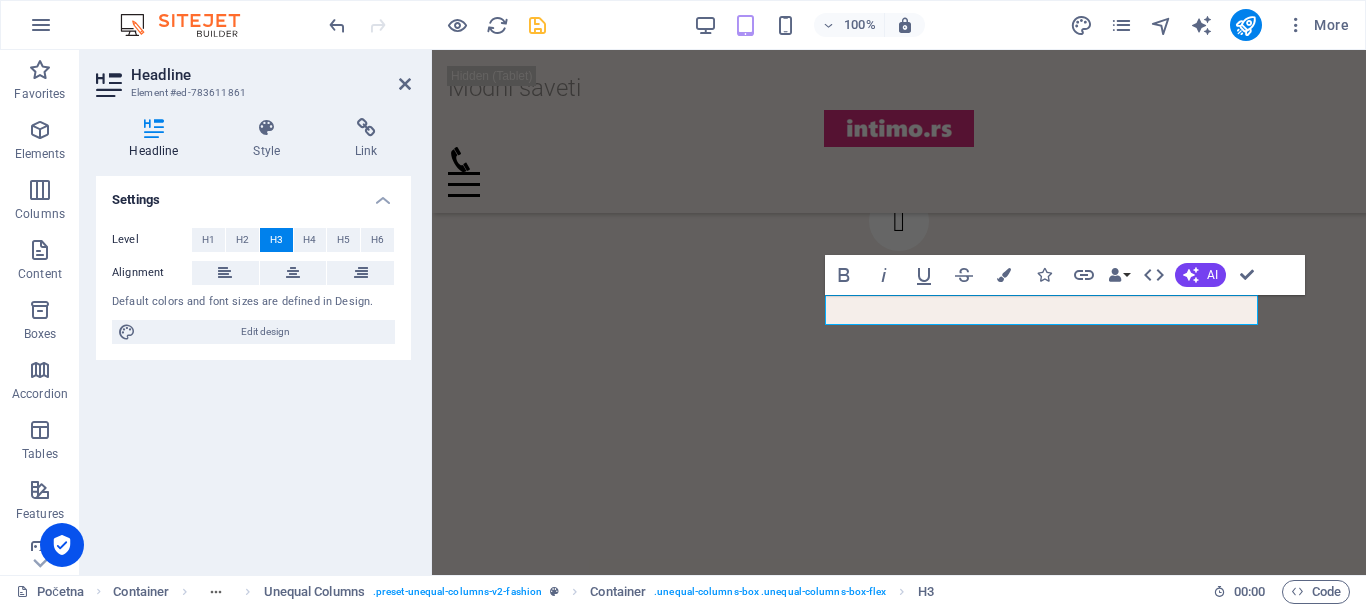 scroll, scrollTop: 1974, scrollLeft: 0, axis: vertical 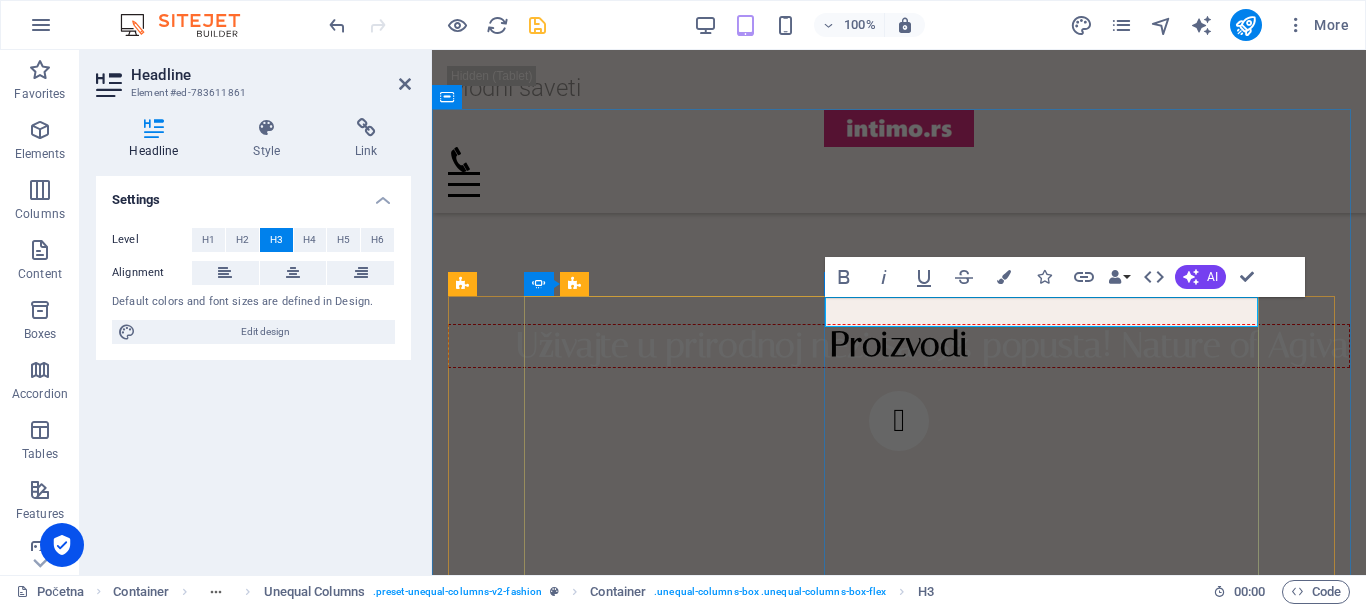 click on "nakit nerđajući čelik pozlata 18k" at bounding box center [-1314, 4414] 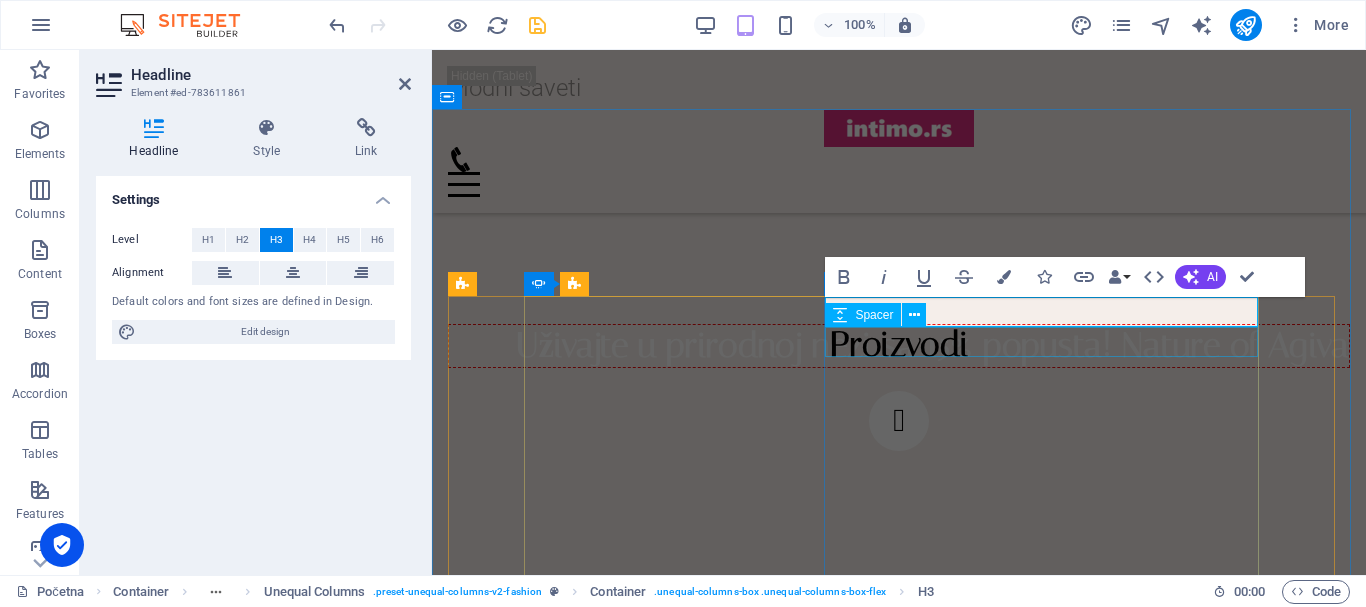 type 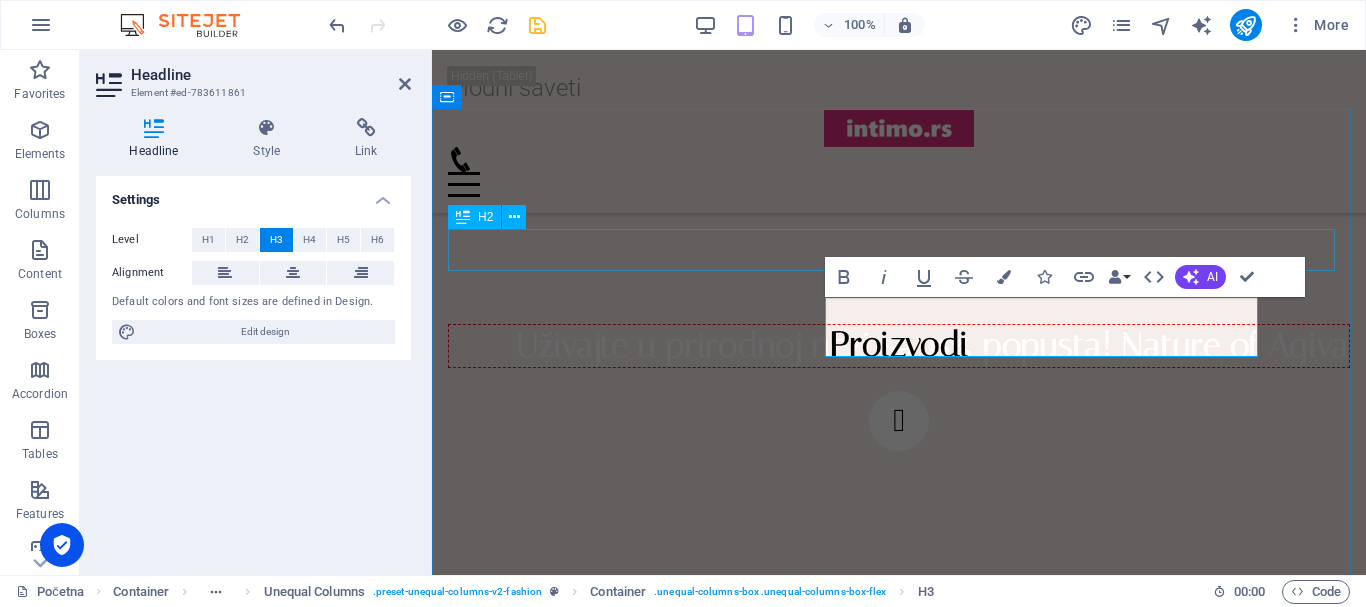 click on "Proizvodi" at bounding box center [899, 345] 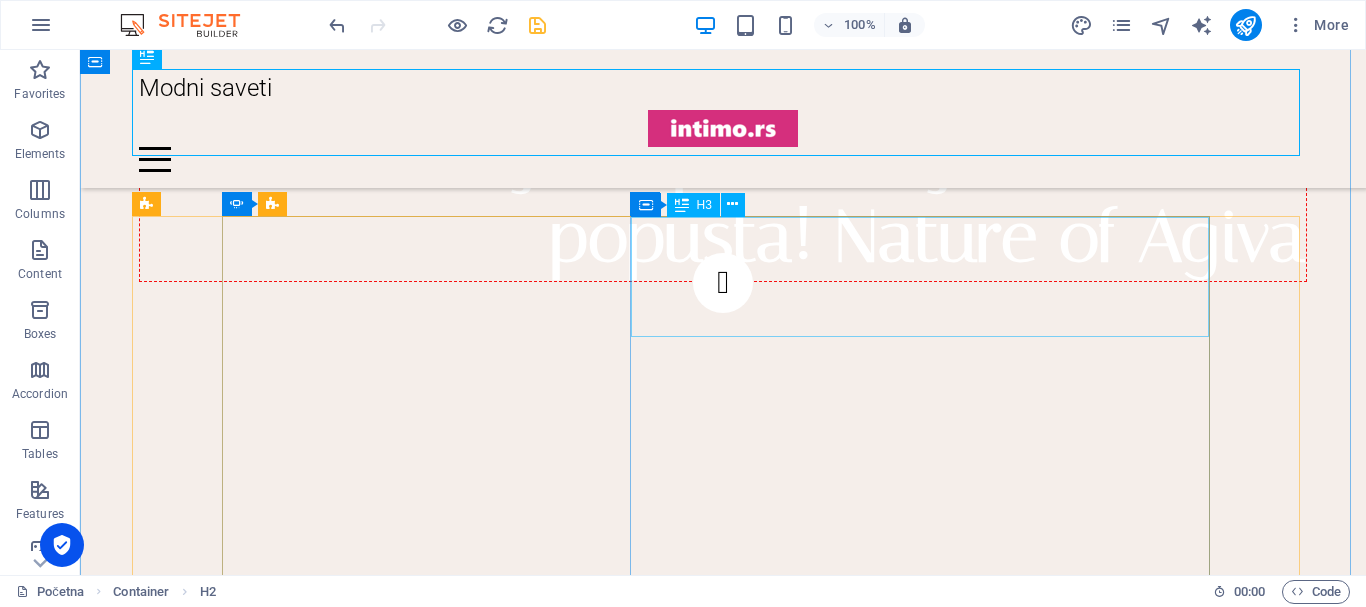 scroll, scrollTop: 2950, scrollLeft: 0, axis: vertical 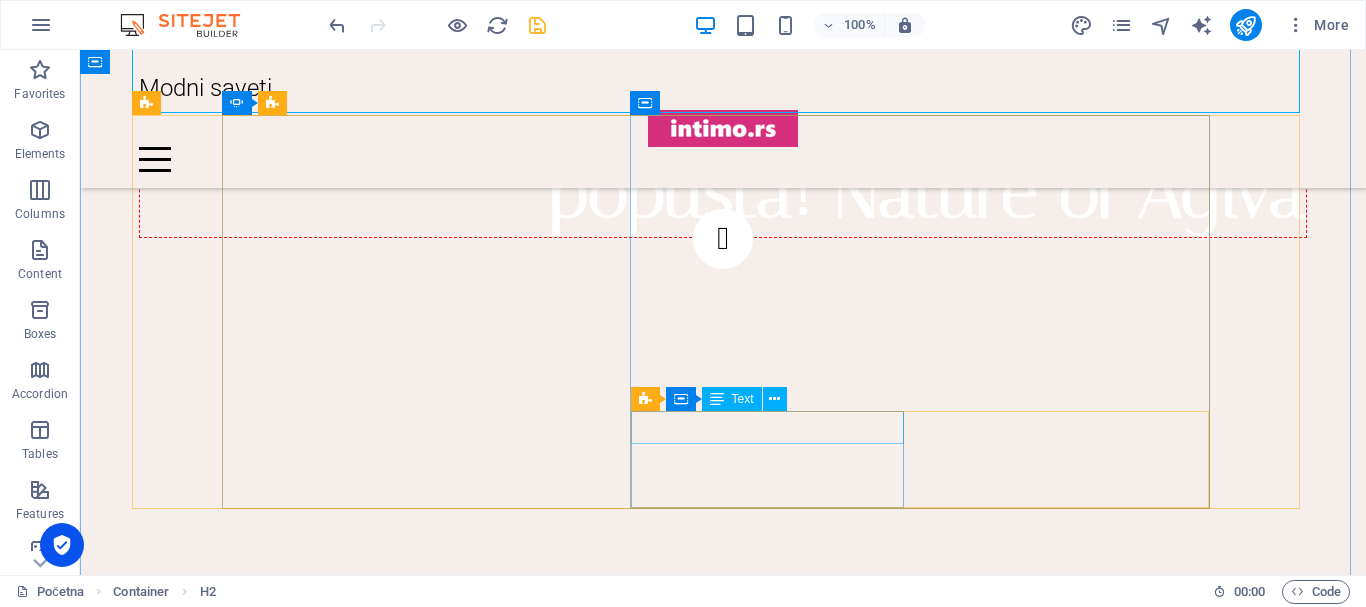 click on "$39.99" at bounding box center (-2496, 5448) 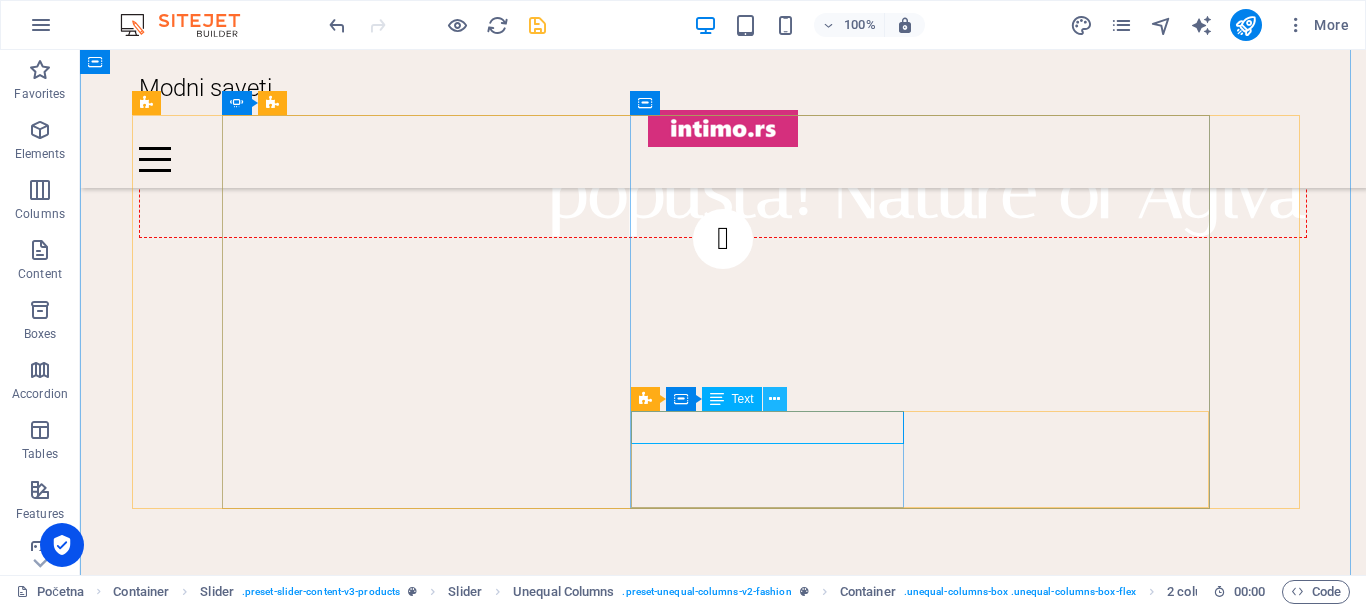 click at bounding box center [774, 399] 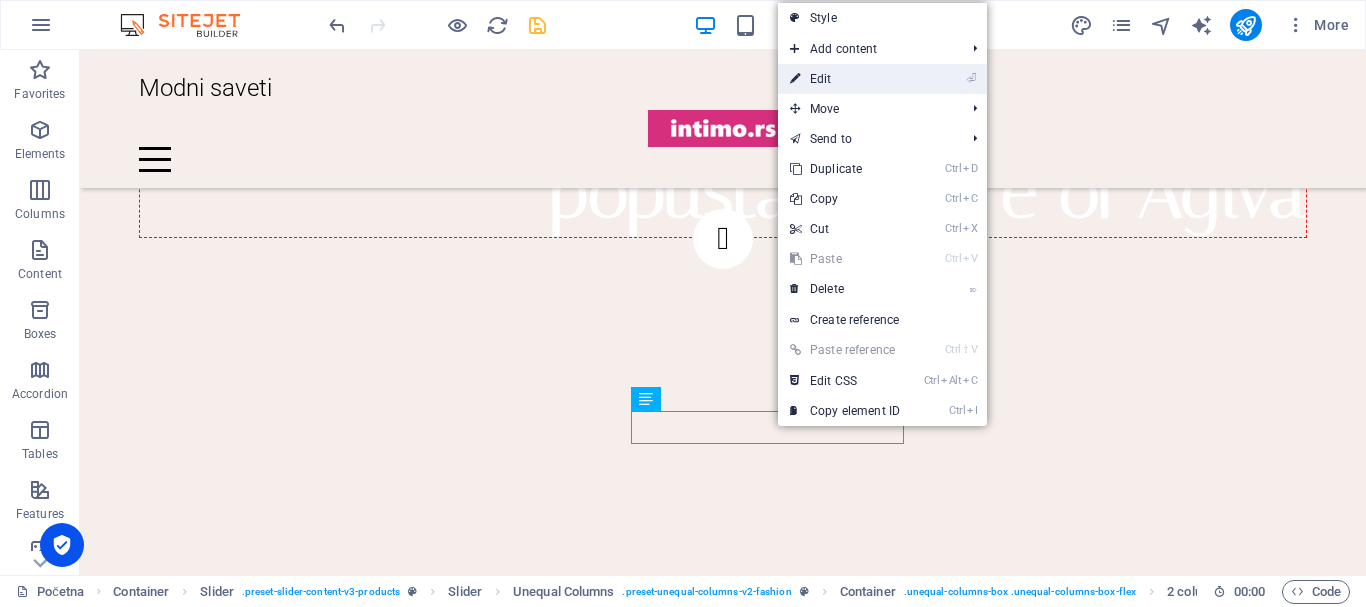 click on "⏎  Edit" at bounding box center (845, 79) 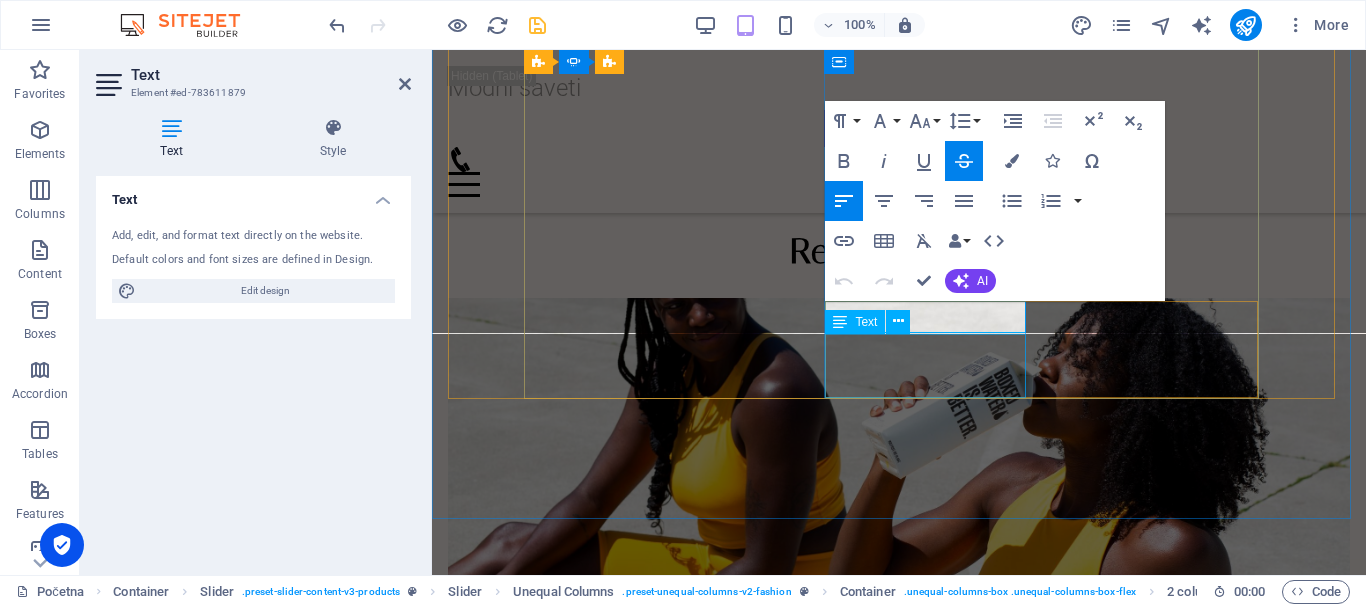 scroll, scrollTop: 2234, scrollLeft: 0, axis: vertical 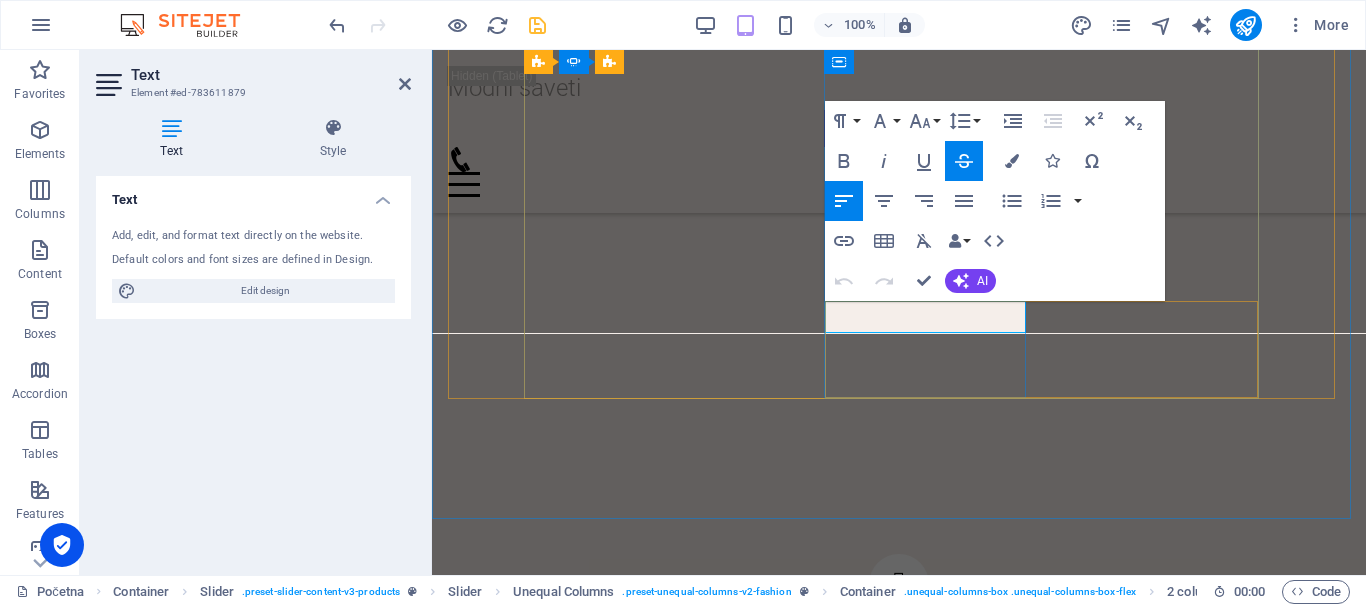 click on "$39.99" at bounding box center (-1651, 4332) 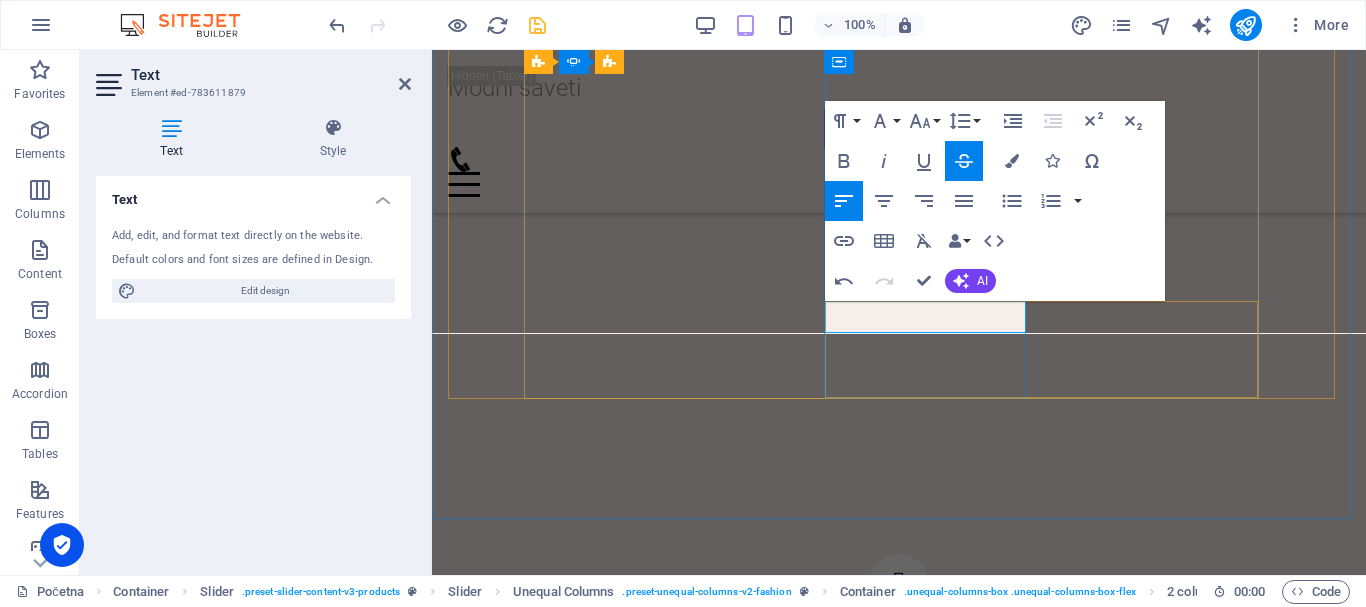 type 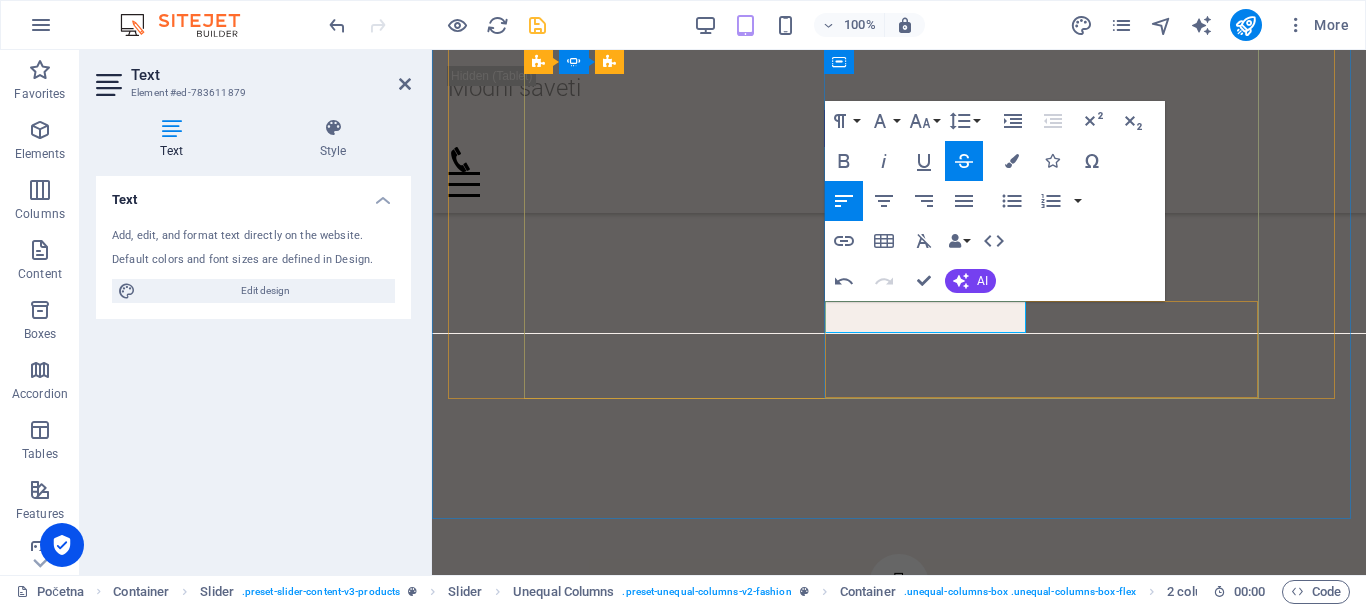 click on "4000,00 $20.99 Buy now" at bounding box center (-1314, 4398) 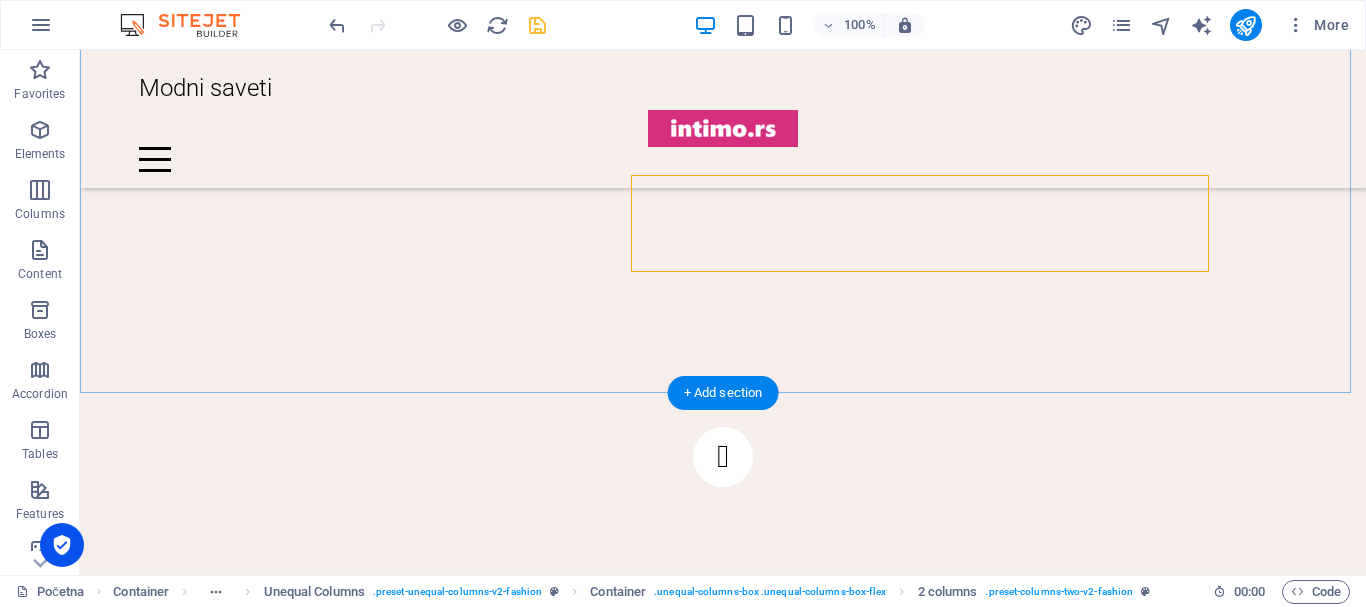 scroll, scrollTop: 3186, scrollLeft: 0, axis: vertical 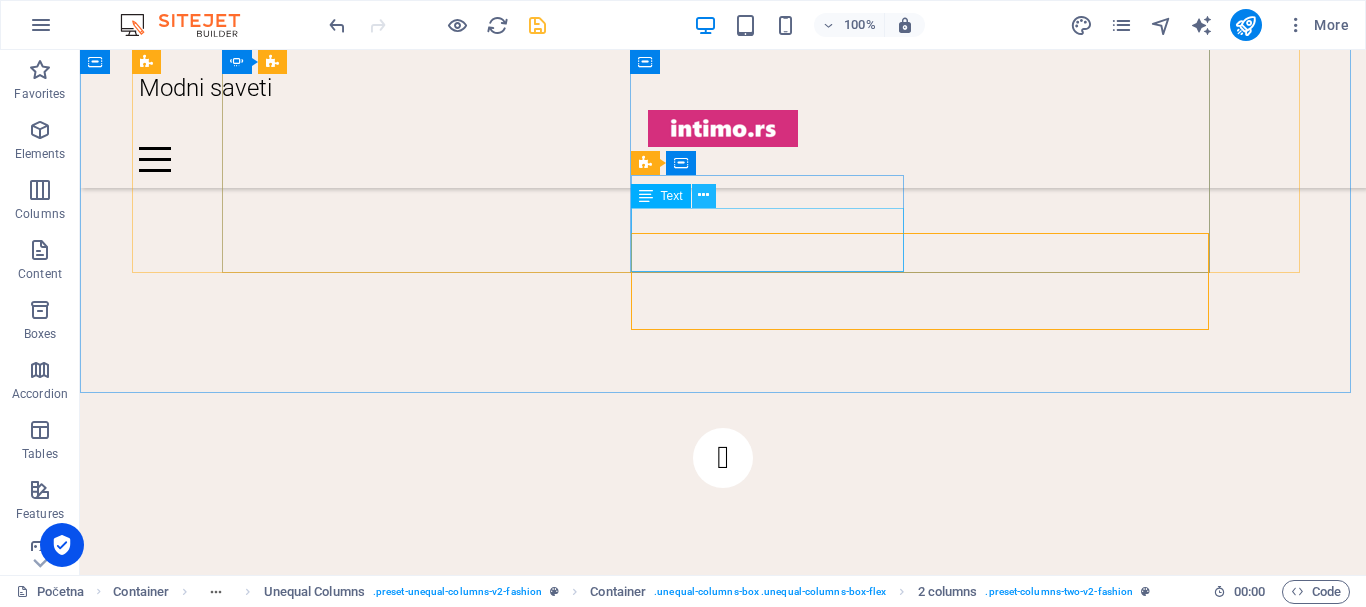 click at bounding box center (703, 195) 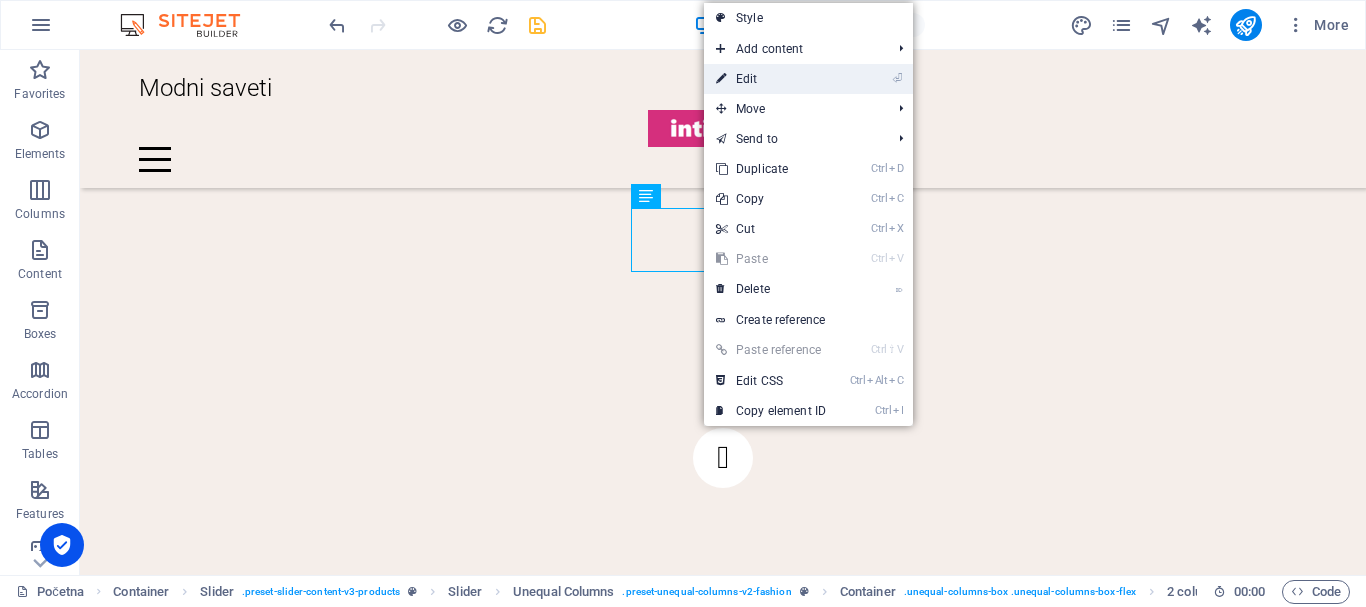 drag, startPoint x: 774, startPoint y: 79, endPoint x: 583, endPoint y: 248, distance: 255.03333 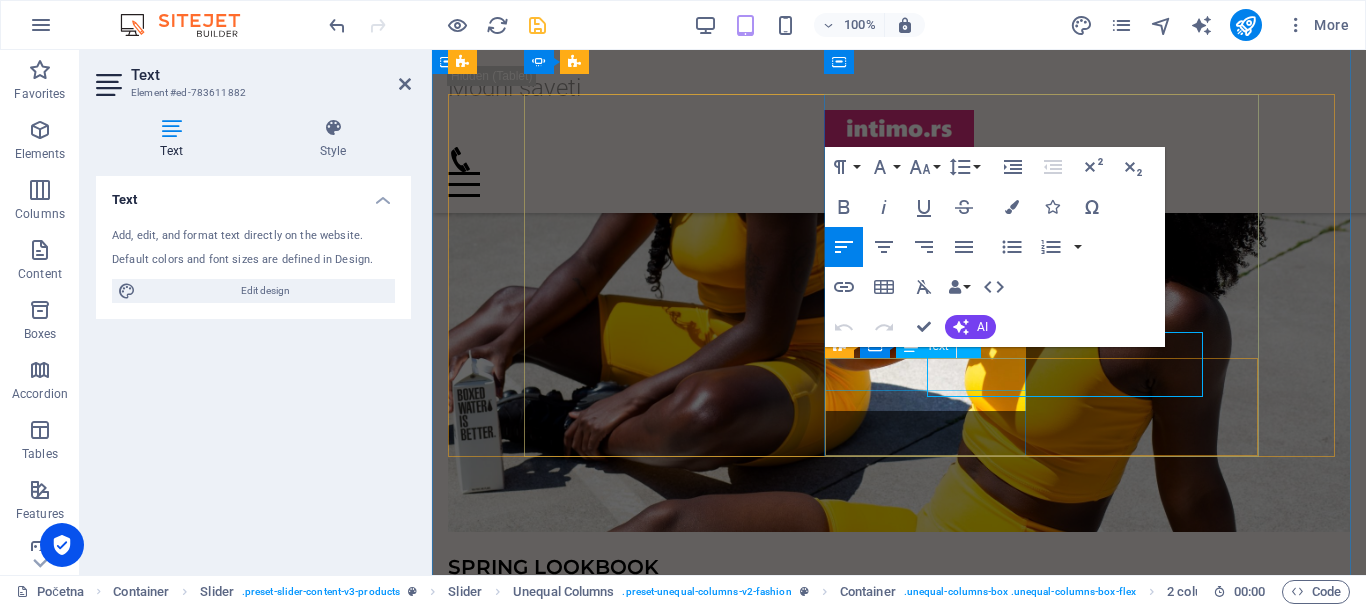 scroll, scrollTop: 2221, scrollLeft: 0, axis: vertical 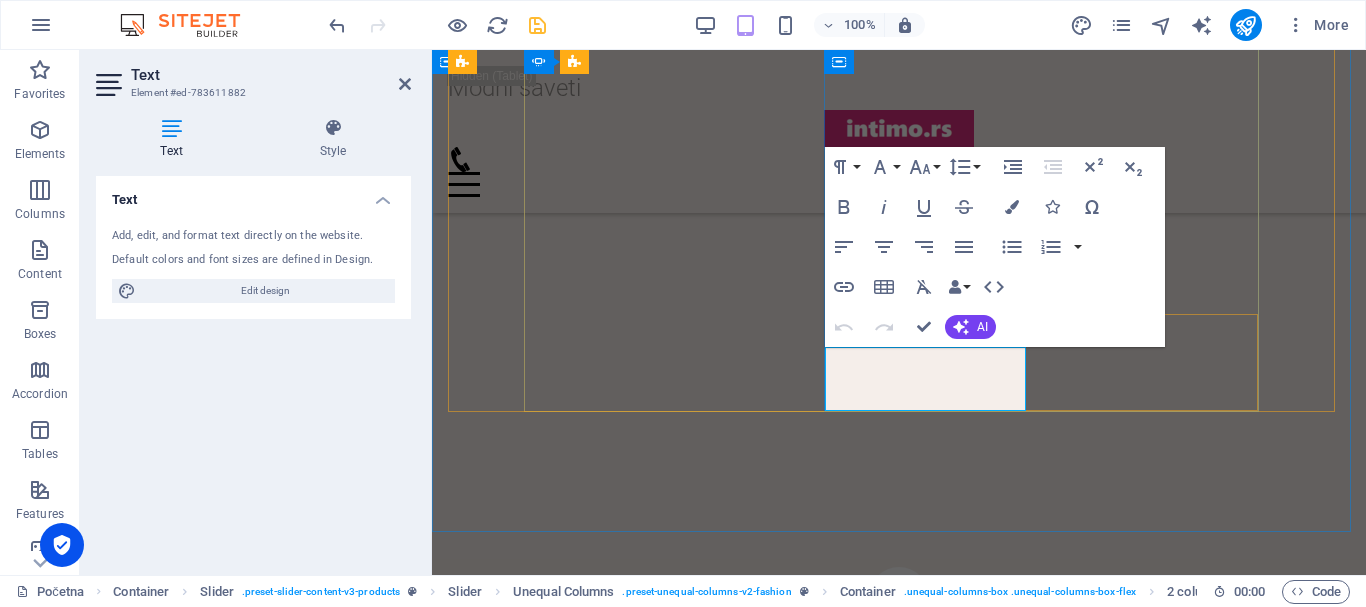 click on "$20.99" at bounding box center [-1622, 4393] 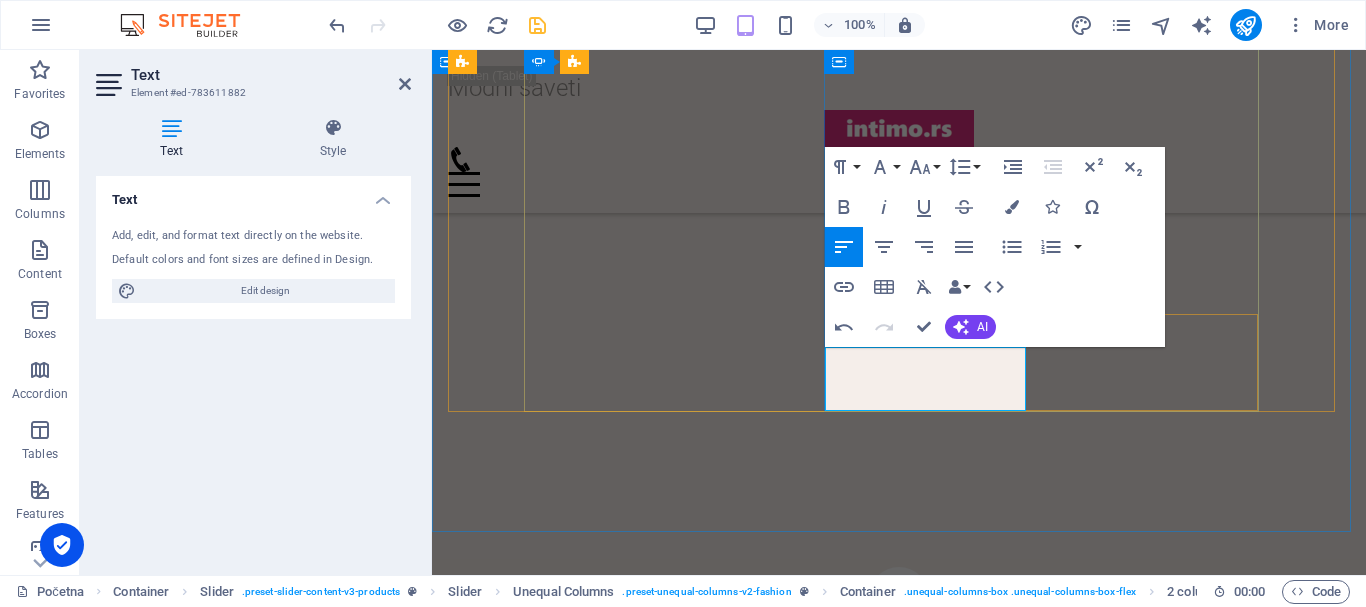 type 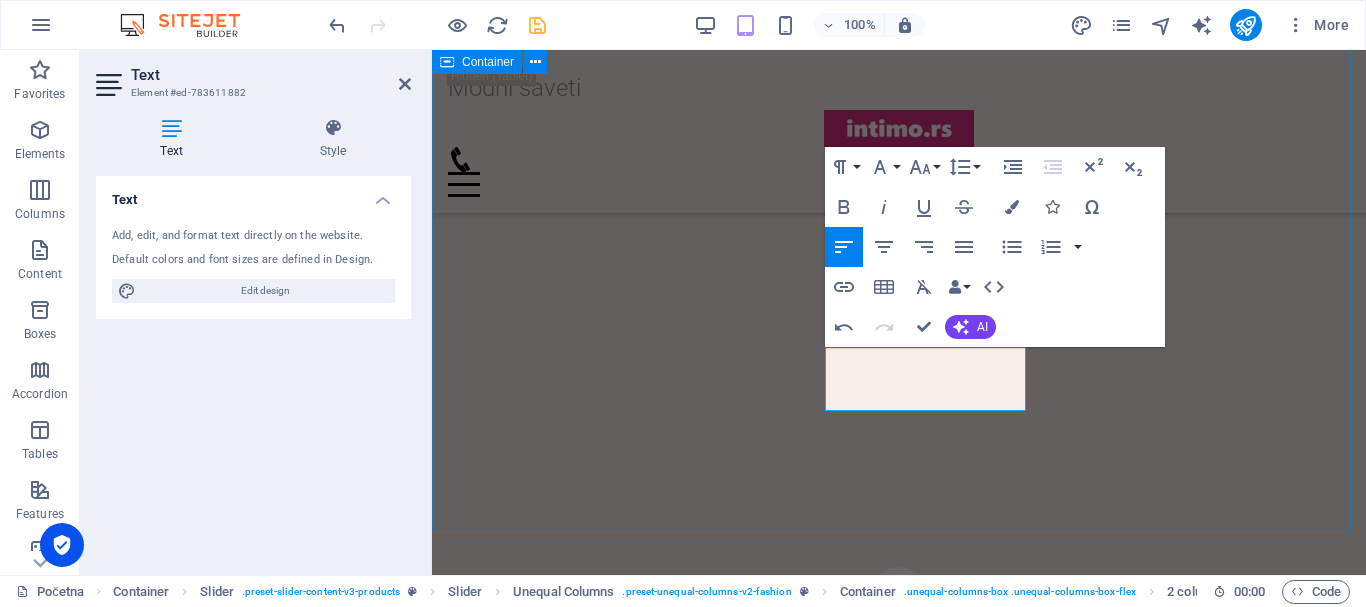 click on "Proizvodi nakit nerđajući čelik sa 18k pozlatom Ovaj predivan nakit kombinuje izvanrednu eleganciju sa izdržljivošću, idealan za svakodnevno nošenje. Njegova sigurnost za kožu čini ga savršenim izborom za sve. Ne propustite priliku da postanete deo limitirane serije! 4000,00 $20.99 Buy now Lormar FEEL grudnjak Uživajte u luksuzu svakodnevnog nošenja sa grudnjakom Lormar FEEL iz serije ULTRASHINE. Bez žice, idealan je za tople letnje dane.  Njegova svilenkasta tekstura i izuzetno meke korpice pružaju eleganciju i udobnost. Izaberite ovaj vrhunski komad i istaknite svoj blistav izgled bilo gde da idete. Otkrijte savršeni spoj stila i kvaliteta uz Lormar FEEL! 3000.00 2800.00 poruči ovde čarape za haltere Otkrijte kolekciju ženskih čarapa za haltere. Njihova svestranost omogućava da budu savršena zamena za hulahopke, idealne za svakodnevno nošenje ili kao dodatak erotskom donjem rublju.  800.00 650.00 poruči ovde nakit nerđajući čelik sa 18k pozlatom 4000,00 3000.00 Buy now 3000.00" at bounding box center [899, 352] 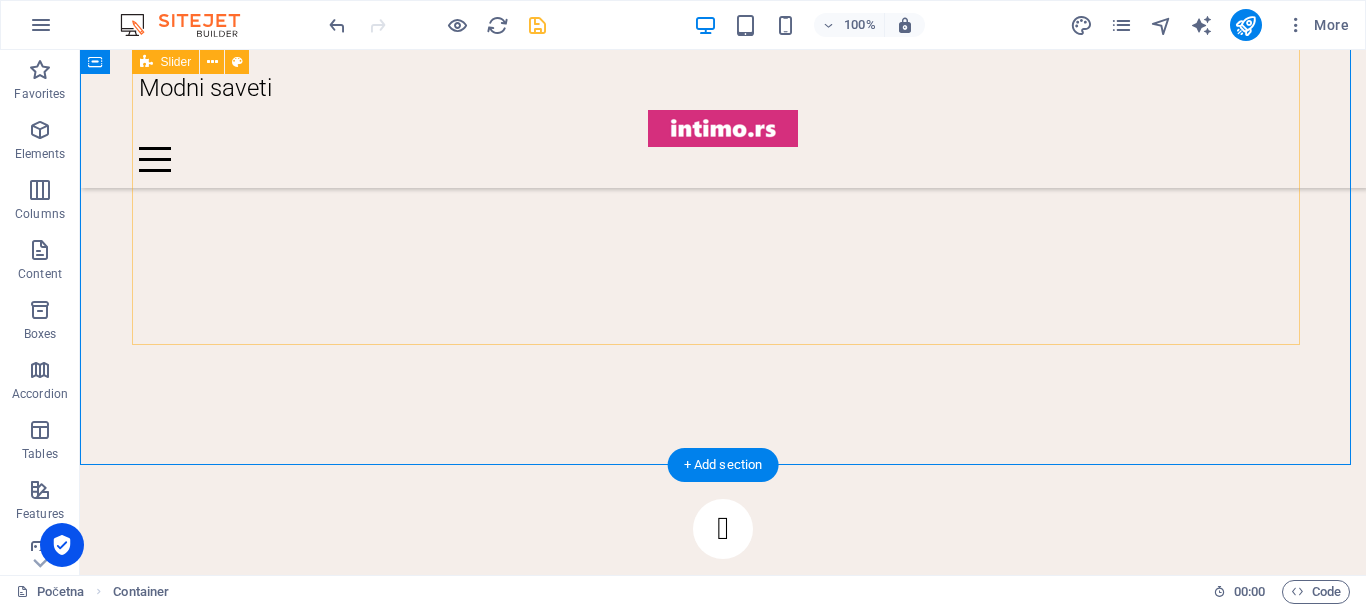 scroll, scrollTop: 3012, scrollLeft: 0, axis: vertical 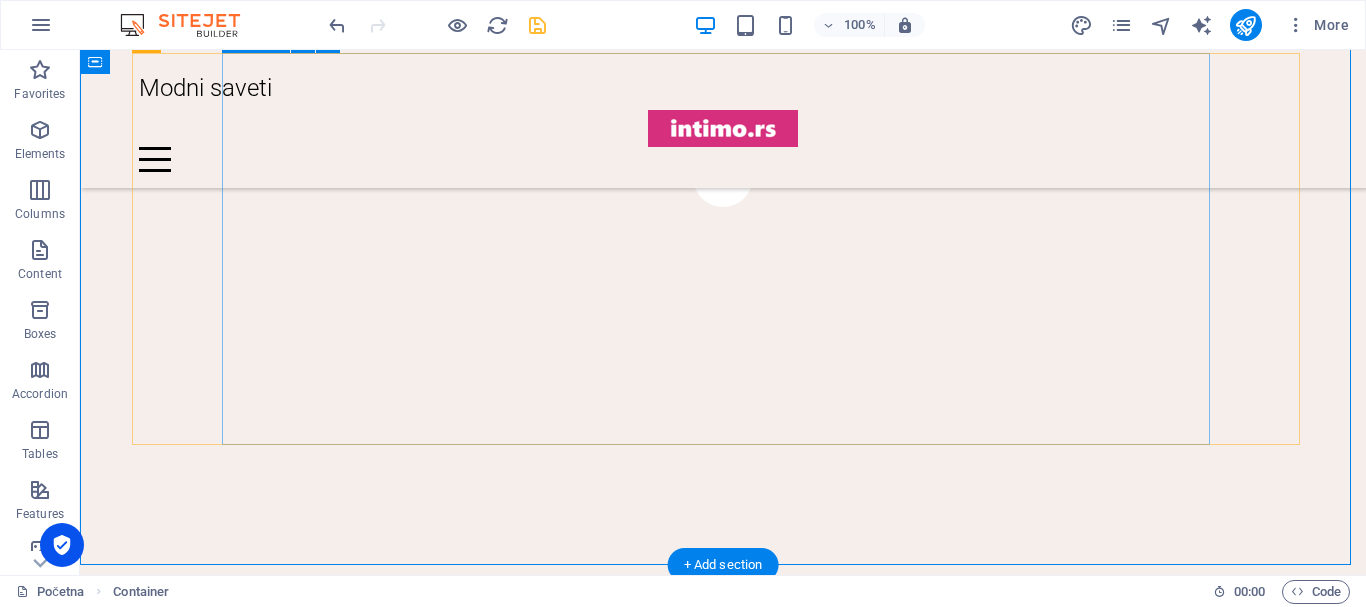 click at bounding box center (723, 629) 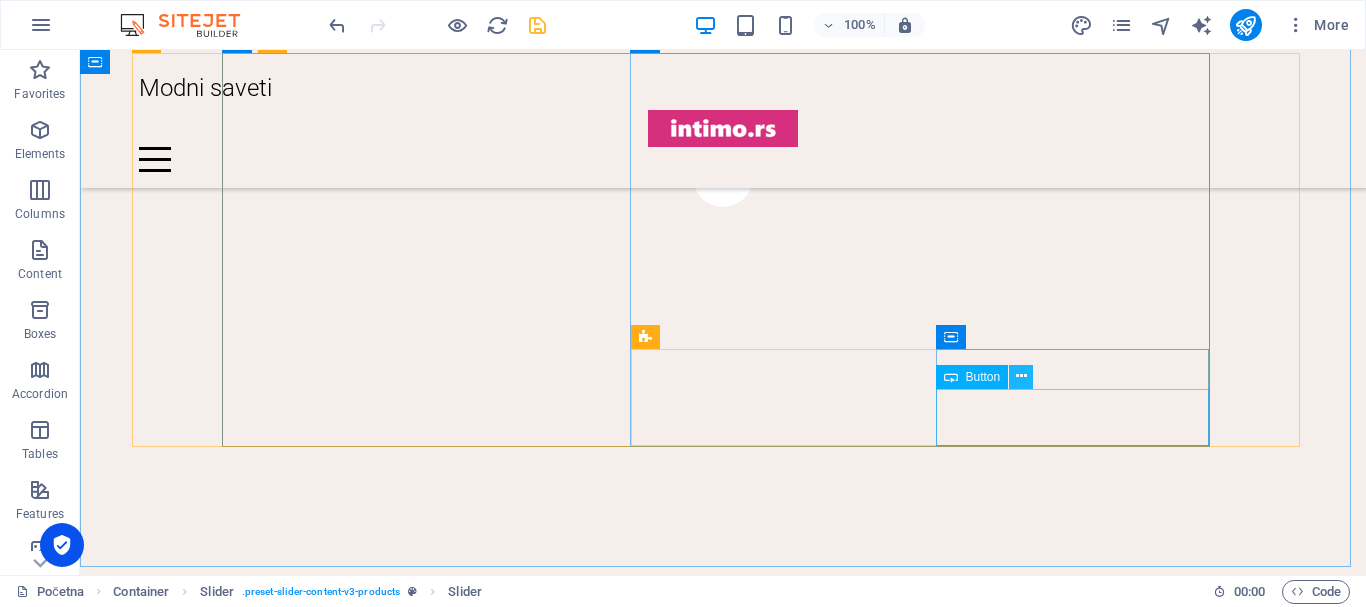 click at bounding box center (1021, 376) 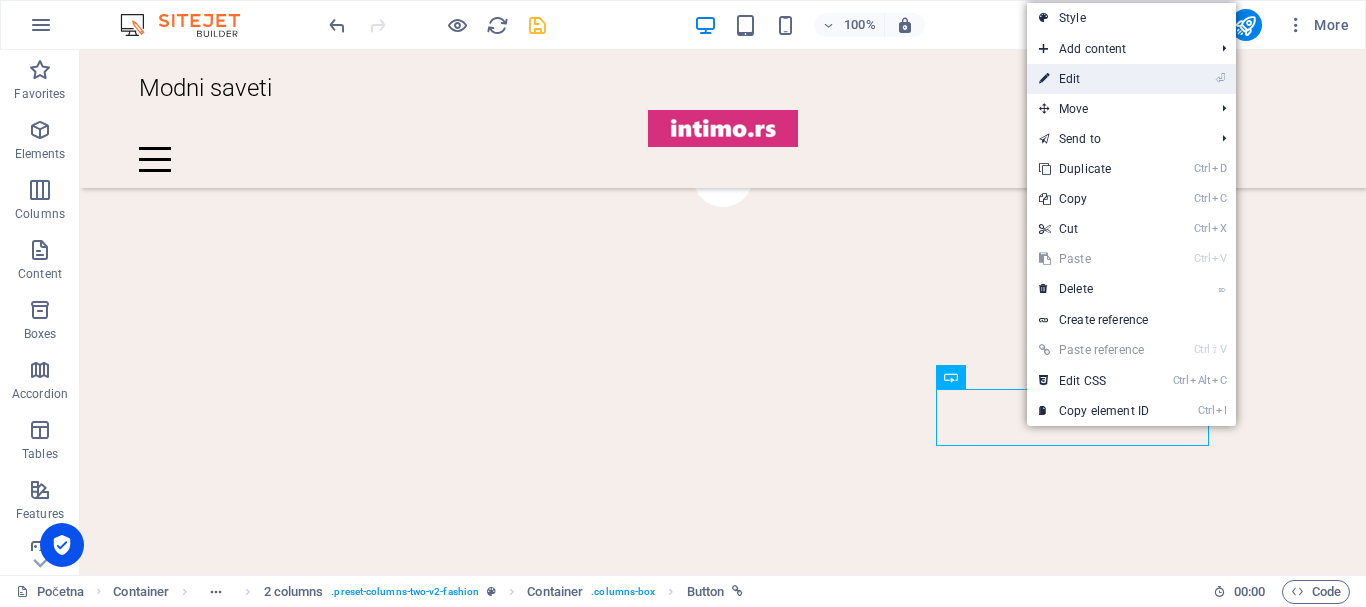 click on "⏎  Edit" at bounding box center [1094, 79] 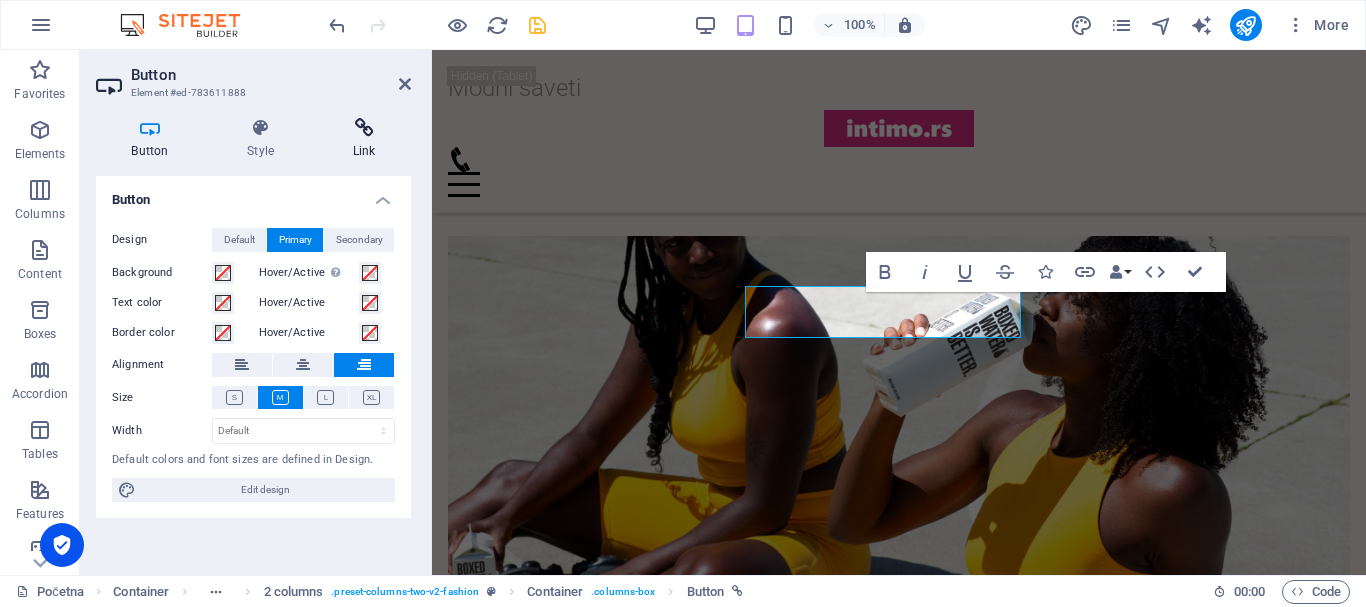 scroll, scrollTop: 2235, scrollLeft: 0, axis: vertical 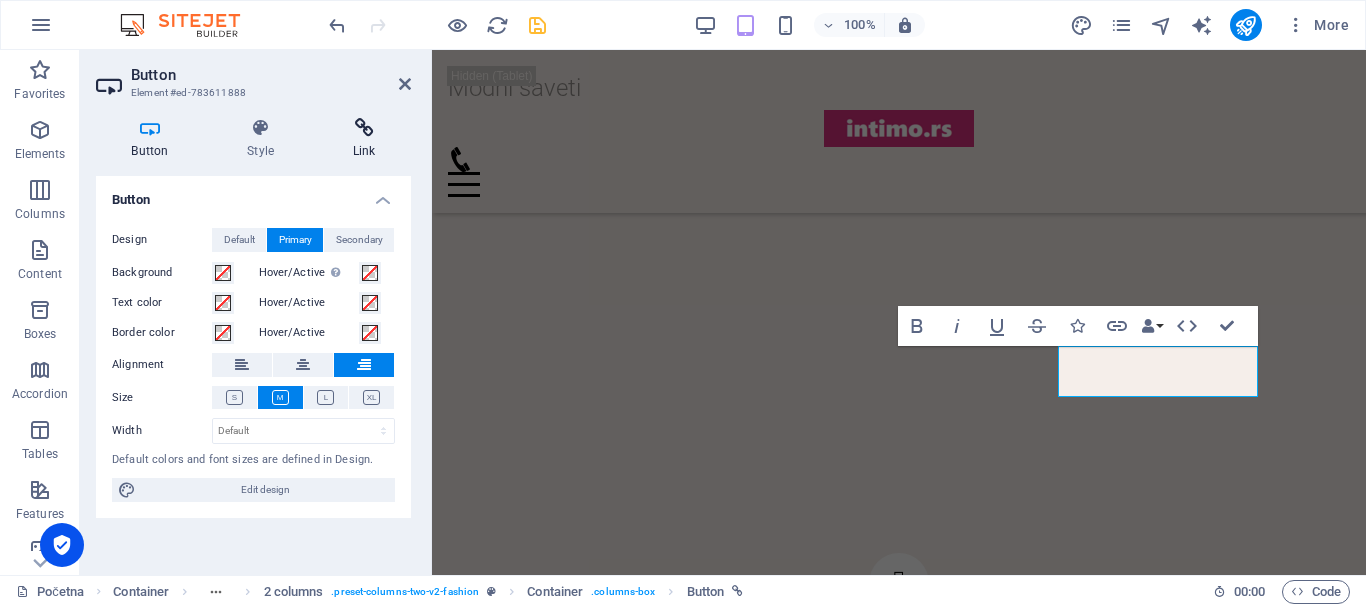 click at bounding box center (364, 128) 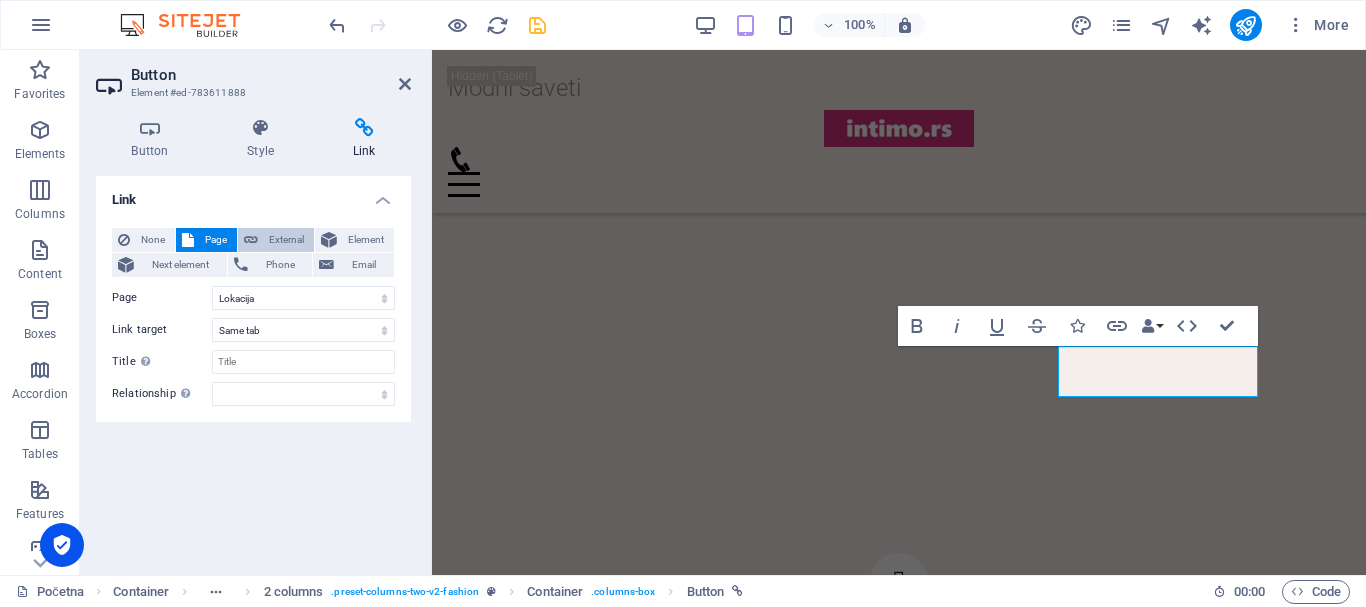 click on "External" at bounding box center (286, 240) 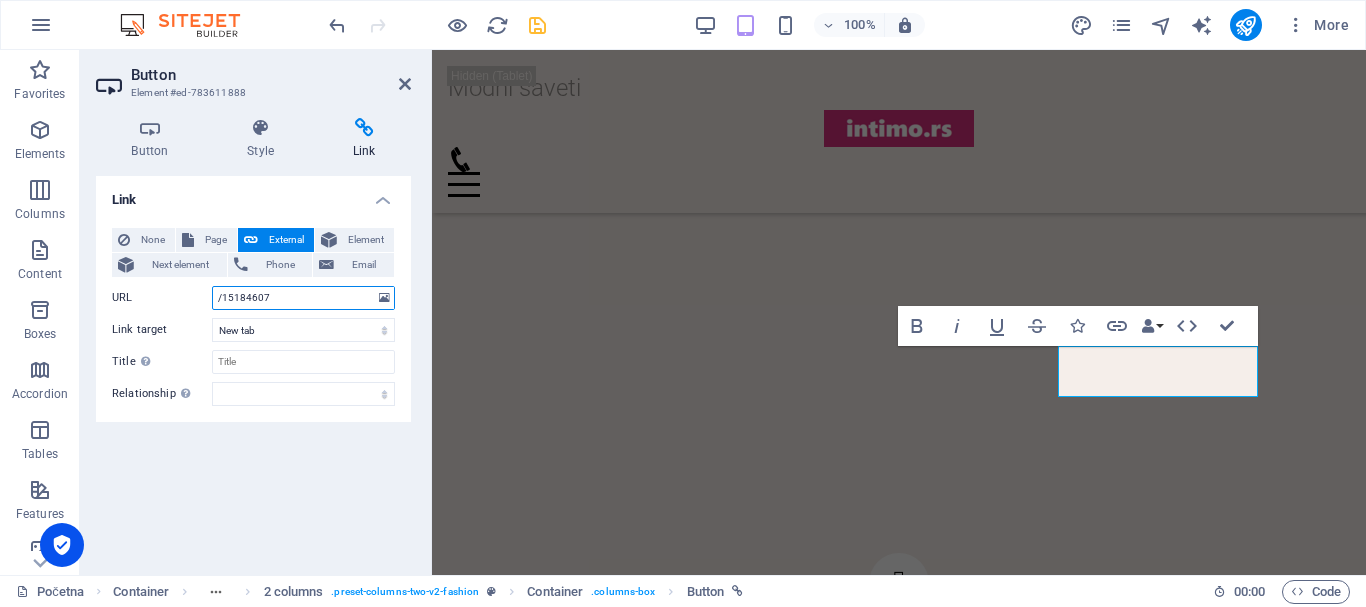 drag, startPoint x: 275, startPoint y: 298, endPoint x: 225, endPoint y: 295, distance: 50.08992 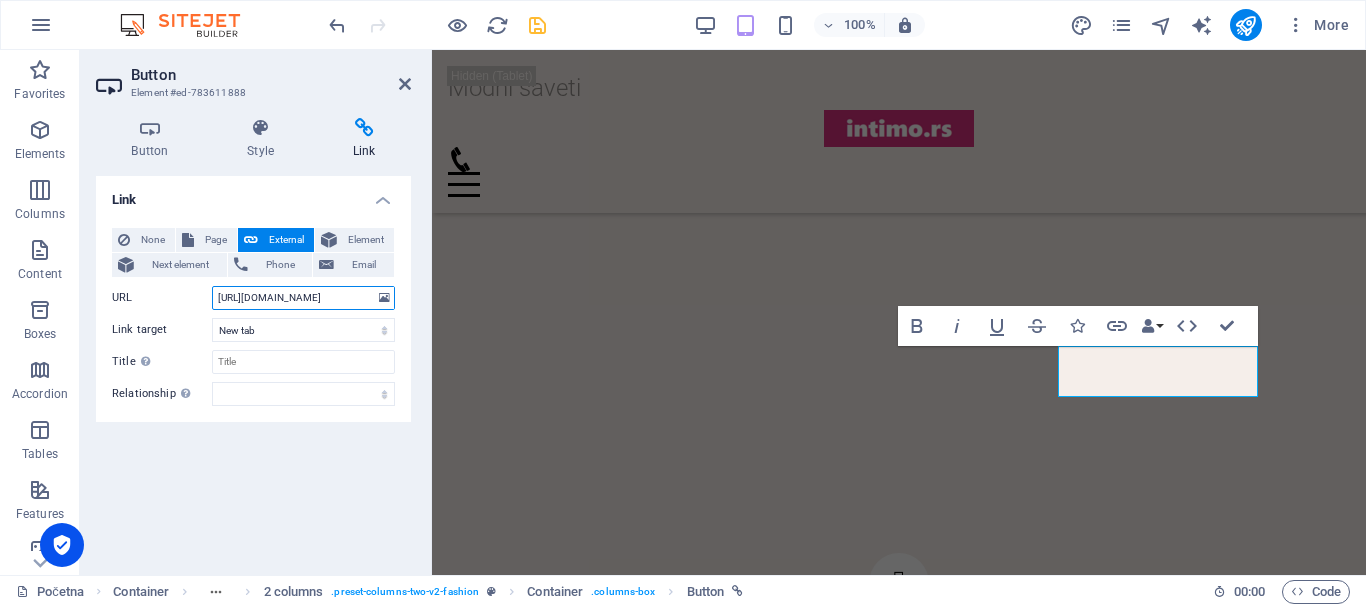 scroll, scrollTop: 0, scrollLeft: 24, axis: horizontal 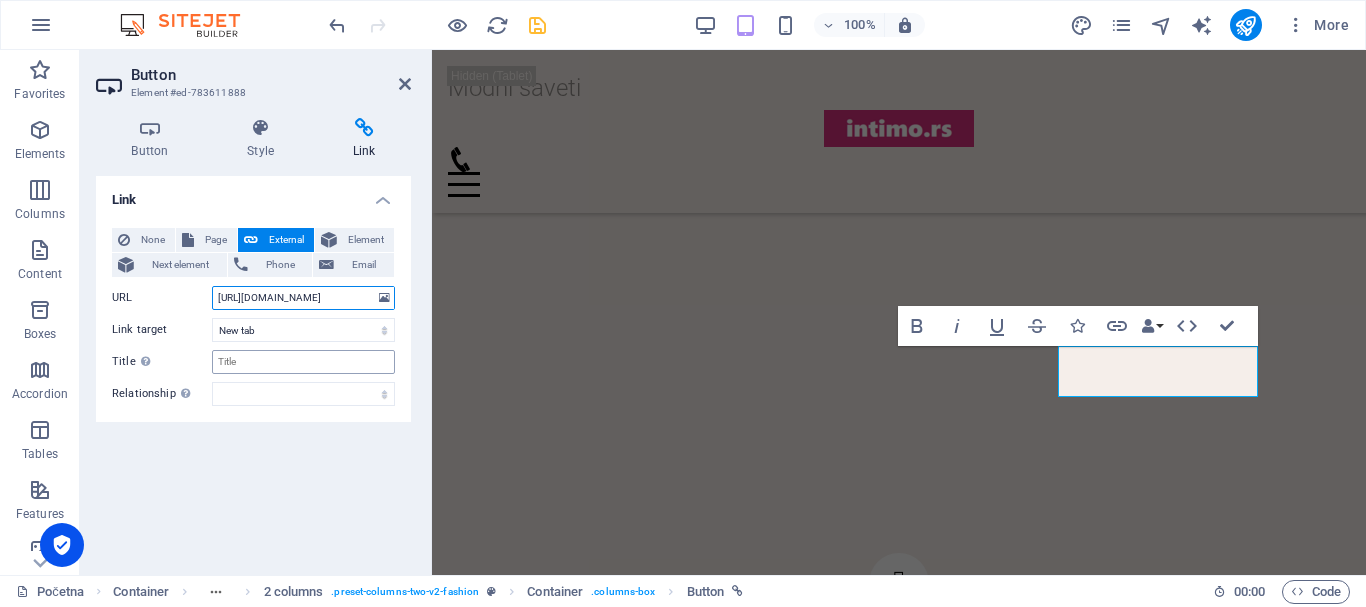 type on "https://vescarape.rs/Nakit-c183299803" 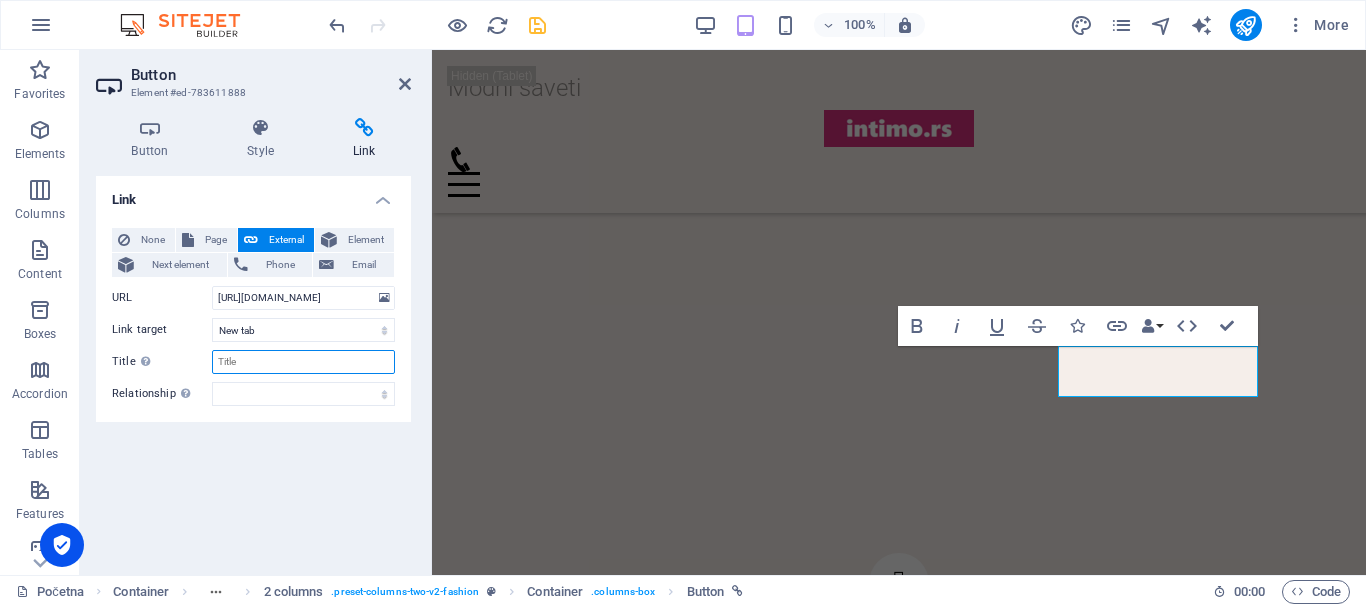 click on "Title Additional link description, should not be the same as the link text. The title is most often shown as a tooltip text when the mouse moves over the element. Leave empty if uncertain." at bounding box center [303, 362] 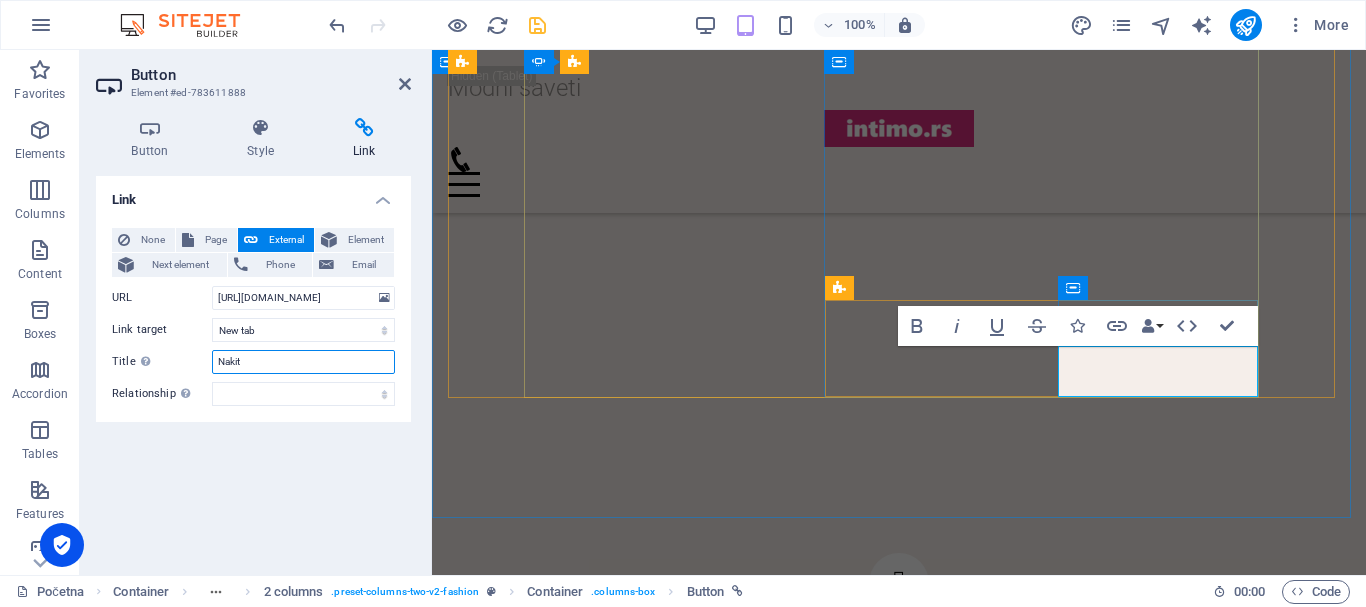 type on "Nakit" 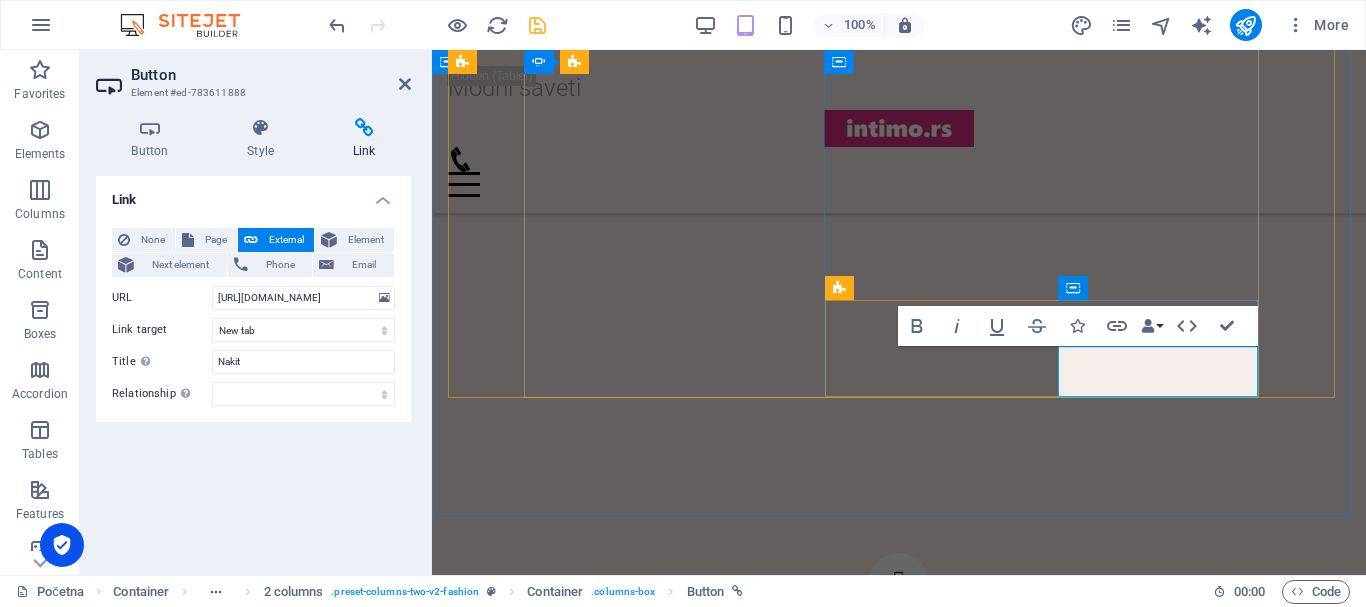 click on "Buy now" at bounding box center [-1407, 4454] 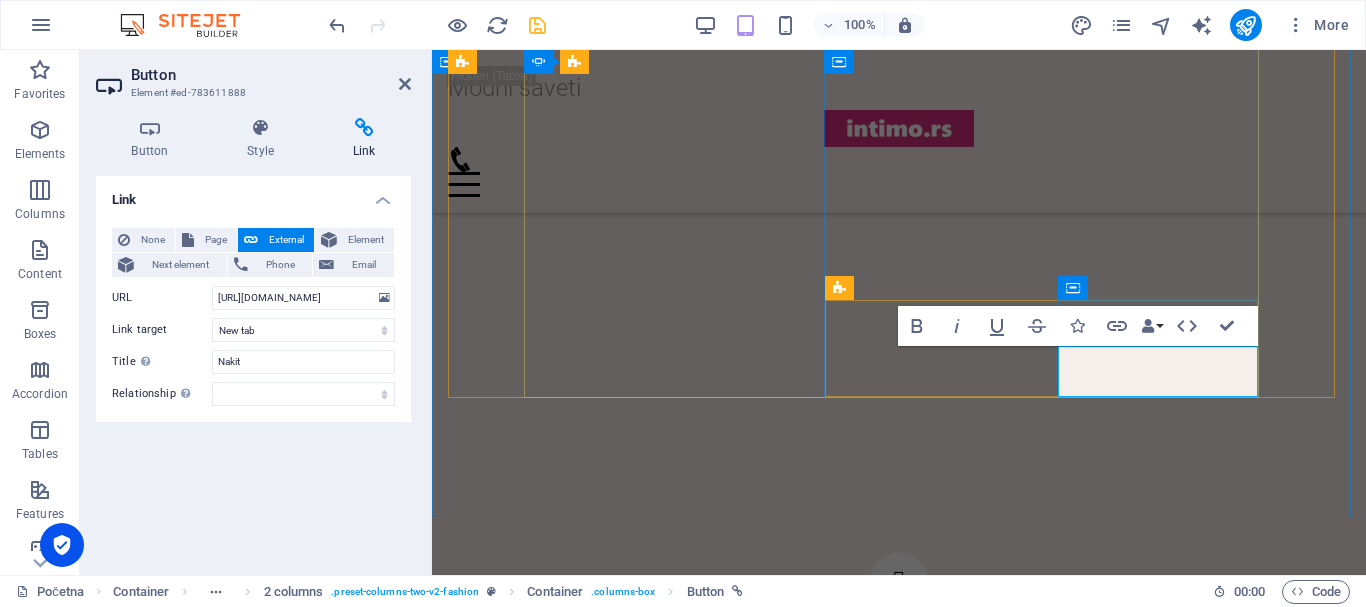 type 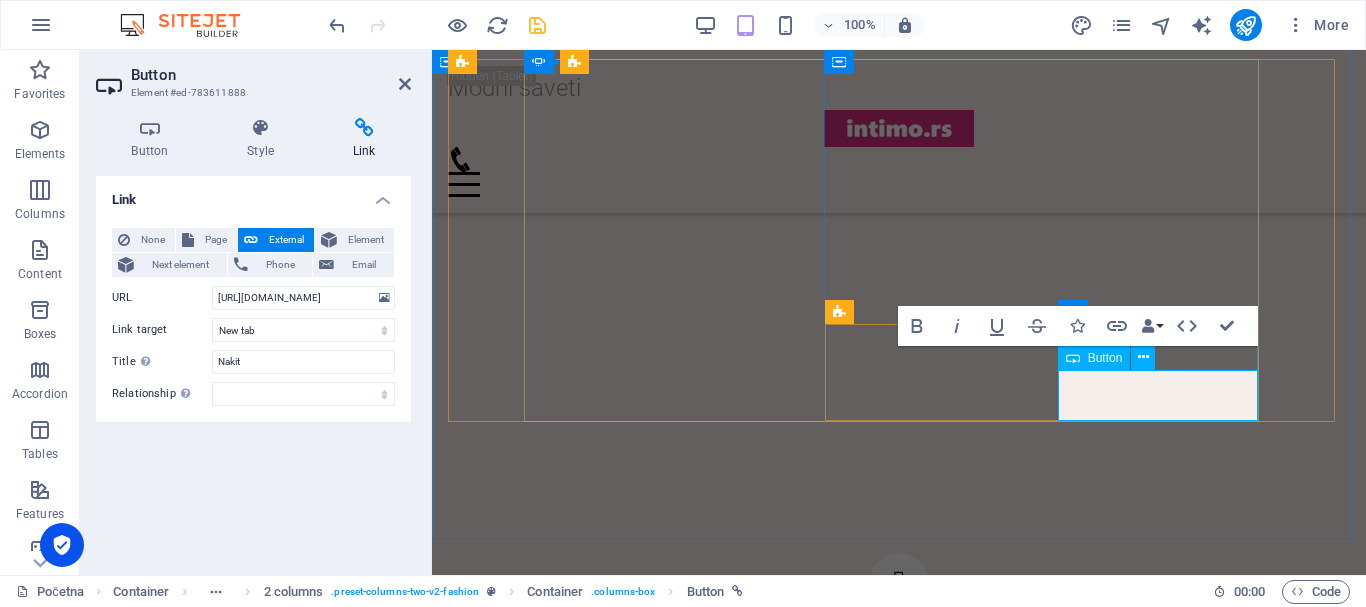 scroll, scrollTop: 2211, scrollLeft: 0, axis: vertical 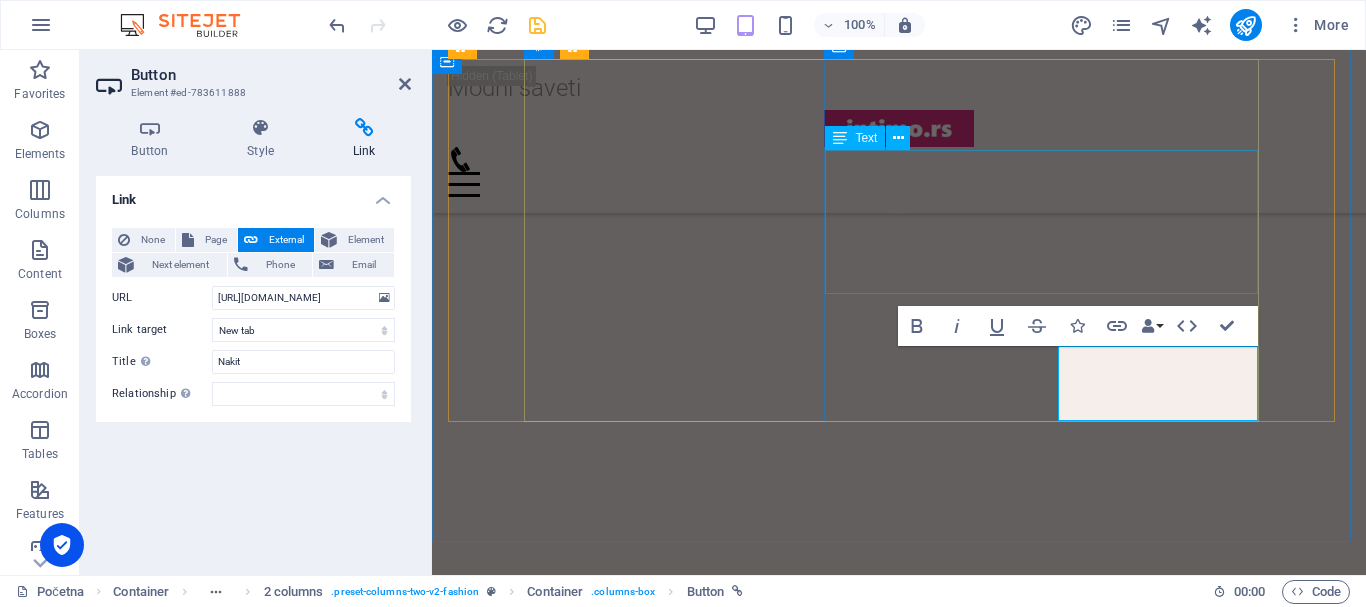 click on "Ovaj predivan nakit kombinuje izvanrednu eleganciju sa izdržljivošću, idealan za svakodnevno nošenje. Njegova sigurnost za kožu čini ga savršenim izborom za sve. Ne propustite priliku da postanete deo limitirane serije!" at bounding box center [-1314, 4265] 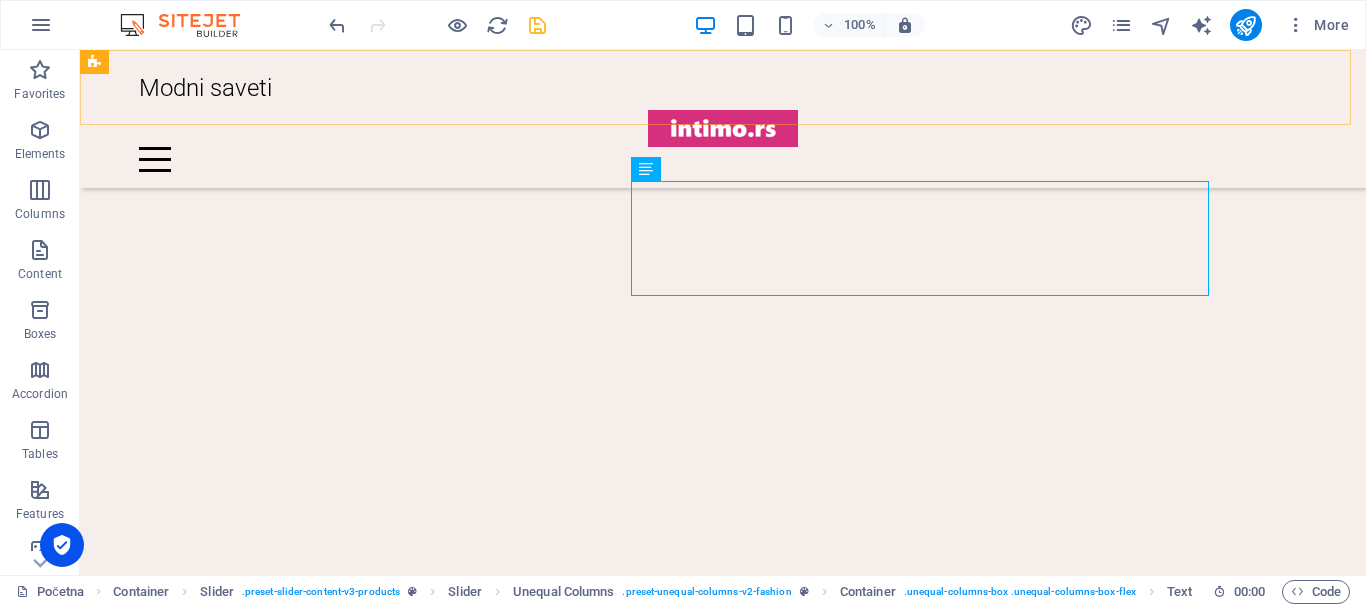 scroll, scrollTop: 3035, scrollLeft: 0, axis: vertical 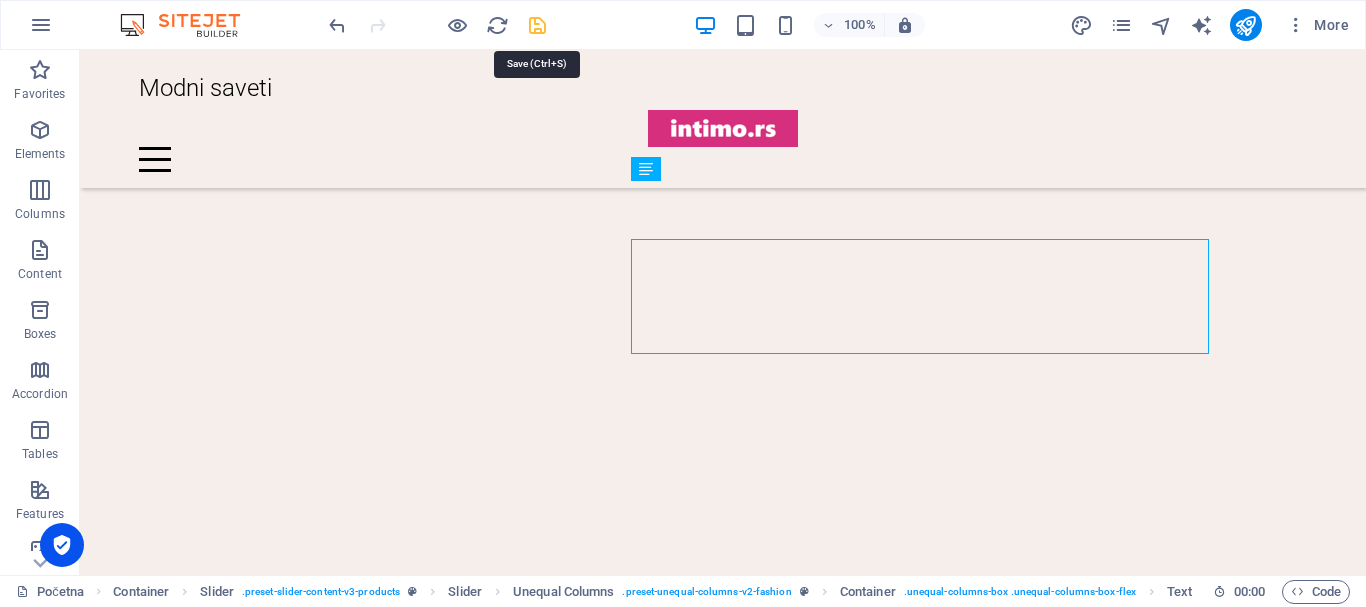 click at bounding box center (537, 25) 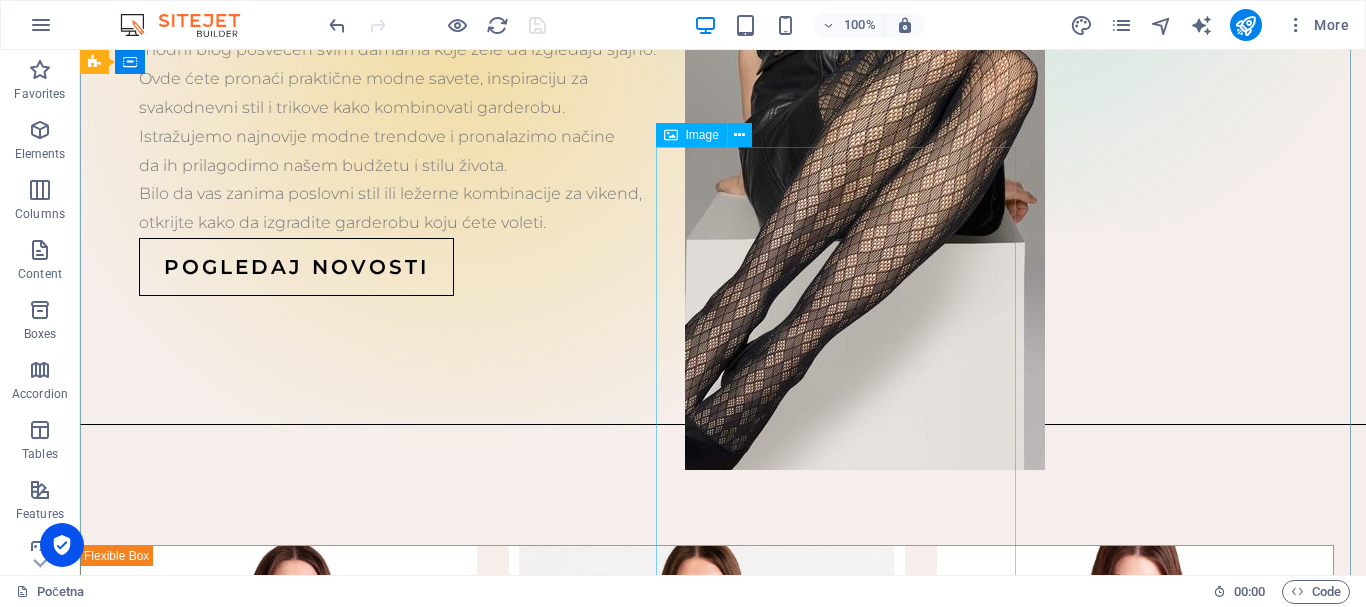 scroll, scrollTop: 98, scrollLeft: 0, axis: vertical 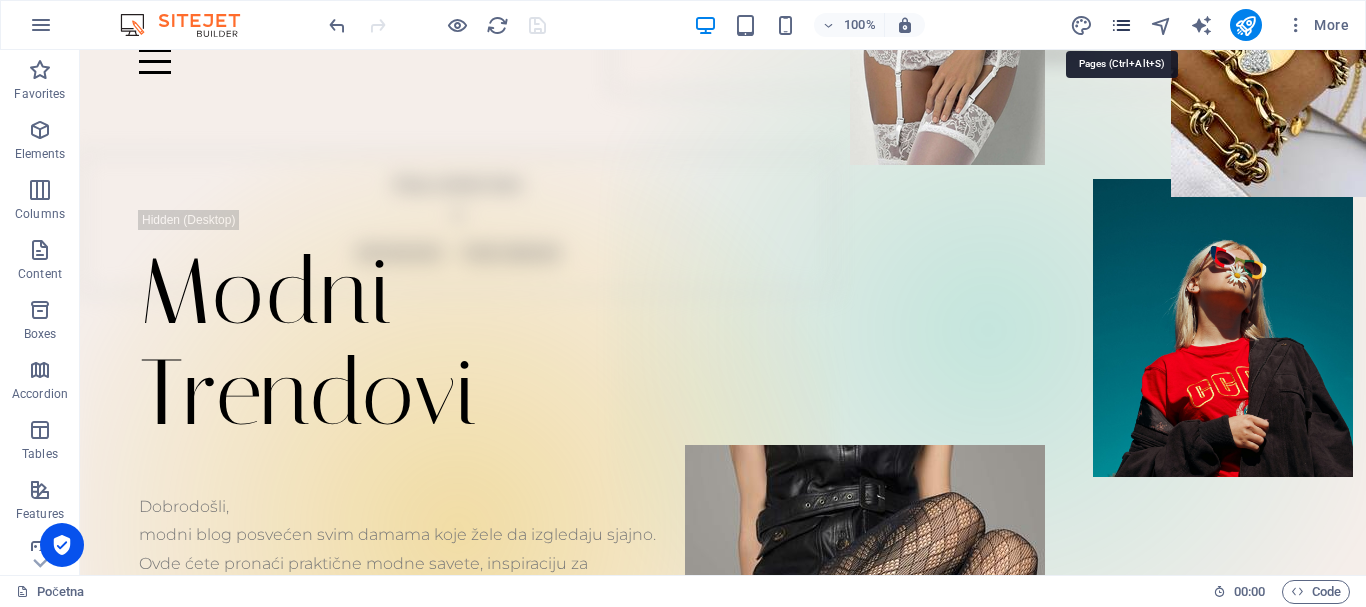 click at bounding box center [1121, 25] 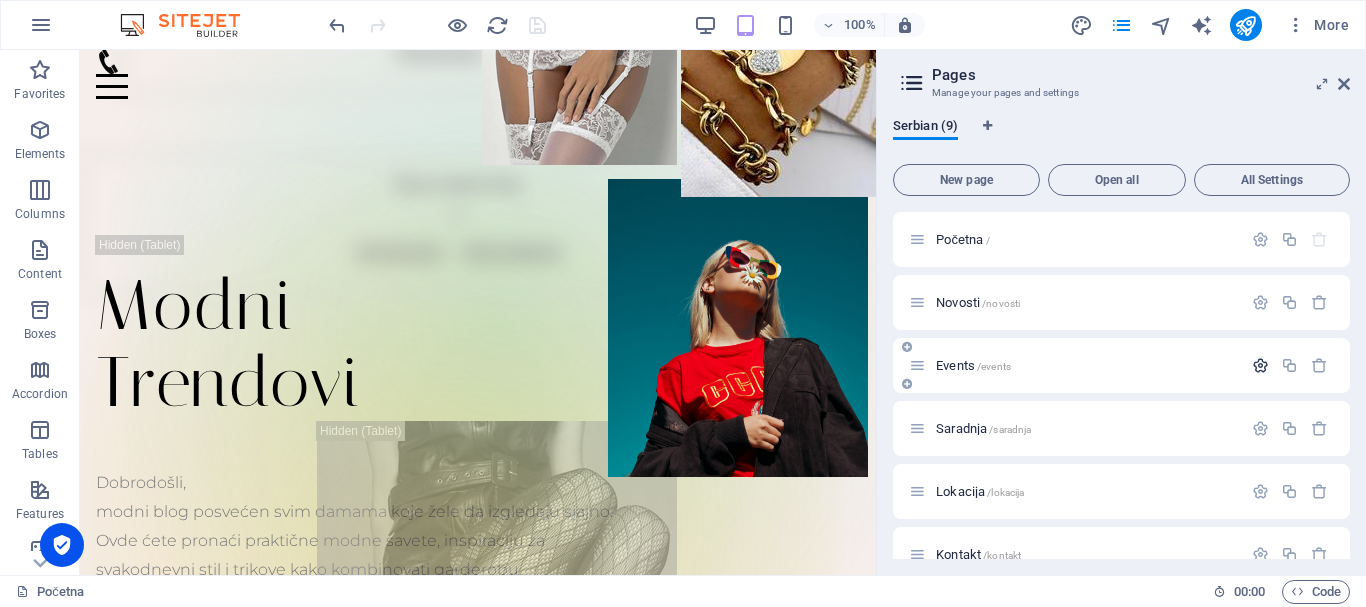 click at bounding box center [1290, 366] 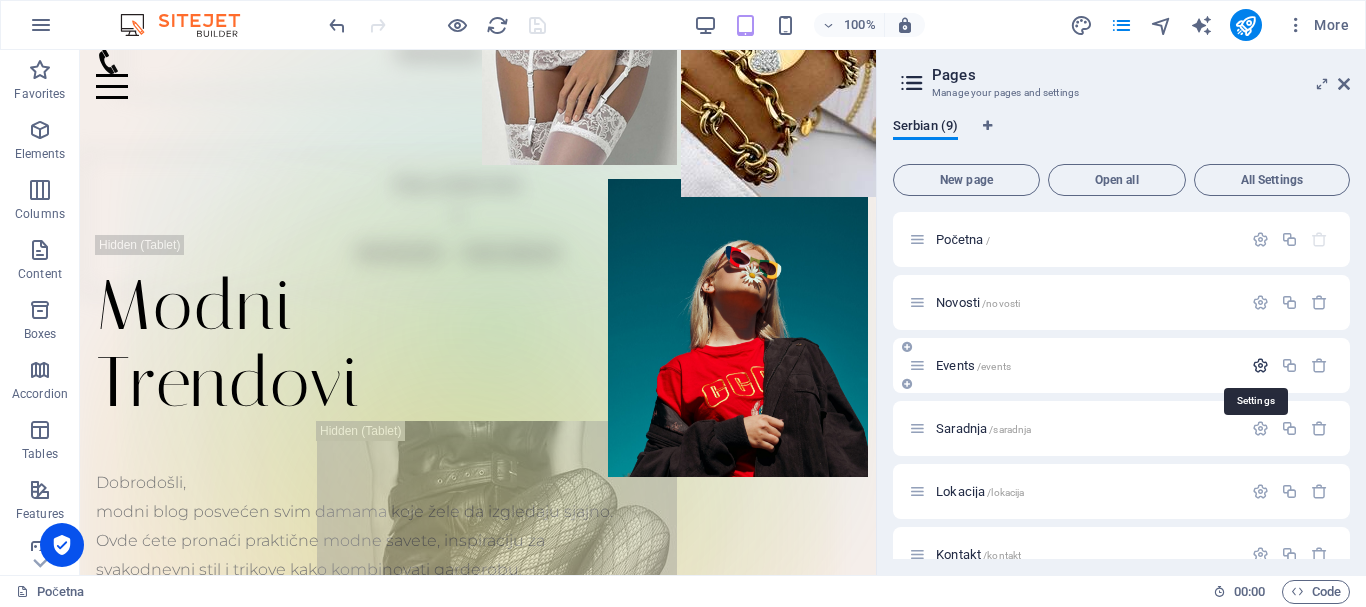 click at bounding box center (1260, 365) 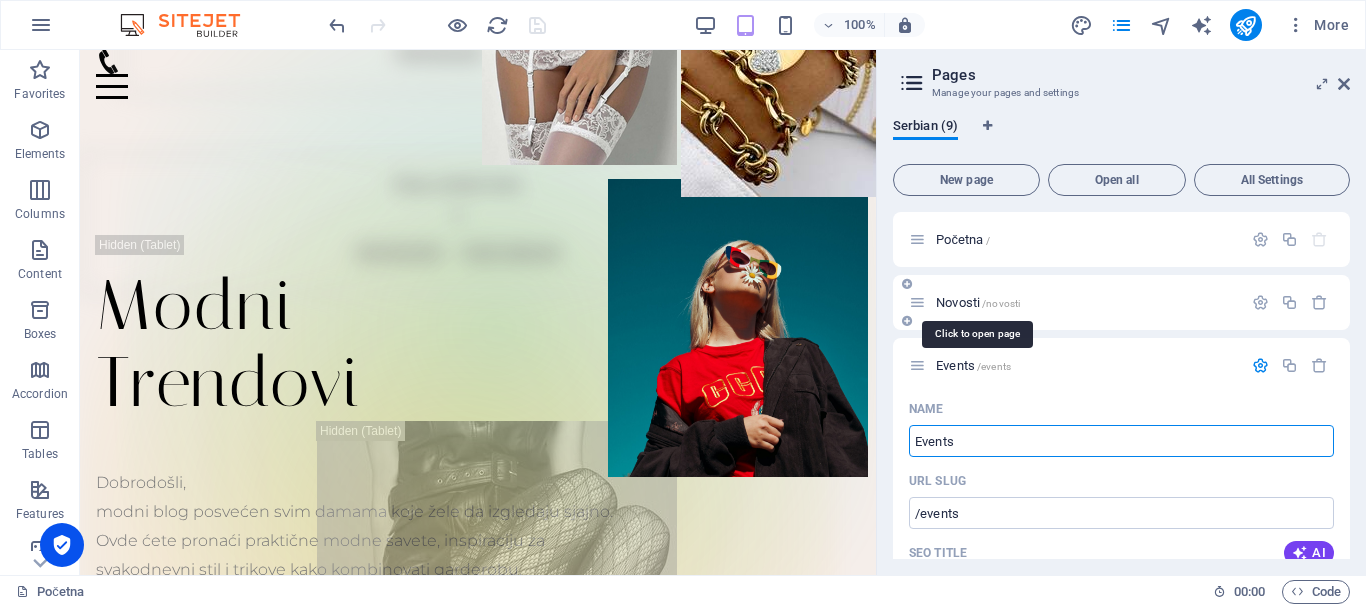 scroll, scrollTop: 100, scrollLeft: 0, axis: vertical 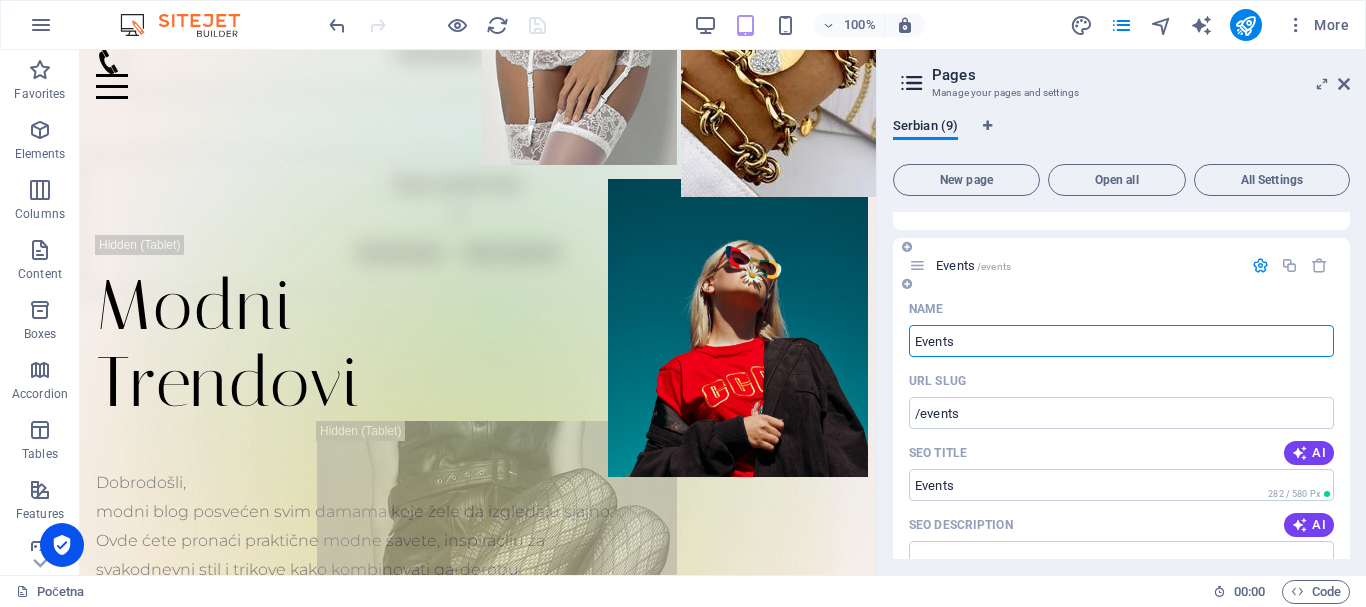 drag, startPoint x: 962, startPoint y: 338, endPoint x: 907, endPoint y: 329, distance: 55.7315 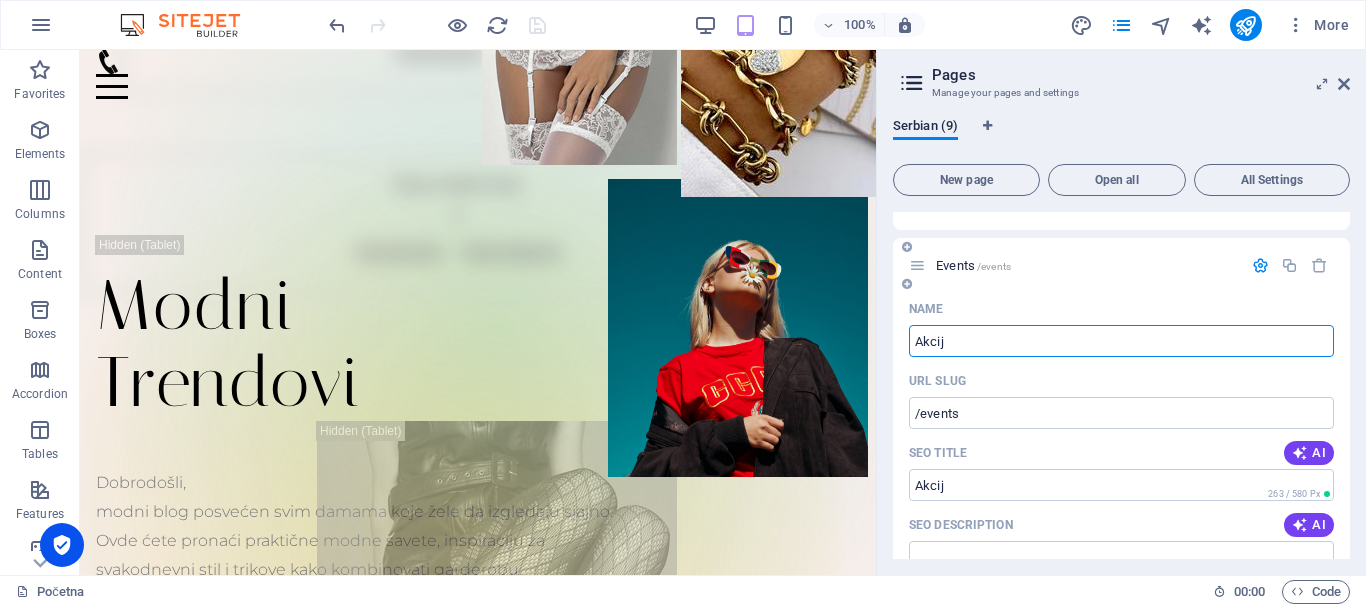 type on "Akcij" 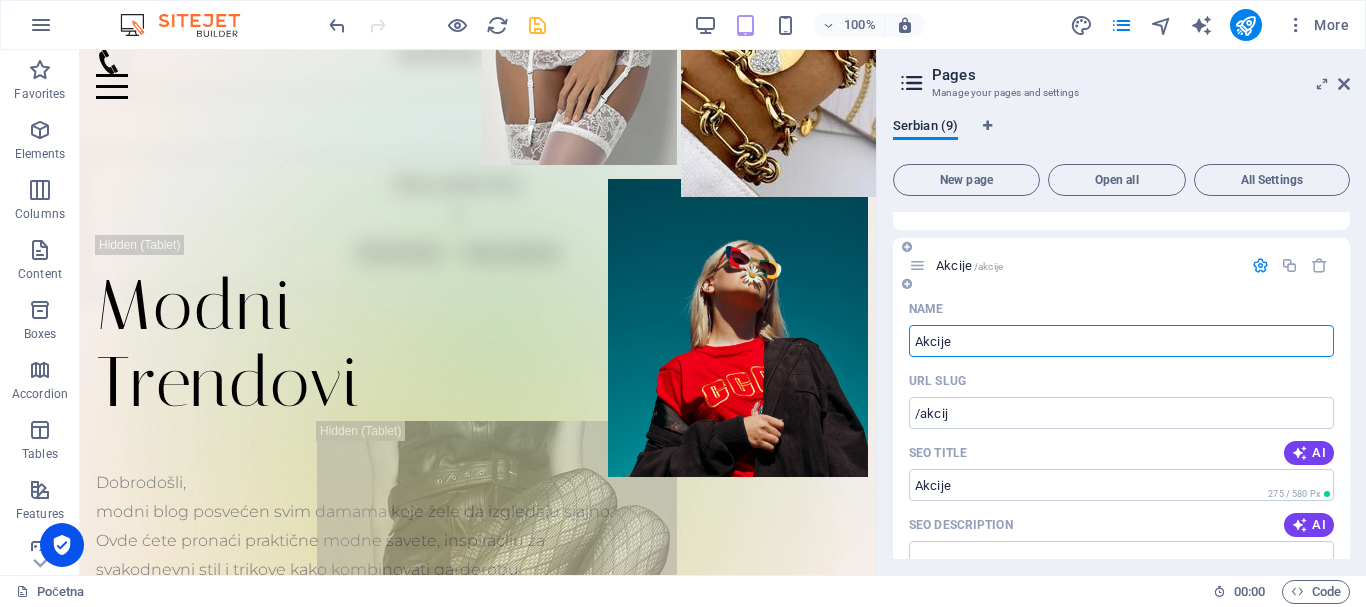 type on "Akcije" 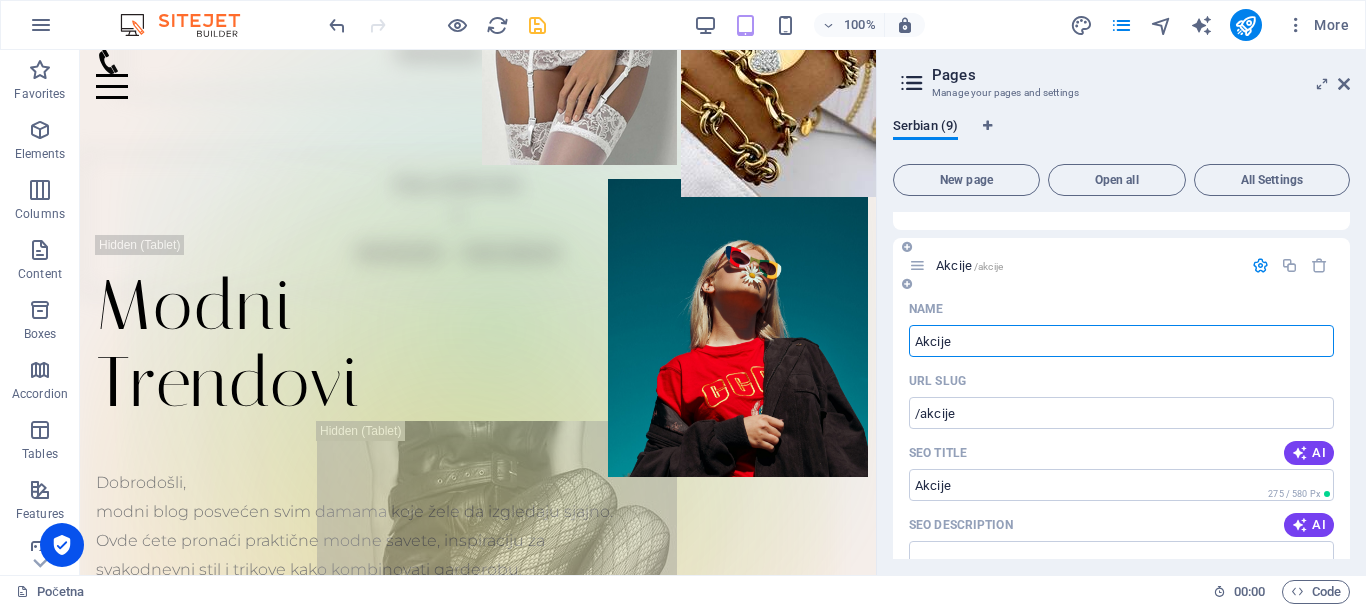 type on "Akcije" 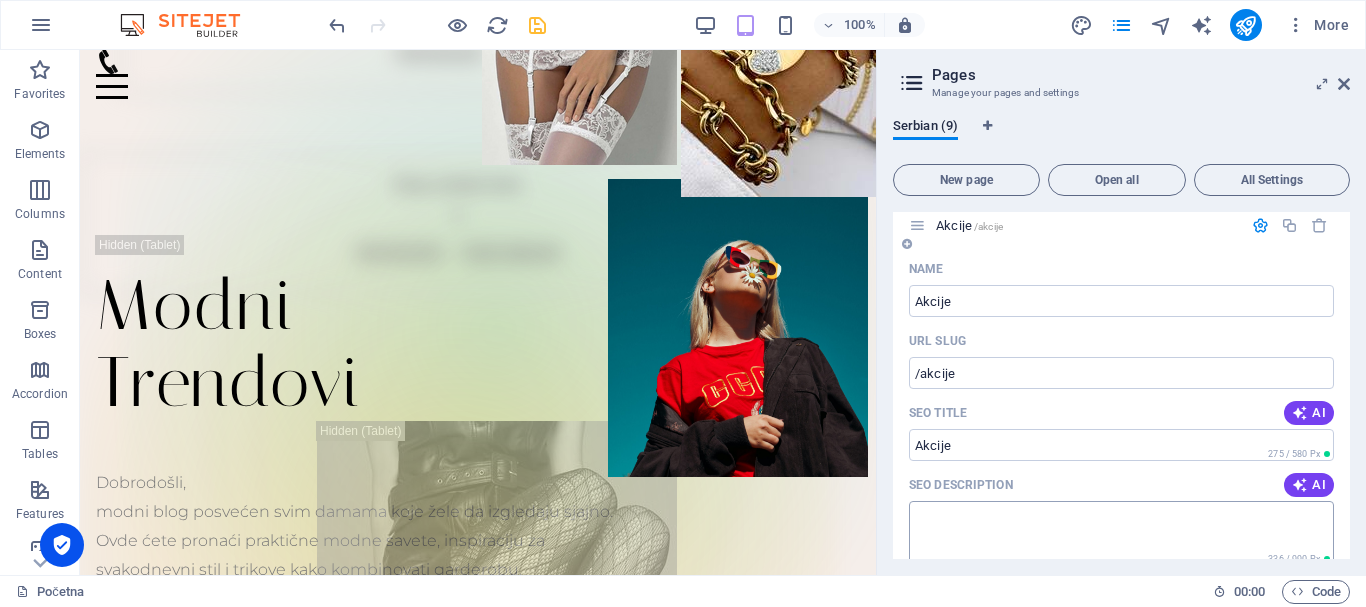 scroll, scrollTop: 200, scrollLeft: 0, axis: vertical 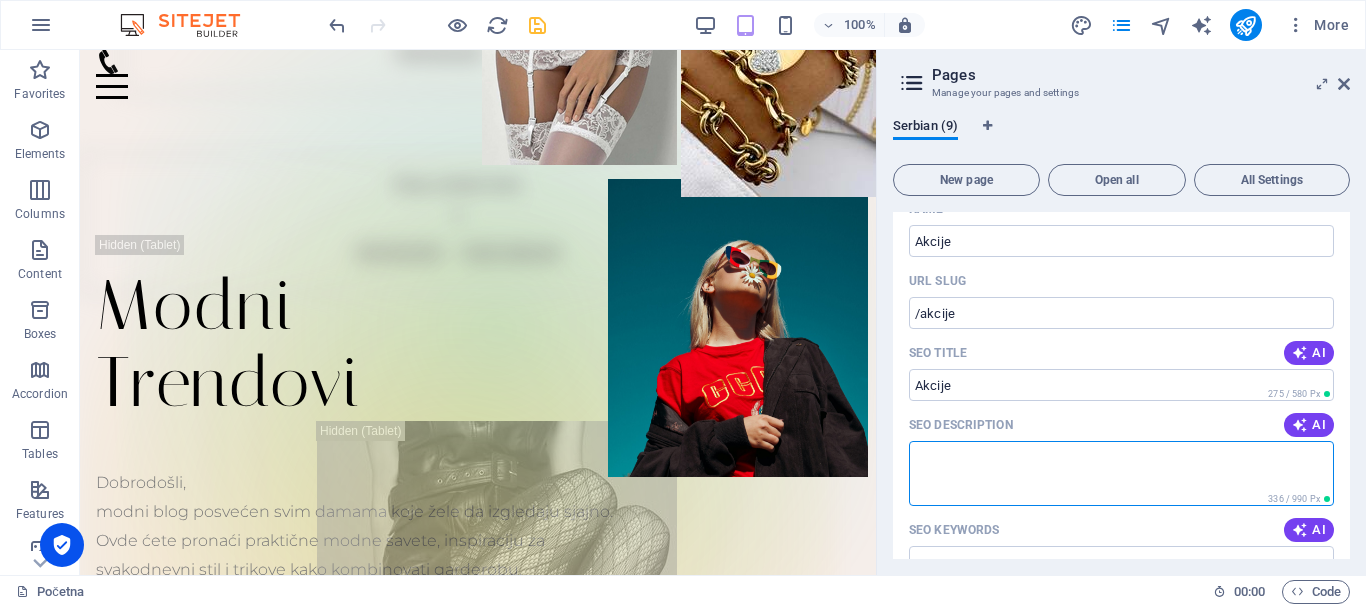 click on "SEO Description" at bounding box center (1121, 473) 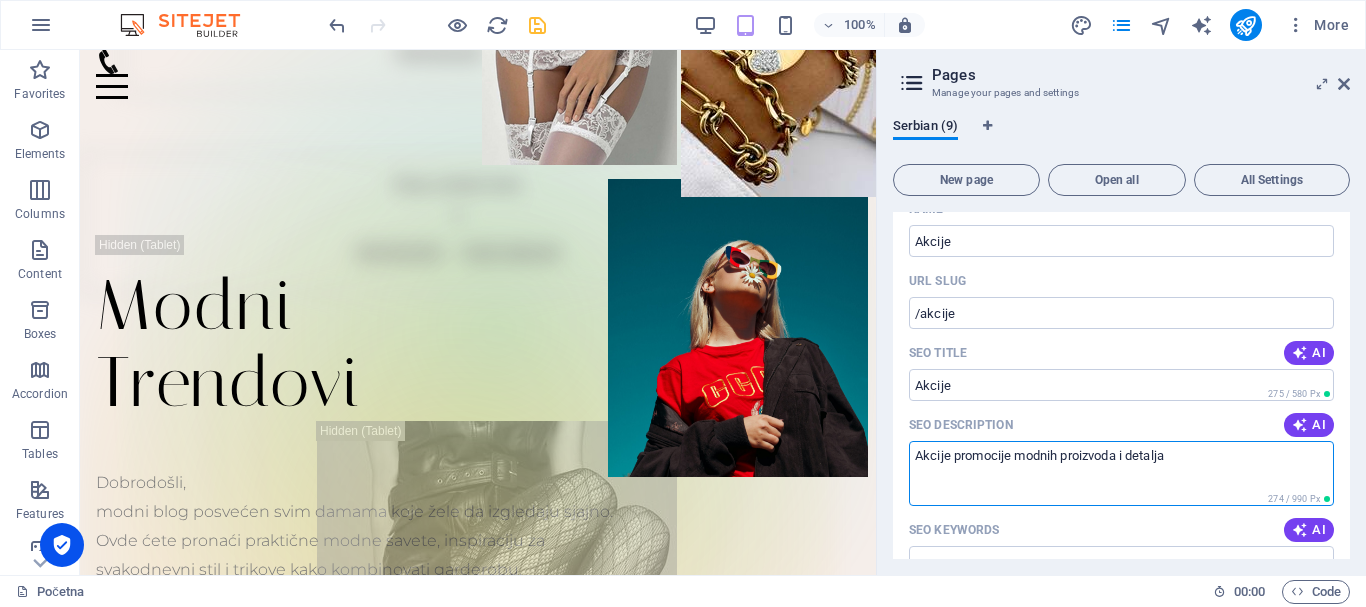 click on "Akcije promocije modnih proizvoda i detalja" at bounding box center (1121, 473) 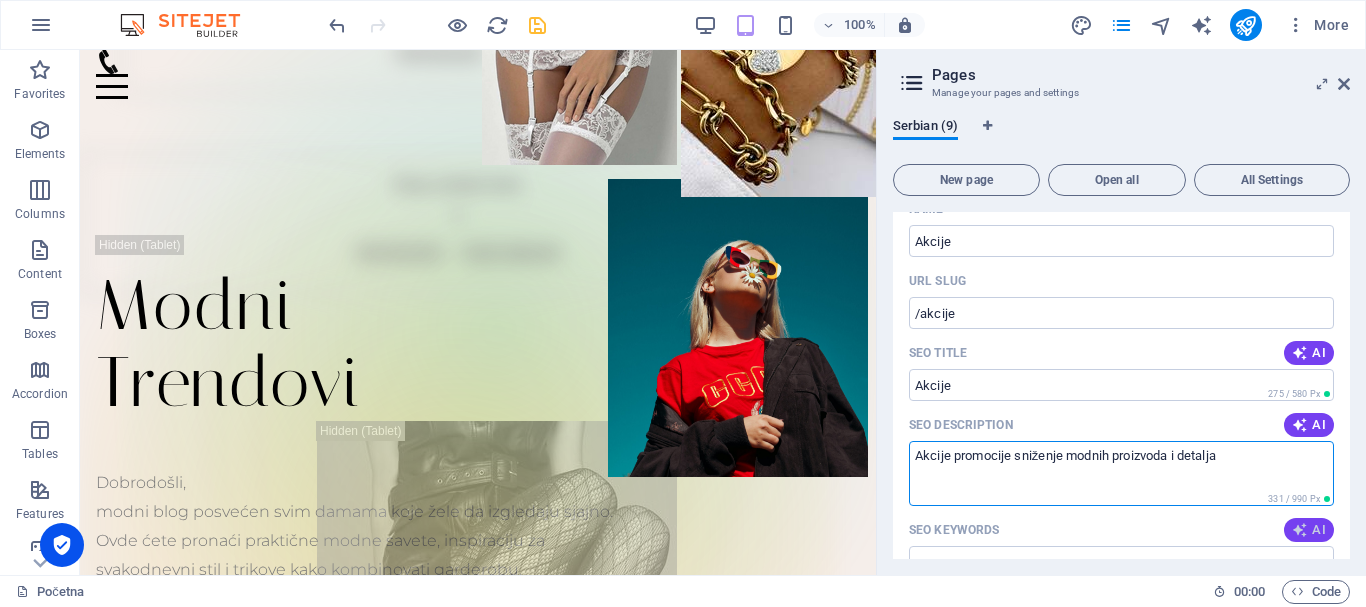 type on "Akcije promocije sniženje modnih proizvoda i detalja" 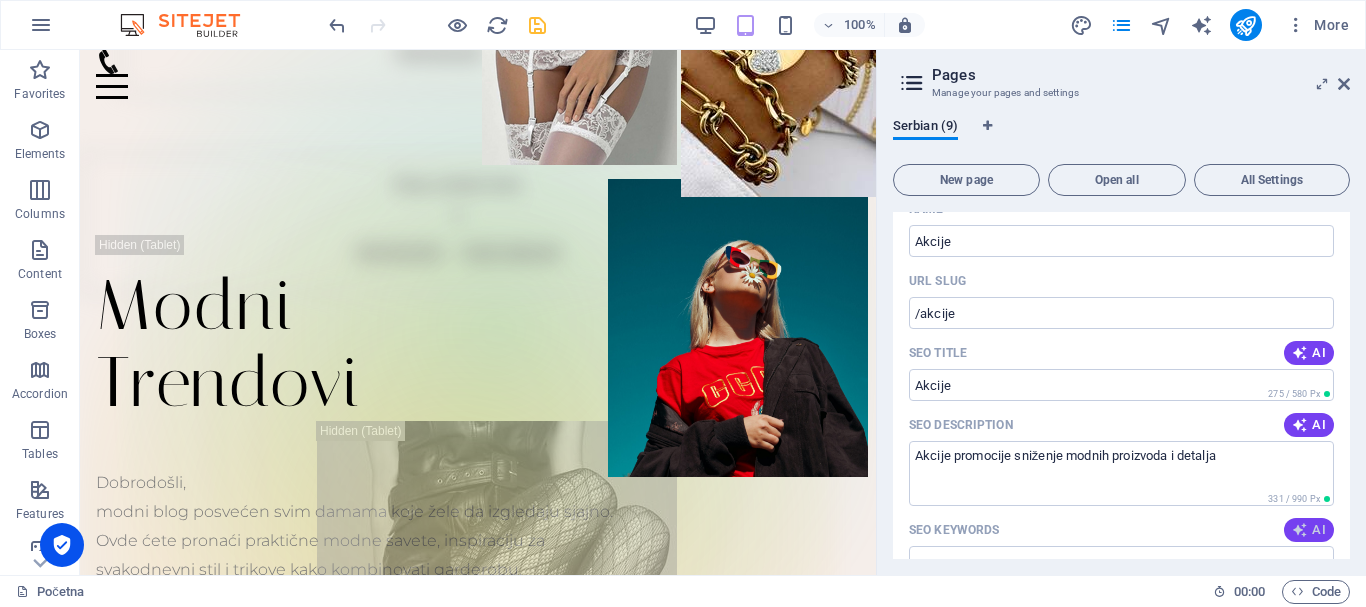 click on "AI" at bounding box center [1309, 530] 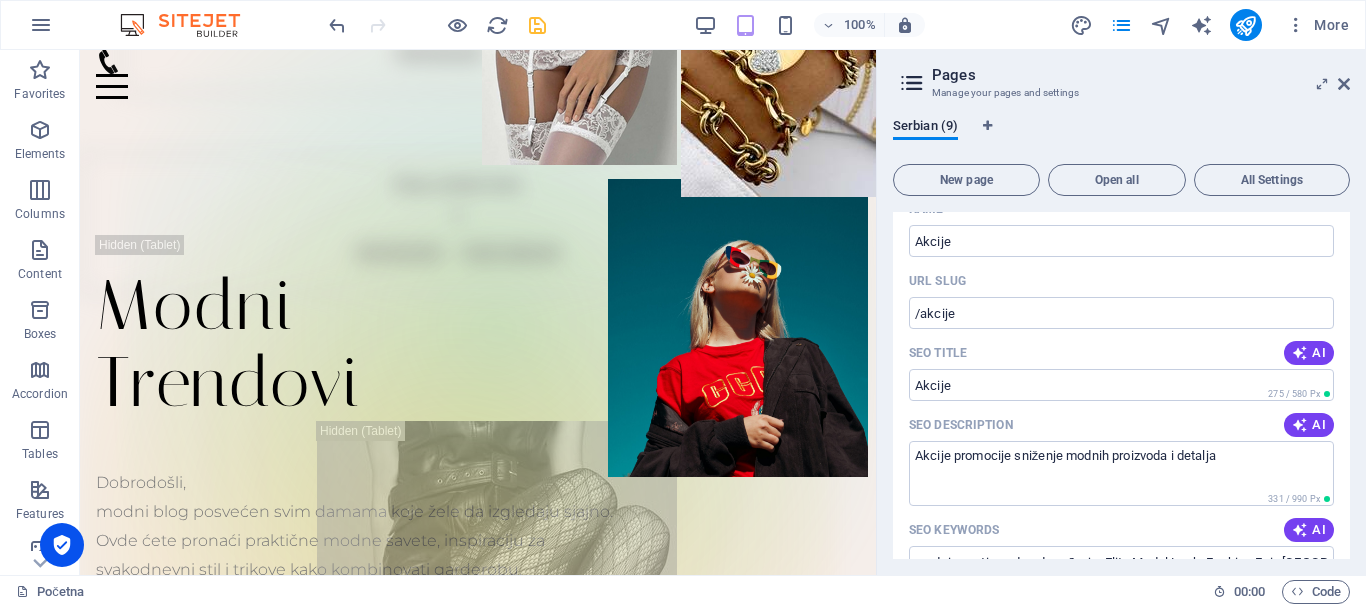 scroll, scrollTop: 300, scrollLeft: 0, axis: vertical 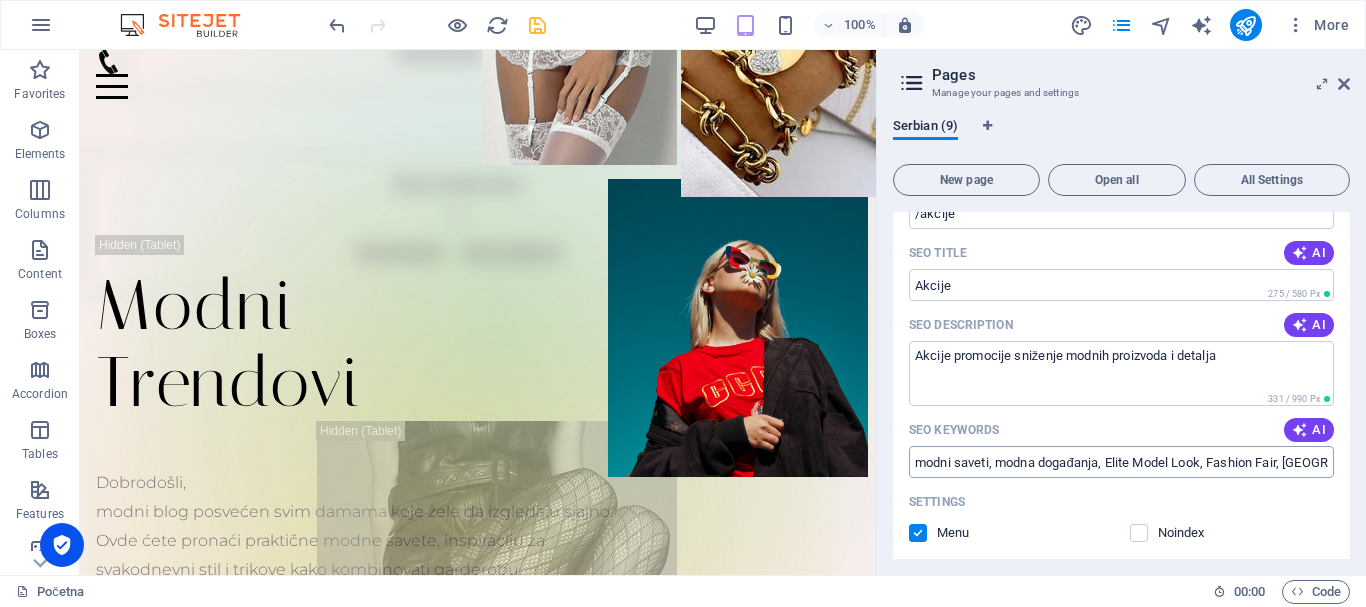 click on "modni saveti, modna događanja, Elite Model Look, Fashion Fair, Beograd, vese i čarape" at bounding box center (1121, 462) 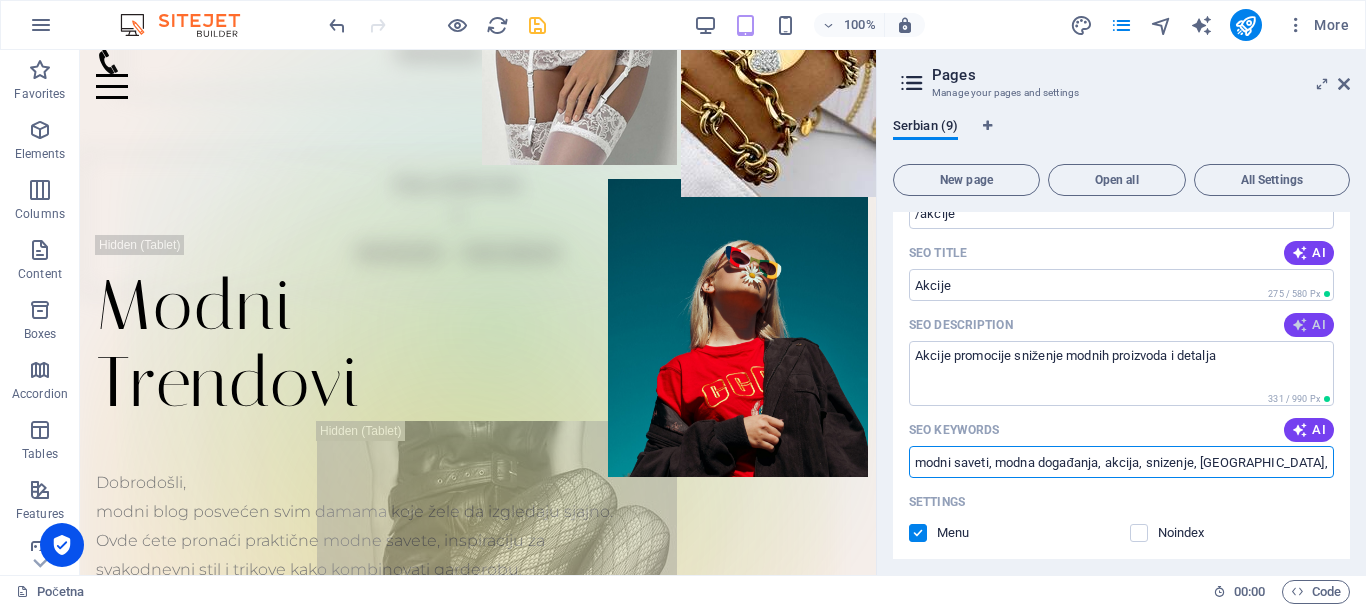 type on "modni saveti, modna događanja, akcija, snizenje, Beograd, vese i čarape" 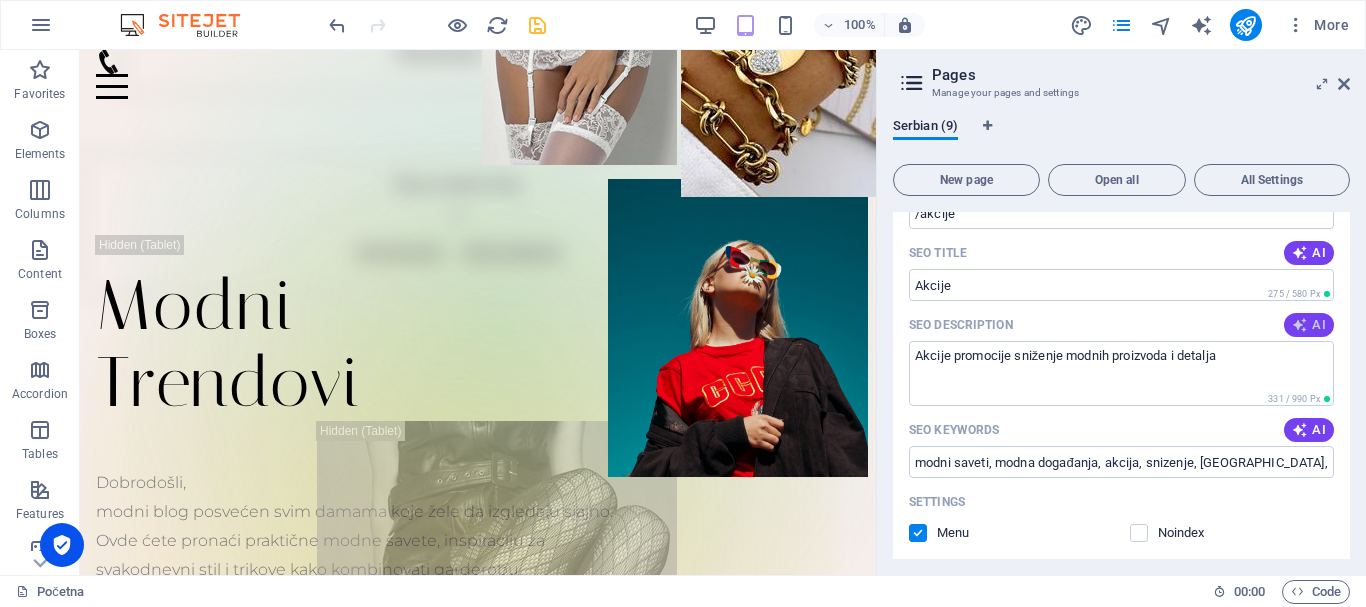 click on "AI" at bounding box center (1309, 325) 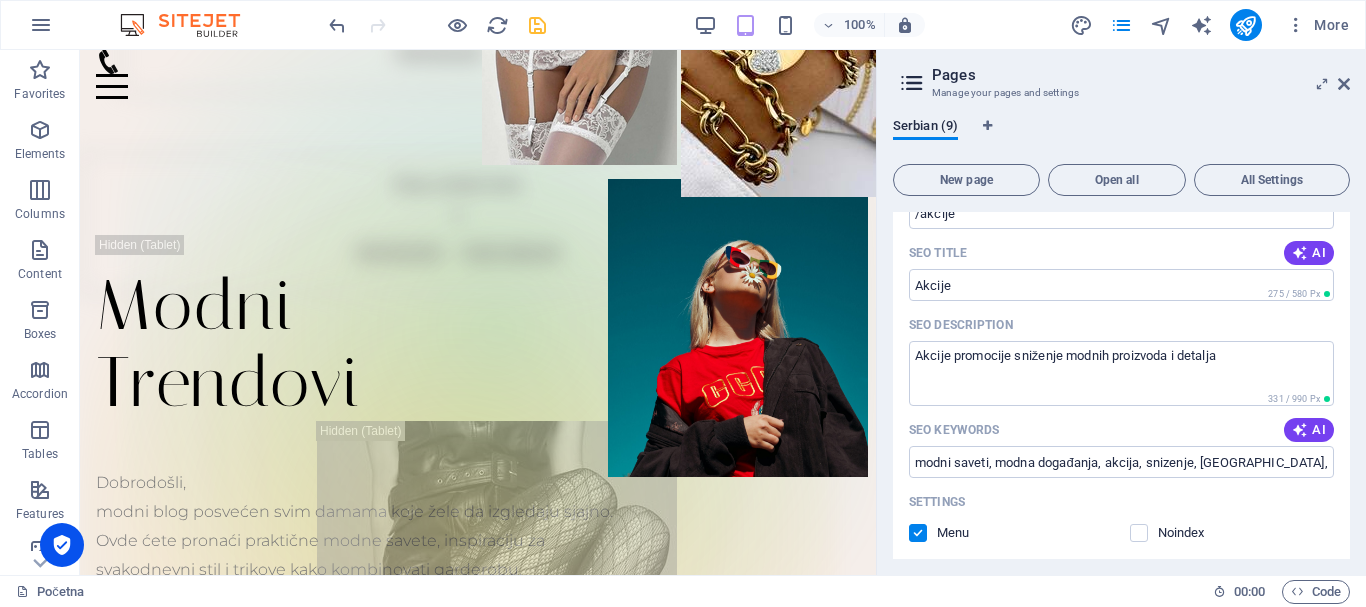 type on "Otkrivajte najnovije modne savete i događaje u Beogradu. Pridružite se FashionEvents-u i ispunite svoj stil!" 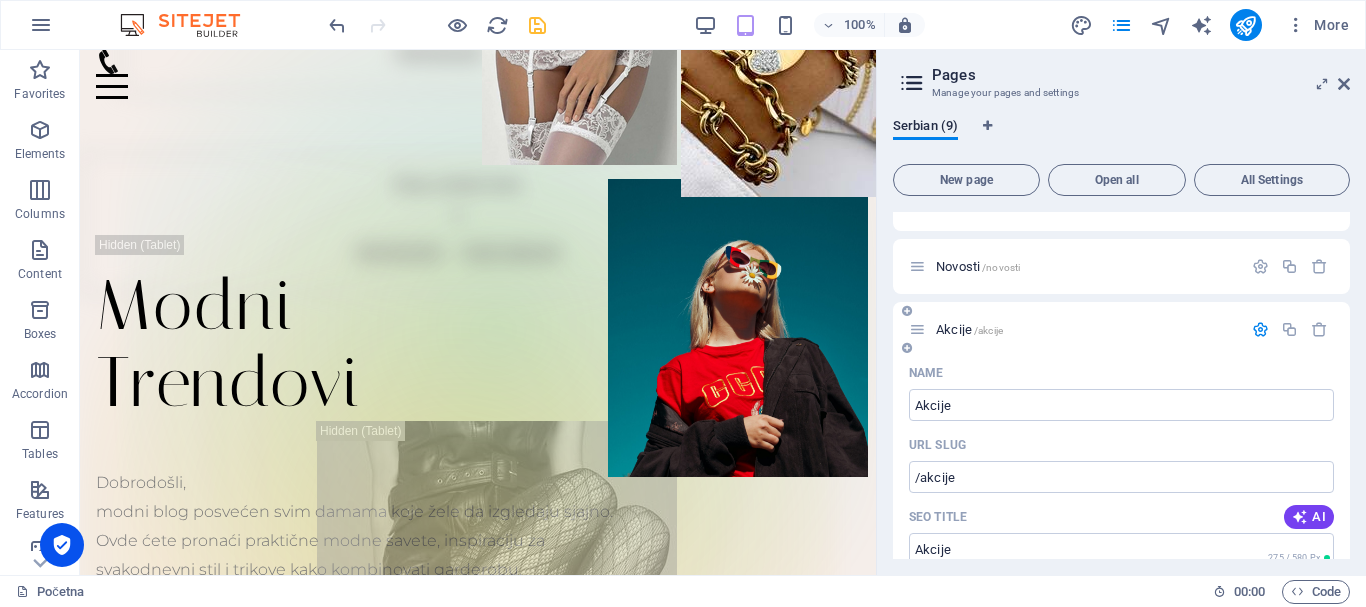 scroll, scrollTop: 0, scrollLeft: 0, axis: both 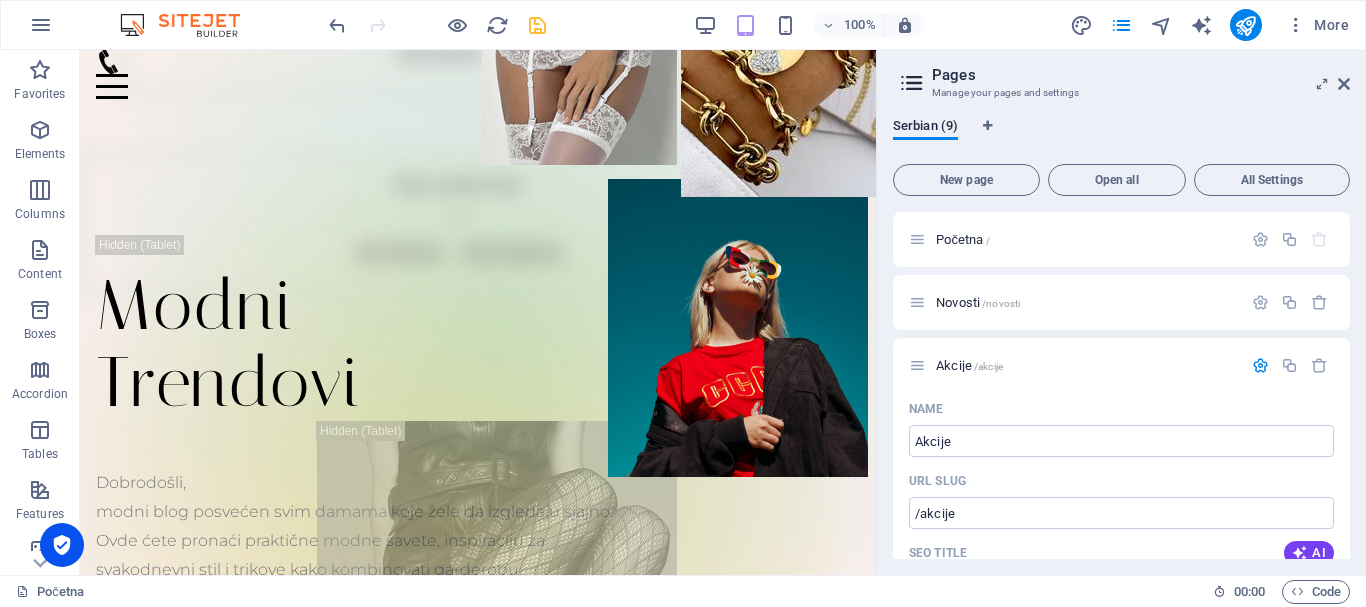 click at bounding box center (537, 25) 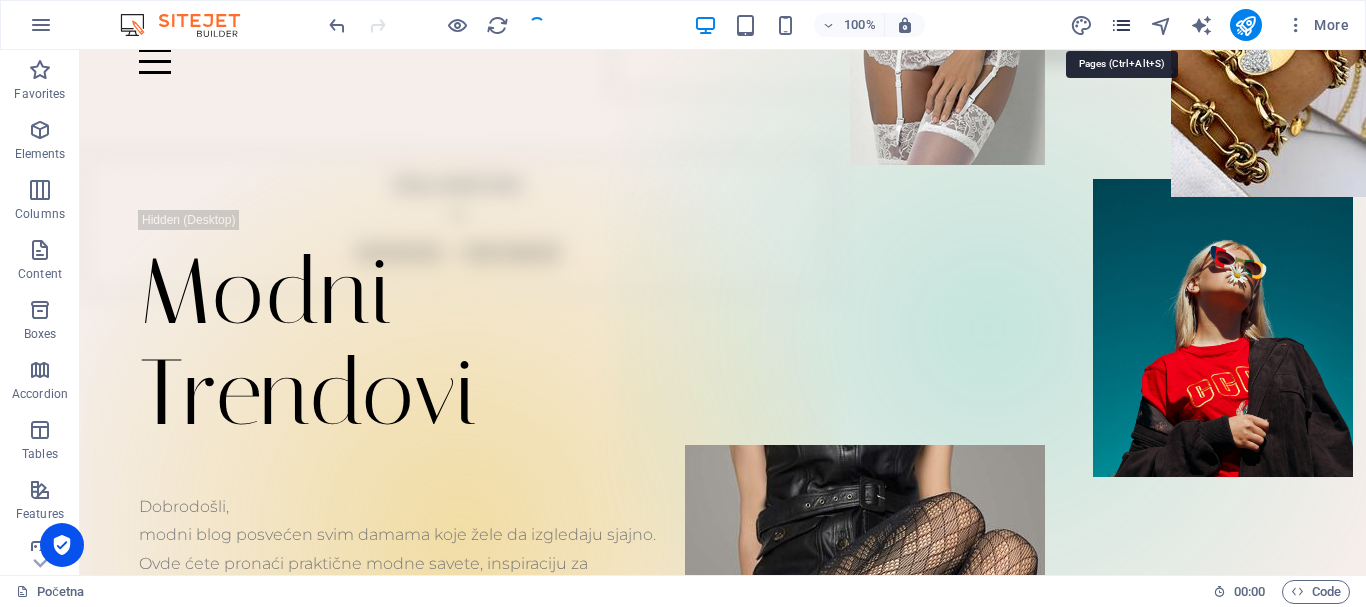 click at bounding box center (1121, 25) 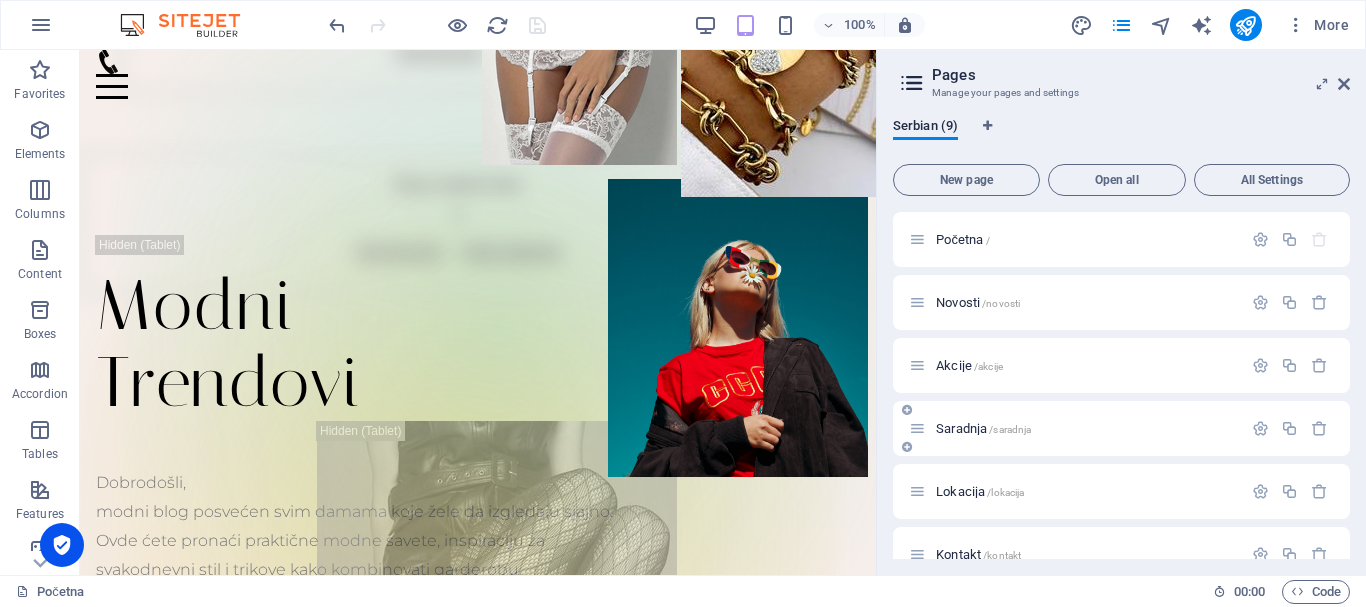click on "Saradnja /saradnja" at bounding box center (983, 428) 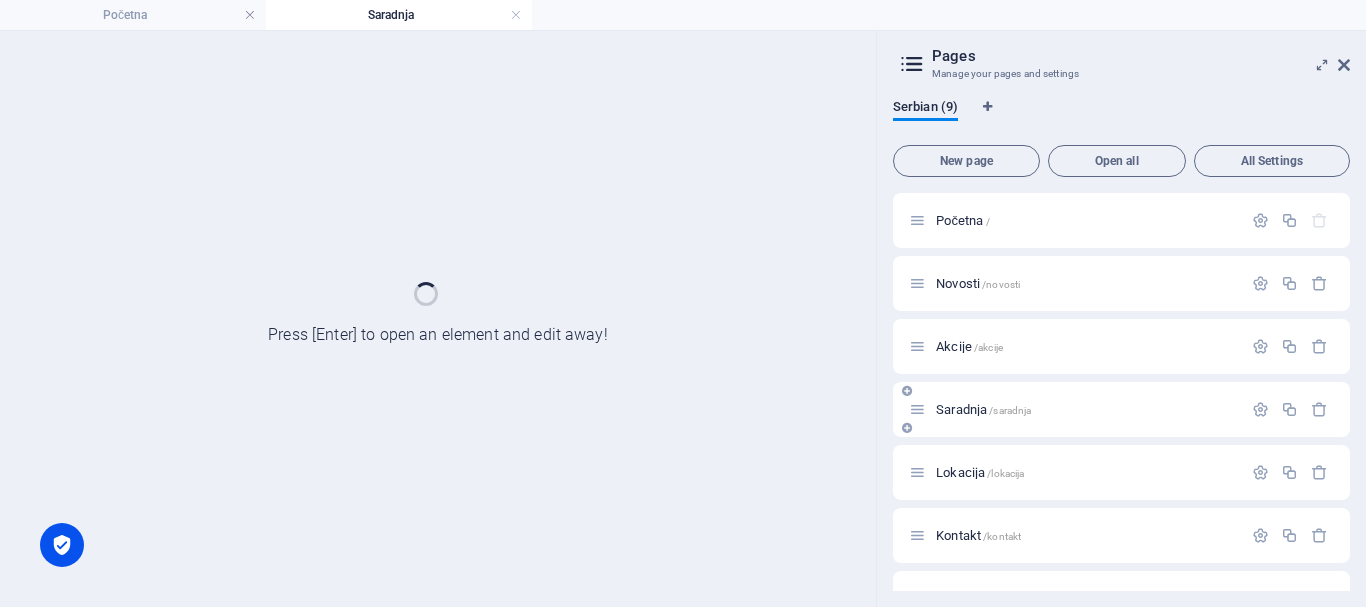 scroll, scrollTop: 0, scrollLeft: 0, axis: both 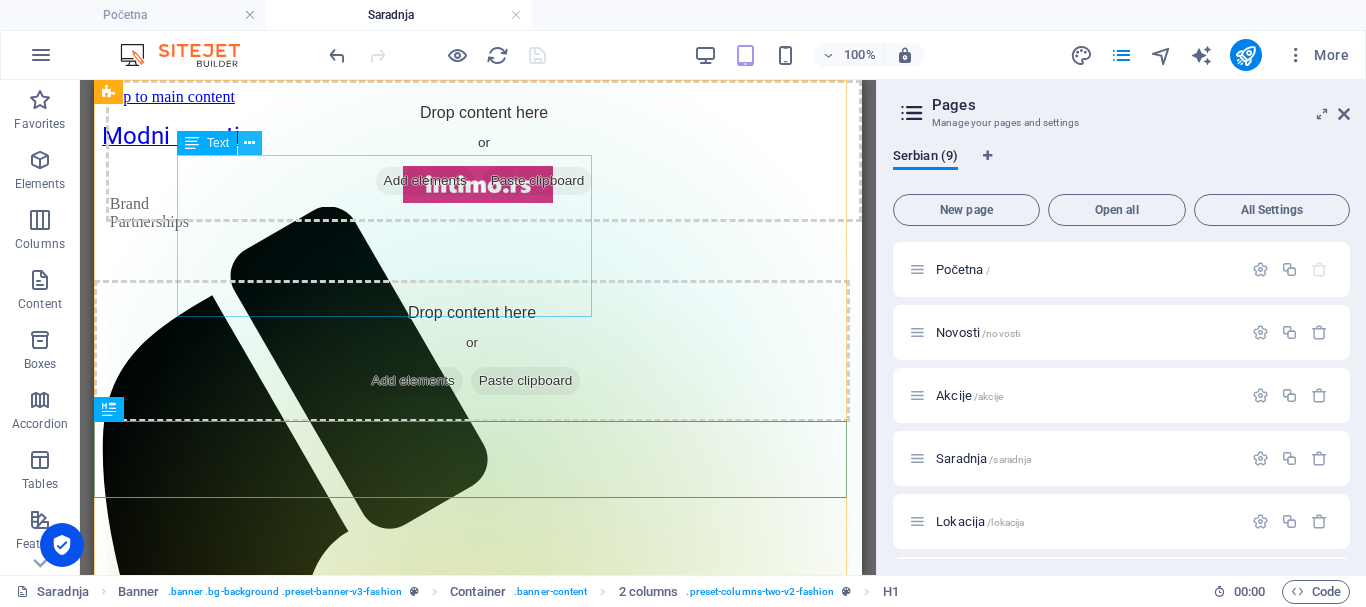 click at bounding box center (249, 143) 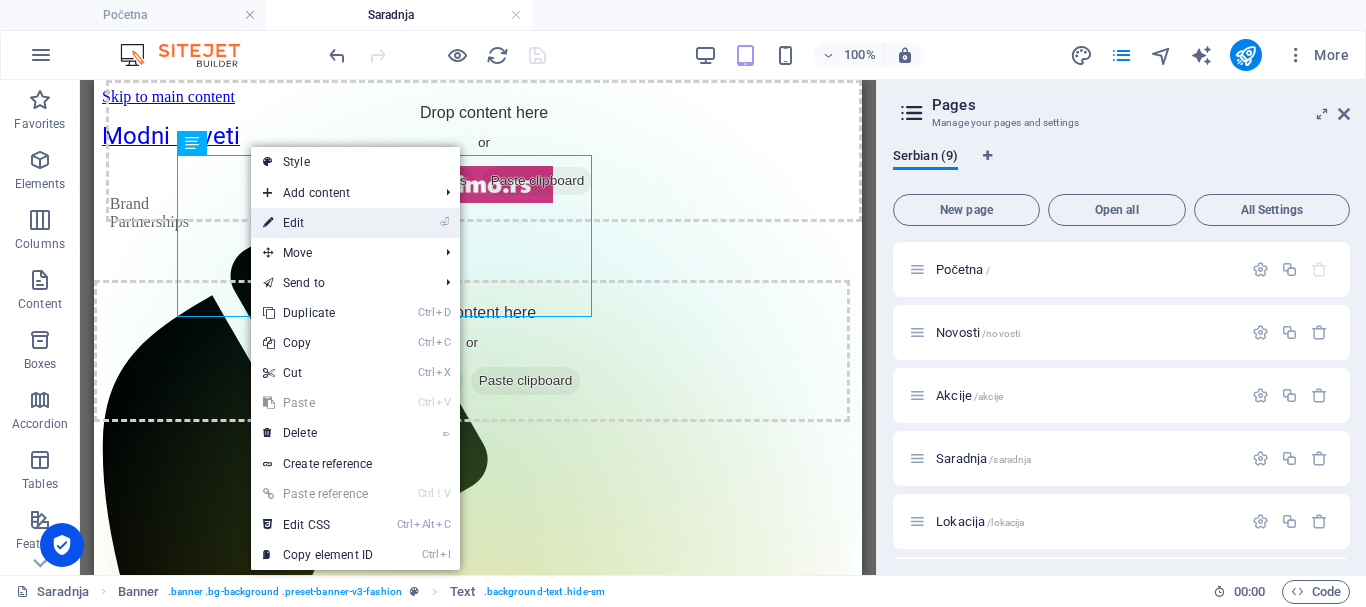 click on "⏎  Edit" at bounding box center [318, 223] 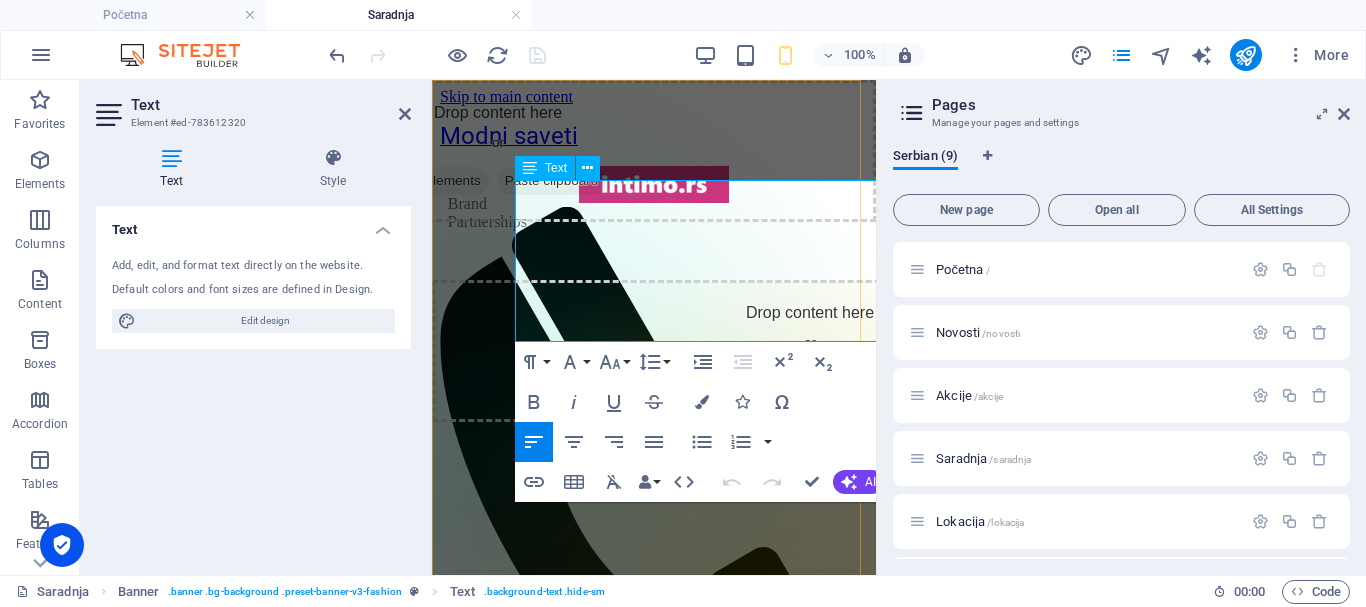 click on "Brand Partnerships" at bounding box center [487, 213] 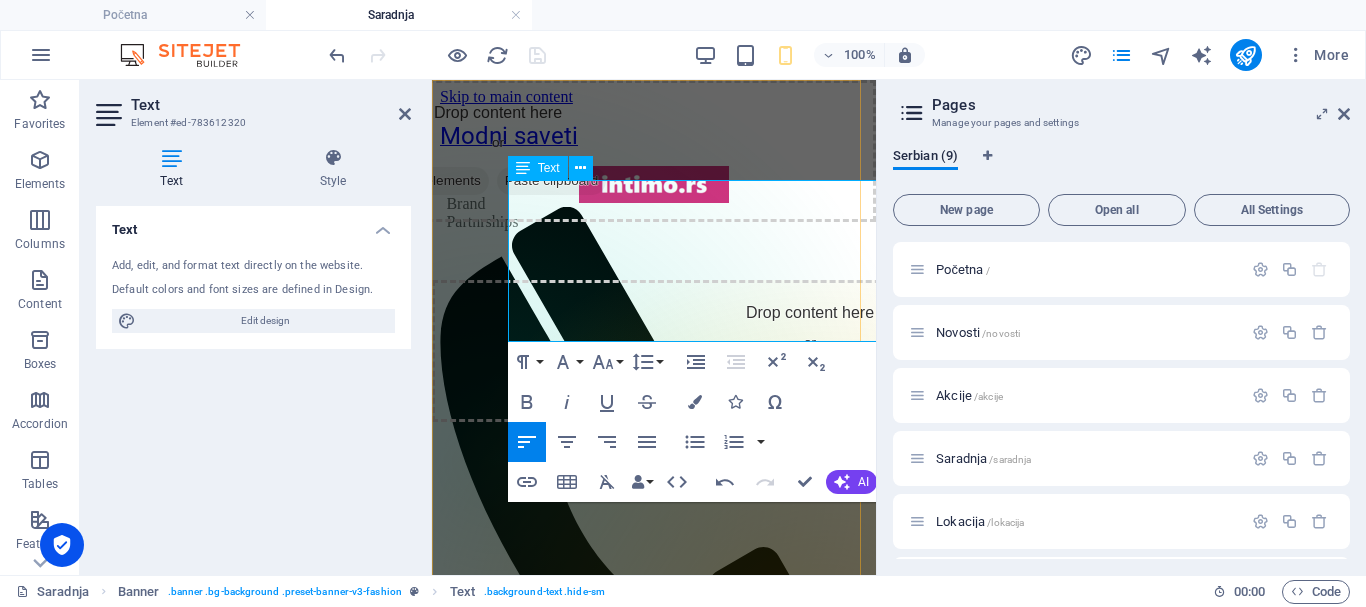 type 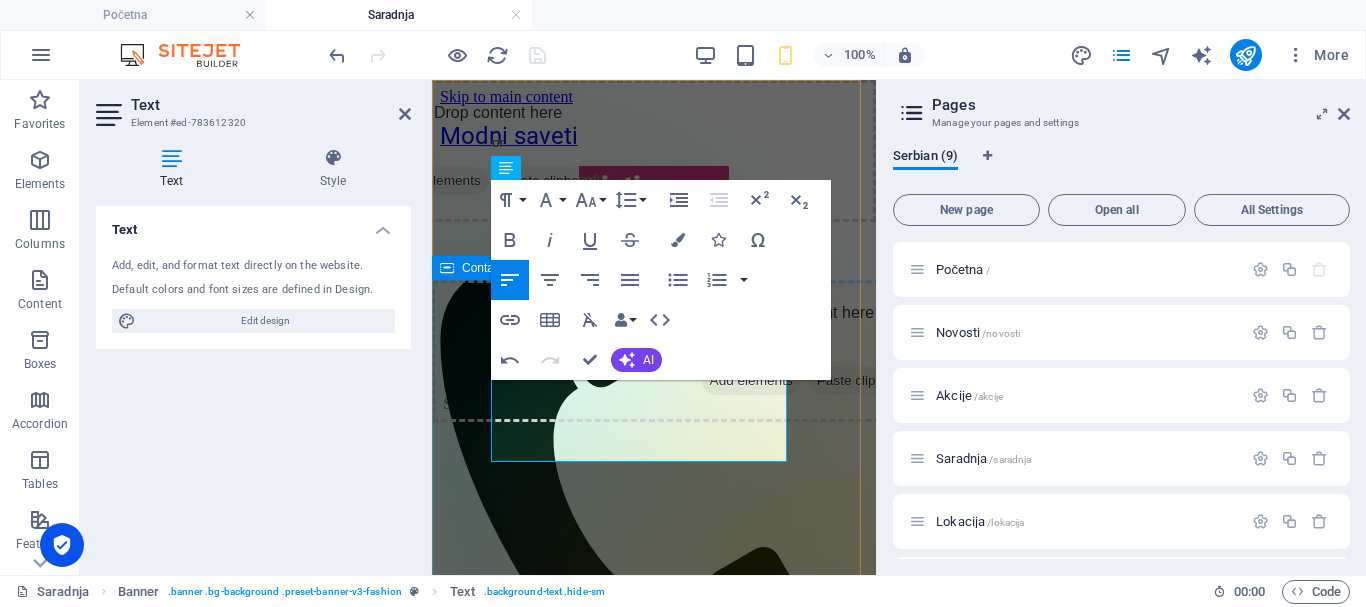 click on "Drop content here or  Add elements  Paste clipboard" at bounding box center (810, 351) 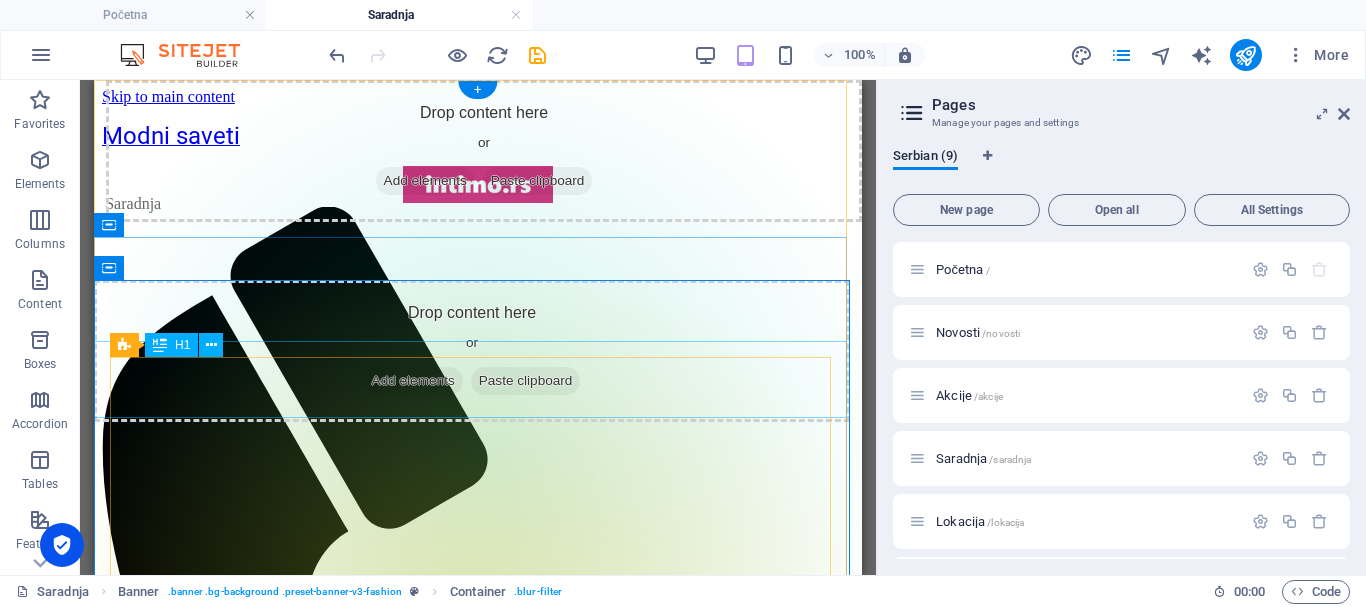 click on "Brand Partnerships" at bounding box center (478, 1386) 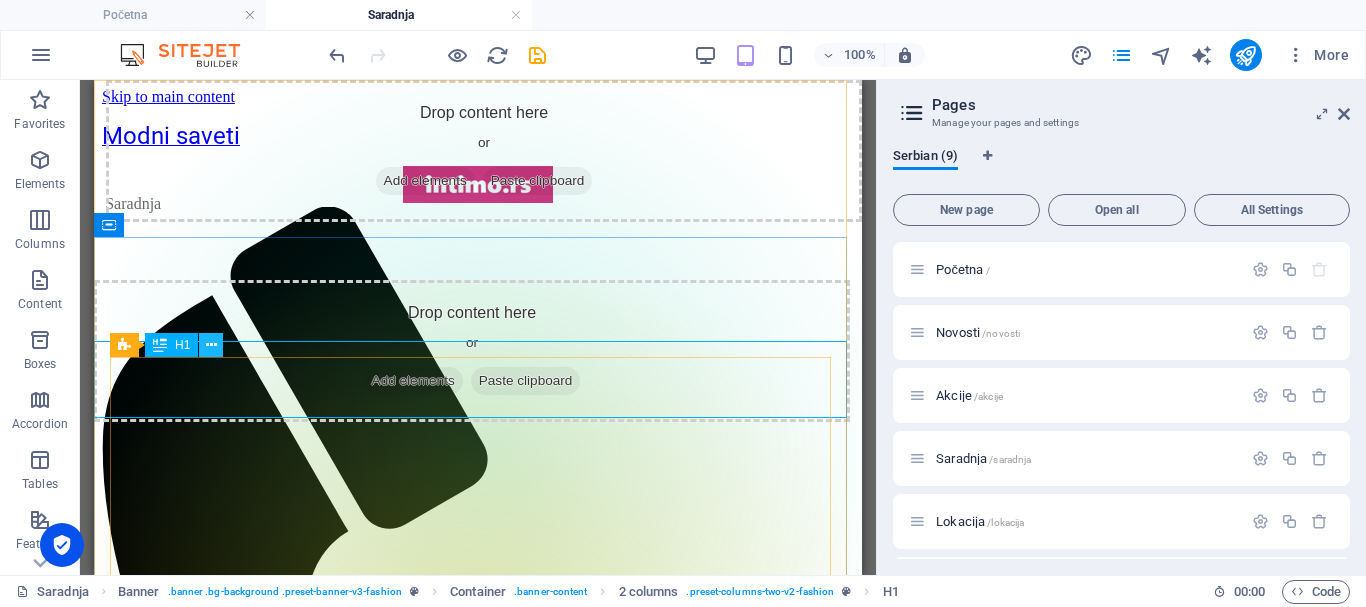 click at bounding box center (211, 345) 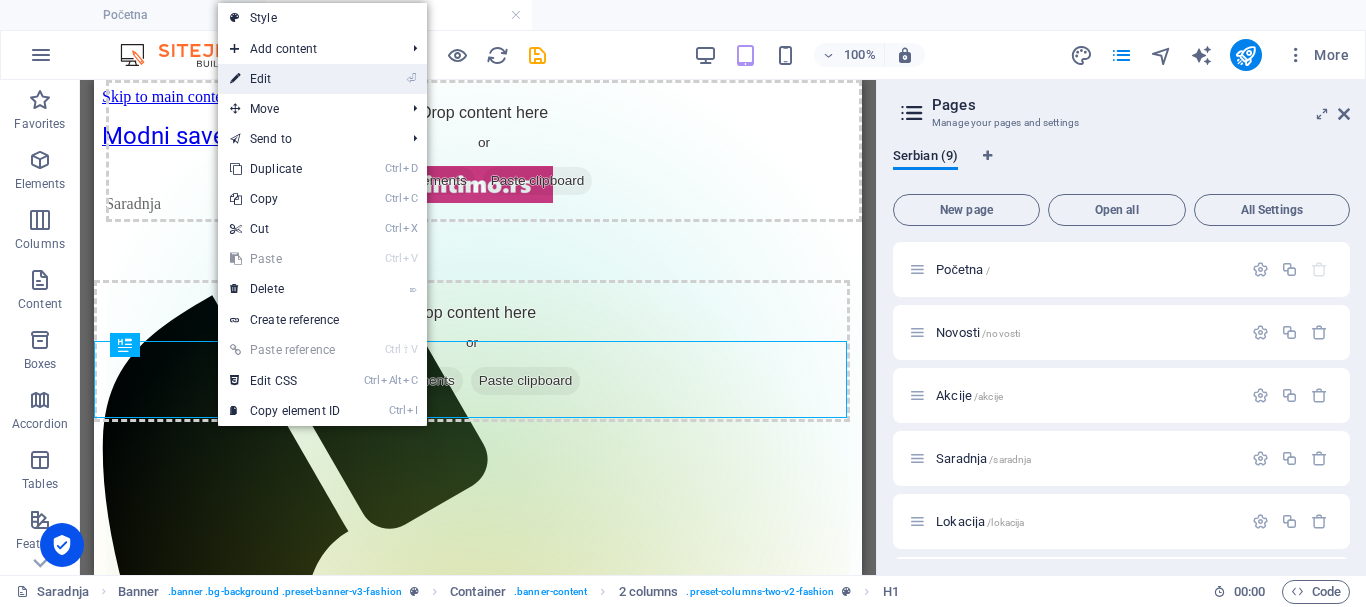 click on "⏎  Edit" at bounding box center (285, 79) 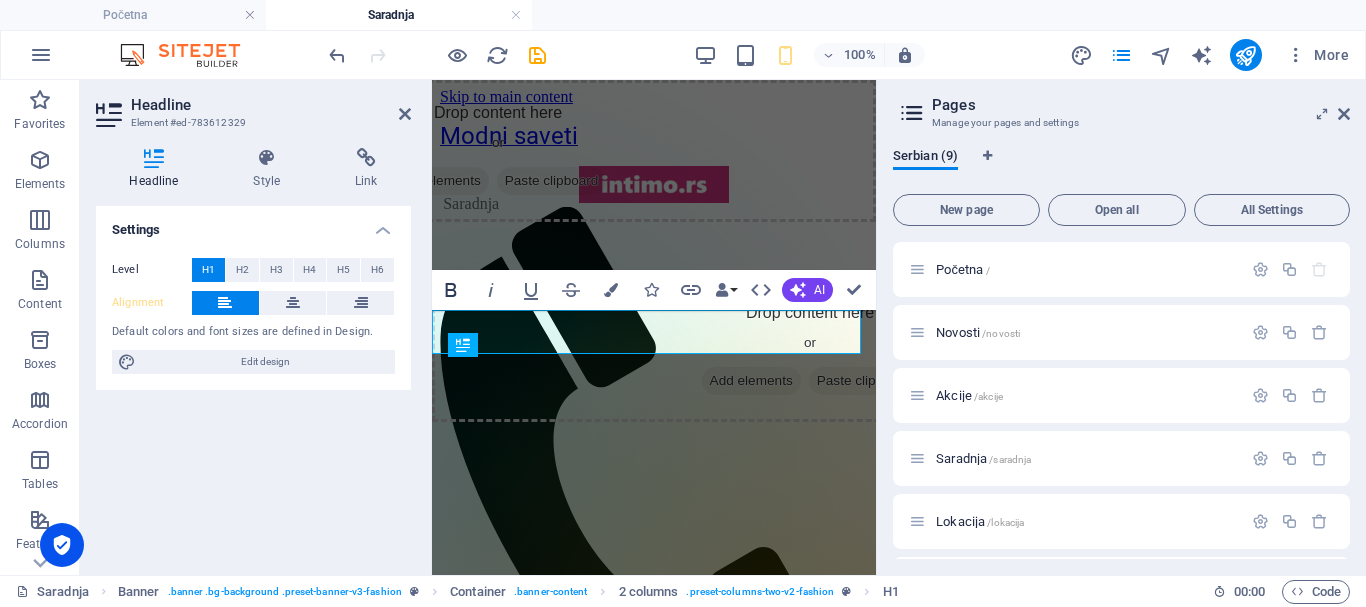 type 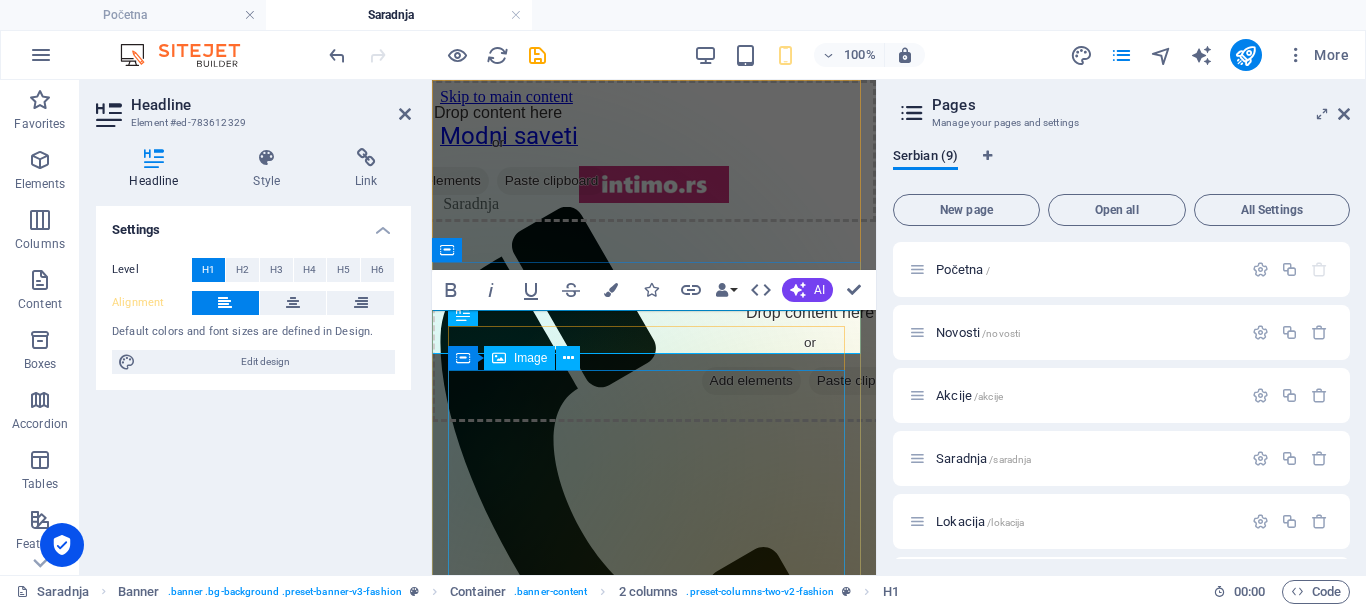 click at bounding box center (654, 1185) 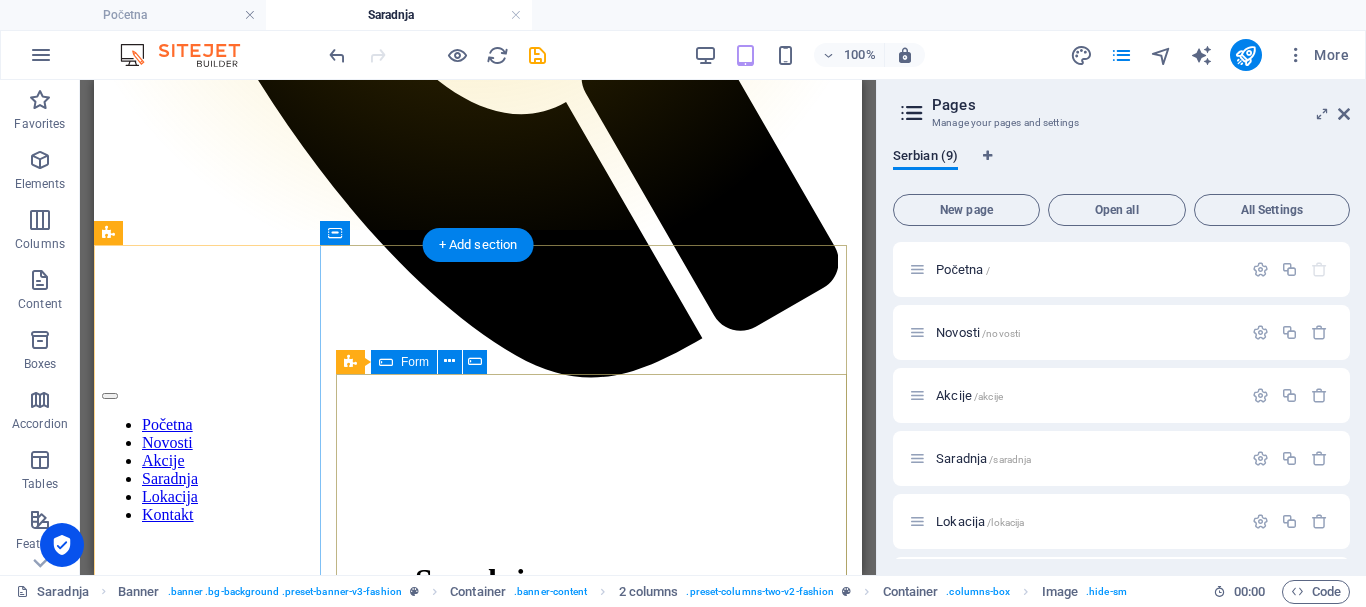 scroll, scrollTop: 1000, scrollLeft: 0, axis: vertical 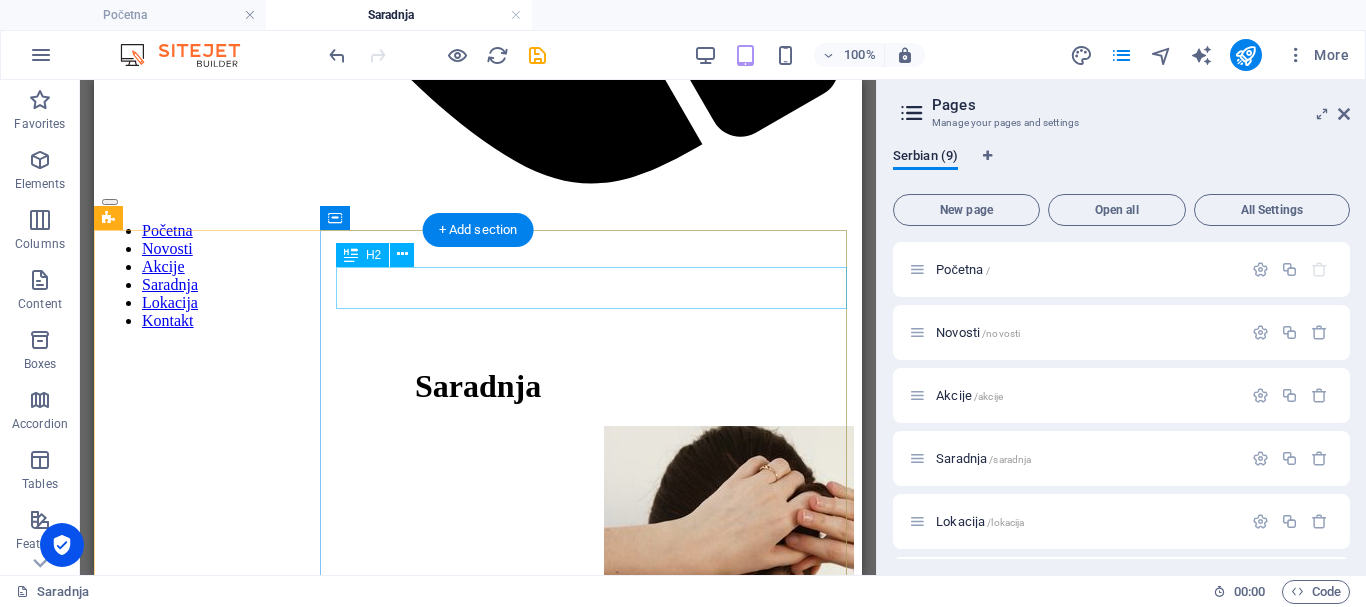 click on "Let’s collaborate" at bounding box center [486, 2388] 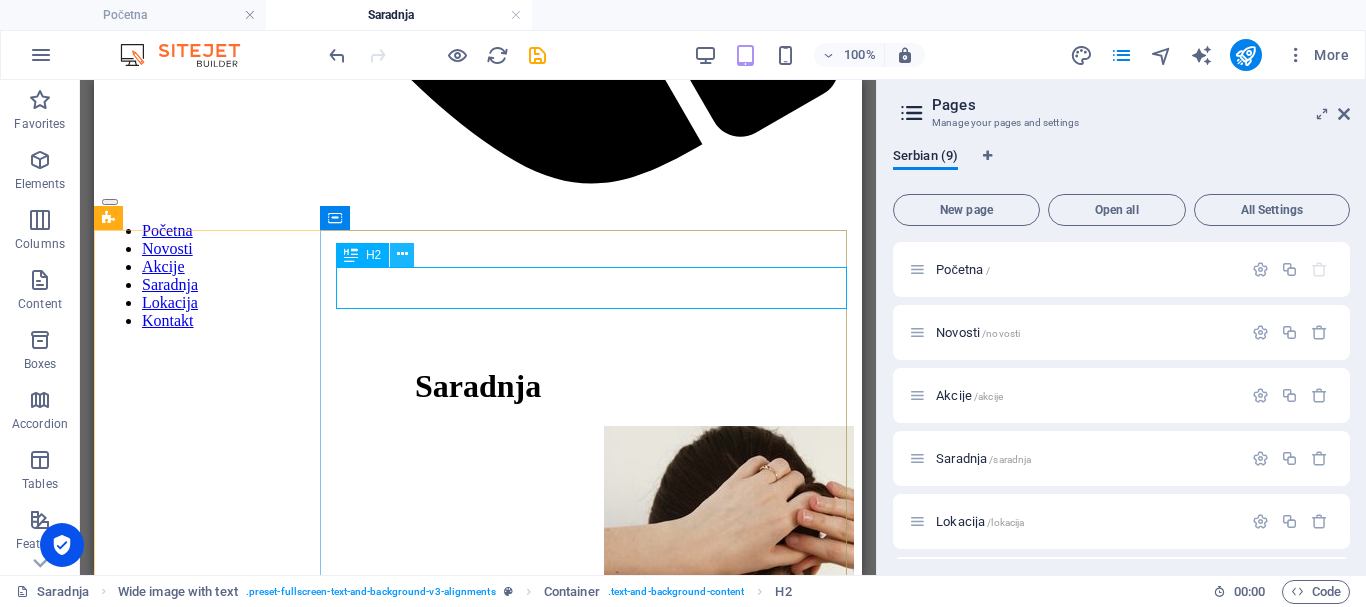 click at bounding box center [402, 254] 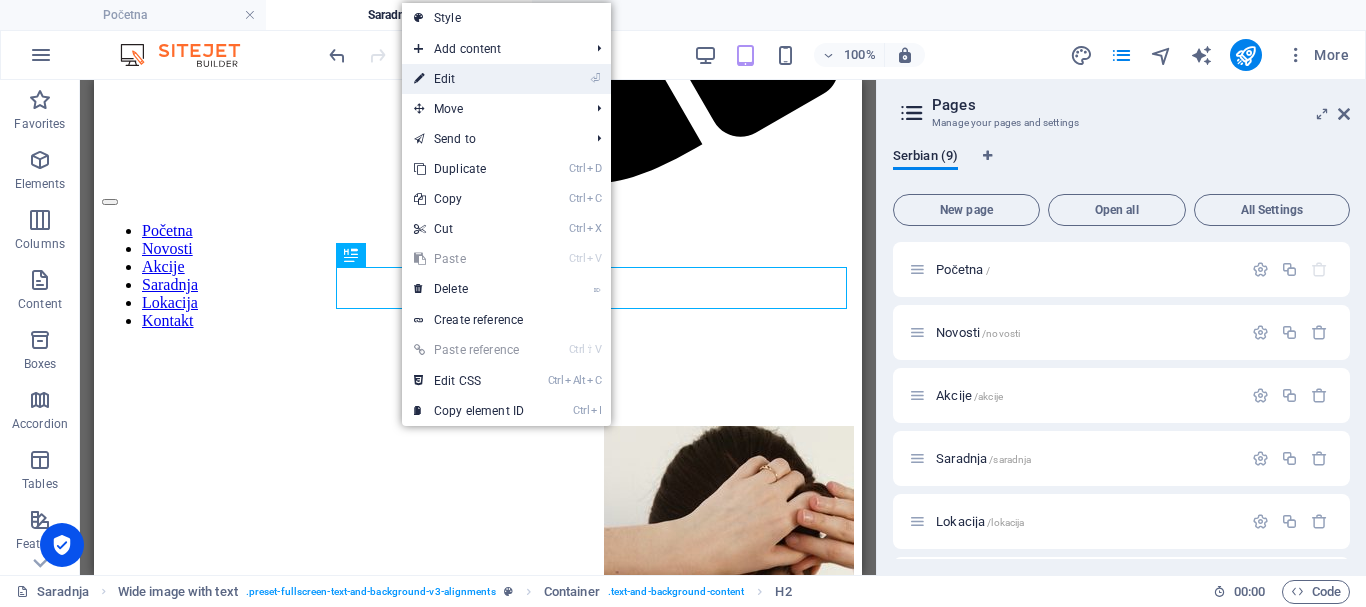 click on "⏎  Edit" at bounding box center (469, 79) 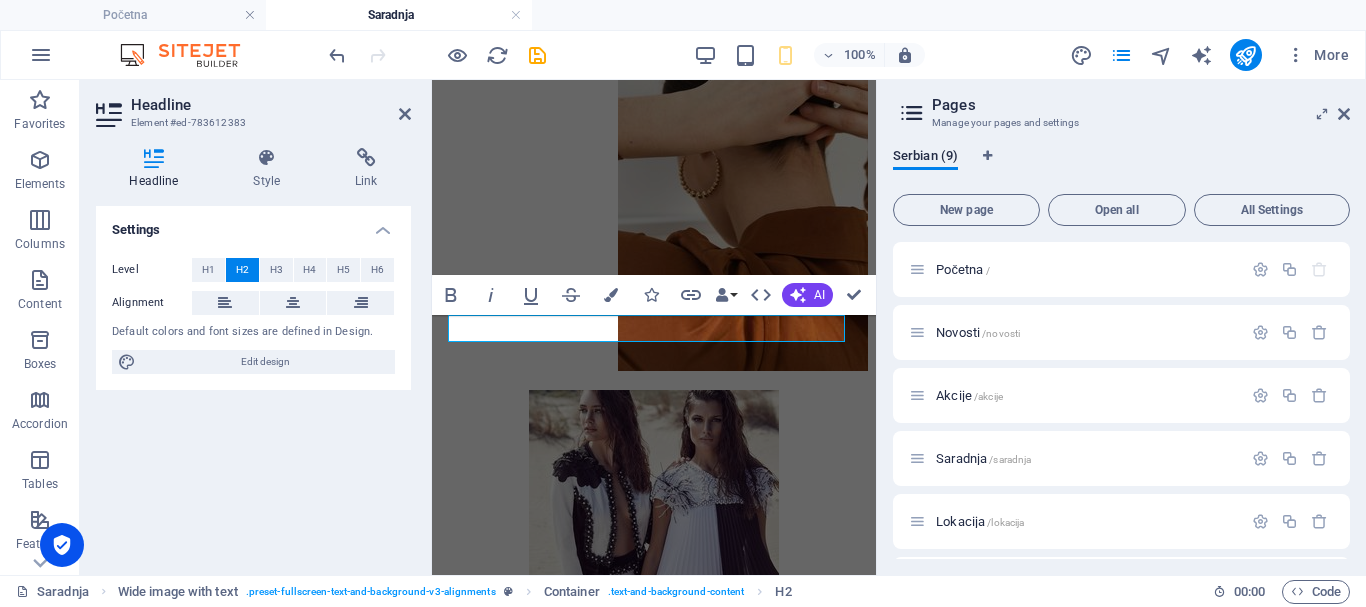 scroll, scrollTop: 1931, scrollLeft: 0, axis: vertical 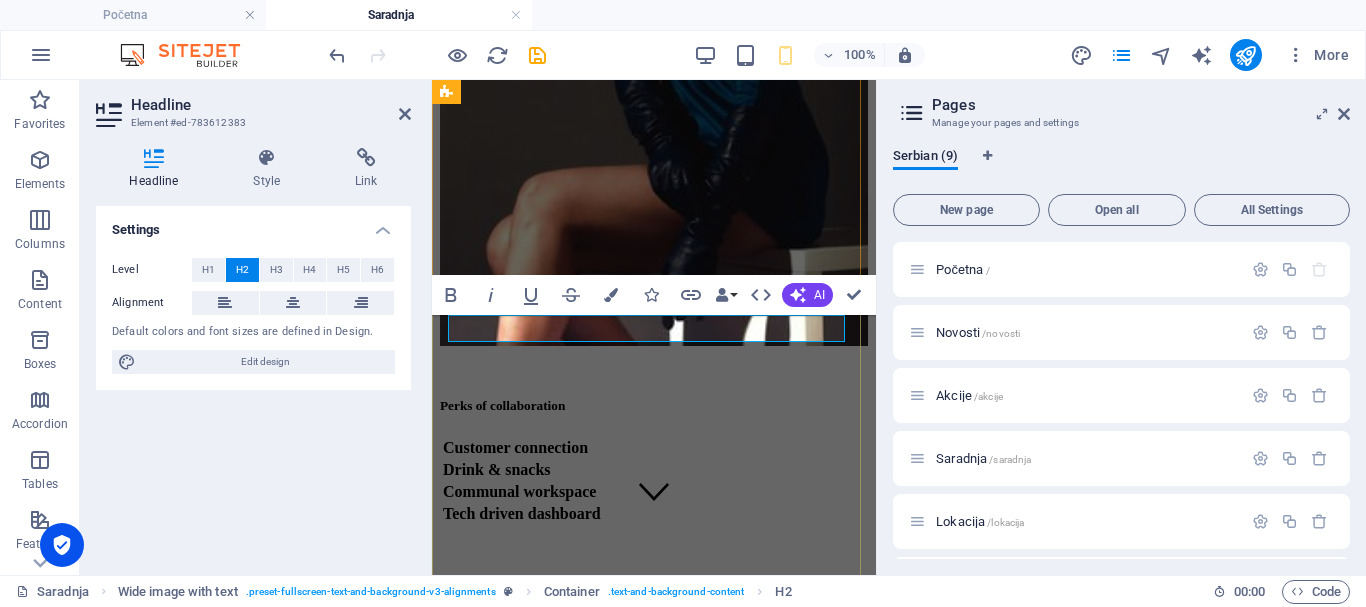 type 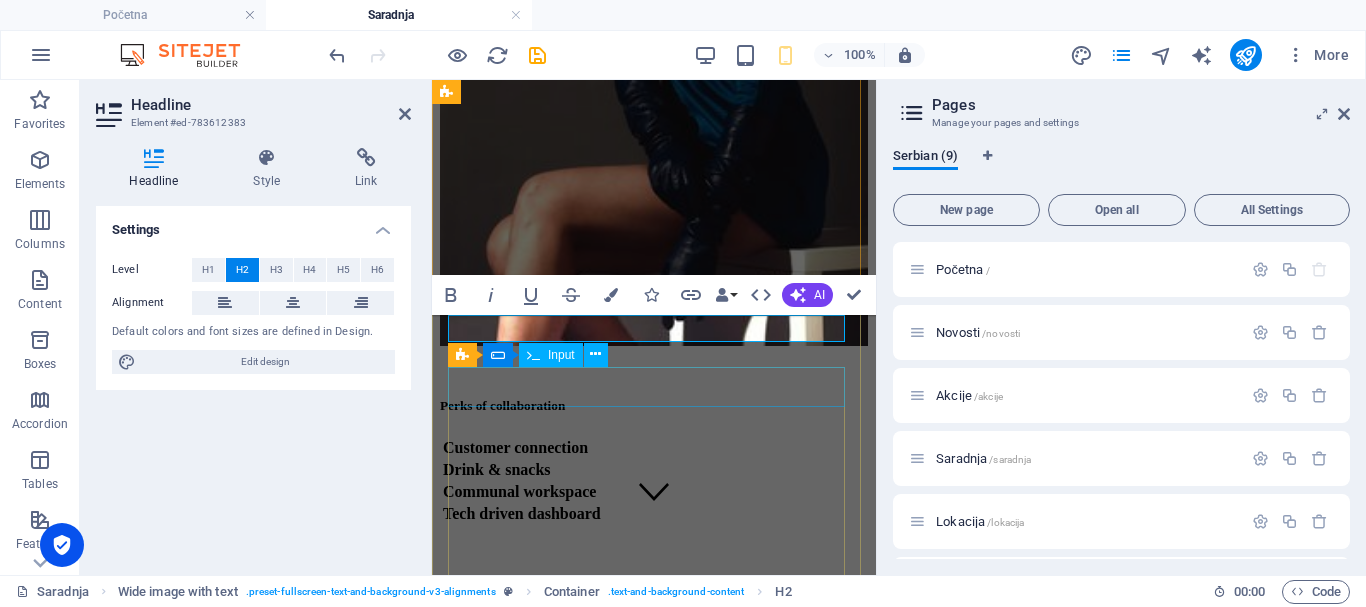 click at bounding box center (654, 1136) 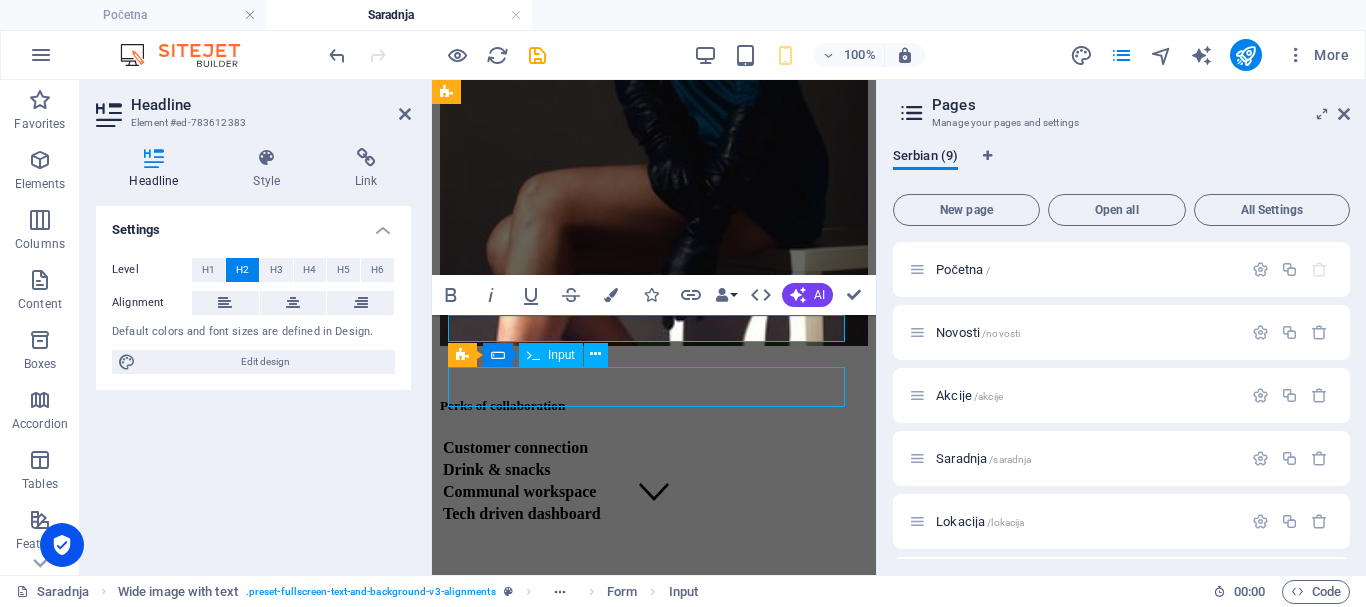 scroll, scrollTop: 984, scrollLeft: 0, axis: vertical 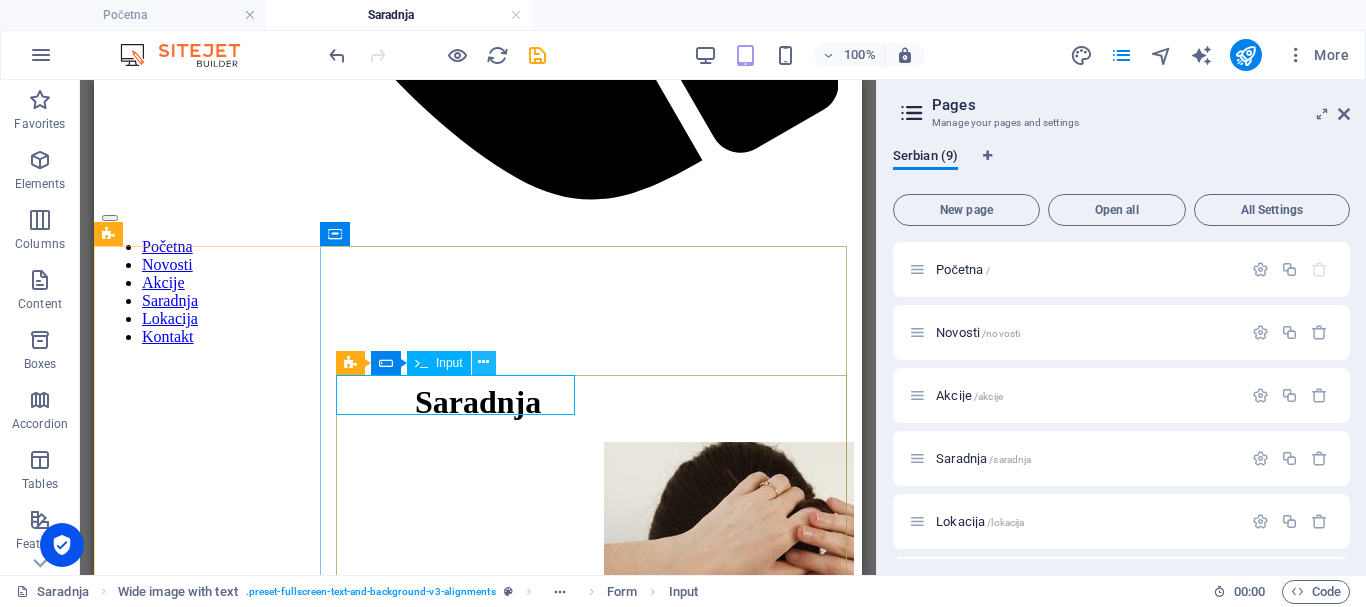 click at bounding box center (483, 362) 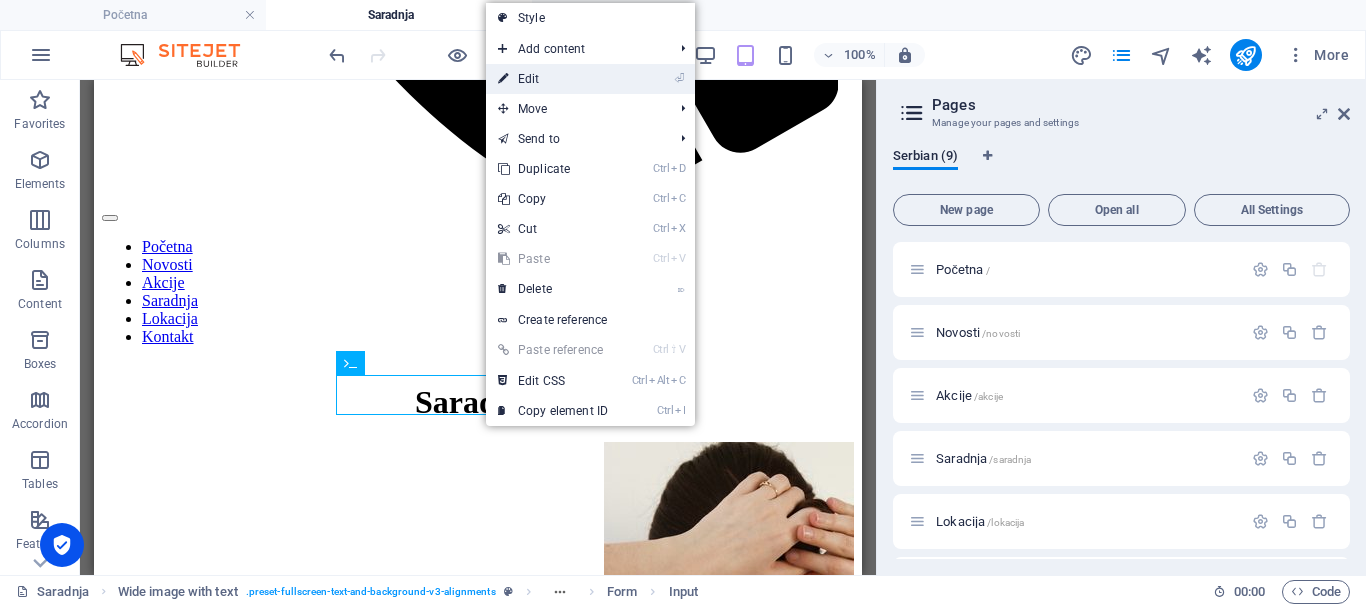 click on "⏎  Edit" at bounding box center (553, 79) 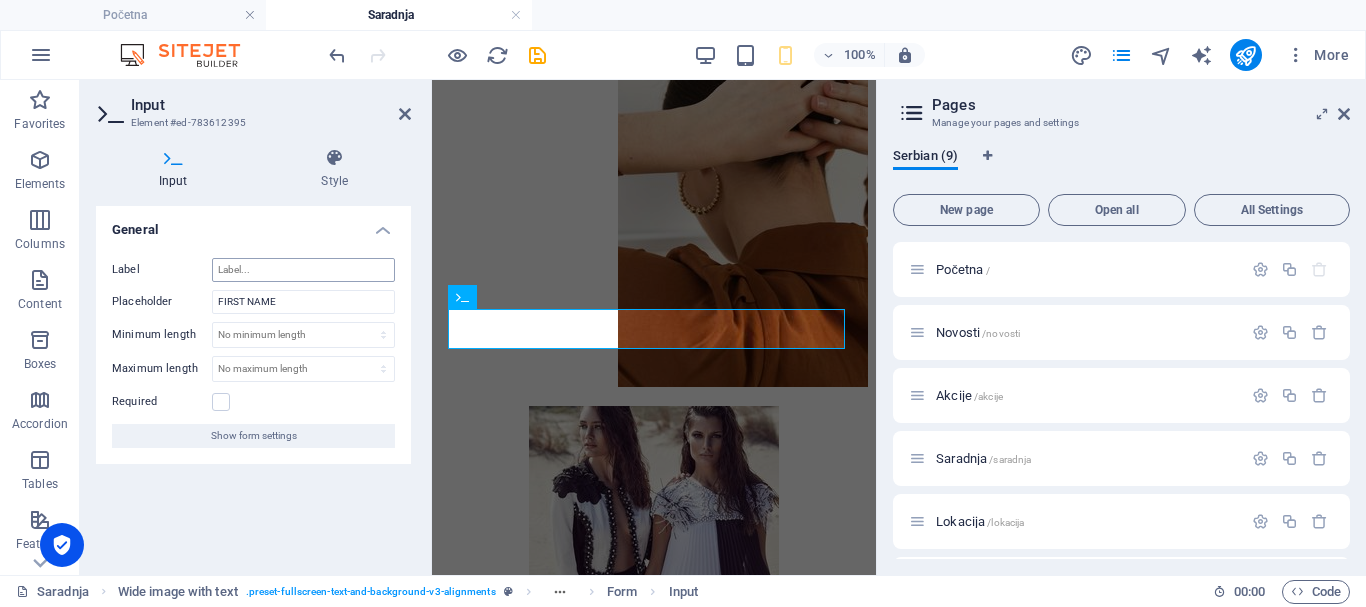 scroll, scrollTop: 1989, scrollLeft: 0, axis: vertical 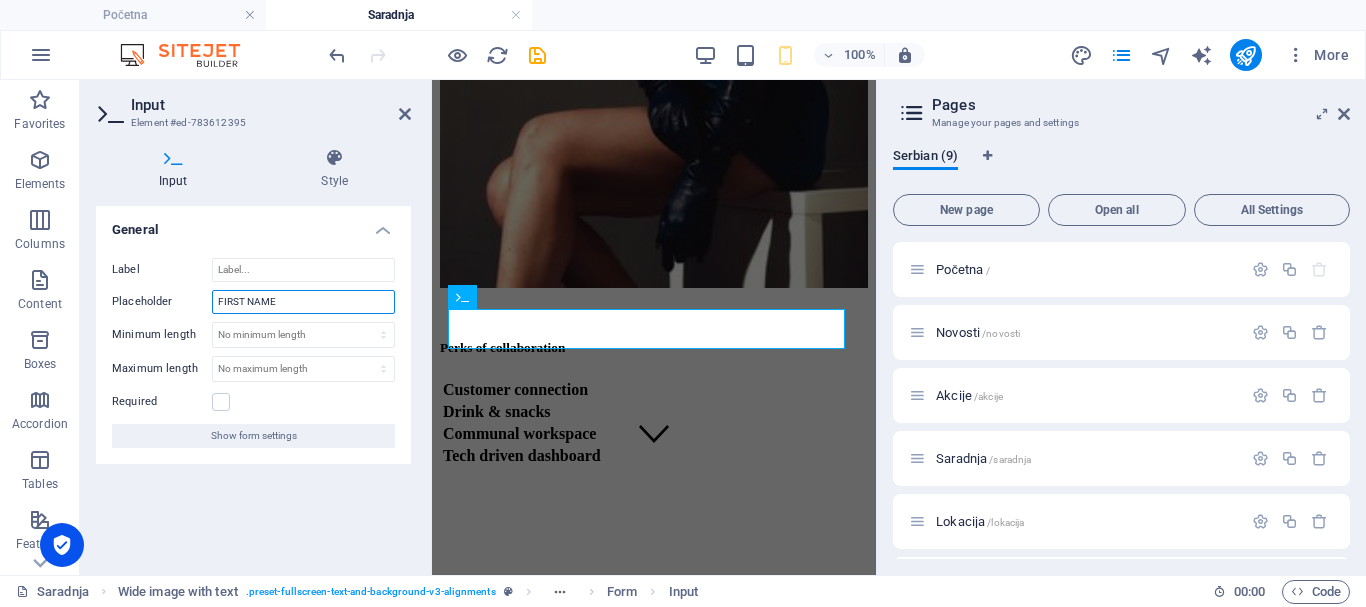 drag, startPoint x: 288, startPoint y: 301, endPoint x: 211, endPoint y: 294, distance: 77.31753 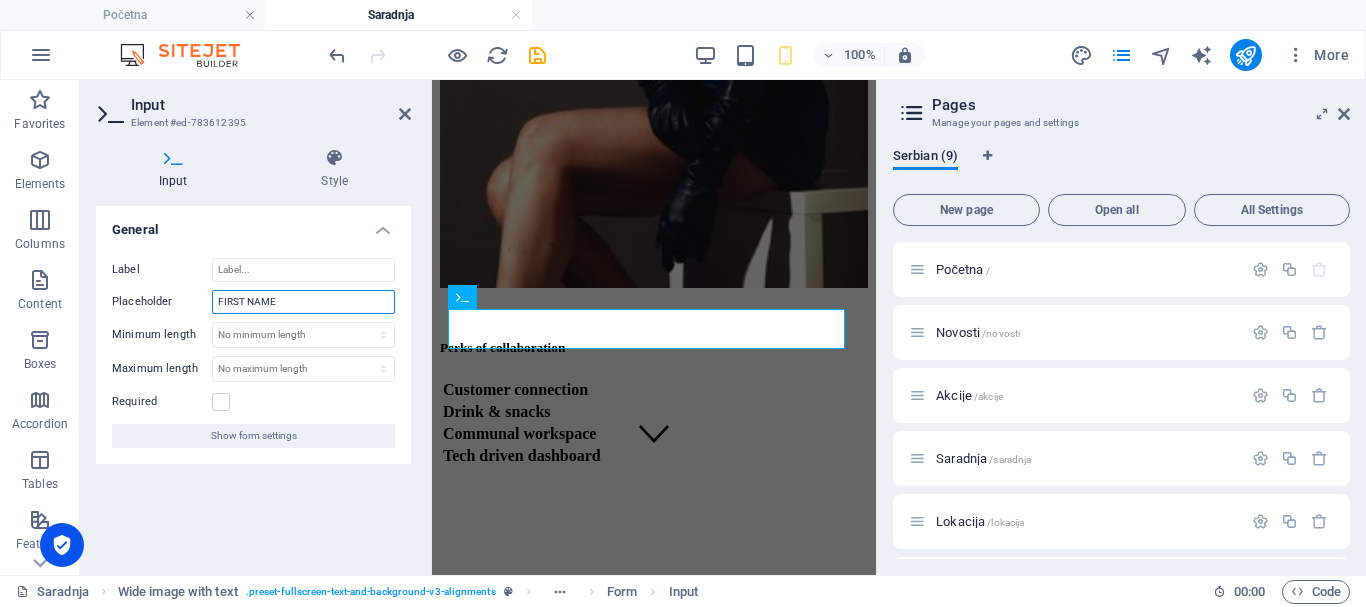 click on "Placeholder FIRST NAME" at bounding box center (253, 302) 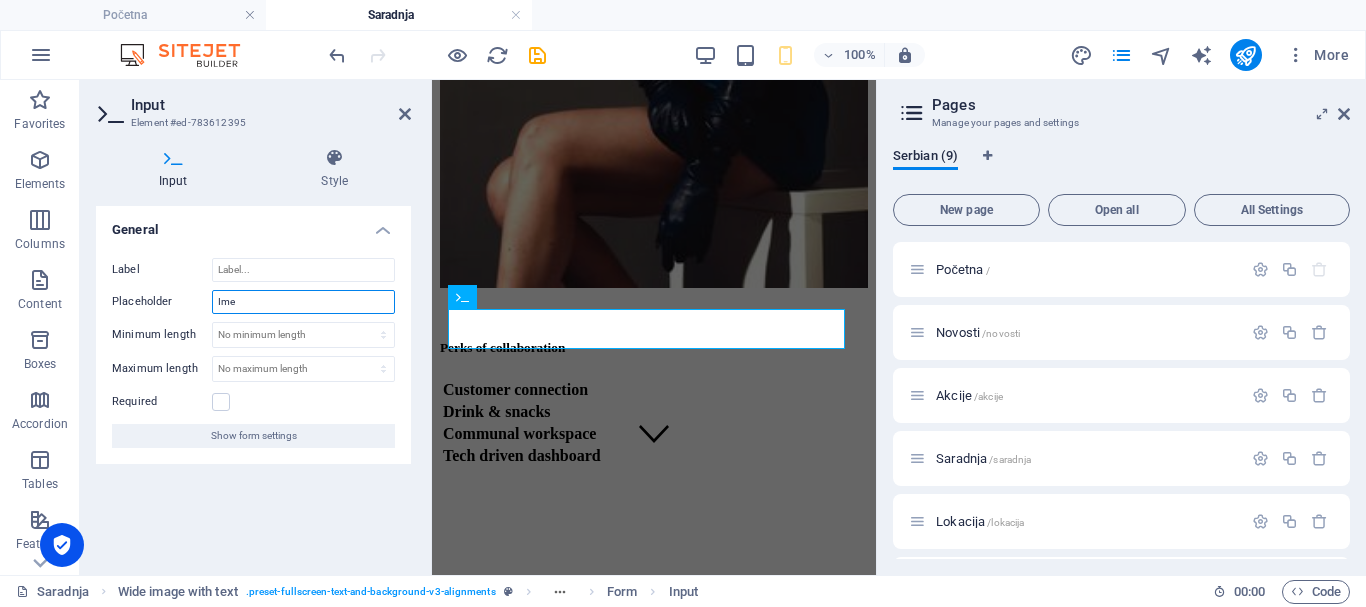 type on "Ime" 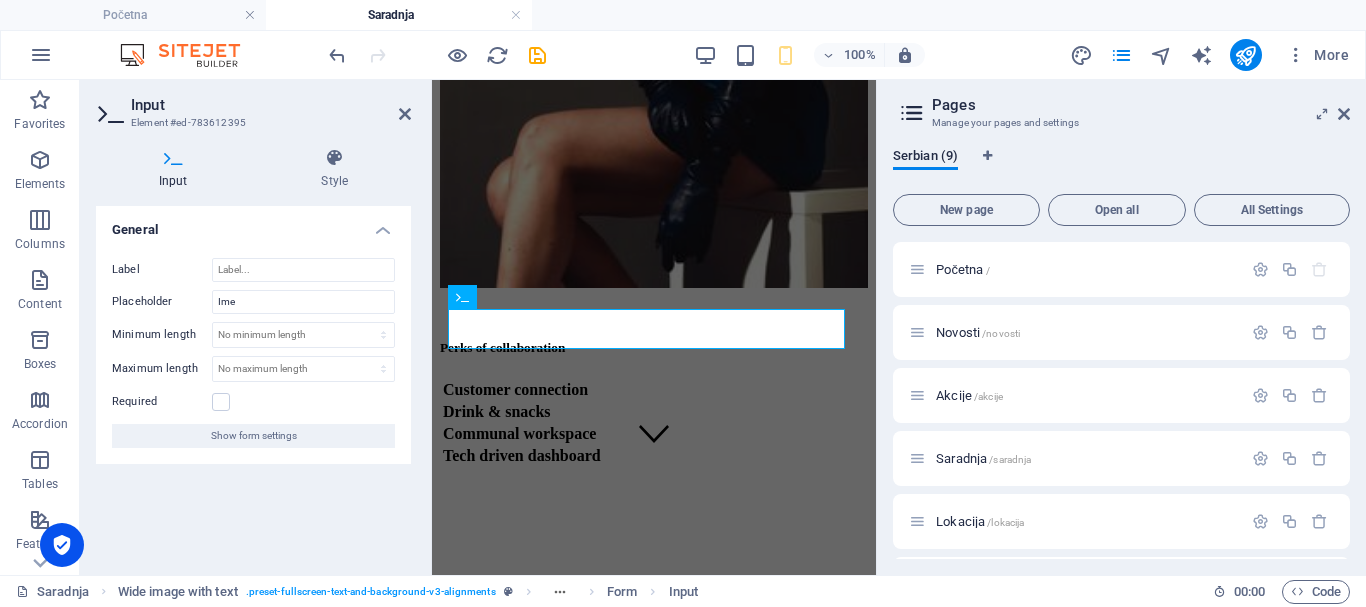 click on "General Label Placeholder Ime Minimum length No minimum length chars Maximum length No maximum length chars Required Show form settings" at bounding box center (253, 382) 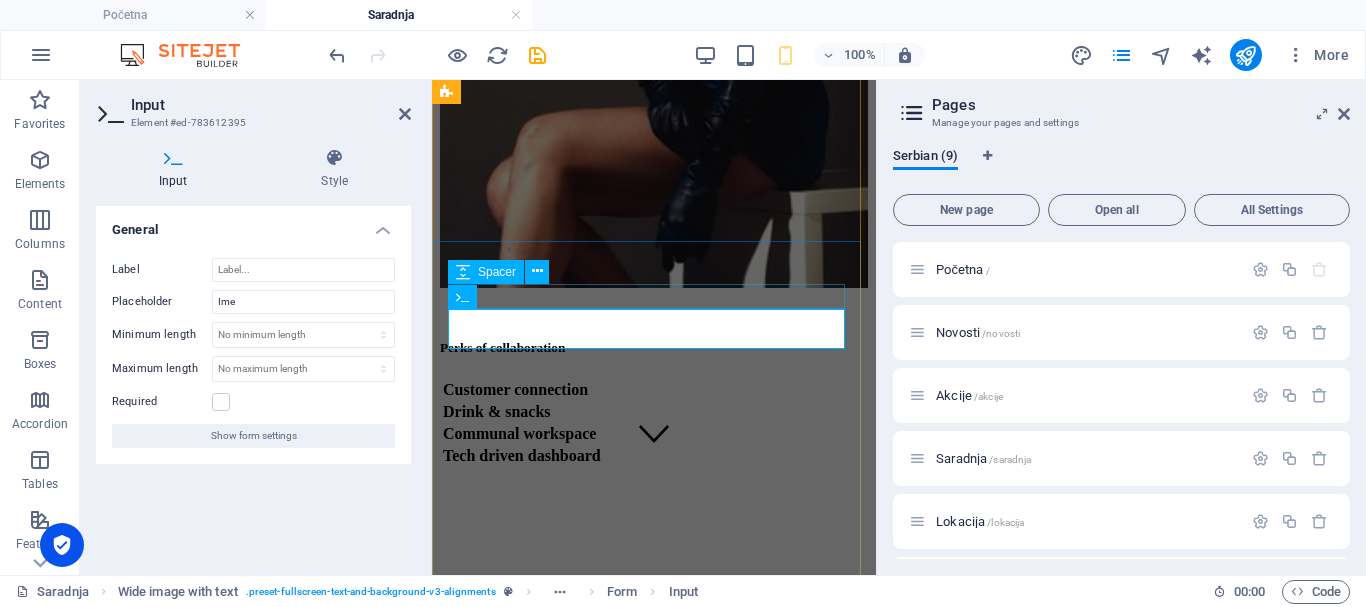 click at bounding box center (654, 1055) 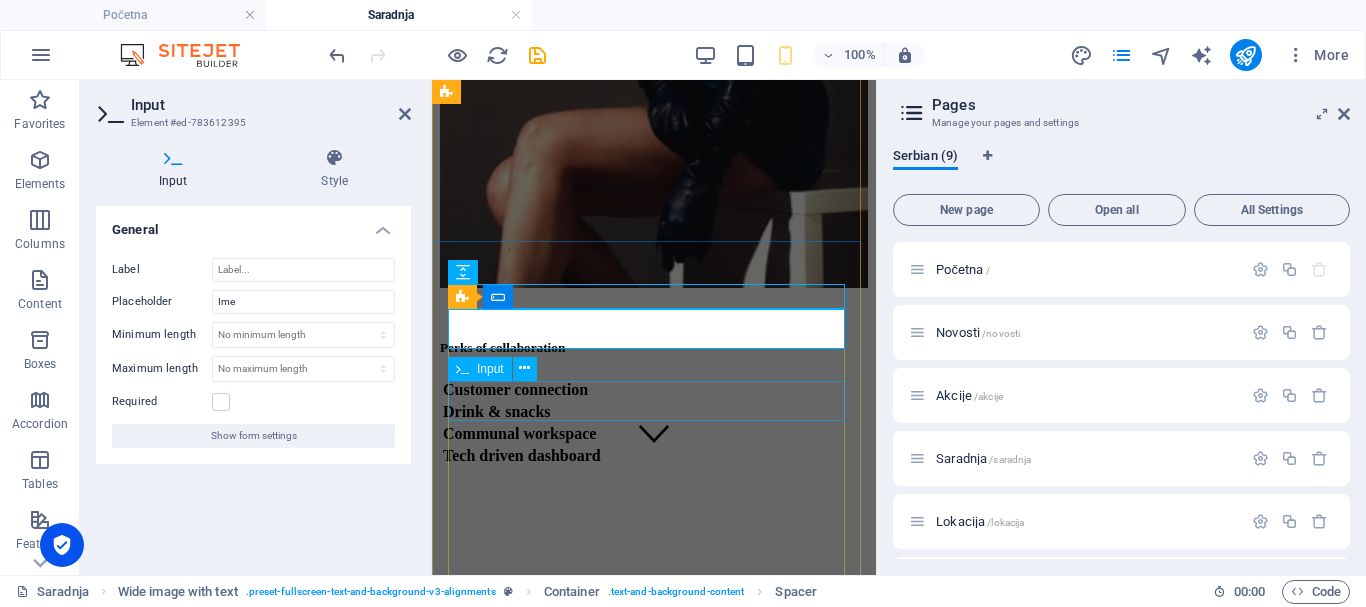 scroll, scrollTop: 939, scrollLeft: 0, axis: vertical 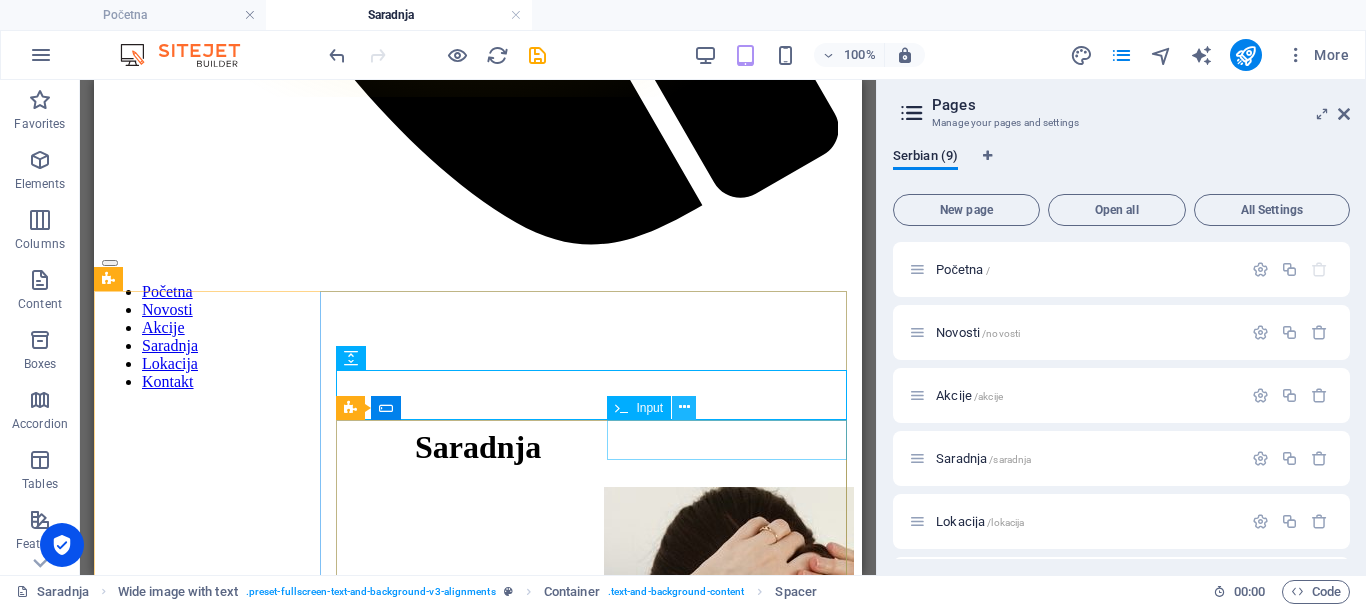 click at bounding box center (684, 407) 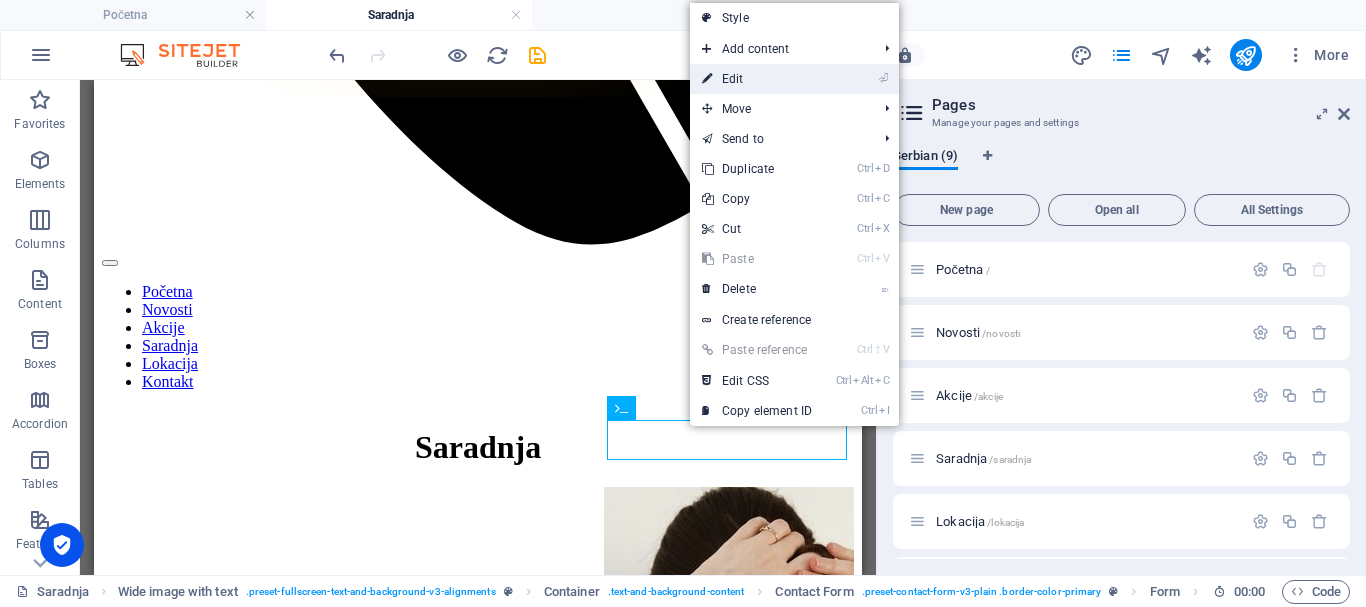 click on "⏎  Edit" at bounding box center [757, 79] 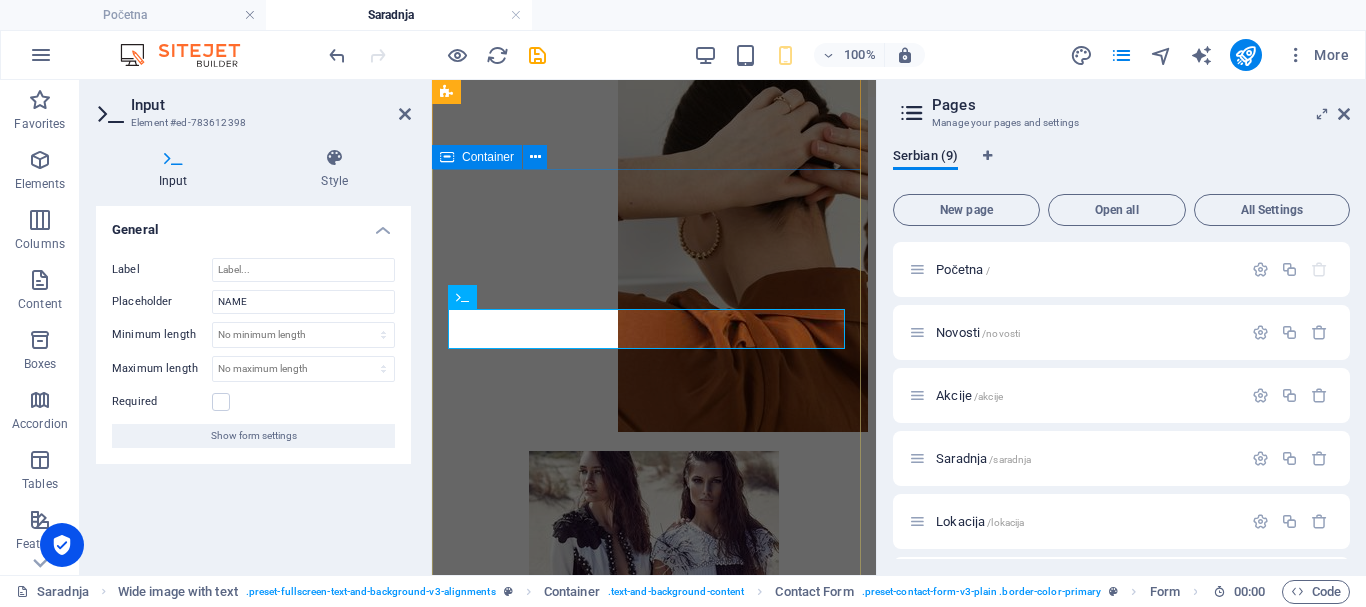 scroll, scrollTop: 2061, scrollLeft: 0, axis: vertical 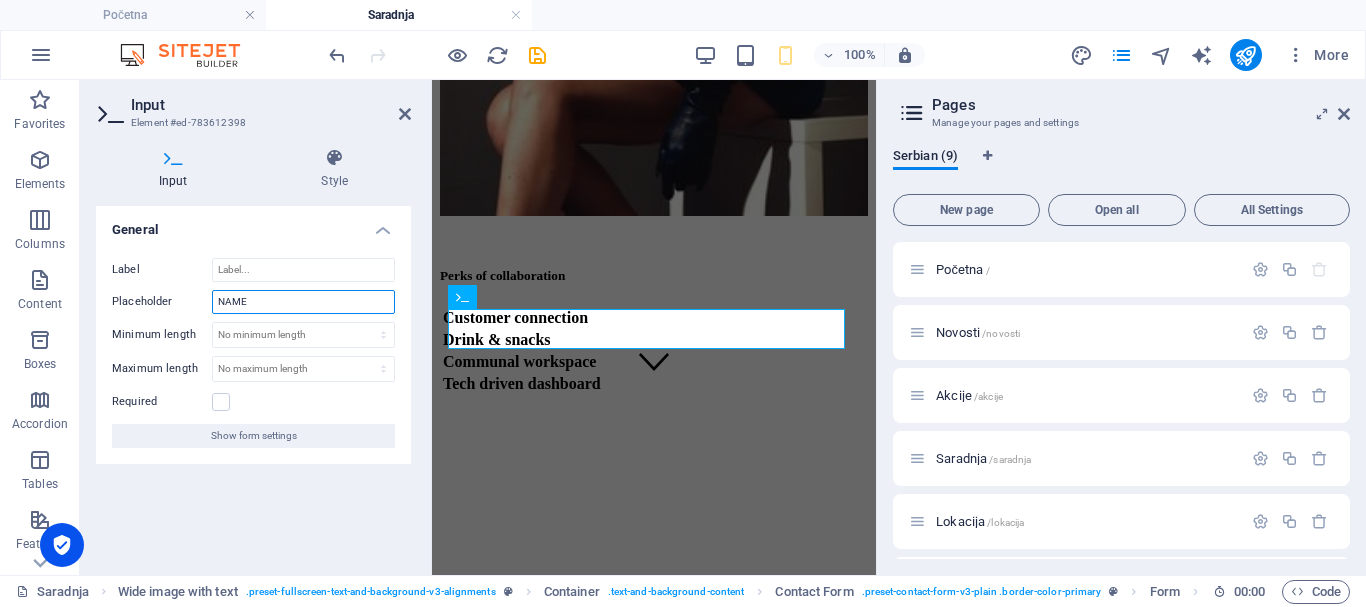 drag, startPoint x: 280, startPoint y: 296, endPoint x: 196, endPoint y: 303, distance: 84.29116 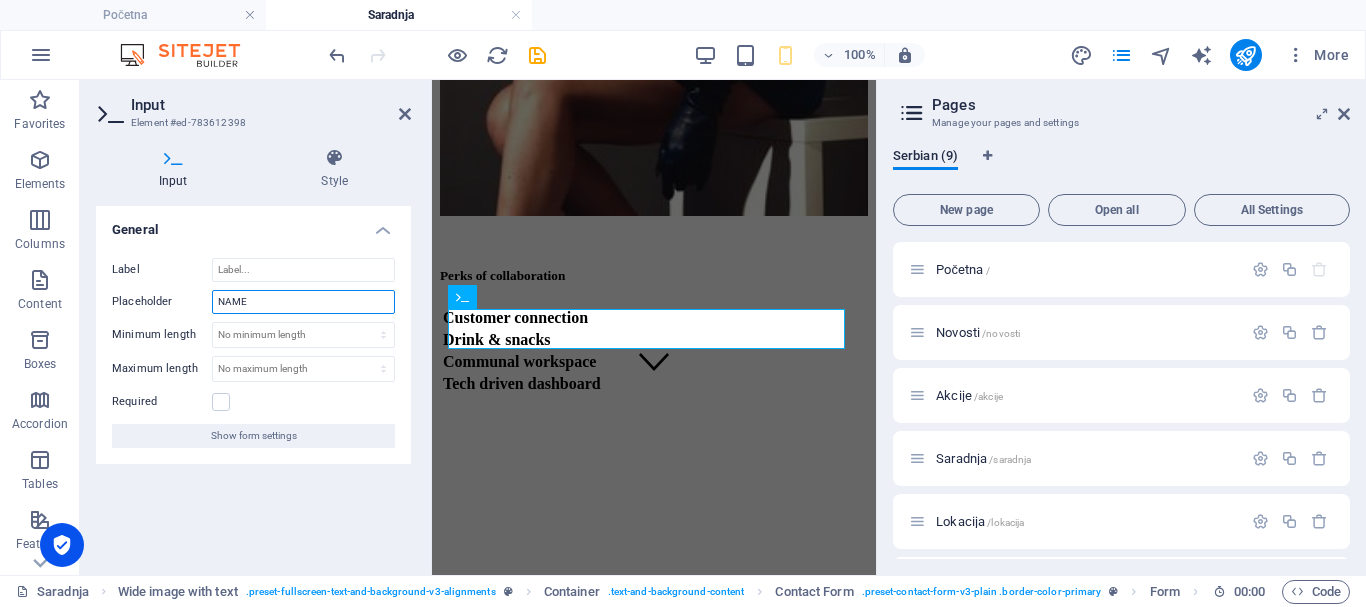 click on "Placeholder NAME" at bounding box center [253, 302] 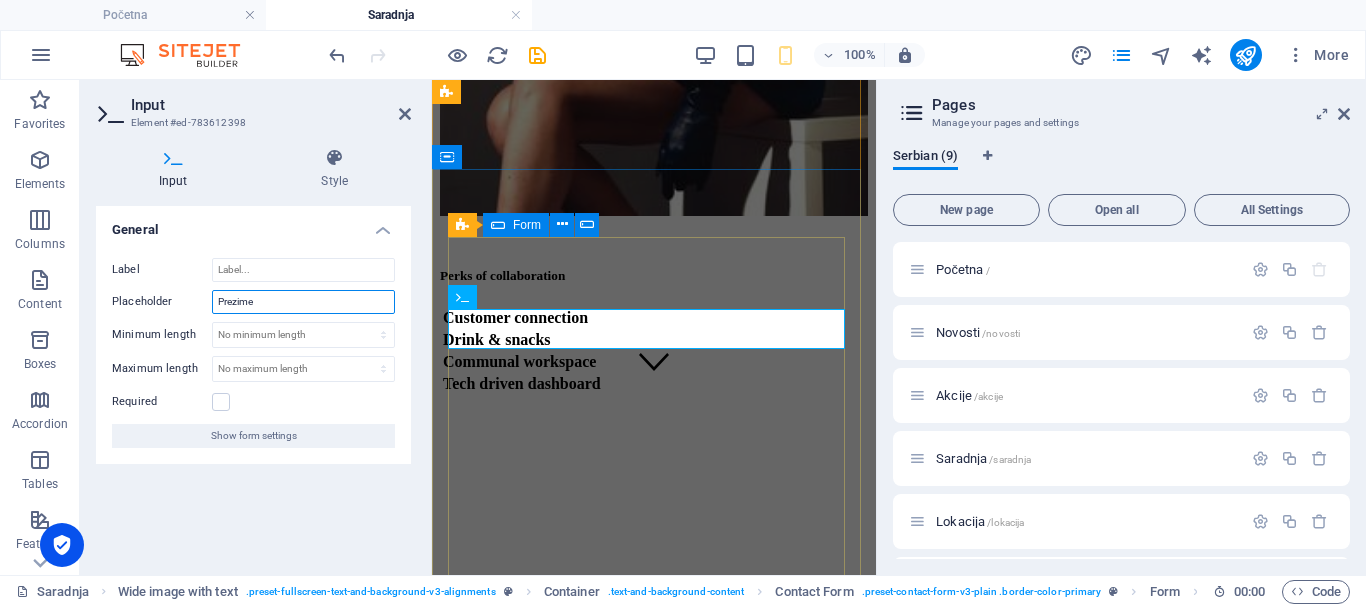 type on "Prezime" 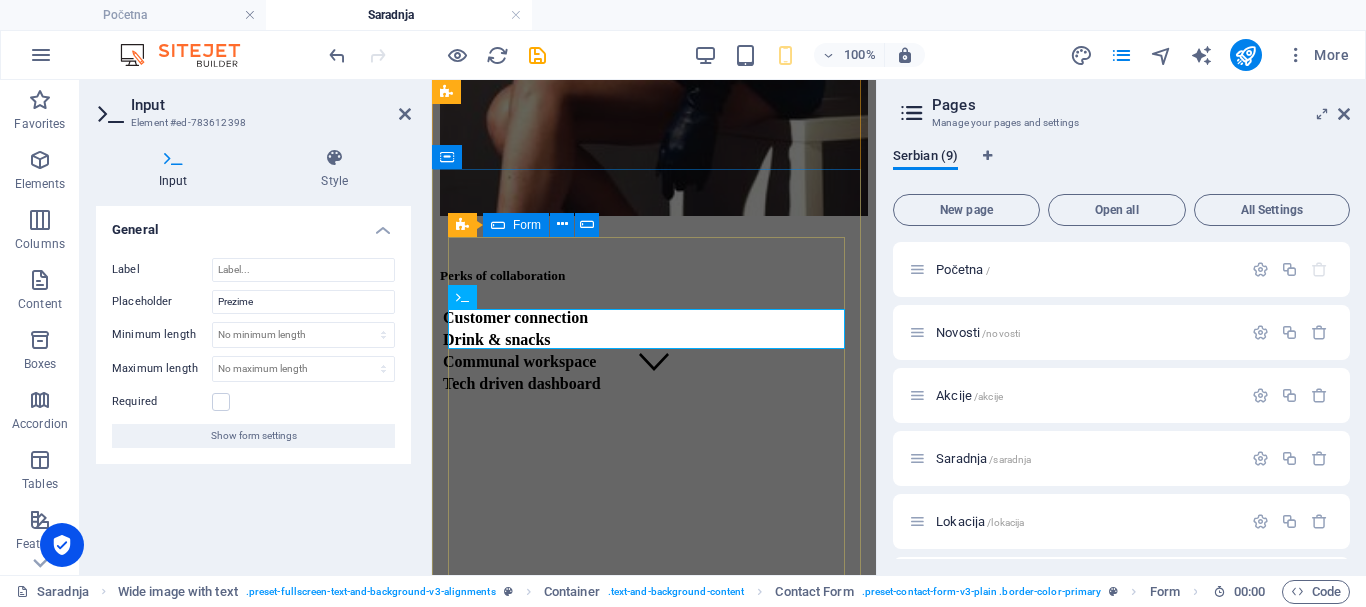 click on "Apply now Unreadable? Regenerate" at bounding box center [654, 1109] 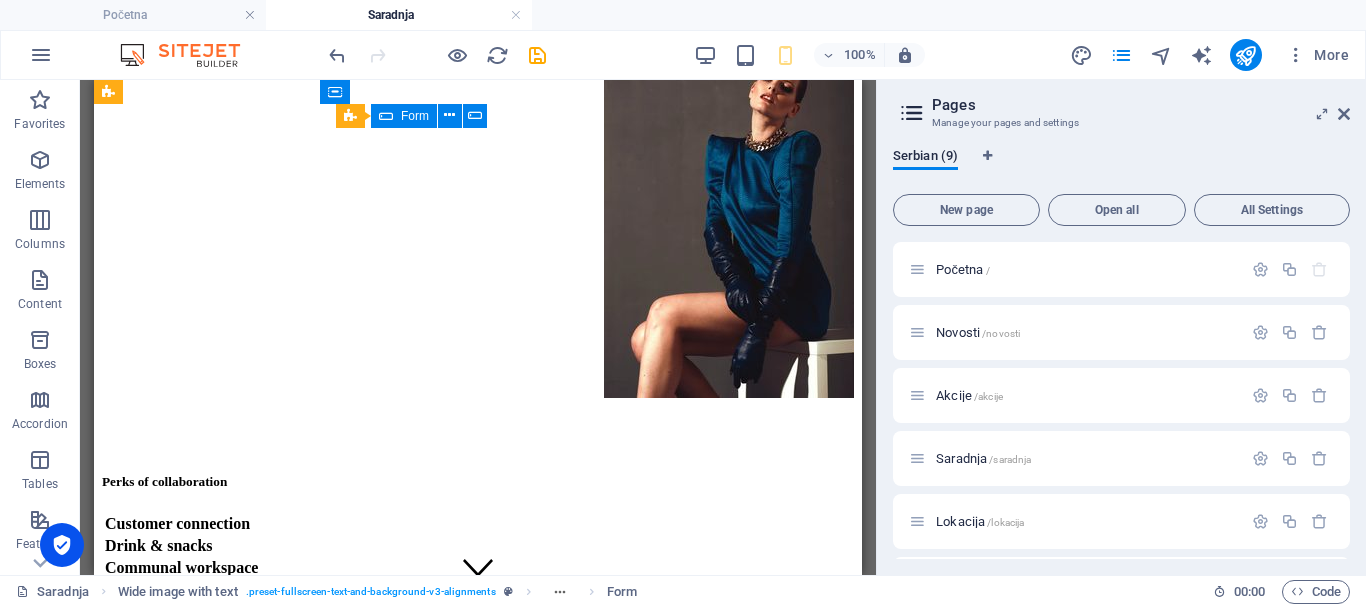 scroll, scrollTop: 1156, scrollLeft: 0, axis: vertical 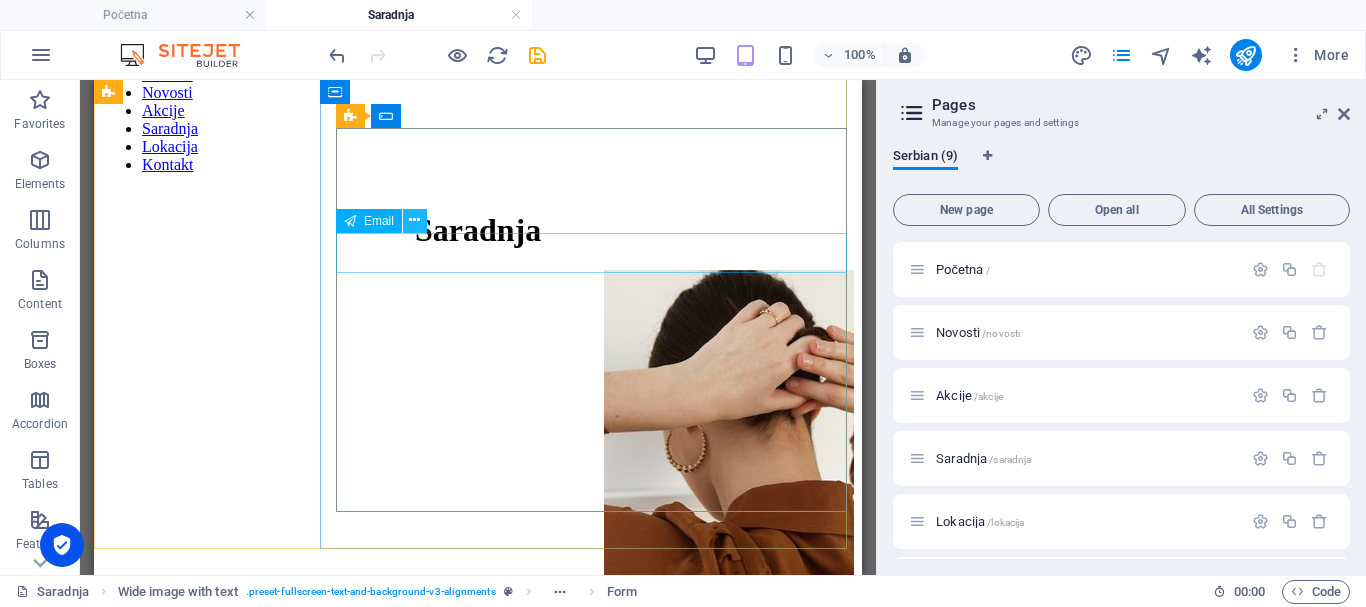 click at bounding box center [414, 220] 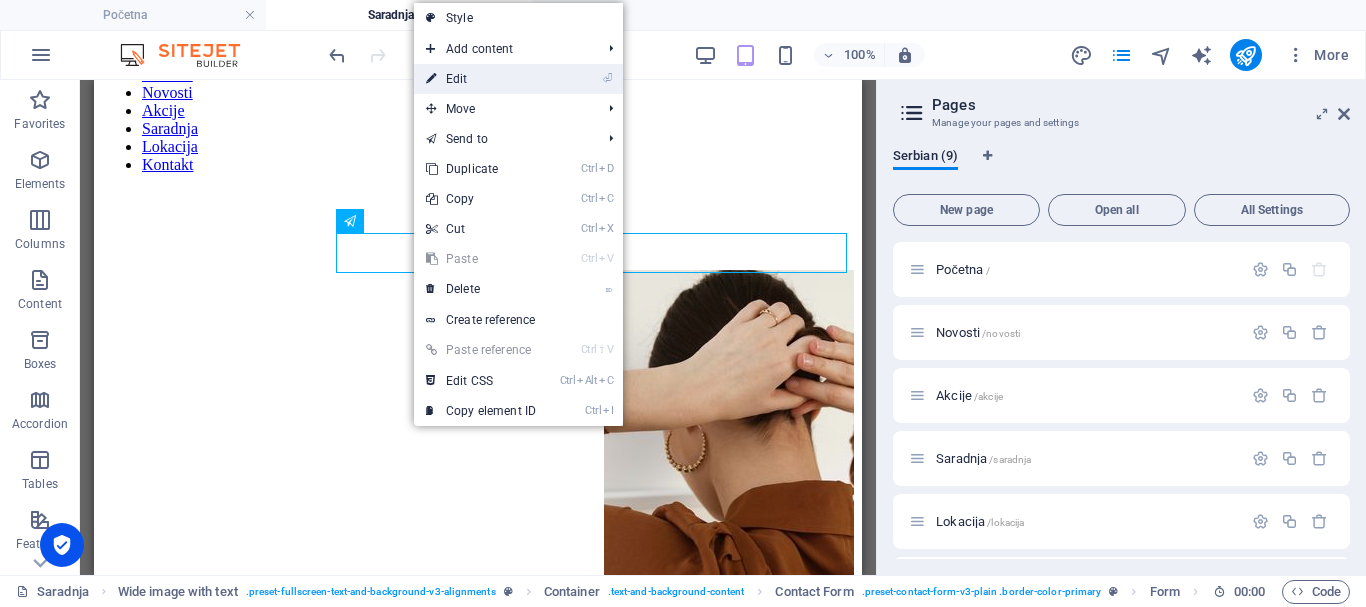 click on "⏎  Edit" at bounding box center [481, 79] 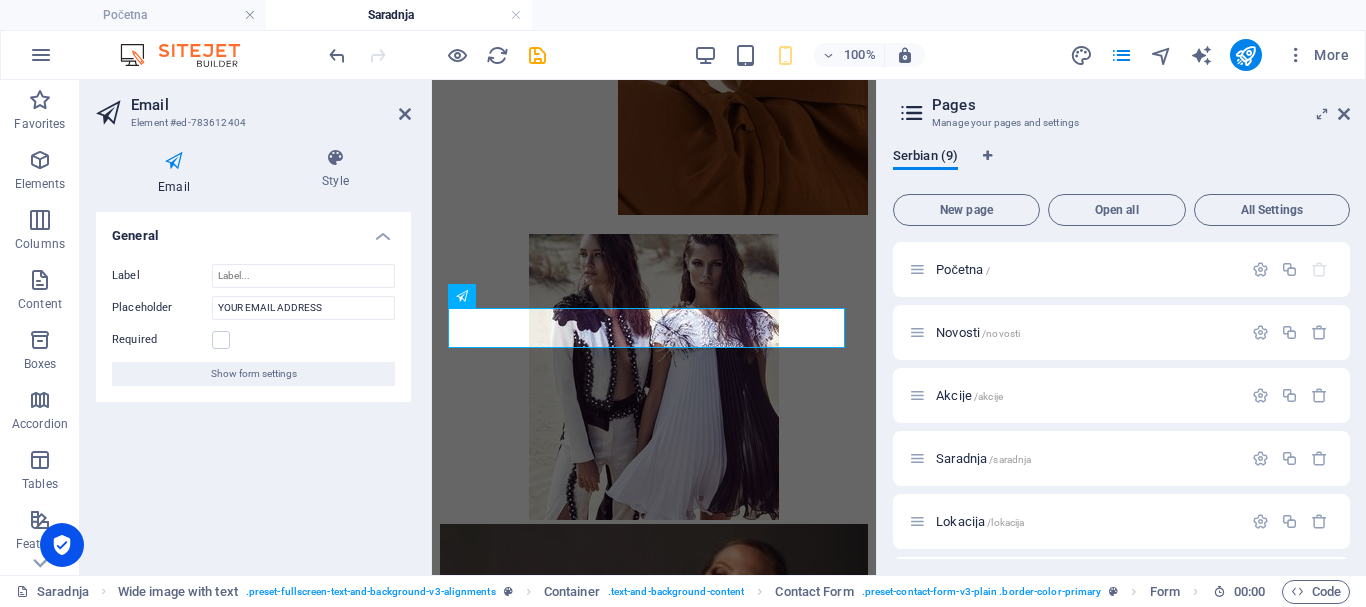 scroll, scrollTop: 2167, scrollLeft: 0, axis: vertical 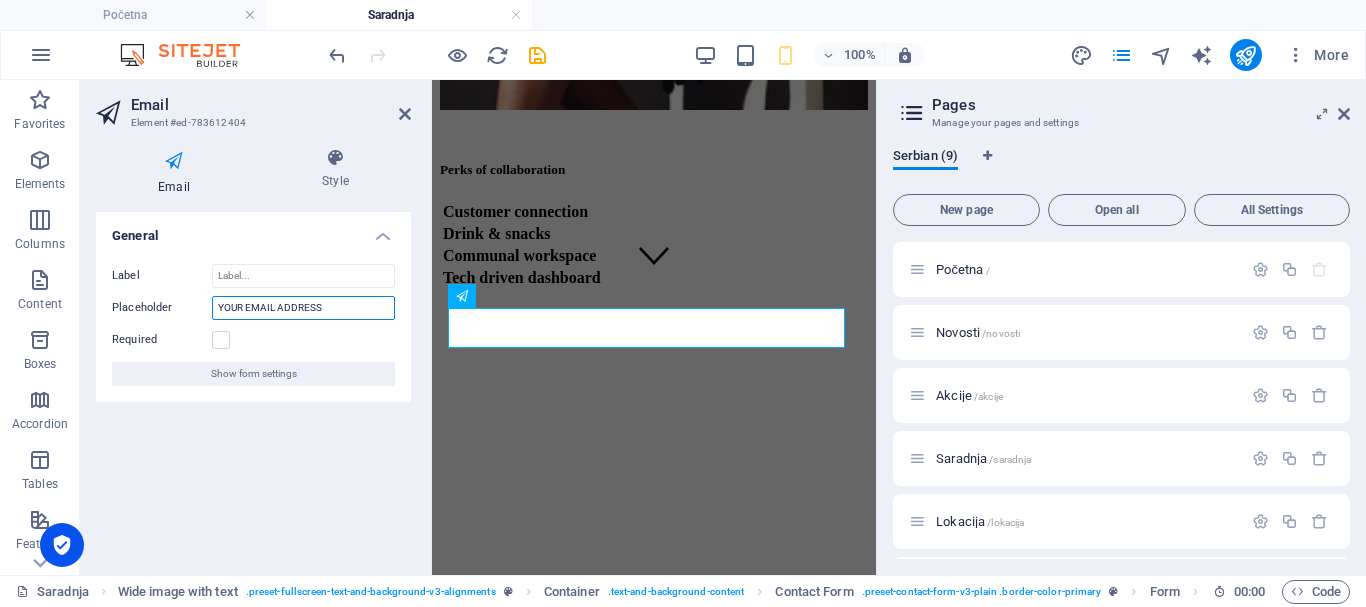 click on "YOUR EMAIL ADDRESS" at bounding box center (303, 308) 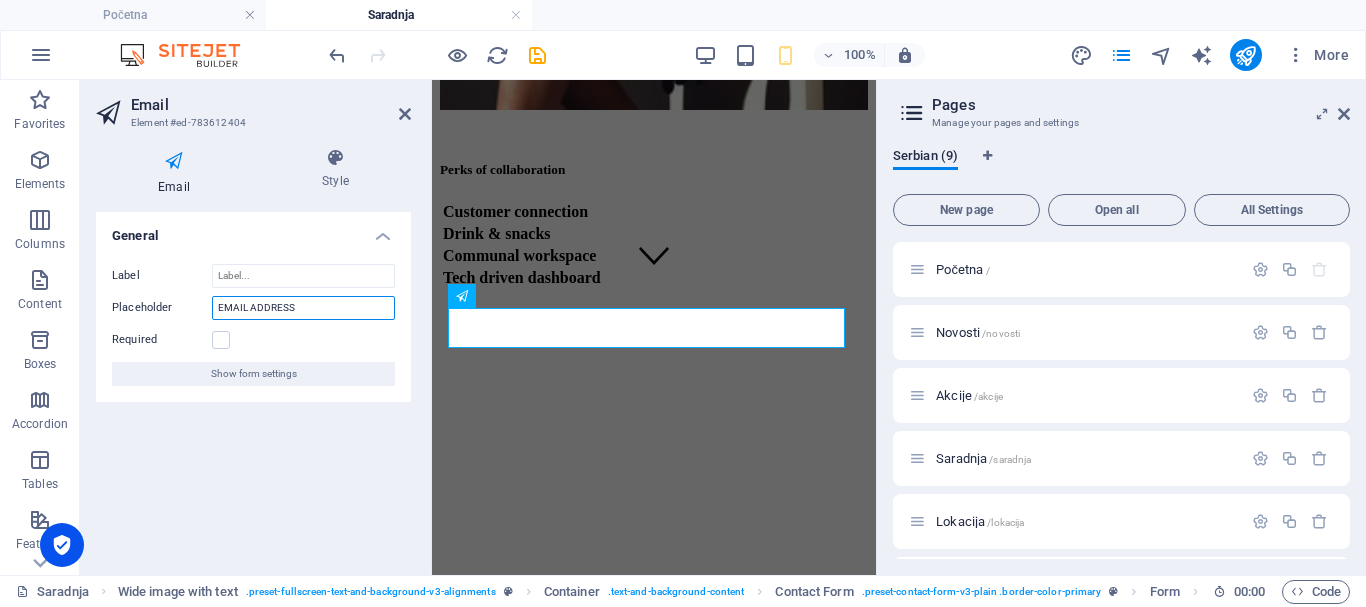drag, startPoint x: 265, startPoint y: 306, endPoint x: 316, endPoint y: 308, distance: 51.0392 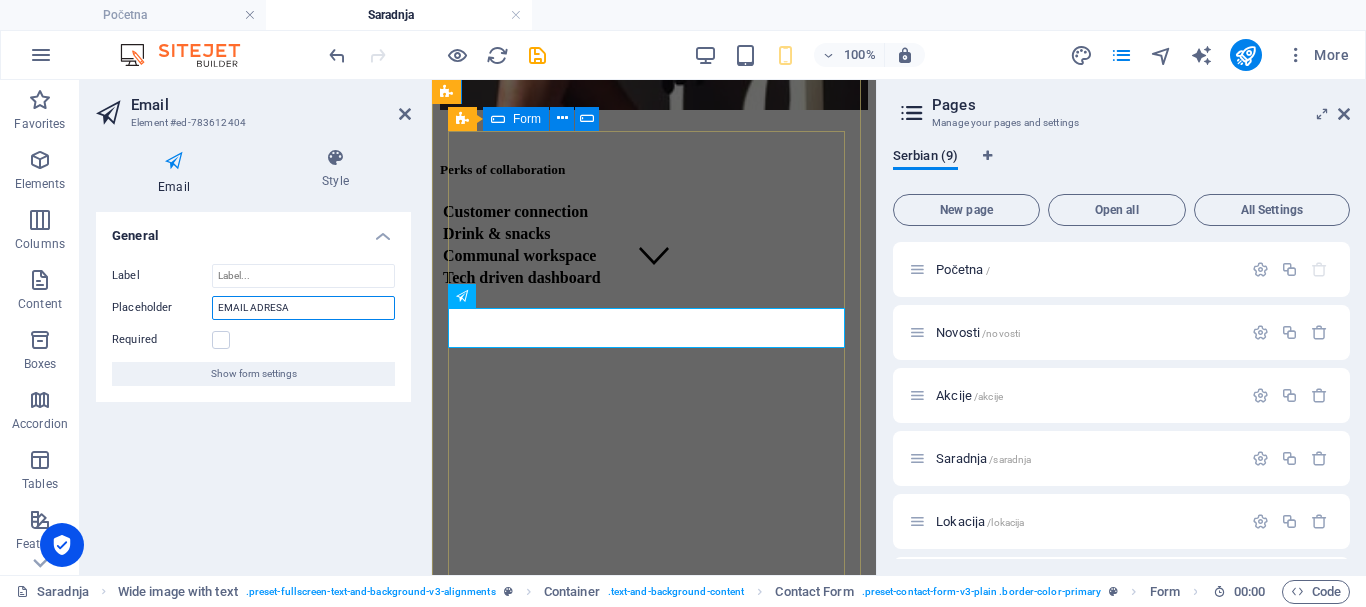type on "EMAIL ADRESA" 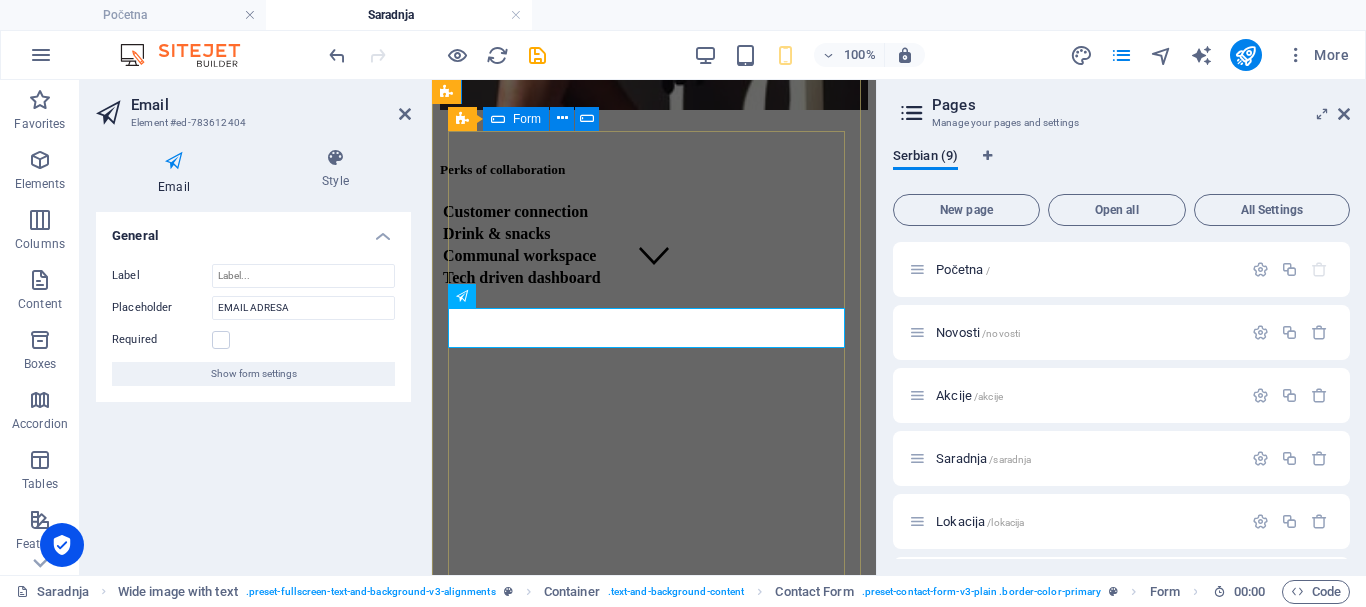 click on "Apply now Unreadable? Regenerate" at bounding box center [654, 1003] 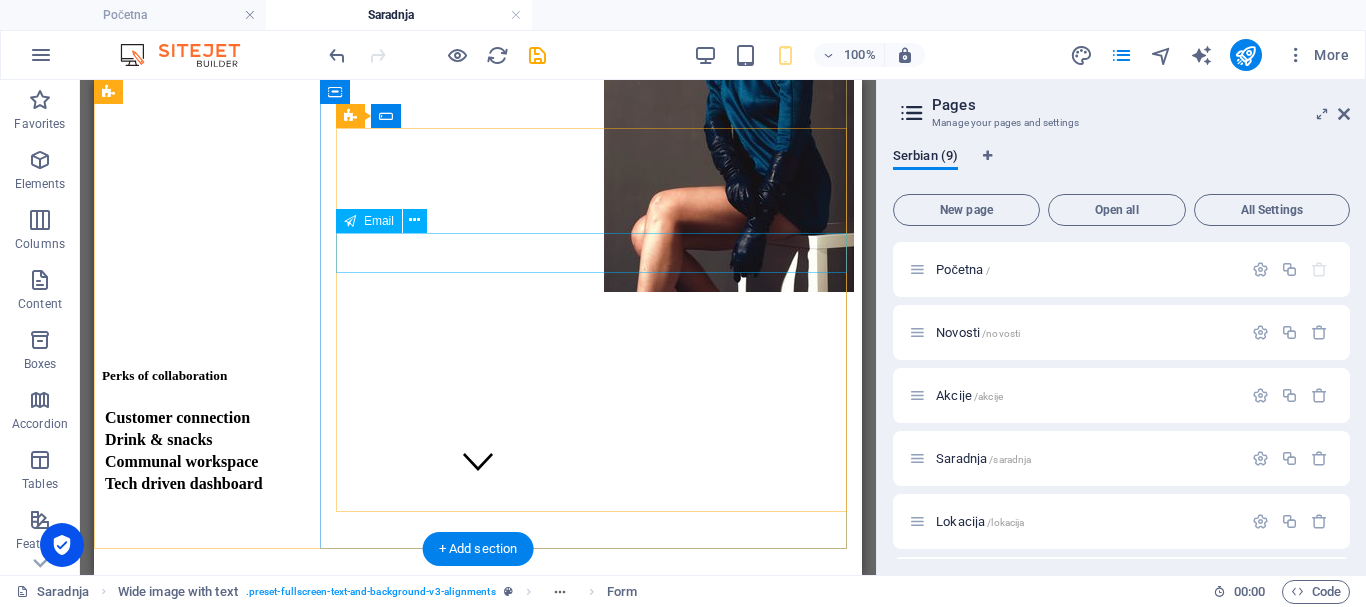 scroll, scrollTop: 1156, scrollLeft: 0, axis: vertical 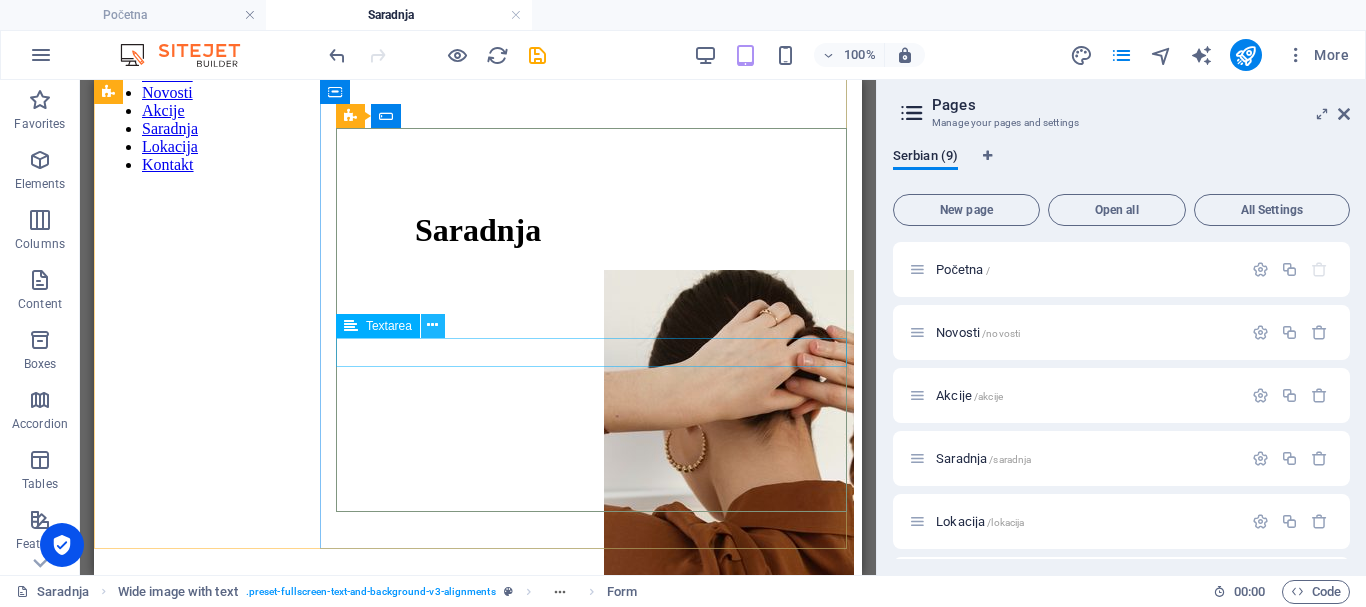 click at bounding box center [432, 325] 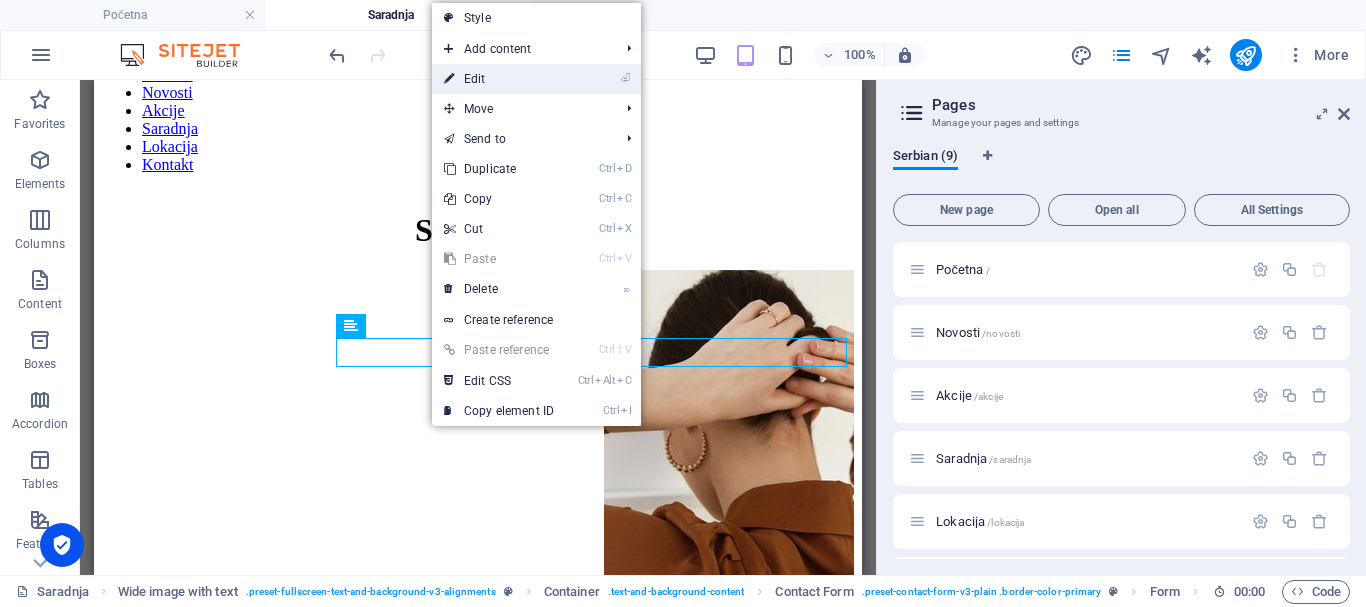 click on "⏎  Edit" at bounding box center [499, 79] 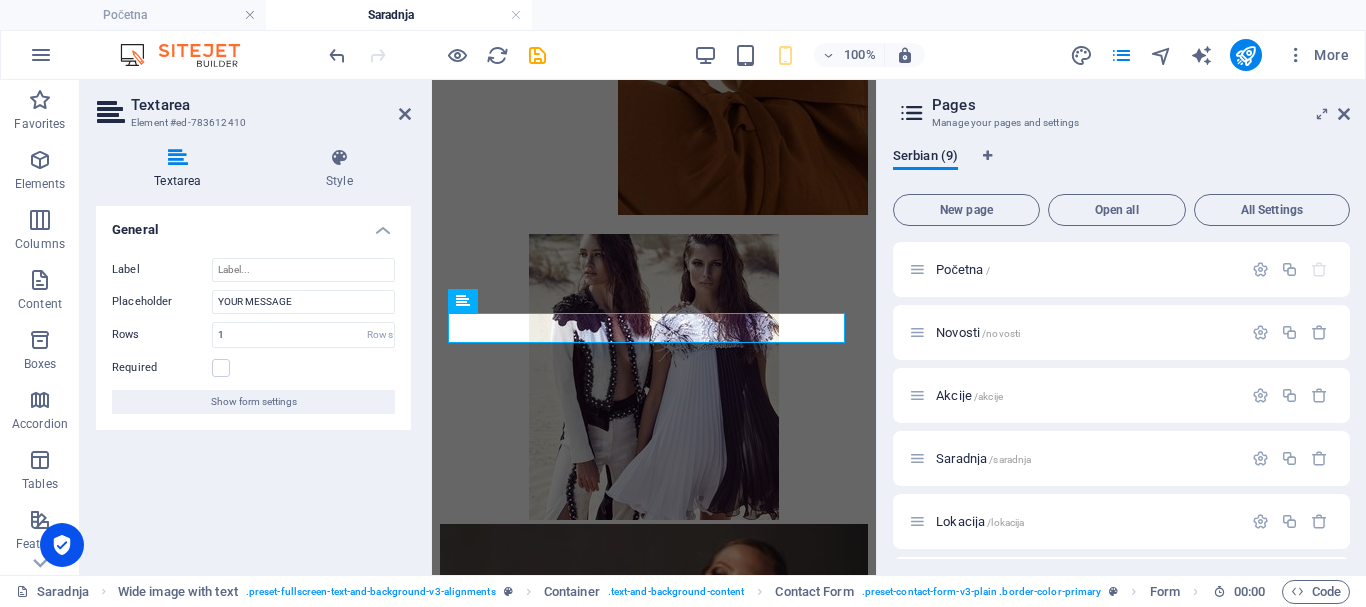 scroll, scrollTop: 2267, scrollLeft: 0, axis: vertical 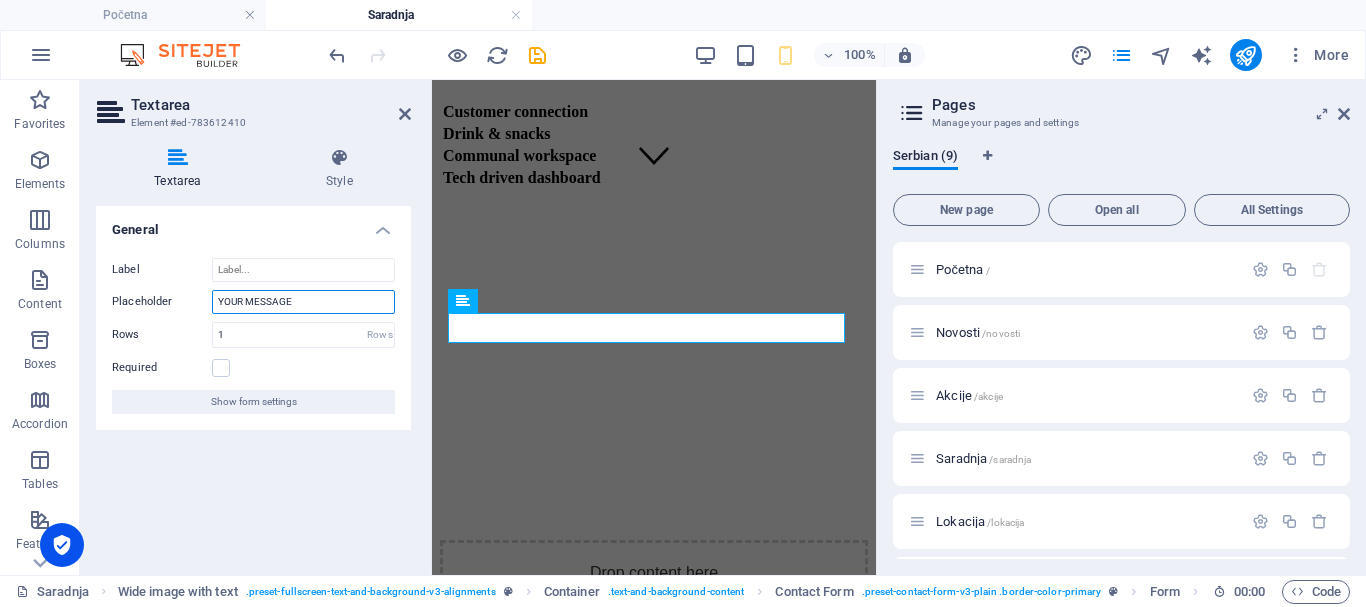 drag, startPoint x: 305, startPoint y: 304, endPoint x: 204, endPoint y: 301, distance: 101.04455 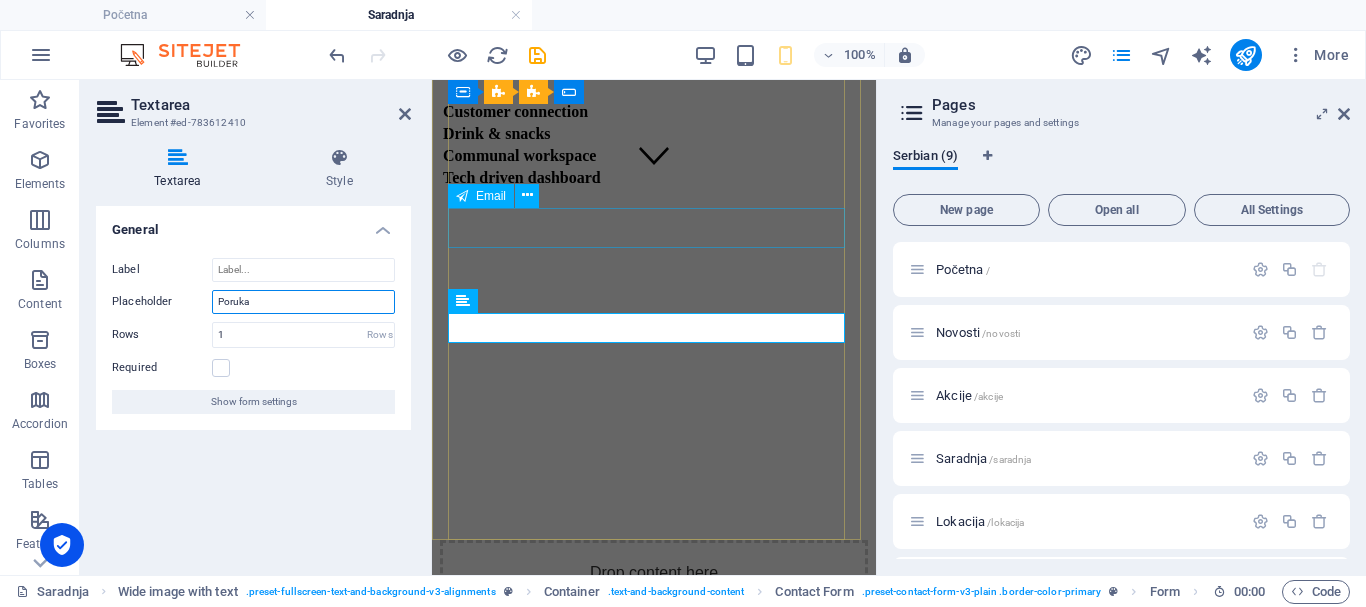 type on "Poruka" 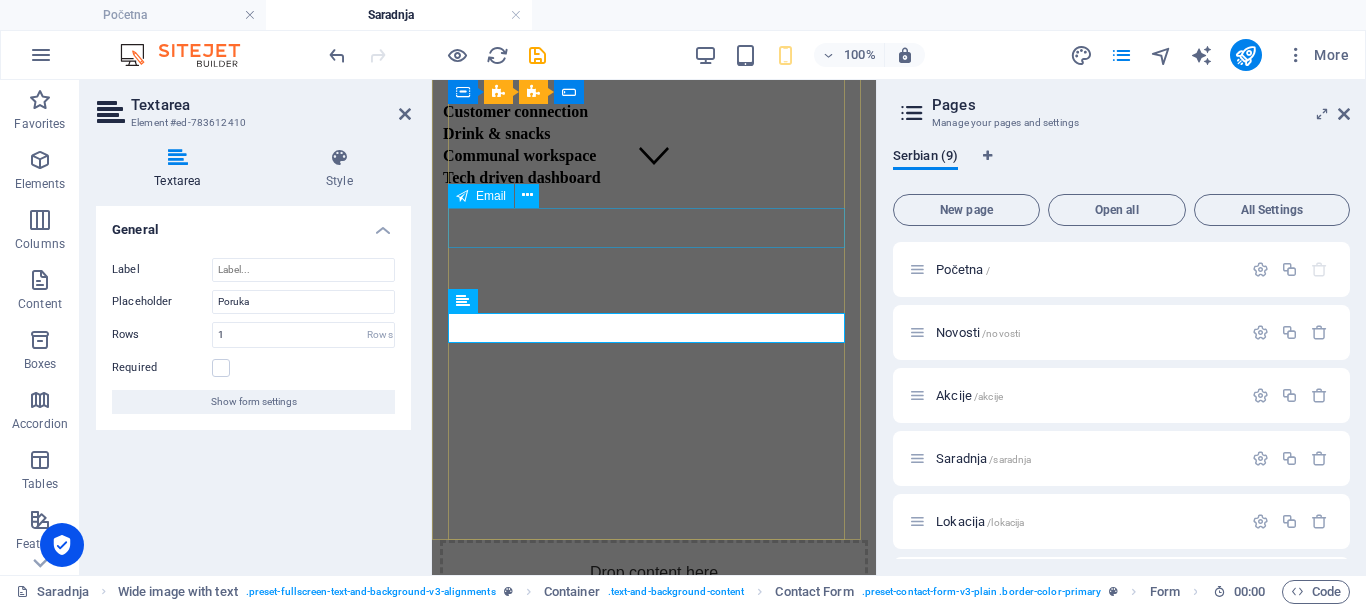 click at bounding box center [654, 843] 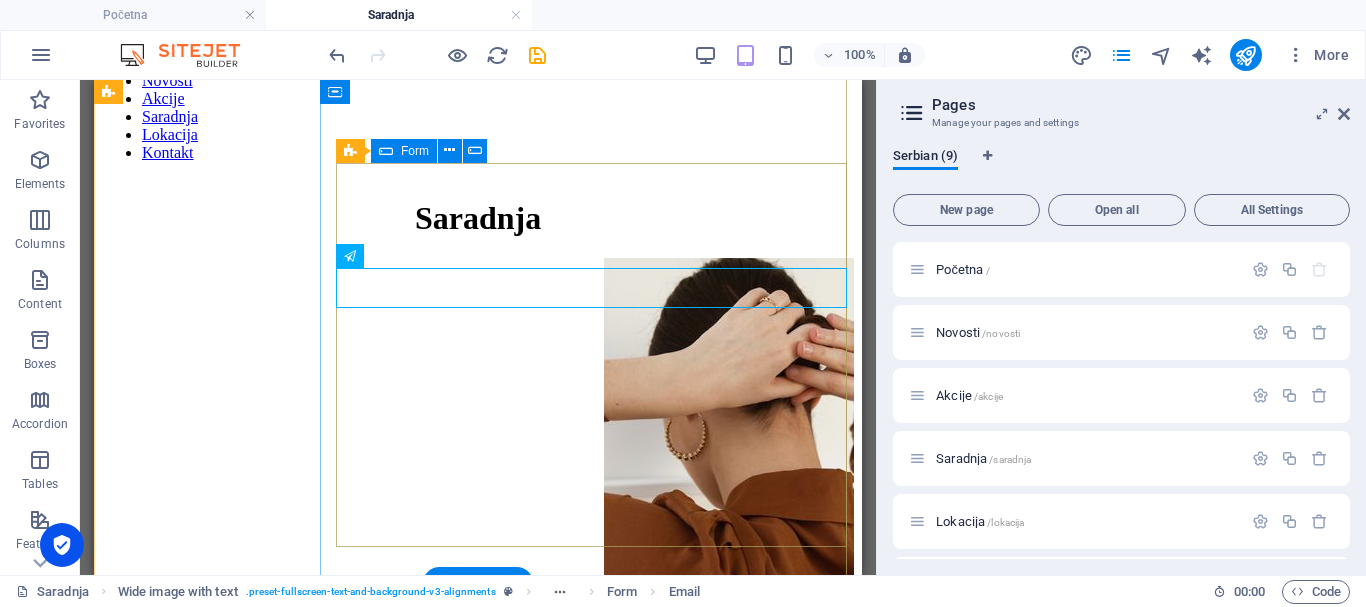 scroll, scrollTop: 1189, scrollLeft: 0, axis: vertical 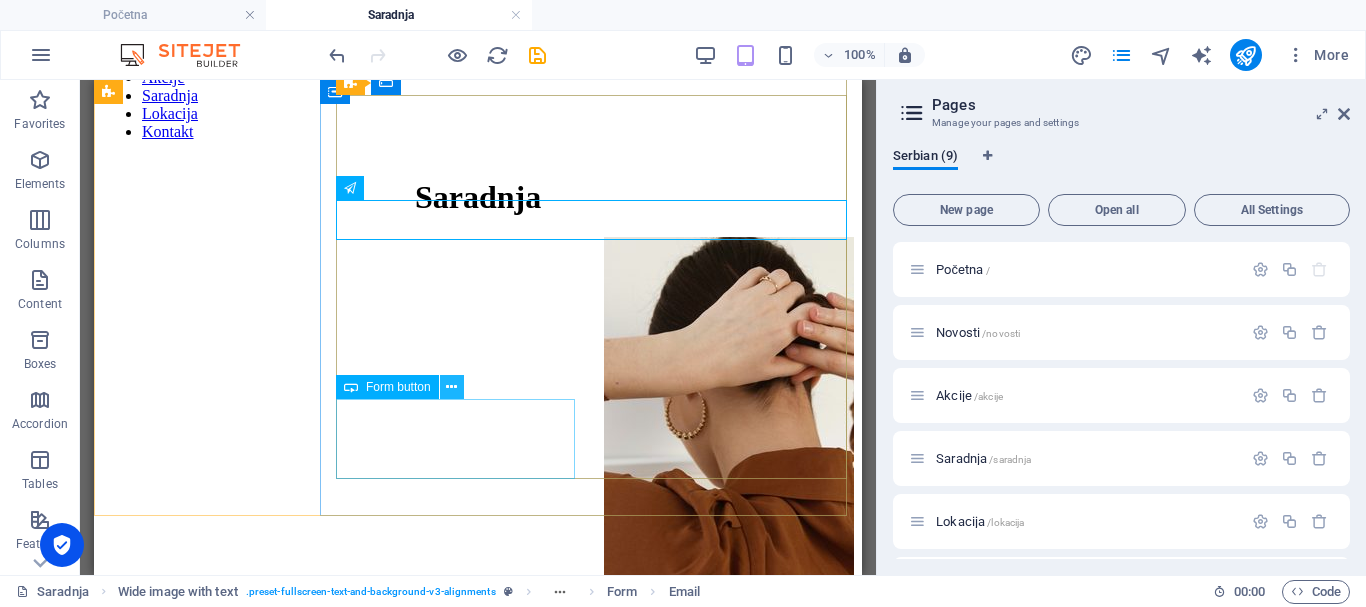 click at bounding box center (451, 387) 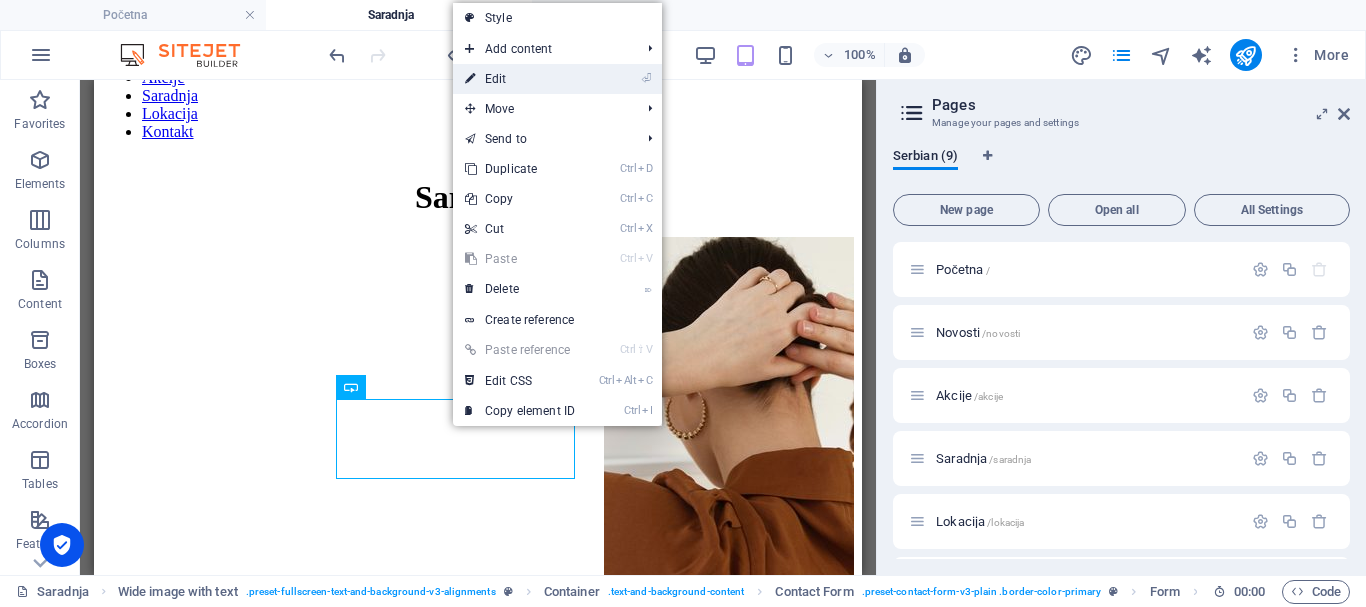 click on "⏎  Edit" at bounding box center (520, 79) 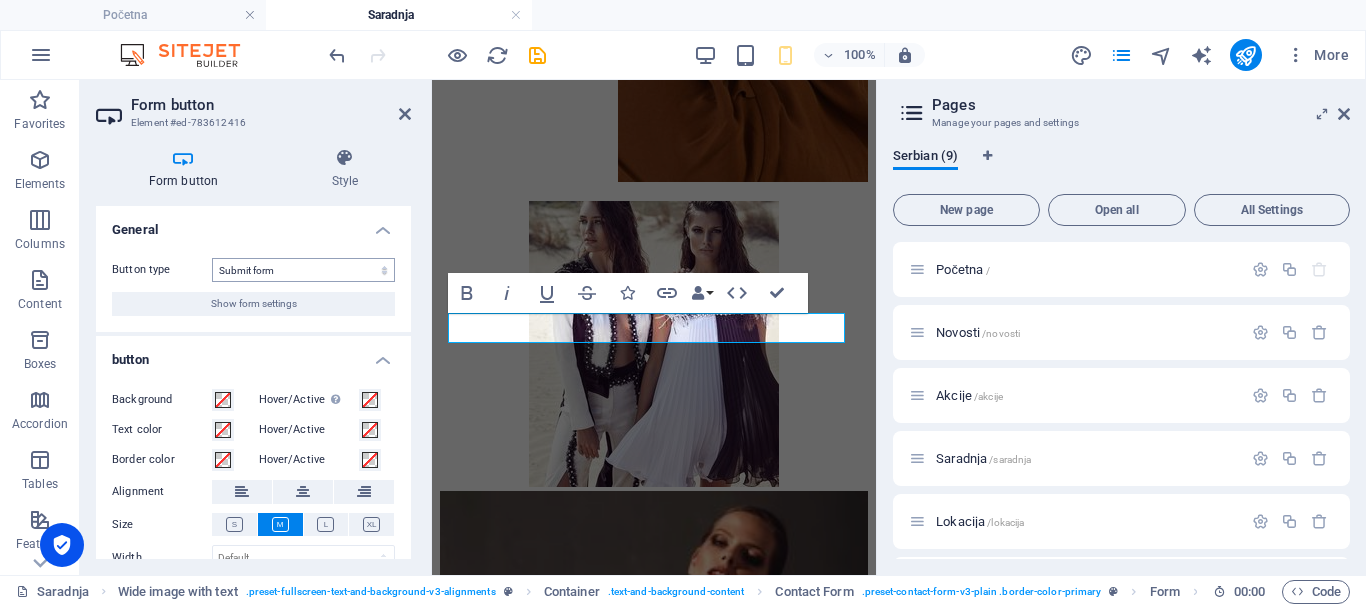 scroll, scrollTop: 2362, scrollLeft: 0, axis: vertical 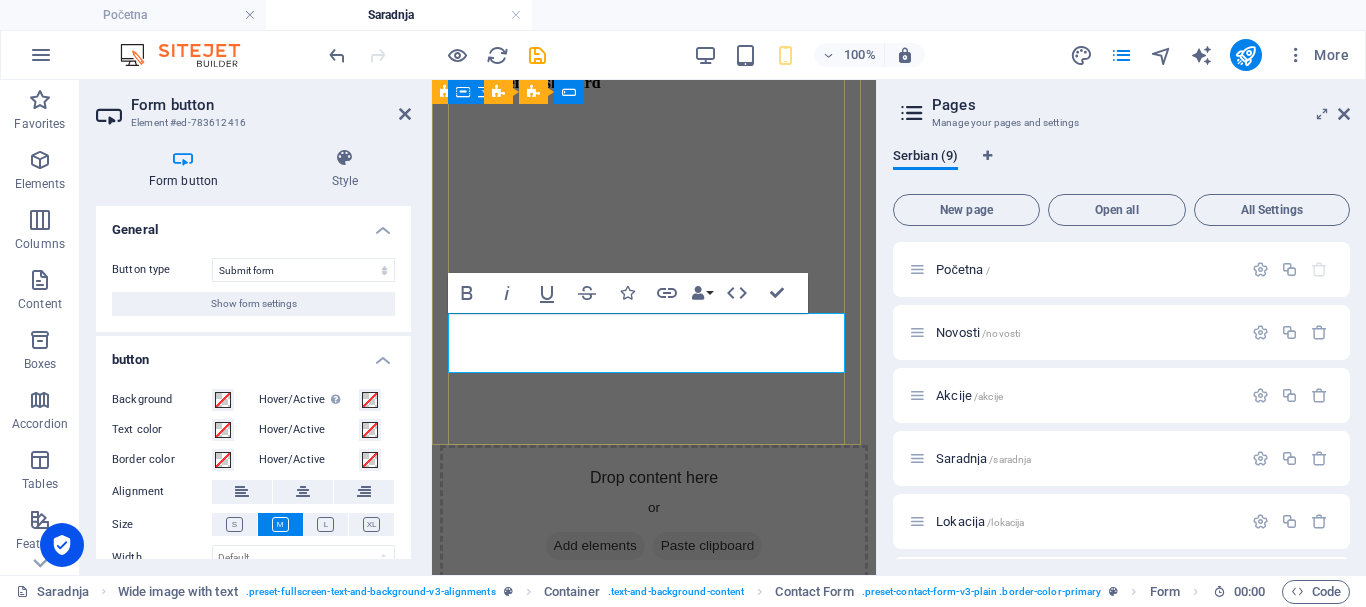 click on "Apply now" at bounding box center (489, 813) 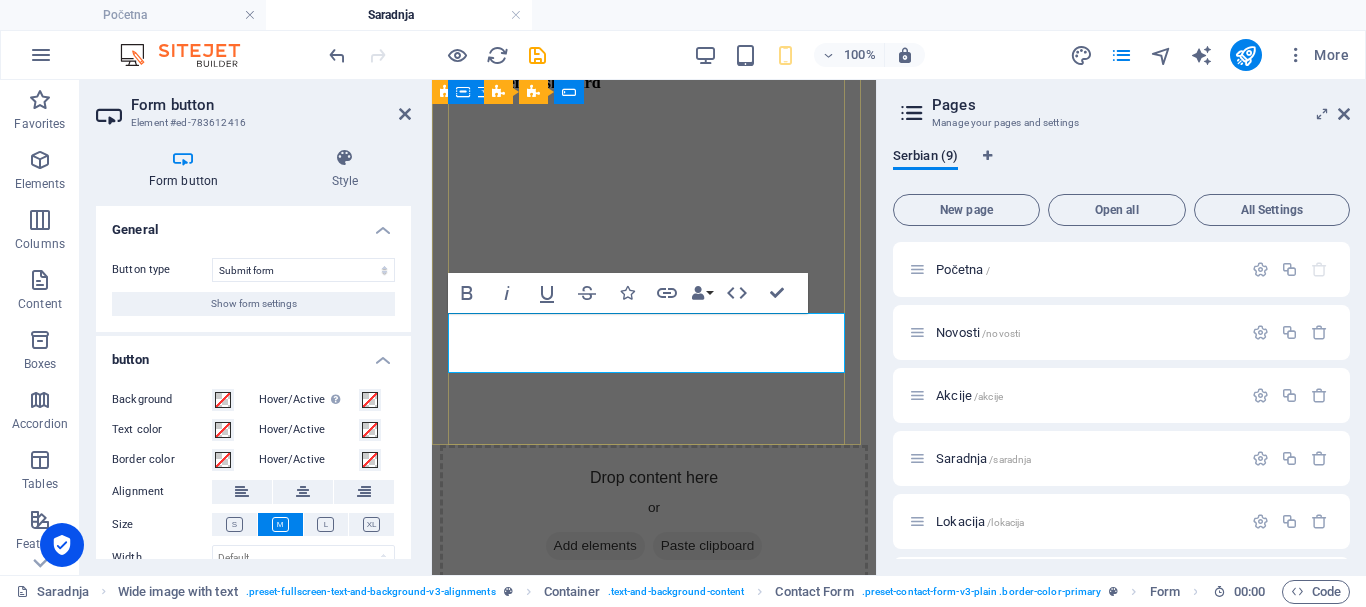 type on "Submit" 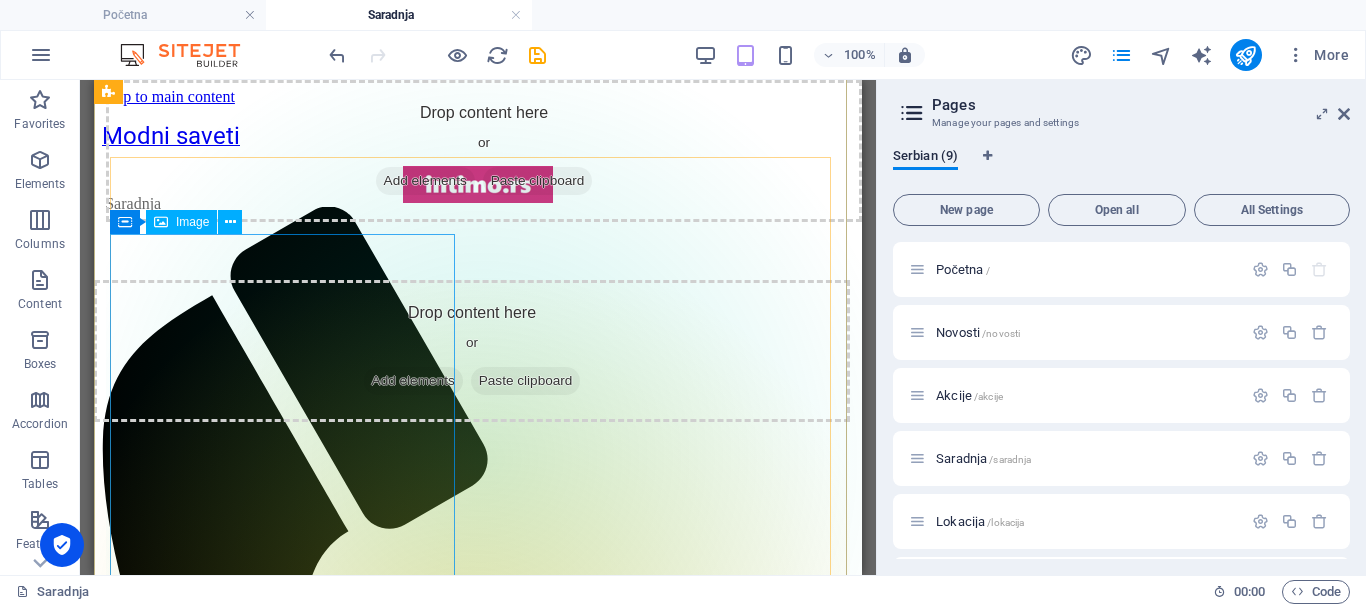 scroll, scrollTop: 200, scrollLeft: 0, axis: vertical 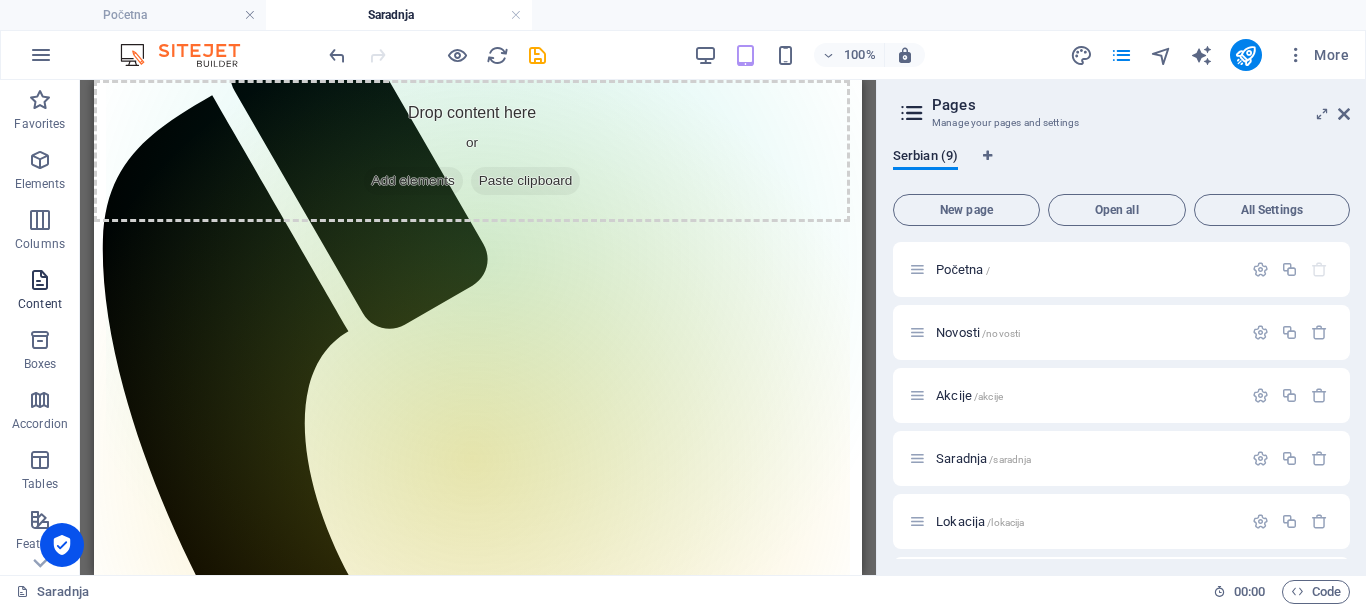 click at bounding box center (40, 280) 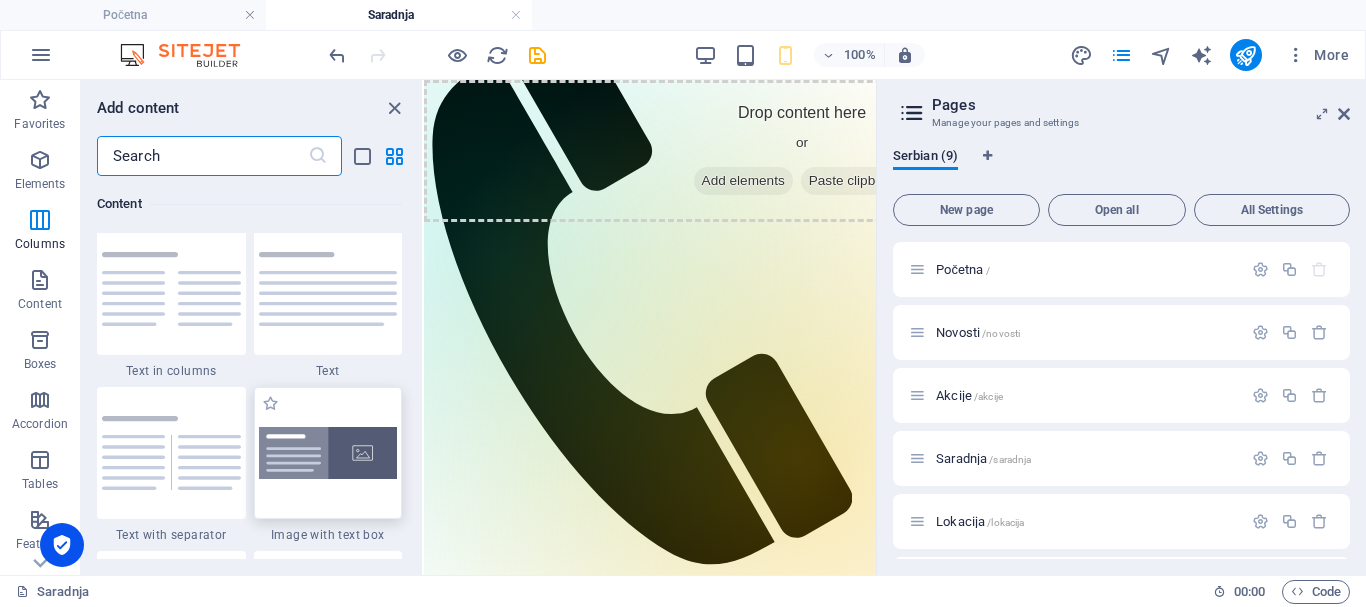 scroll, scrollTop: 3399, scrollLeft: 0, axis: vertical 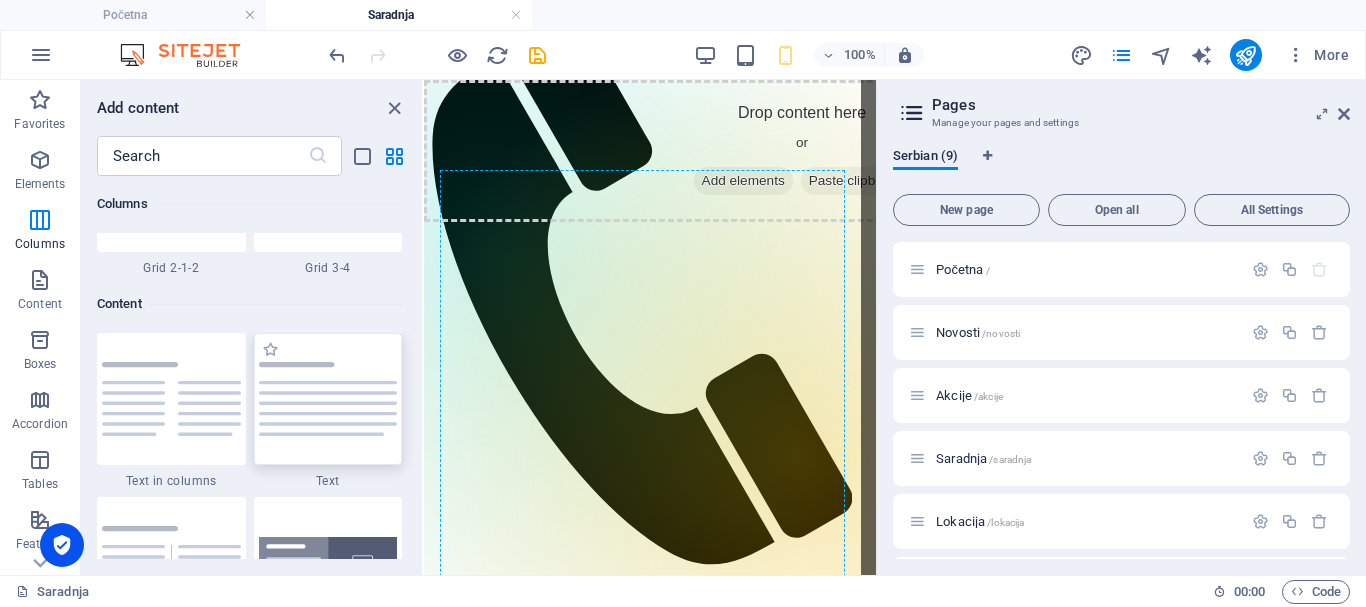 click at bounding box center [328, 399] 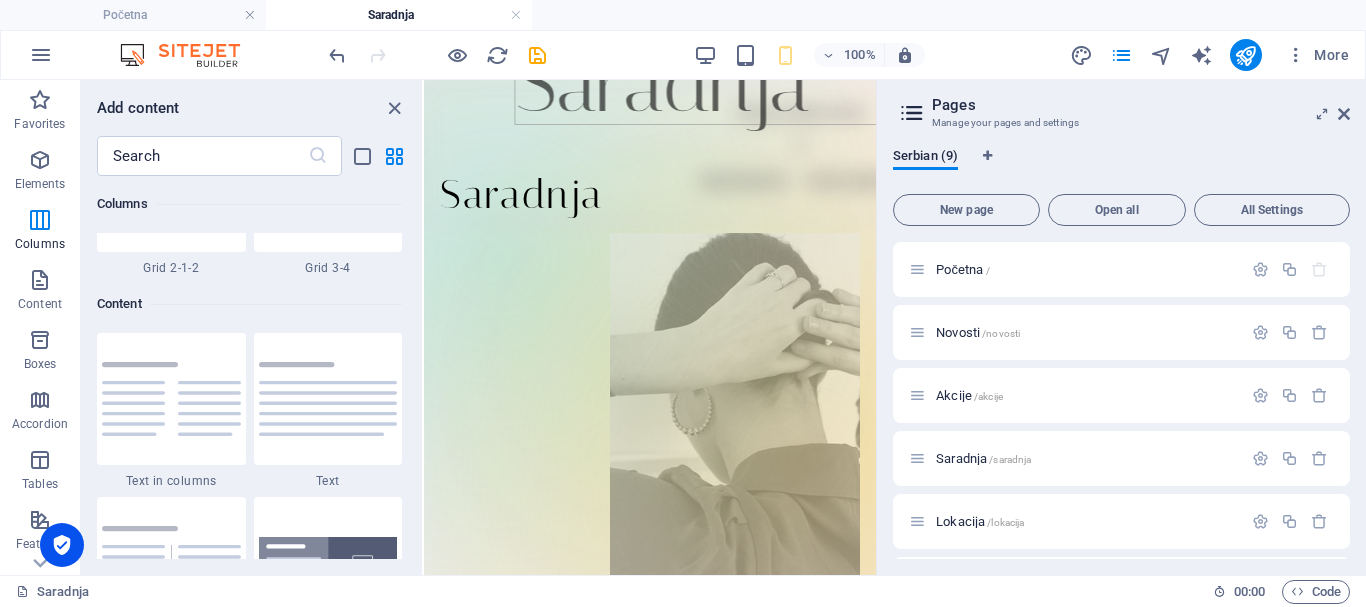 click at bounding box center [650, 420] 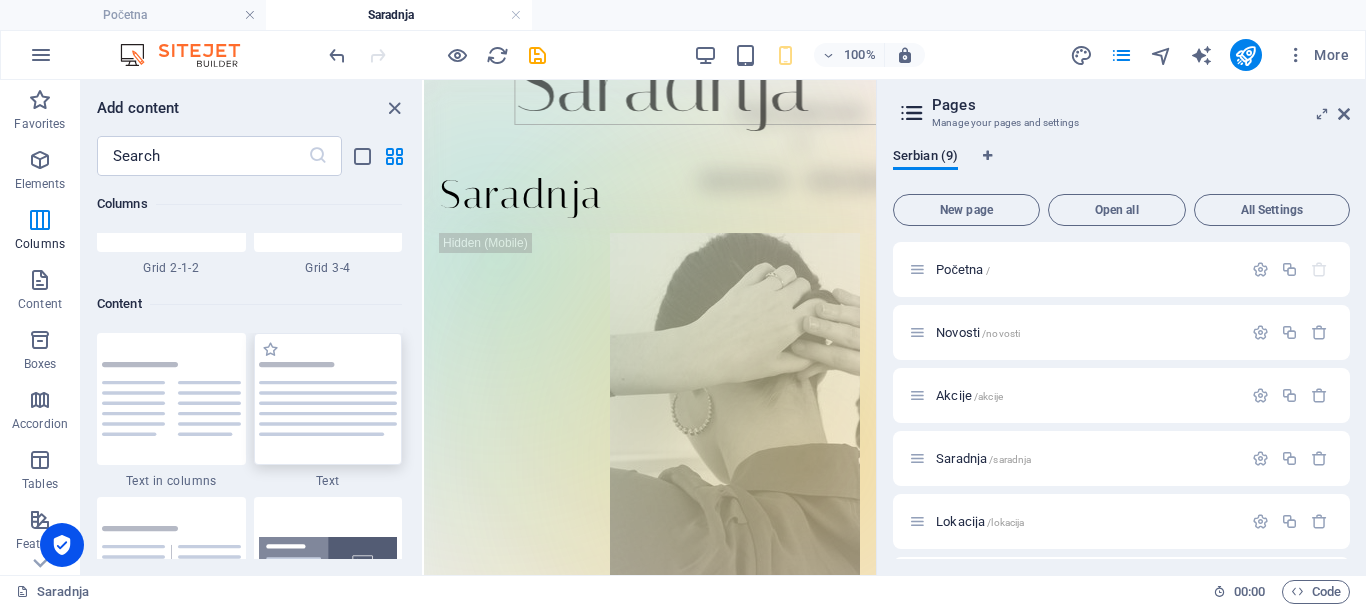 click at bounding box center [328, 399] 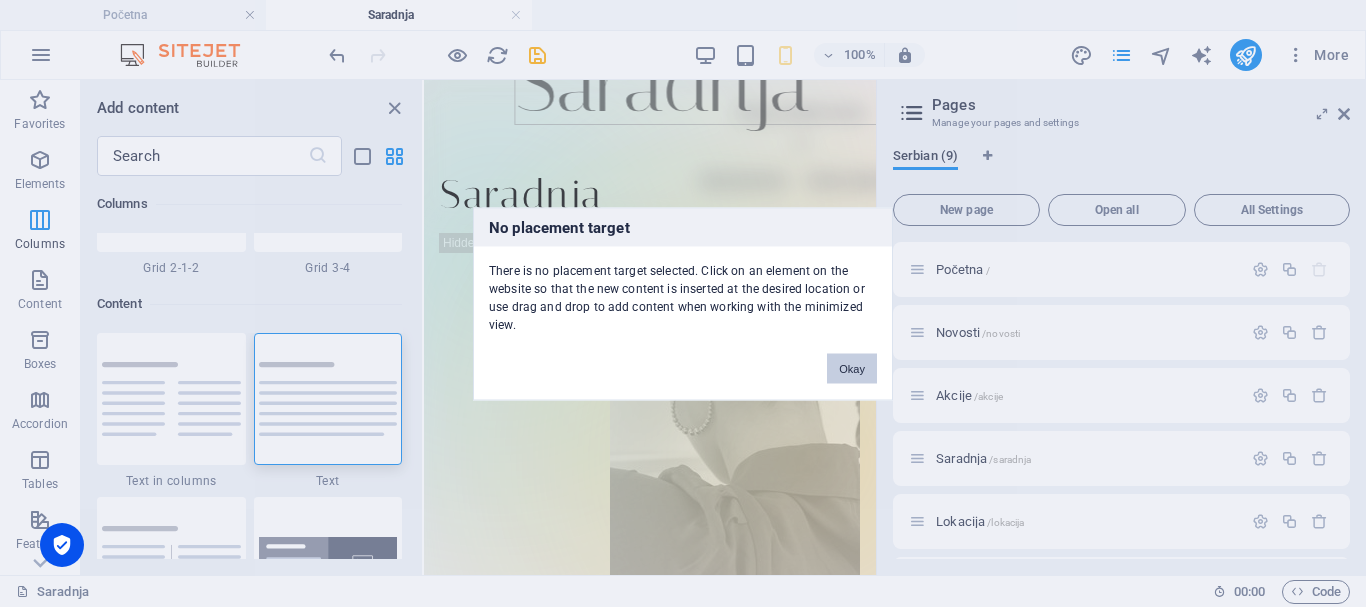 click on "Okay" at bounding box center (852, 368) 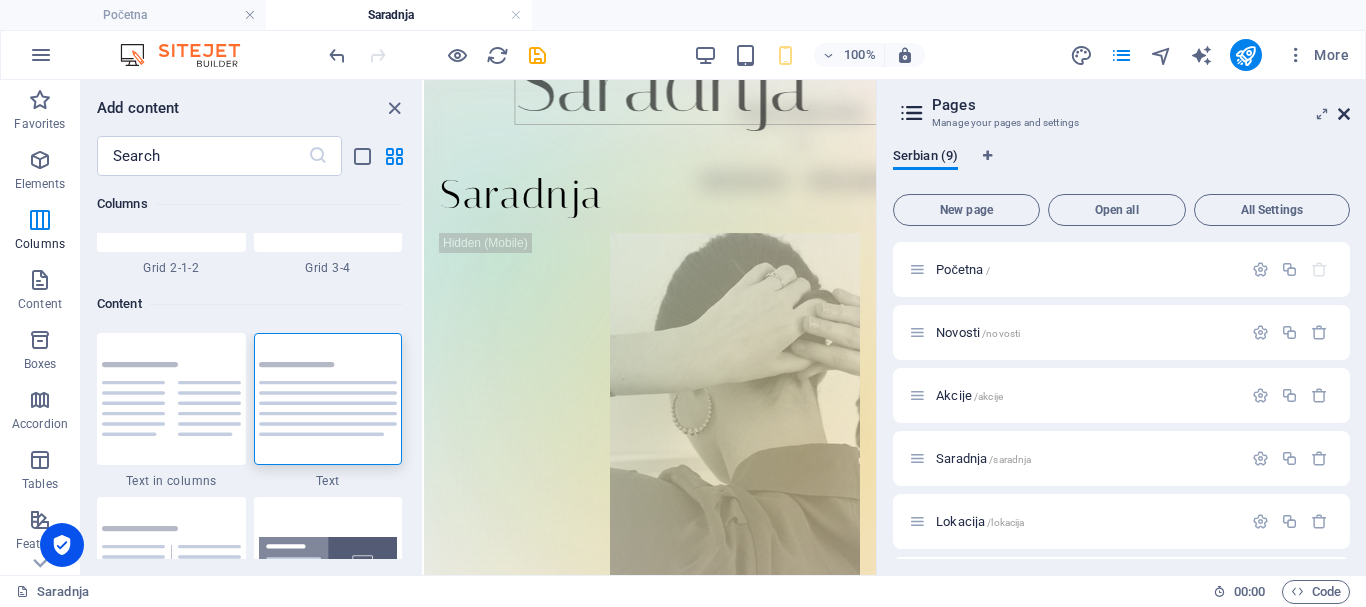 click at bounding box center [1344, 114] 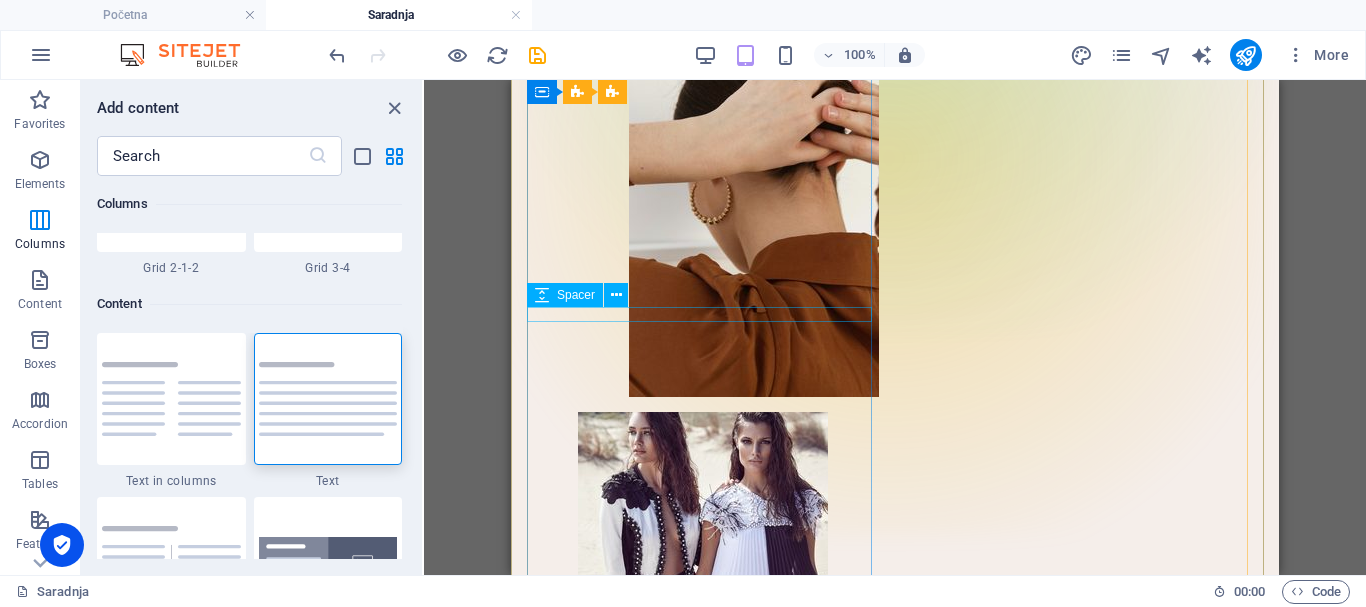 scroll, scrollTop: 600, scrollLeft: 0, axis: vertical 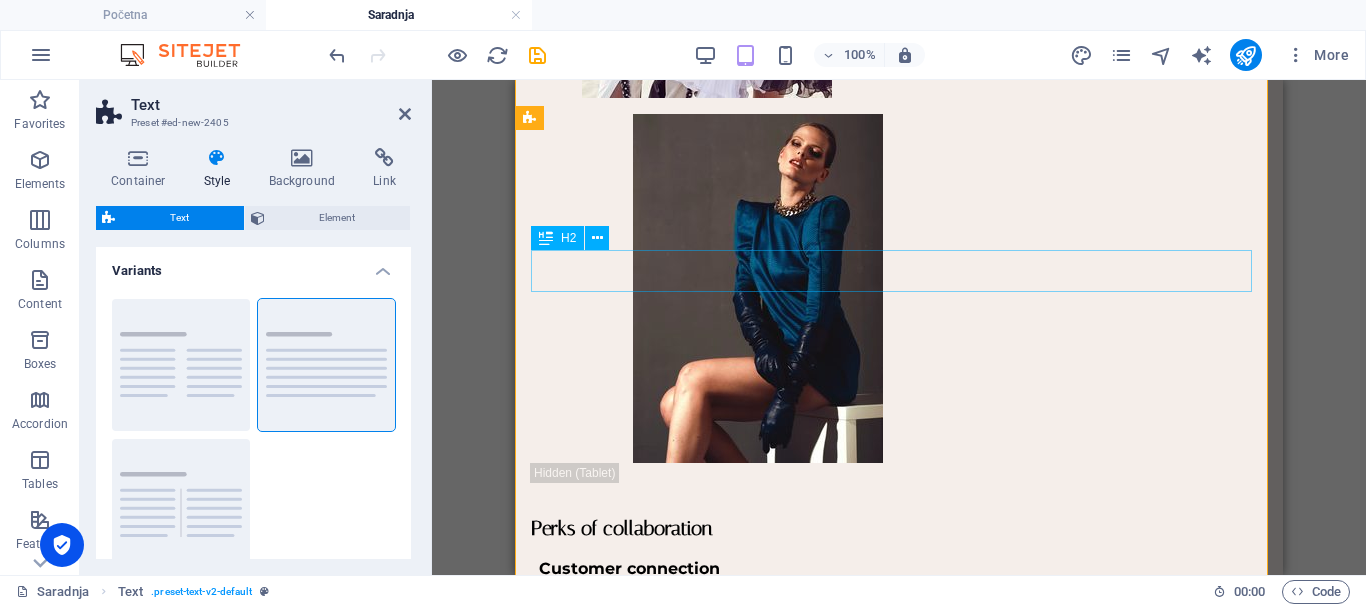 click on "Headline" at bounding box center (899, 1018) 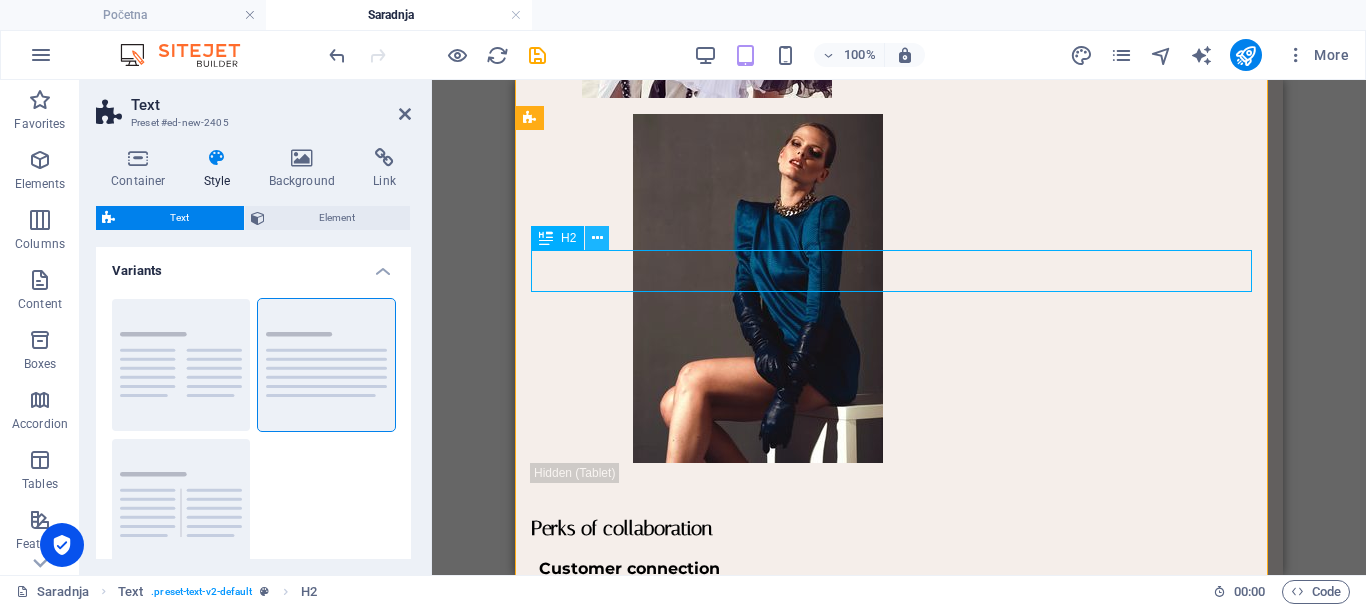 click at bounding box center [597, 238] 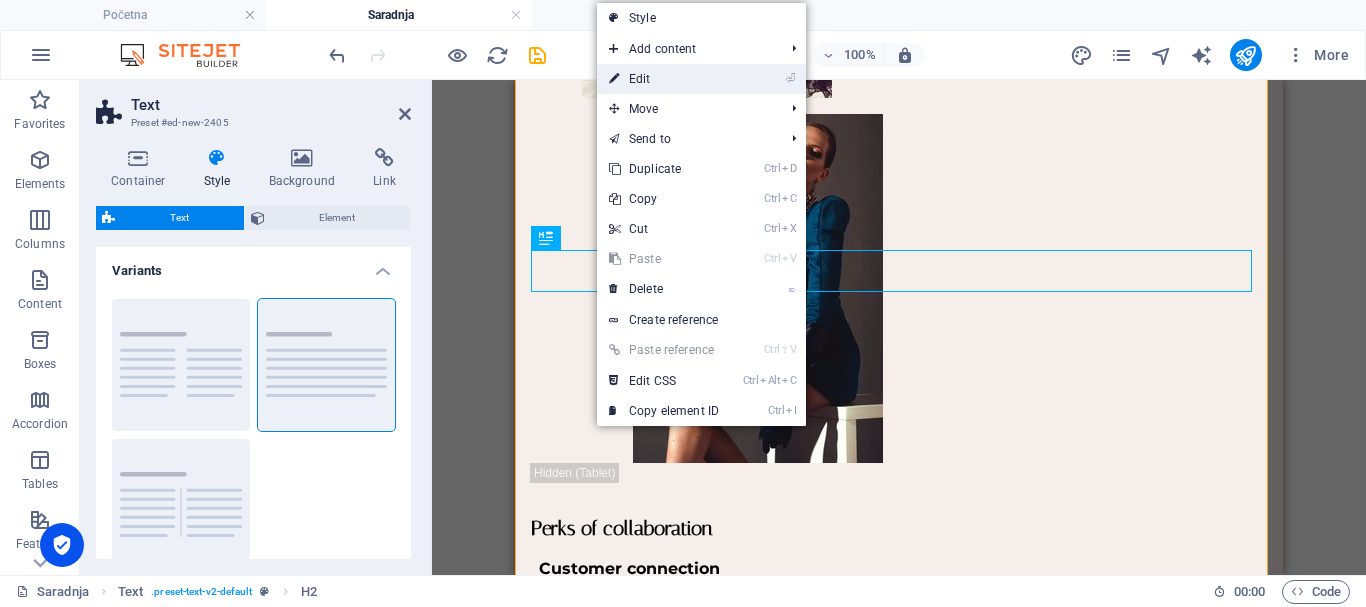 click on "⏎  Edit" at bounding box center [664, 79] 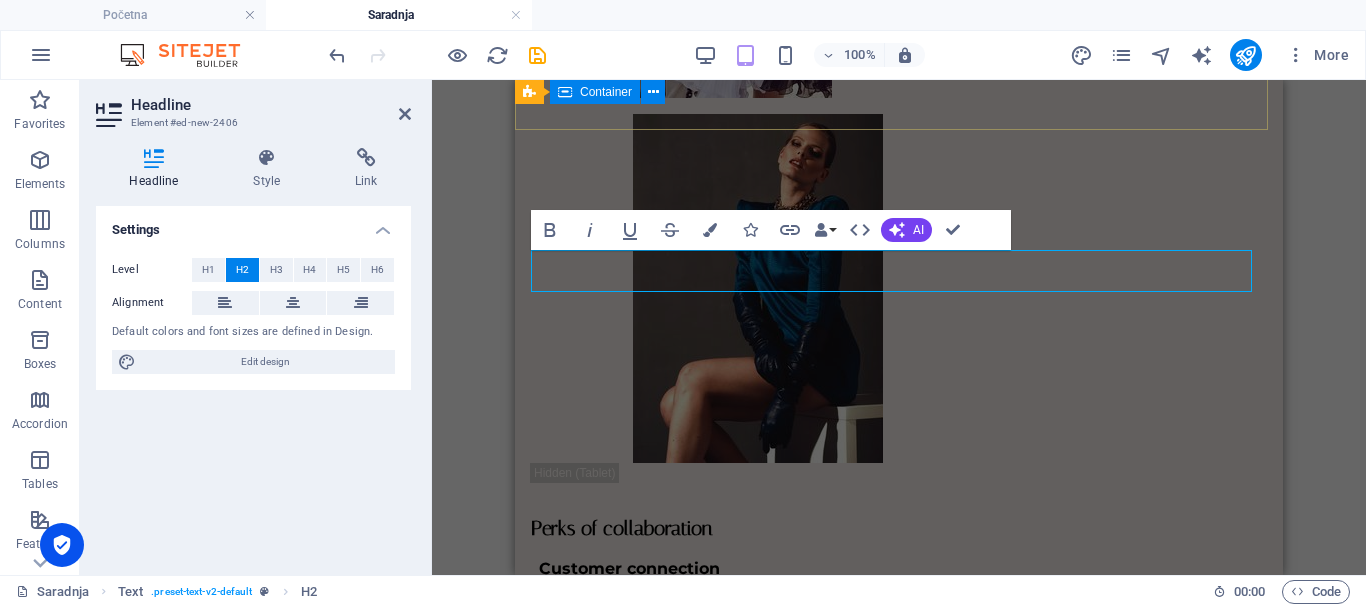 click on "Headline" at bounding box center (899, 1018) 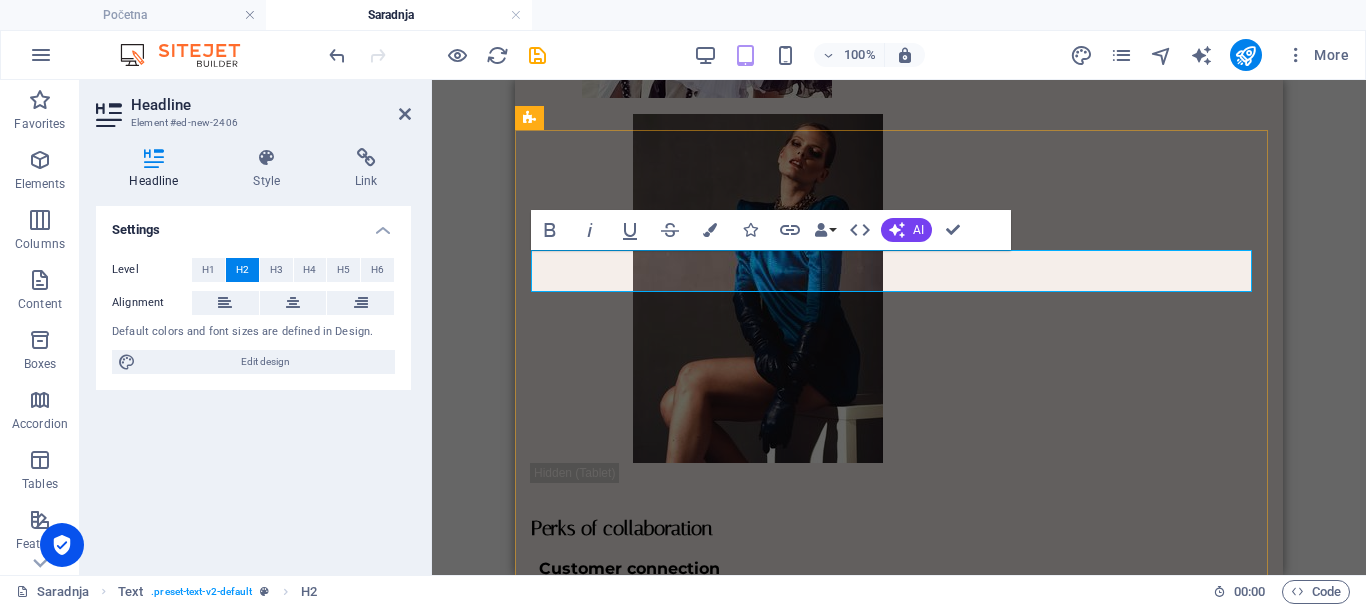 click on "Headline" at bounding box center (899, 1018) 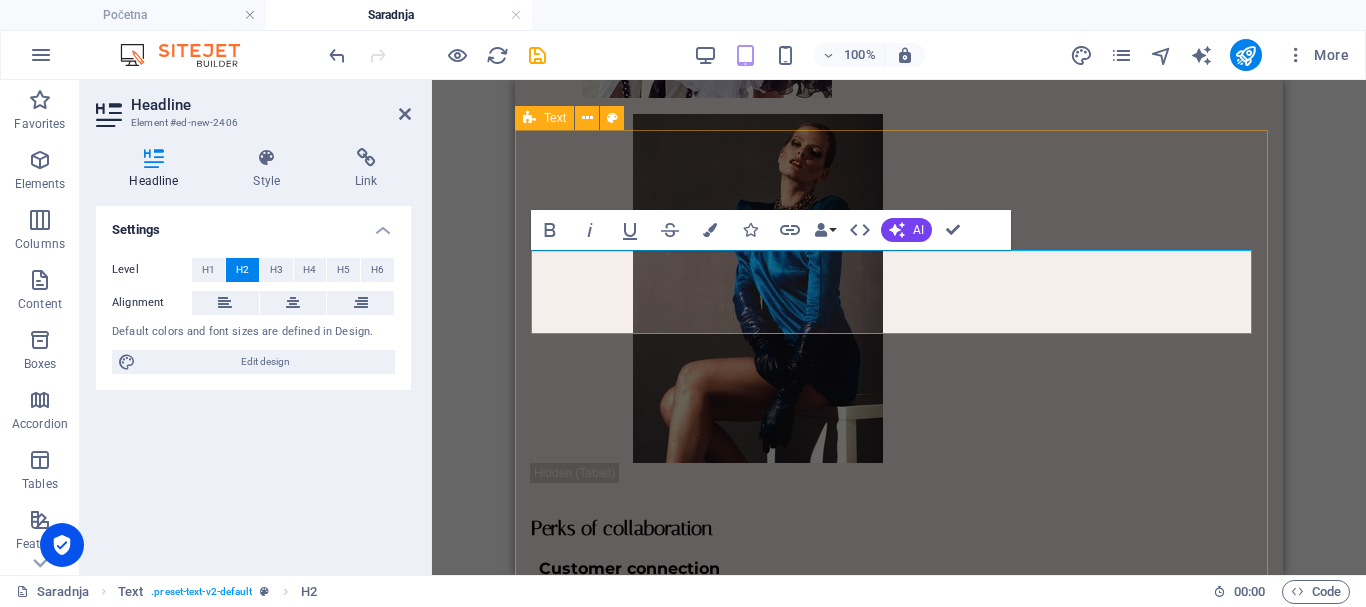 drag, startPoint x: 1050, startPoint y: 219, endPoint x: 1233, endPoint y: 221, distance: 183.01093 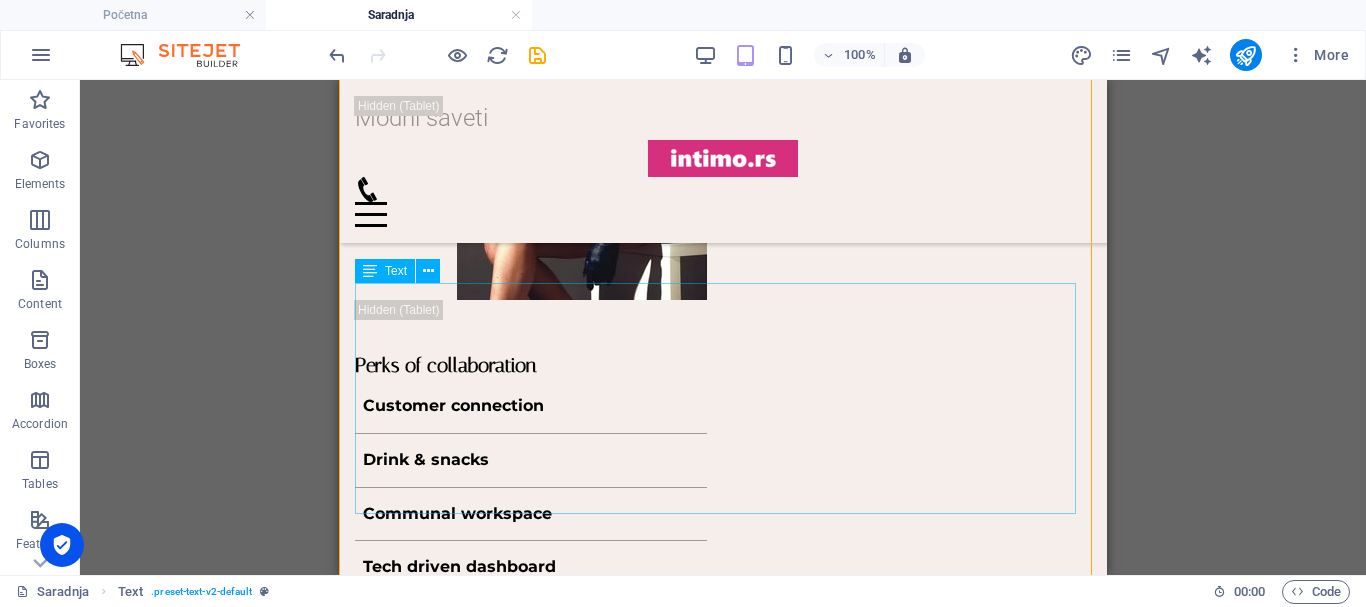 scroll, scrollTop: 1200, scrollLeft: 0, axis: vertical 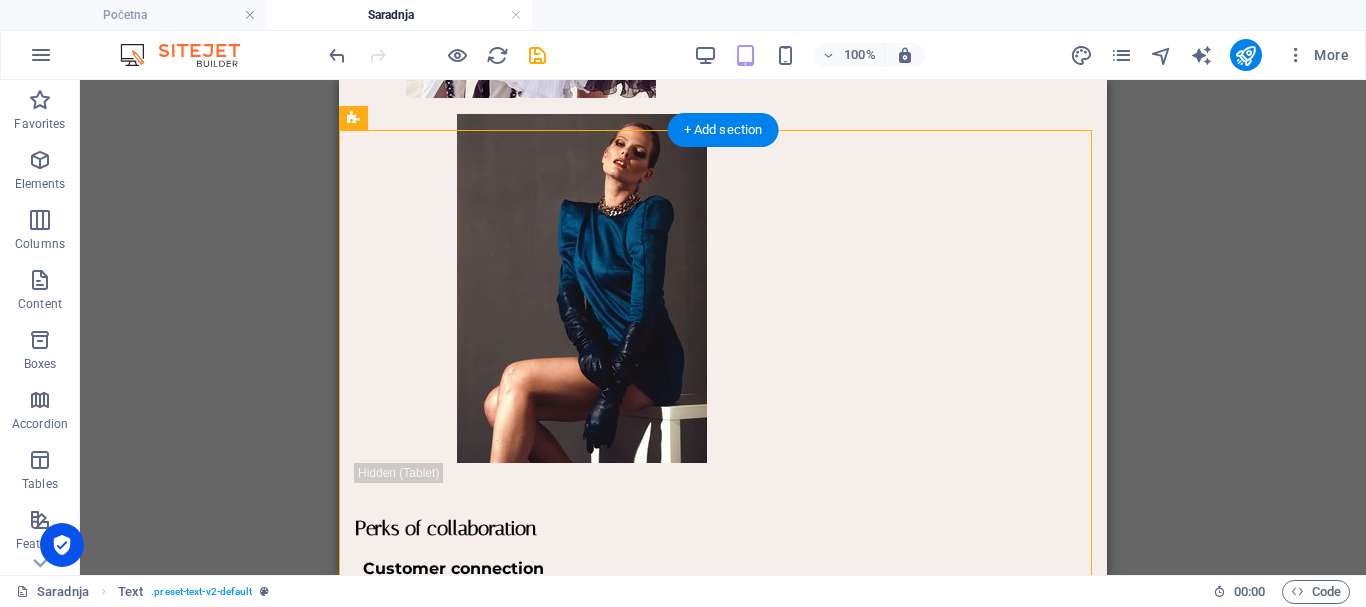 click on "Volite modu, trendove i imate šta da kažete? Iskoristite priliku da  besplatno objavite svoj autorski članak  na našem blogu i promovišete svoj  brend, posao ili ideju ! Zašto da pišete za nas? Objavljivanje članaka je odličan način da: ✅  Povećate vidljivost  svog [PERSON_NAME], sajta ili usluga ✅  Izgradite autoritet  u svojoj oblasti kroz kvalitetan sadržaj ✅  Unapredite SEO  kroz relevantne backlinkove ✅  Pokažete svoje znanje i stil pisanja ✅  Privučete nove pratioce i kupce Šta prihvatamo? Ukoliko pišete o modi, lepoti, stilu života, ličnom razvoju, preduzetništvu ili srodnim temama – pozivamo vas da pošaljete:      •      Članak  (700–1000 reči), originalan i neobjavljen      •      Kratku biografiju  autora      •      [PERSON_NAME] fotografiju  visoke rezolucije      •      Prateće slike, grafikone ili dijagrame , ako ih imate (takođe visoke rezolucije) 📌 Napomena: Umesto fusnota i referenci, molimo vas da koristite       •" at bounding box center (723, 1482) 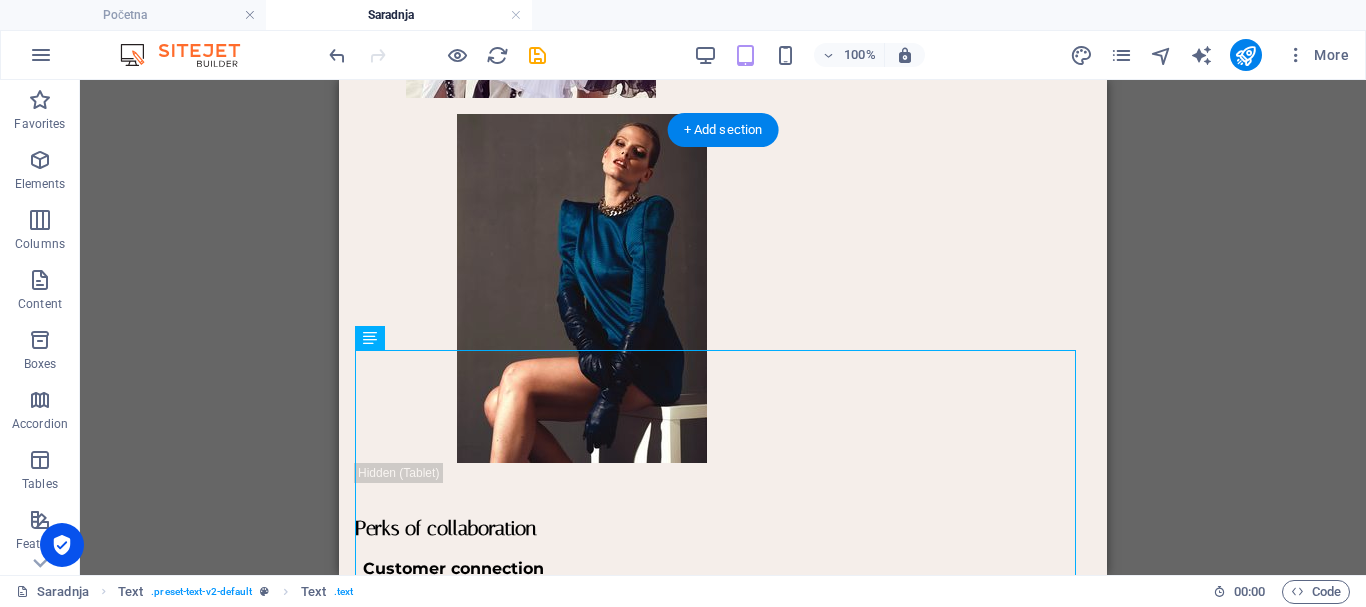 click at bounding box center [370, 338] 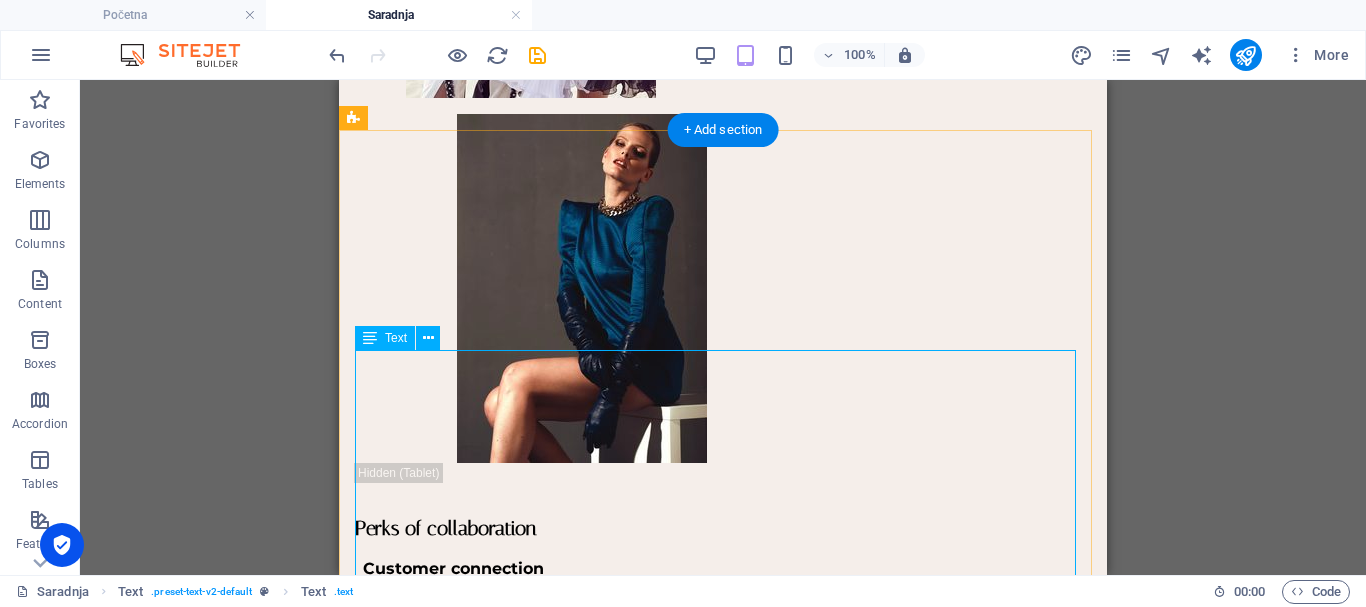 click on "Volite modu, trendove i imate šta da kažete? Iskoristite priliku da  besplatno objavite svoj autorski članak  na našem blogu i promovišete svoj  brend, posao ili ideju ! Zašto da pišete za nas? Objavljivanje članaka je odličan način da: ✅  Povećate vidljivost  svog [PERSON_NAME], sajta ili usluga ✅  Izgradite autoritet  u svojoj oblasti kroz kvalitetan sadržaj ✅  Unapredite SEO  kroz relevantne backlinkove ✅  Pokažete svoje znanje i stil pisanja ✅  Privučete nove pratioce i kupce Šta prihvatamo? Ukoliko pišete o modi, lepoti, stilu života, ličnom razvoju, preduzetništvu ili srodnim temama – pozivamo vas da pošaljete:      •      Članak  (700–1000 reči), originalan i neobjavljen      •      Kratku biografiju  autora      •      [PERSON_NAME] fotografiju  visoke rezolucije      •      Prateće slike, grafikone ili dijagrame , ako ih imate (takođe visoke rezolucije) 📌 Napomena: Umesto fusnota i referenci, molimo vas da koristite       •" at bounding box center (723, 1482) 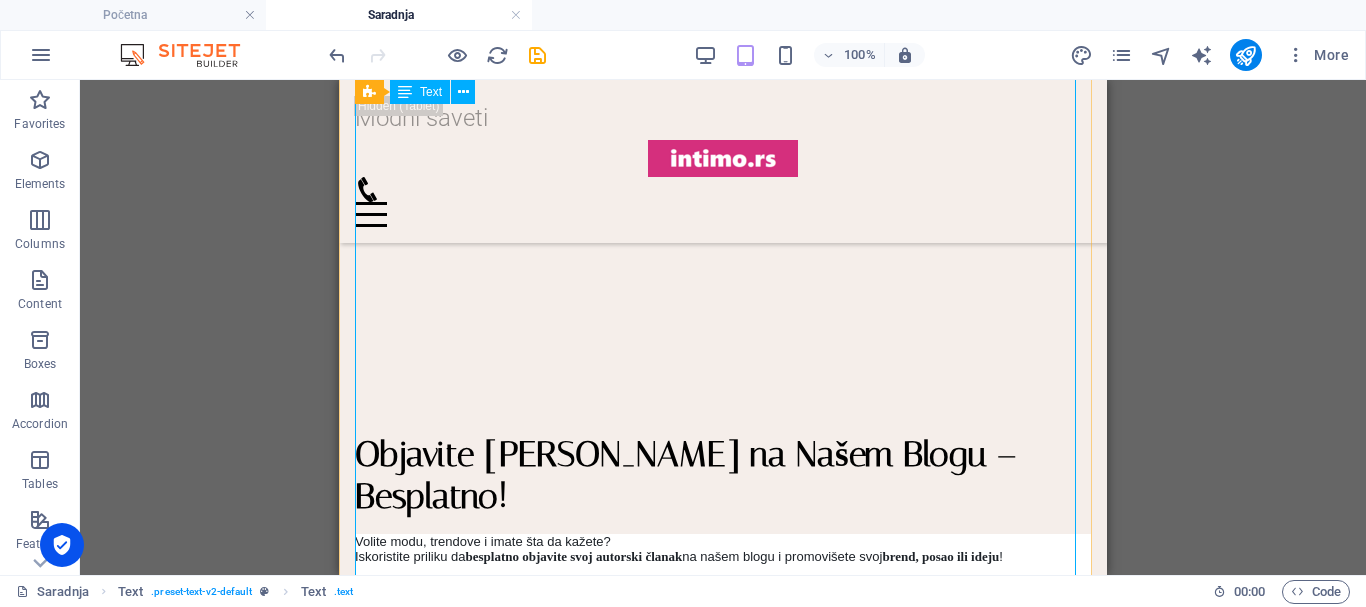 scroll, scrollTop: 1200, scrollLeft: 0, axis: vertical 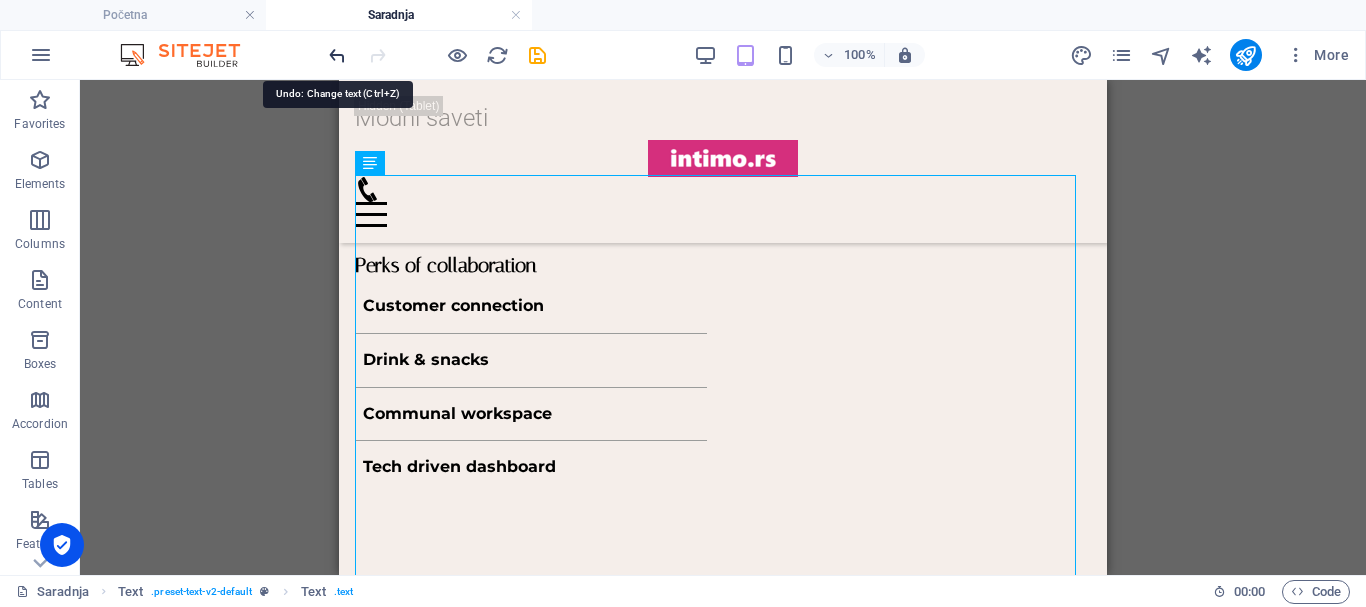 click at bounding box center (337, 55) 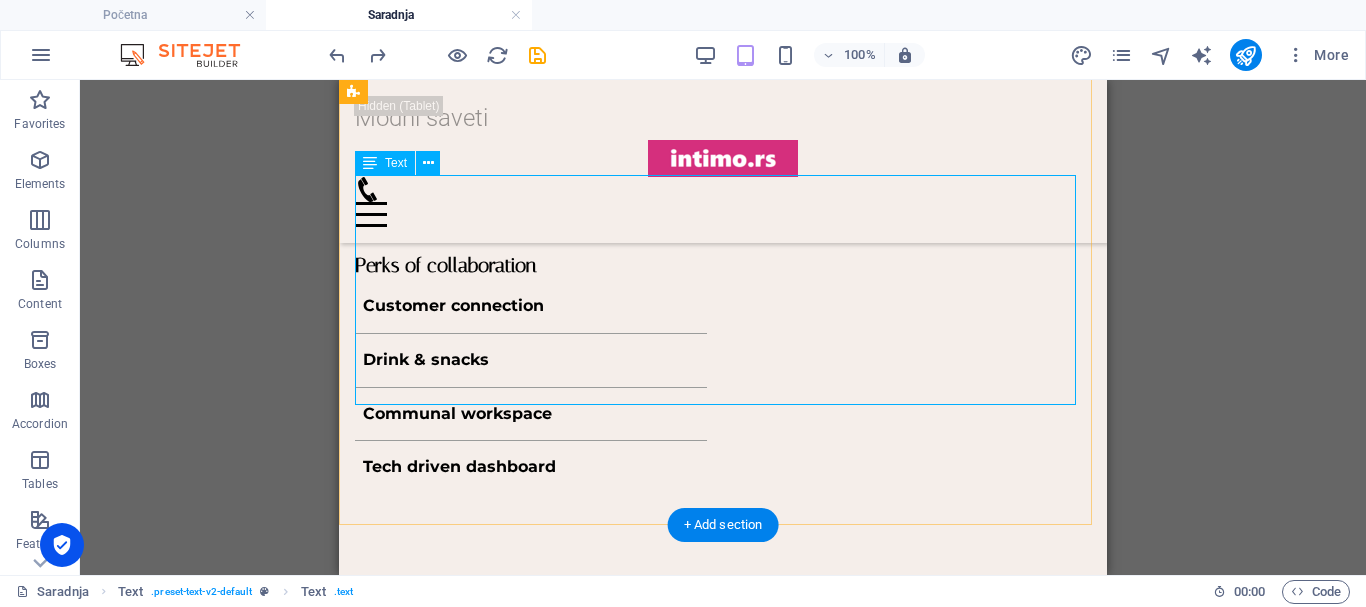 click on "Lorem ipsum dolor sitope amet, consectetur adipisicing elitip. Massumenda, dolore, cum vel modi asperiores consequatur suscipit quidem ducimus eveniet iure expedita consecteture odiogil voluptatum similique fugit voluptates atem accusamus quae quas dolorem tenetur facere tempora maiores adipisci reiciendis accusantium voluptatibus id voluptate tempore dolor harum nisi amet! Nobis, eaque. Aenean commodo ligula eget dolor. Lorem ipsum dolor sit amet, consectetuer adipiscing elit leget odiogil voluptatum similique fugit voluptates dolor. Libero assumenda, dolore, cum vel modi asperiores consequatur." at bounding box center (723, 935) 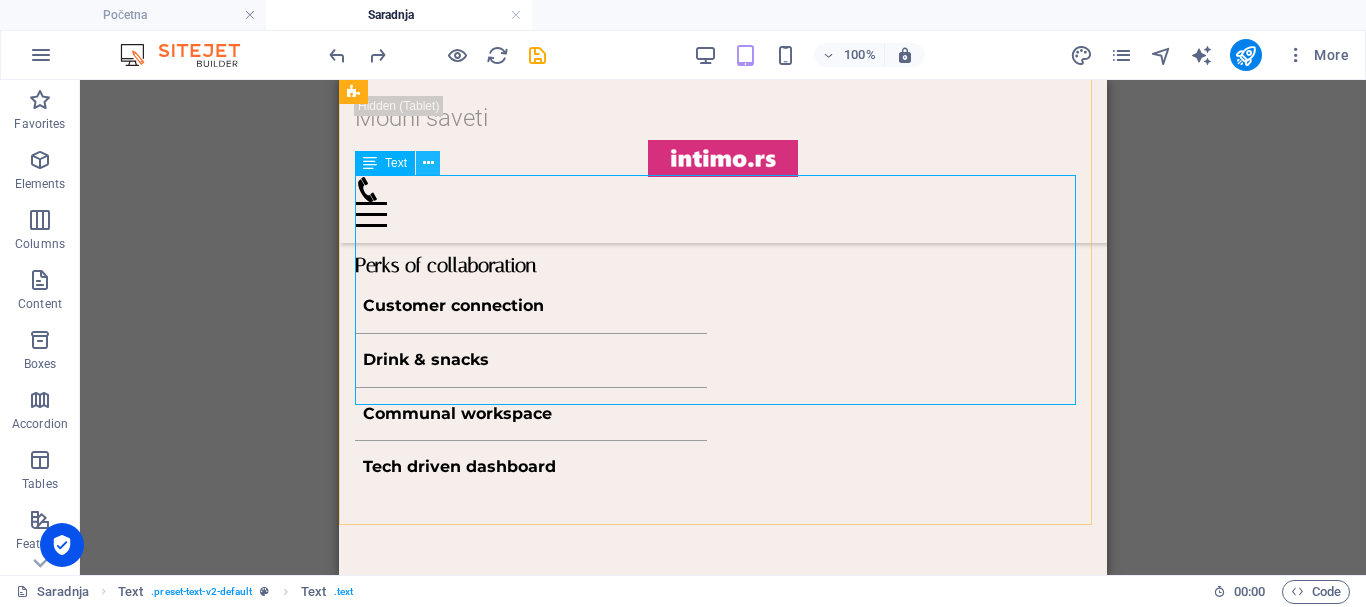 click at bounding box center [428, 163] 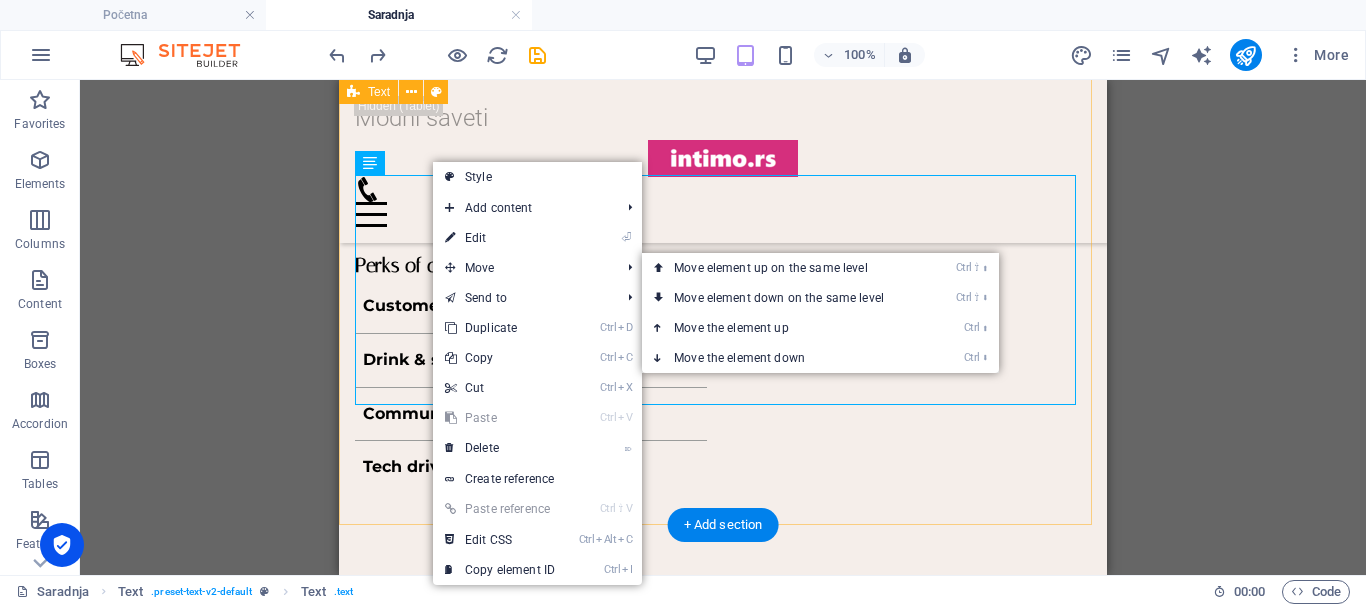 drag, startPoint x: 710, startPoint y: 469, endPoint x: 361, endPoint y: 426, distance: 351.639 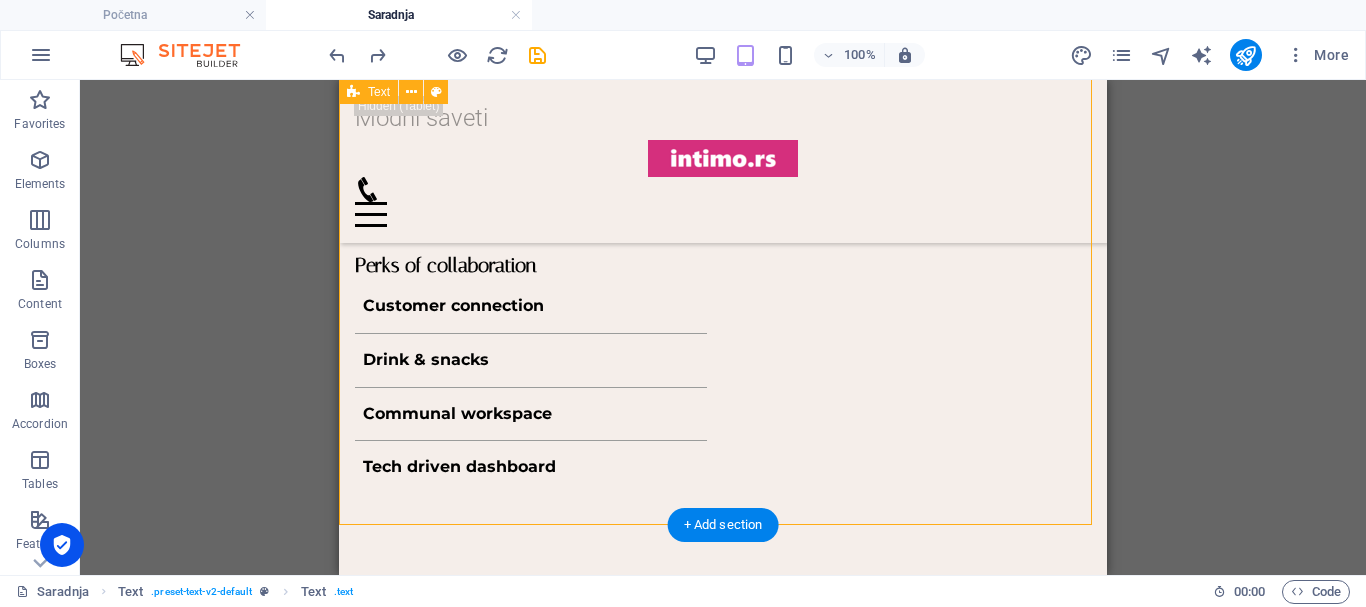 click on "Objavite Svoj Članak na Našem Blogu – Besplatno! Lorem ipsum dolor sitope amet, consectetur adipisicing elitip. Massumenda, dolore, cum vel modi asperiores consequatur suscipit quidem ducimus eveniet iure expedita consecteture odiogil voluptatum similique fugit voluptates atem accusamus quae quas dolorem tenetur facere tempora maiores adipisci reiciendis accusantium voluptatibus id voluptate tempore dolor harum nisi amet! Nobis, eaque. Aenean commodo ligula eget dolor. Lorem ipsum dolor sit amet, consectetuer adipiscing elit leget odiogil voluptatum similique fugit voluptates dolor. Libero assumenda, dolore, cum vel modi asperiores consequatur." at bounding box center (723, 885) 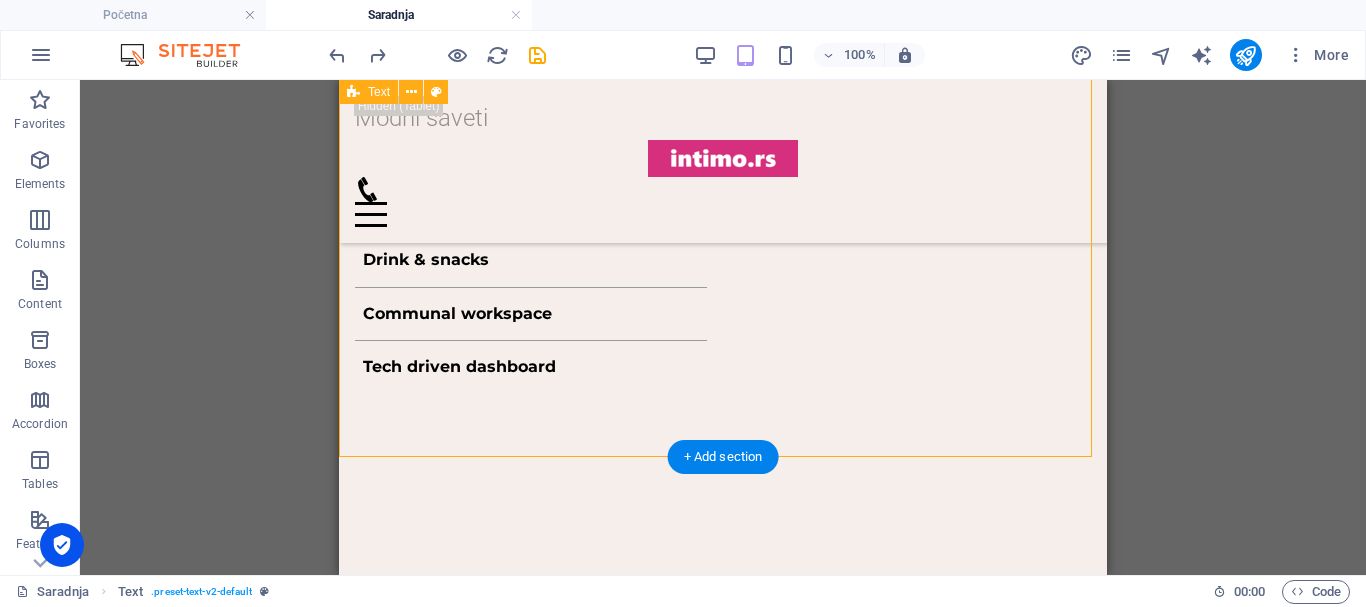 scroll, scrollTop: 1200, scrollLeft: 0, axis: vertical 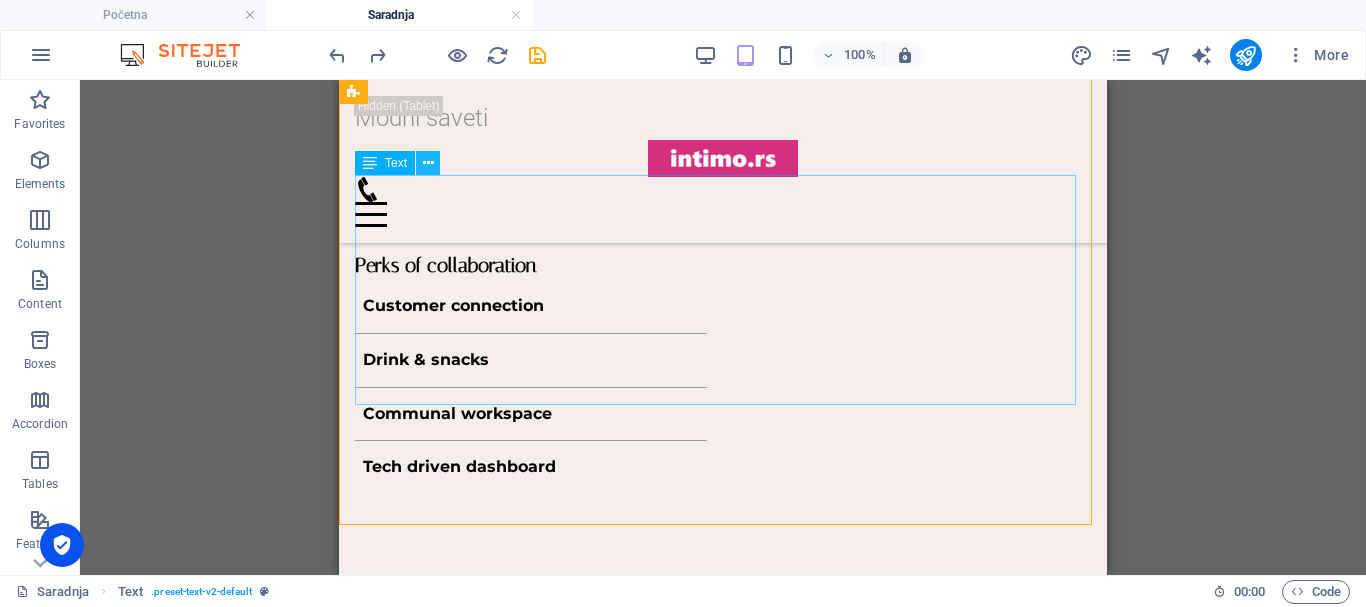 click at bounding box center [428, 163] 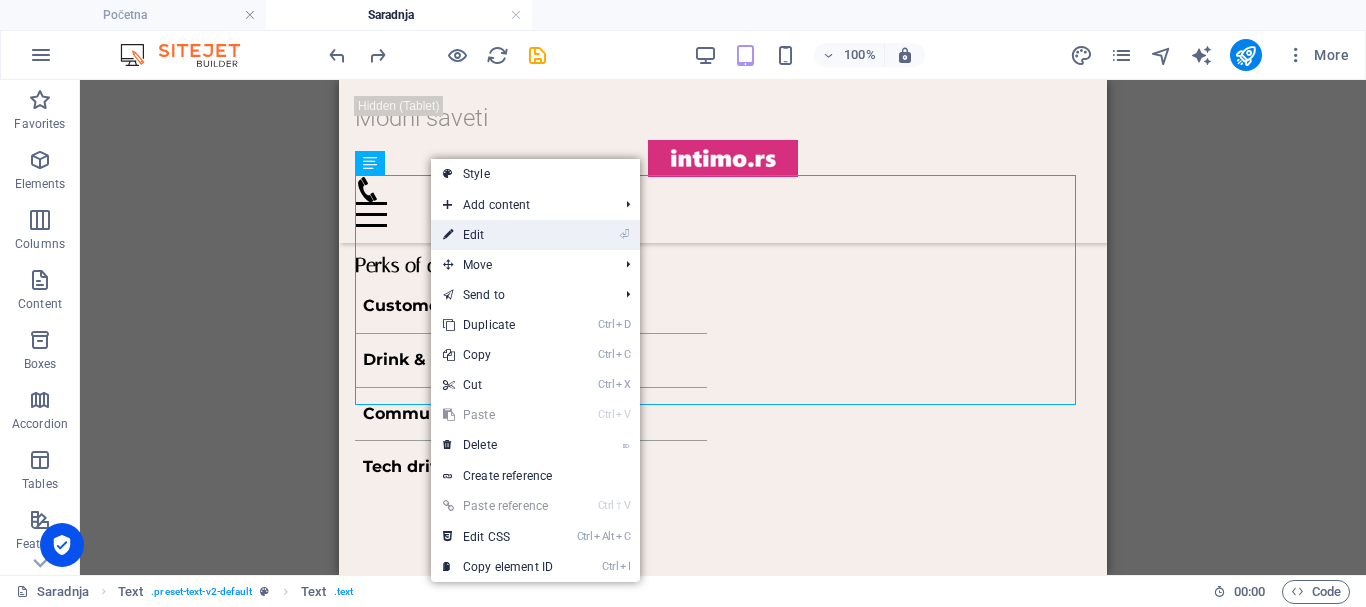 click on "⏎  Edit" at bounding box center (498, 235) 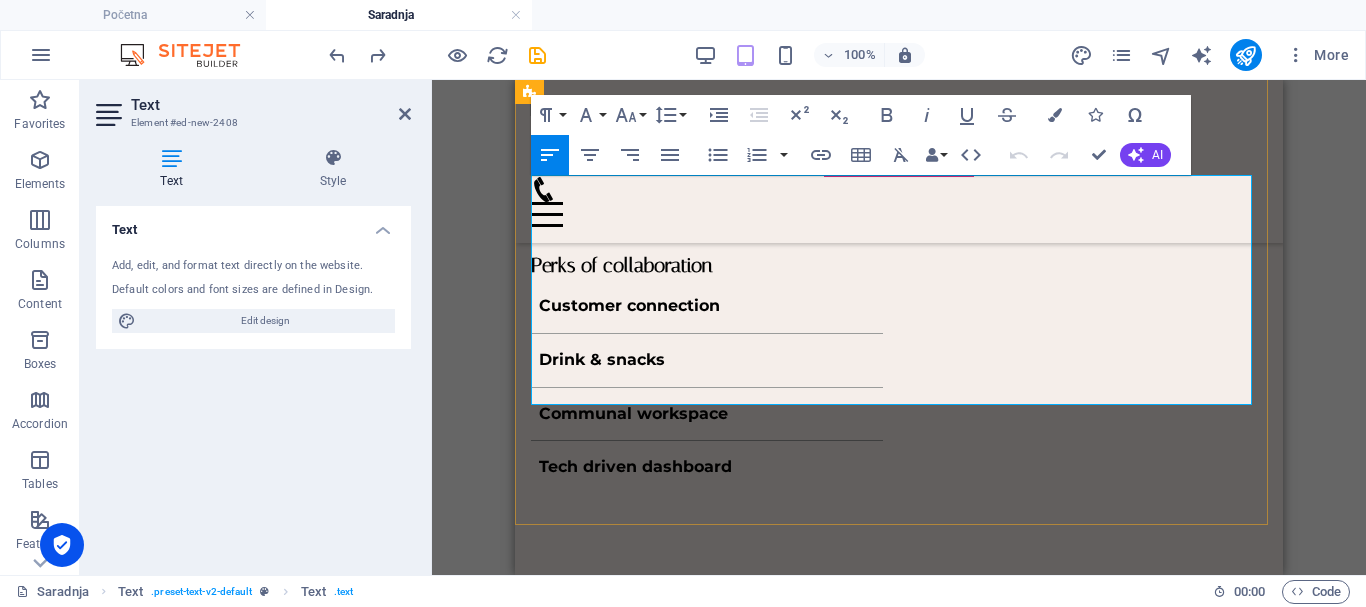 click on "Lorem ipsum dolor sitope amet, consectetur adipisicing elitip. Massumenda, dolore, cum vel modi asperiores consequatur suscipit quidem ducimus eveniet iure expedita consecteture odiogil voluptatum similique fugit voluptates atem accusamus quae quas dolorem tenetur facere tempora maiores adipisci reiciendis accusantium voluptatibus id voluptate tempore dolor harum nisi amet! Nobis, eaque. Aenean commodo ligula eget dolor. Lorem ipsum dolor sit amet, consectetuer adipiscing elit leget odiogil voluptatum similique fugit voluptates dolor. Libero assumenda, dolore, cum vel modi asperiores consequatur." at bounding box center [899, 935] 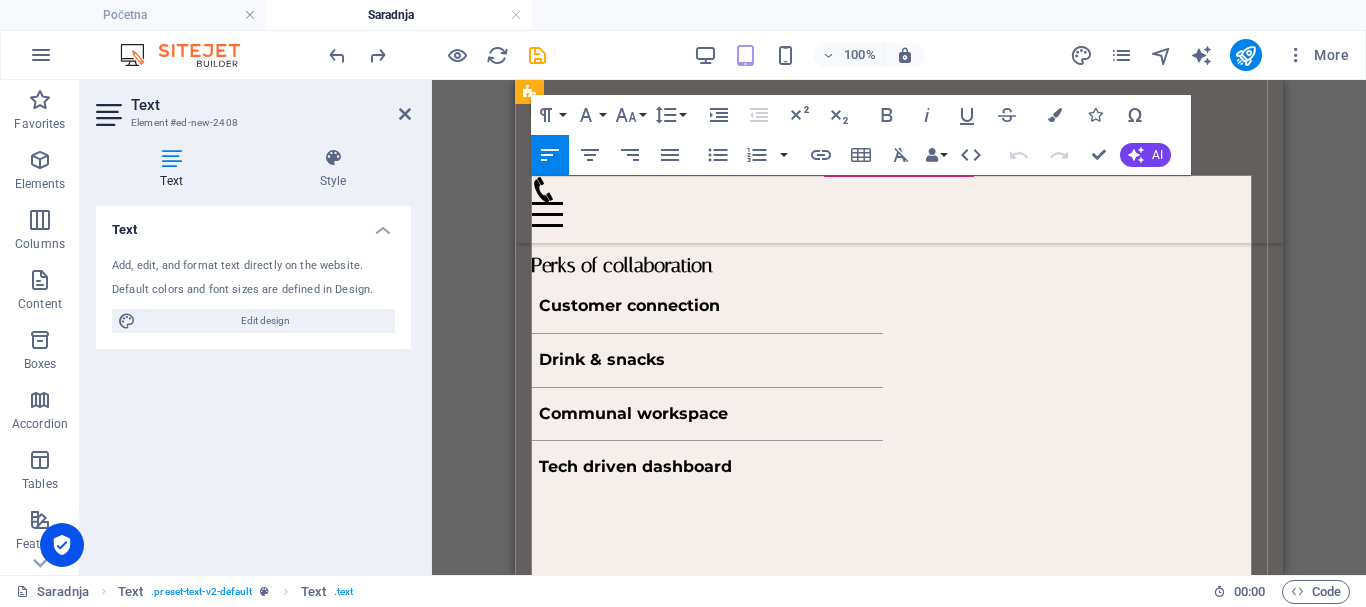 scroll, scrollTop: 32926, scrollLeft: 3, axis: both 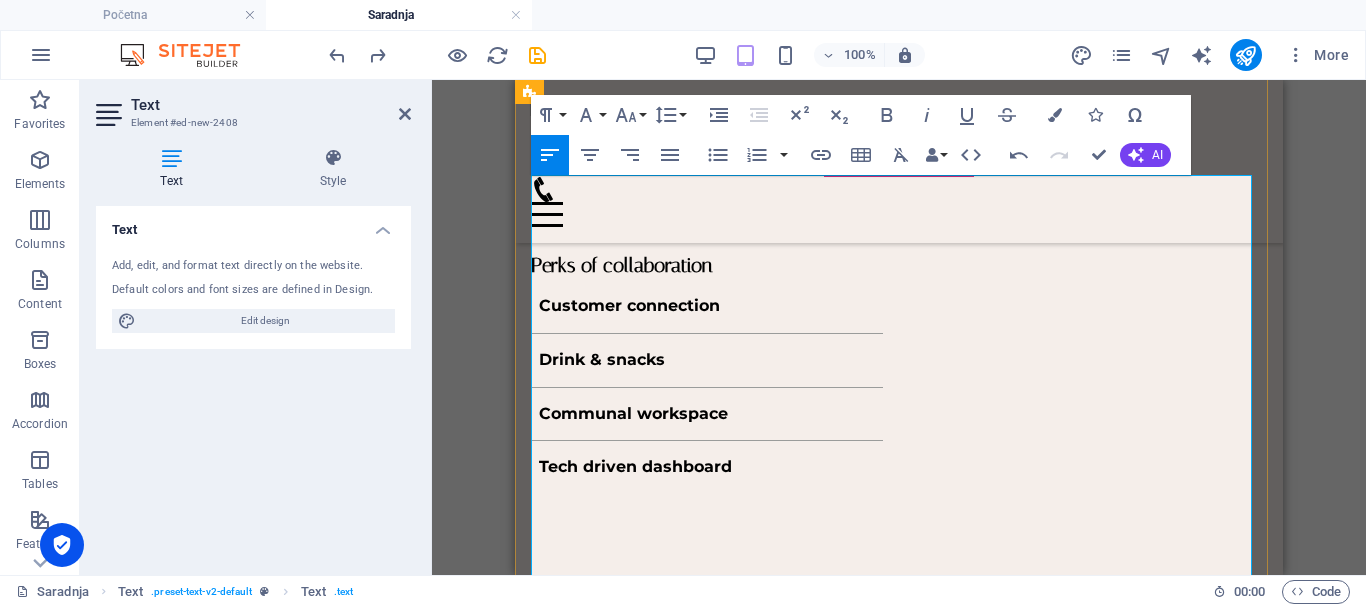 click on "Lorem" at bounding box center [899, 848] 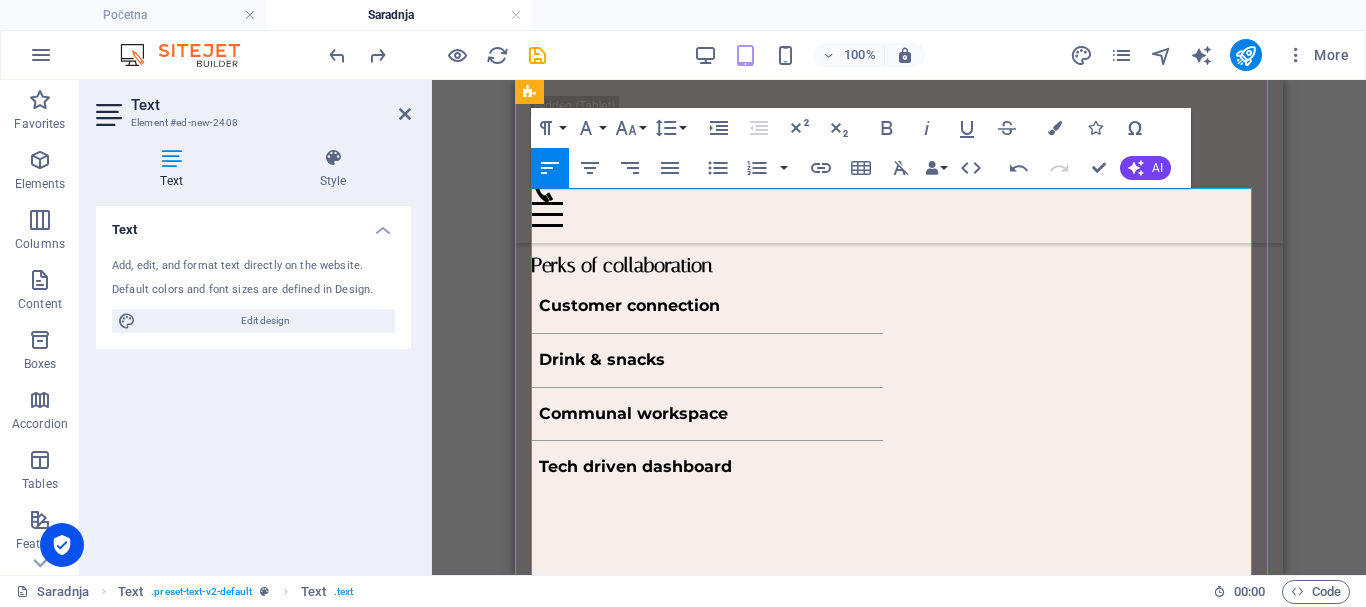 scroll, scrollTop: 1100, scrollLeft: 0, axis: vertical 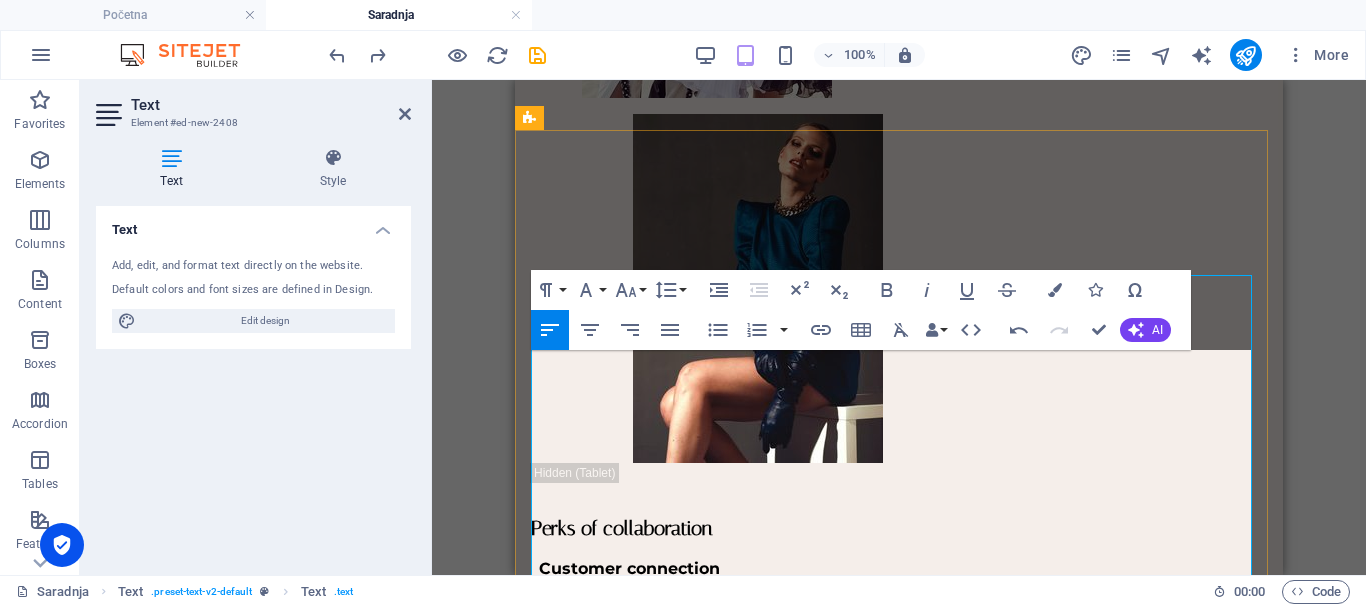 click at bounding box center [899, 1111] 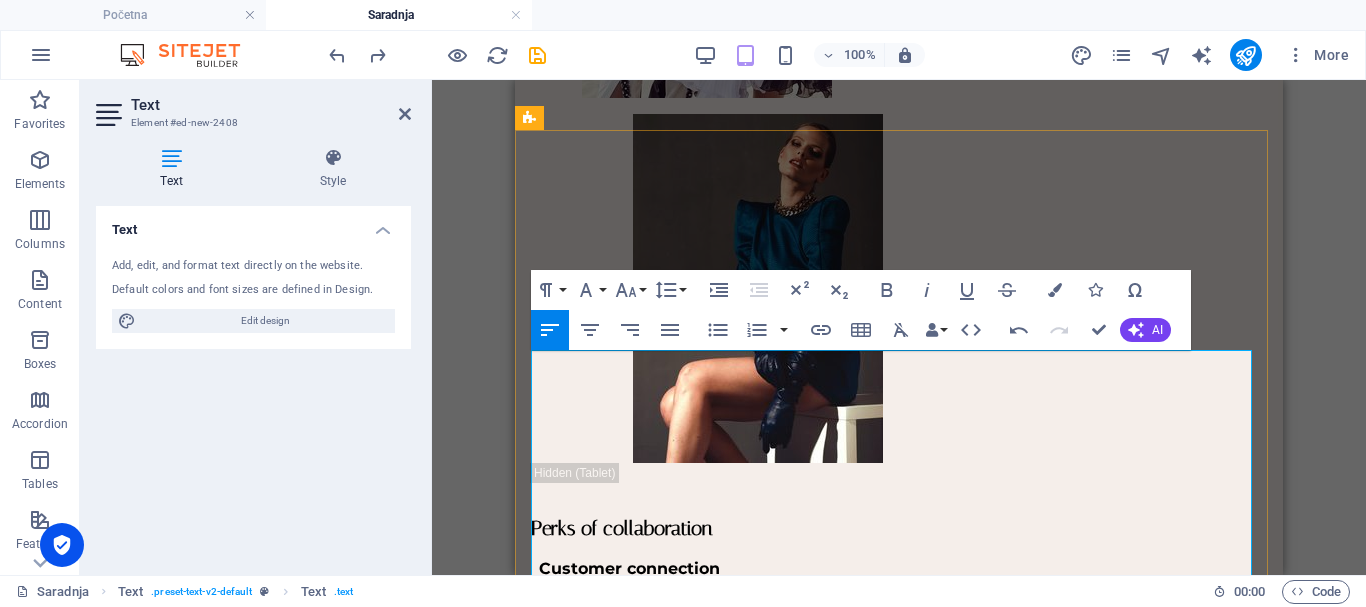 click at bounding box center [899, 1140] 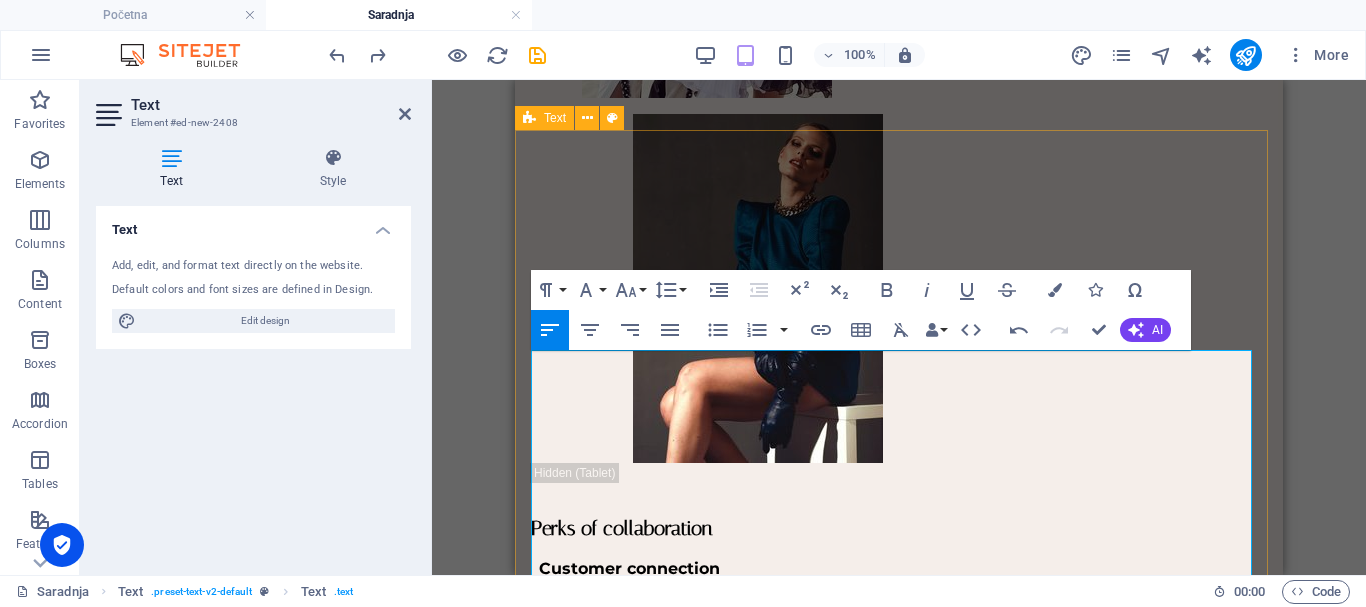 drag, startPoint x: 880, startPoint y: 364, endPoint x: 530, endPoint y: 355, distance: 350.1157 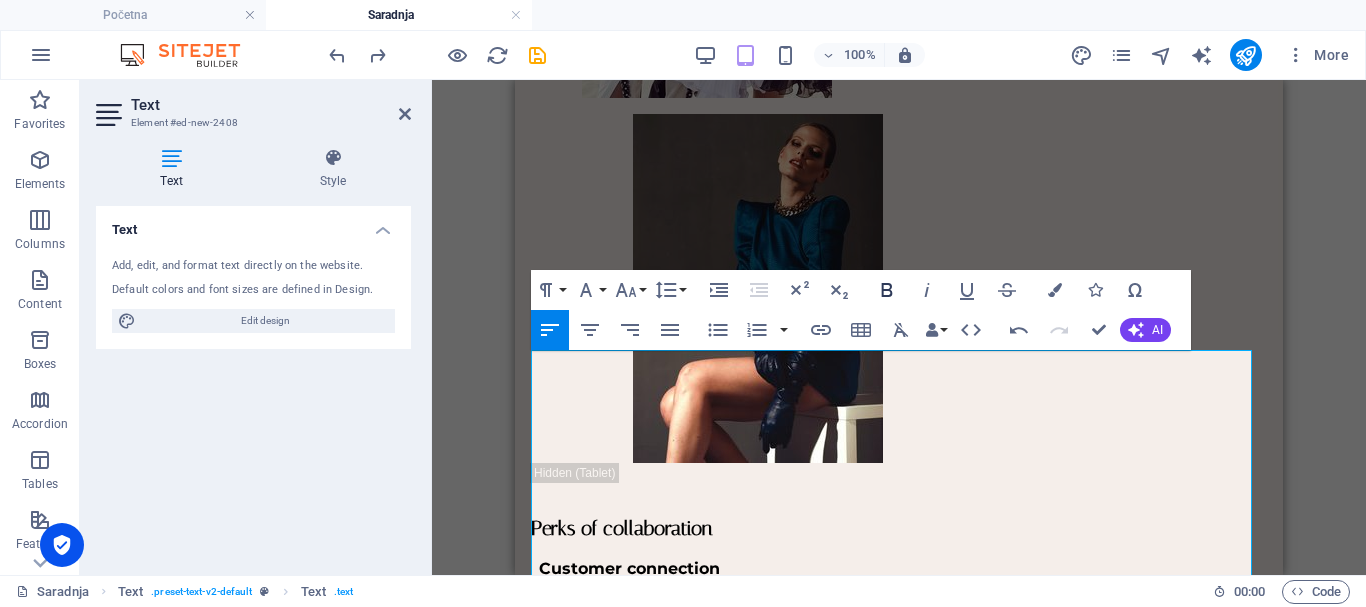 click 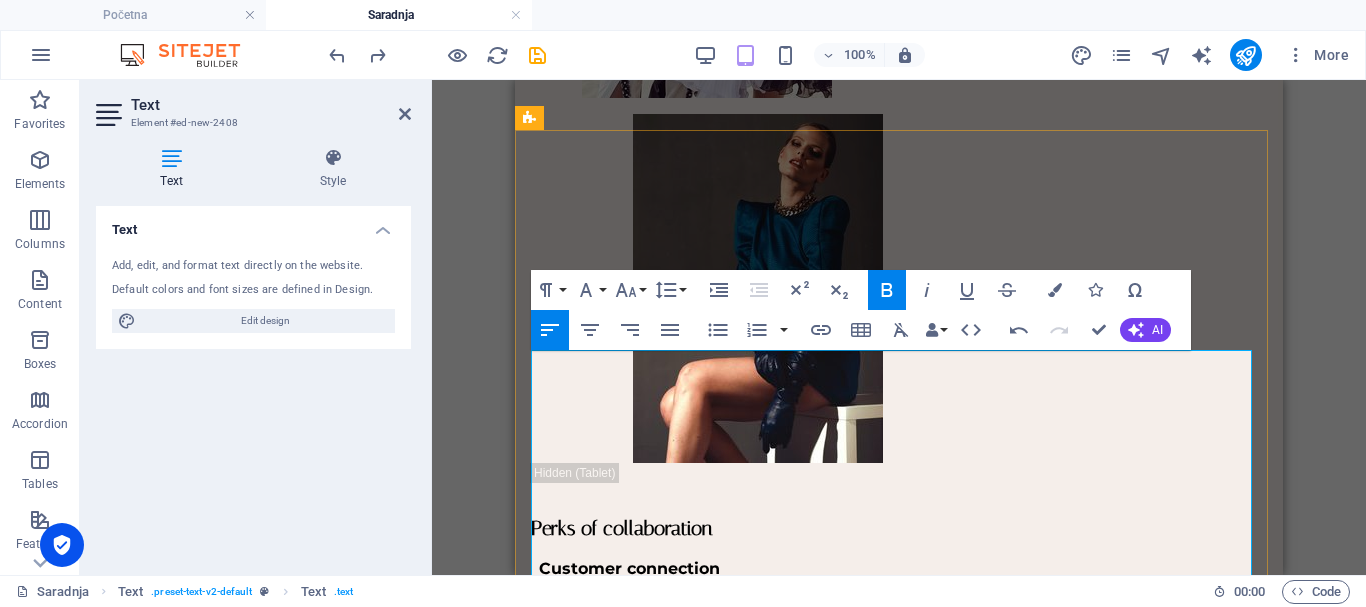 click at bounding box center [899, 1198] 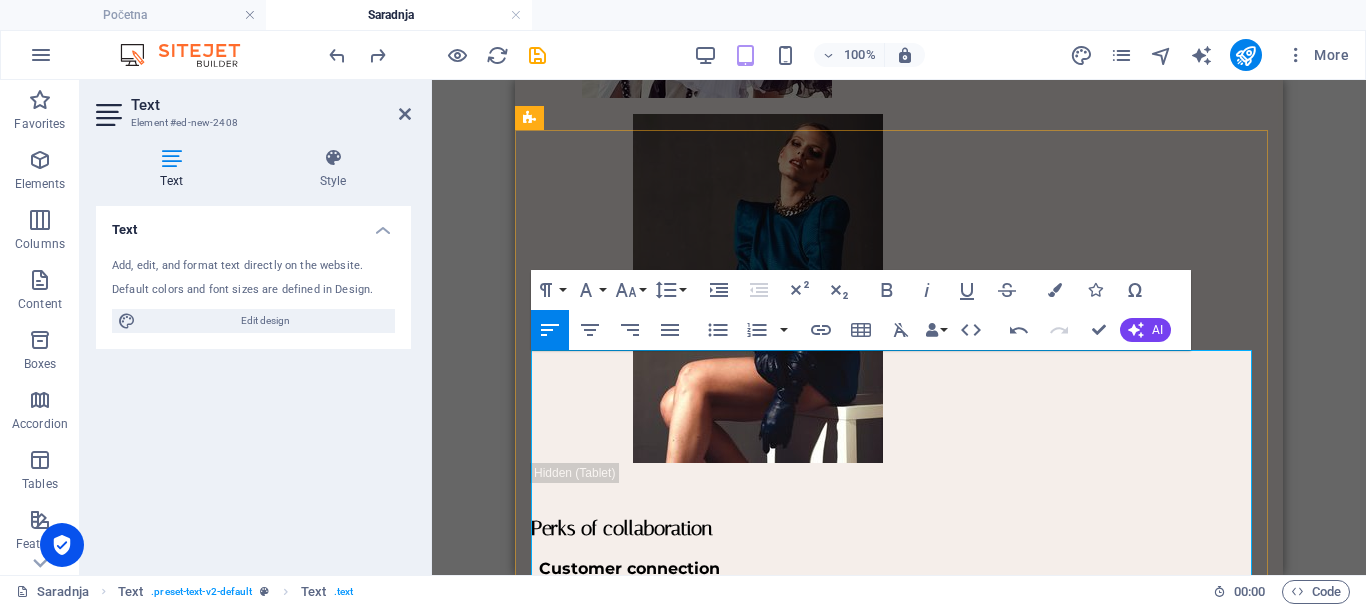 drag, startPoint x: 653, startPoint y: 474, endPoint x: 531, endPoint y: 476, distance: 122.016396 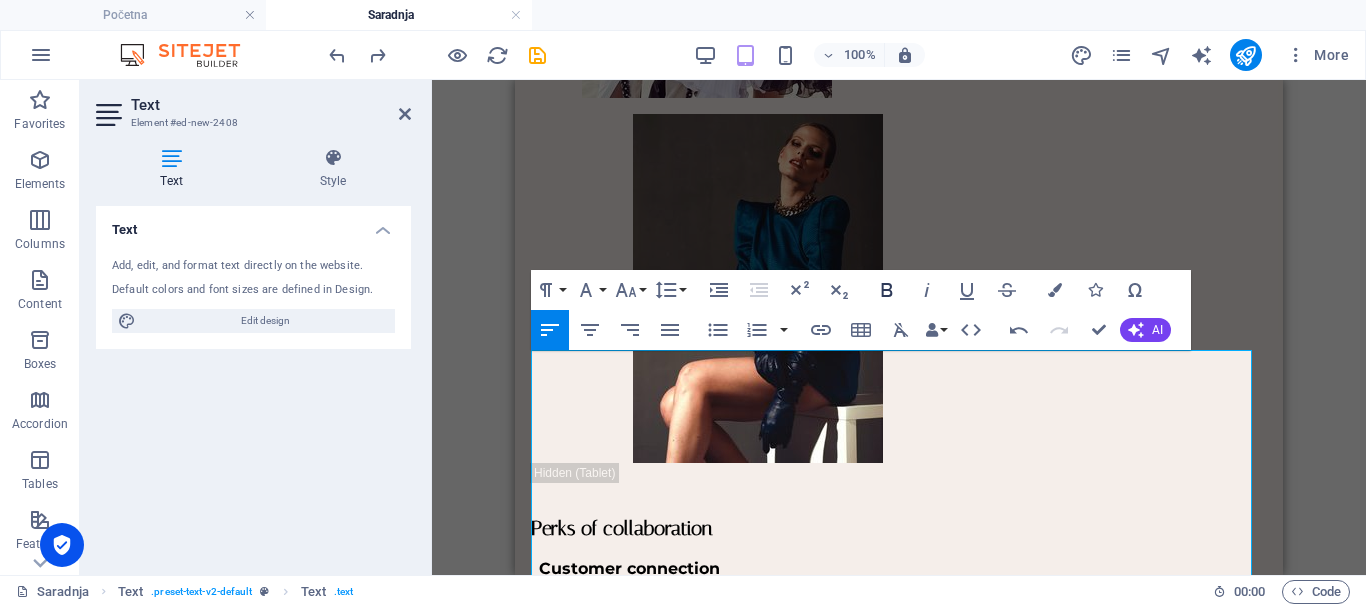 click 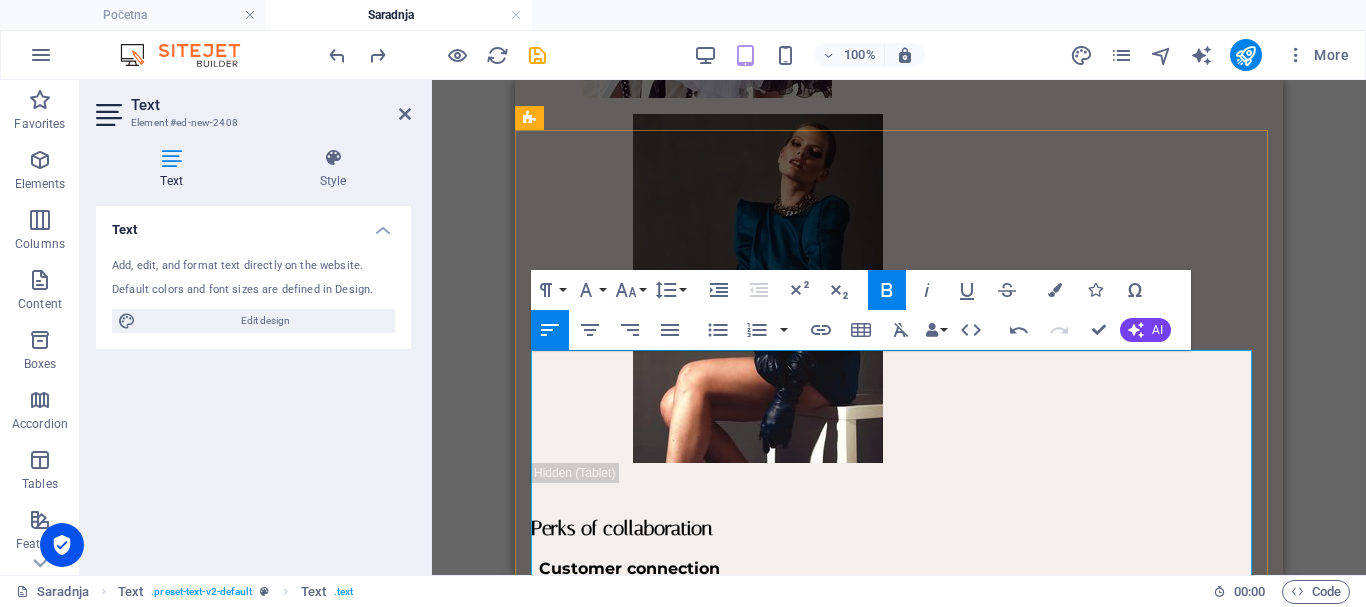 click at bounding box center (899, 1255) 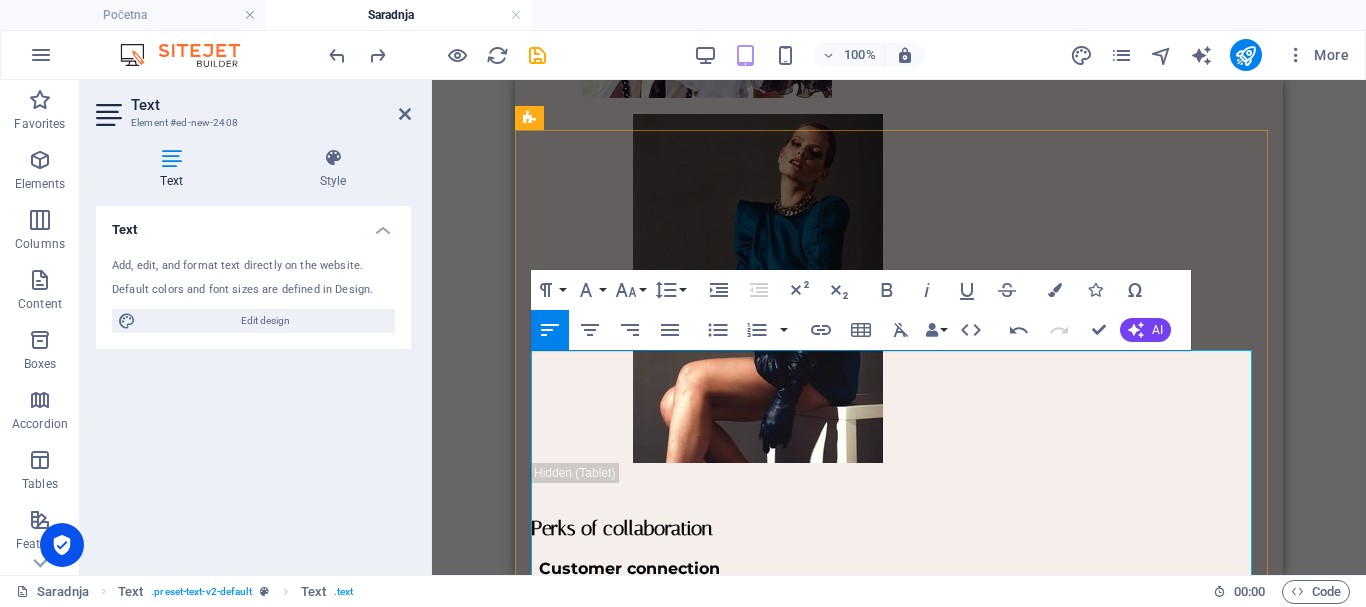 click on "Volite modu, trendove i imate šta da kažete? Iskoristite priliku da besplatno objavite svoj autorski članak na našem blogu i promovišete svoj brend, posao ili ideju! Zašto da pišete za nas? Objavljivanje članaka je odličan način da: ✅ Povećate vidljivost svog brenda, sajta ili usluga ✅ Izgradite autoritet u svojoj oblasti kroz kvalitetan sadržaj ✅ Unapredite SEO kroz relevantne backlinkove ✅ Pokažete svoje znanje i stil pisanja ✅ Privučete nove pratioce i kupce Šta prihvatamo? Ukoliko pišete o modi, lepoti, stilu života, ličnom razvoju, preduzetništvu ili srodnim temama – pozivamo vas da pošaljete:      •      Članak (700–1000 reči), originalan i neobjavljen      •      Kratku biografiju autora      •      Vašu fotografiju visoke rezolucije      •      Prateće slike, grafikone ili dijagrame, ako ih imate (takođe visoke rezolucije) 📌 Napomena: Umesto fusnota i referenci, molimo vas da koristite hiperlinkove ka izvorima direktno u tekstu." at bounding box center (899, 2436) 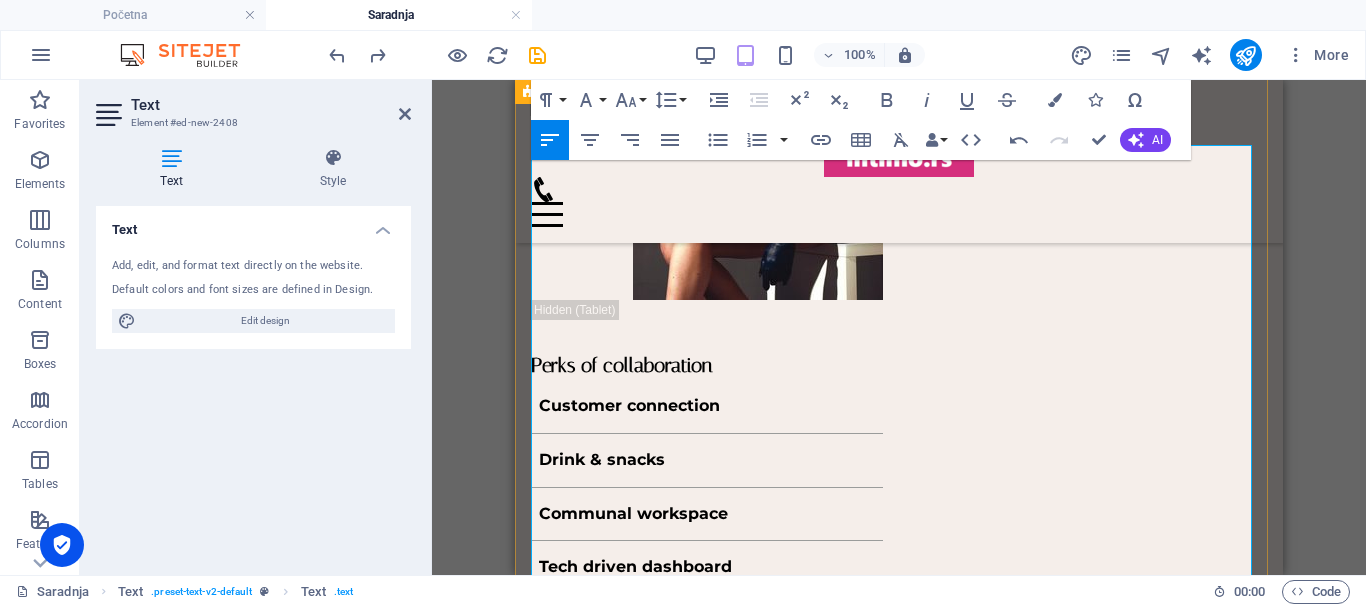 scroll, scrollTop: 1230, scrollLeft: 0, axis: vertical 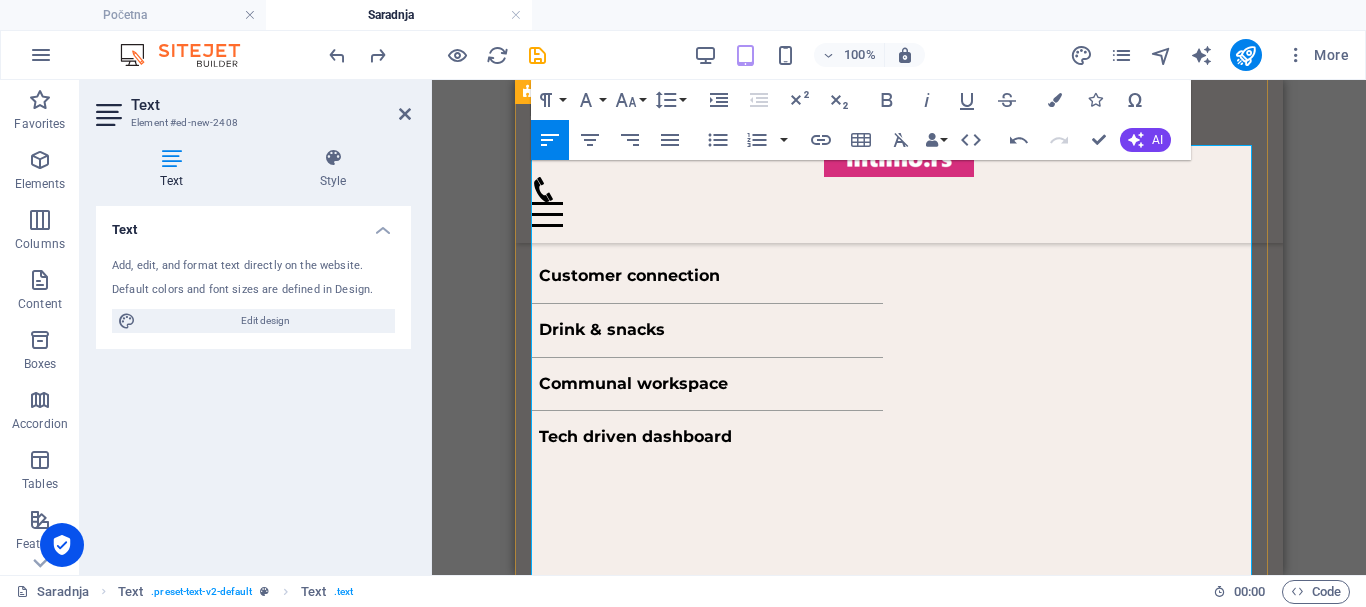 click on "✅ Povećate vidljivost svog brenda, sajta ili usluga" at bounding box center (899, 1077) 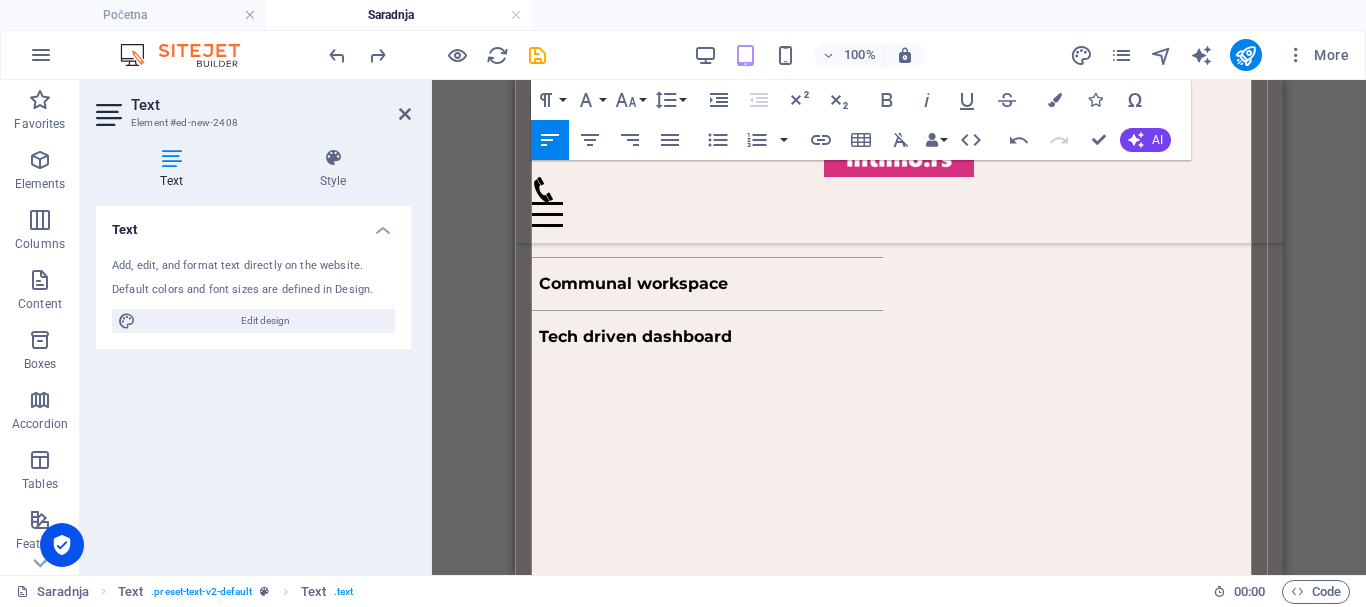 scroll, scrollTop: 1430, scrollLeft: 0, axis: vertical 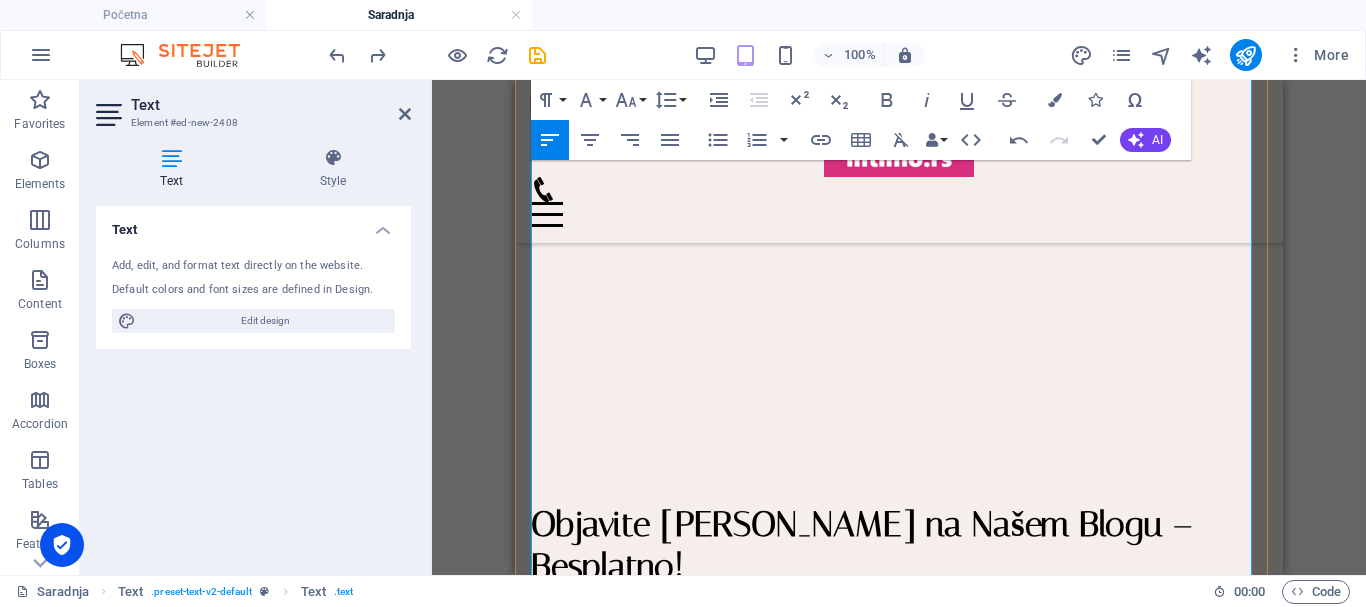 click at bounding box center [899, 993] 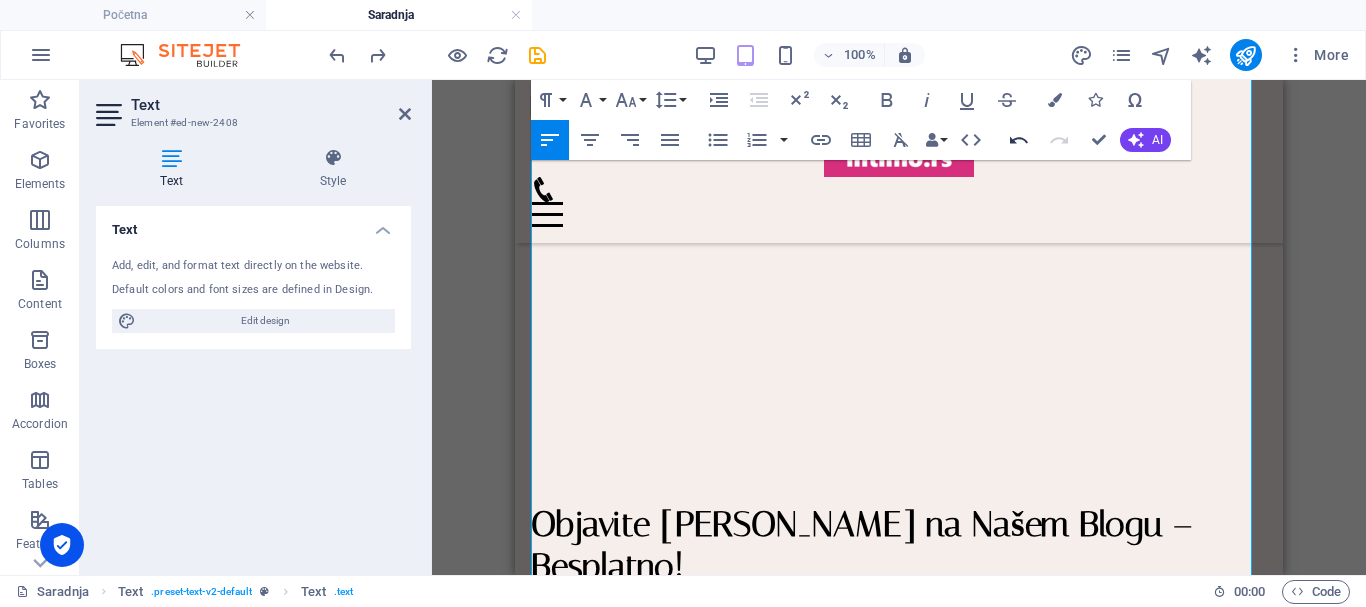 click 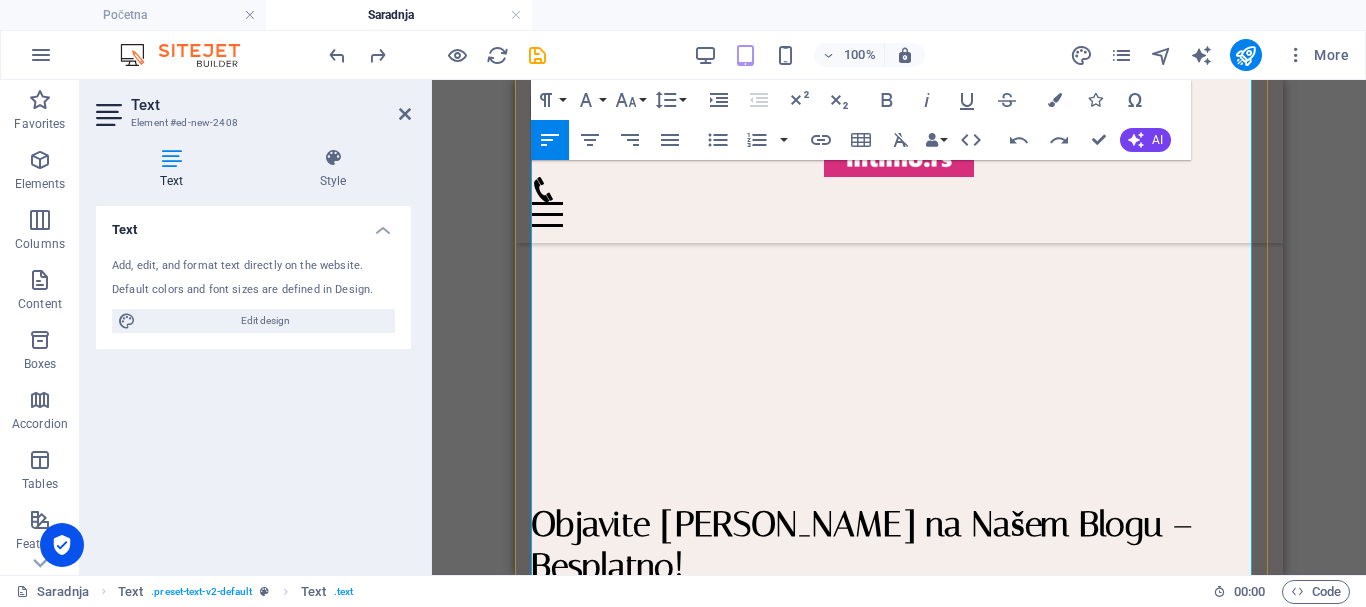 drag, startPoint x: 663, startPoint y: 335, endPoint x: 531, endPoint y: 331, distance: 132.0606 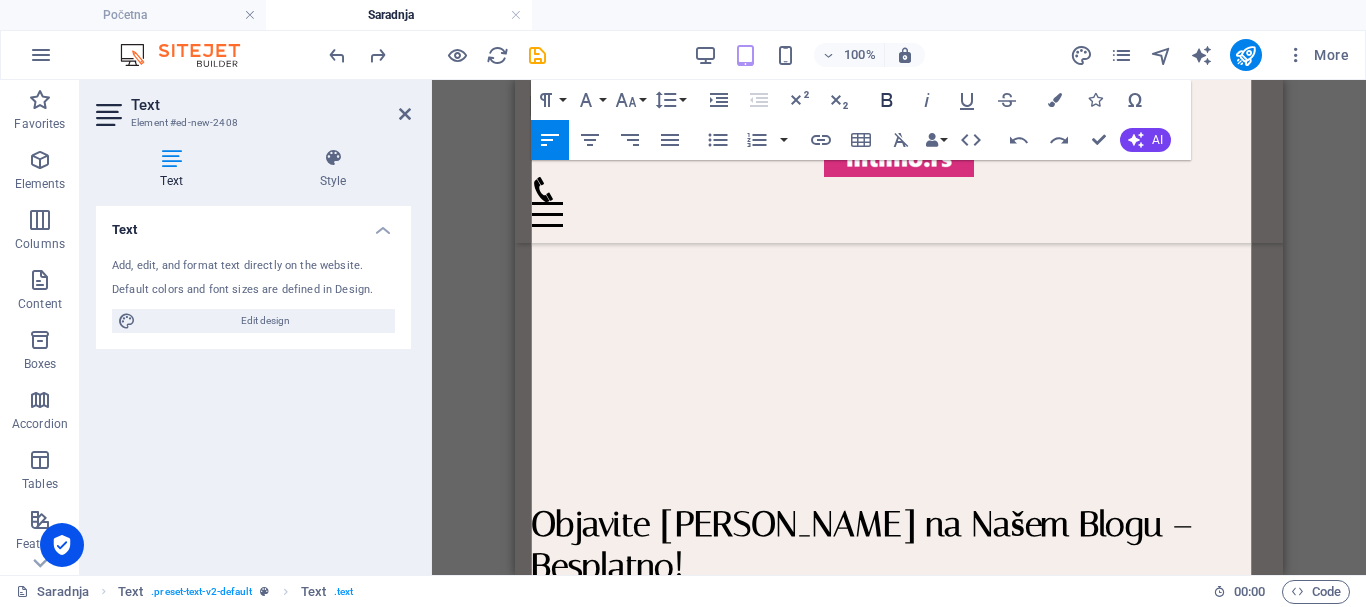 click 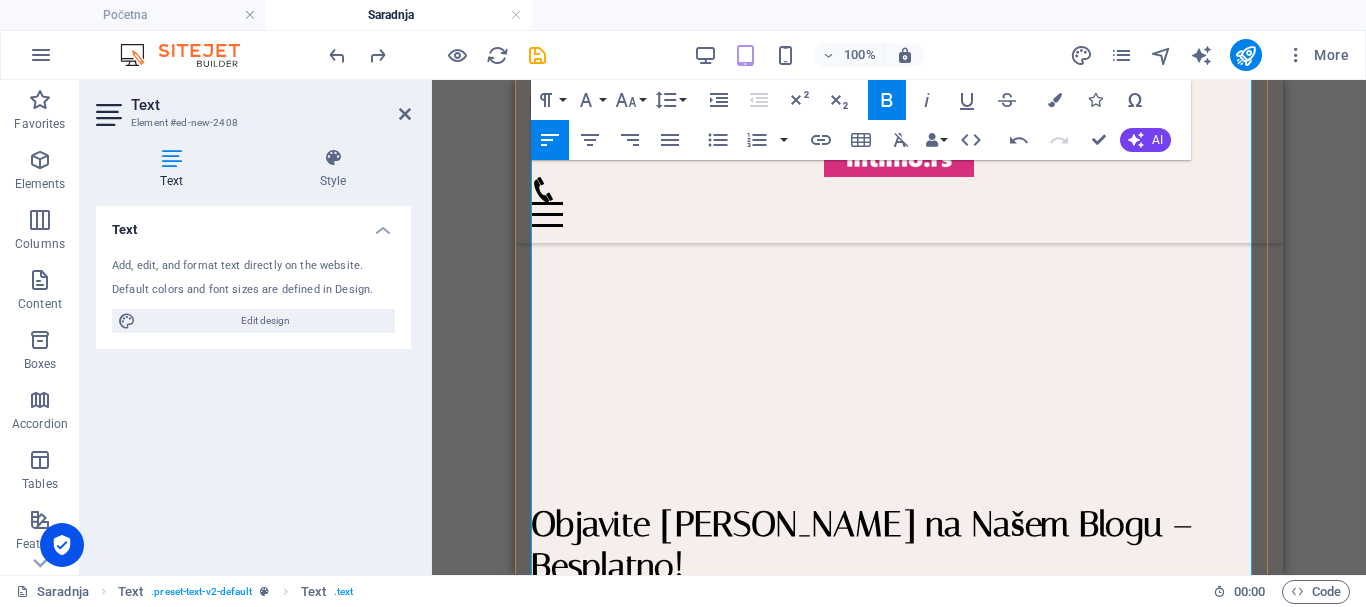 click at bounding box center [899, 1050] 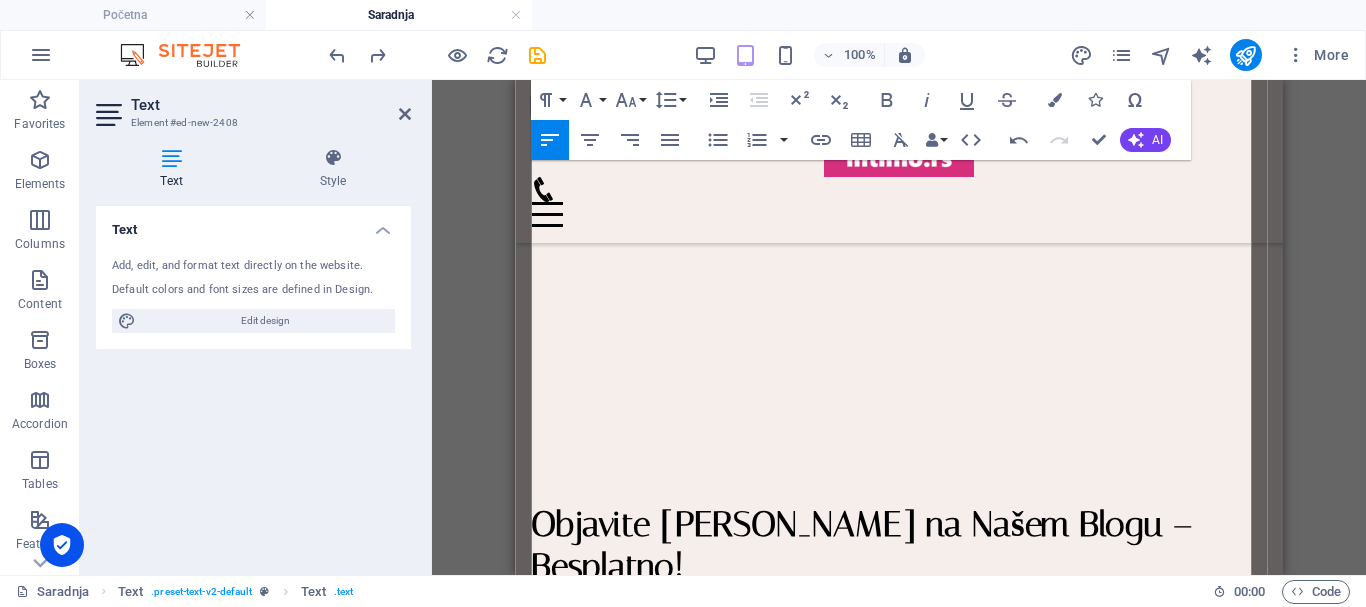 click on "Ukoliko pišete o modi, lepoti, stilu života, ličnom razvoju, preduzetništvu ili srodnim temama – pozivamo vas da pošaljete:" at bounding box center (899, 1123) 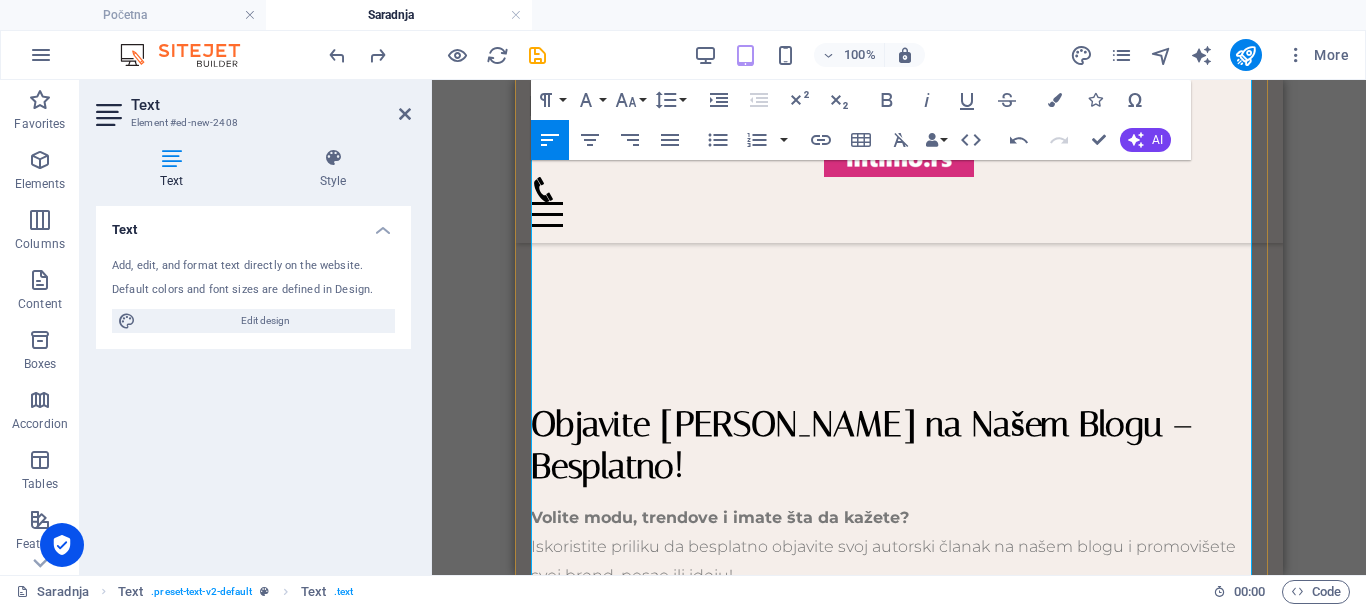 click at bounding box center [899, 1037] 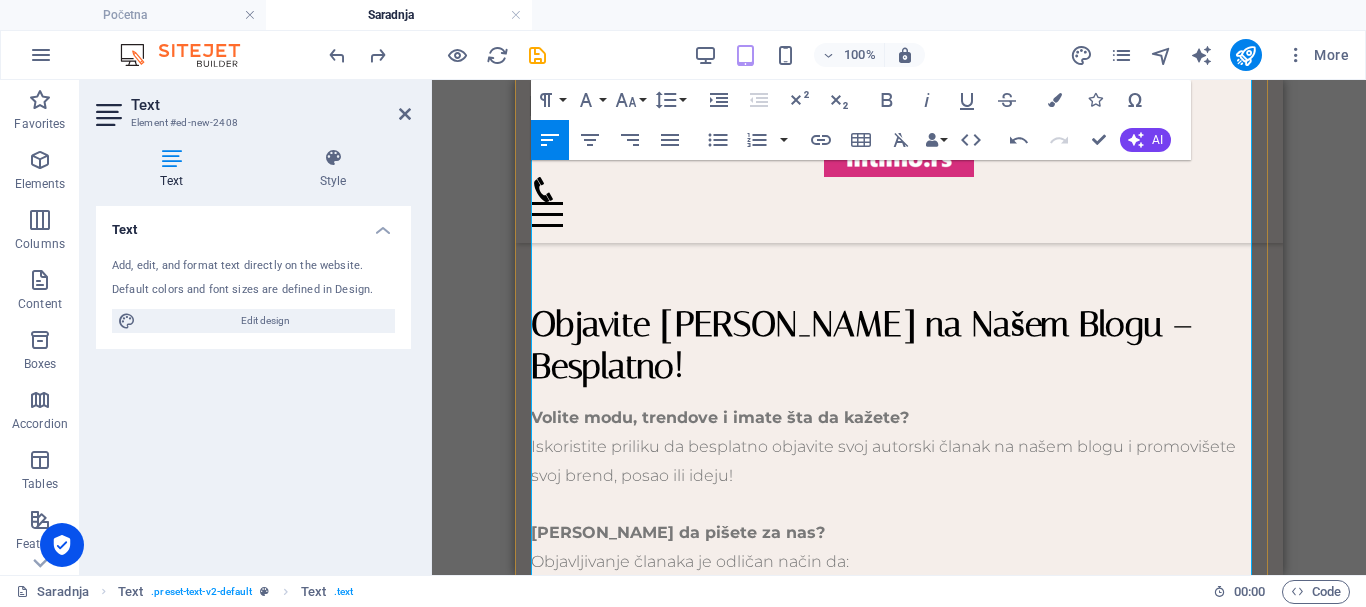 click on "📌 Napomena: Umesto fusnota i referenci, molimo vas da koristite hiperlinkove ka izvorima direktno u tekstu." at bounding box center (899, 1124) 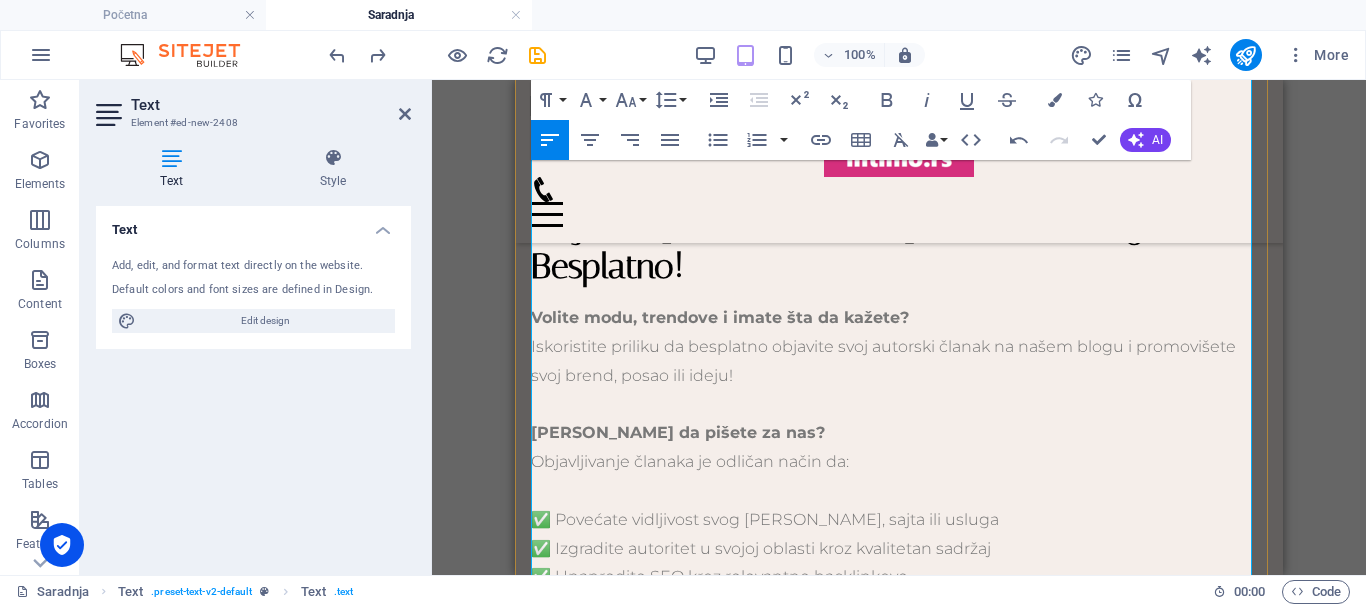 click on "Smernice za objavu" at bounding box center (899, 1067) 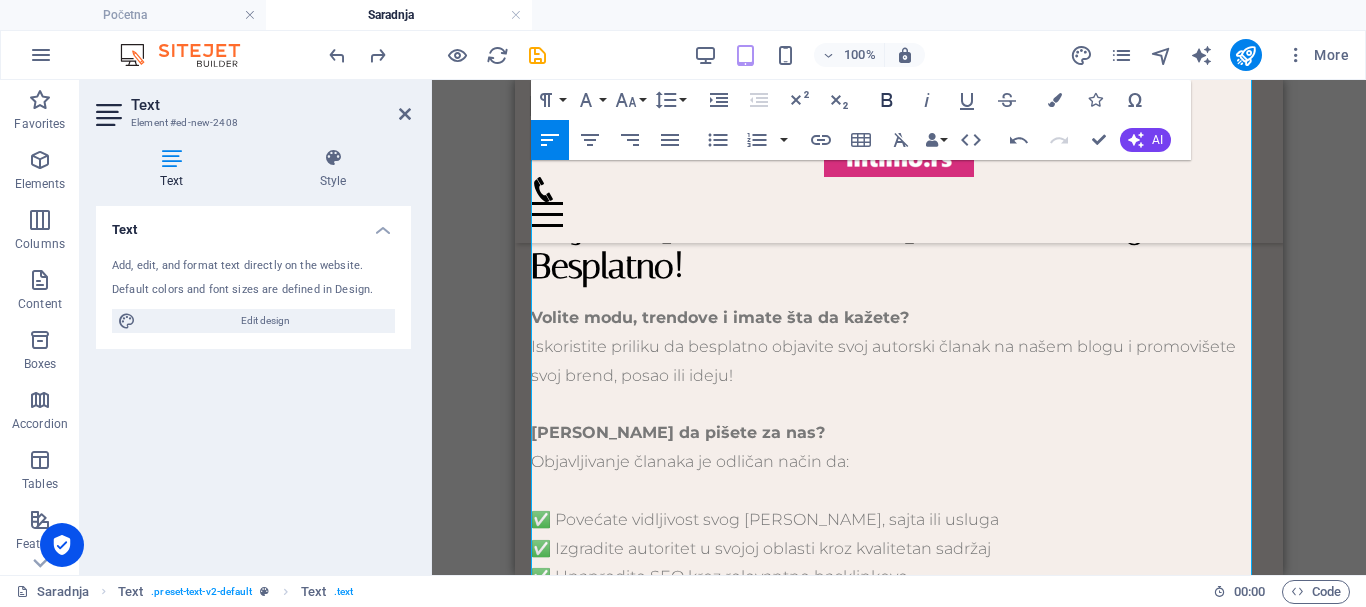 click 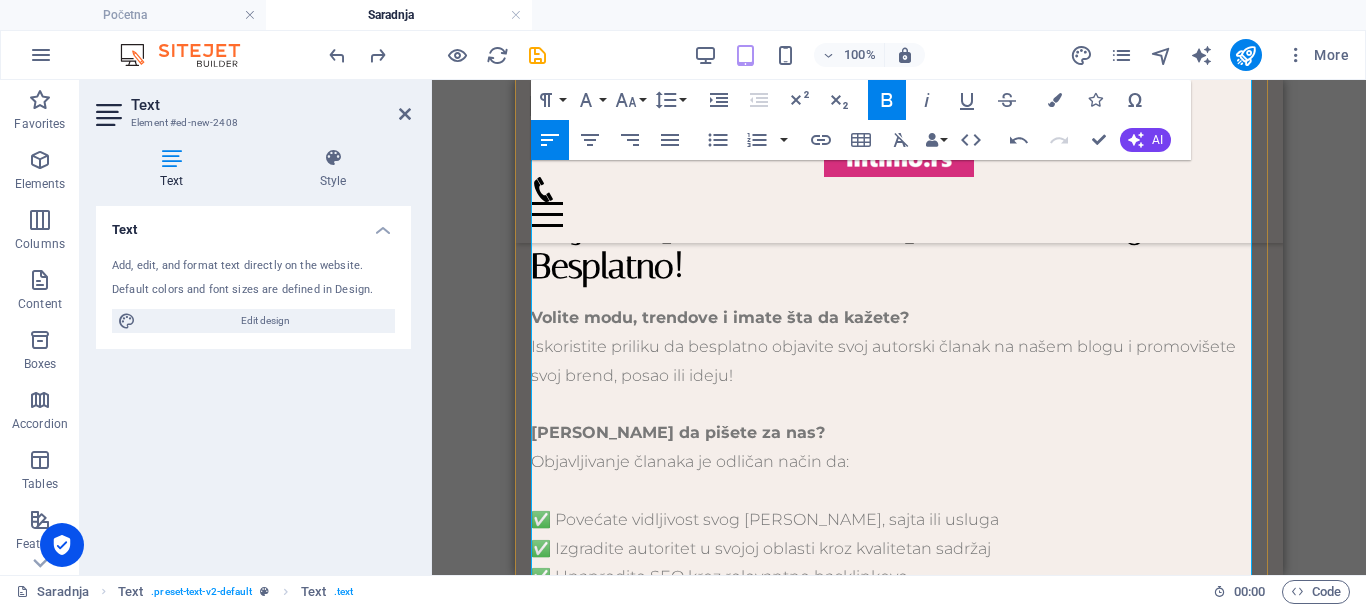 click on "Kako bismo očuvali kvalitet bloga i korisničko iskustvo, molimo da:" at bounding box center (899, 1125) 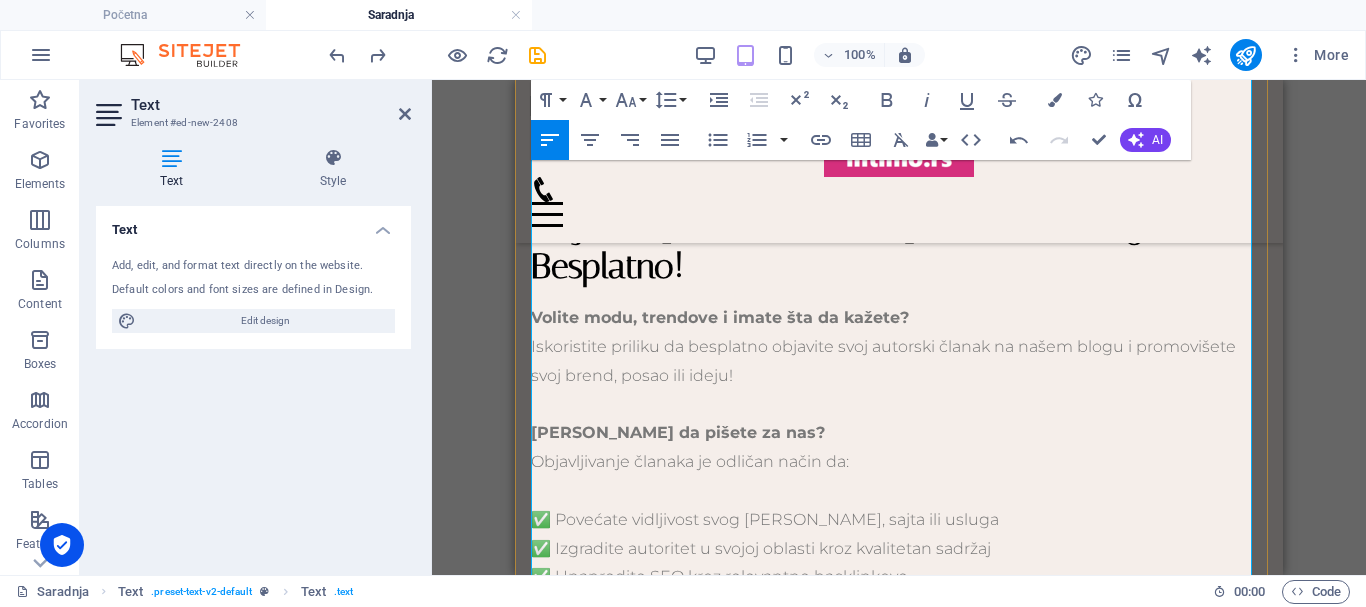 scroll, scrollTop: 1830, scrollLeft: 0, axis: vertical 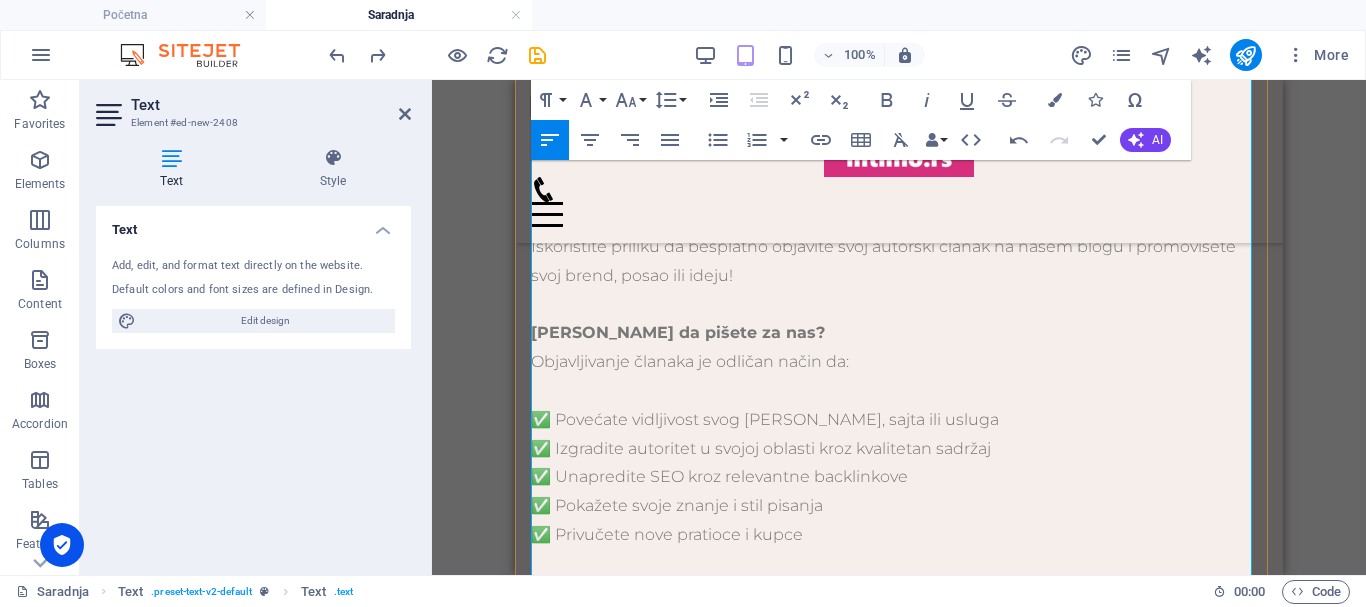 click at bounding box center (899, 1025) 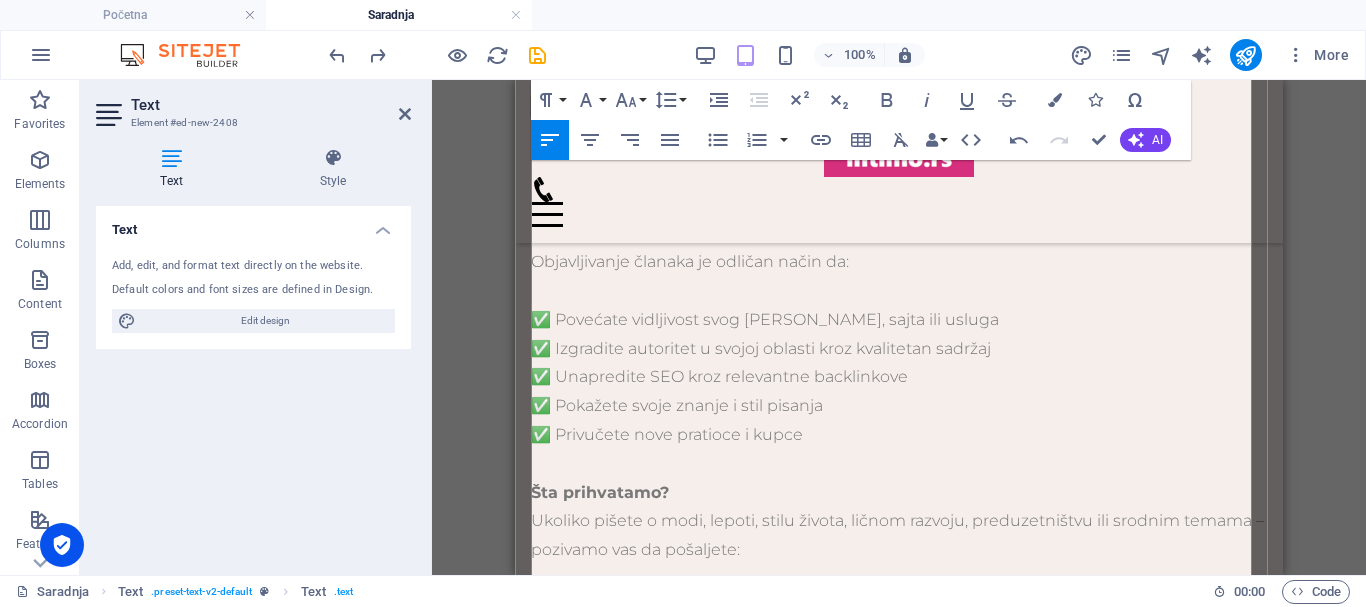 drag, startPoint x: 670, startPoint y: 435, endPoint x: 534, endPoint y: 424, distance: 136.44412 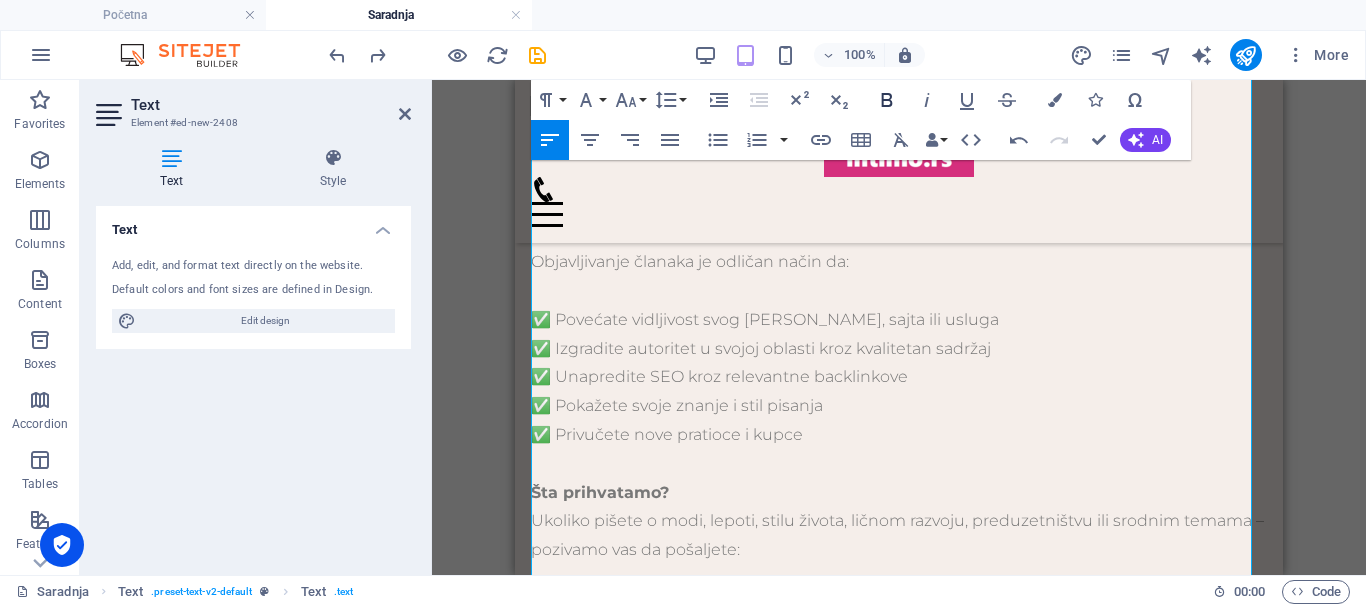 click 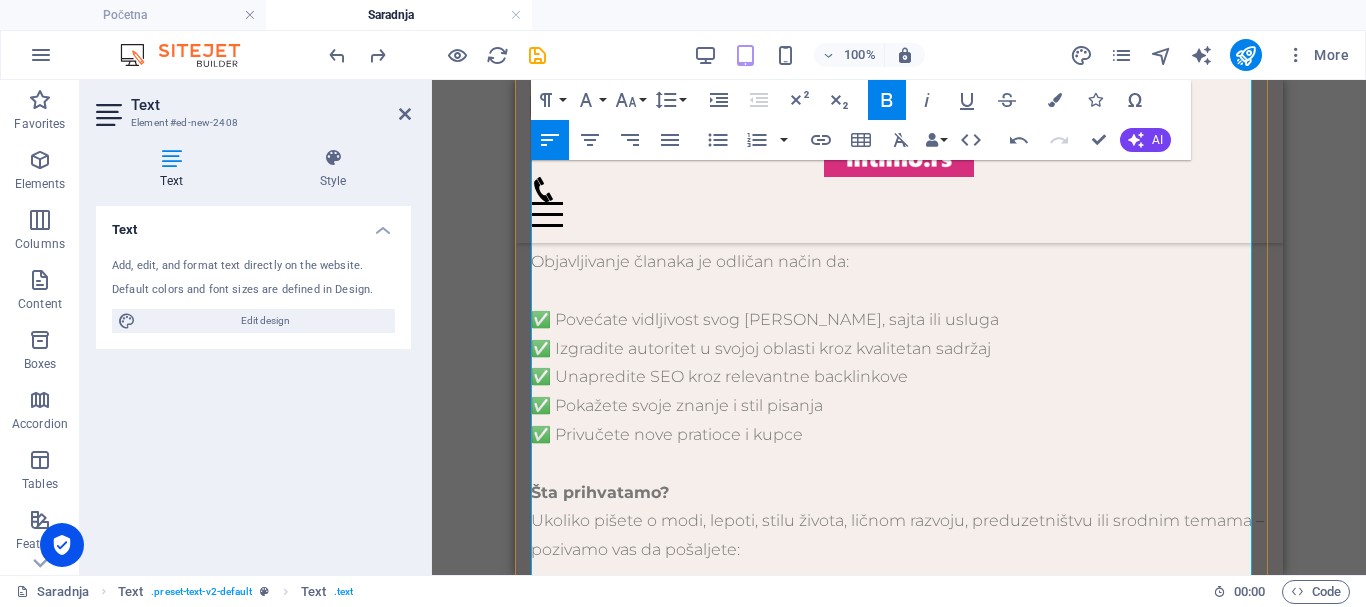 click at bounding box center [899, 1068] 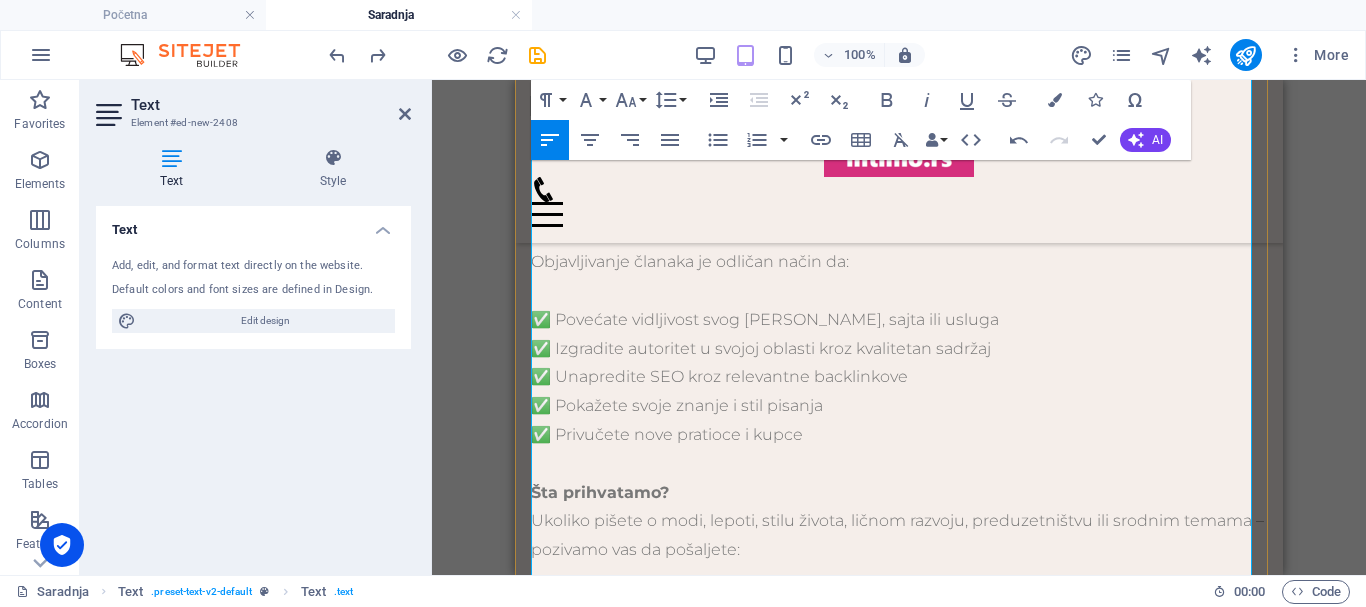 click at bounding box center [899, 1068] 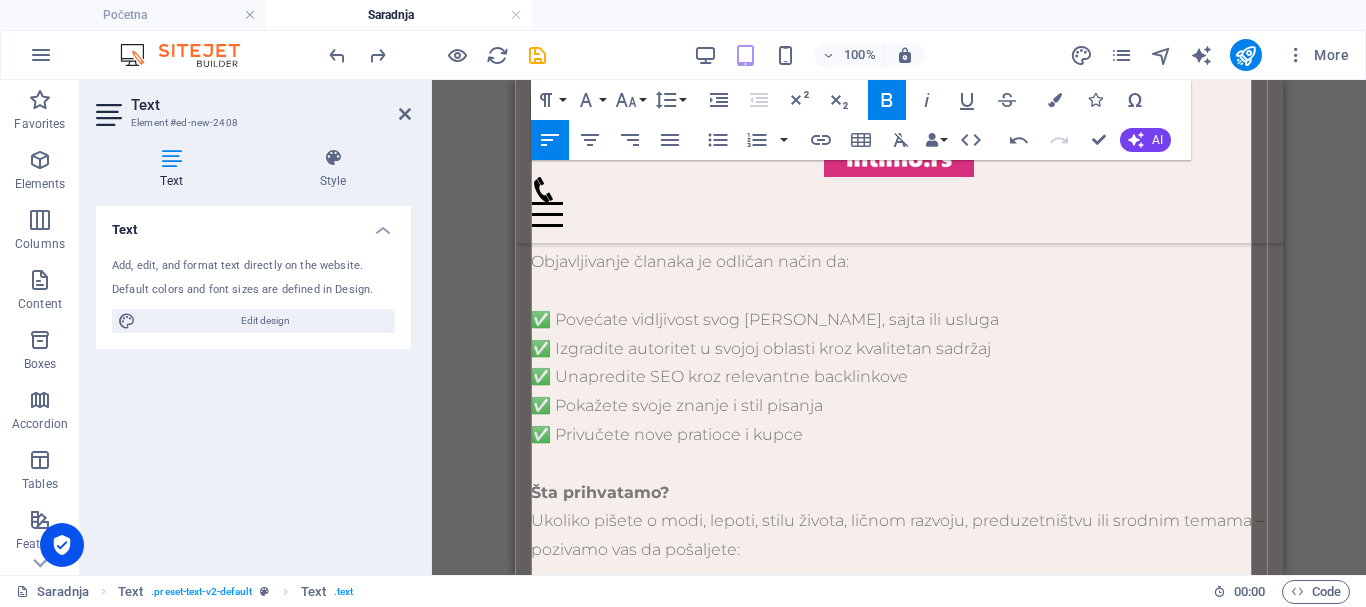 scroll, scrollTop: 2030, scrollLeft: 0, axis: vertical 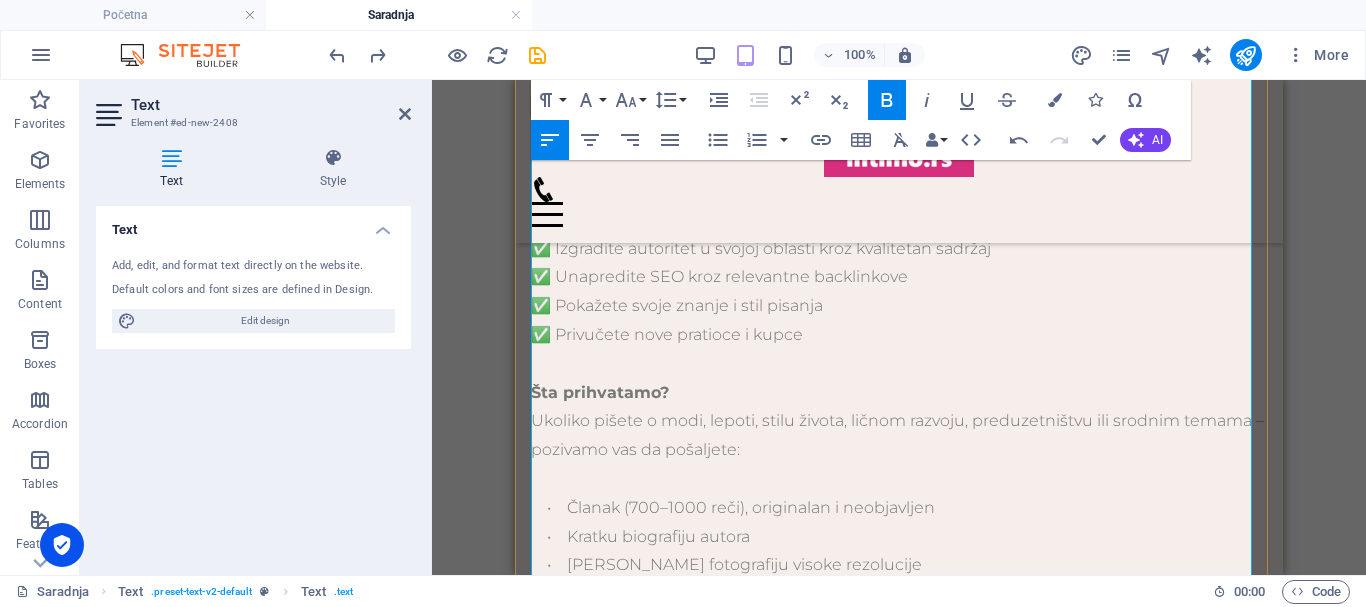 click at bounding box center [899, 1026] 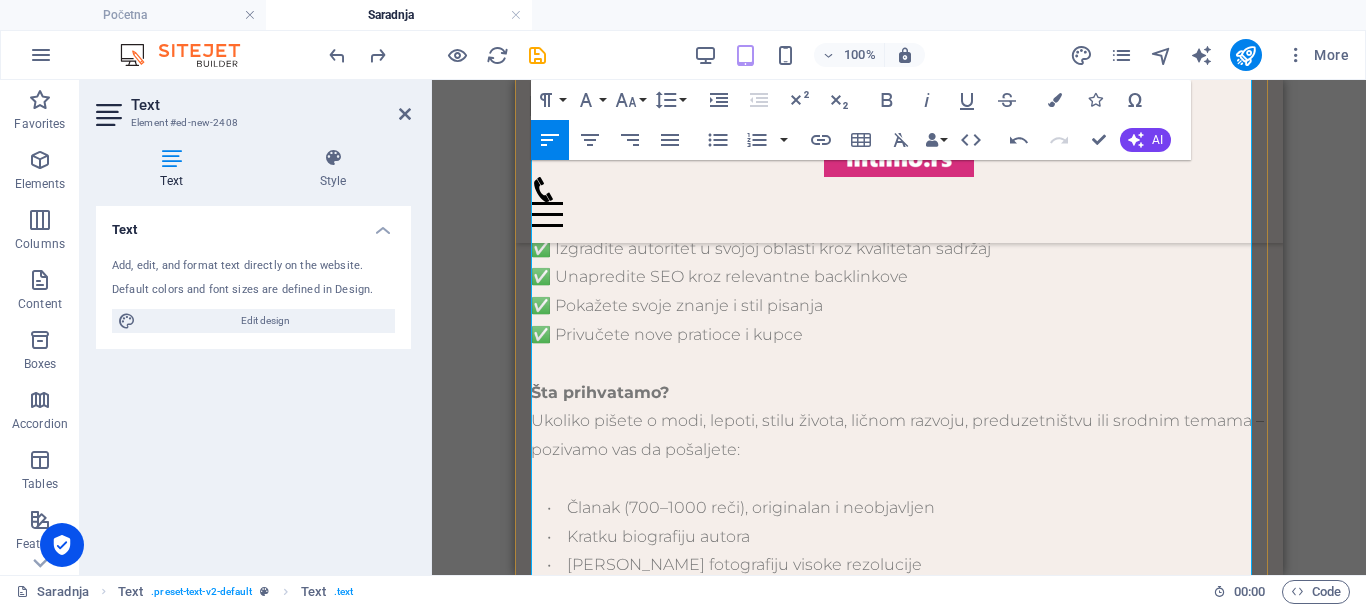 click at bounding box center (899, 1084) 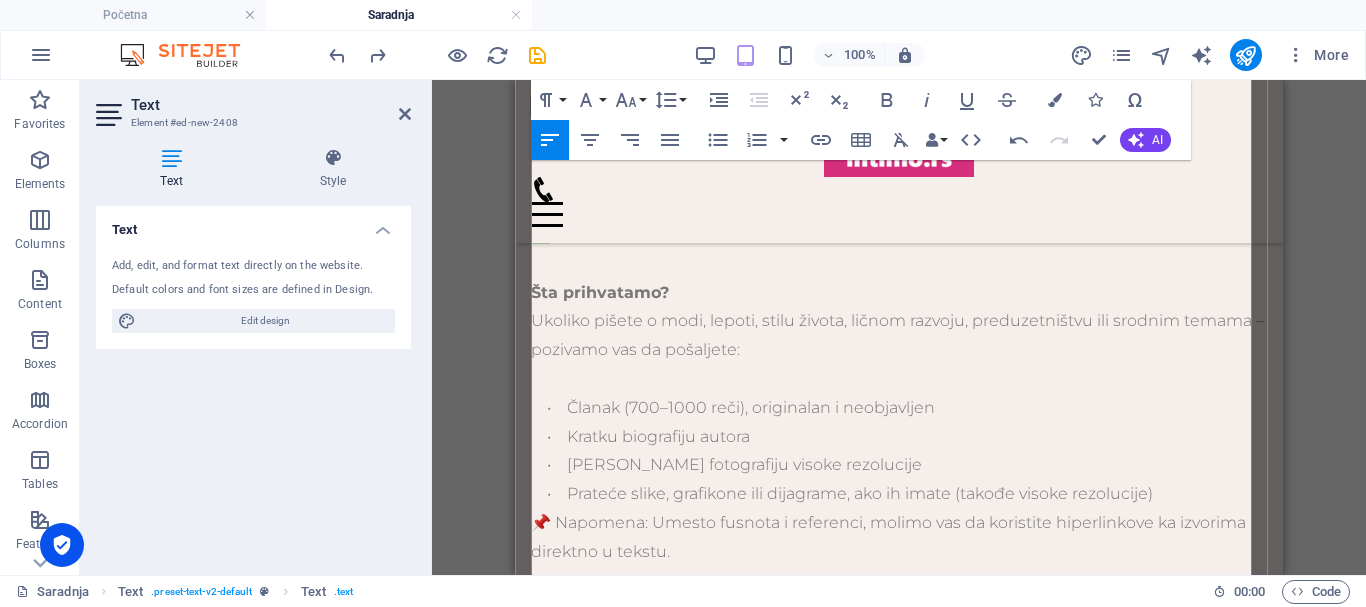 click on "•      Objavom nam dajete besplatnu, globalnu licencu da vaš tekst koristimo i promovišemo (uključujući komercijalne svrhe), uz zadržavanje vašeg autorskog prava." at bounding box center [899, 999] 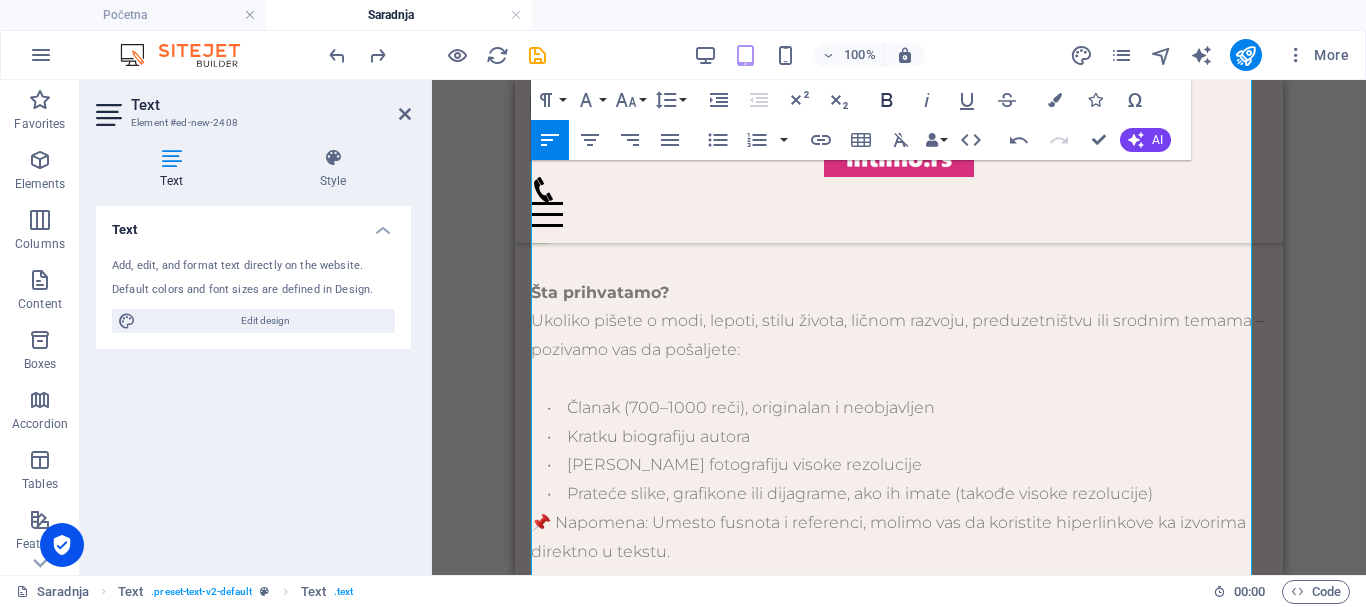 click 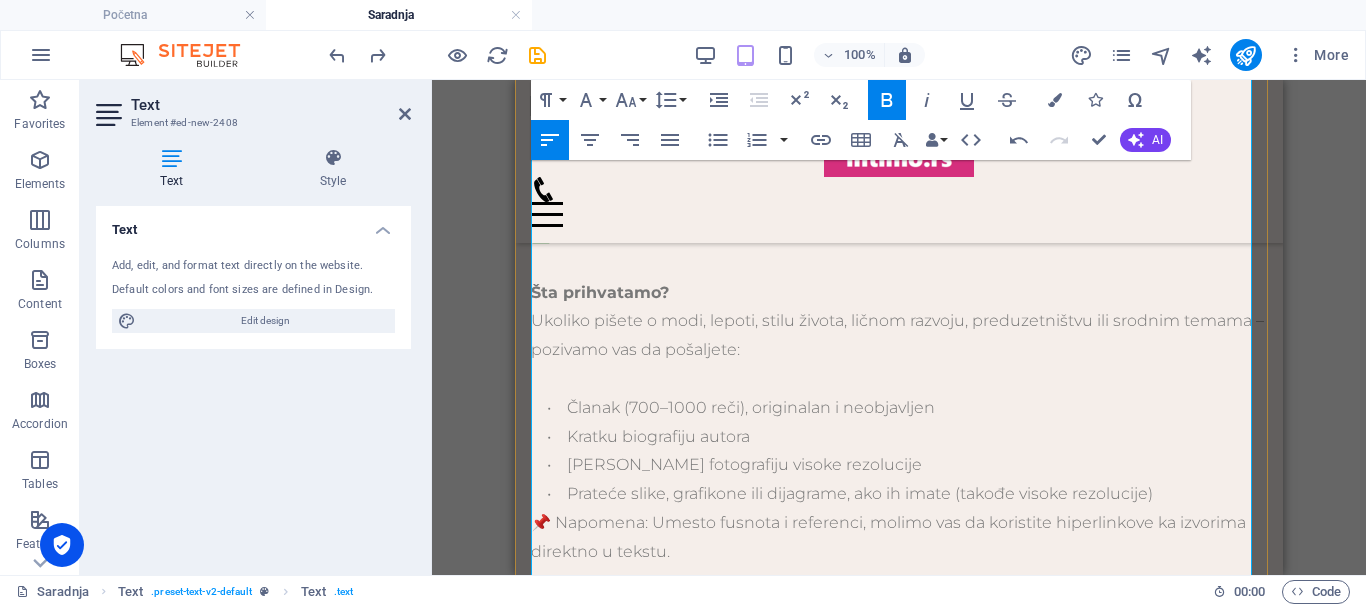 click at bounding box center (899, 1156) 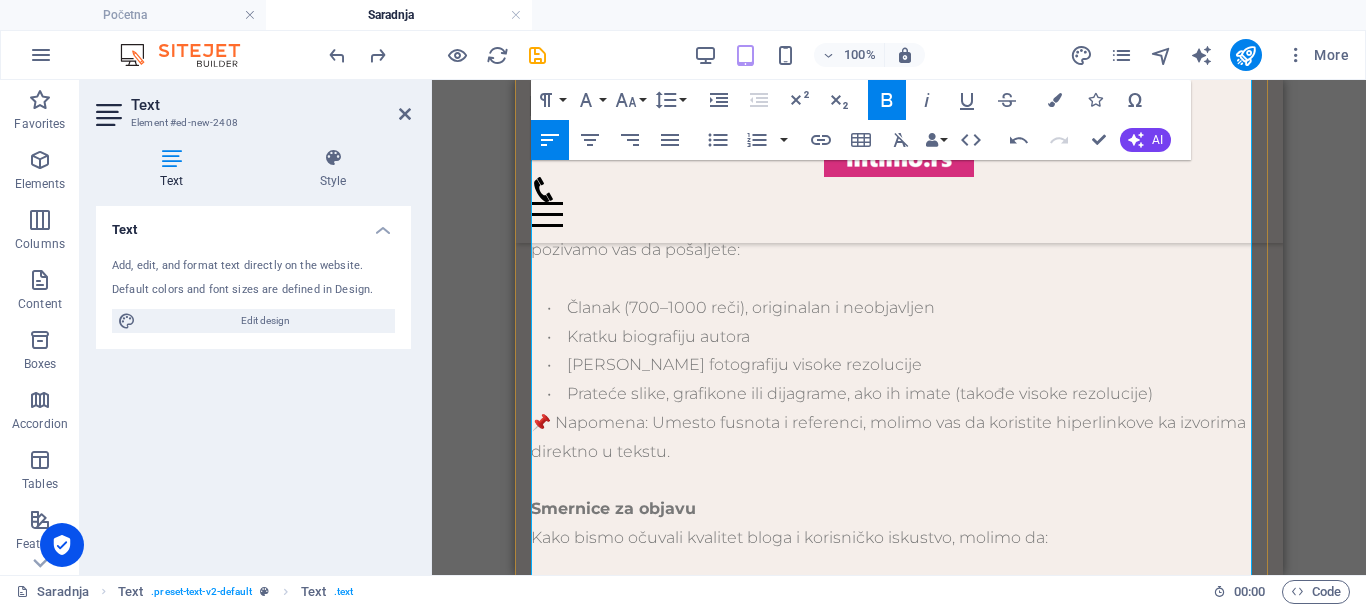 click at bounding box center [899, 1085] 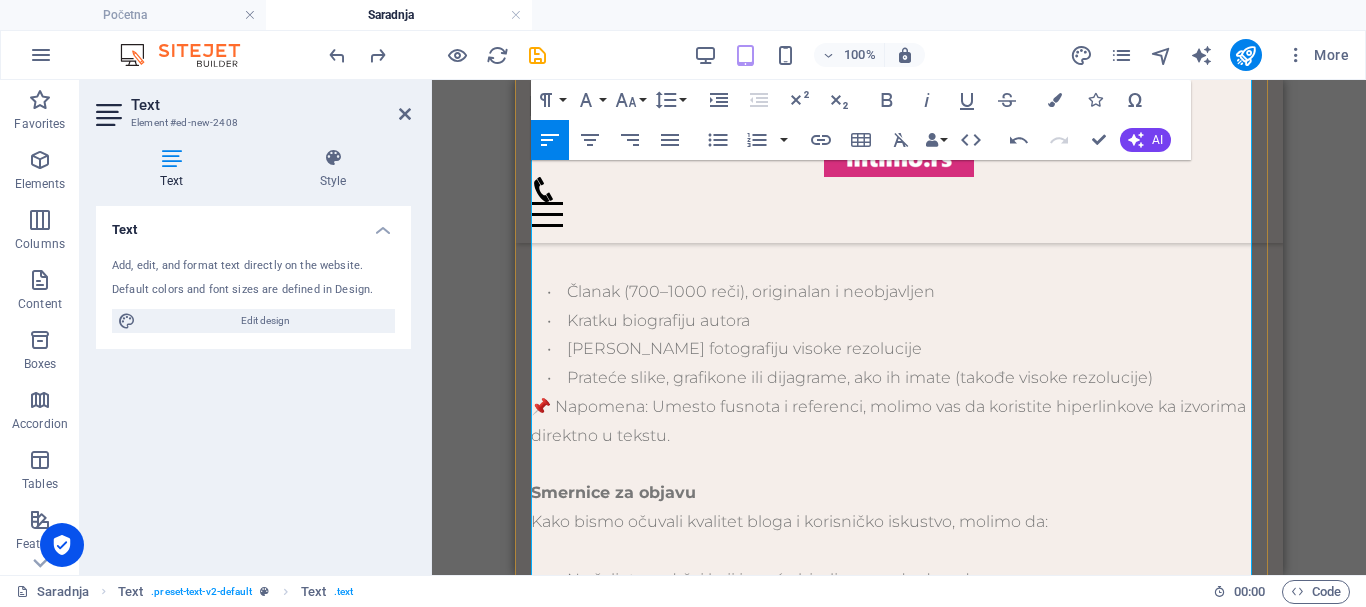 drag, startPoint x: 1013, startPoint y: 392, endPoint x: 1216, endPoint y: 518, distance: 238.92467 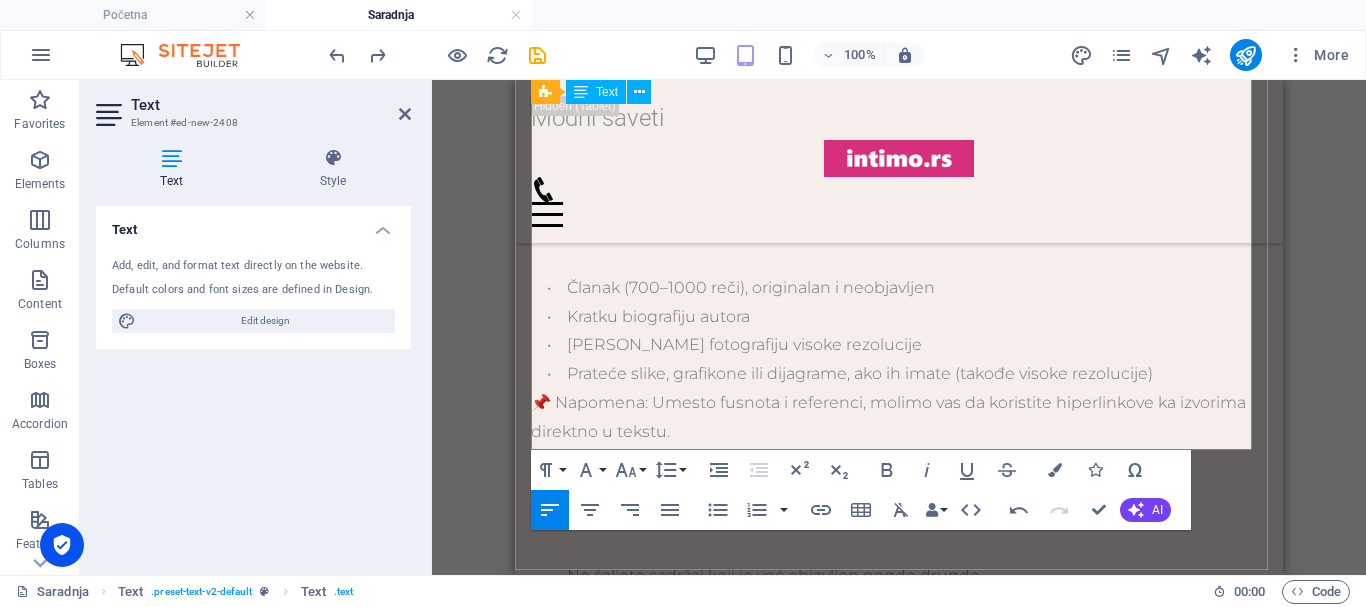 drag, startPoint x: 1013, startPoint y: 374, endPoint x: 1194, endPoint y: 439, distance: 192.31744 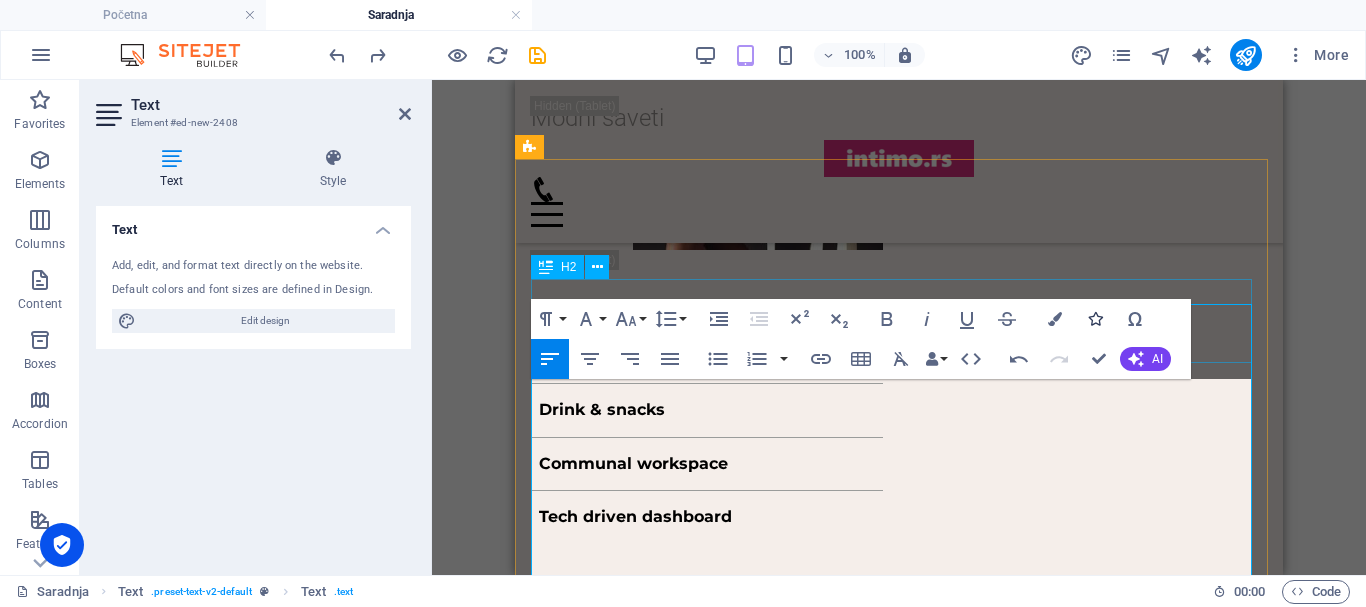 scroll, scrollTop: 1050, scrollLeft: 0, axis: vertical 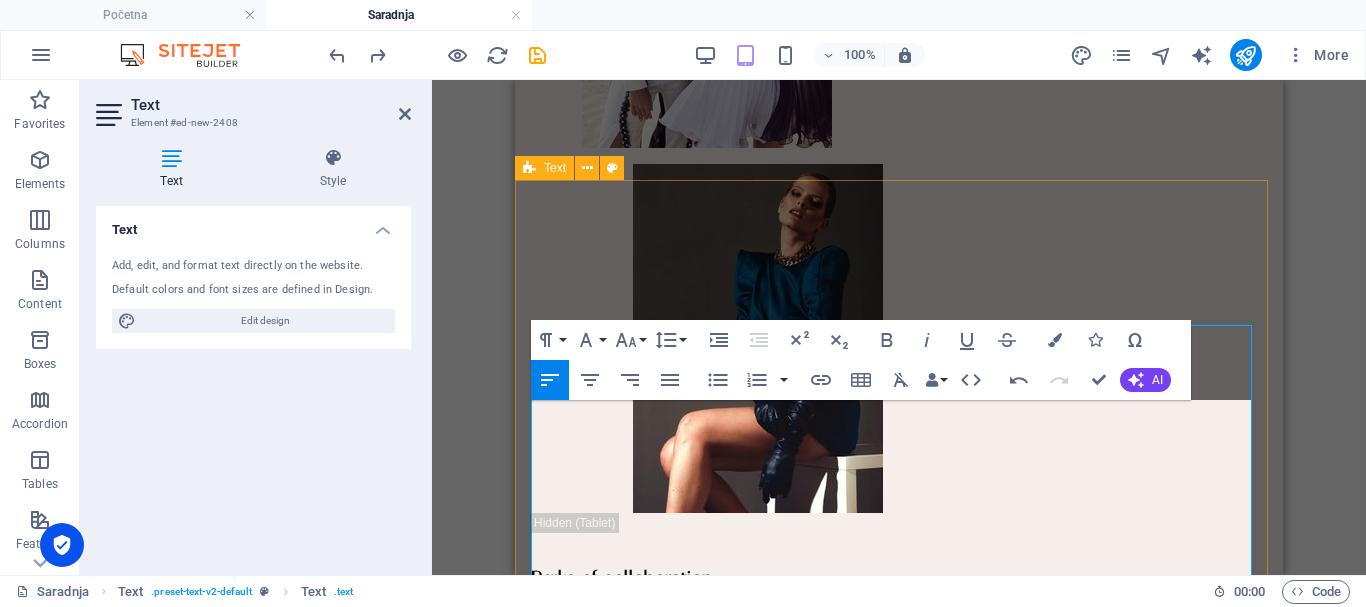 click on "Objavite Svoj Članak na Našem Blogu – Besplatno! Volite modu, trendove i imate šta da kažete? Iskoristite priliku da besplatno objavite svoj autorski članak na našem blogu i promovišete svoj brend, posao ili ideju! Zašto da pišete za nas? Objavljivanje članaka je odličan način da: ✅ Povećate vidljivost svog brenda, sajta ili usluga ✅ Izgradite autoritet u svojoj oblasti kroz kvalitetan sadržaj ✅ Unapredite SEO kroz relevantne backlinkove ✅ Pokažete svoje znanje i stil pisanja ✅ Privučete nove pratioce i kupce Šta prihvatamo? Ukoliko pišete o modi, lepoti, stilu života, ličnom razvoju, preduzetništvu ili srodnim temama – pozivamo vas da pošaljete:      •      Članak (700–1000 reči), originalan i neobjavljen      •      Kratku biografiju autora      •      Vašu fotografiju visoke rezolucije      •      Prateće slike, grafikone ili dijagrame, ako ih imate (takođe visoke rezolucije) Smernice za objavu      •           • •" at bounding box center [899, 1730] 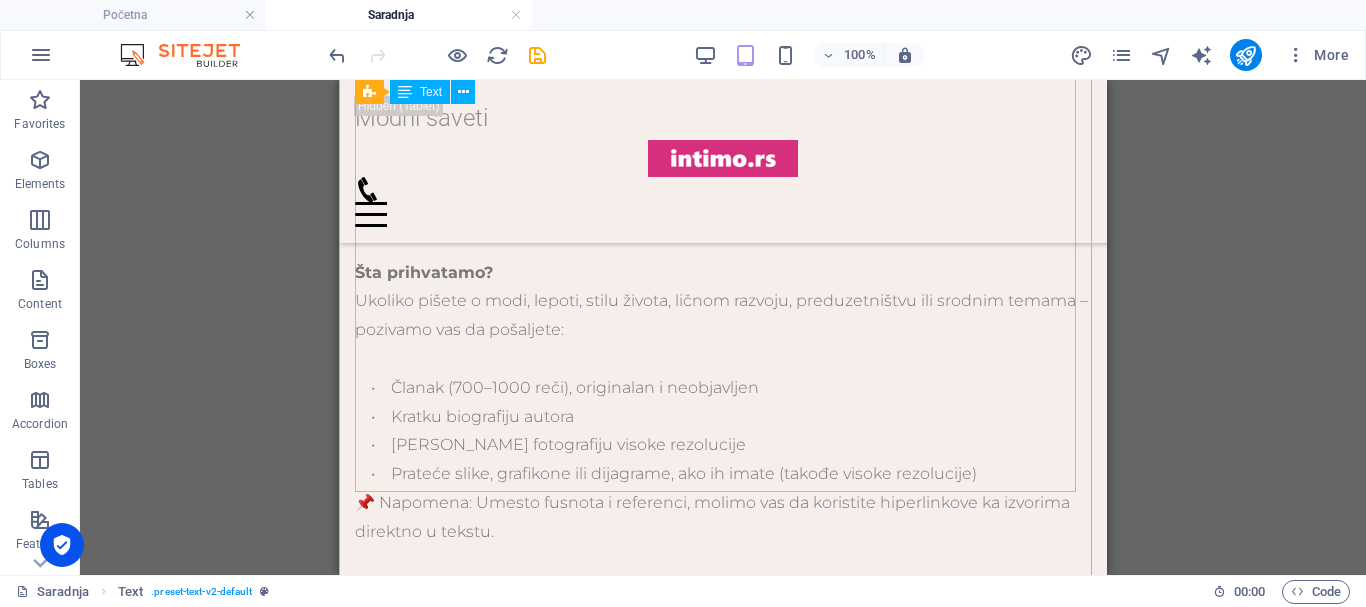 scroll, scrollTop: 2250, scrollLeft: 0, axis: vertical 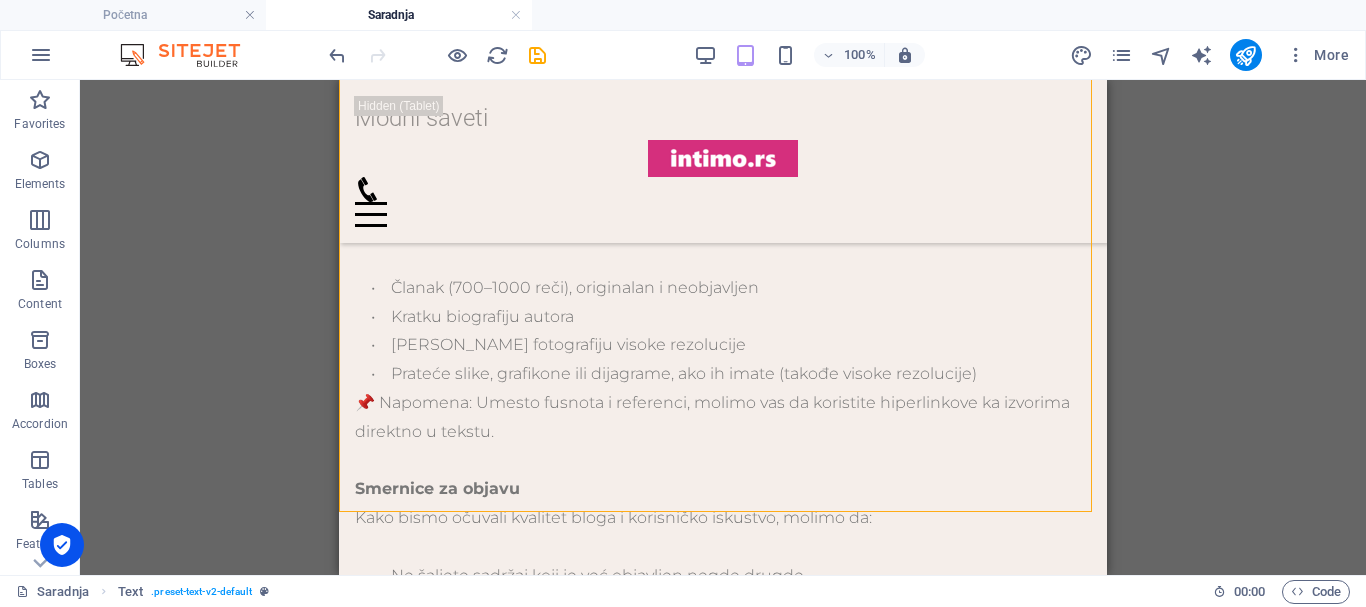 click on "Drag here to replace the existing content. Press “Ctrl” if you want to create a new element.
2 columns   H1   Banner   Banner   Container   Banner   2 columns   Placeholder   Container   Text   Placeholder   Banner   Container   Container   Banner   Image   Container   2 columns   Banner   Container   Container   Image   Container   Spacer   H5   Table   Text   Table   Container   Wide image with text   Spacer   Contact Form   Form   Contact Form   H2   Reference   Contact Form   Input   Email   Input   Textarea   Spacer   Spacer   Form button   Captcha   Spacer   Reference   Image   Spacer   Text   Text   H2   Spacer" at bounding box center (723, 327) 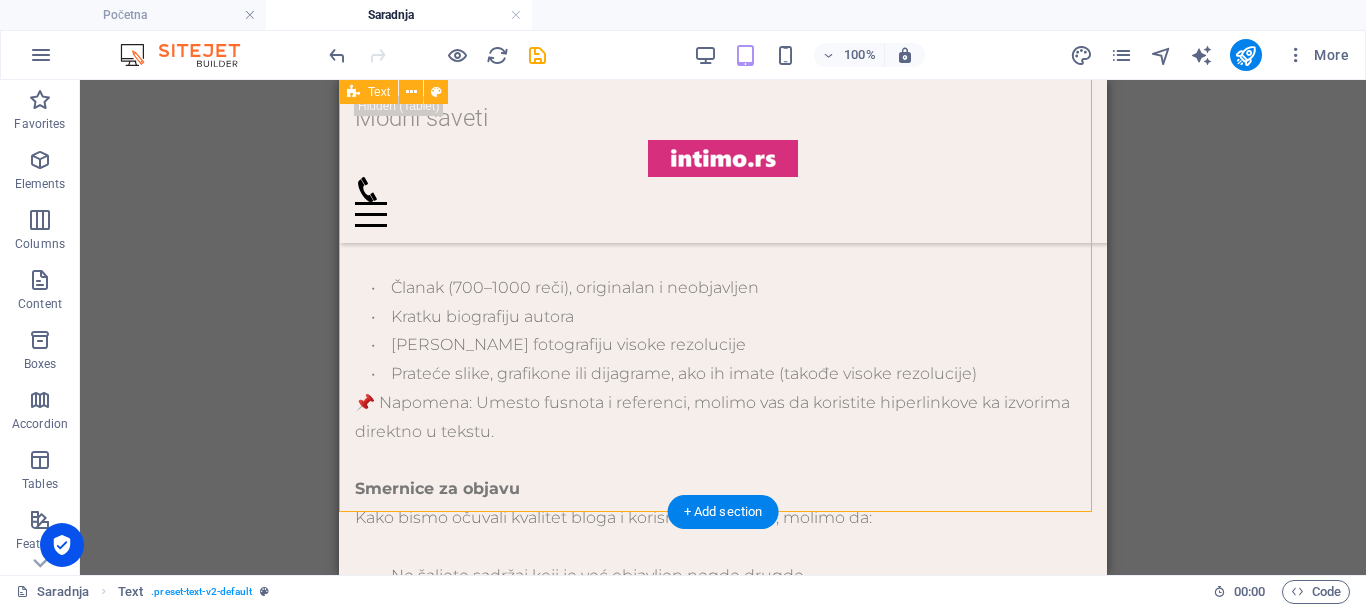 click on "Objavite Svoj Članak na Našem Blogu – Besplatno! Volite modu, trendove i imate šta da kažete? Iskoristite priliku da besplatno objavite svoj autorski članak na našem blogu i promovišete svoj brend, posao ili ideju! Zašto da pišete za nas? Objavljivanje članaka je odličan način da: ✅ Povećate vidljivost svog brenda, sajta ili usluga ✅ Izgradite autoritet u svojoj oblasti kroz kvalitetan sadržaj ✅ Unapredite SEO kroz relevantne backlinkove ✅ Pokažete svoje znanje i stil pisanja ✅ Privučete nove pratioce i kupce Šta prihvatamo? Ukoliko pišete o modi, lepoti, stilu života, ličnom razvoju, preduzetništvu ili srodnim temama – pozivamo vas da pošaljete:      •      Članak (700–1000 reči), originalan i neobjavljen      •      Kratku biografiju autora      •      Vašu fotografiju visoke rezolucije      •      Prateće slike, grafikone ili dijagrame, ako ih imate (takođe visoke rezolucije) Smernice za objavu      •           • •" at bounding box center [723, 367] 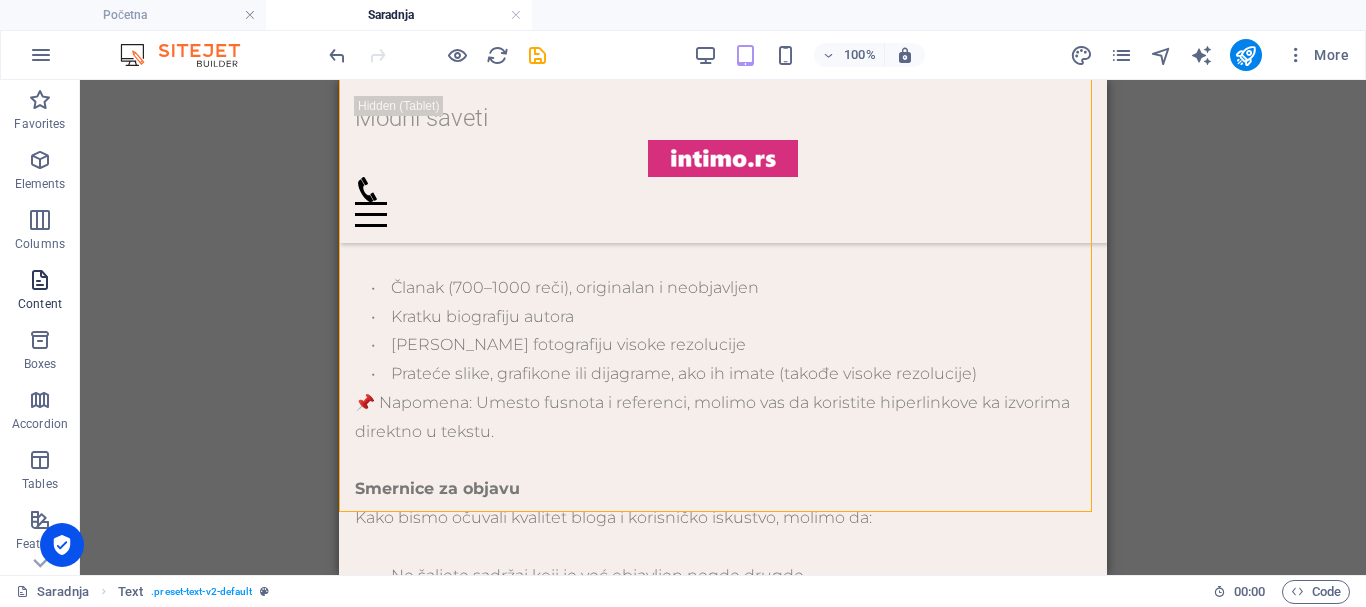 click at bounding box center (40, 280) 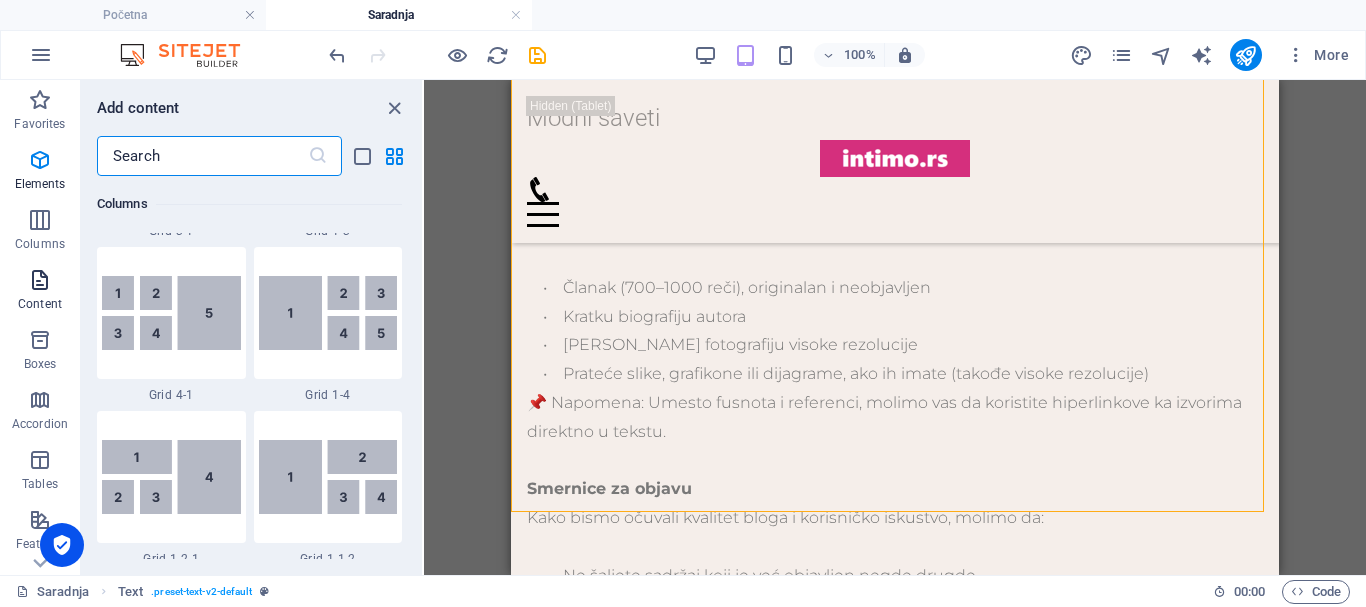 scroll, scrollTop: 3499, scrollLeft: 0, axis: vertical 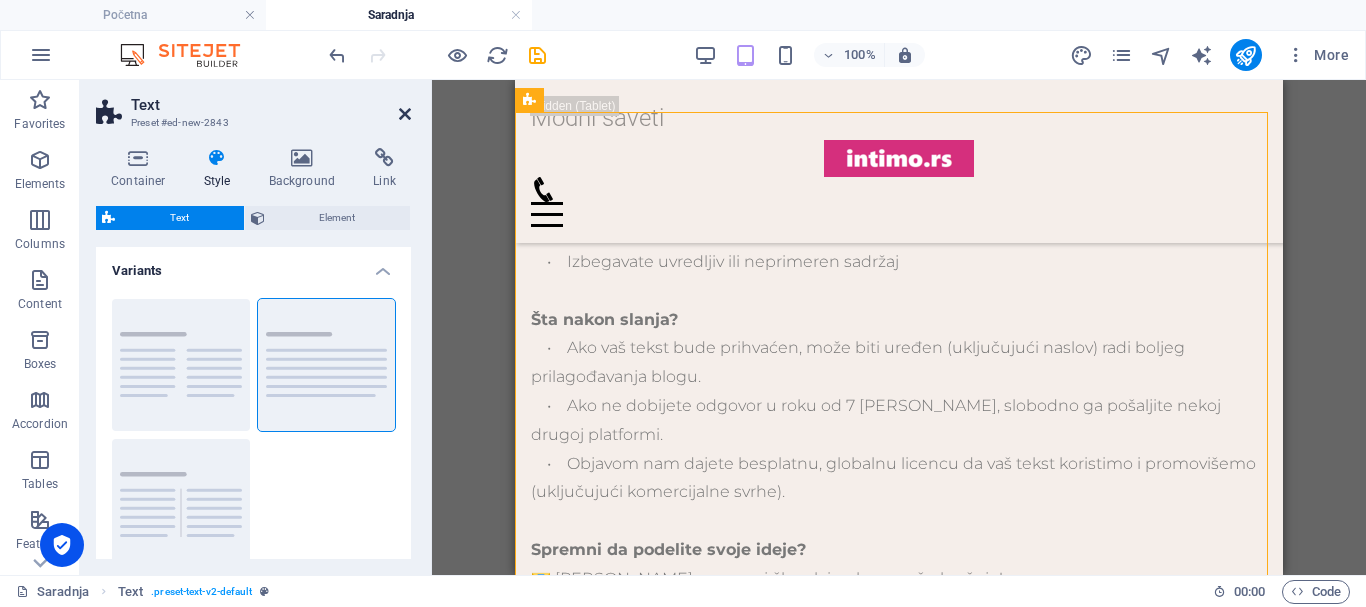 click at bounding box center (405, 114) 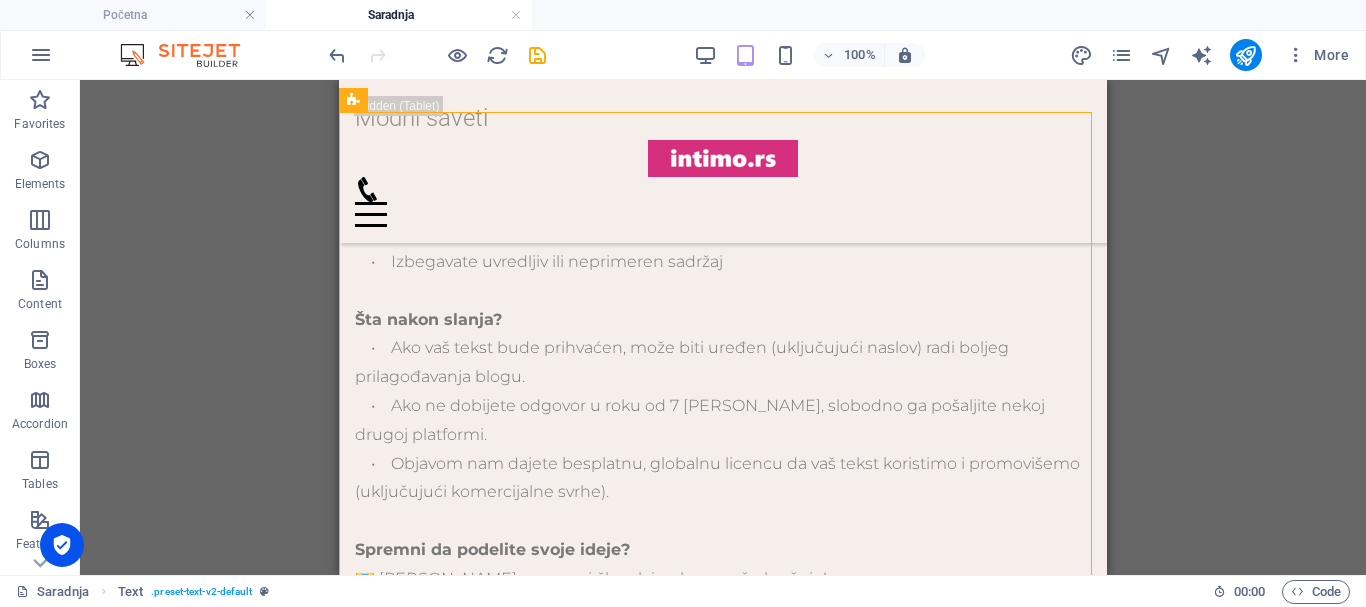 click on "Lorem ipsum dolor sitope amet, consectetur adipisicing elitip. Massumenda, dolore, cum vel modi asperiores consequatur suscipit quidem ducimus eveniet iure expedita consecteture odiogil voluptatum similique fugit voluptates atem accusamus quae quas dolorem tenetur facere tempora maiores adipisci reiciendis accusantium voluptatibus id voluptate tempore dolor harum nisi amet! Nobis, eaque. Aenean commodo ligula eget dolor. Lorem ipsum dolor sit amet, consectetuer adipiscing elit leget odiogil voluptatum similique fugit voluptates dolor. Libero assumenda, dolore, cum vel modi asperiores consequatur." at bounding box center (723, 1050) 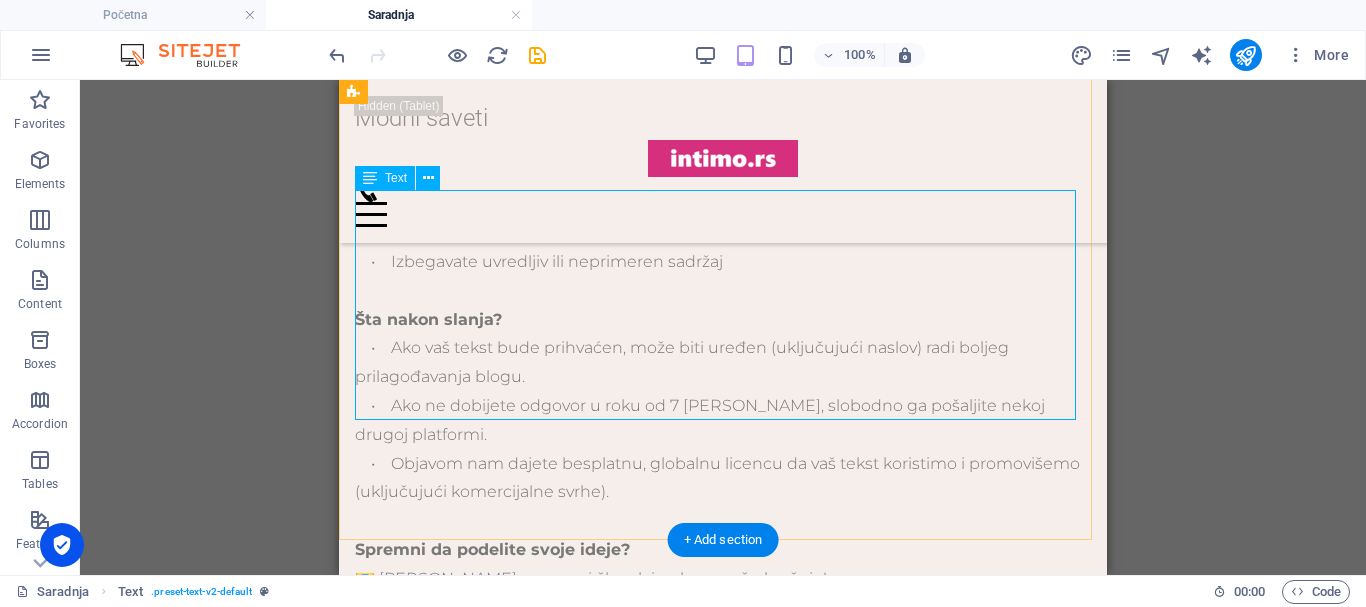 click on "Lorem ipsum dolor sitope amet, consectetur adipisicing elitip. Massumenda, dolore, cum vel modi asperiores consequatur suscipit quidem ducimus eveniet iure expedita consecteture odiogil voluptatum similique fugit voluptates atem accusamus quae quas dolorem tenetur facere tempora maiores adipisci reiciendis accusantium voluptatibus id voluptate tempore dolor harum nisi amet! Nobis, eaque. Aenean commodo ligula eget dolor. Lorem ipsum dolor sit amet, consectetuer adipiscing elit leget odiogil voluptatum similique fugit voluptates dolor. Libero assumenda, dolore, cum vel modi asperiores consequatur." at bounding box center (723, 1050) 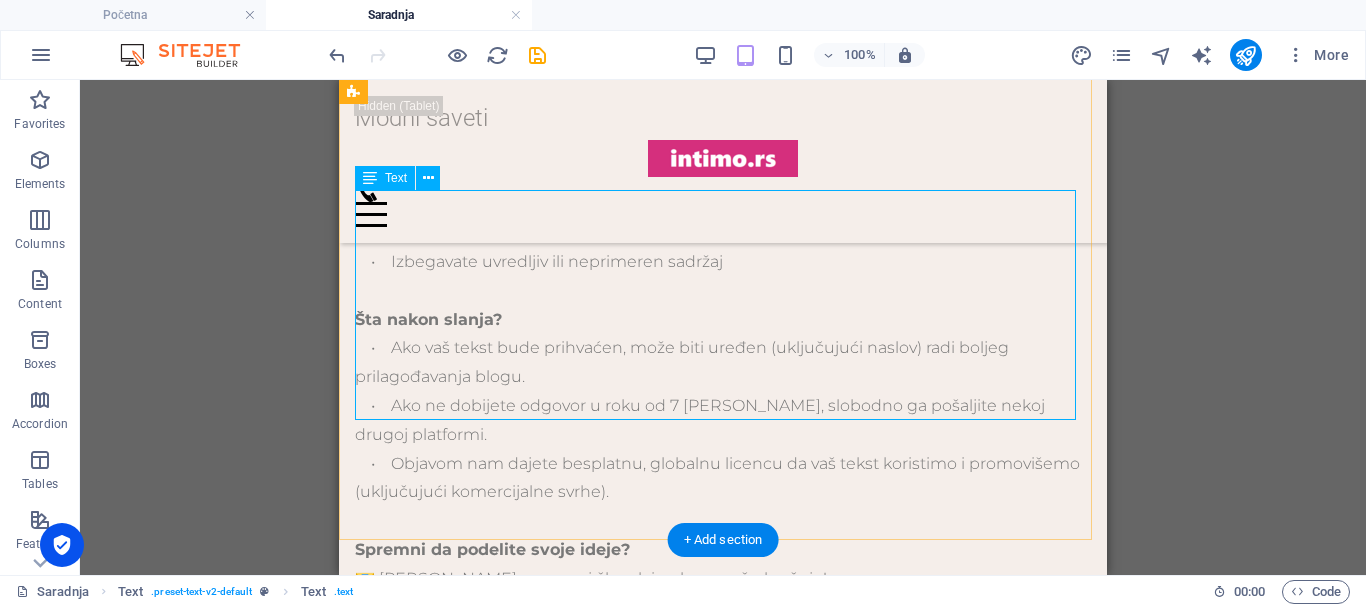 scroll, scrollTop: 2750, scrollLeft: 0, axis: vertical 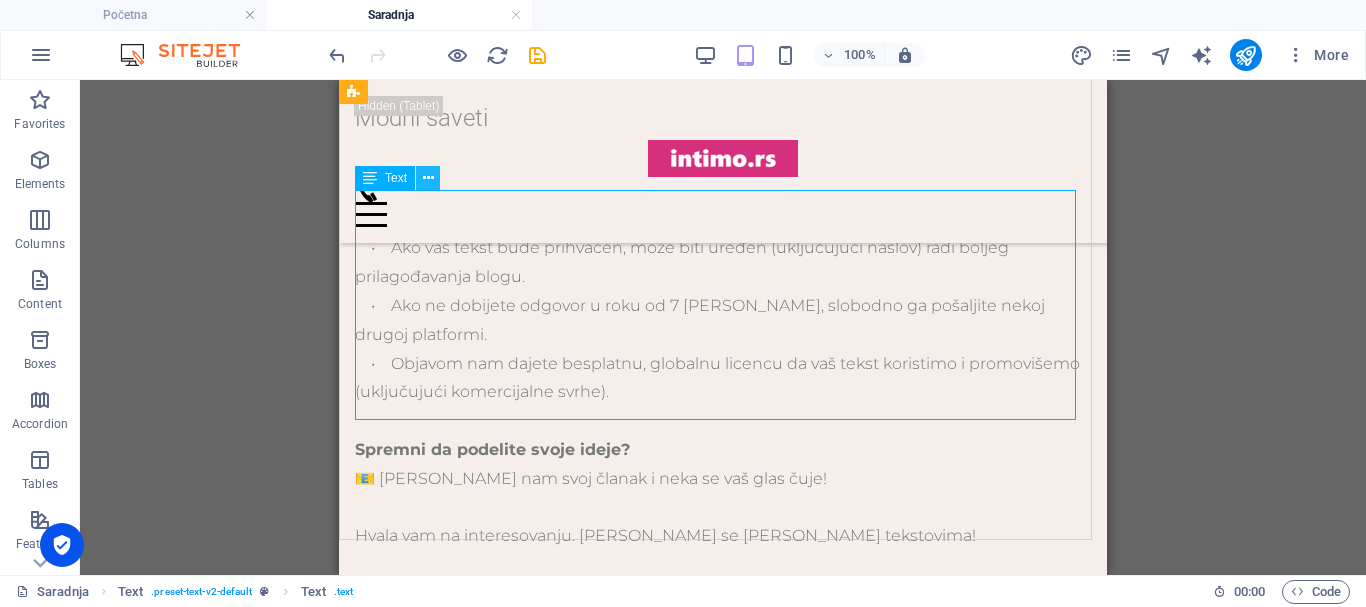 click at bounding box center (428, 178) 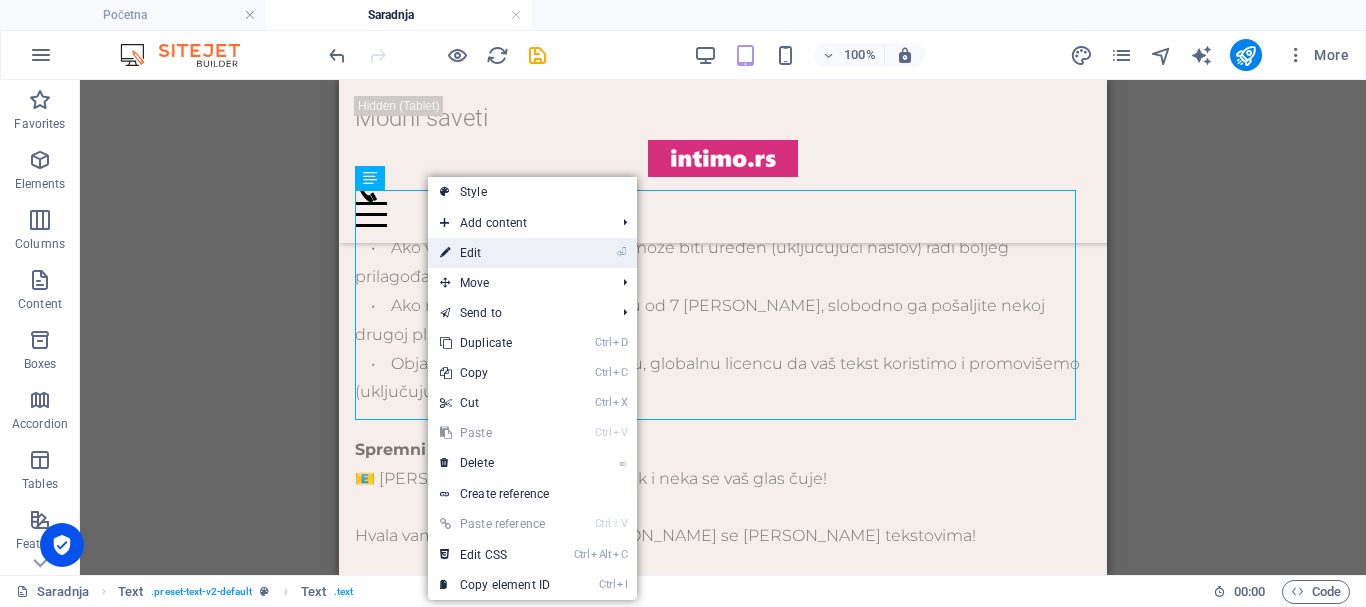 click on "⏎  Edit" at bounding box center (495, 253) 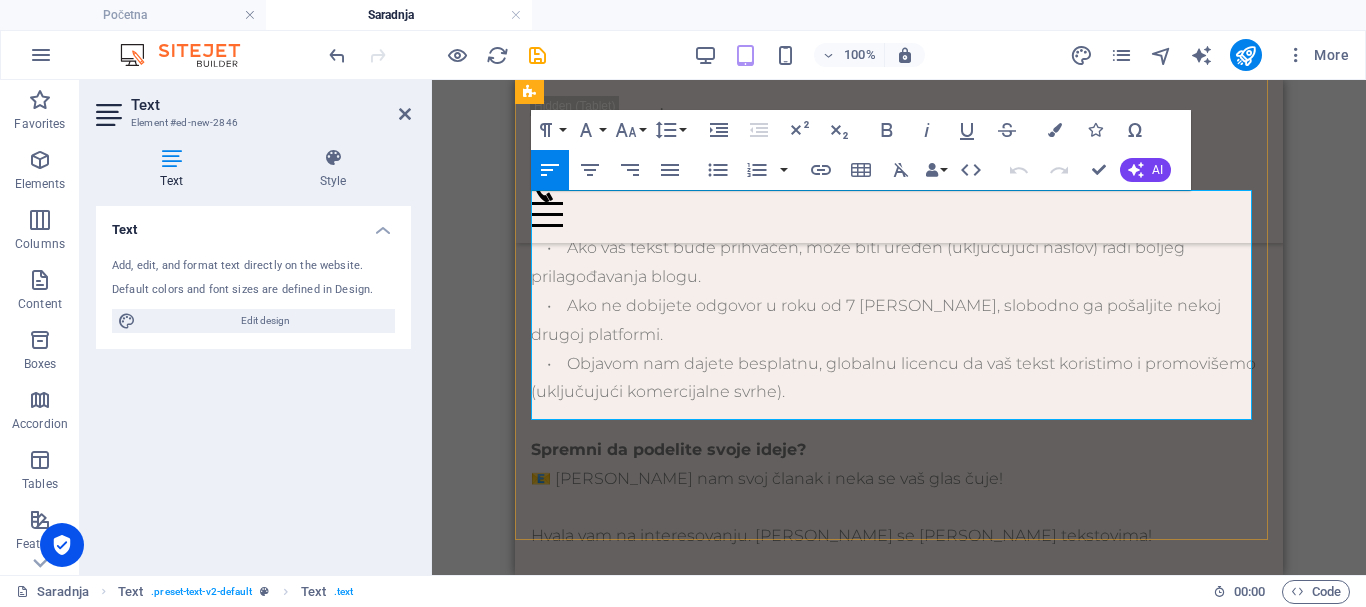 drag, startPoint x: 640, startPoint y: 404, endPoint x: 532, endPoint y: 212, distance: 220.29071 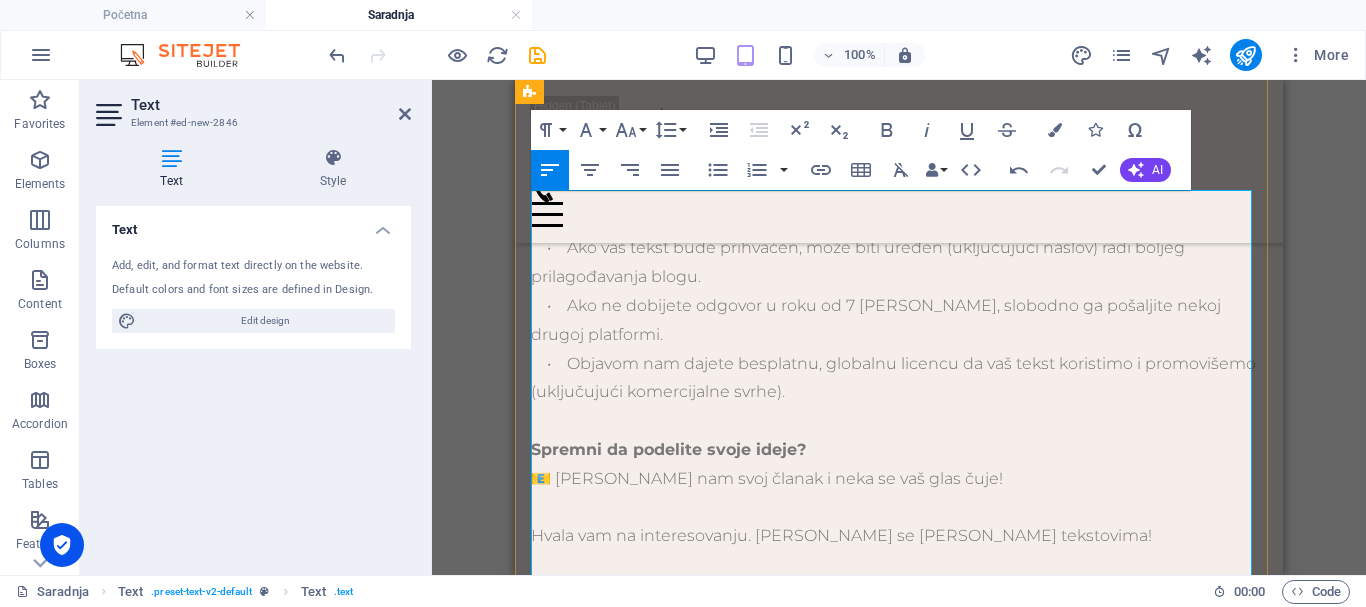scroll, scrollTop: 20468, scrollLeft: 2, axis: both 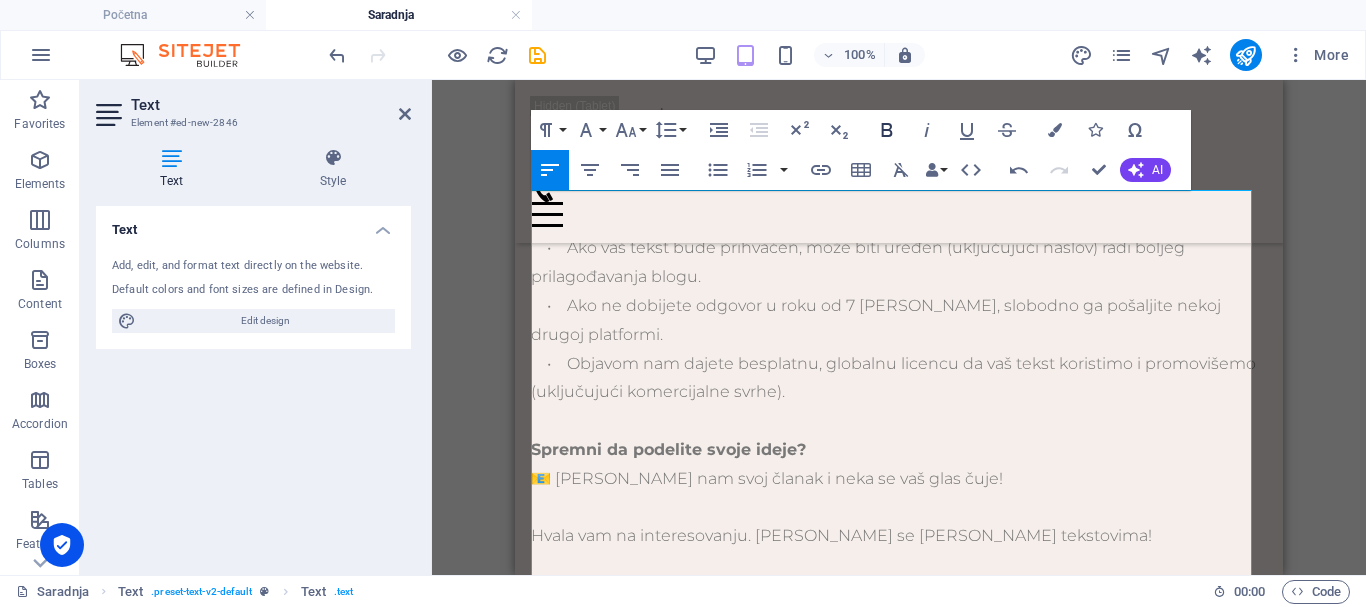 click 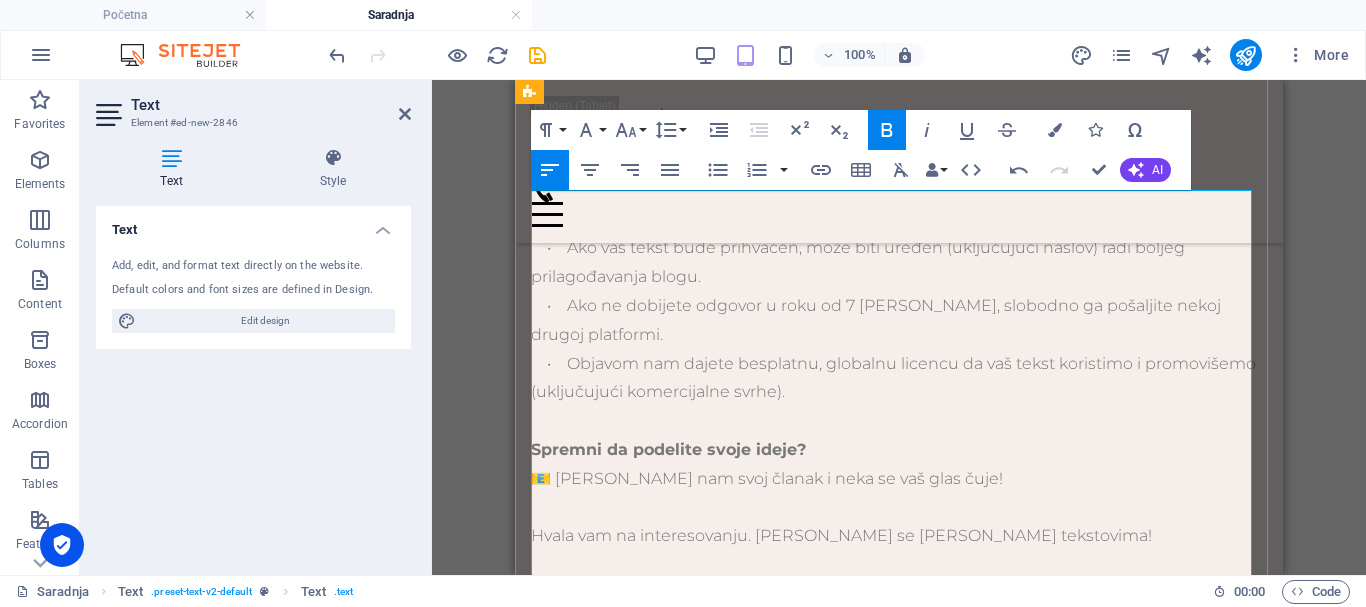 click at bounding box center (899, 1151) 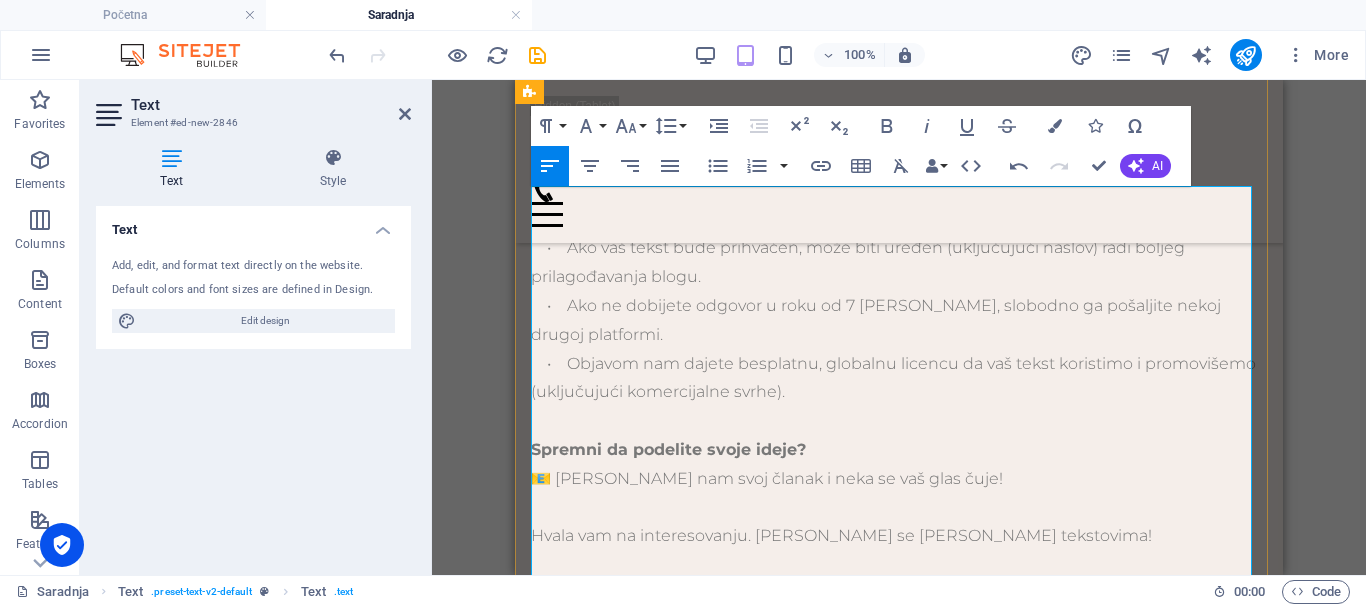scroll, scrollTop: 2850, scrollLeft: 0, axis: vertical 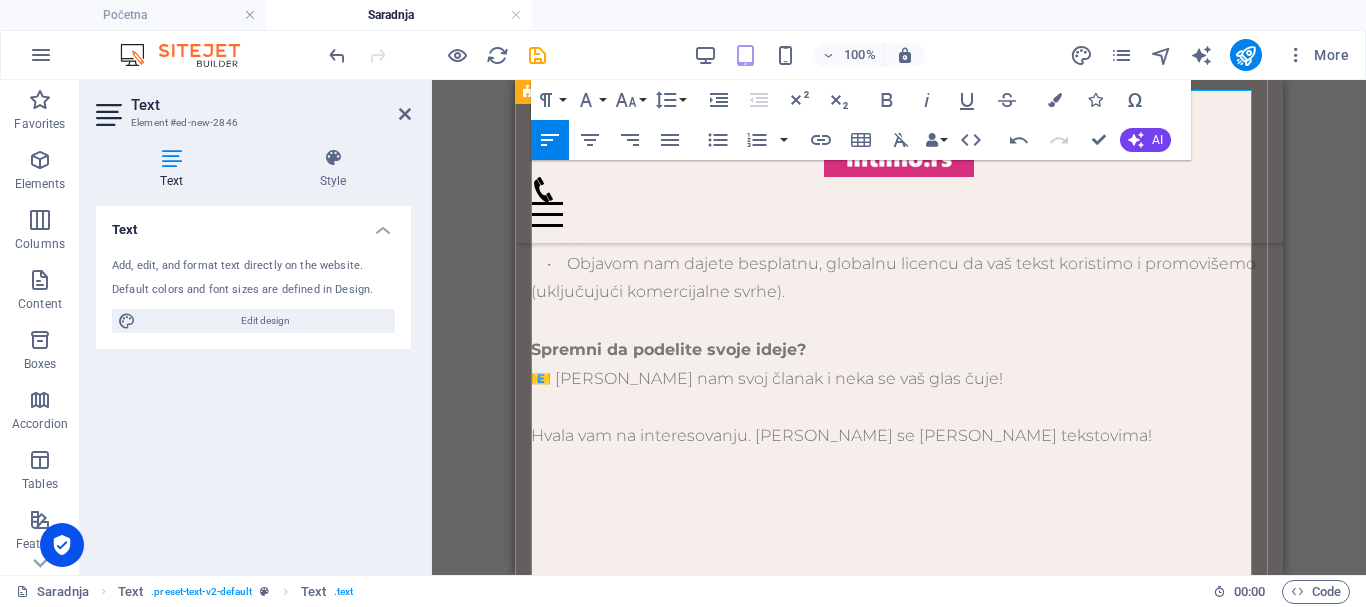 click on "Putem naše platforme, možete plasirati artikle koji nisu već deo naše ponude, a koji se uklapaju u naš postojeći asortiman (ženski veš, čarape, modni dodaci itd)." at bounding box center (899, 1037) 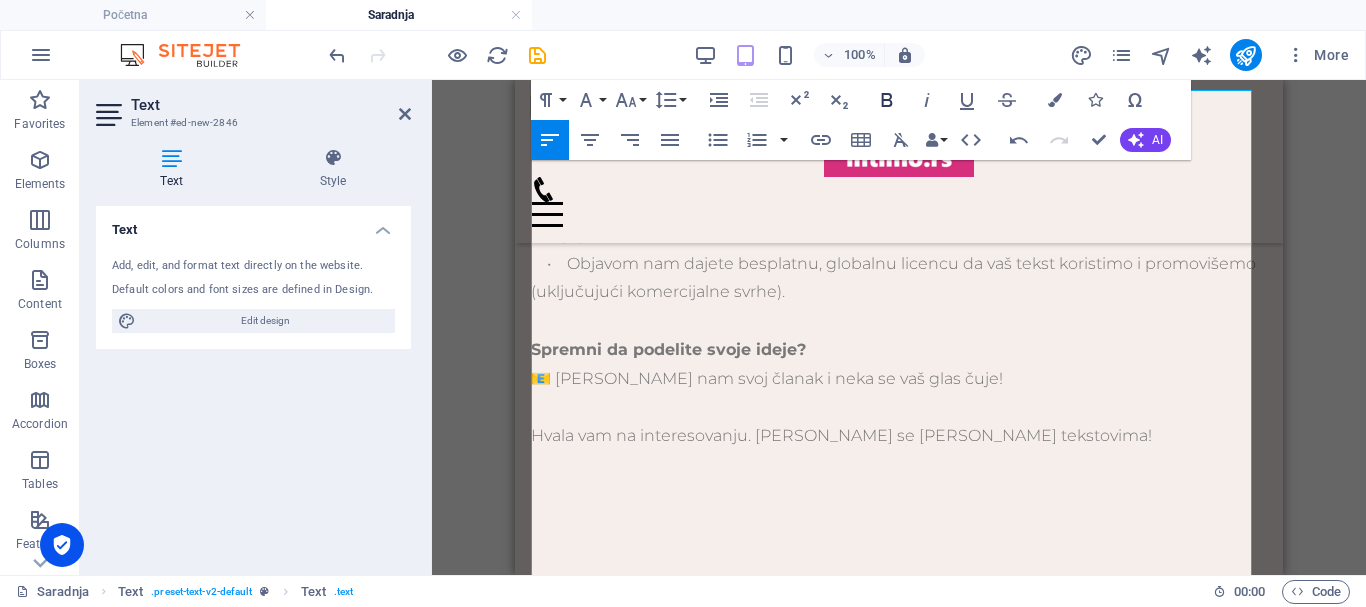 click 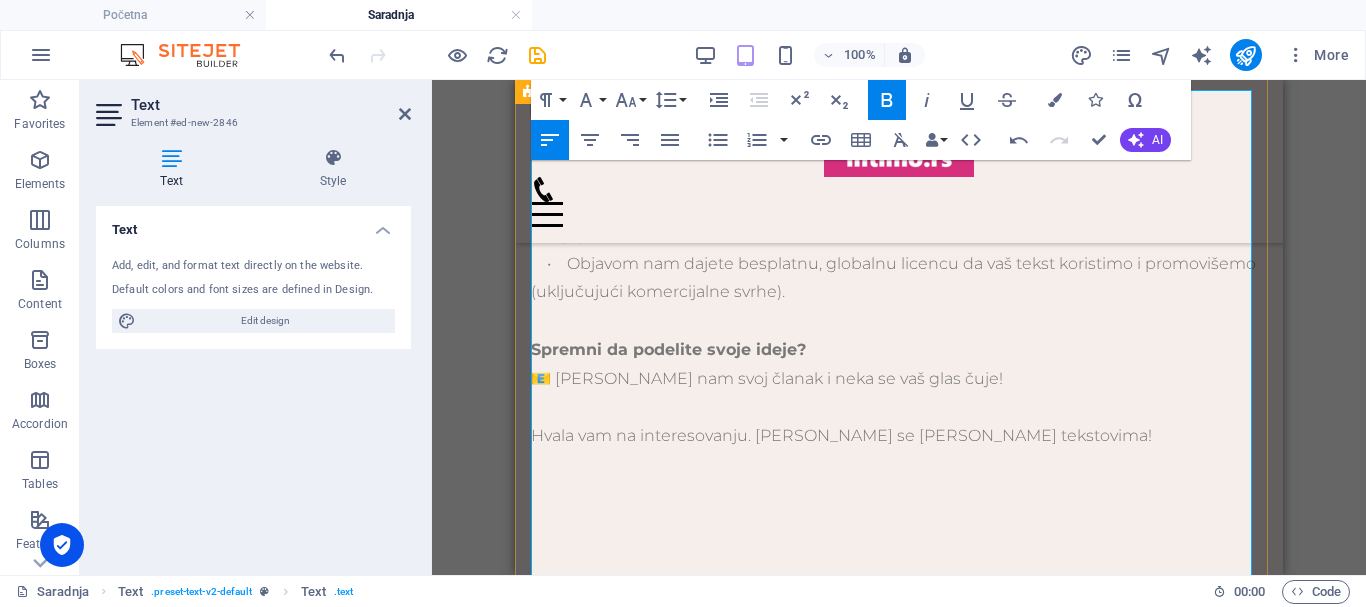 click on "Uslovi saradnje:" at bounding box center (899, 1109) 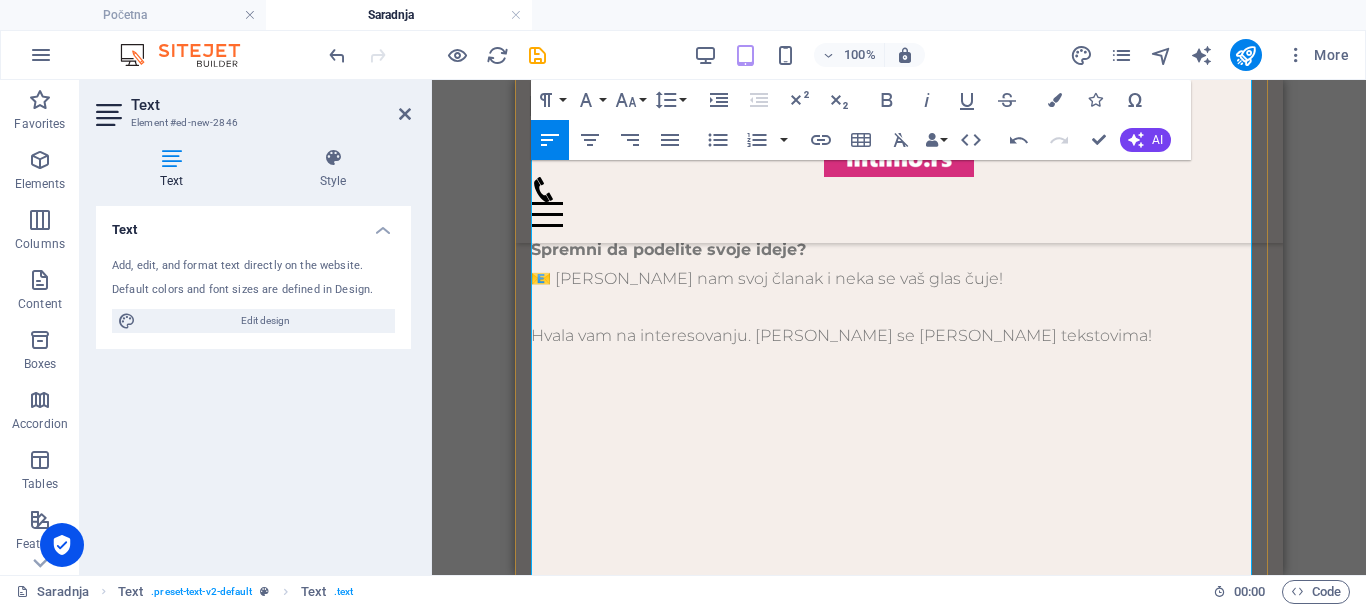 scroll, scrollTop: 3050, scrollLeft: 0, axis: vertical 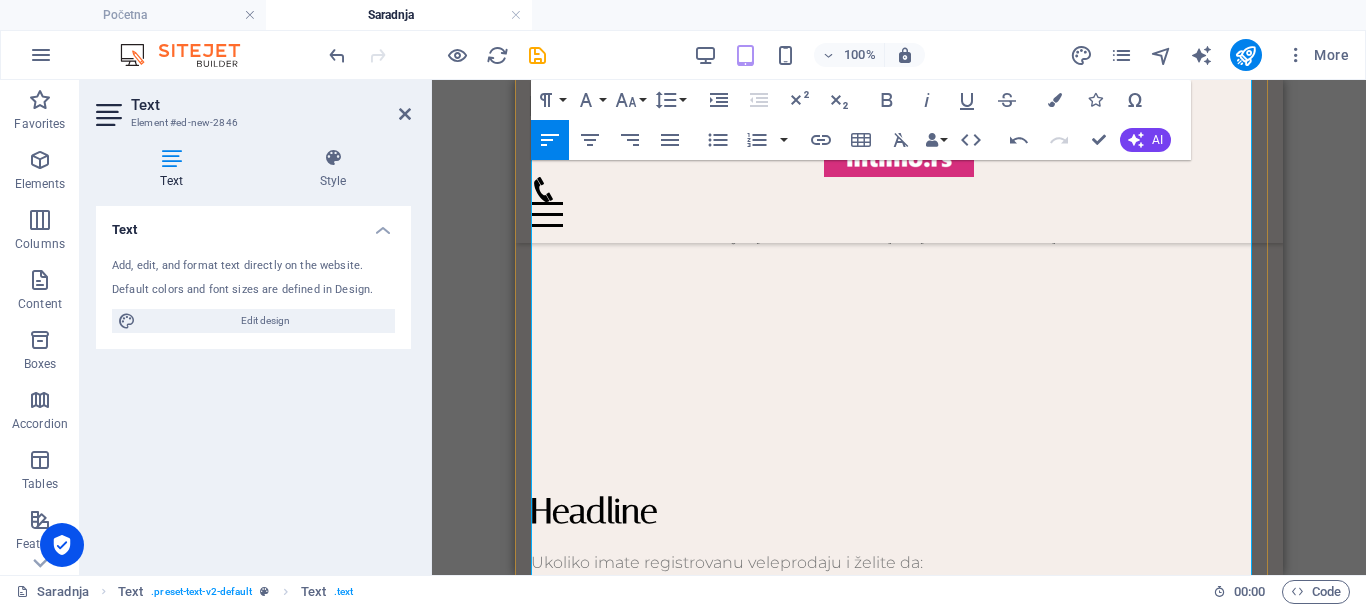 click on "•      Obavezno nas odmah obavestite kada proizvod više nije dostupan, kako bismo ga uklonili iz ponude" at bounding box center [899, 1010] 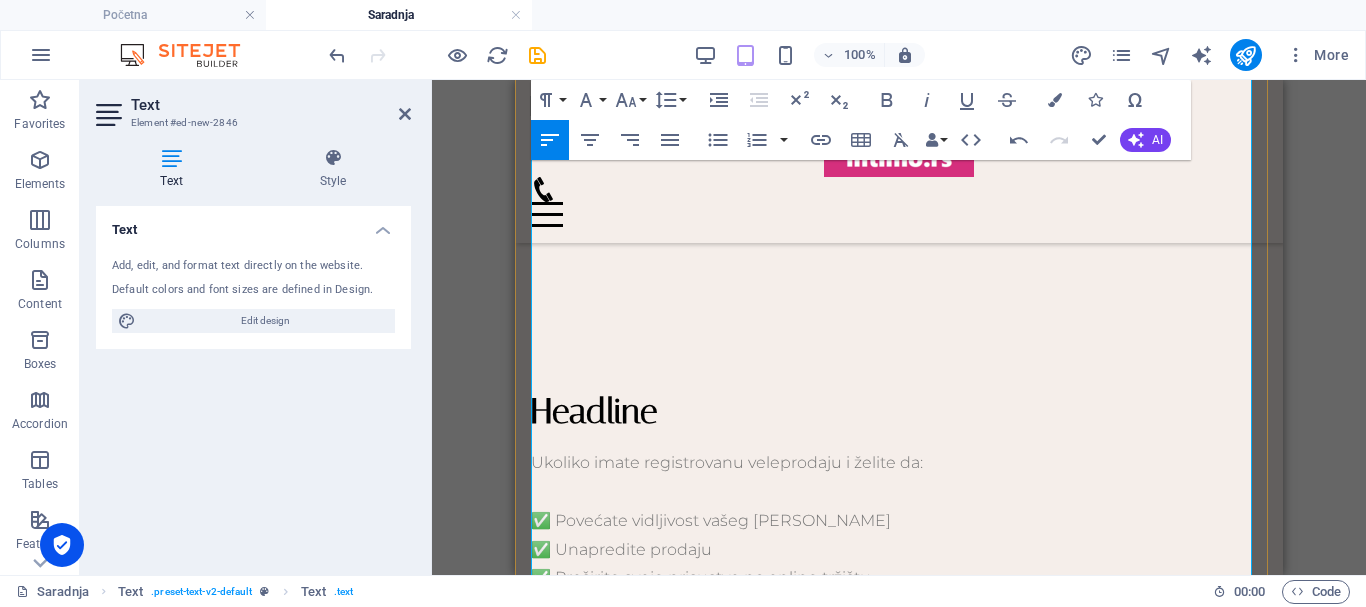 scroll, scrollTop: 3250, scrollLeft: 0, axis: vertical 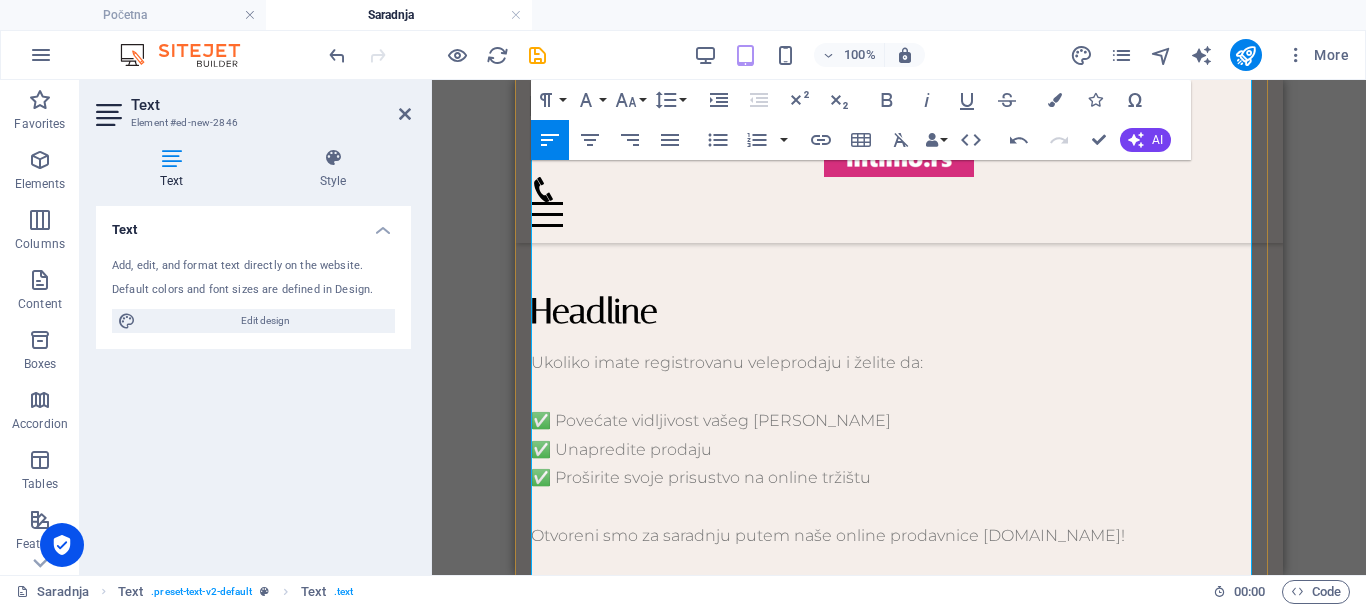 click at bounding box center (899, 1054) 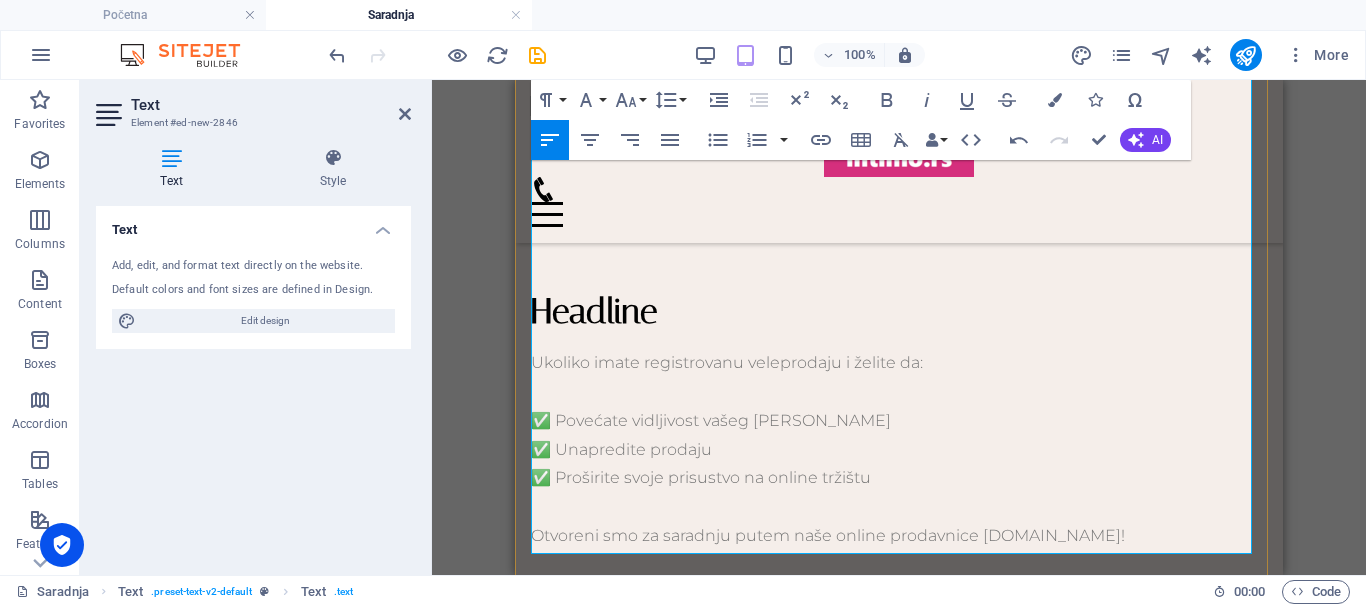 scroll, scrollTop: 3350, scrollLeft: 0, axis: vertical 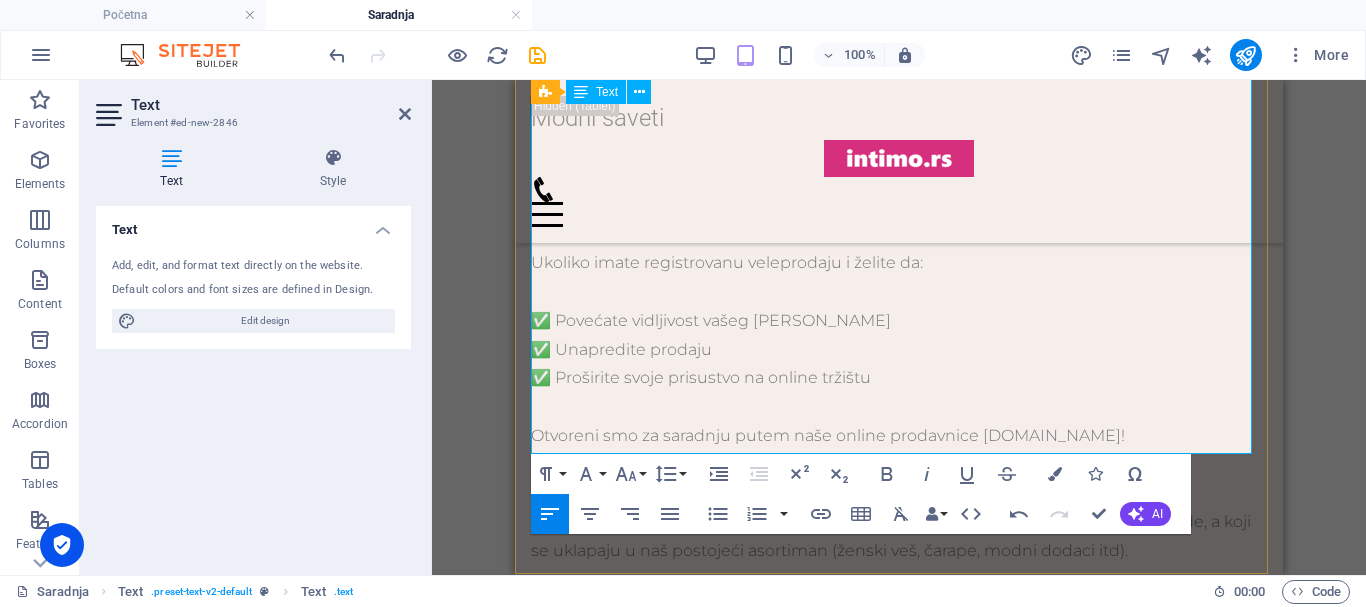 click on "Način plaćanja:" at bounding box center [899, 926] 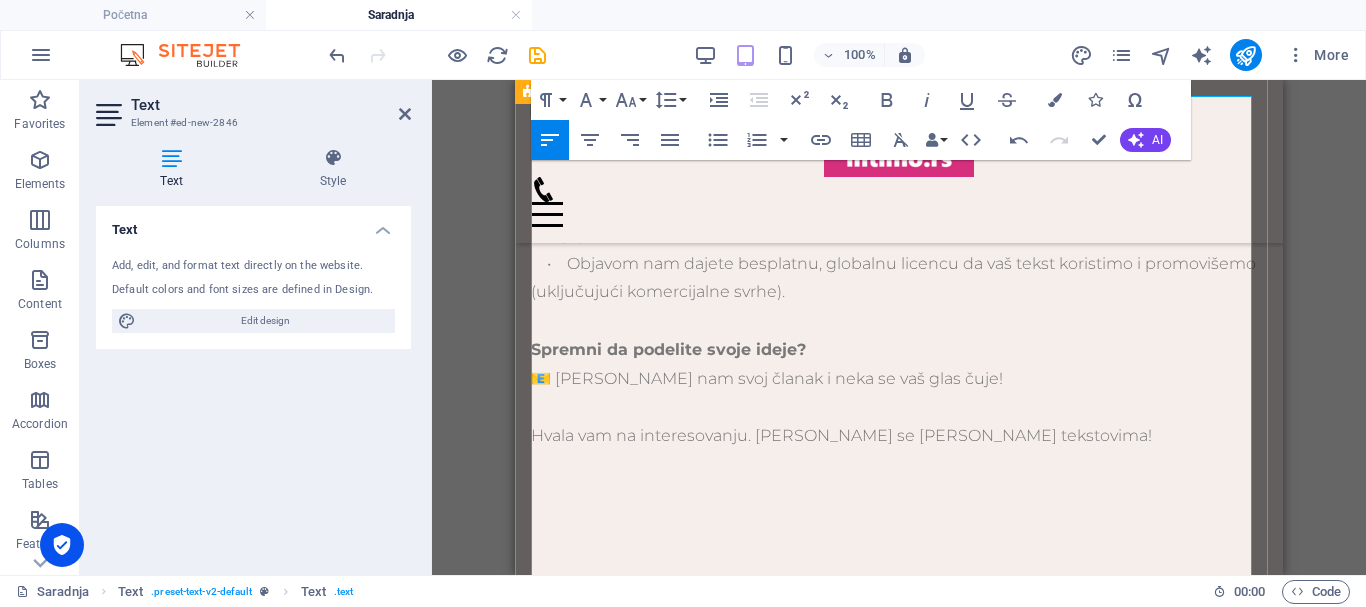 scroll, scrollTop: 2750, scrollLeft: 0, axis: vertical 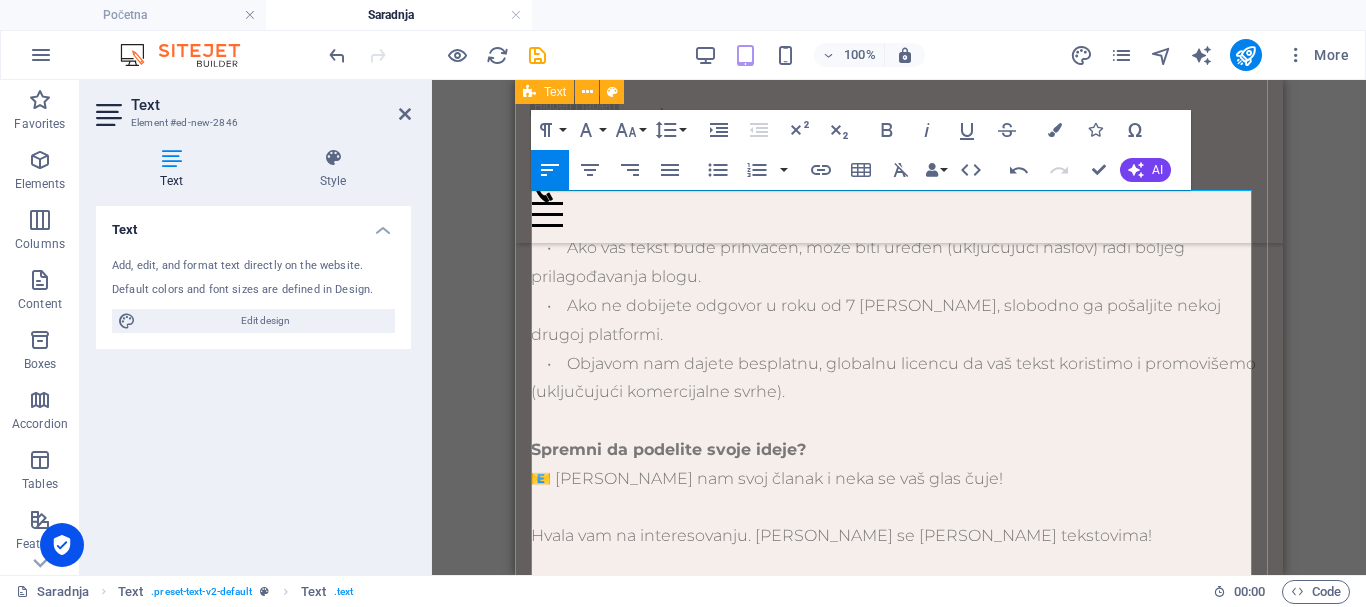 drag, startPoint x: 931, startPoint y: 208, endPoint x: 521, endPoint y: 197, distance: 410.14752 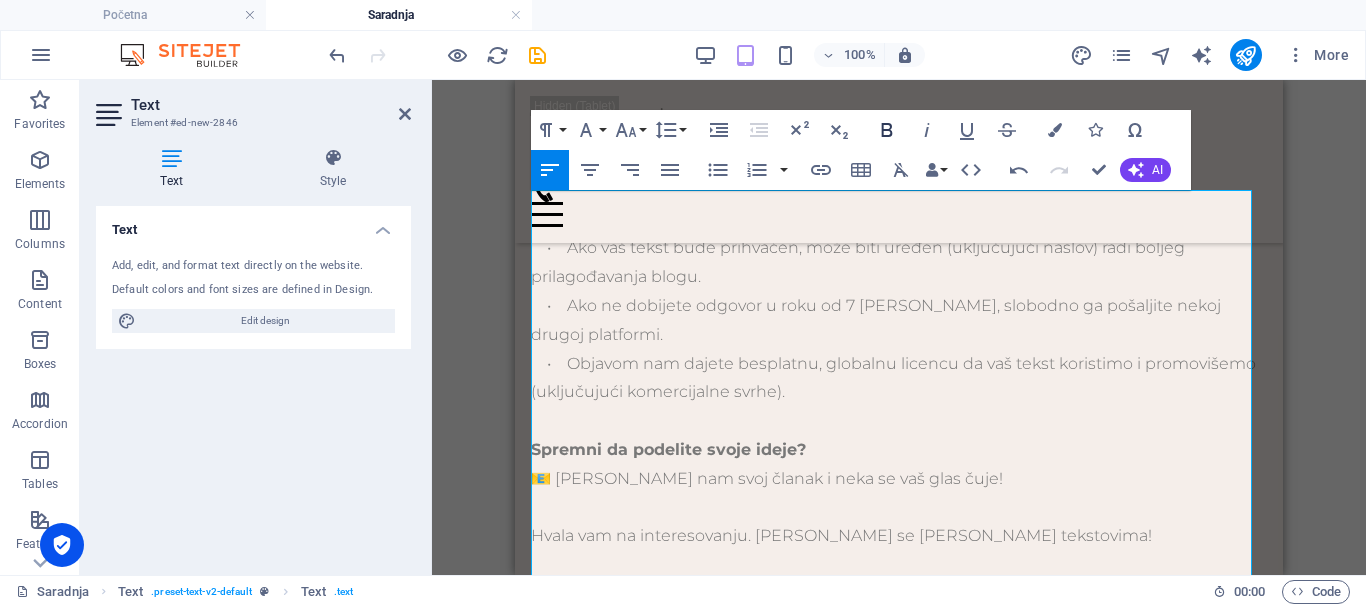 click 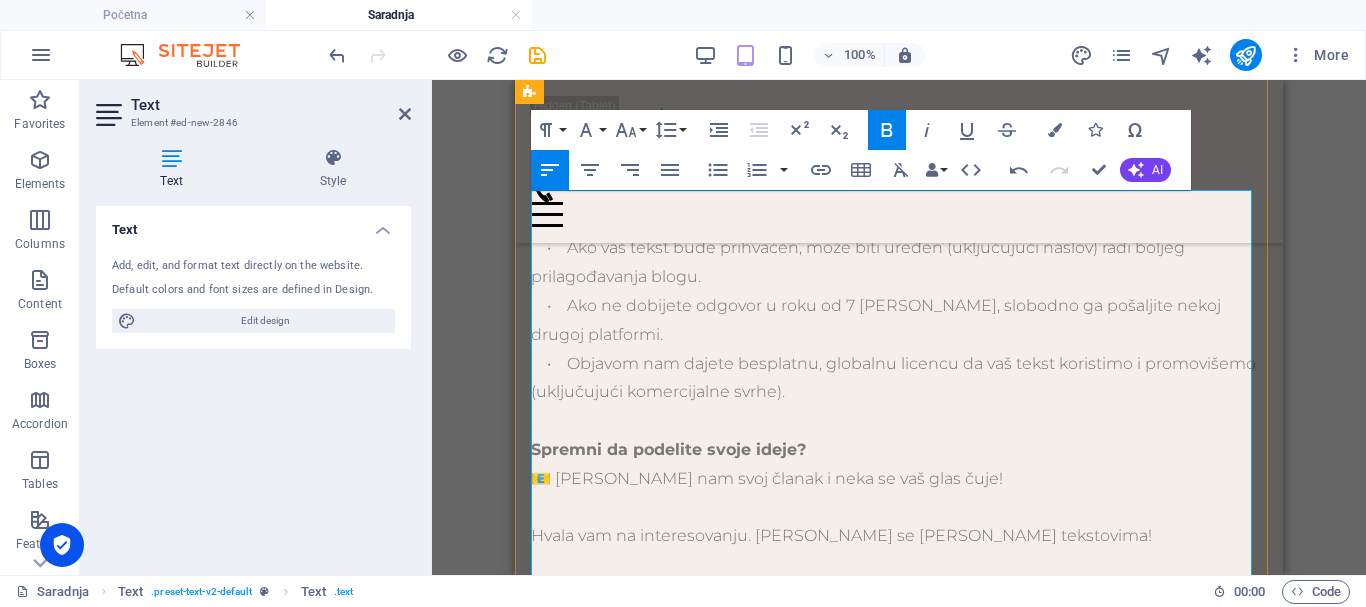 click on "✅ Povećate vidljivost vašeg brenda" at bounding box center (899, 921) 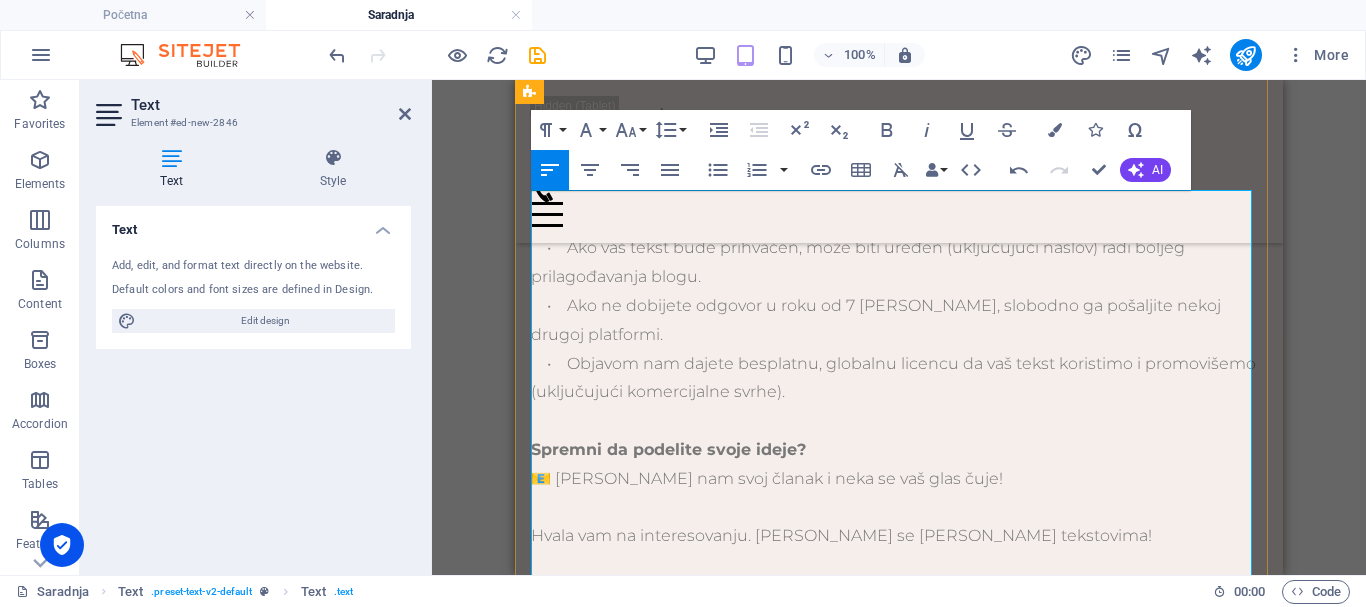 click on "Ukoliko imate registrovanu veleprodaju i želite da:" at bounding box center (744, 862) 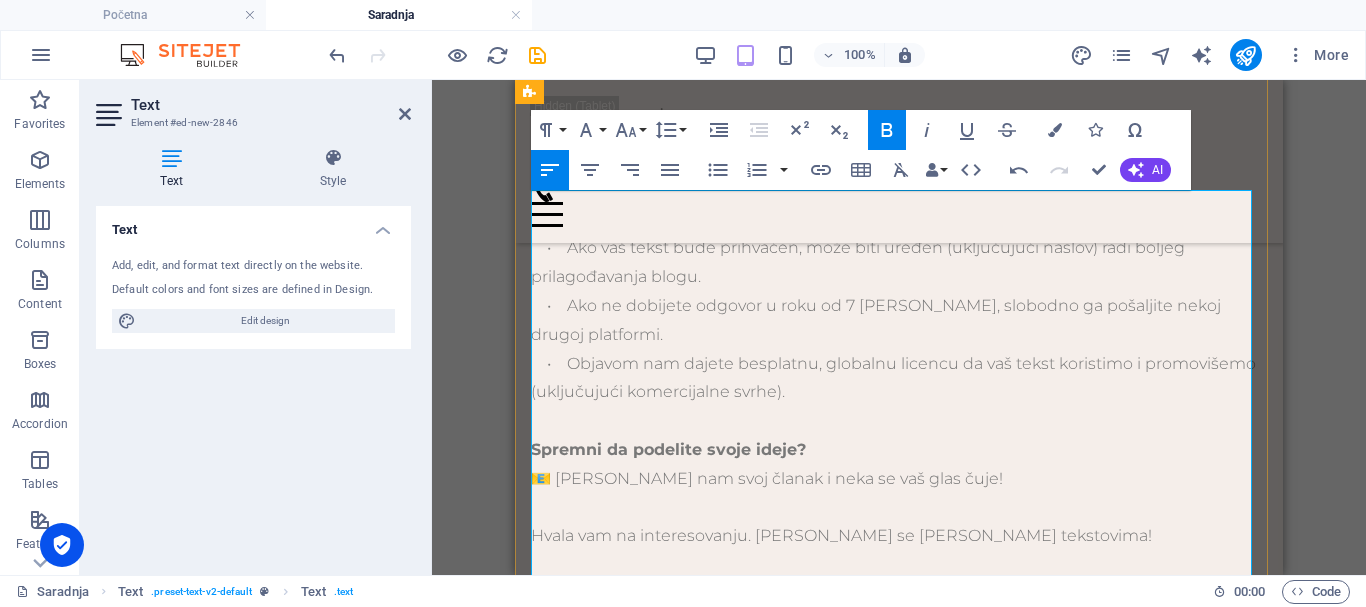 type 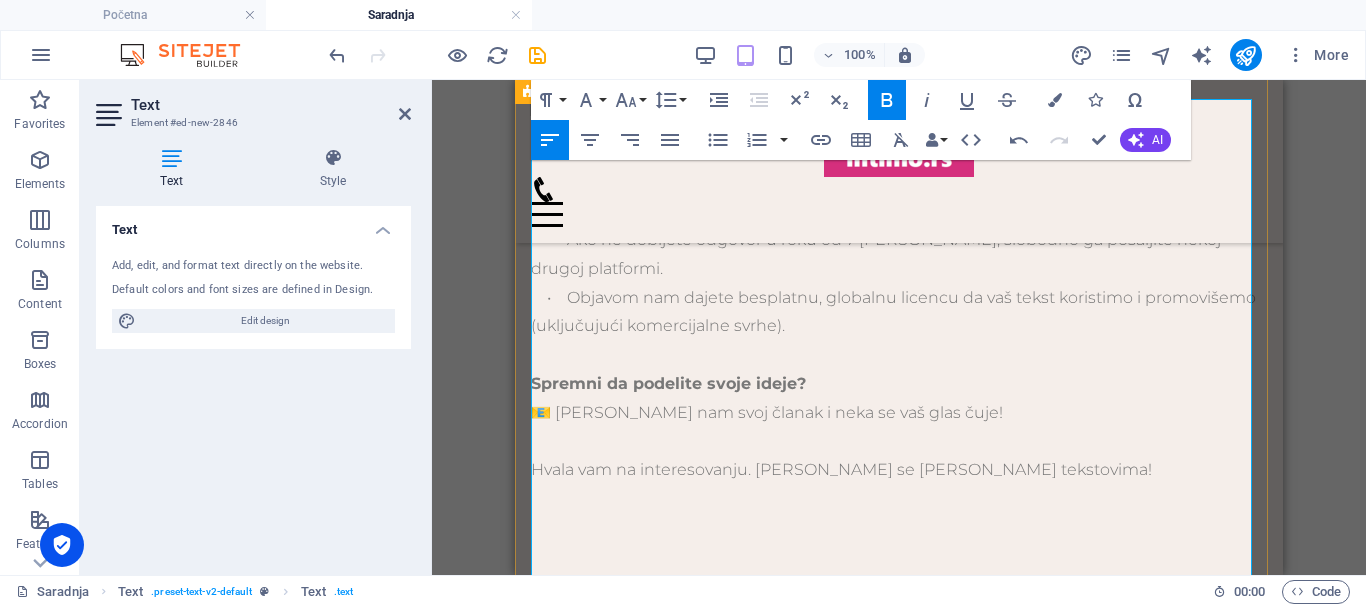 scroll, scrollTop: 2850, scrollLeft: 0, axis: vertical 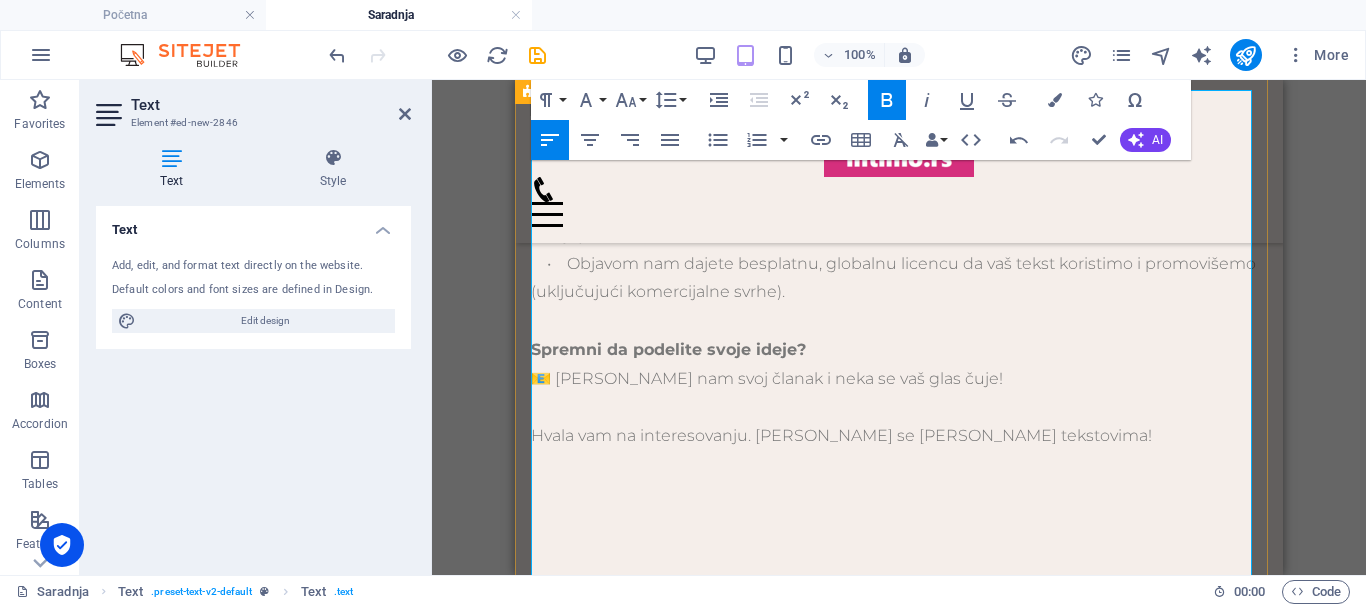 drag, startPoint x: 984, startPoint y: 276, endPoint x: 1075, endPoint y: 278, distance: 91.02197 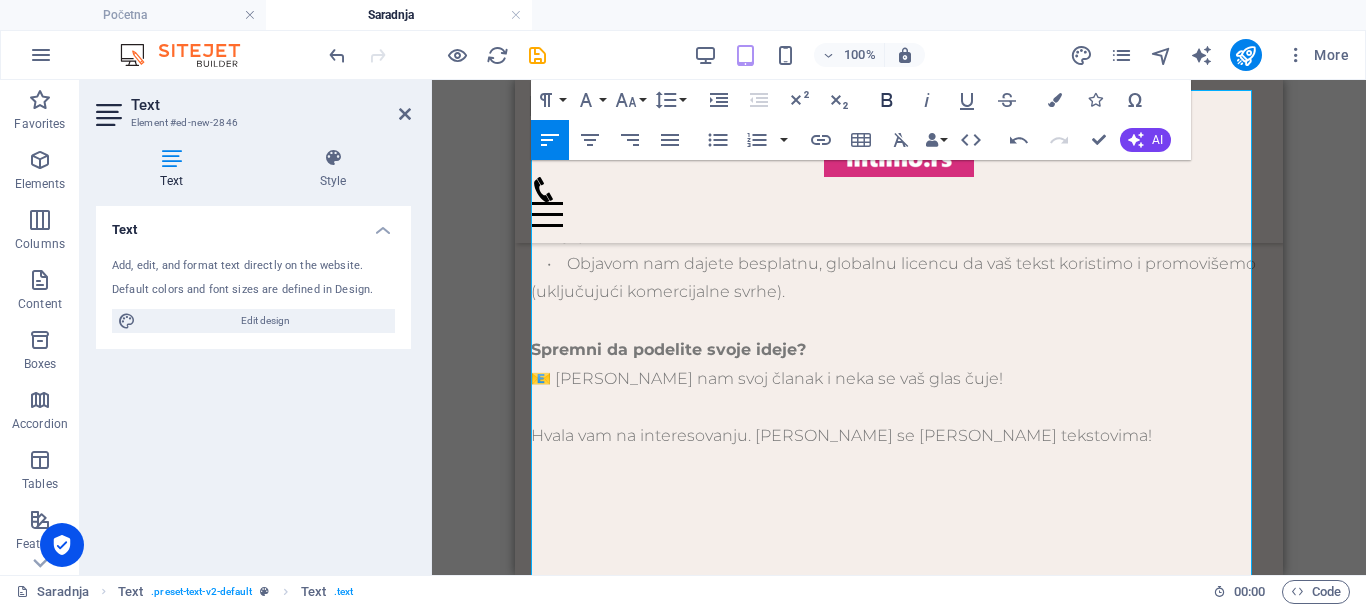 click 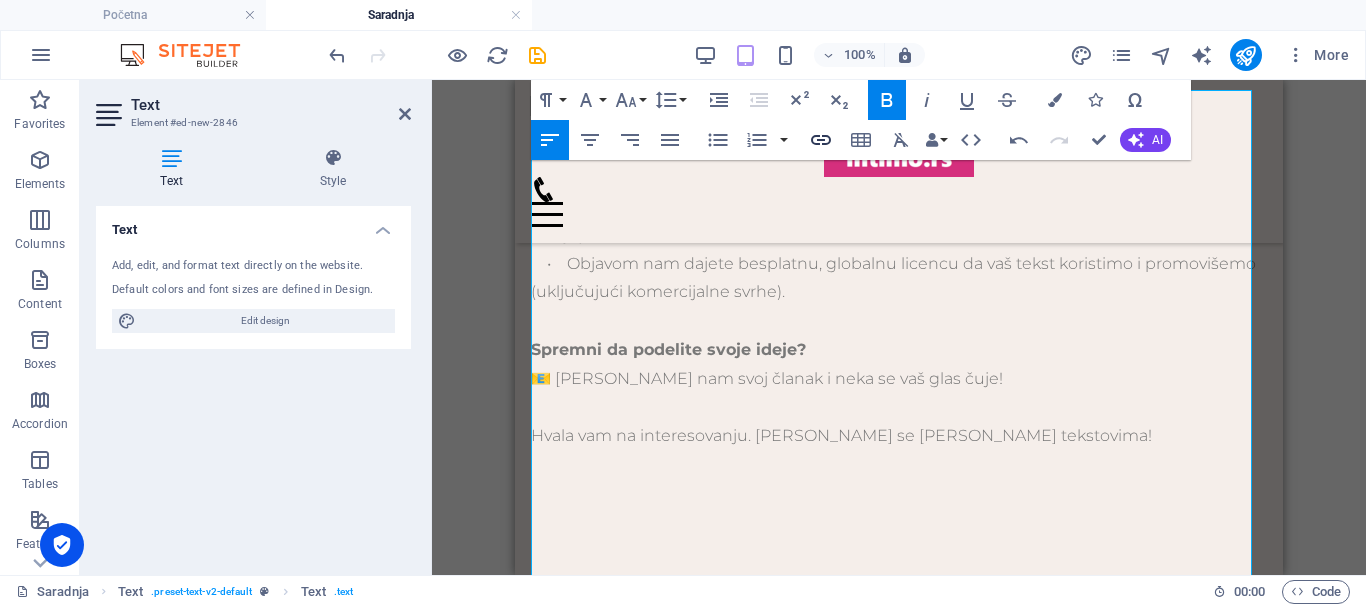 click 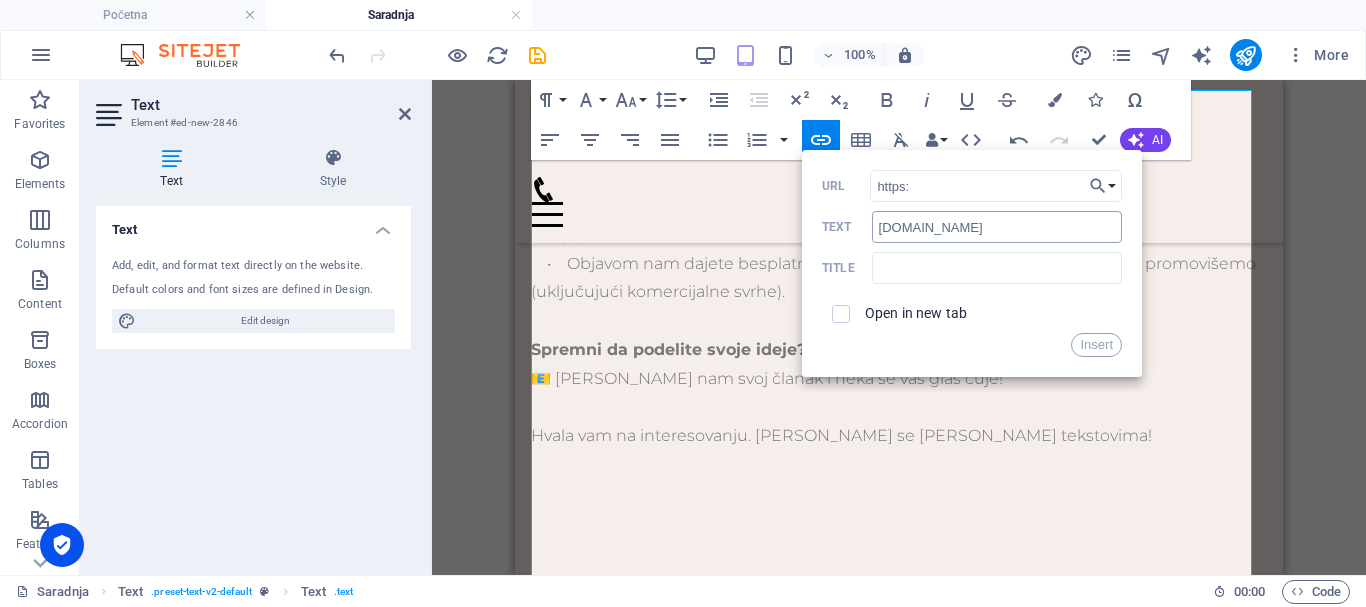 type on "[URL][DOMAIN_NAME]" 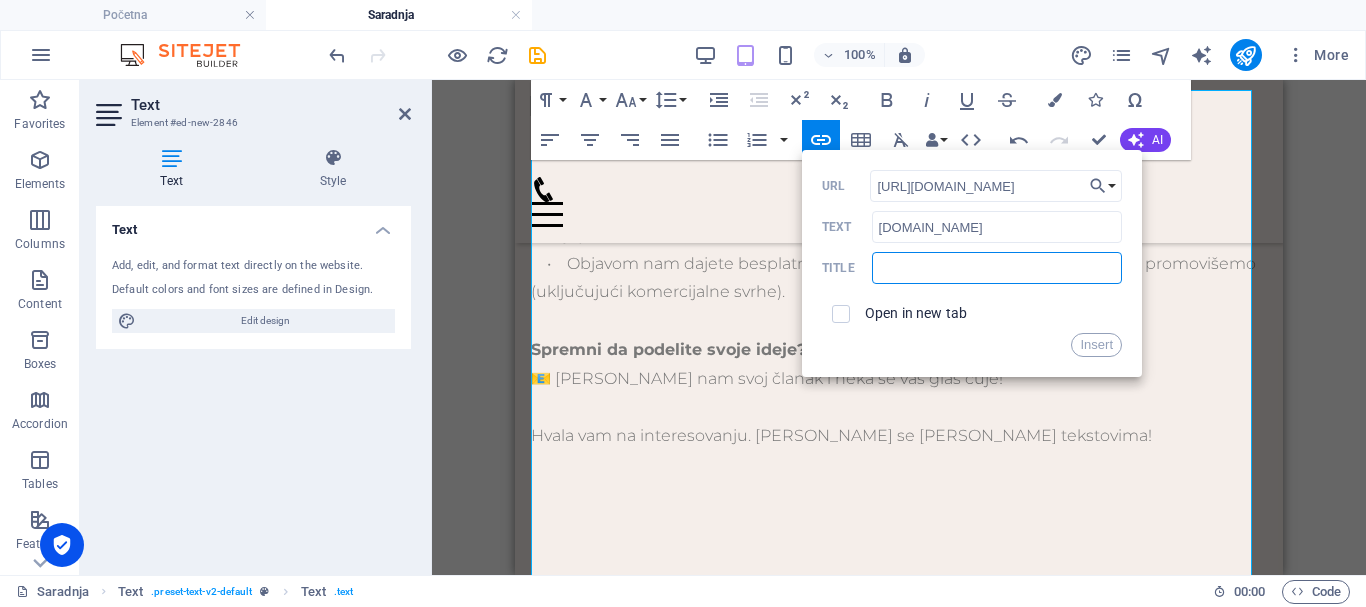 click at bounding box center [997, 268] 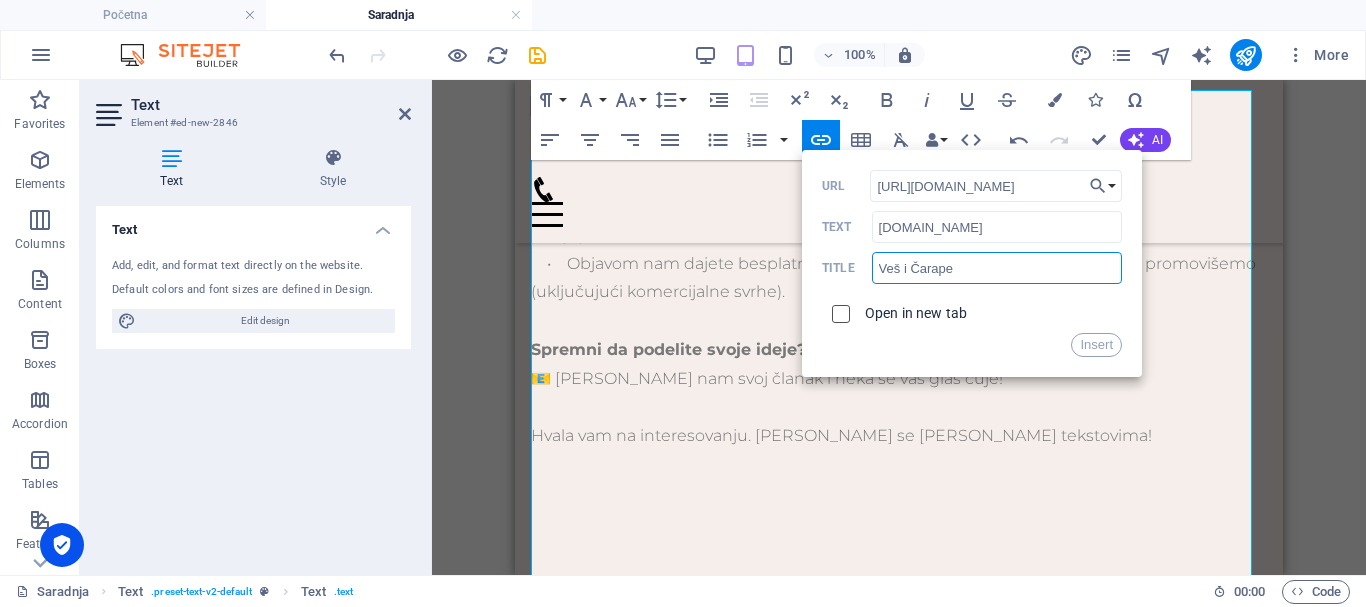 type on "Veš i Čarape" 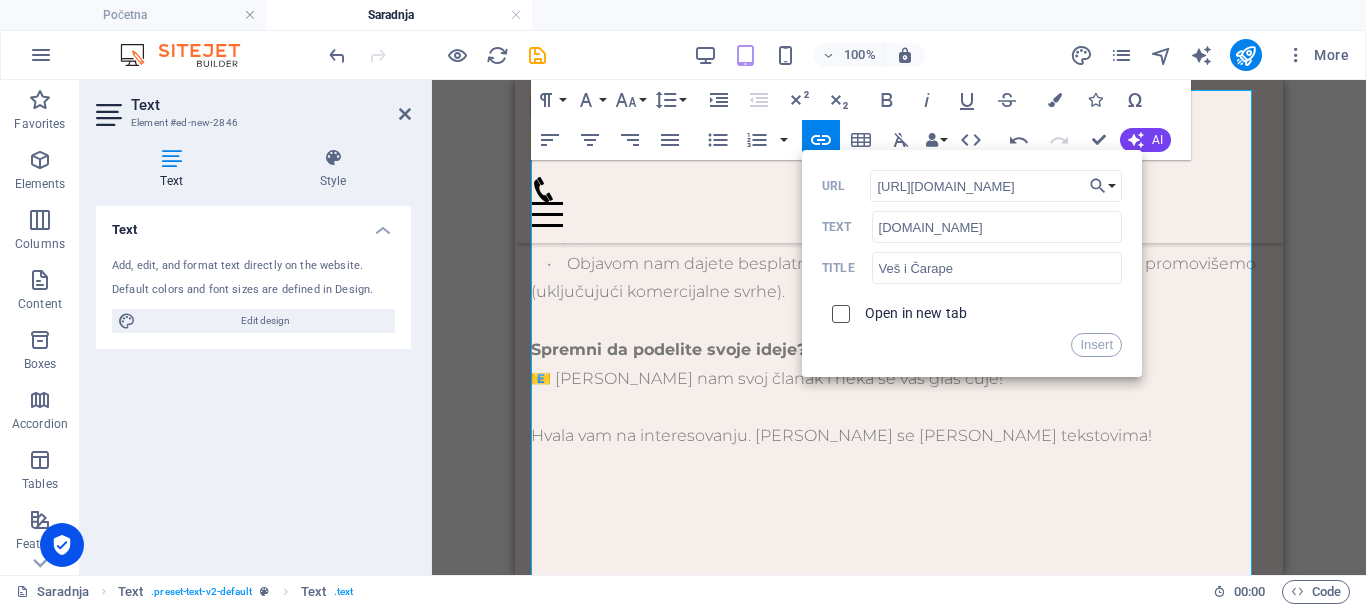 click at bounding box center [838, 311] 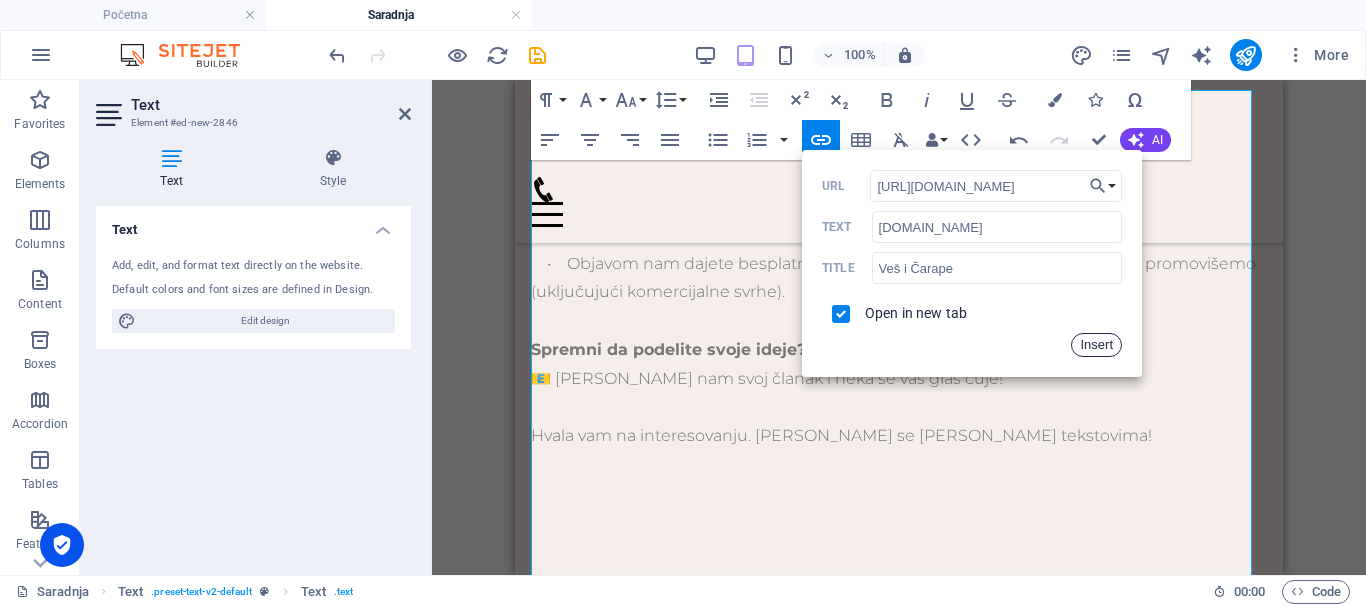click on "Insert" at bounding box center (1096, 345) 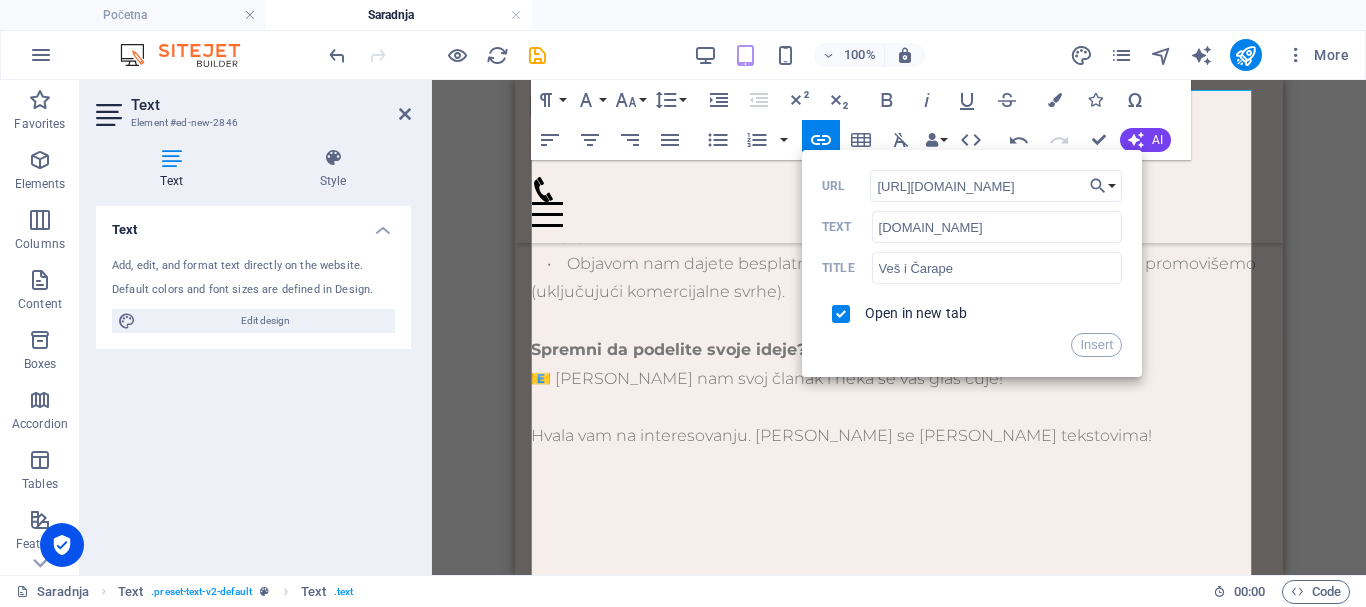 click at bounding box center (899, 907) 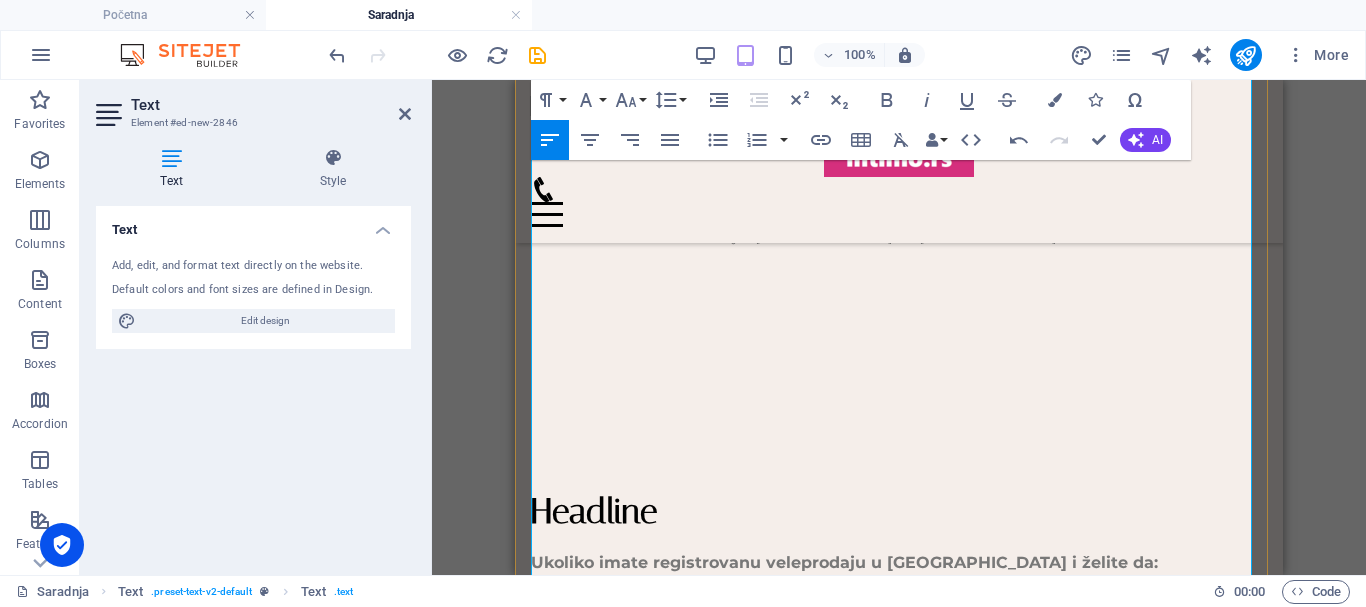 scroll, scrollTop: 3150, scrollLeft: 0, axis: vertical 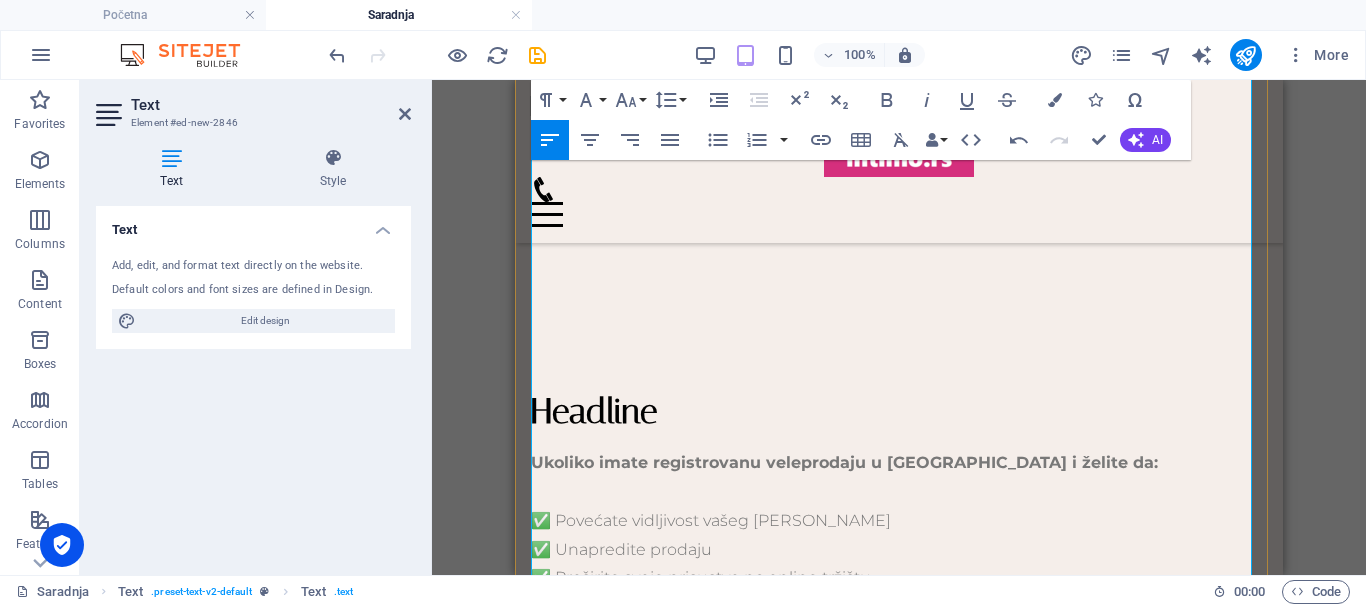 drag, startPoint x: 781, startPoint y: 321, endPoint x: 547, endPoint y: 317, distance: 234.03418 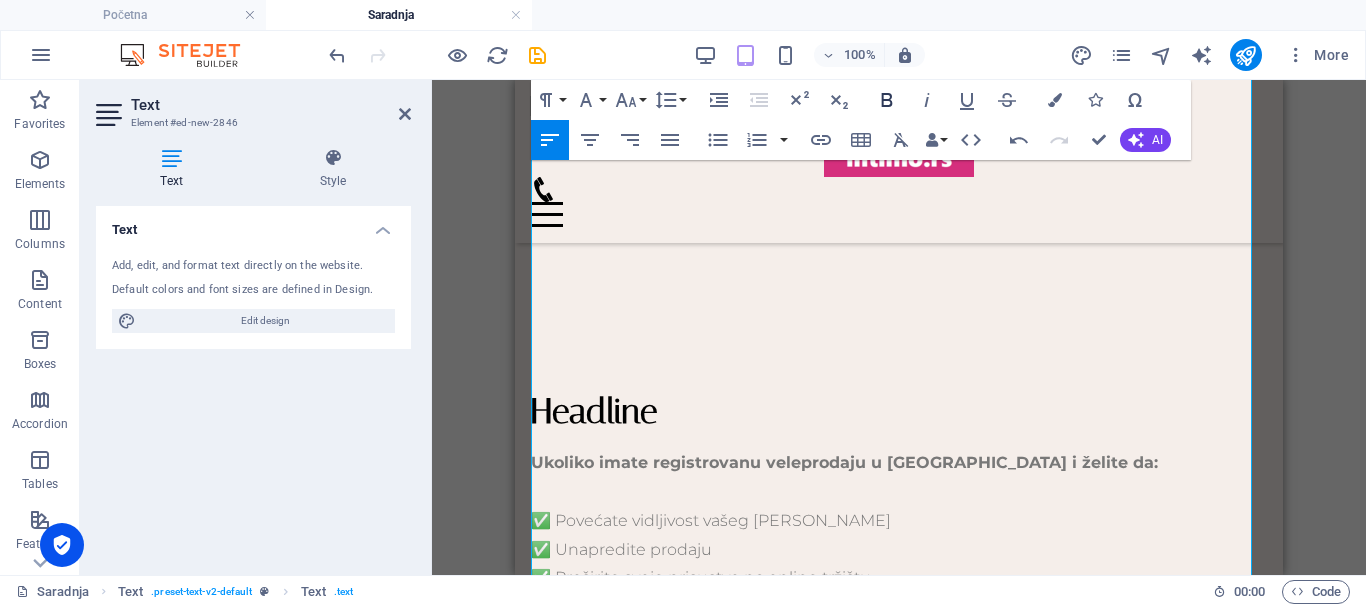 click 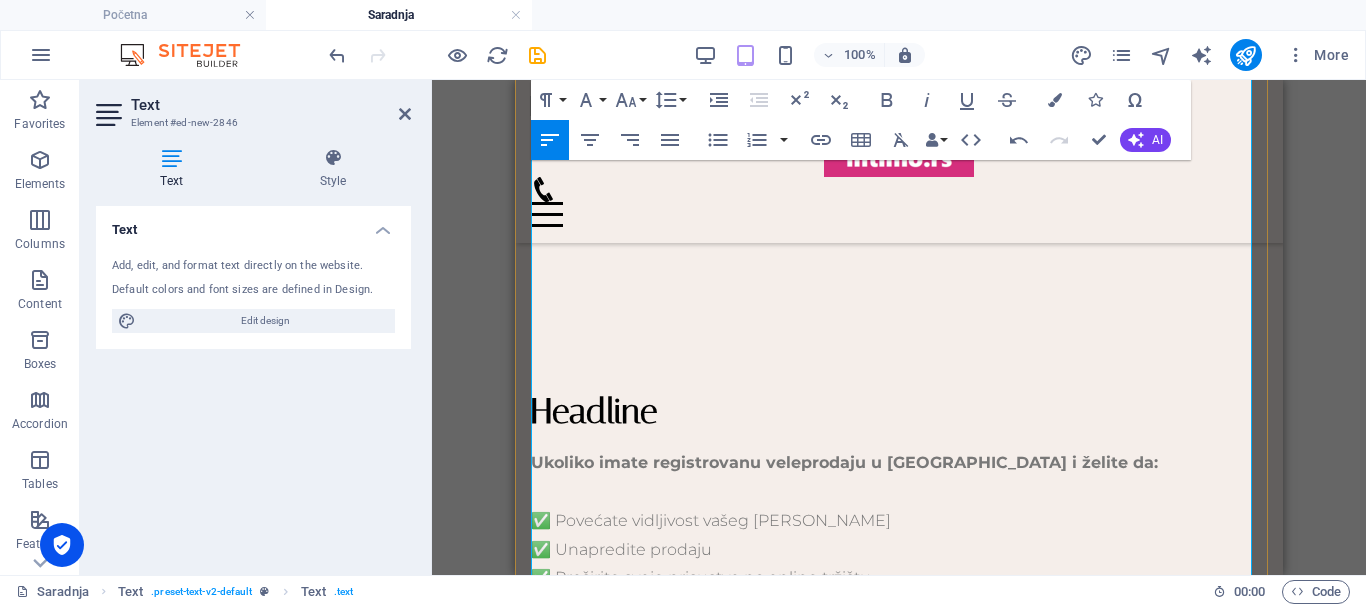 click on "Potrebno je da nam dostavite:" at bounding box center [899, 982] 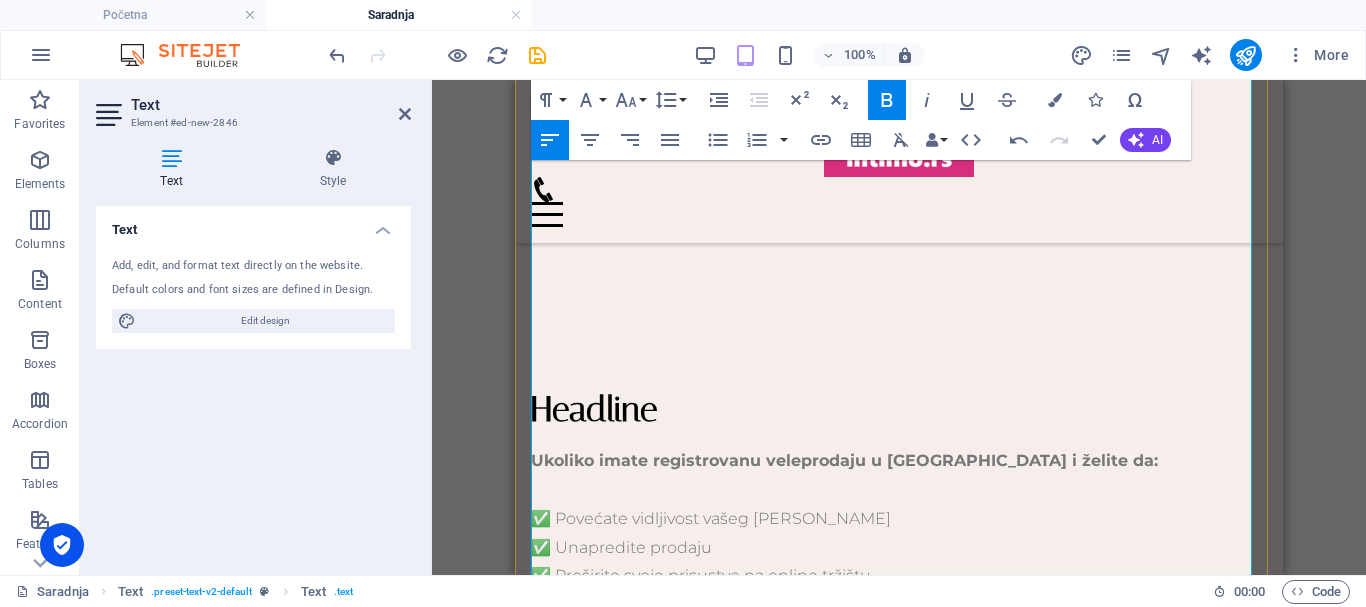 scroll, scrollTop: 3250, scrollLeft: 0, axis: vertical 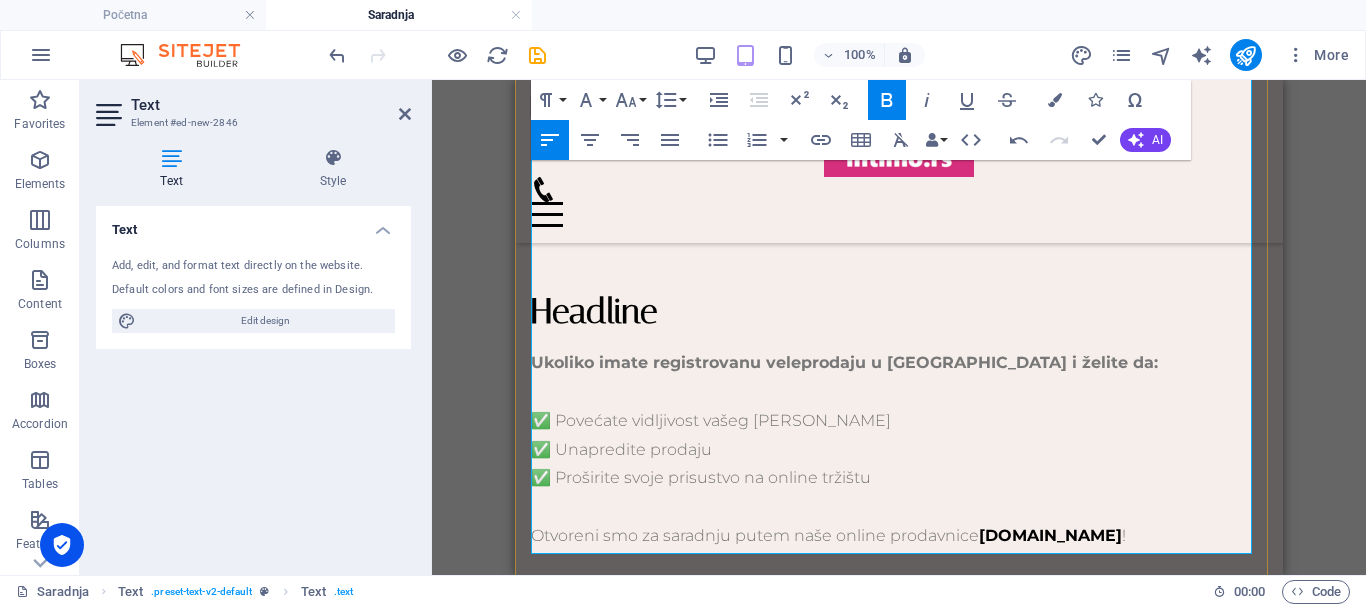 drag, startPoint x: 654, startPoint y: 365, endPoint x: 535, endPoint y: 365, distance: 119 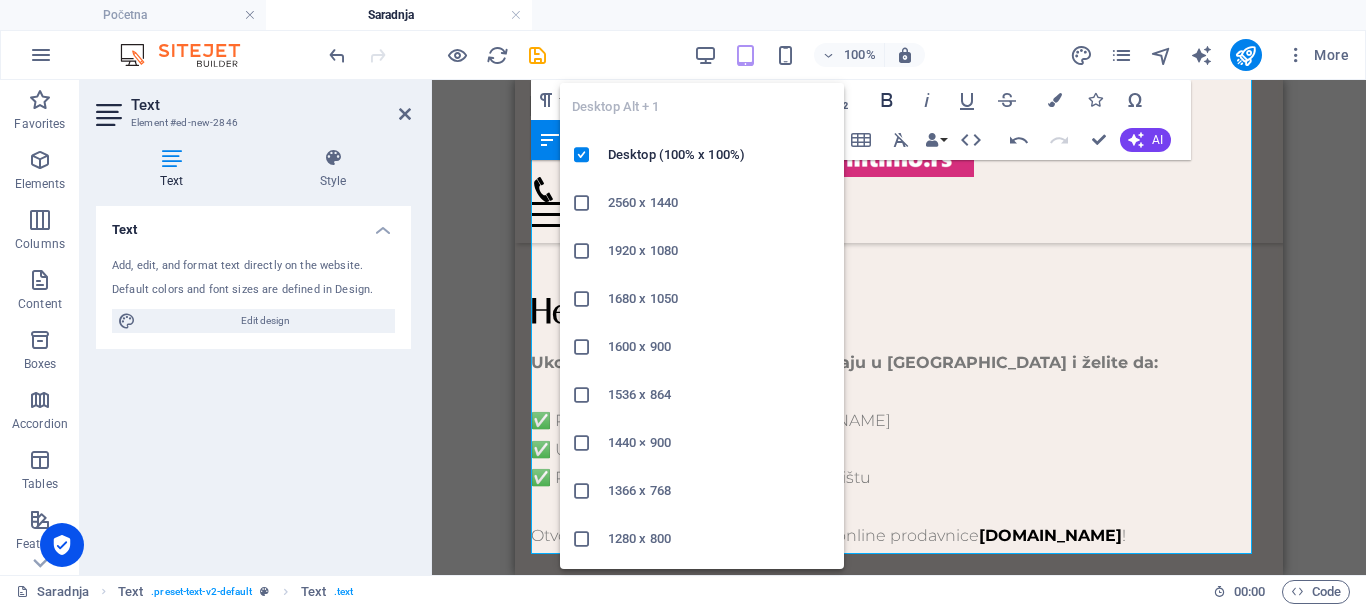 click 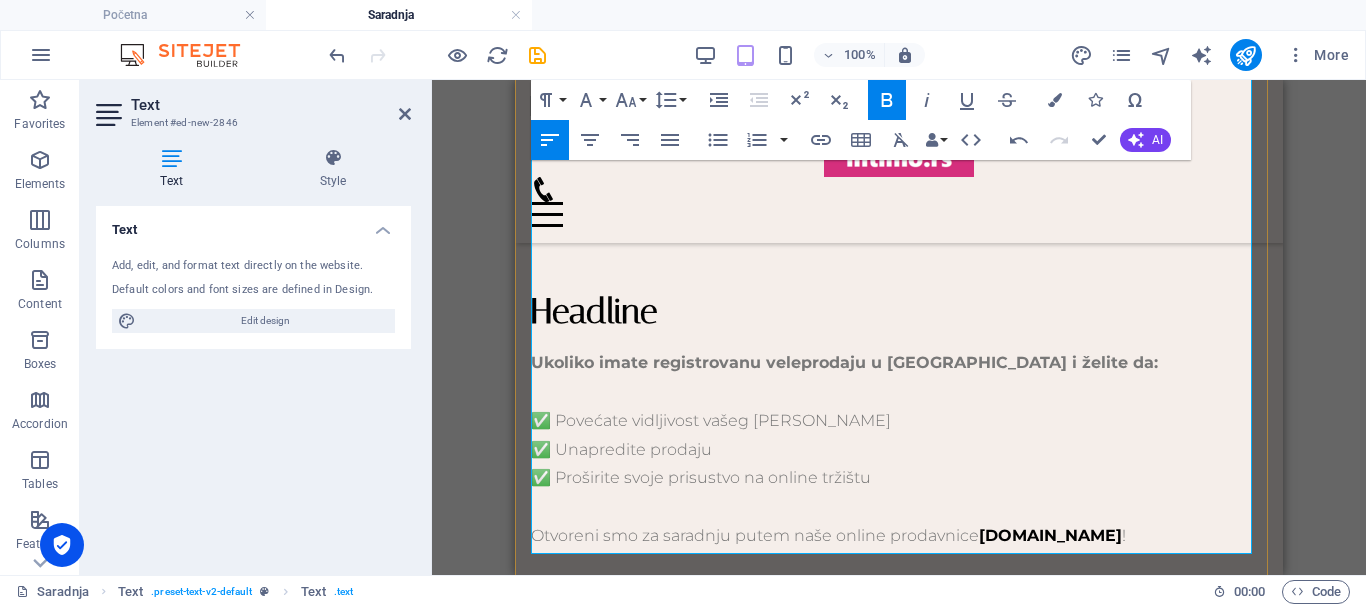 click at bounding box center (899, 997) 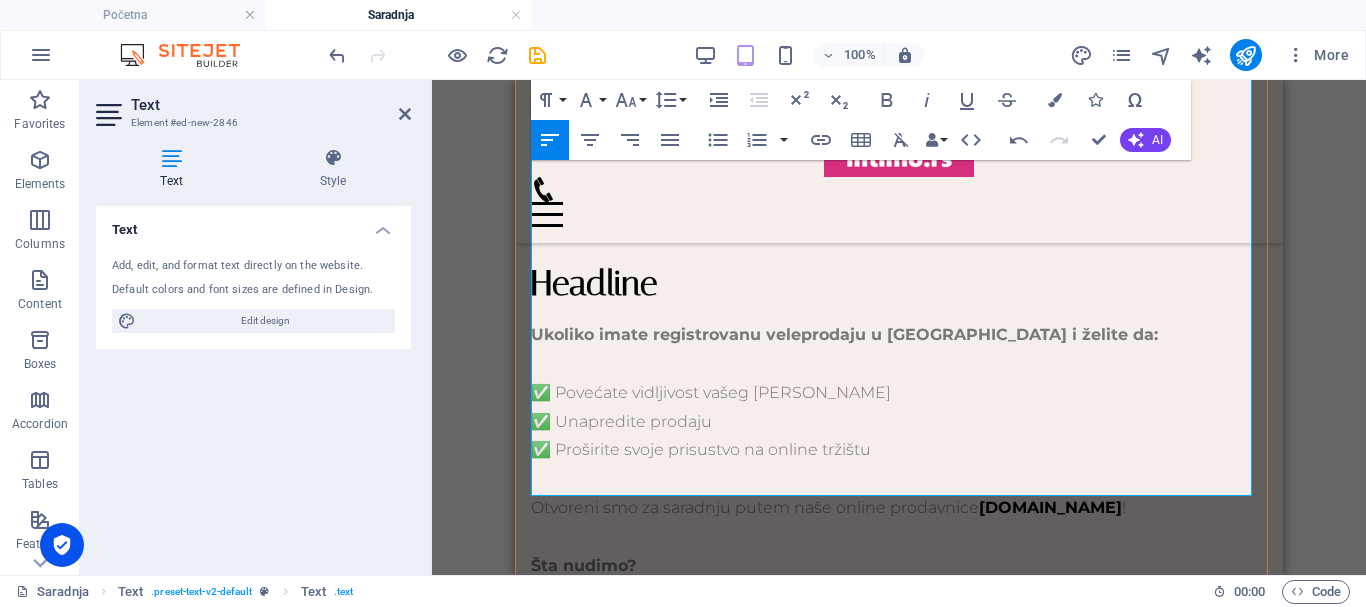 scroll, scrollTop: 3350, scrollLeft: 0, axis: vertical 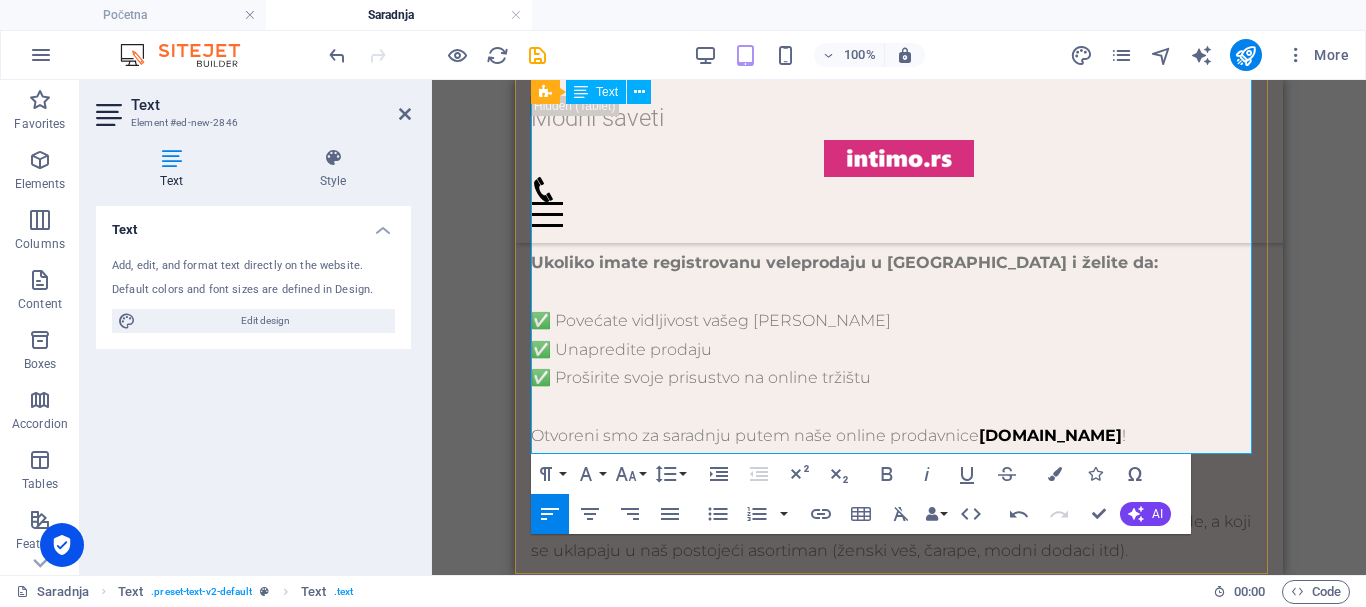 click on "Sva plaćanja za kupljenu robu vršimo isključivo preko računa, u skladu sa prethodnim dogovorom." at bounding box center (899, 969) 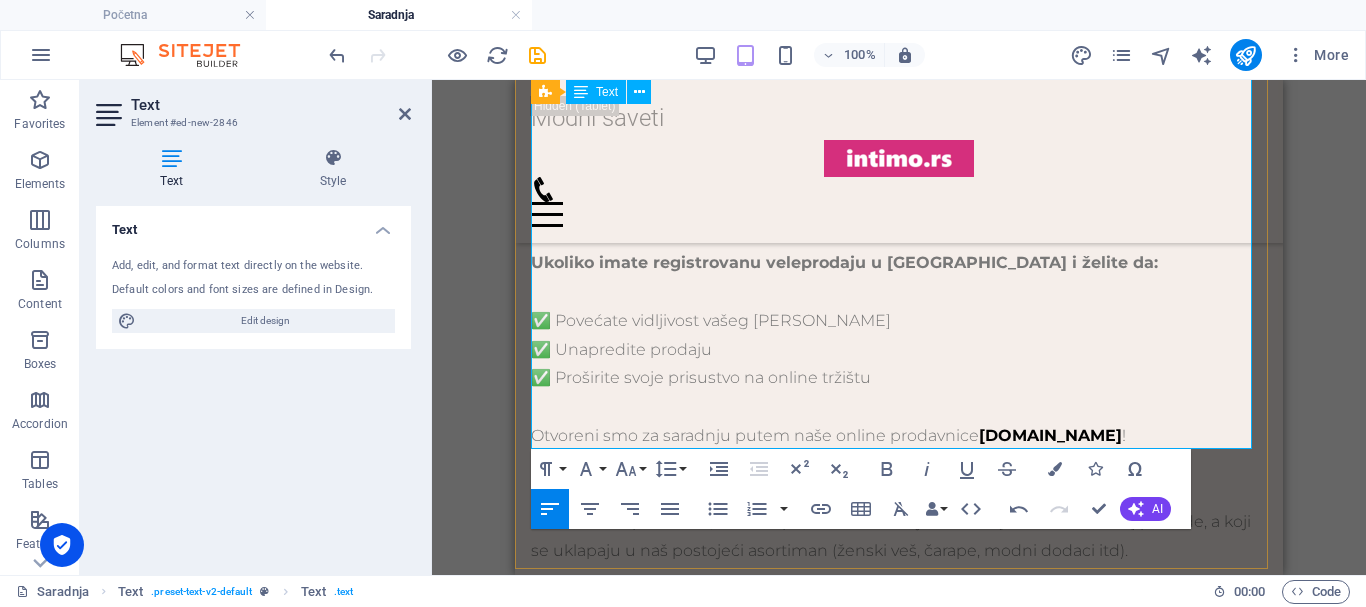 scroll, scrollTop: 3450, scrollLeft: 0, axis: vertical 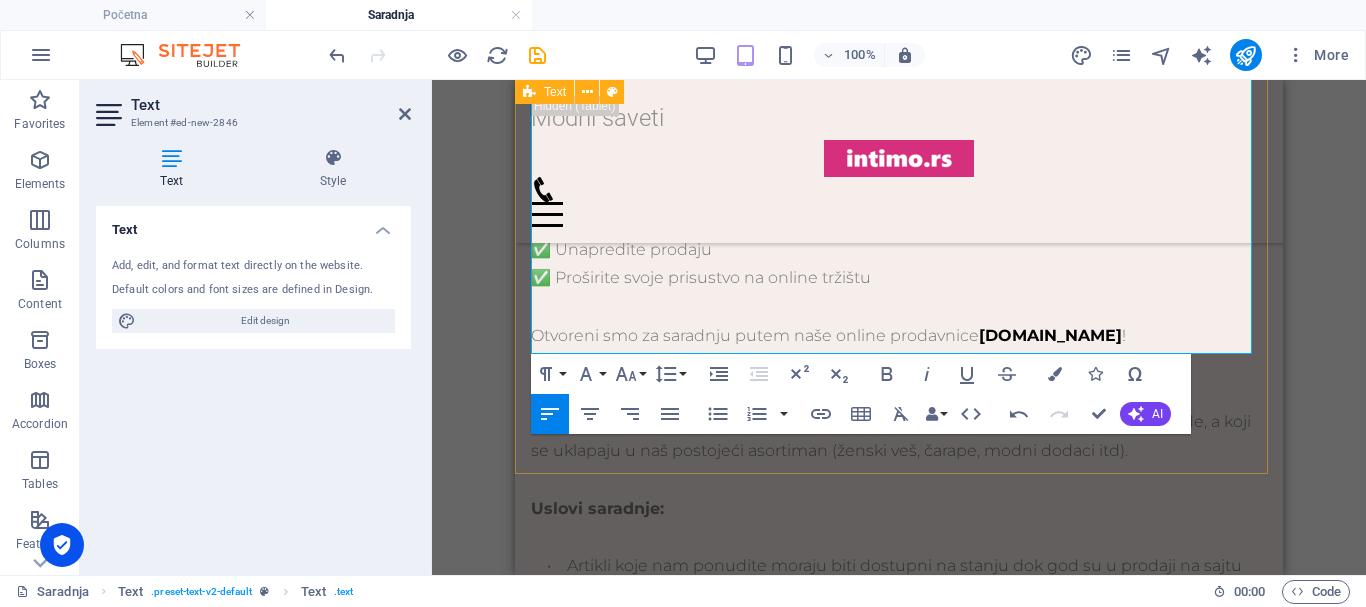 click on "Headline Ukoliko imate registrovanu veleprodaju u Srbiji i želite da: ✅ Povećate vidljivost vašeg brenda ✅ Unapredite prodaju ✅ Proširite svoje prisustvo na online tržištu Otvoreni smo za saradnju putem naše online prodavnice  vescarape.rs ! Šta nudimo? Putem naše platforme, možete plasirati artikle koji nisu već deo naše ponude, a koji se uklapaju u naš postojeći asortiman (ženski veš, čarape, modni dodaci itd). Uslovi saradnje:      •      Artikli koje nam ponudite moraju biti dostupni na stanju dok god su u prodaji na sajtu      •      Obavezno nas odmah obavestite kada proizvod više nije dostupan, kako bismo ga uklonili iz ponude   Potrebno je da nam dostavite:      •      Fotografiju artikla u visokoj rezoluciji      •      Opis proizvoda (materijal, veličine, karakteristike)      •      Predloženu veleprodajnu cenu Način plaćanja: Sva plaćanja za kupljenu robu vršimo isključivo preko računa po dobijanju fakture  Šta nudimo? 	 •" at bounding box center [899, 552] 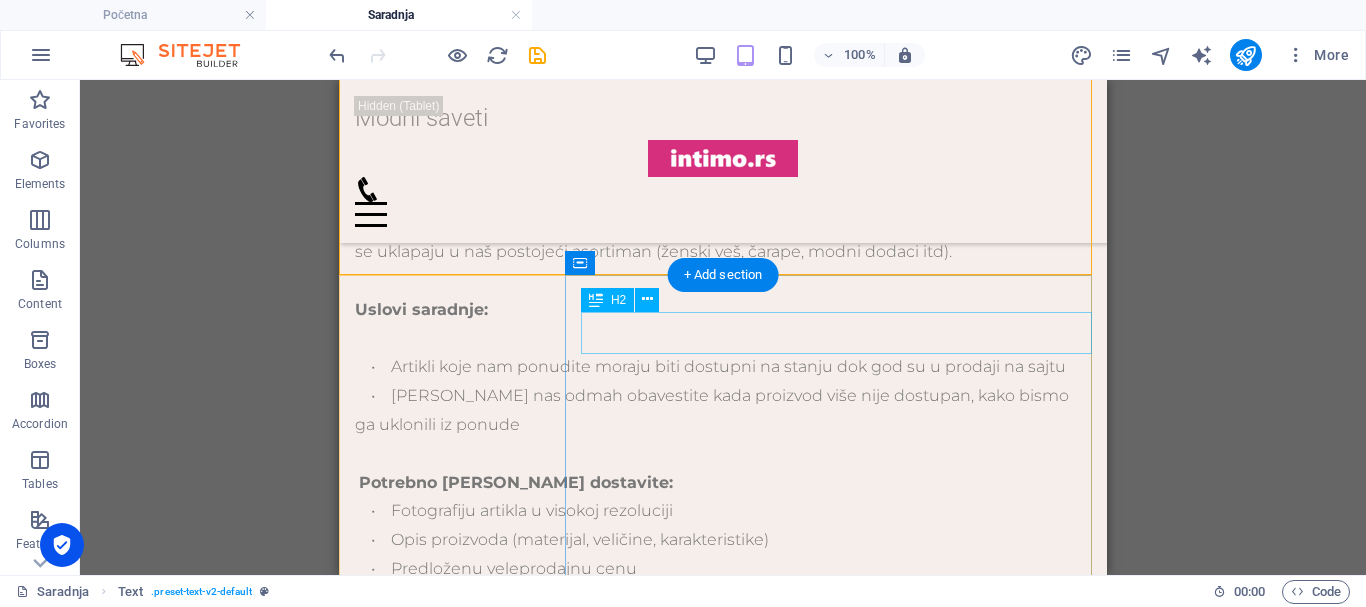 scroll, scrollTop: 3650, scrollLeft: 0, axis: vertical 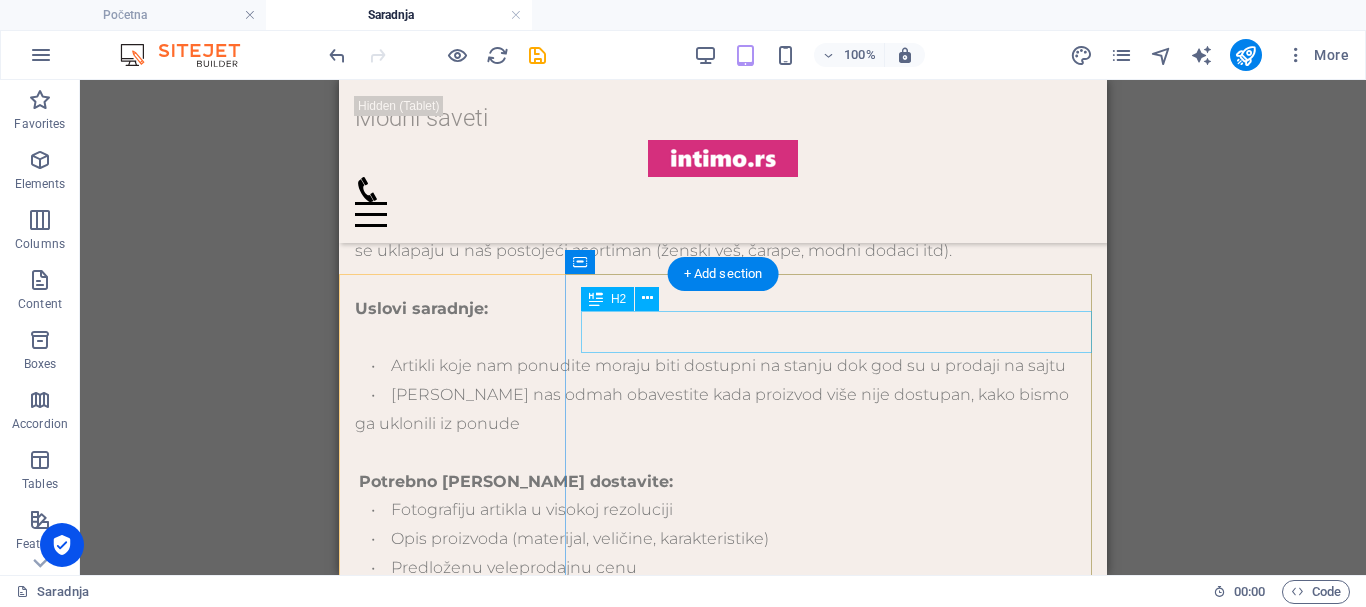 click on "Sarađujmo:" at bounding box center (731, 1646) 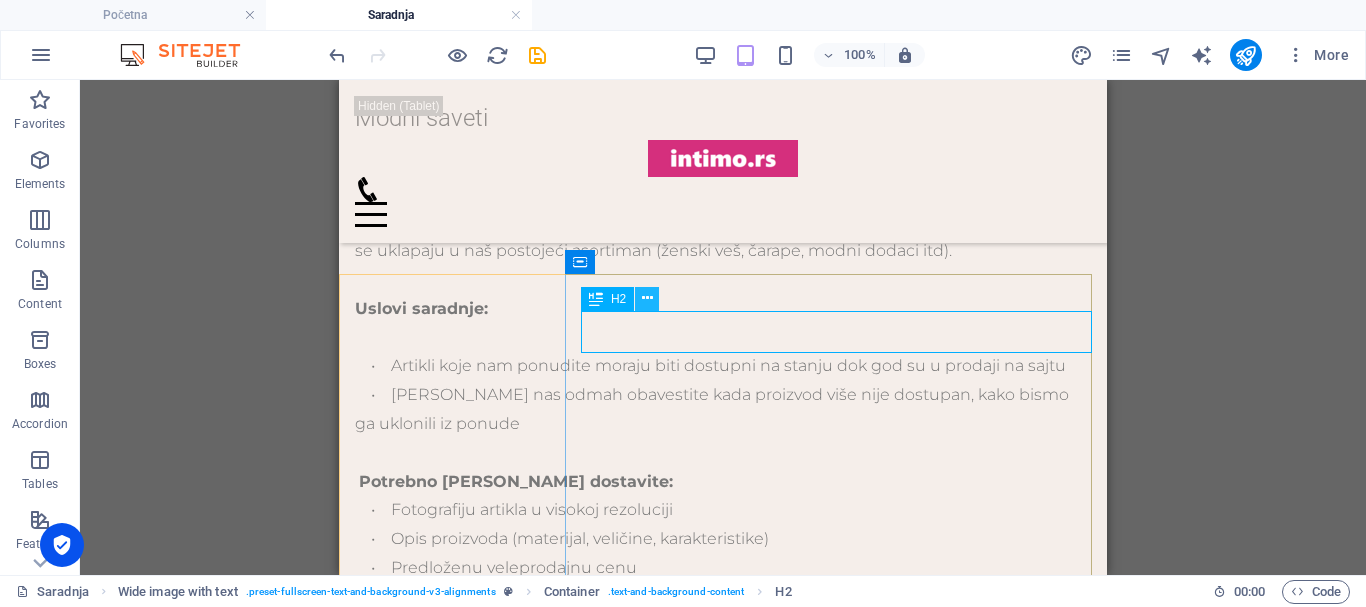 click at bounding box center (647, 298) 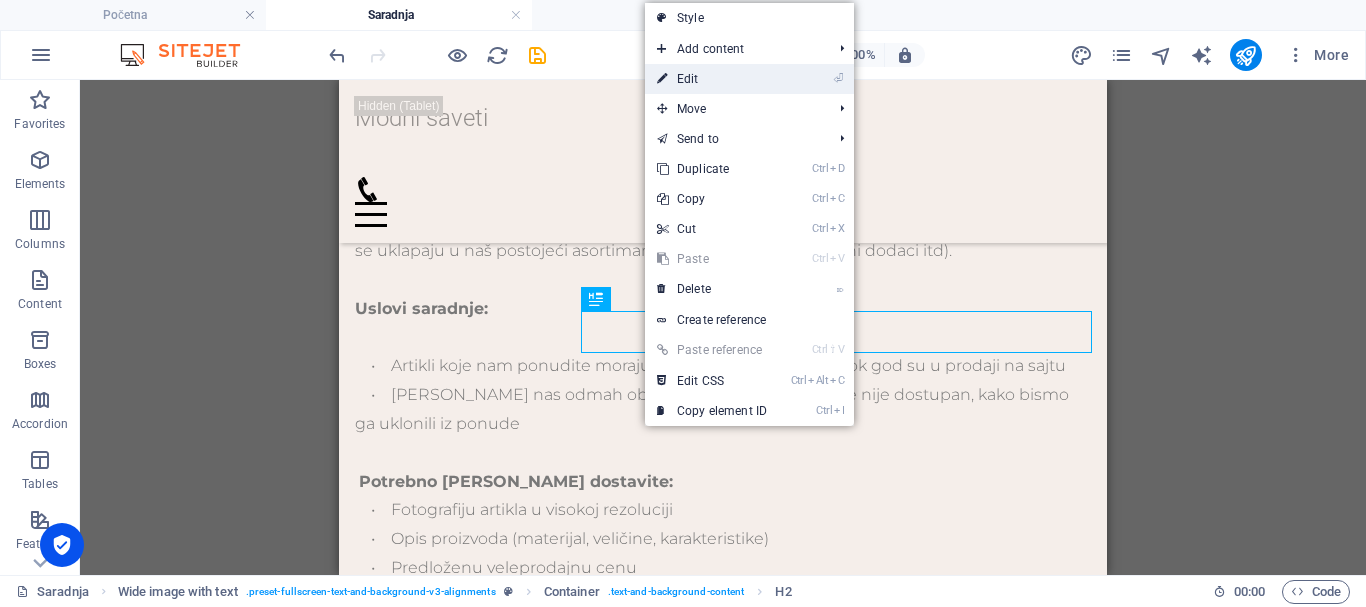 click on "⏎  Edit" at bounding box center (712, 79) 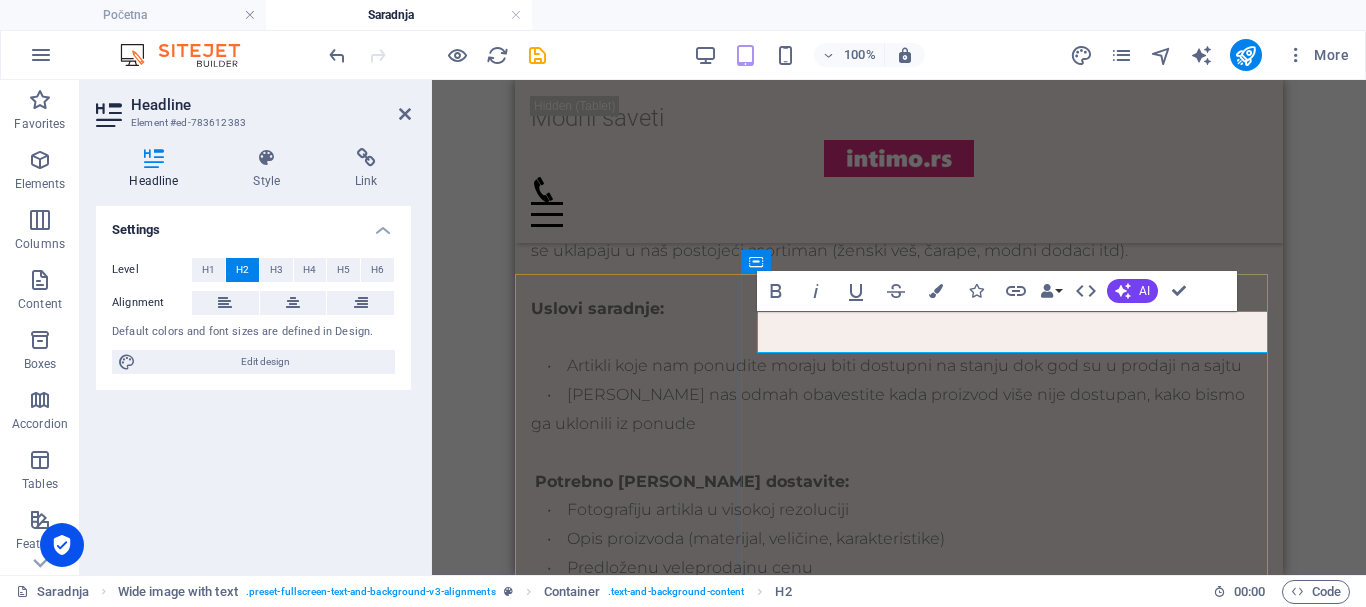 click on "Sarađujmo:" at bounding box center (907, 1646) 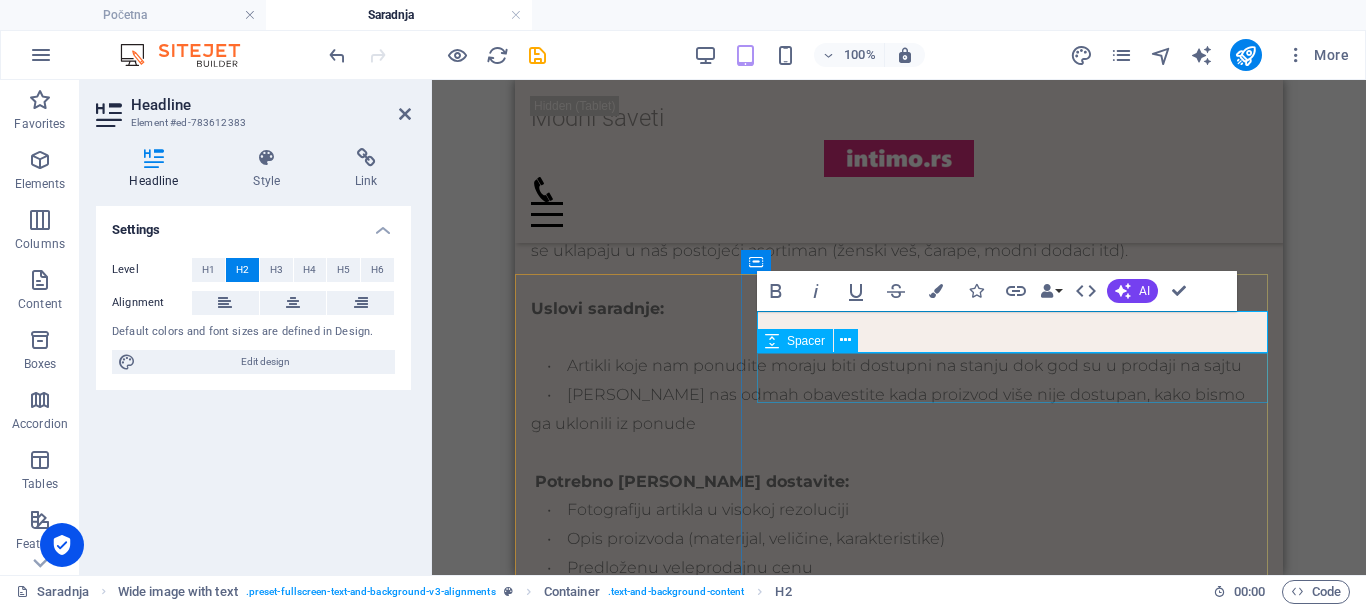 type 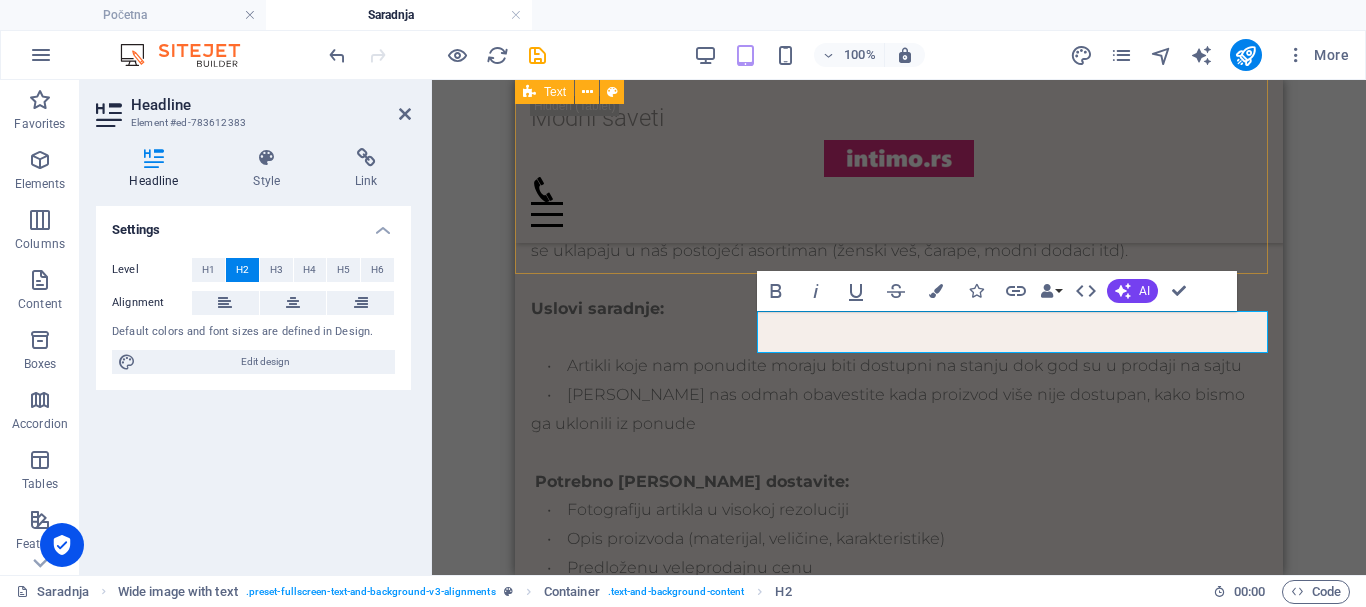 click on "Headline Ukoliko imate registrovanu veleprodaju u Srbiji i želite da: ✅ Povećate vidljivost vašeg brenda ✅ Unapredite prodaju ✅ Proširite svoje prisustvo na online tržištu Otvoreni smo za saradnju putem naše online prodavnice  vescarape.rs ! Šta nudimo? Putem naše platforme, možete plasirati artikle koji nisu već deo naše ponude, a koji se uklapaju u naš postojeći asortiman (ženski veš, čarape, modni dodaci itd). Uslovi saradnje:      •      Artikli koje nam ponudite moraju biti dostupni na stanju dok god su u prodaji na sajtu      •      Obavezno nas odmah obavestite kada proizvod više nije dostupan, kako bismo ga uklonili iz ponude   Potrebno je da nam dostavite:      •      Fotografiju artikla u visokoj rezoluciji      •      Opis proizvoda (materijal, veličine, karakteristike)      •      Predloženu veleprodajnu cenu Način plaćanja: Ukoliko ste zainteresovani za saradnju, javite nam se sa konkretnim predlozima proizvoda." at bounding box center [899, 352] 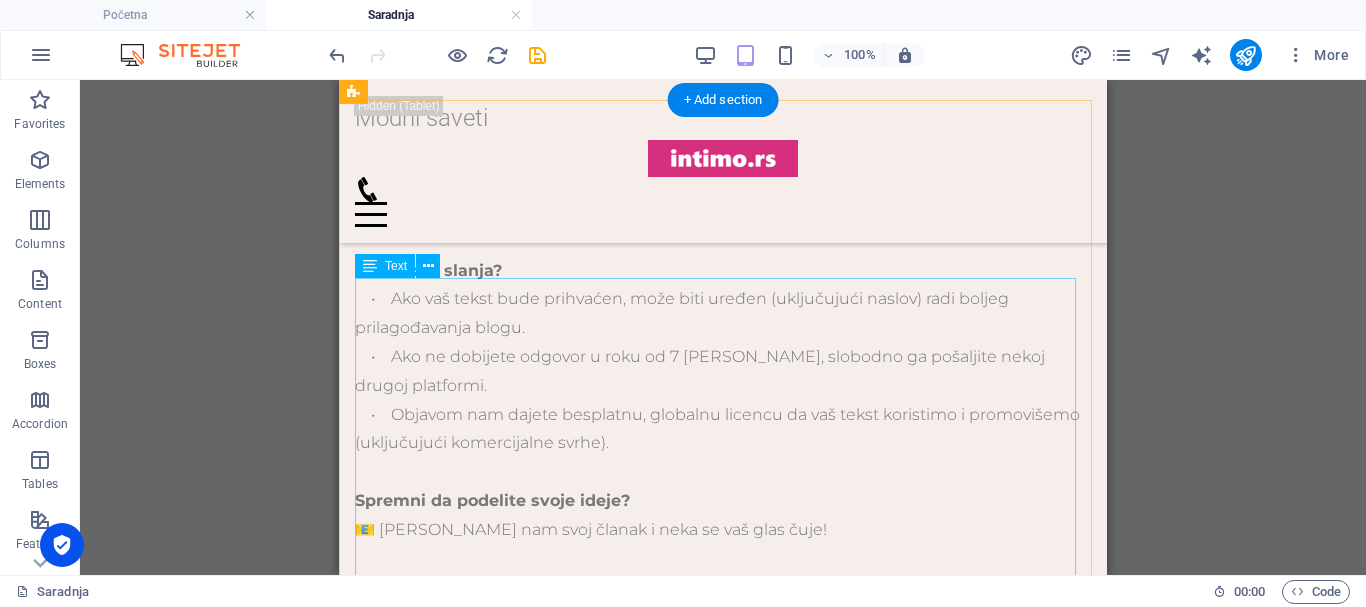 scroll, scrollTop: 2662, scrollLeft: 0, axis: vertical 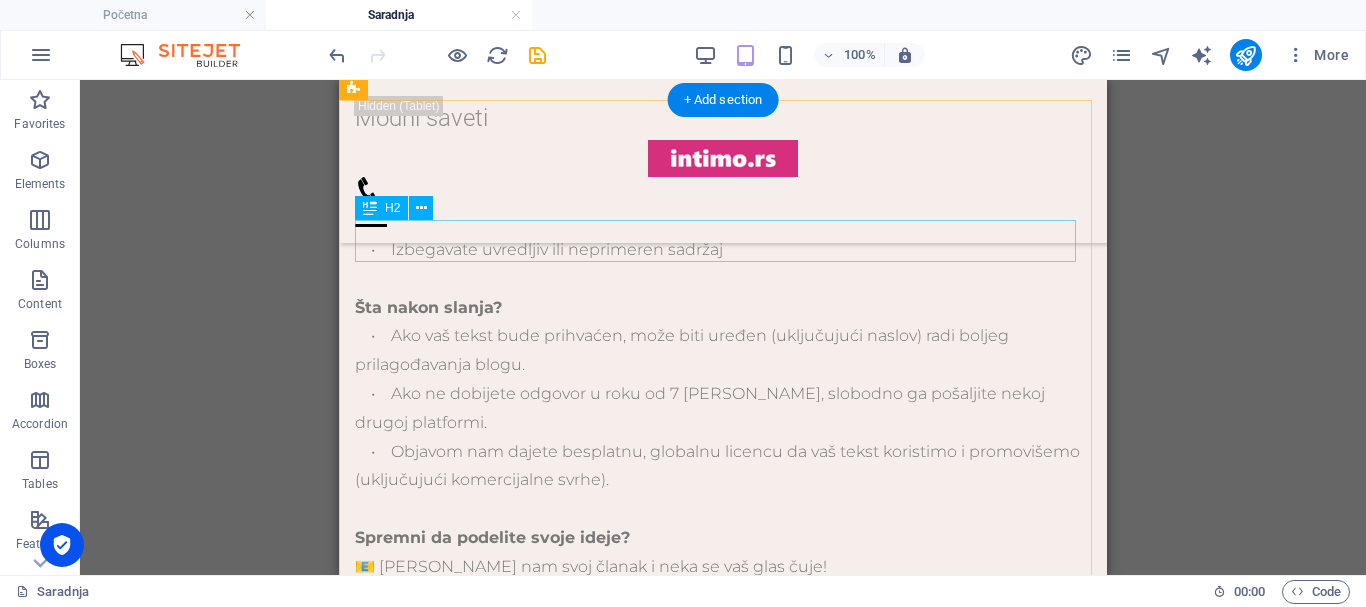 drag, startPoint x: 436, startPoint y: 234, endPoint x: 445, endPoint y: 242, distance: 12.0415945 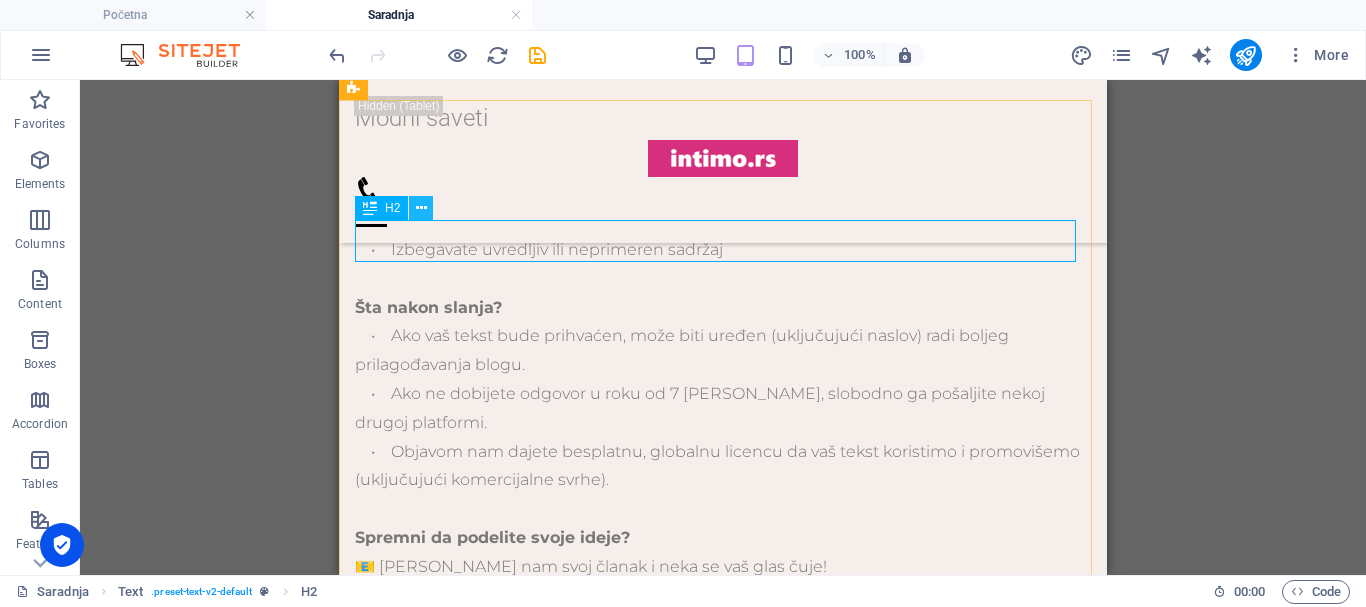 click at bounding box center (421, 208) 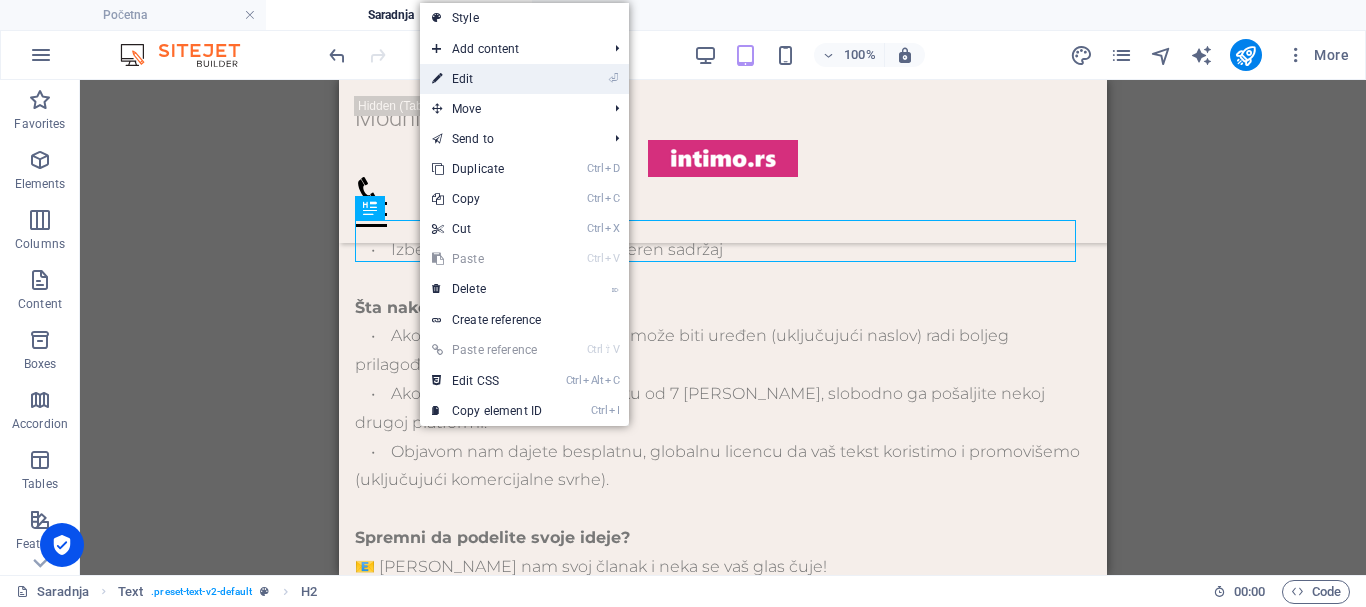 click on "⏎  Edit" at bounding box center [487, 79] 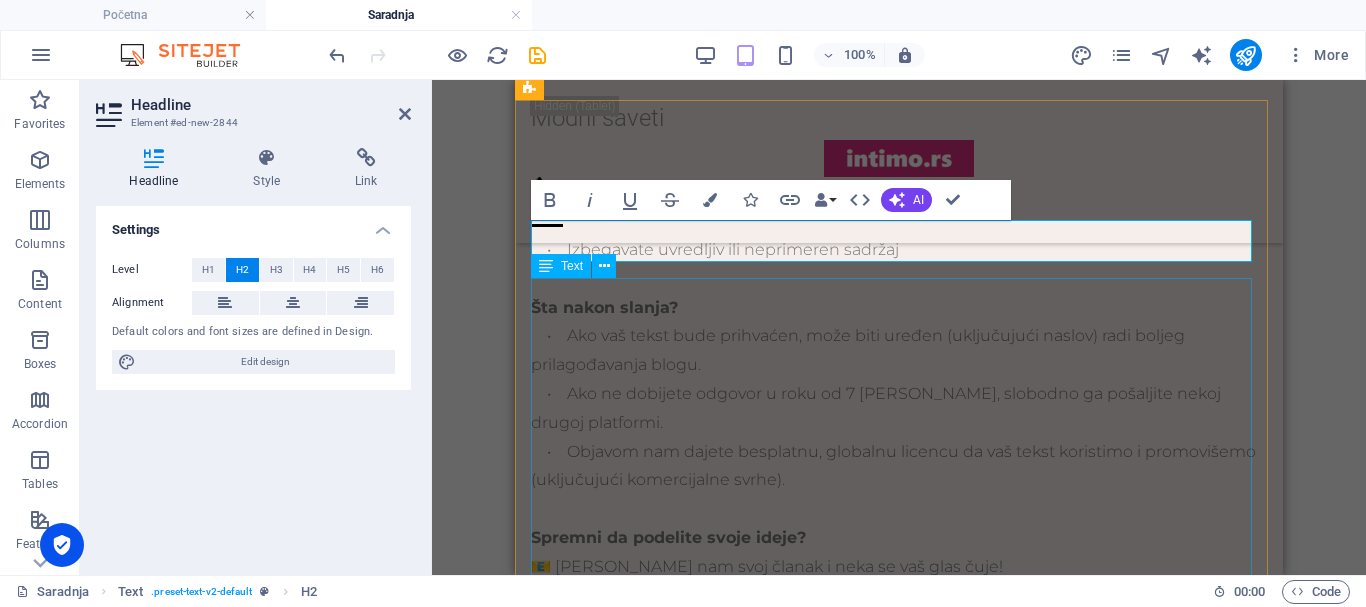 scroll, scrollTop: 33, scrollLeft: 8, axis: both 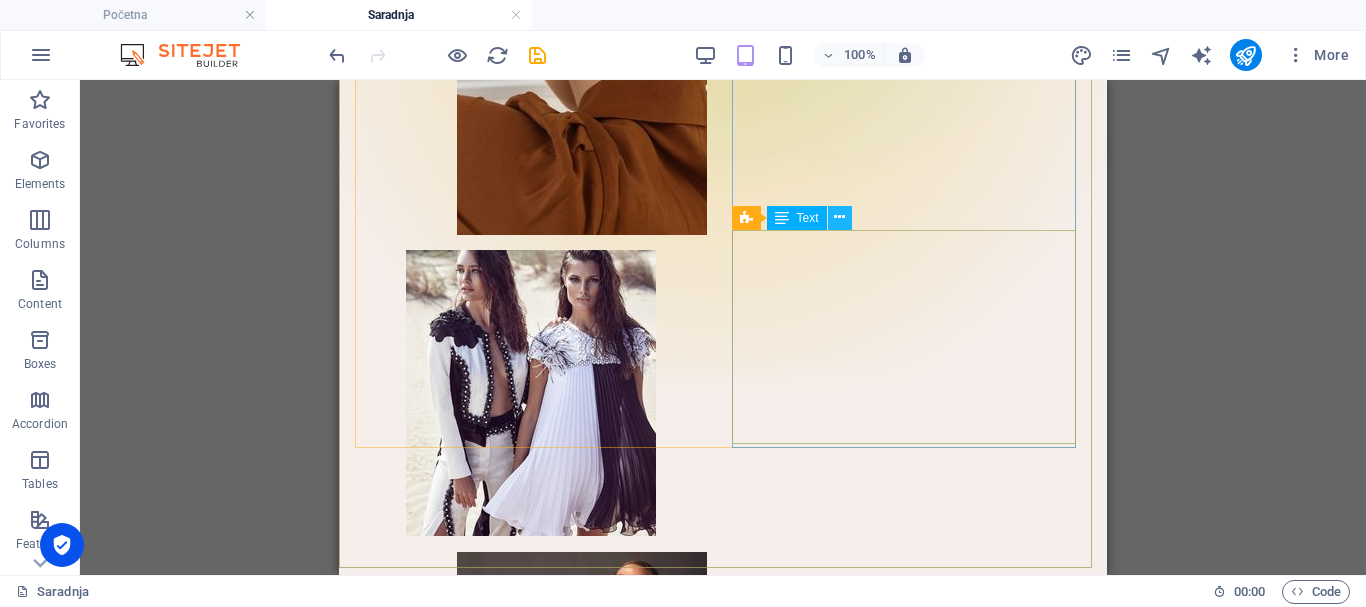 click at bounding box center [839, 217] 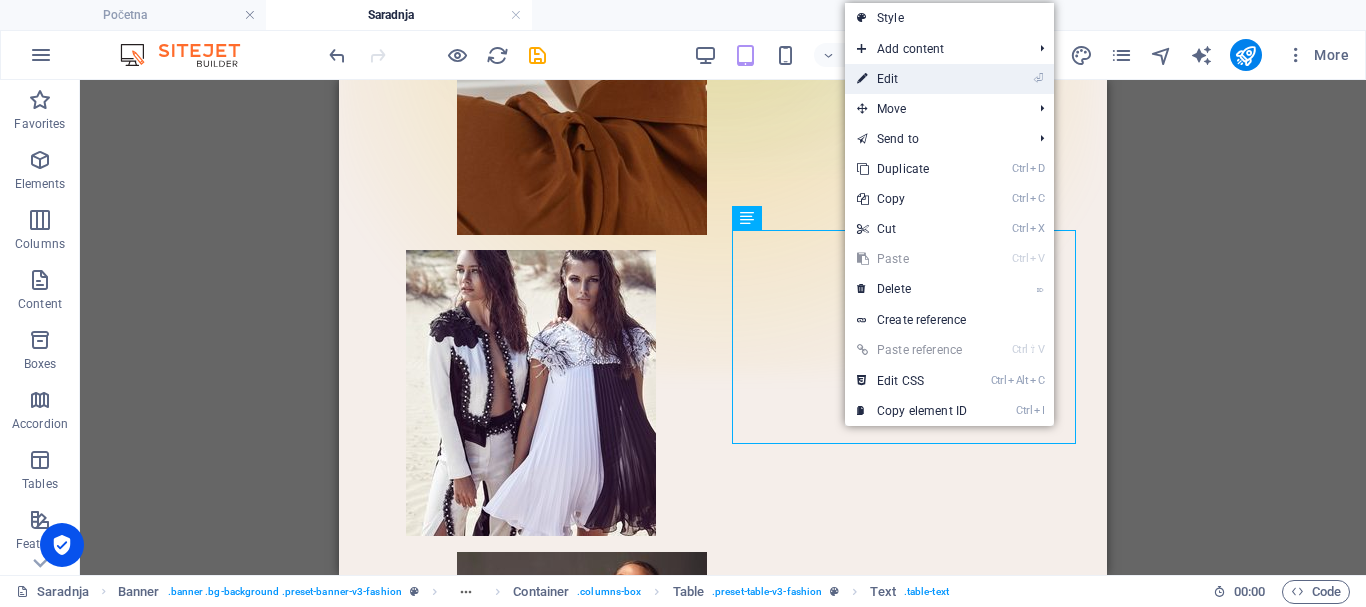 click on "⏎  Edit" at bounding box center (912, 79) 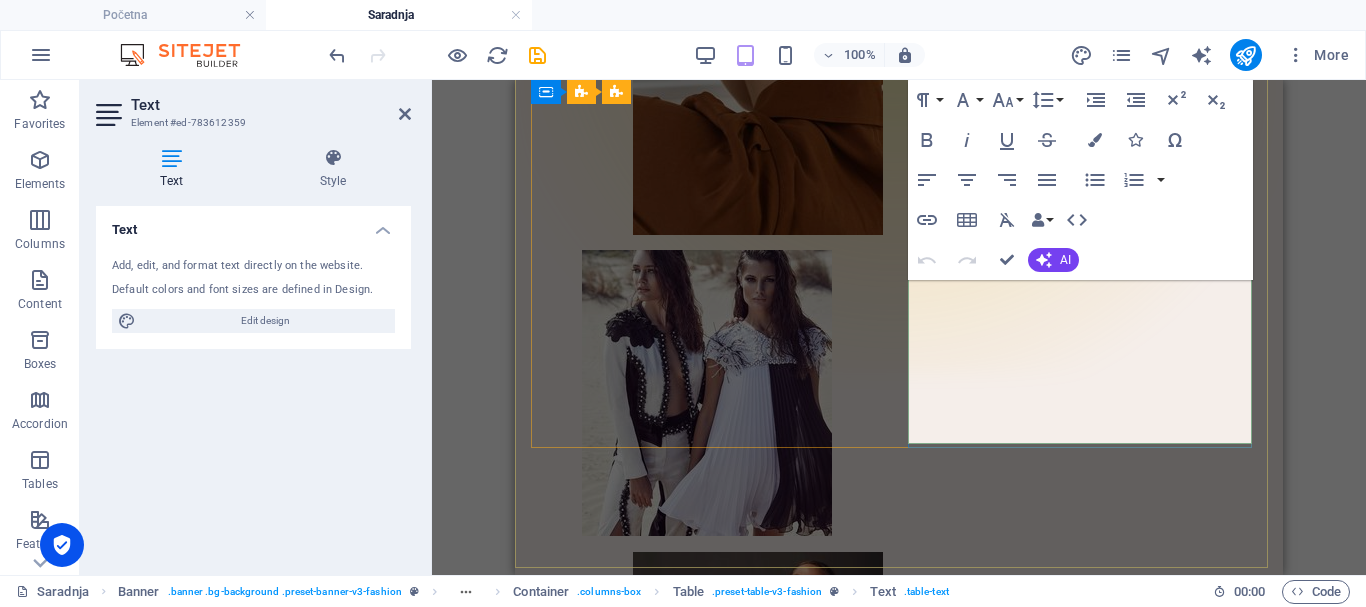 drag, startPoint x: 1023, startPoint y: 309, endPoint x: 911, endPoint y: 306, distance: 112.04017 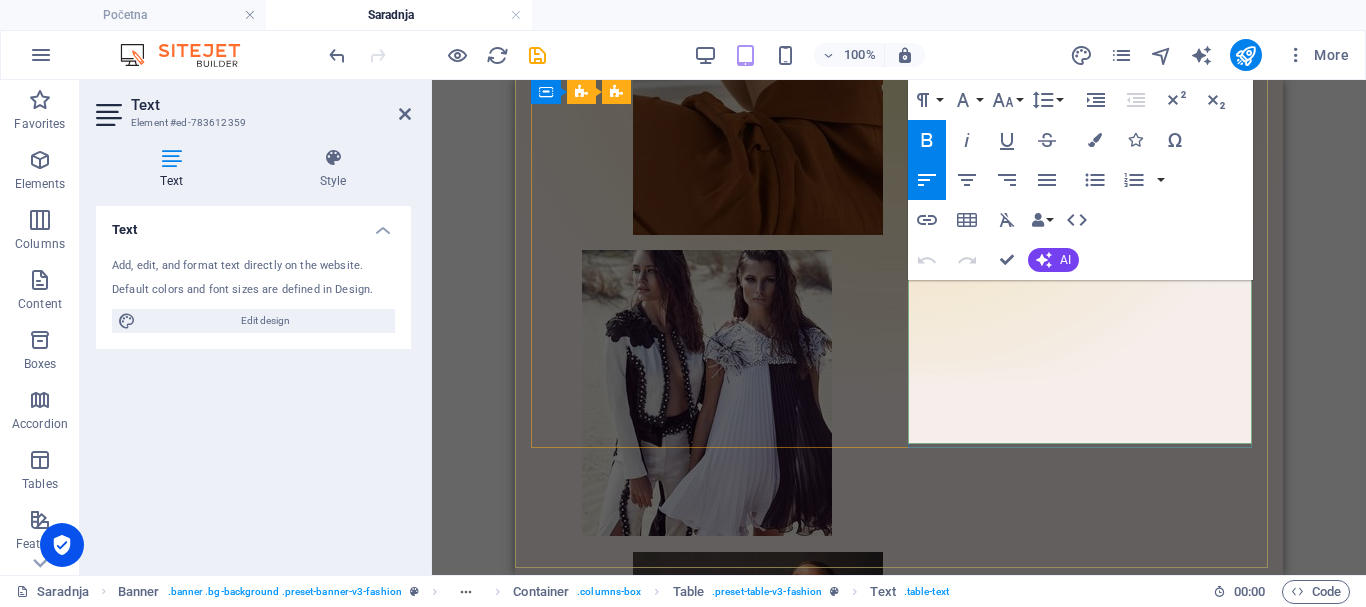scroll, scrollTop: 33, scrollLeft: 8, axis: both 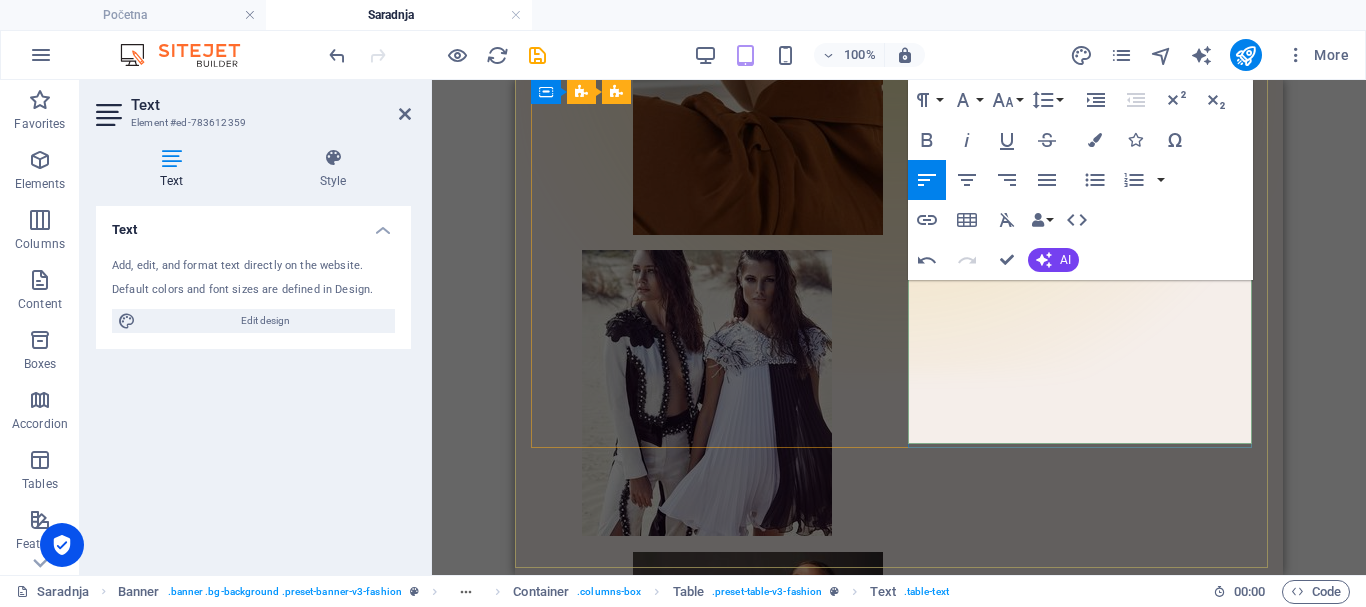 click on "Saradnja sa veleprodajama" at bounding box center [707, 1062] 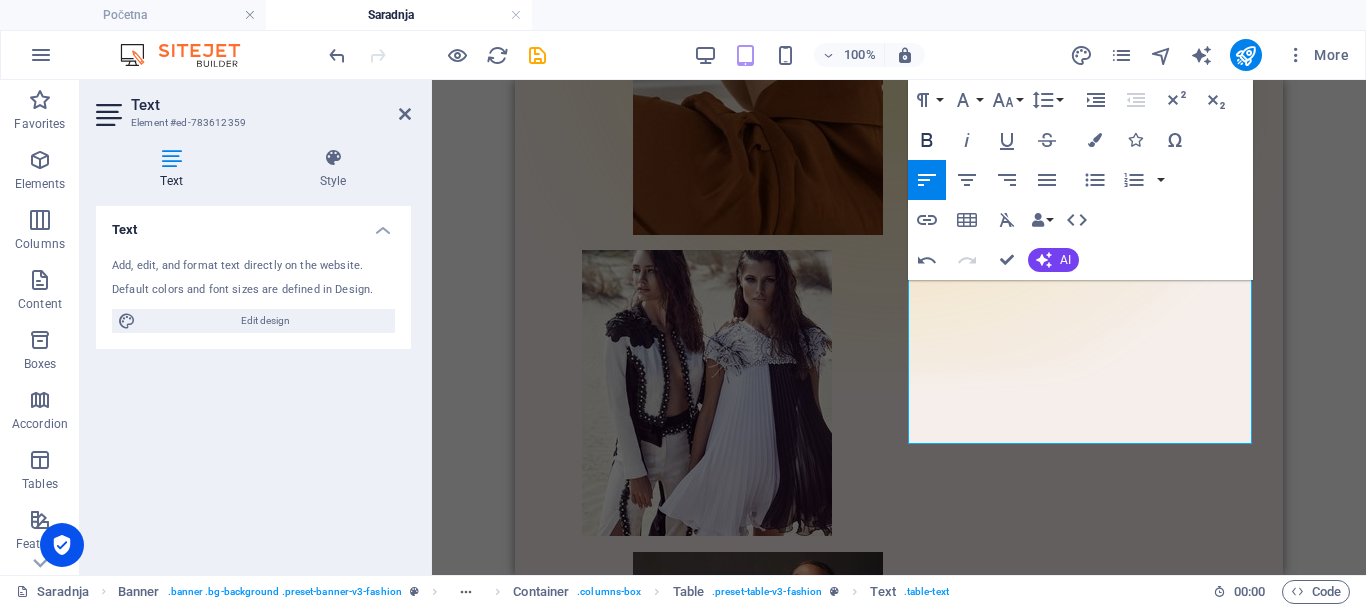 click 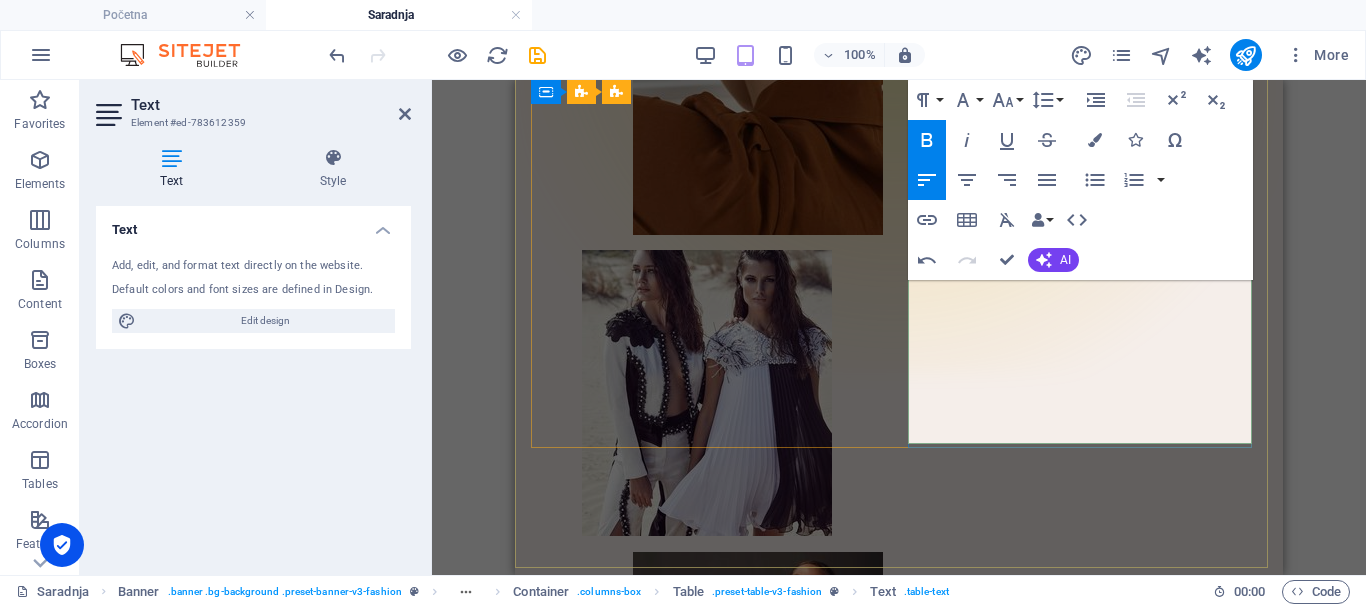 click on "Saradnja sa veleprodajama" at bounding box center [707, 1062] 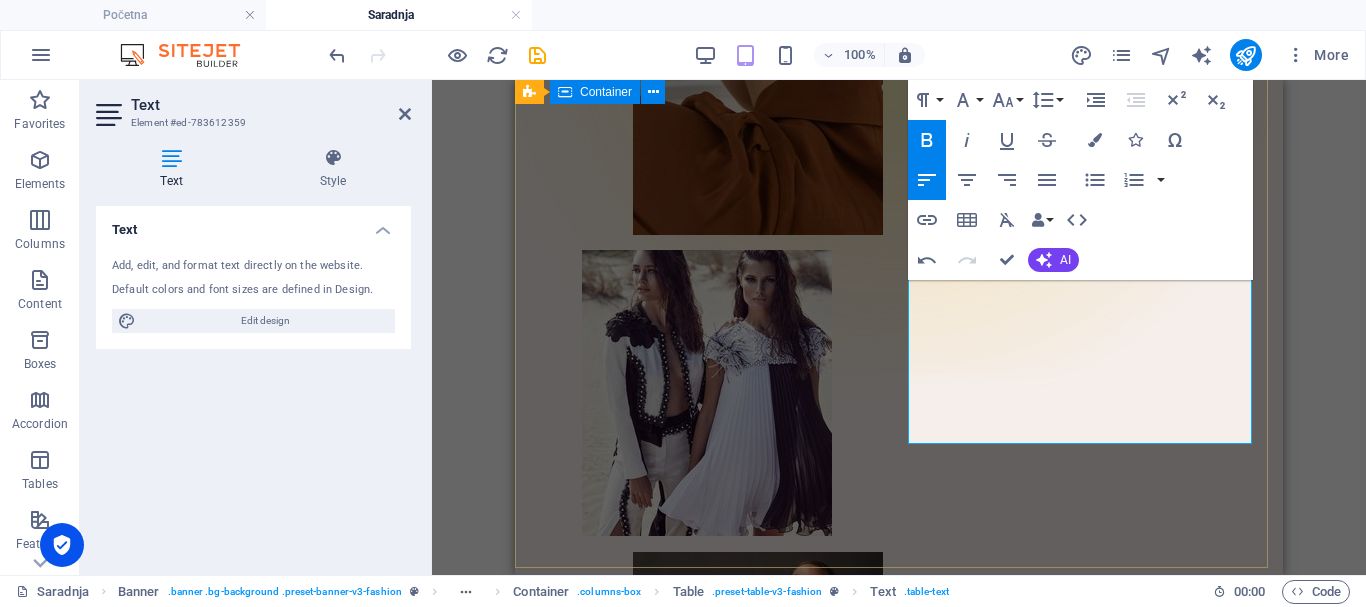 click on "Saradnja Perks of collaboration Customer connection Saradnja sa veleprodajama Communal workspace Tech driven dashboard Saradnja sa veleprodajama" at bounding box center [899, 490] 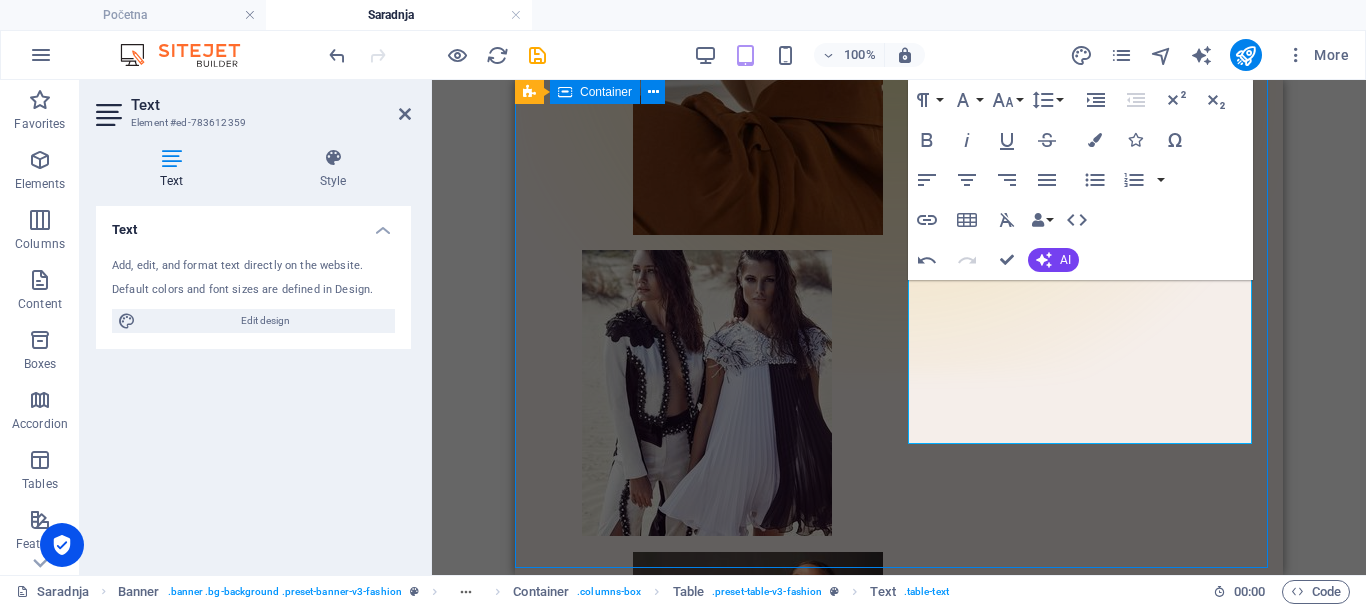 click on "Drag here to replace the existing content. Press “Ctrl” if you want to create a new element.
H1   Banner   Banner   Container   Banner   2 columns   Placeholder   Container   Text   Placeholder   Banner   Container   Container   Banner   Image   Container   2 columns   Banner   Container   Container   Image   Container   Spacer   H5   Text   Table   Container   Wide image with text   Spacer   Contact Form   Form   Contact Form   H2   Reference   Contact Form   Input   Email   Input   Textarea   Spacer   Spacer   Form button   Captcha   Spacer   Reference   Image   Spacer   Text   Text   H2   Spacer   Text   H2   Spacer   Text   Placeholder   Wide image with text   Container Paragraph Format Normal Heading 1 Heading 2 Heading 3 Heading 4 Heading 5 Heading 6 Code Font Family Arial Georgia Impact Tahoma Times New Roman Verdana Italiana Montserrat Roboto Font Size 8 9 10 11 12 14 18 24 30 36 48 60 72 96 Line Height Default Single 1.15 1.5 Double Increase Indent Decrease Indent Superscript" at bounding box center (899, 327) 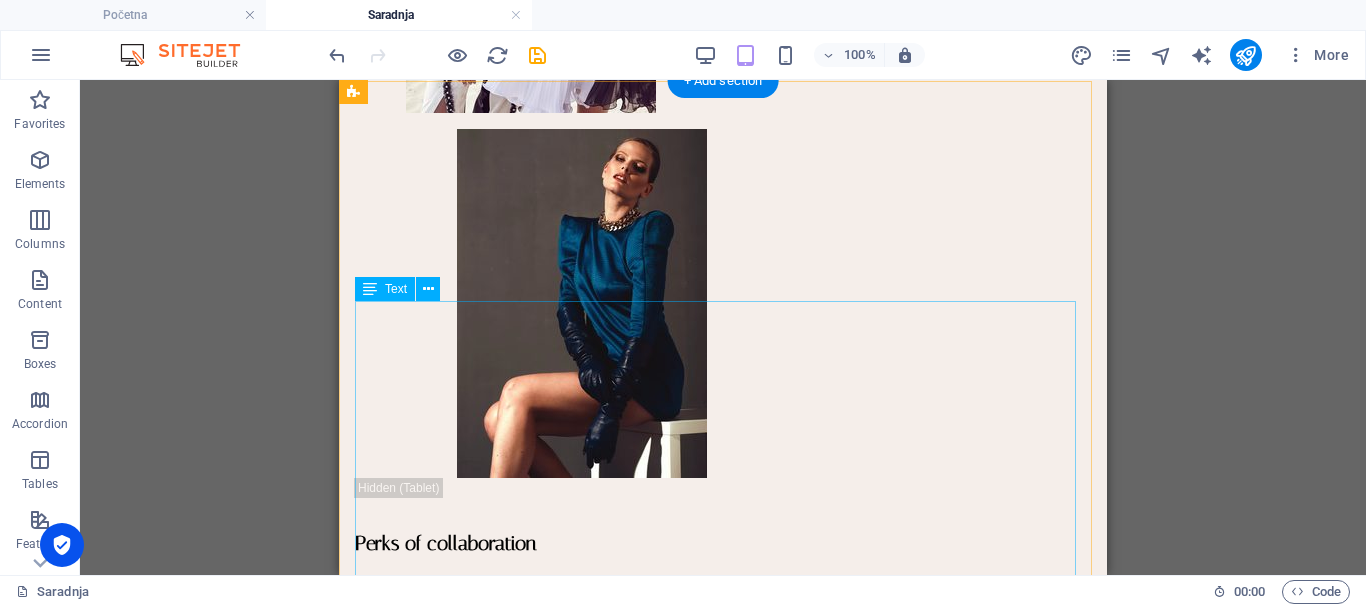 scroll, scrollTop: 1062, scrollLeft: 0, axis: vertical 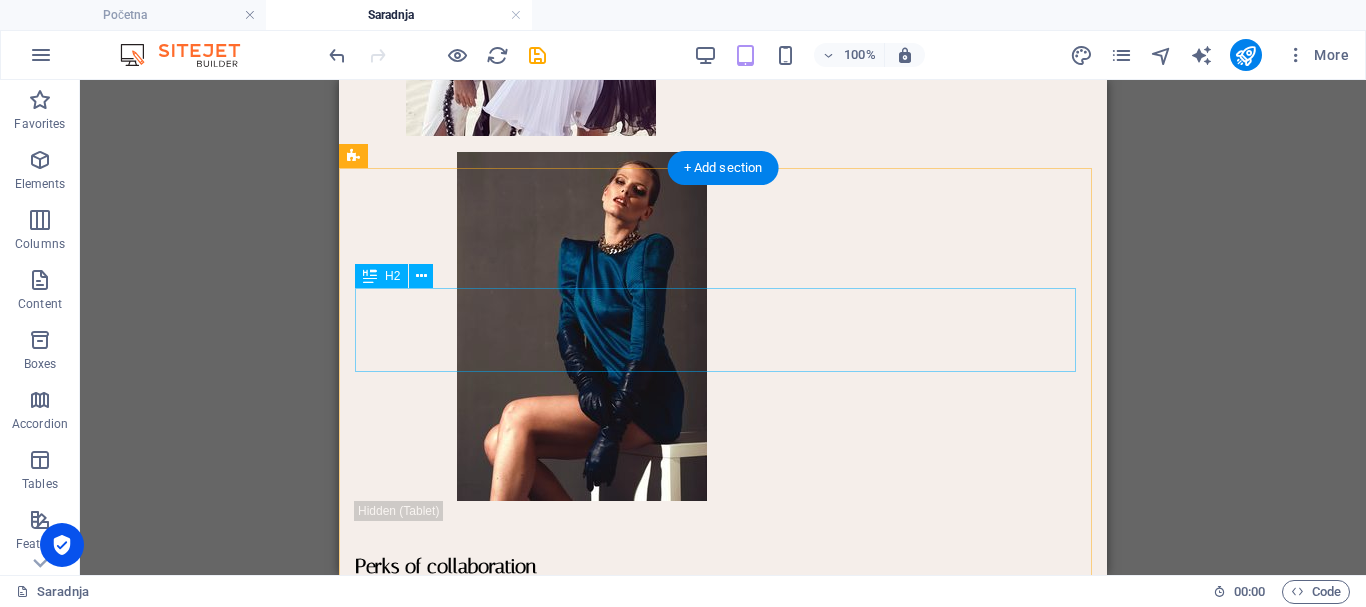 click on "Objavite Svoj Članak na Našem Blogu – Besplatno!" at bounding box center [723, 1077] 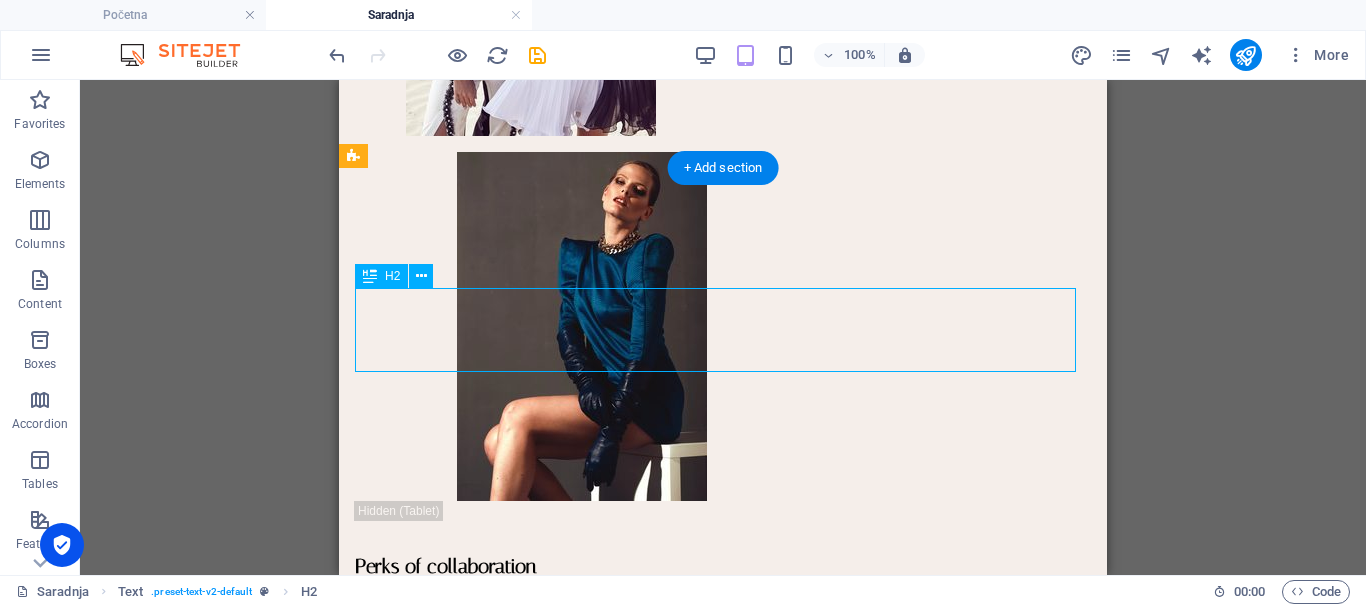 drag, startPoint x: 511, startPoint y: 346, endPoint x: 758, endPoint y: 358, distance: 247.29132 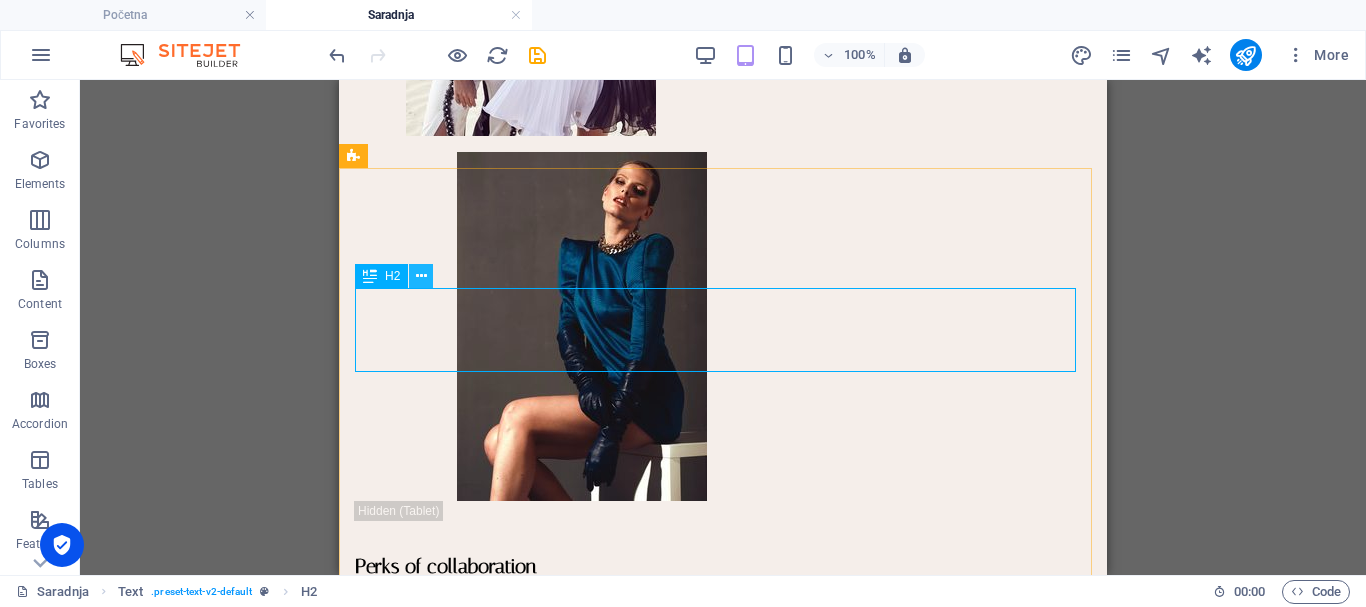 click at bounding box center [421, 276] 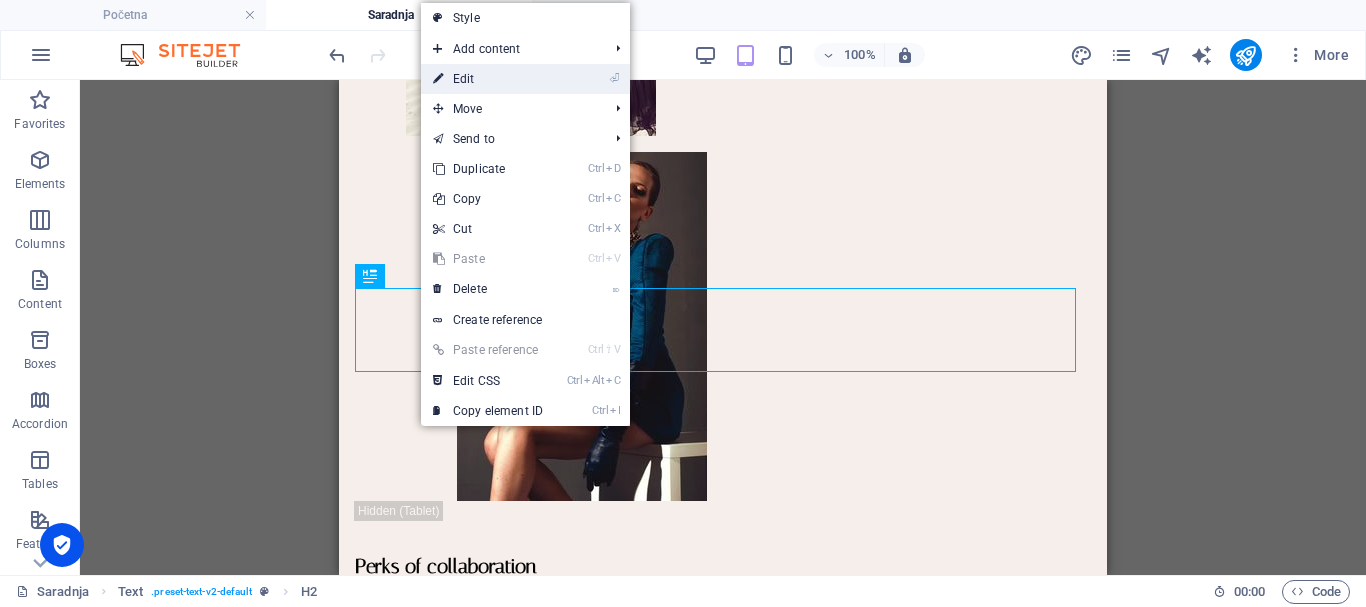 click on "⏎  Edit" at bounding box center (488, 79) 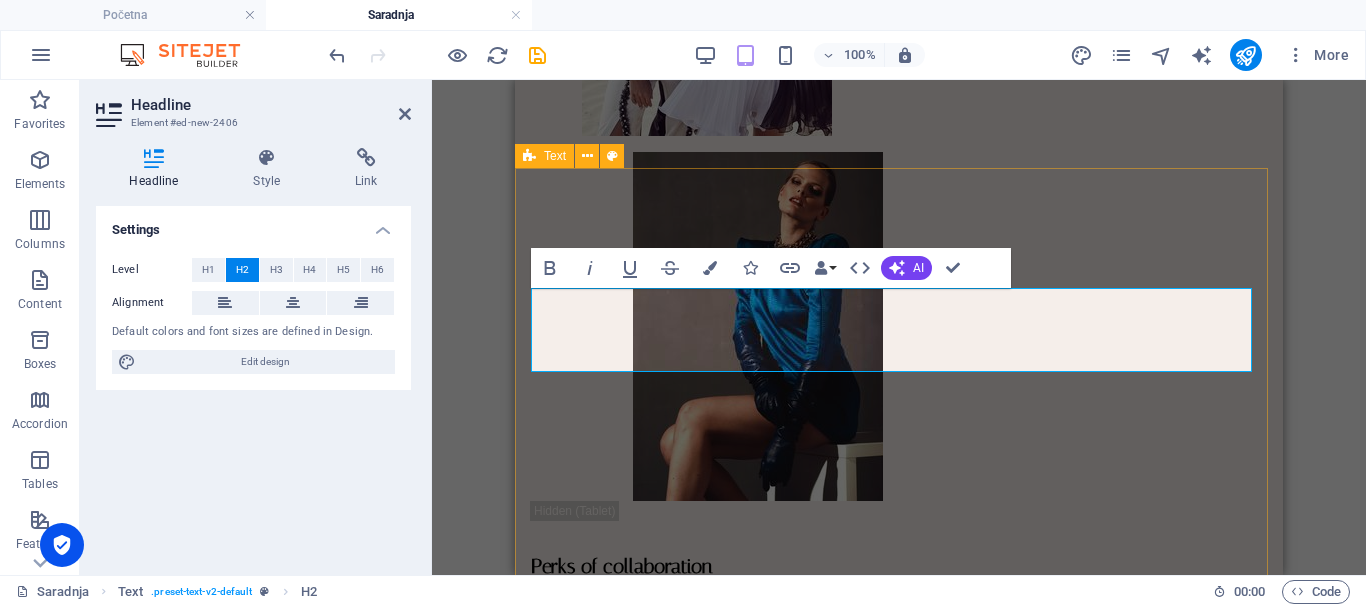 click on "Objavite Svoj Članak na Našem Blogu – Besplatno! Volite modu, trendove i imate šta da kažete? Iskoristite priliku da besplatno objavite svoj autorski članak na našem blogu i promovišete svoj brend, posao ili ideju! Zašto da pišete za nas? Objavljivanje članaka je odličan način da: ✅ Povećate vidljivost svog brenda, sajta ili usluga ✅ Izgradite autoritet u svojoj oblasti kroz kvalitetan sadržaj ✅ Unapredite SEO kroz relevantne backlinkove ✅ Pokažete svoje znanje i stil pisanja ✅ Privučete nove pratioce i kupce Šta prihvatamo? Ukoliko pišete o modi, lepoti, stilu života, ličnom razvoju, preduzetništvu ili srodnim temama – pozivamo vas da pošaljete:      •      Članak (700–1000 reči), originalan i neobjavljen      •      Kratku biografiju autora      •      Vašu fotografiju visoke rezolucije      •      Prateće slike, grafikone ili dijagrame, ako ih imate (takođe visoke rezolucije) Smernice za objavu      •           • •" at bounding box center [899, 1718] 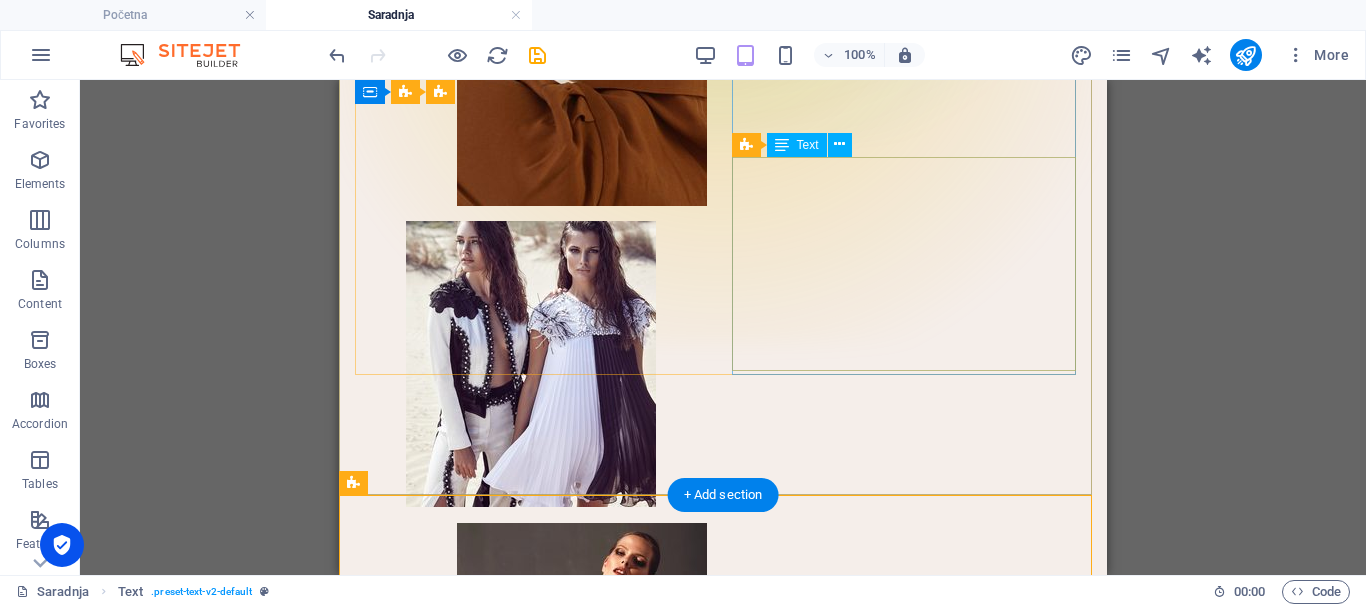 scroll, scrollTop: 662, scrollLeft: 0, axis: vertical 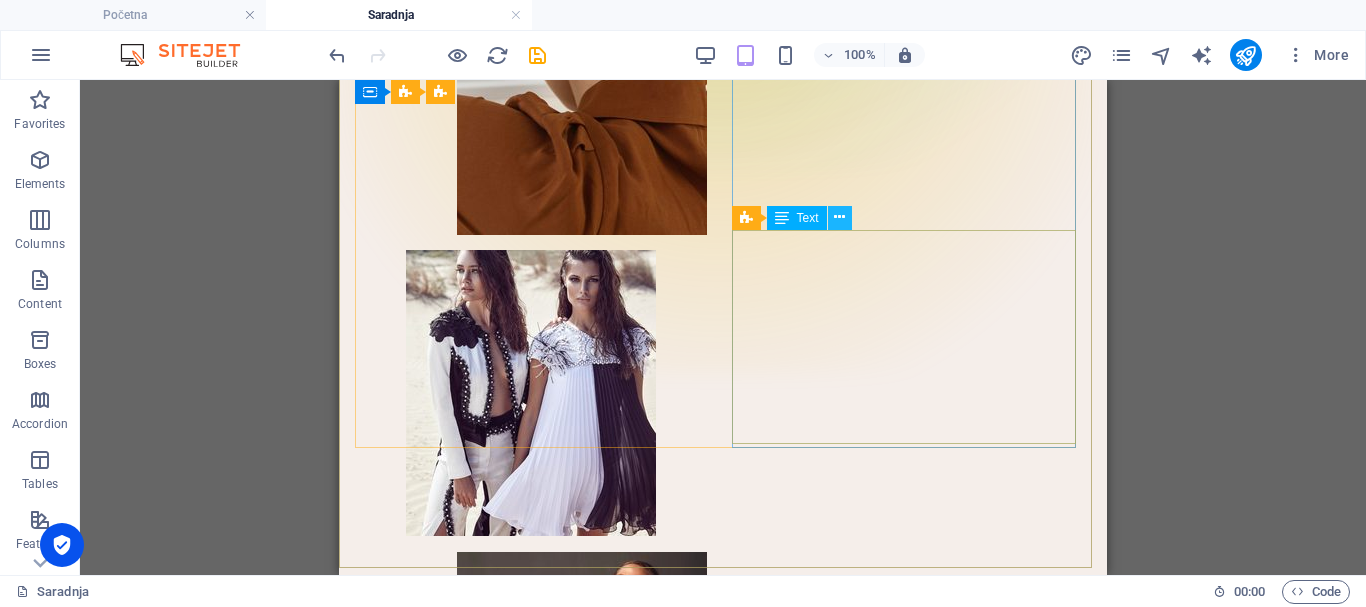 click at bounding box center [839, 217] 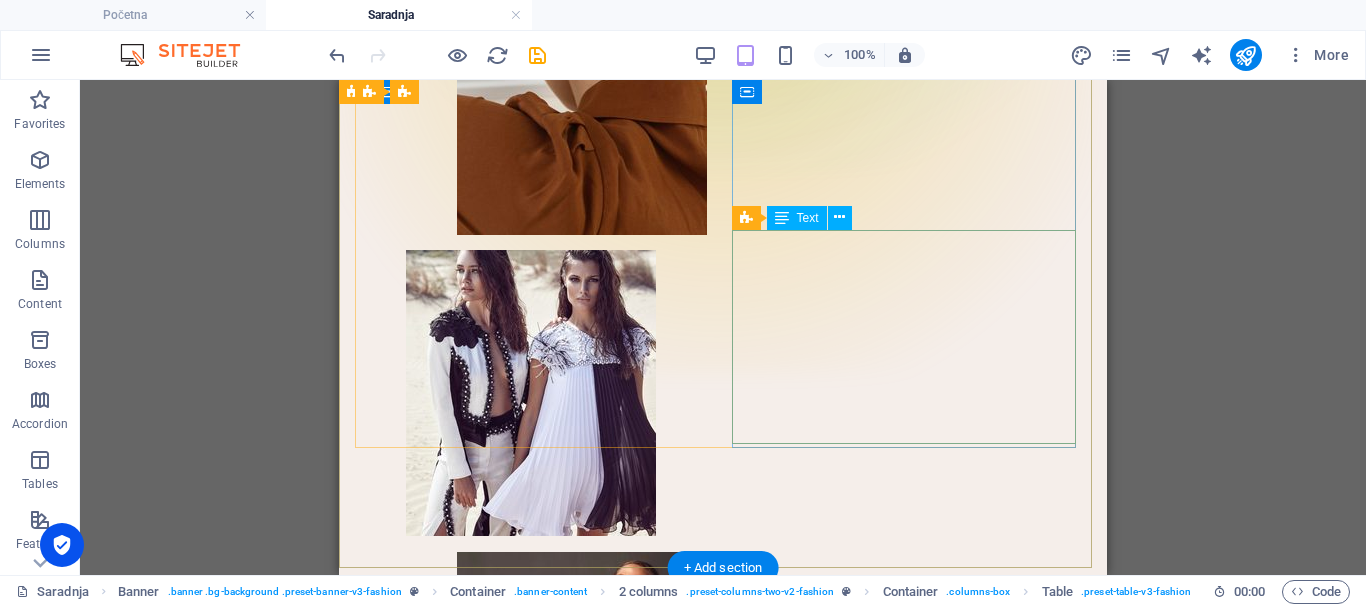 click on "Customer connection Saradnja sa veleprodajama Communal workspace Tech driven dashboard" at bounding box center (531, 1088) 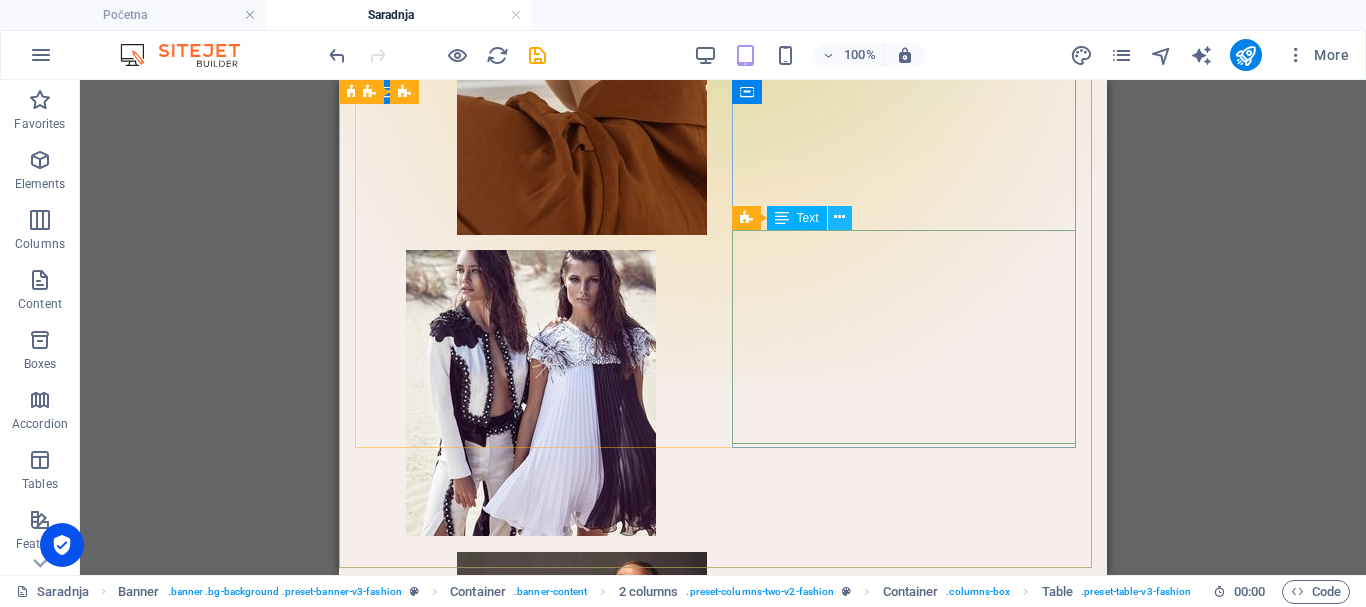 click at bounding box center [839, 217] 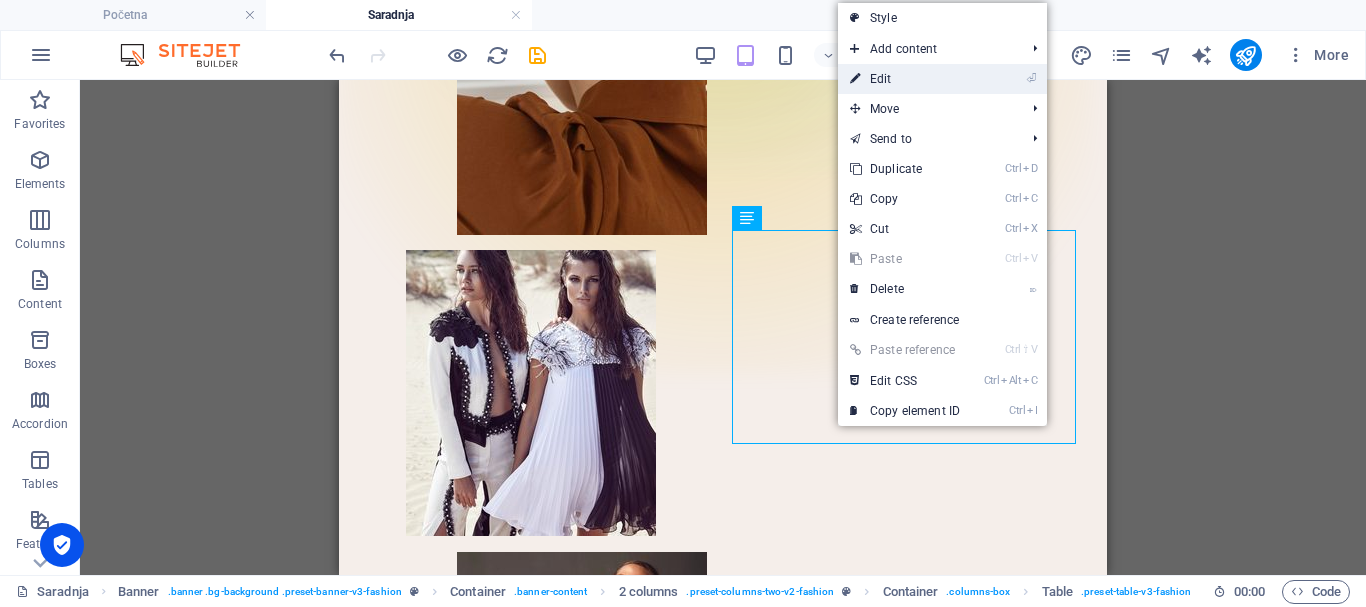 click on "⏎  Edit" at bounding box center [905, 79] 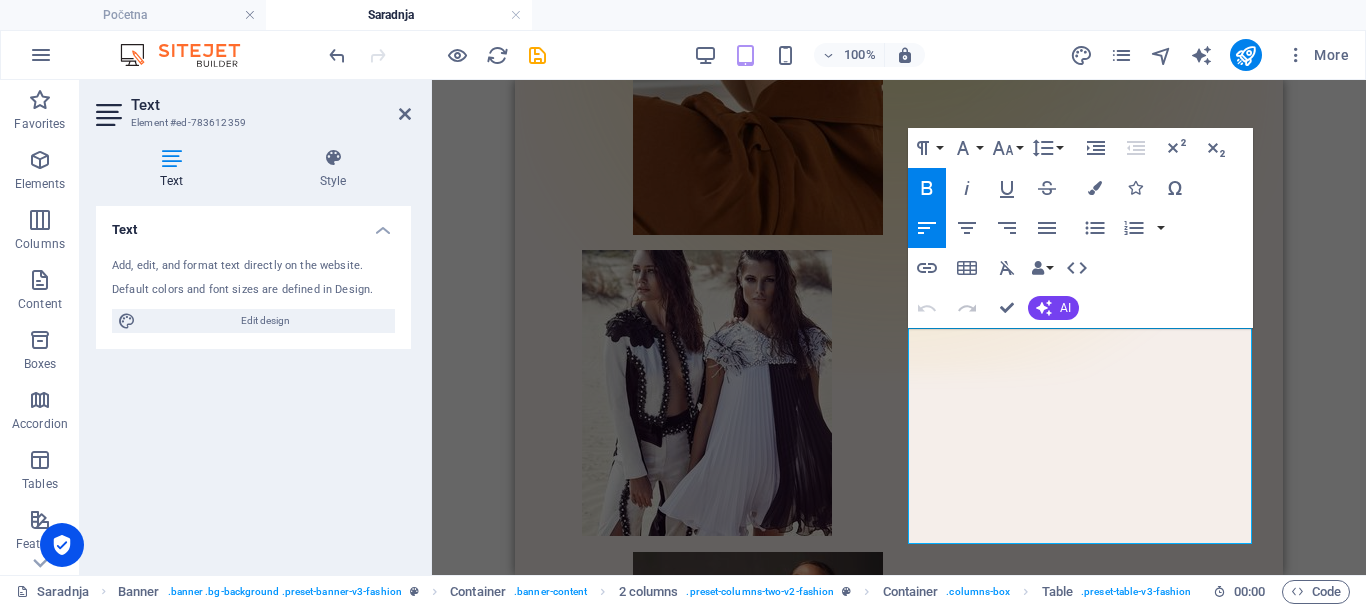 scroll, scrollTop: 562, scrollLeft: 0, axis: vertical 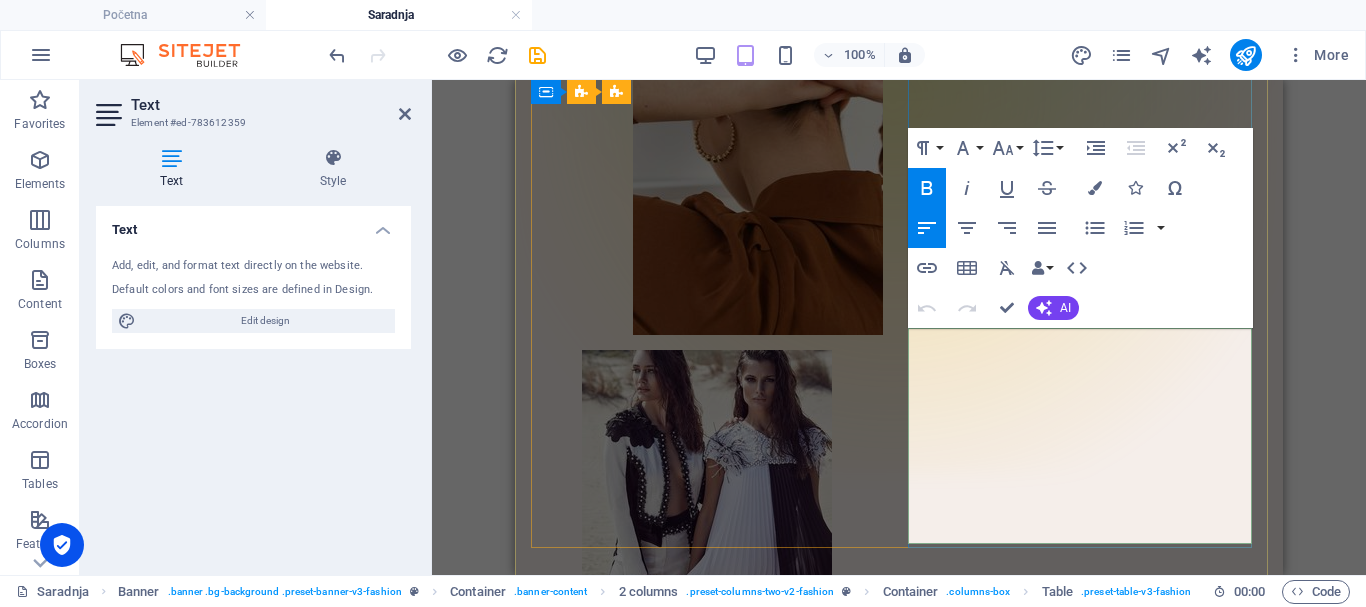 click on "Customer connection" at bounding box center [630, 1107] 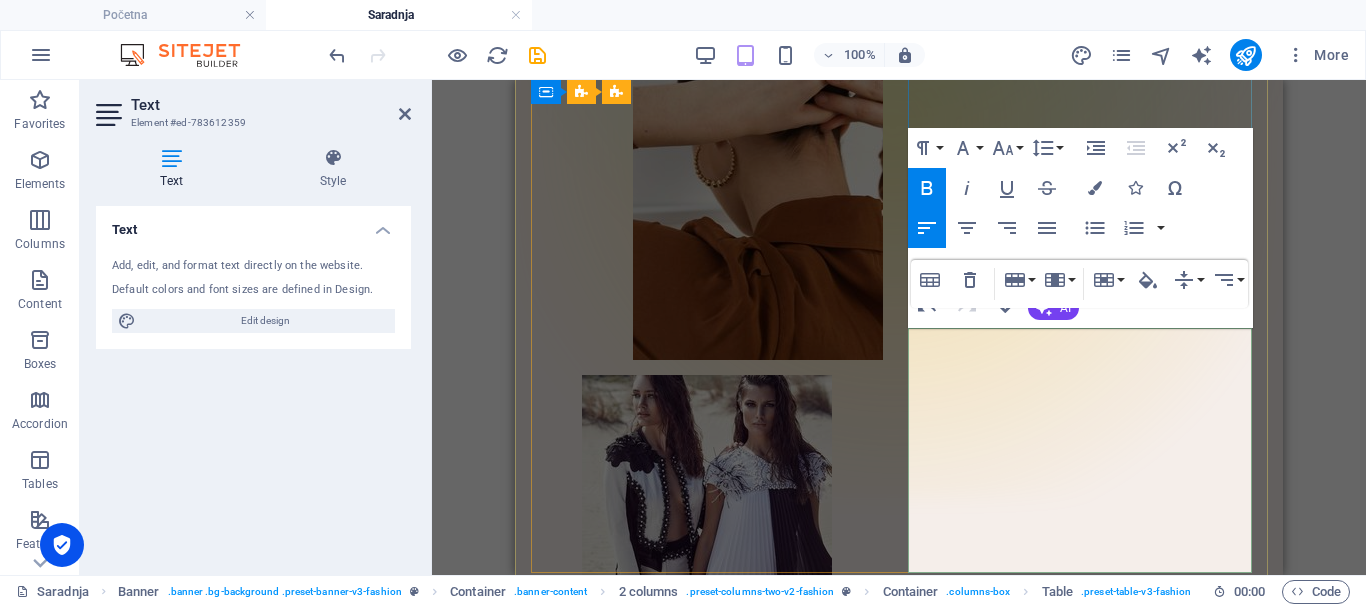 scroll, scrollTop: 562, scrollLeft: 0, axis: vertical 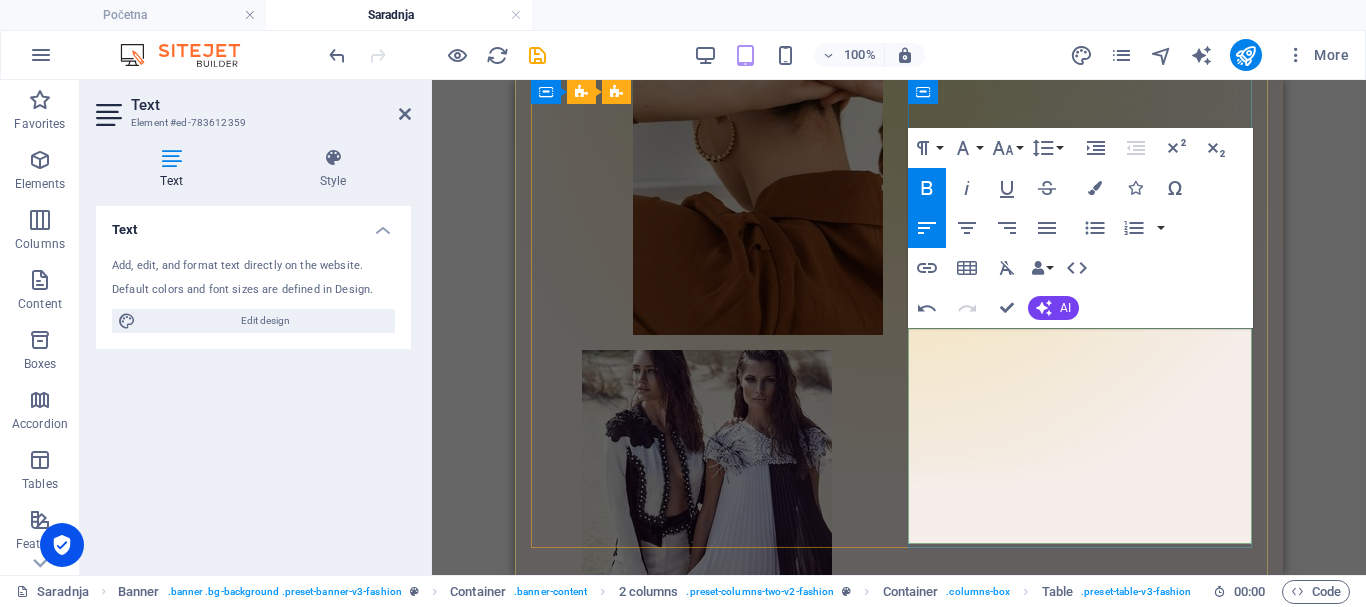 click on "Communal workspace" at bounding box center [634, 1244] 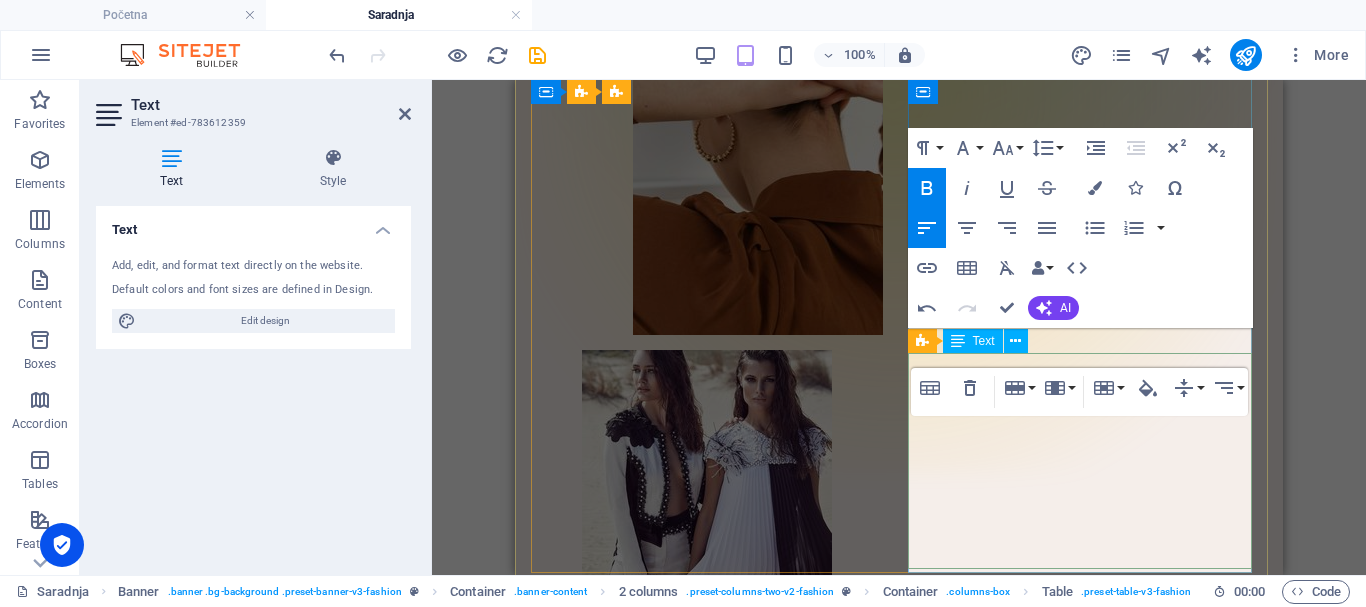 scroll, scrollTop: 34, scrollLeft: 8, axis: both 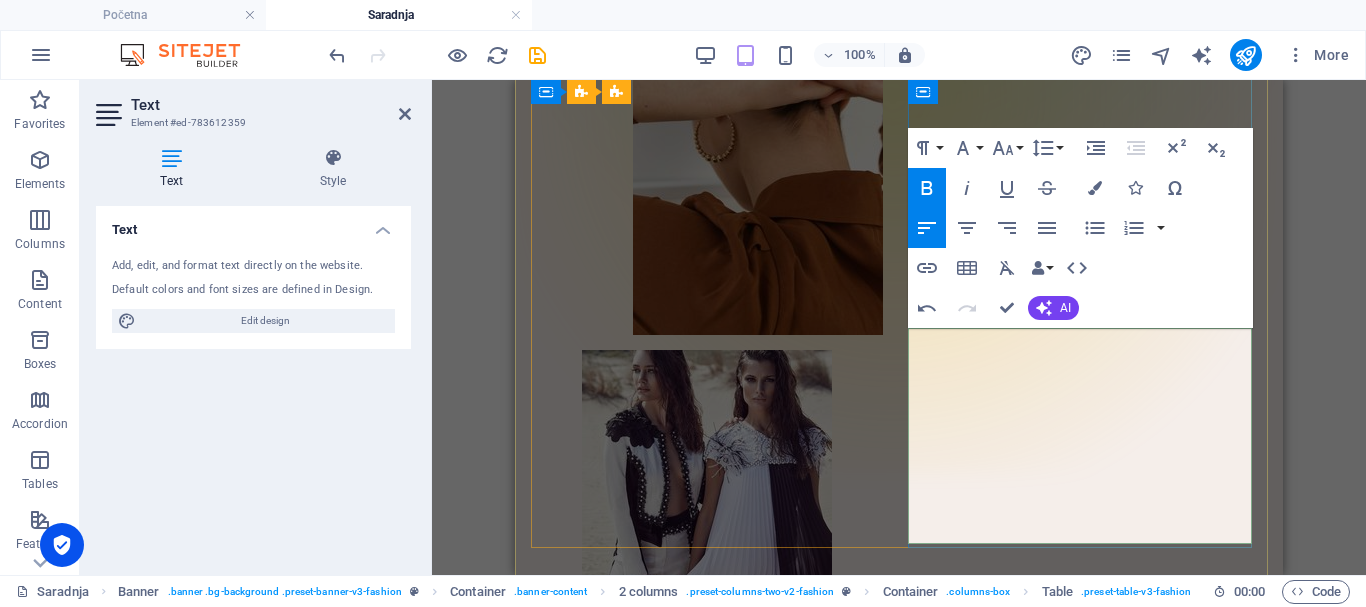 click on "CSaradnja sa veleprodajama" at bounding box center (660, 1244) 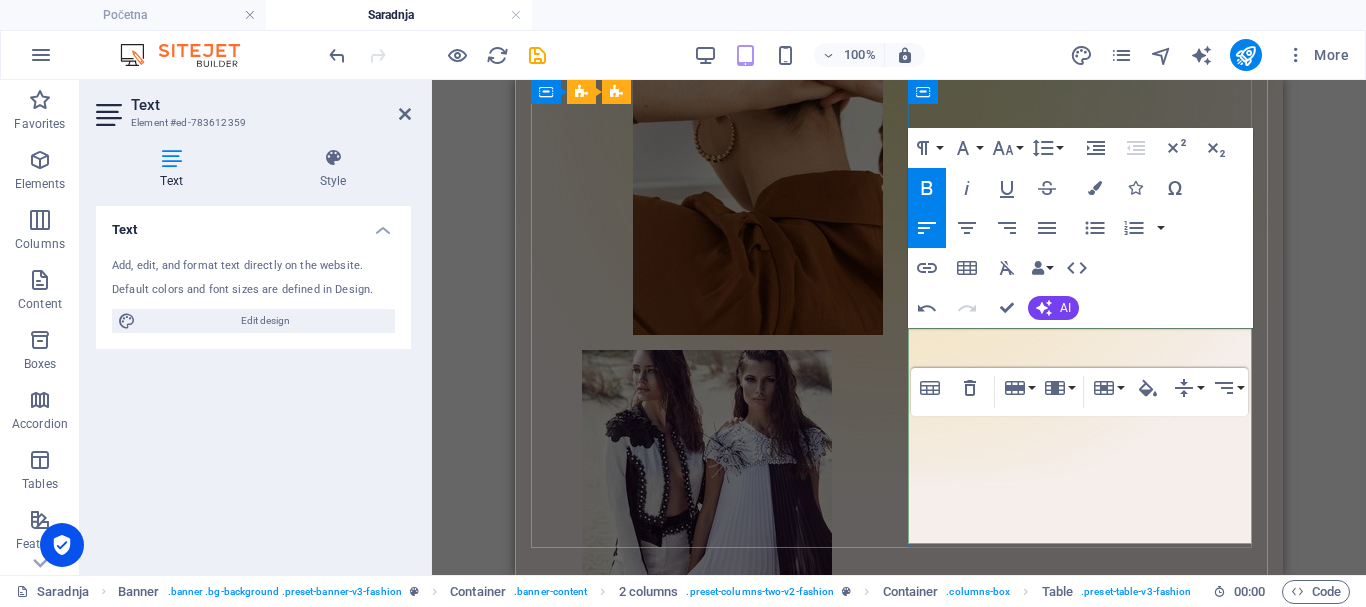 click on "Tech driven dashboard" at bounding box center [707, 1298] 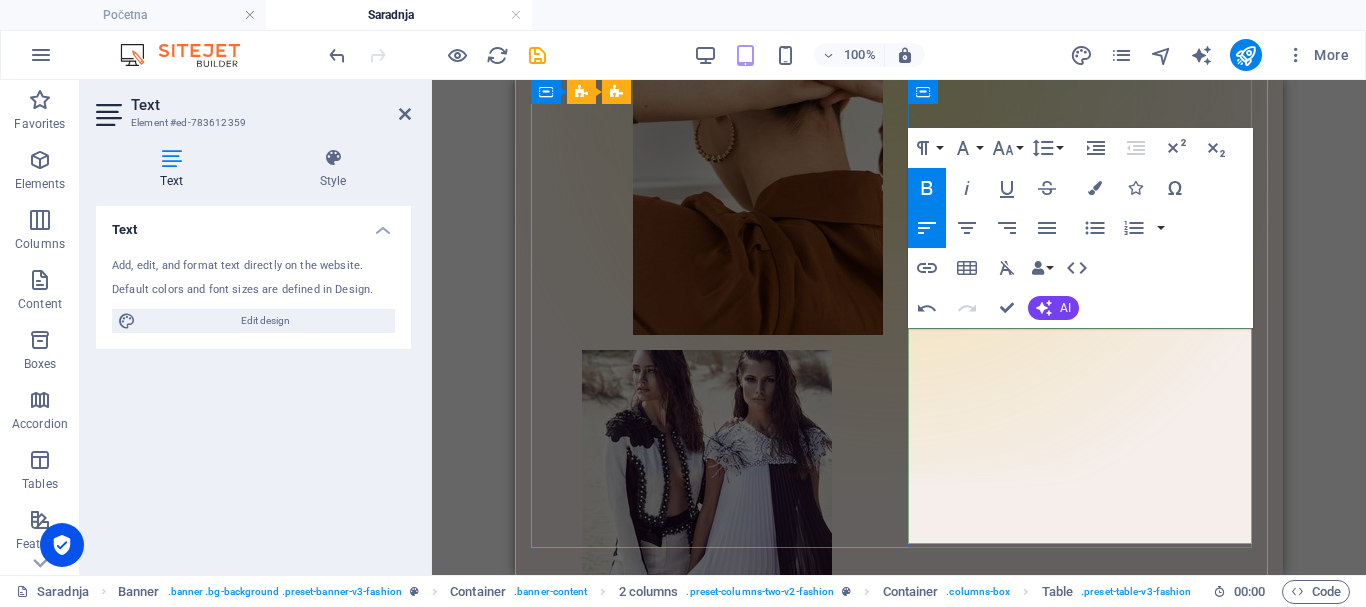click on "Saradnja sa veleprodajama" at bounding box center (707, 1191) 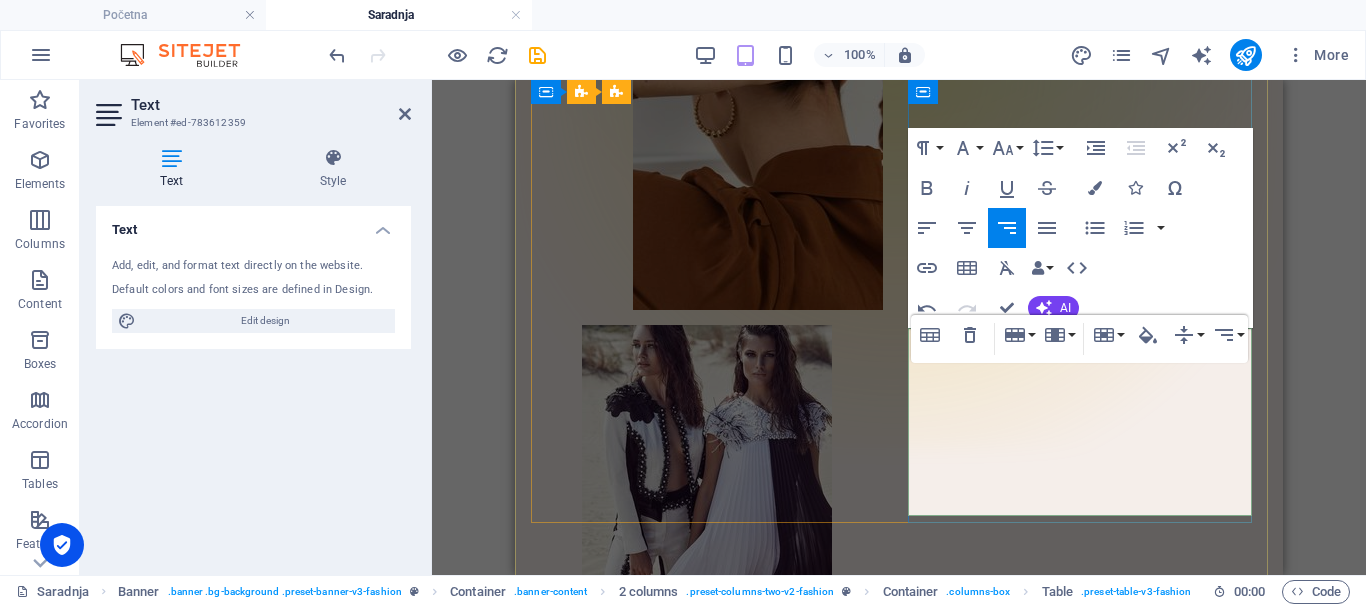 scroll, scrollTop: 562, scrollLeft: 0, axis: vertical 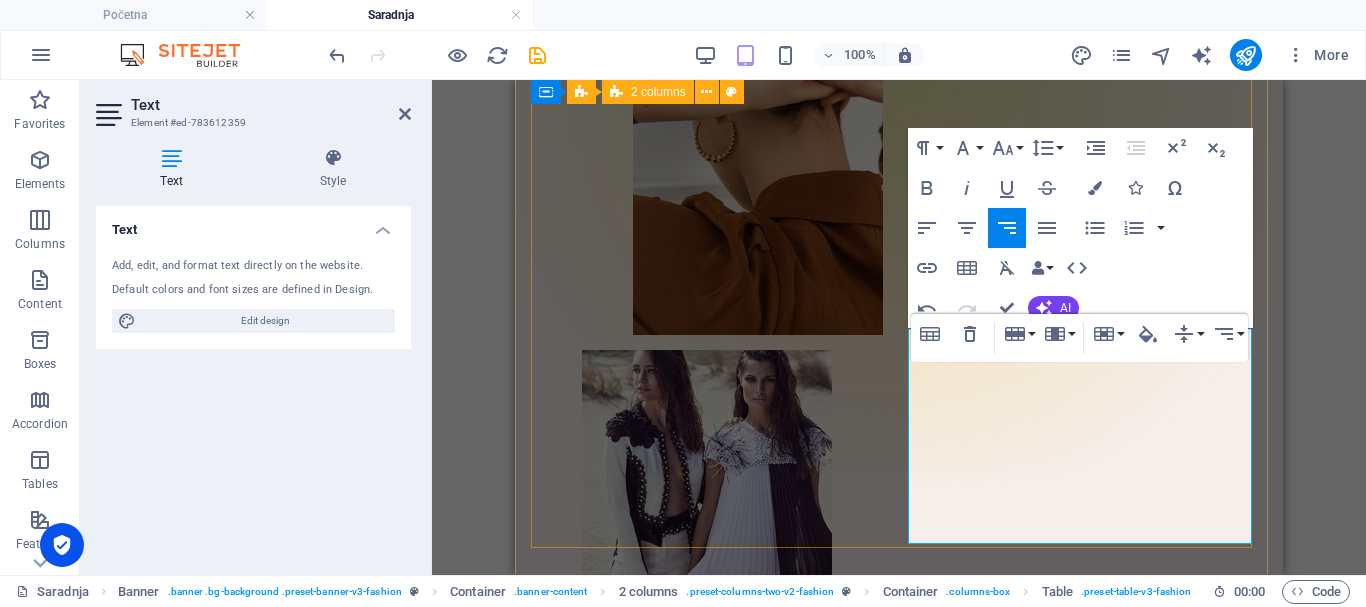 click on "Saradnja Perks of collaboration Objavite Svoj Članak na Našem Blogu  Saradnja sa veleprodajama ​ Saradnja sa veleprodajama" at bounding box center [899, 604] 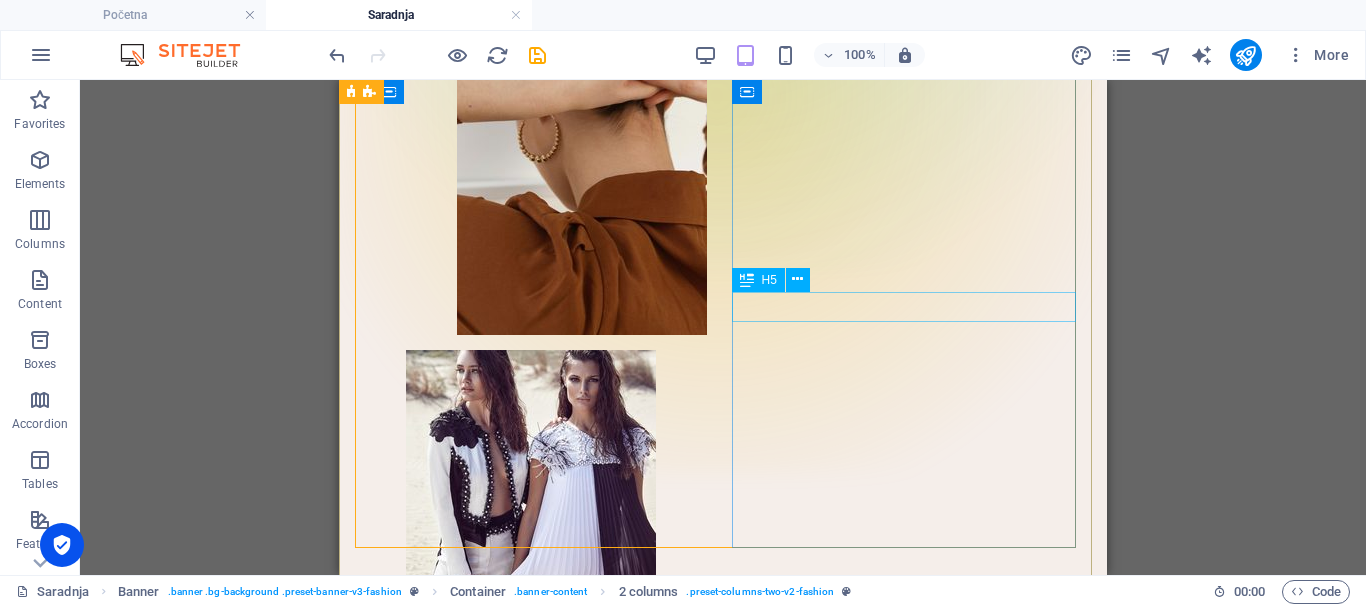 click on "Perks of collaboration" at bounding box center (531, 1066) 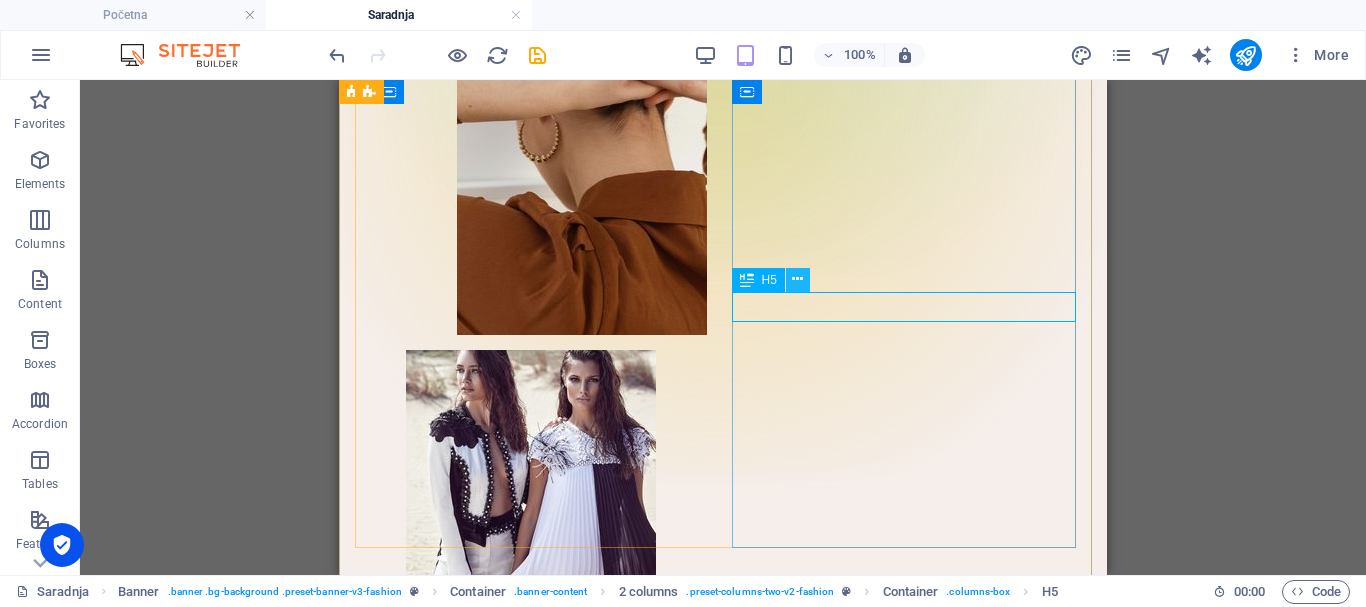 click at bounding box center [797, 279] 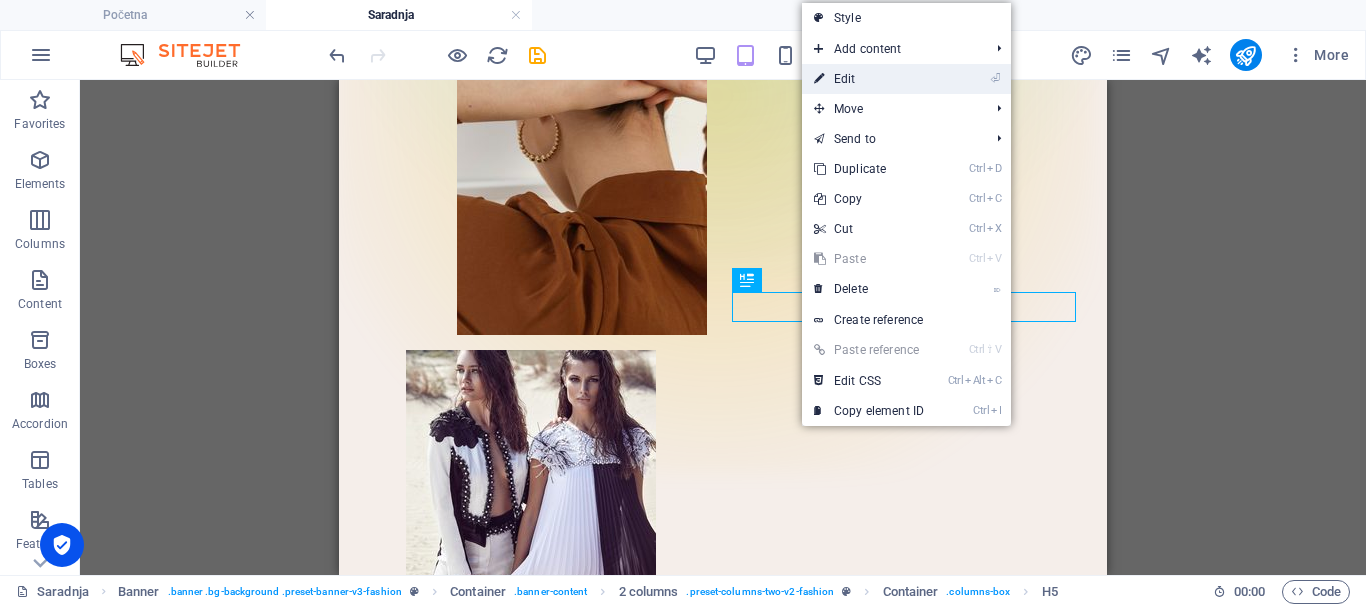 click on "⏎  Edit" at bounding box center (869, 79) 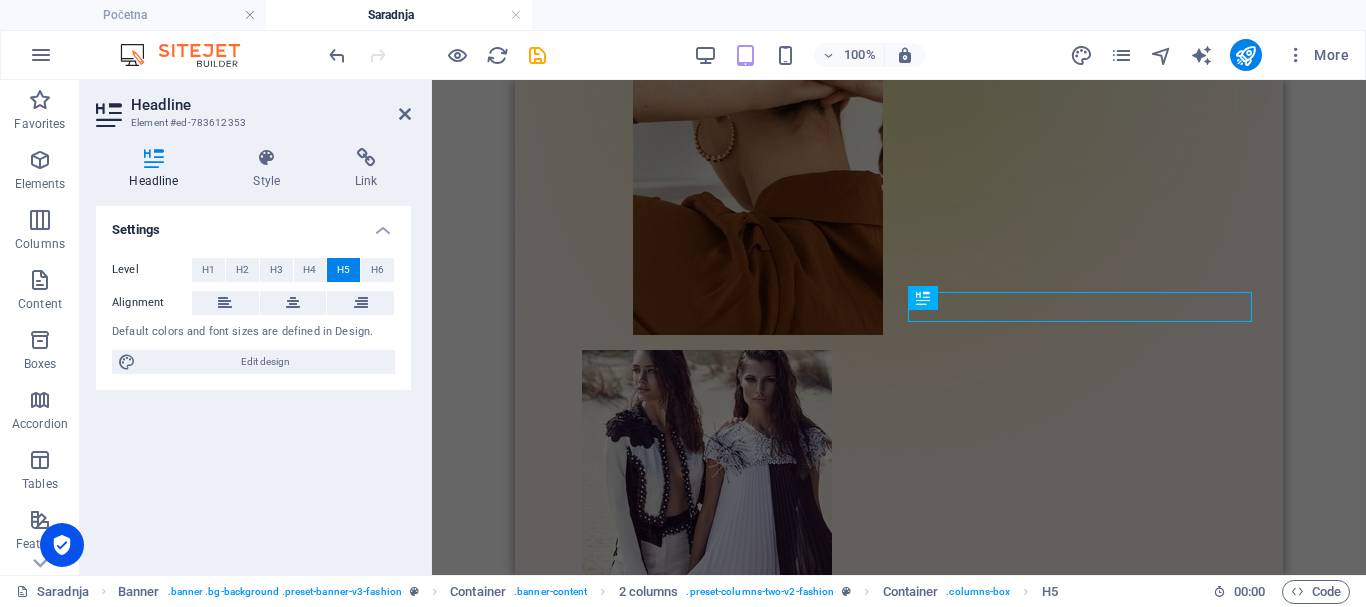 click on "Perks of collaboration" at bounding box center [707, 1066] 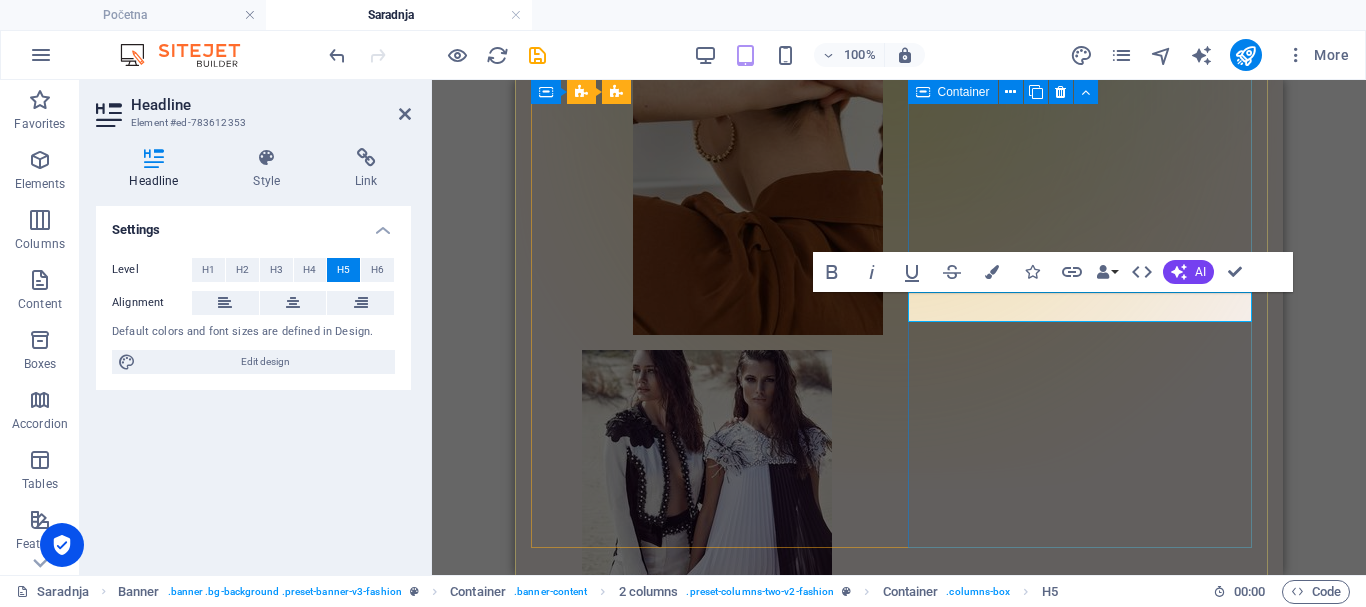 type 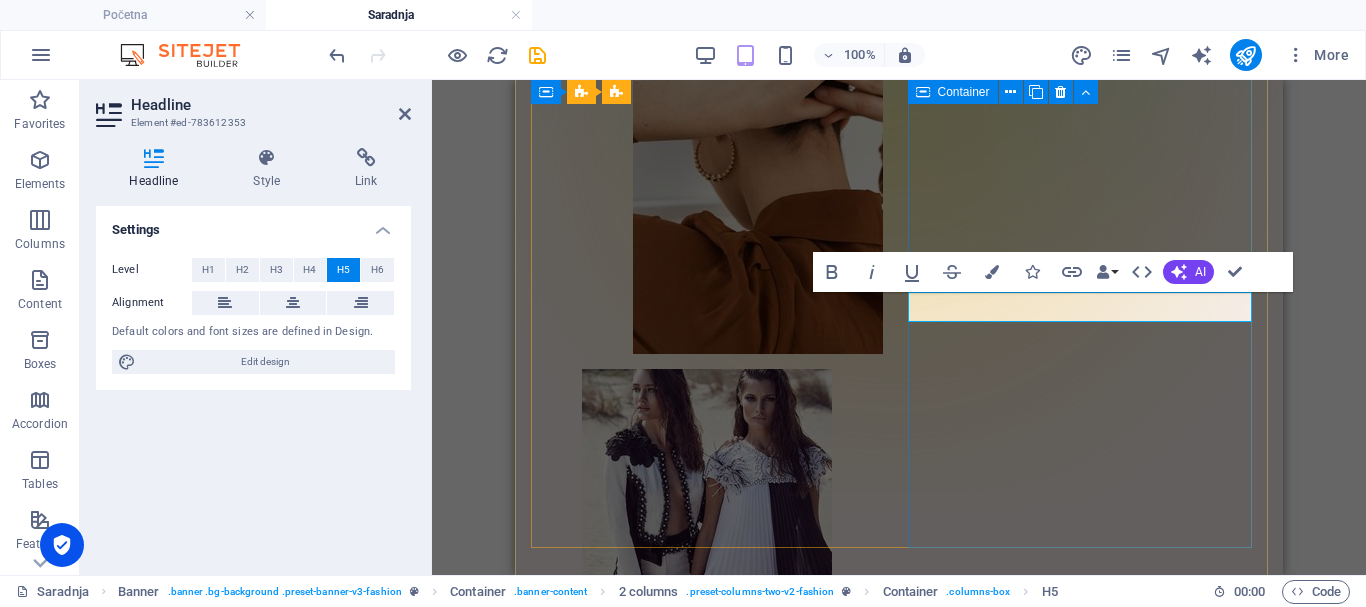 scroll, scrollTop: 562, scrollLeft: 0, axis: vertical 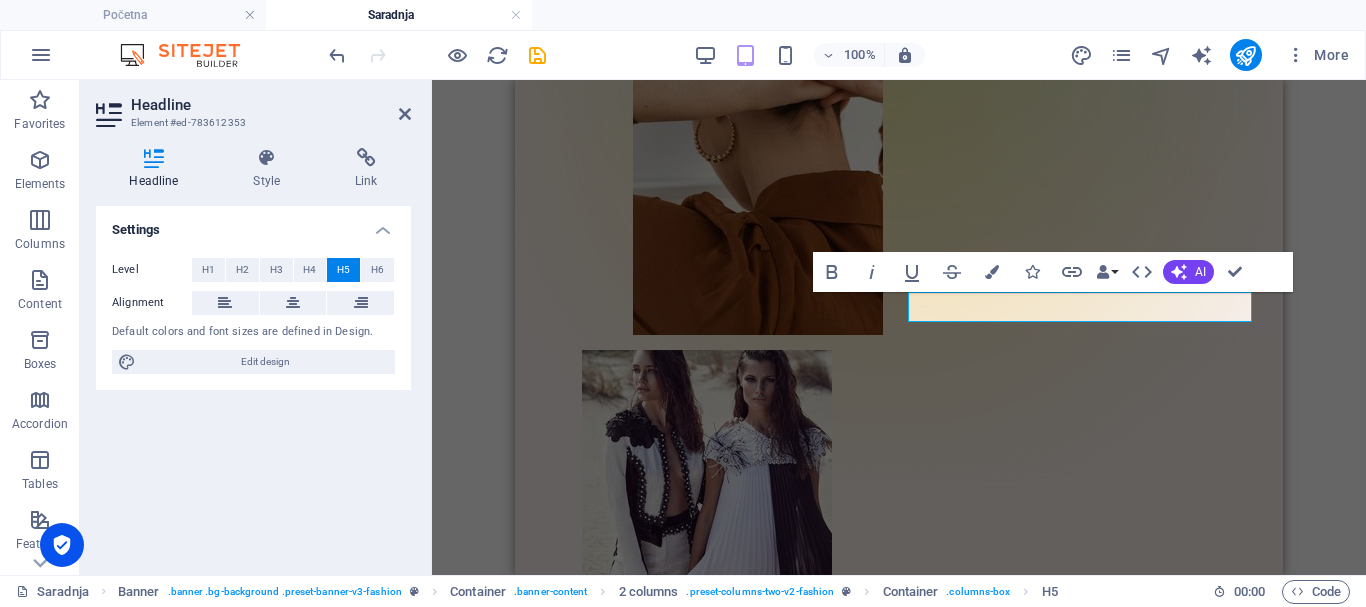 click on "H1   Banner   Banner   Container   Banner   2 columns   Placeholder   Container   Text   Placeholder   Banner   Container   Container   Container   Banner   Image   Container   2 columns   Banner   Container   Image   Container   Spacer   H5   Table   Text   Table   Container   Wide image with text   Spacer   Contact Form   Form   Contact Form   H2   Reference   Contact Form   Input   Email   Input   Textarea   Spacer   Spacer   Form button   Captcha   Spacer   Reference   Image   Spacer   Text   Text   H2   Spacer   Text   H2   Spacer   Text   Placeholder   Wide image with text   Container Bold Italic Underline Strikethrough Colors Icons Link Data Bindings Company First name Last name Street ZIP code City Email Phone Mobile Fax Custom field 1 Custom field 2 Custom field 3 Custom field 4 Custom field 5 Custom field 6 HTML AI Improve Make shorter Make longer Fix spelling & grammar Translate to Serbian Generate text Confirm (Ctrl+⏎)" at bounding box center [899, 327] 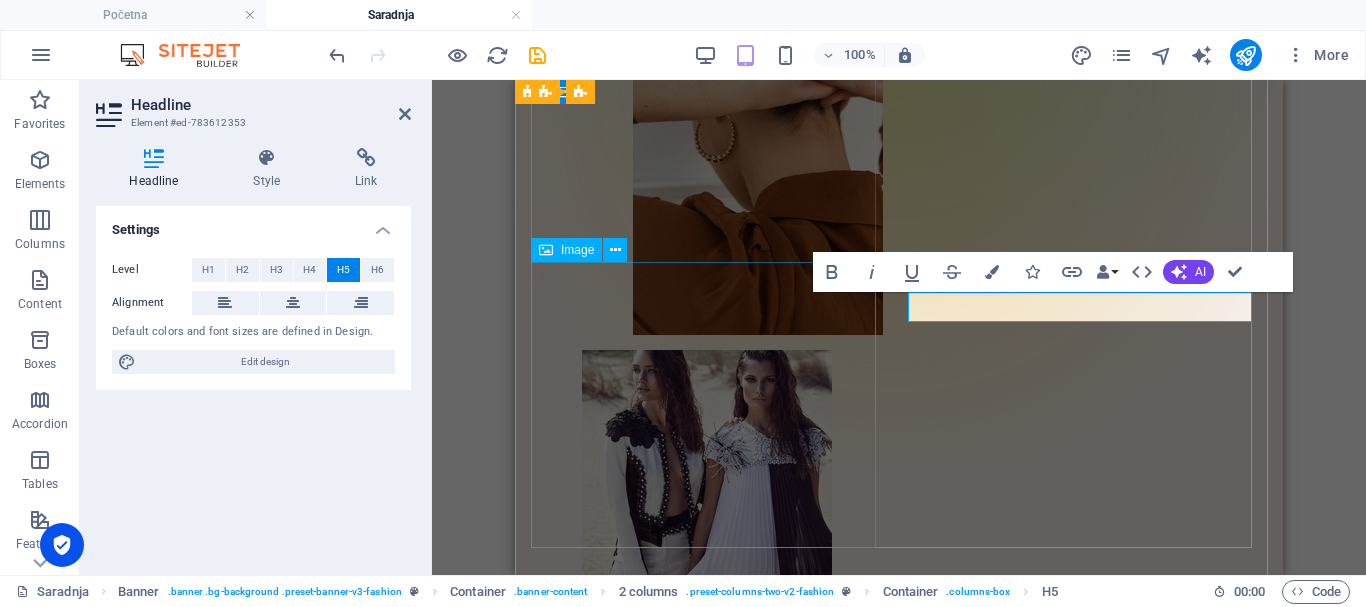 click at bounding box center [707, 493] 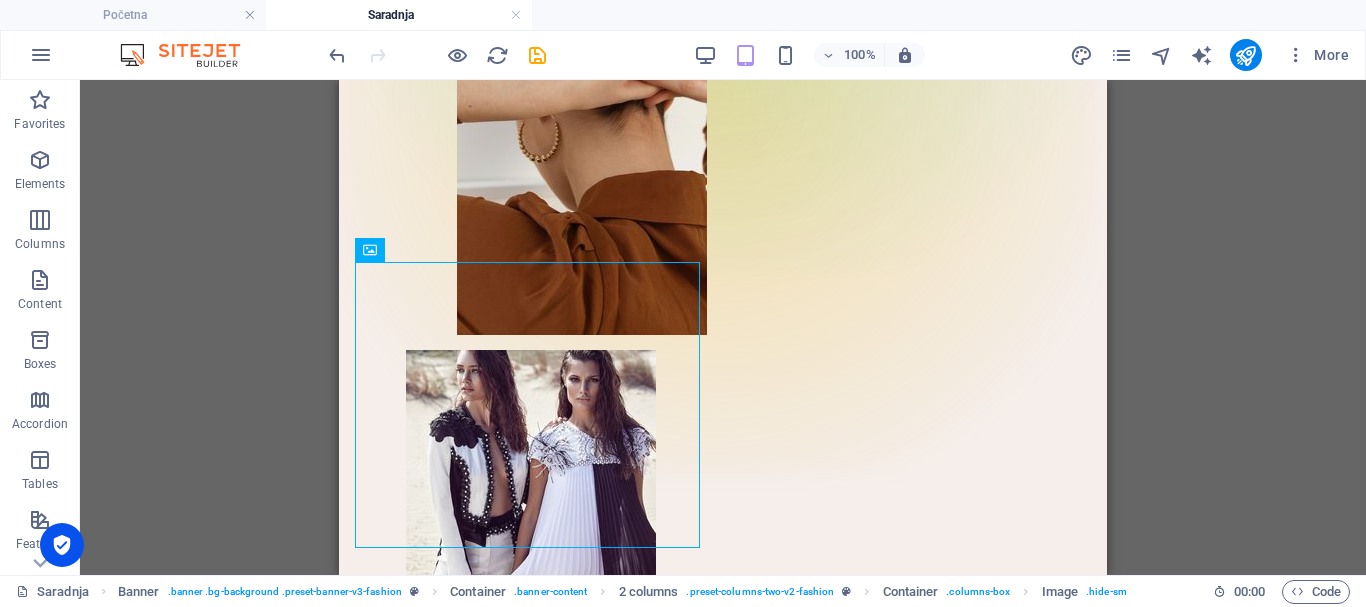 scroll, scrollTop: 662, scrollLeft: 0, axis: vertical 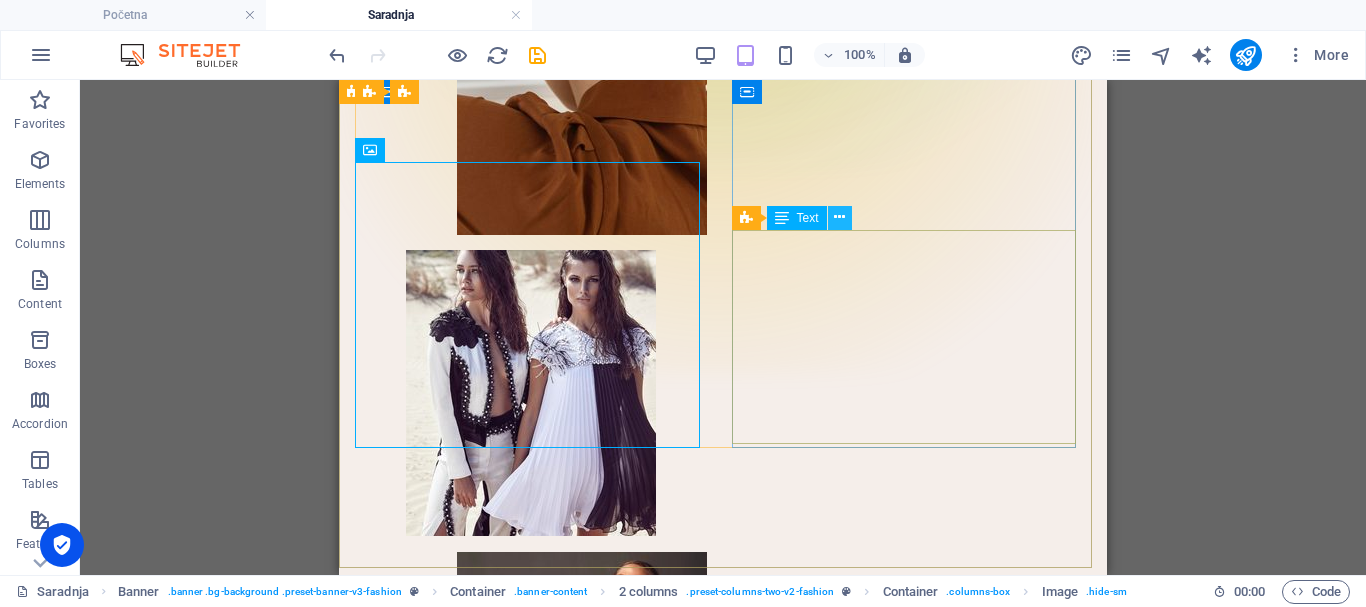 click at bounding box center (839, 217) 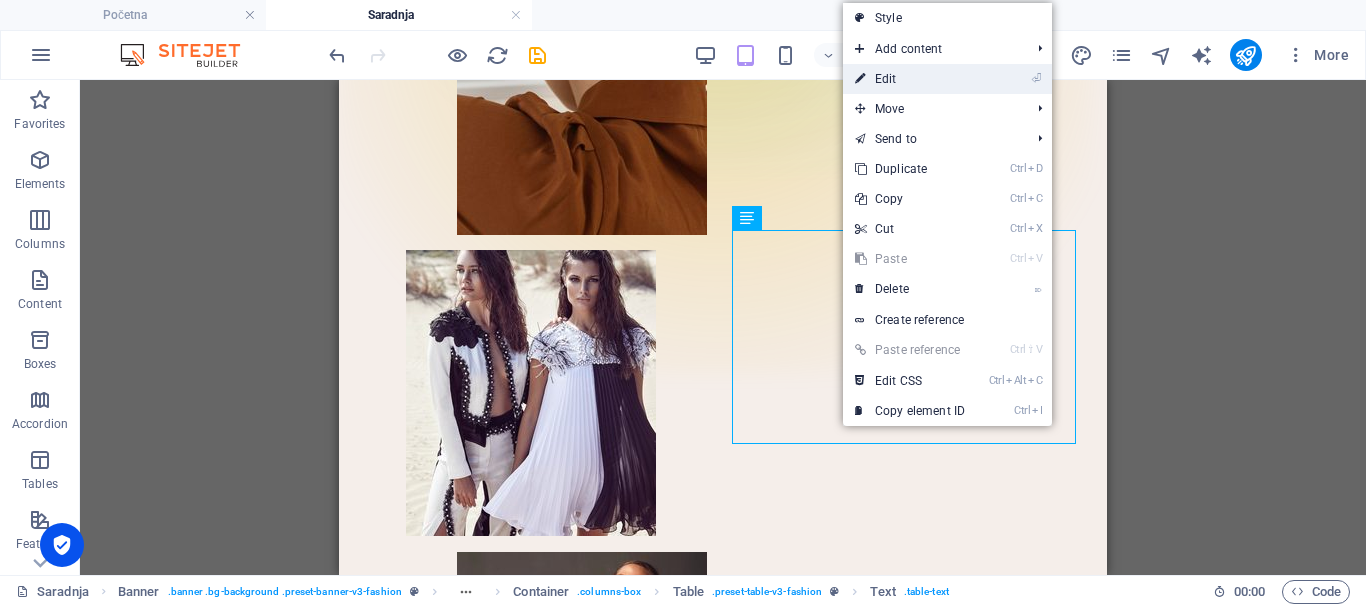 click on "⏎  Edit" at bounding box center (910, 79) 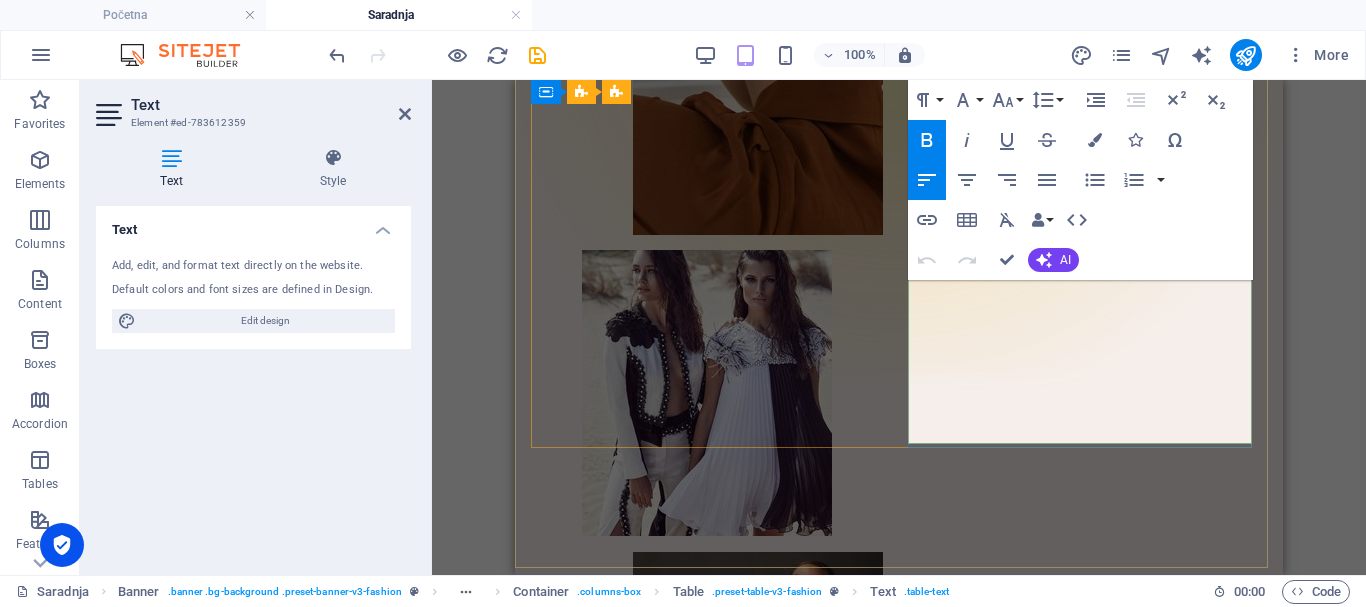 click at bounding box center [707, 1091] 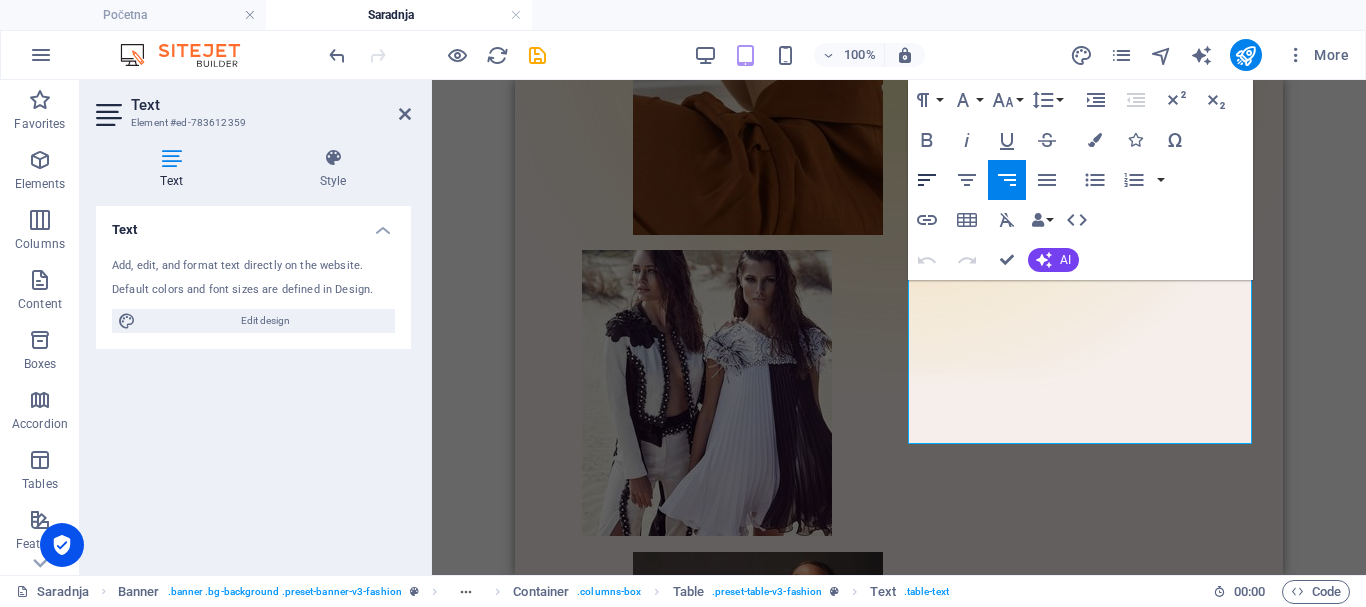 click 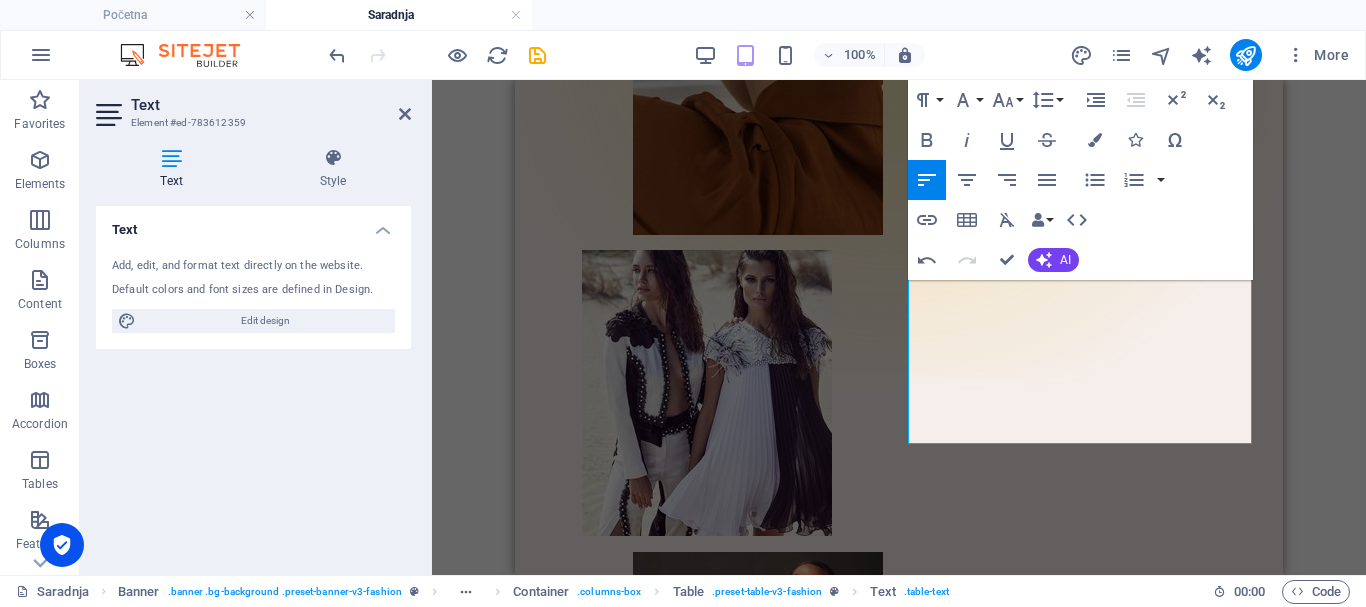 type 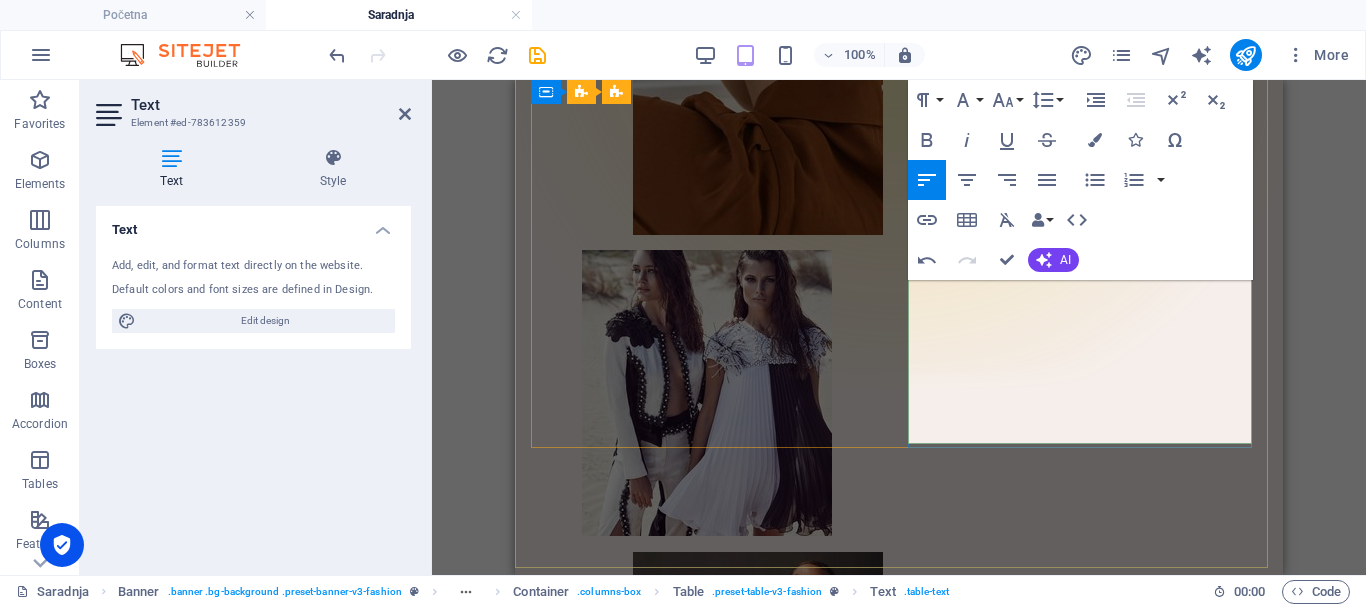 click at bounding box center [707, 1198] 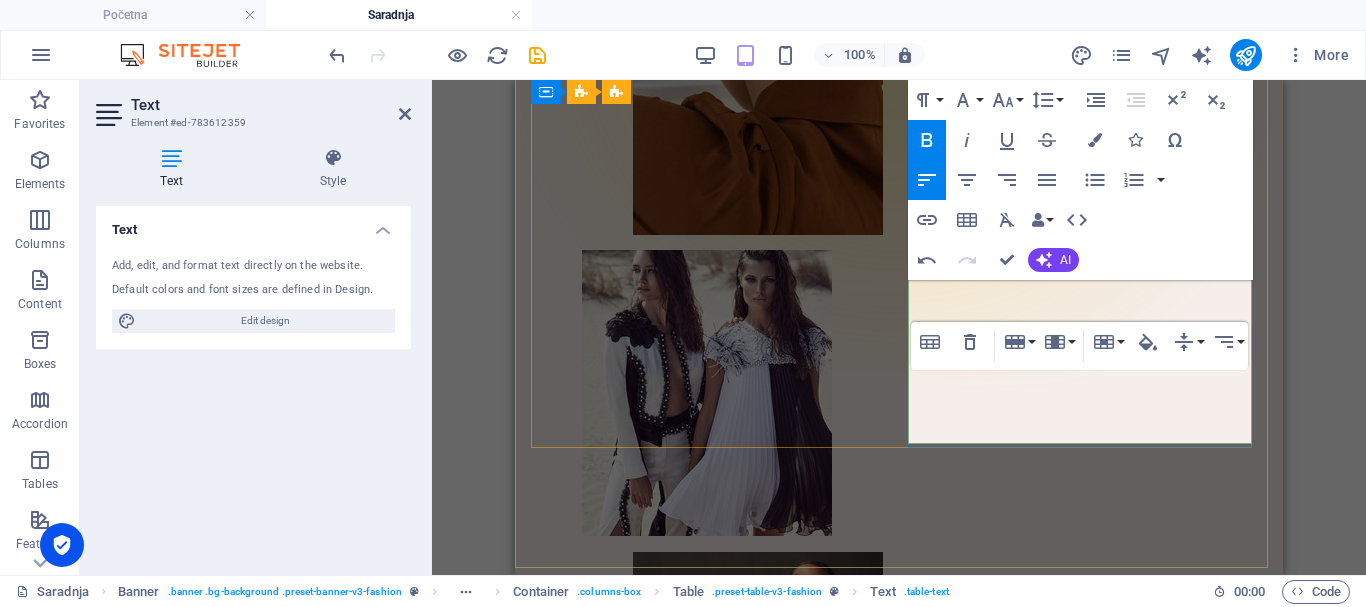 click on "Povećajte p" at bounding box center (589, 1197) 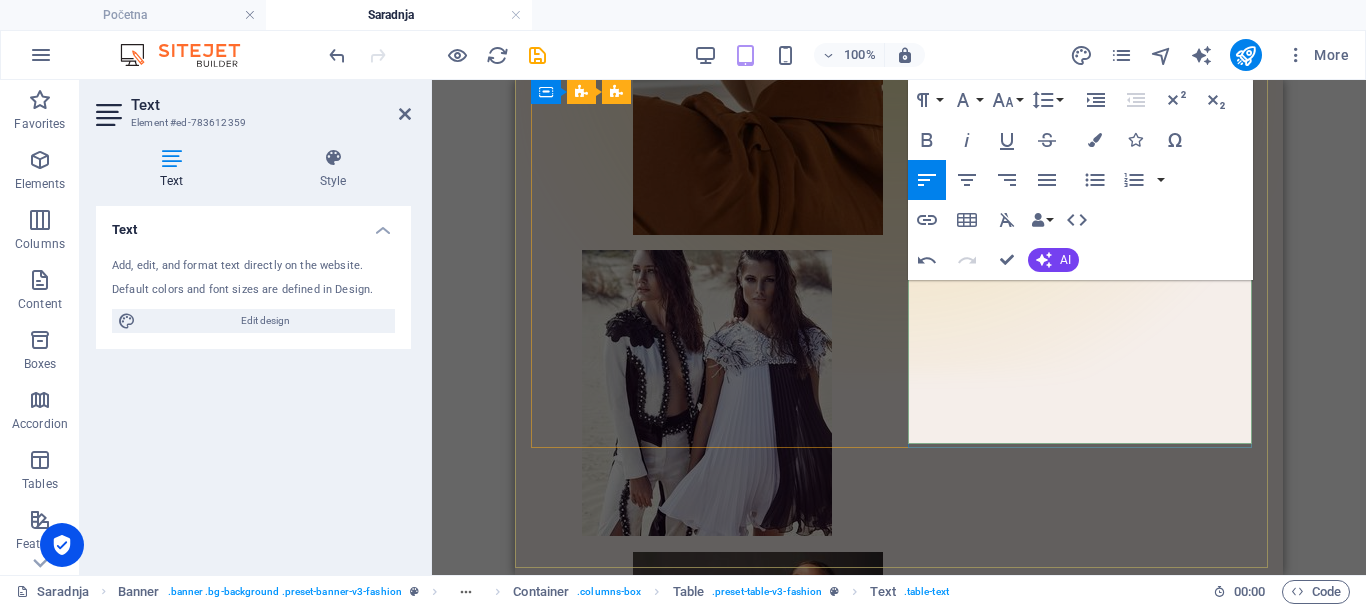 drag, startPoint x: 957, startPoint y: 311, endPoint x: 1440, endPoint y: 223, distance: 490.9511 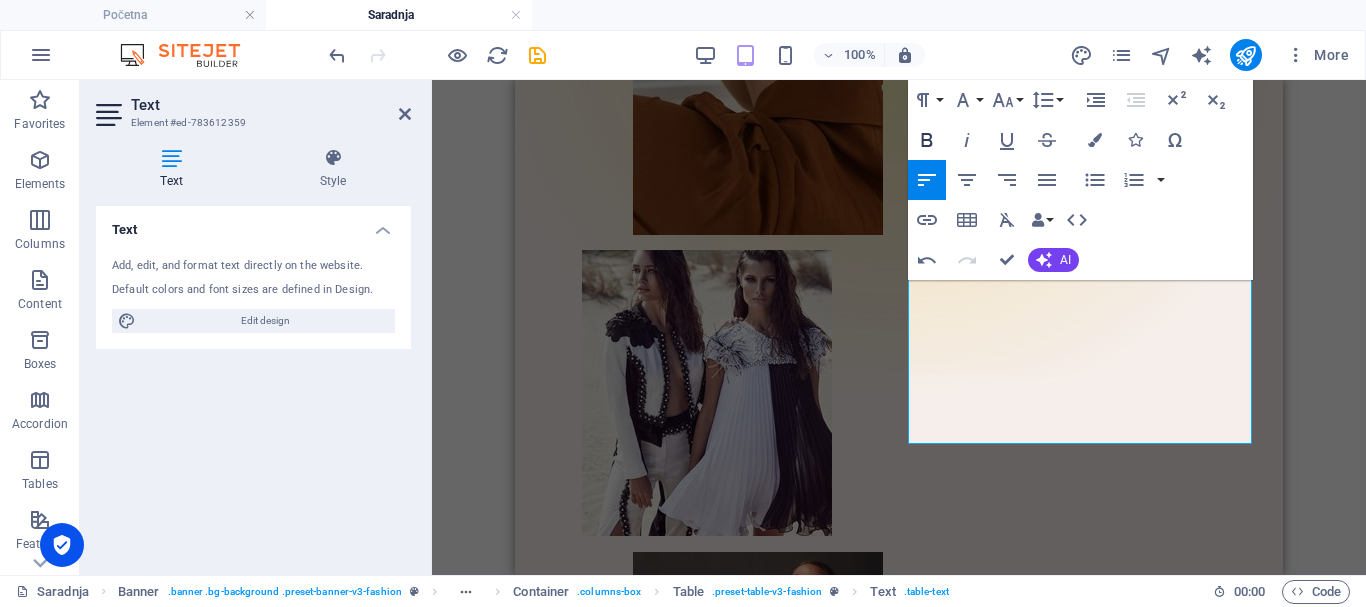 click 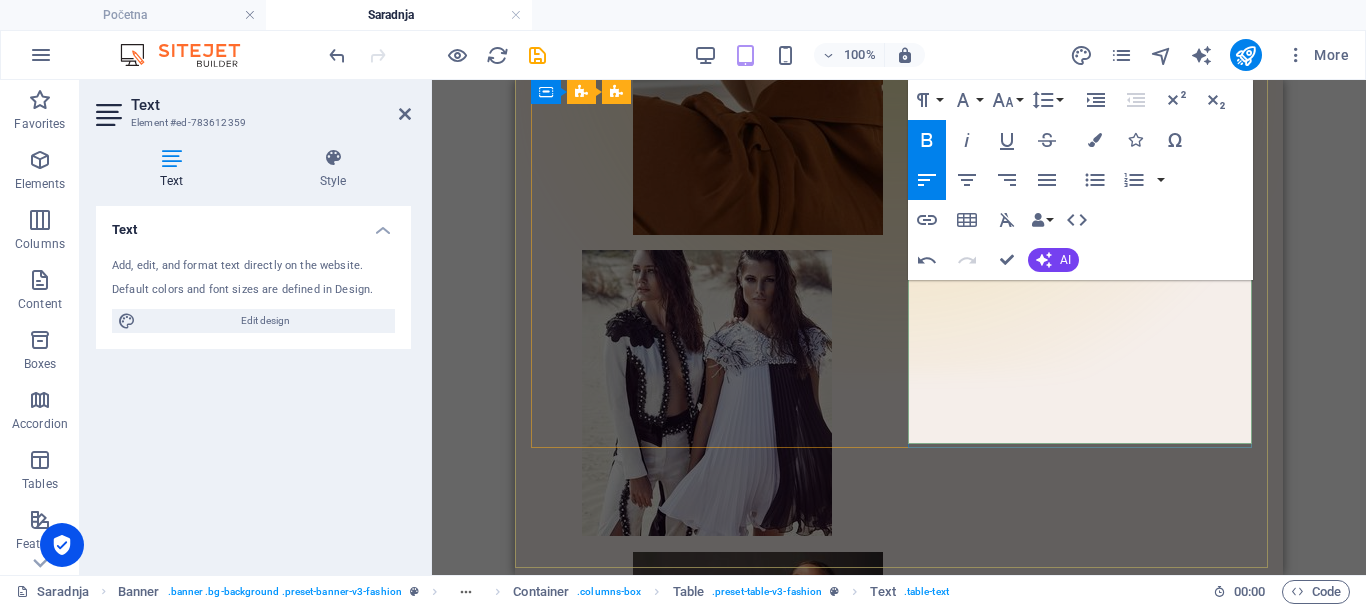 click on "Povećajte vidljivost" at bounding box center (707, 1091) 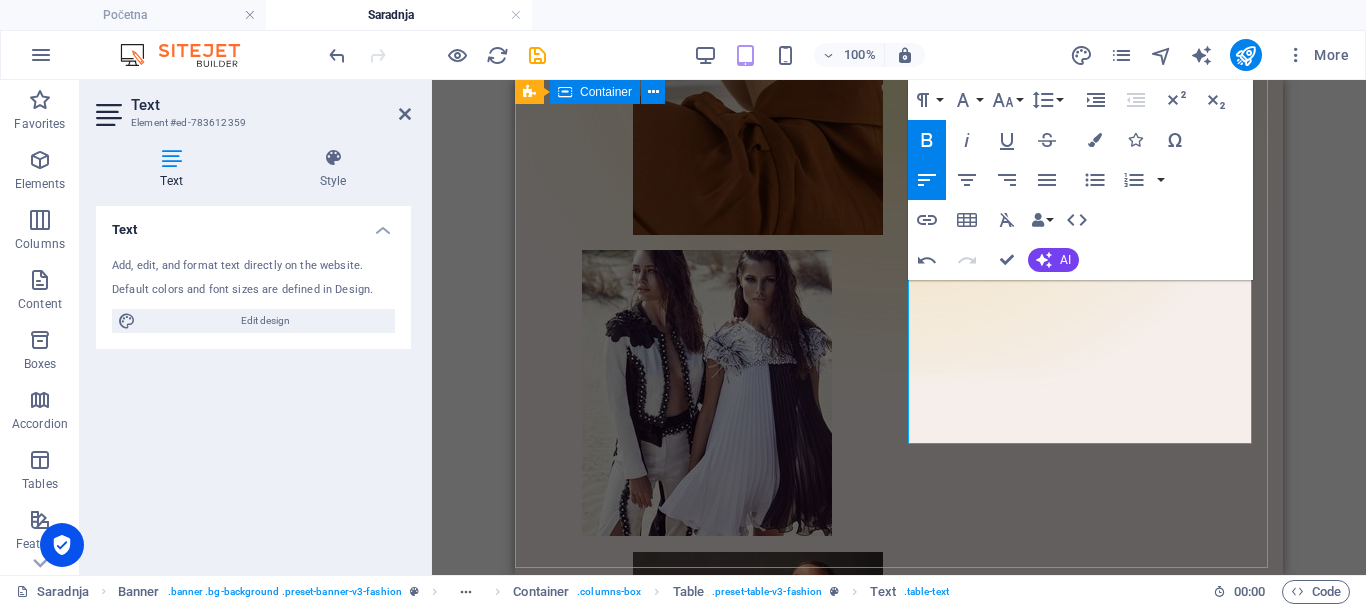click on "Saradnja Pogodnosti saradnje: Objavite Svoj Članak na Našem Blogu  Povećajte vidljivost Saradnja sa veleprodajama Povećajte prodaju" at bounding box center [899, 504] 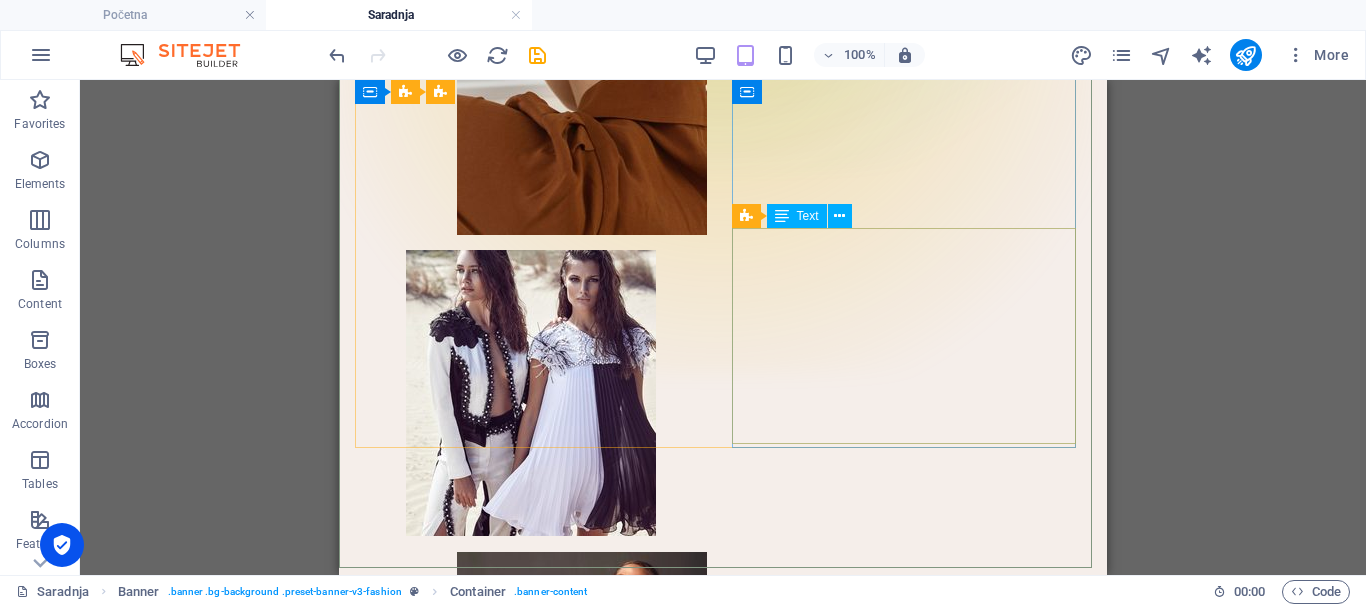 scroll, scrollTop: 562, scrollLeft: 0, axis: vertical 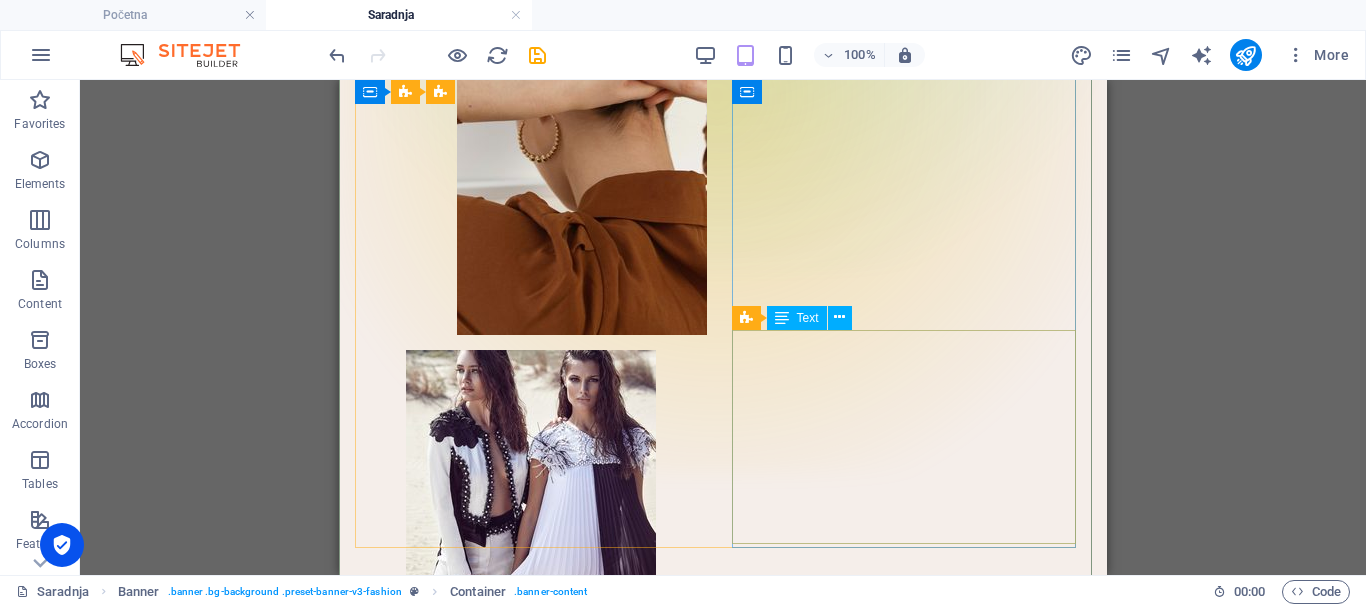 click on "Objavite Svoj Članak na Našem Blogu  Povećajte vidljivost Saradnja sa veleprodajama Povećajte prodaju" at bounding box center [531, 1202] 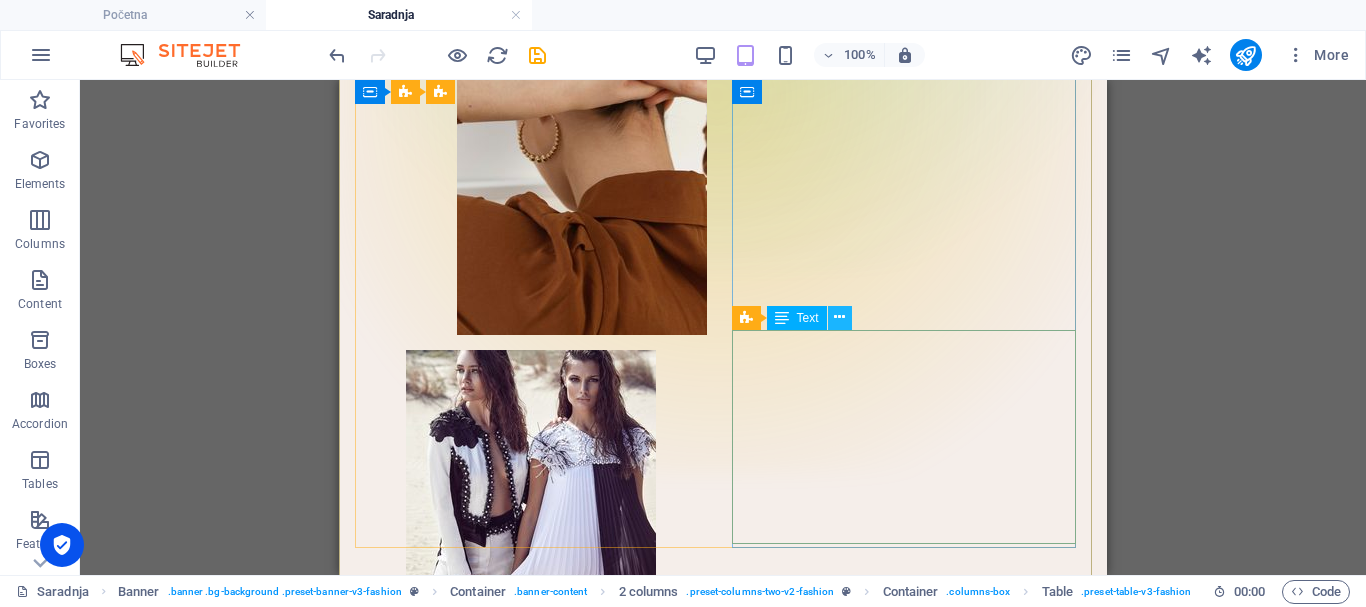 click at bounding box center [839, 317] 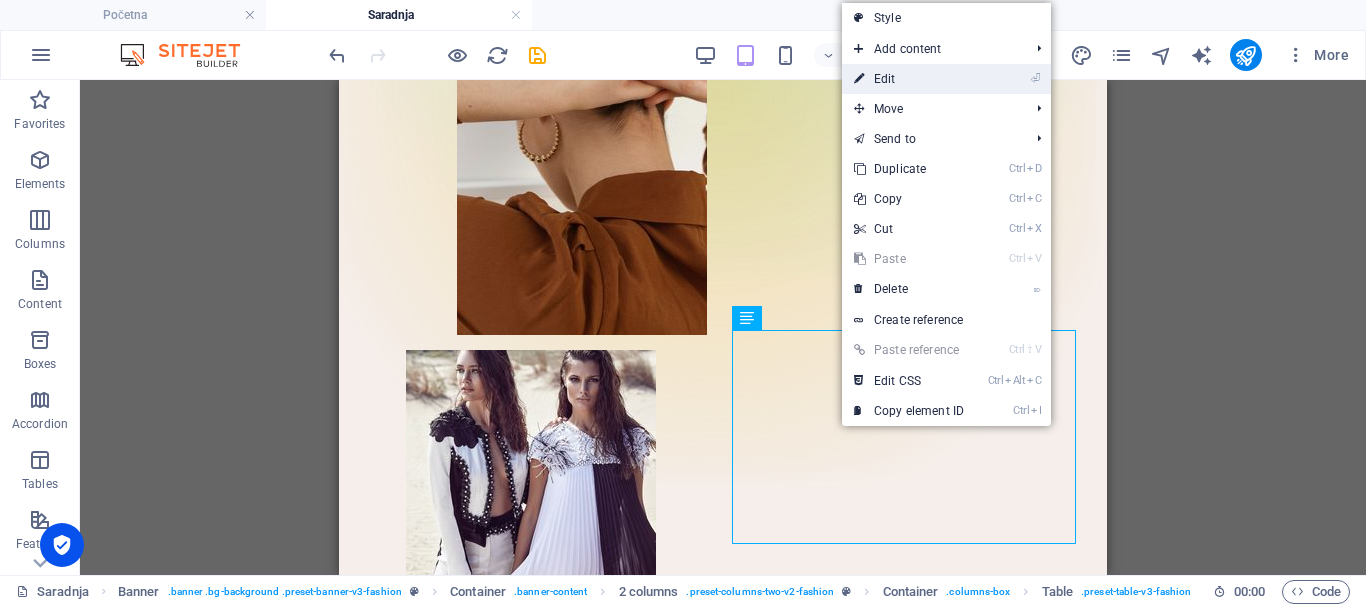 click on "⏎  Edit" at bounding box center [909, 79] 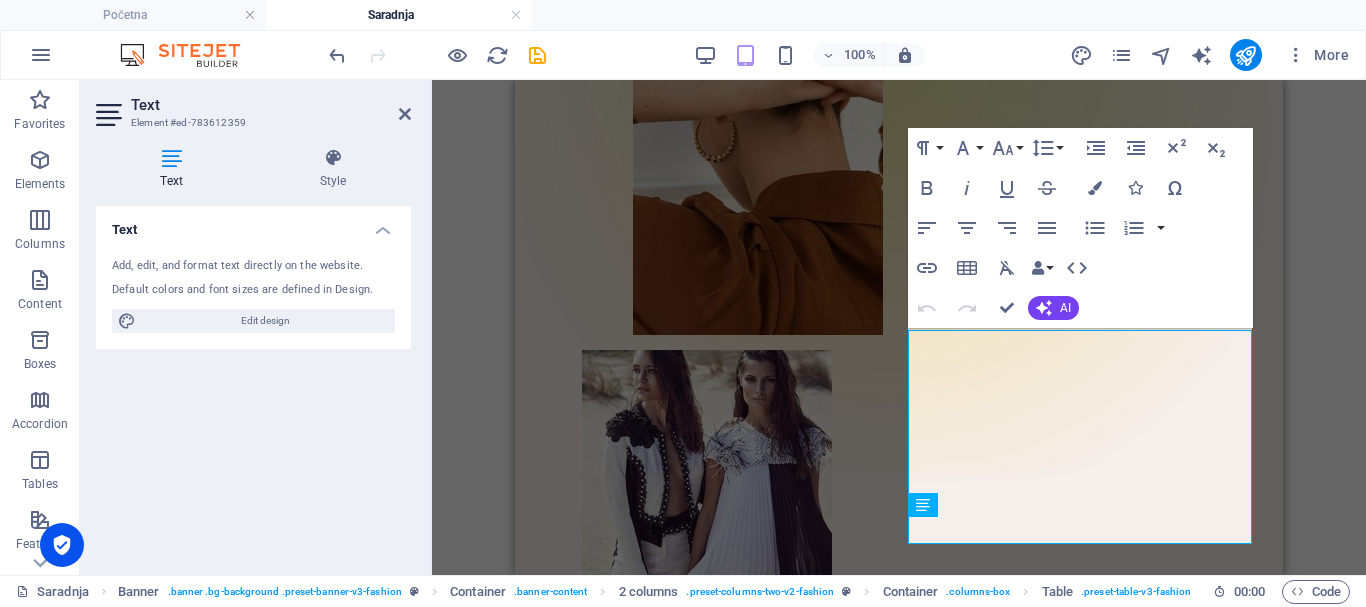 click on "Povećajte vidljivost" at bounding box center (707, 1191) 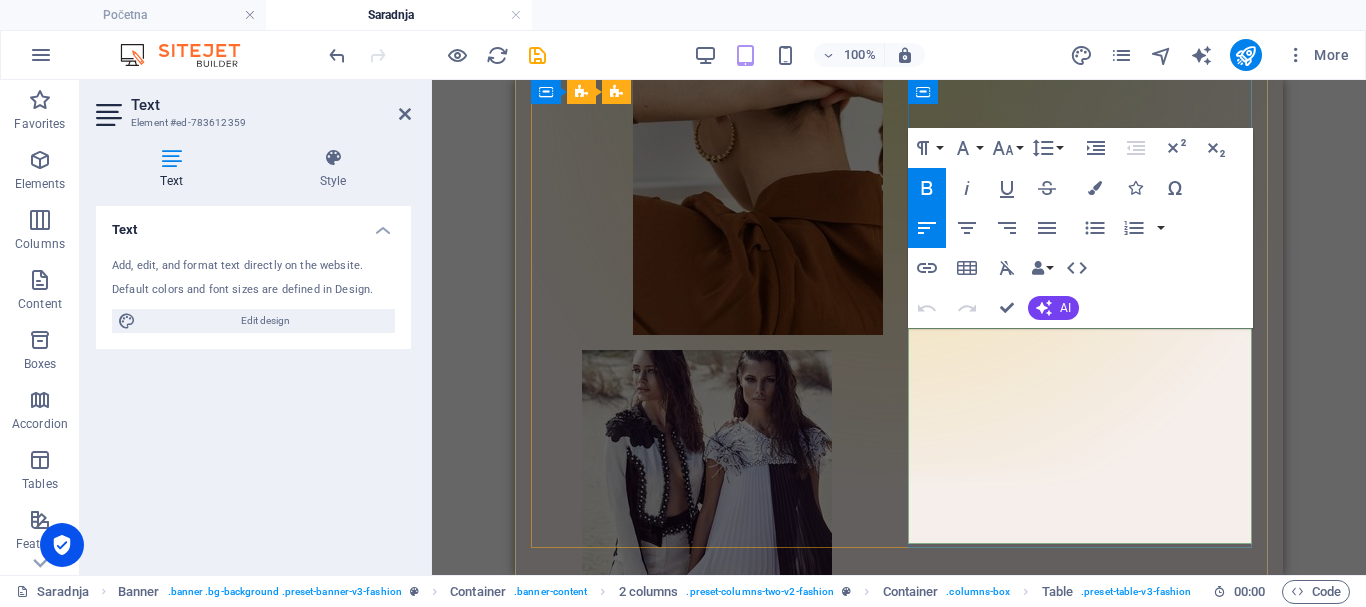 drag, startPoint x: 1083, startPoint y: 407, endPoint x: 919, endPoint y: 402, distance: 164.0762 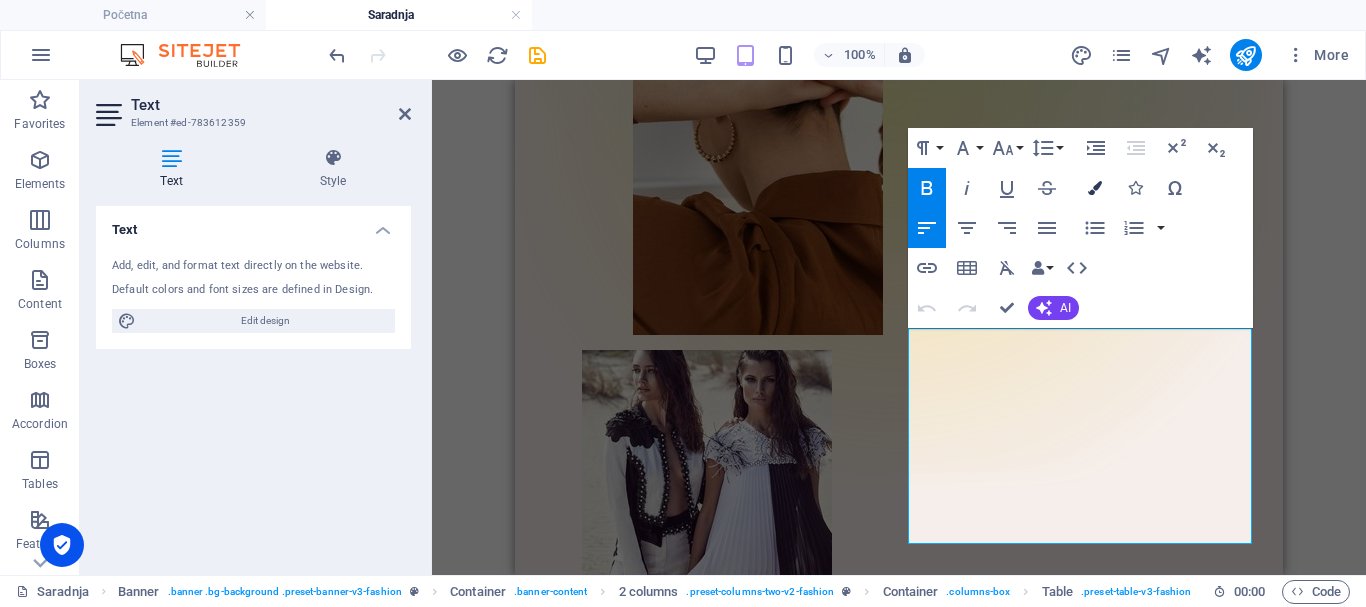 click at bounding box center [1095, 188] 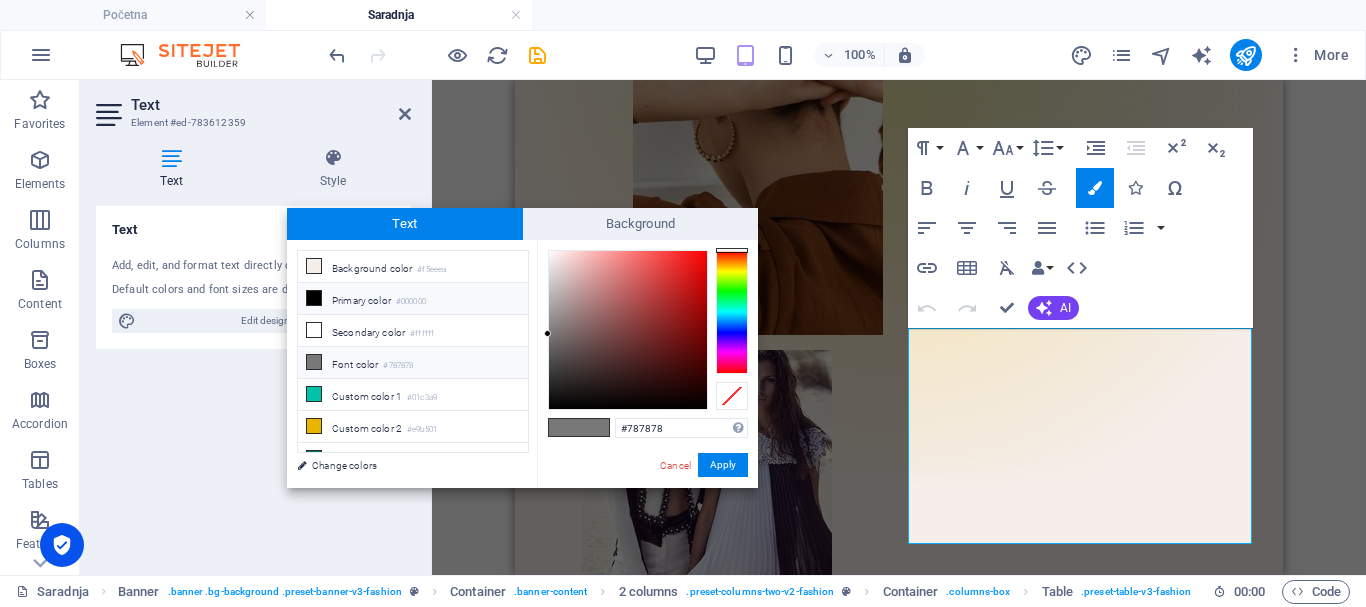 click at bounding box center (314, 298) 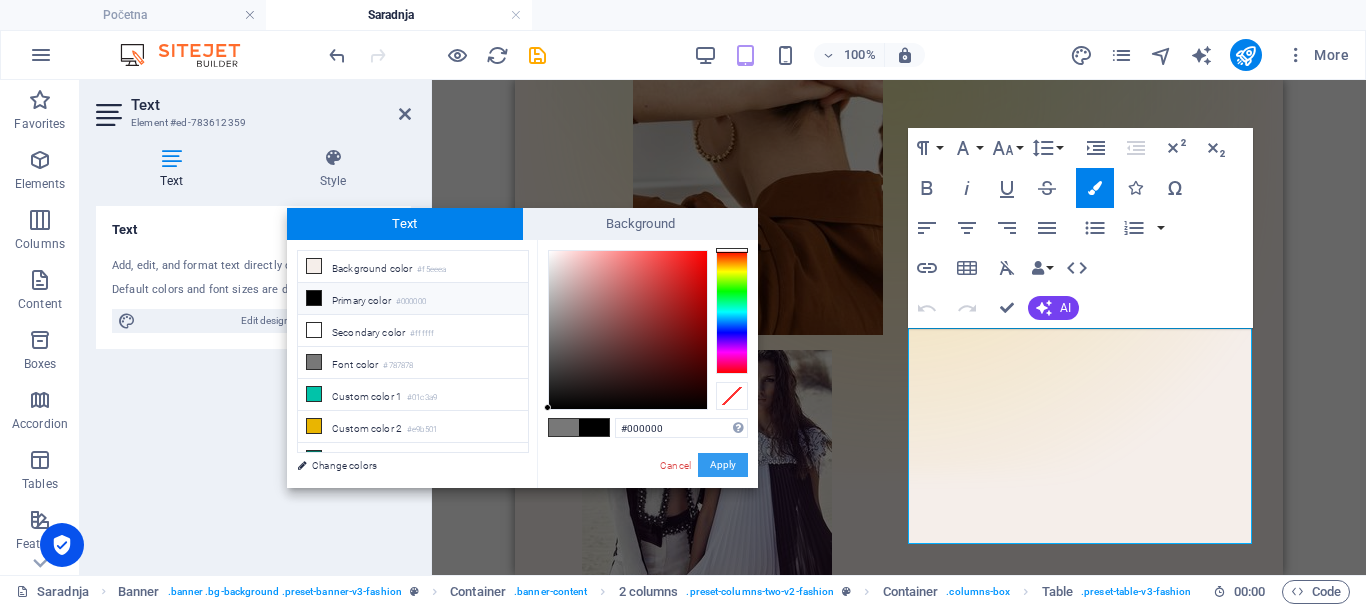 click on "Apply" at bounding box center (723, 465) 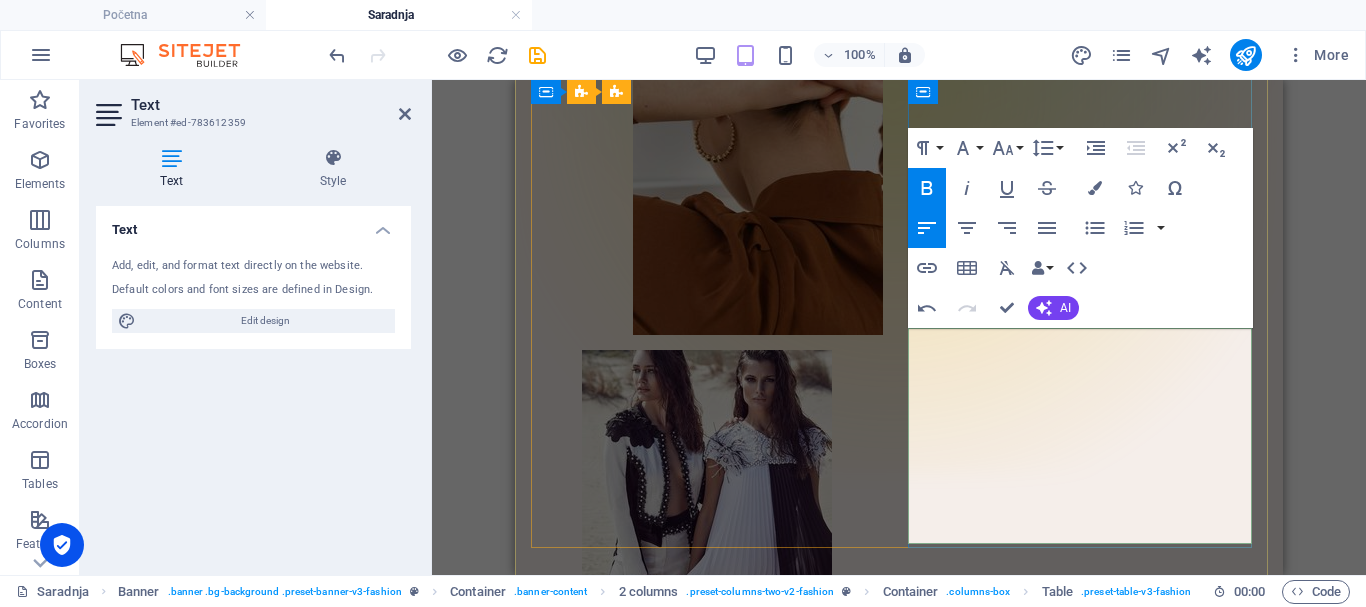 click on "Povećajte vidljivost" at bounding box center [707, 1191] 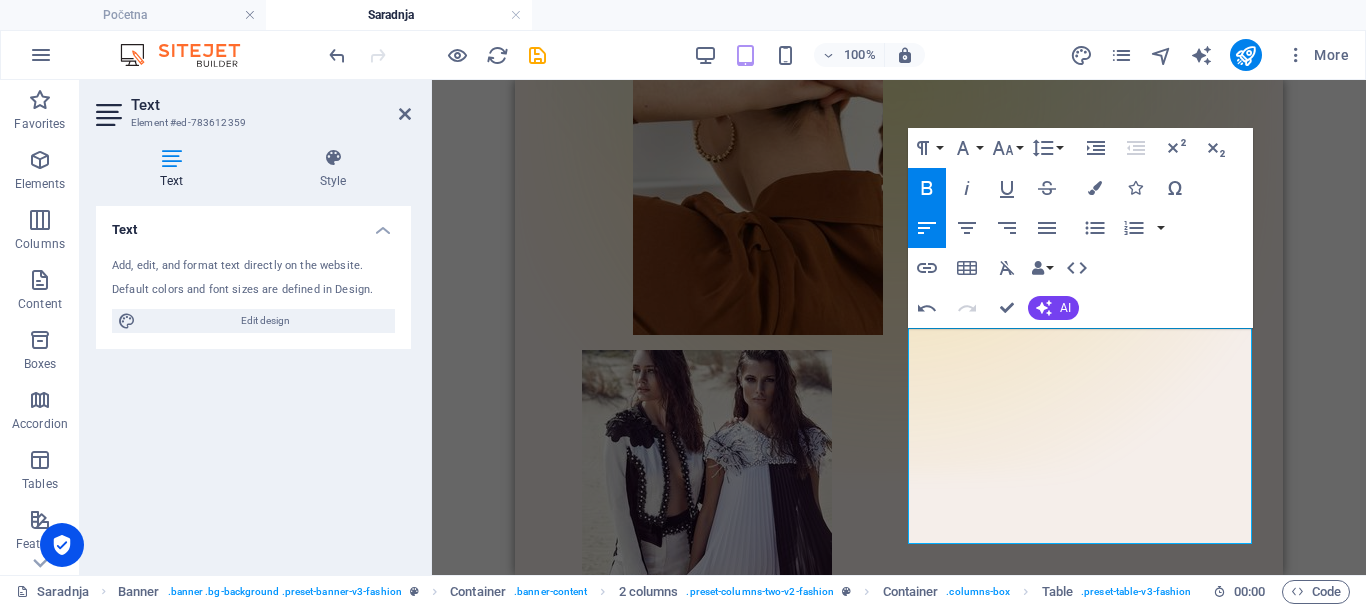 click on "Drag here to replace the existing content. Press “Ctrl” if you want to create a new element.
H1   Banner   Banner   Container   Banner   2 columns   Placeholder   Container   Text   Placeholder   Banner   Container   Container   Container   Banner   Image   Container   2 columns   Banner   Container   Image   Container   Spacer   H5   Table   Text   Table   Container   Wide image with text   Spacer   Contact Form   Form   Contact Form   H2   Reference   Contact Form   Input   Email   Input   Textarea   Spacer   Spacer   Form button   Captcha   Spacer   Reference   Image   Spacer   Text   Text   H2   Spacer   Text   H2   Spacer   Text   Placeholder   Wide image with text   Container Paragraph Format Normal Heading 1 Heading 2 Heading 3 Heading 4 Heading 5 Heading 6 Code Font Family Arial Georgia Impact Tahoma Times New Roman Verdana Italiana Montserrat Roboto Font Size 8 9 10 11 12 14 18 24 30 36 48 60 72 96 Line Height Default Single 1.15 1.5 Double Increase Indent Decrease Indent Bold" at bounding box center (899, 327) 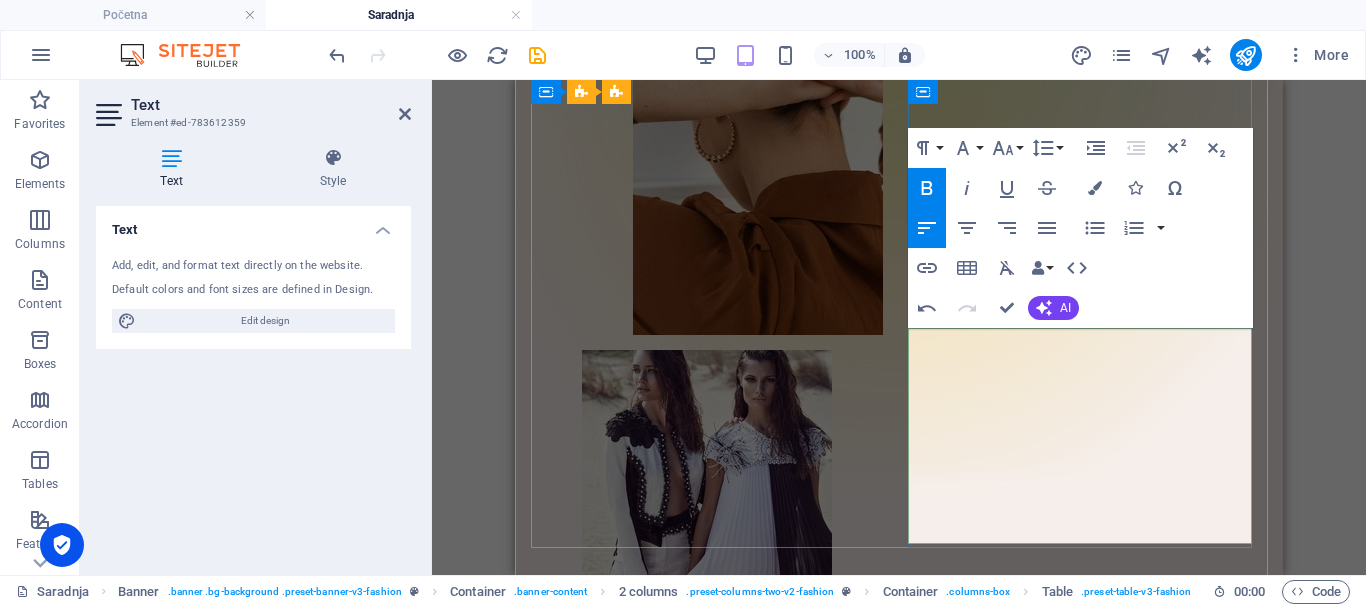 click on "Povećajte vidljivost" at bounding box center (707, 1191) 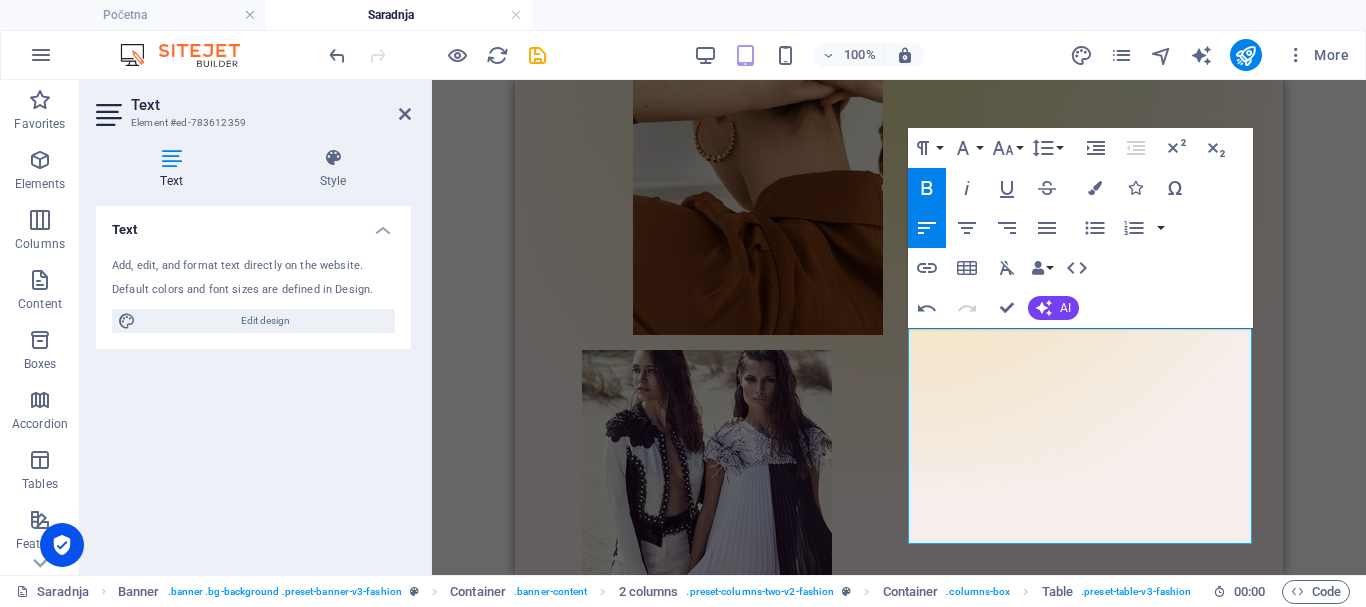 click on "Drag here to replace the existing content. Press “Ctrl” if you want to create a new element.
H1   Banner   Banner   Container   Banner   2 columns   Placeholder   Container   Text   Placeholder   Banner   Container   Container   Container   Banner   Image   Container   2 columns   Banner   Container   Image   Container   Spacer   H5   Table   Text   Table   Container   Wide image with text   Spacer   Contact Form   Form   Contact Form   H2   Reference   Contact Form   Input   Email   Input   Textarea   Spacer   Spacer   Form button   Captcha   Spacer   Reference   Image   Spacer   Text   Text   H2   Spacer   Text   H2   Spacer   Text   Placeholder   Wide image with text   Container Paragraph Format Normal Heading 1 Heading 2 Heading 3 Heading 4 Heading 5 Heading 6 Code Font Family Arial Georgia Impact Tahoma Times New Roman Verdana Italiana Montserrat Roboto Font Size 8 9 10 11 12 14 18 24 30 36 48 60 72 96 Line Height Default Single 1.15 1.5 Double Increase Indent Decrease Indent Bold" at bounding box center [899, 327] 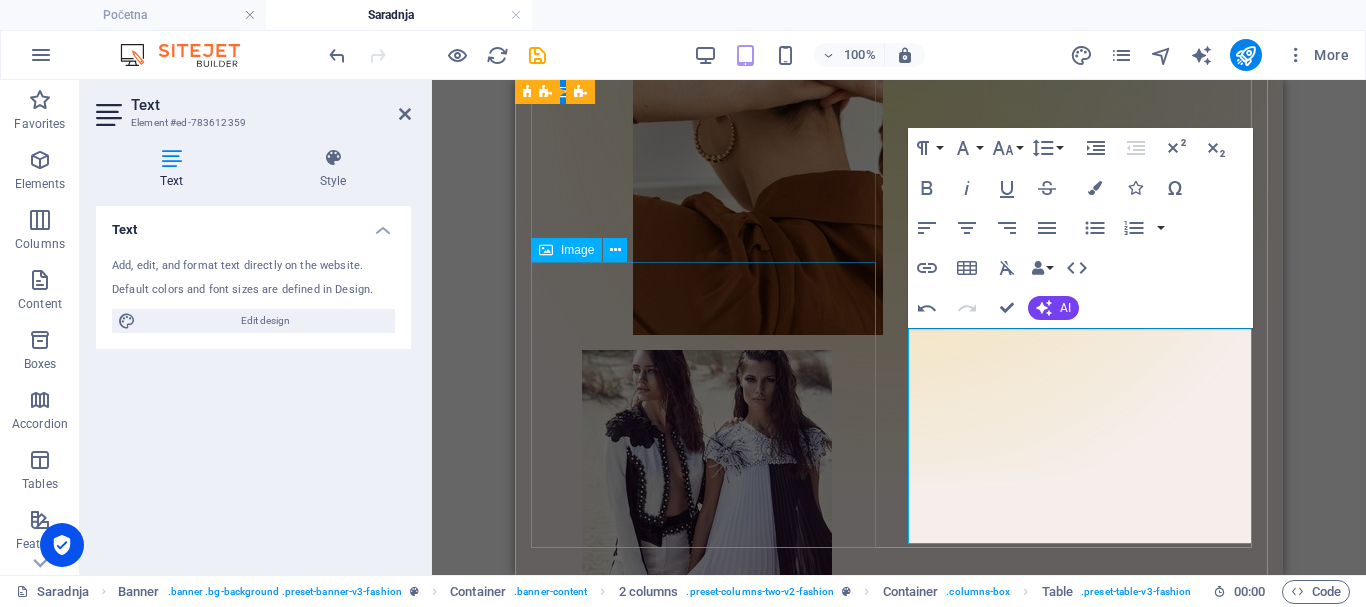 click at bounding box center [707, 493] 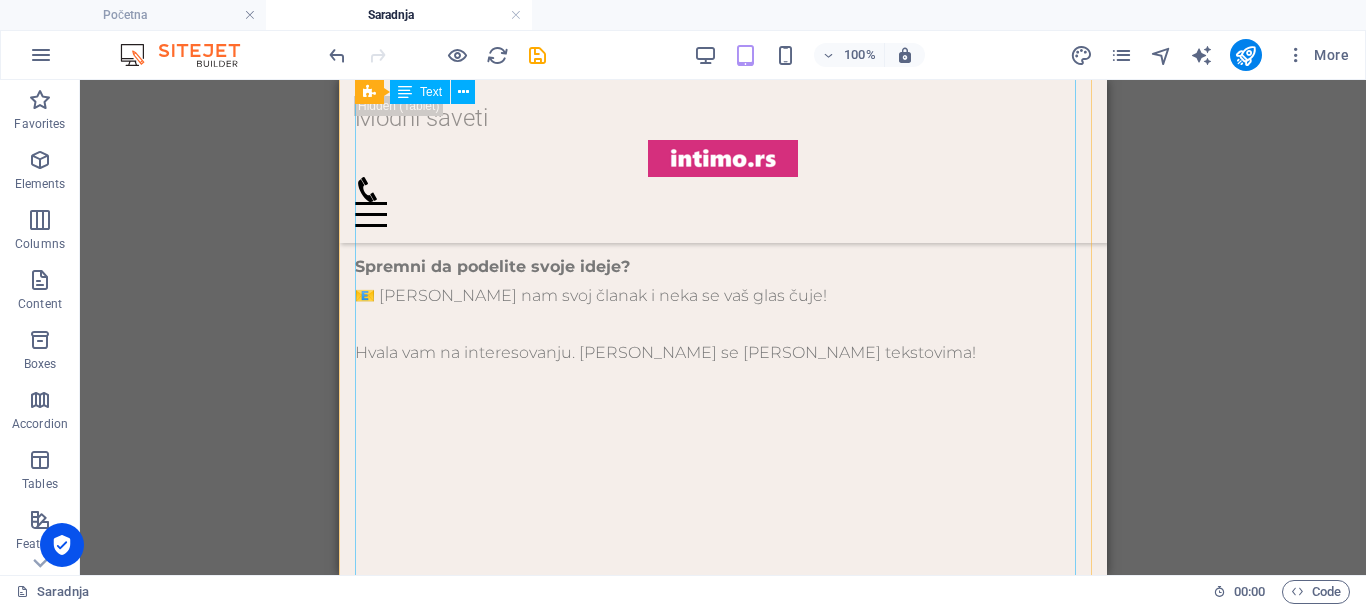 scroll, scrollTop: 3362, scrollLeft: 0, axis: vertical 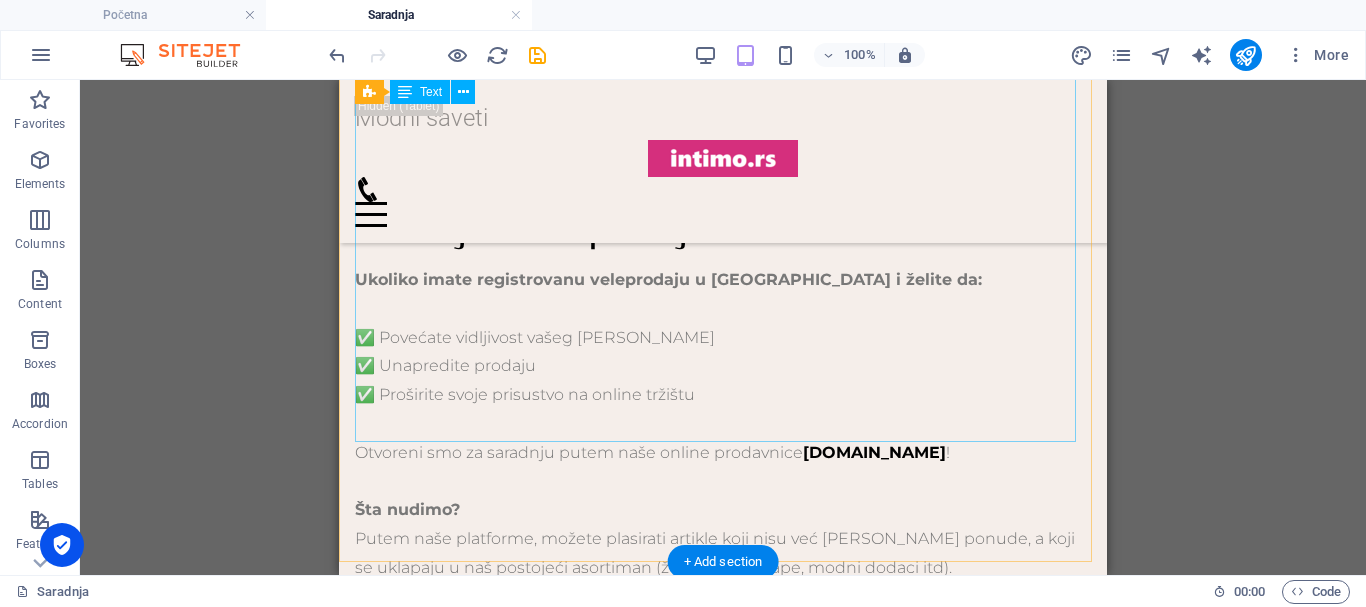 click on "Ukoliko imate registrovanu veleprodaju u Srbiji i želite da: ✅ Povećate vidljivost vašeg brenda ✅ Unapredite prodaju ✅ Proširite svoje prisustvo na online tržištu Otvoreni smo za saradnju putem naše online prodavnice  vescarape.rs ! Šta nudimo? Putem naše platforme, možete plasirati artikle koji nisu već deo naše ponude, a koji se uklapaju u naš postojeći asortiman (ženski veš, čarape, modni dodaci itd). Uslovi saradnje:      •      Artikli koje nam ponudite moraju biti dostupni na stanju dok god su u prodaji na sajtu      •      Obavezno nas odmah obavestite kada proizvod više nije dostupan, kako bismo ga uklonili iz ponude   Potrebno je da nam dostavite:      •      Fotografiju artikla u visokoj rezoluciji      •      Opis proizvoda (materijal, veličine, karakteristike)      •      Predloženu veleprodajnu cenu Način plaćanja: Ukoliko ste zainteresovani za saradnju, javite nam se sa konkretnim predlozima proizvoda." at bounding box center [723, 698] 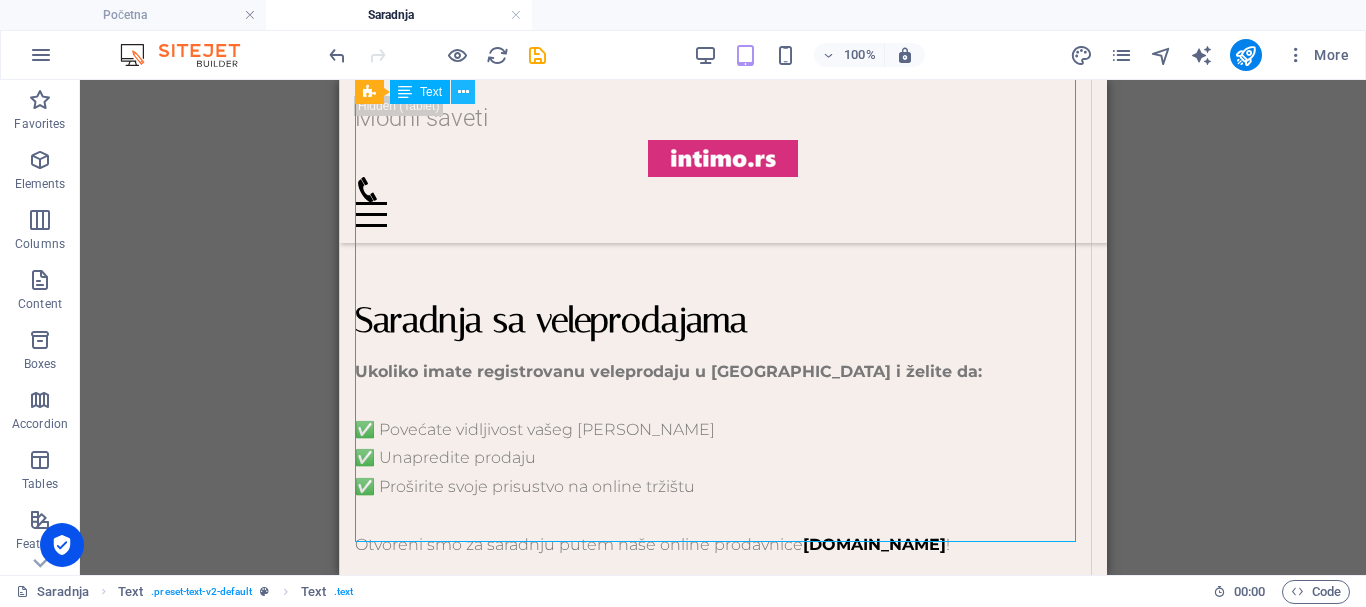 scroll, scrollTop: 3262, scrollLeft: 0, axis: vertical 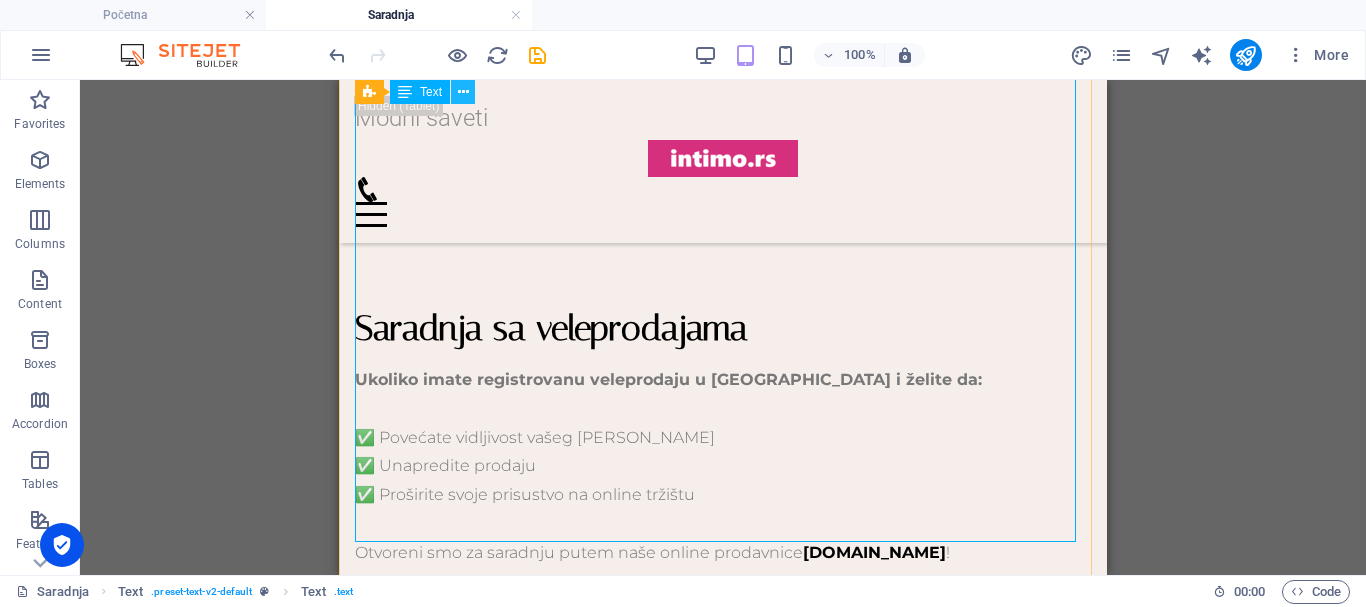 click at bounding box center (463, 92) 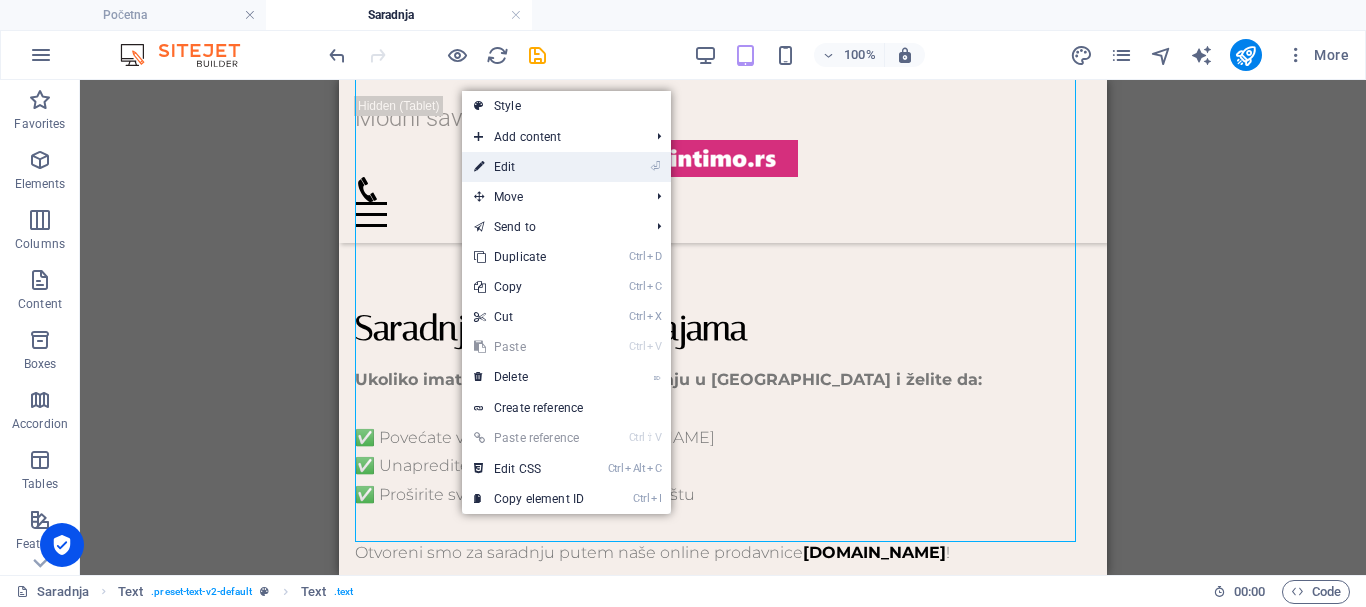 click on "⏎  Edit" at bounding box center [529, 167] 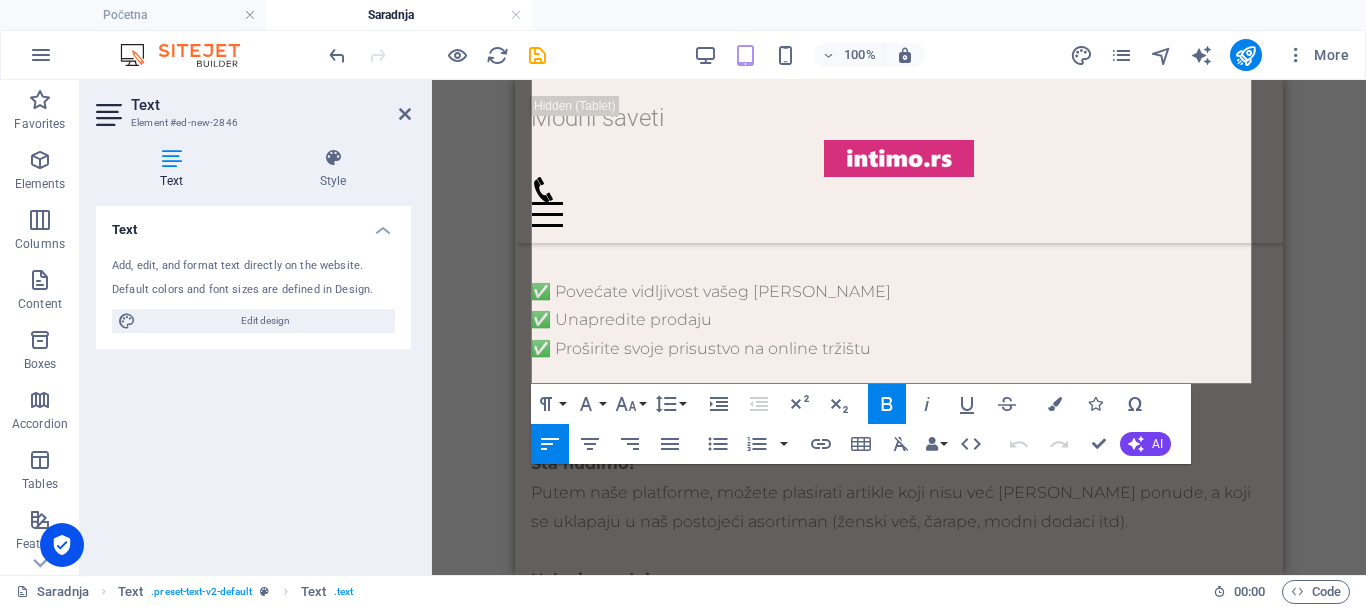 scroll, scrollTop: 3420, scrollLeft: 0, axis: vertical 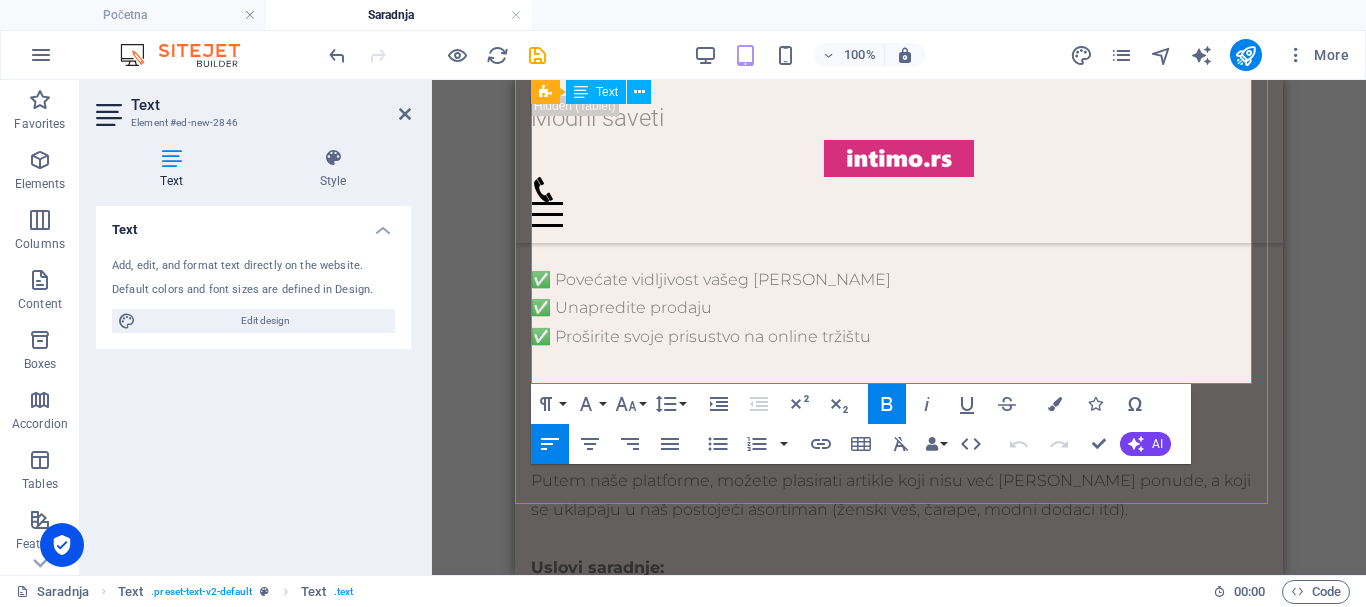 click on "Sva plaćanja za kupljenu robu vršimo isključivo preko računa po dobijanju fakture u skladu sa prethodnim dogovorom." at bounding box center [899, 928] 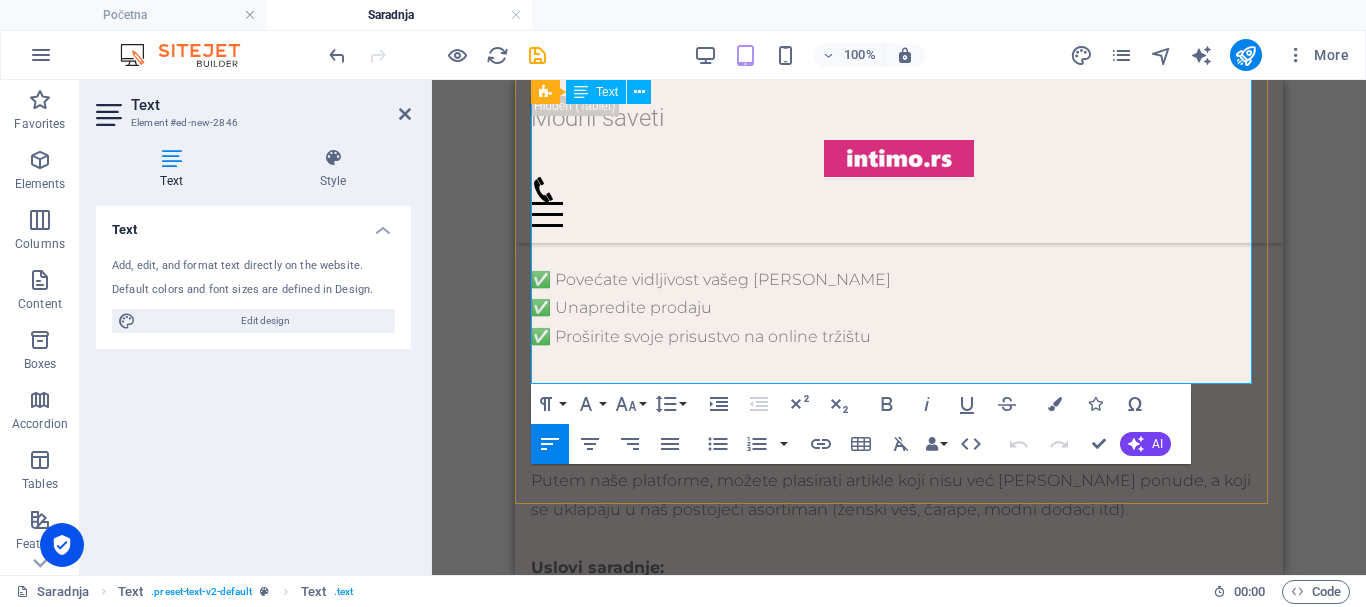 type 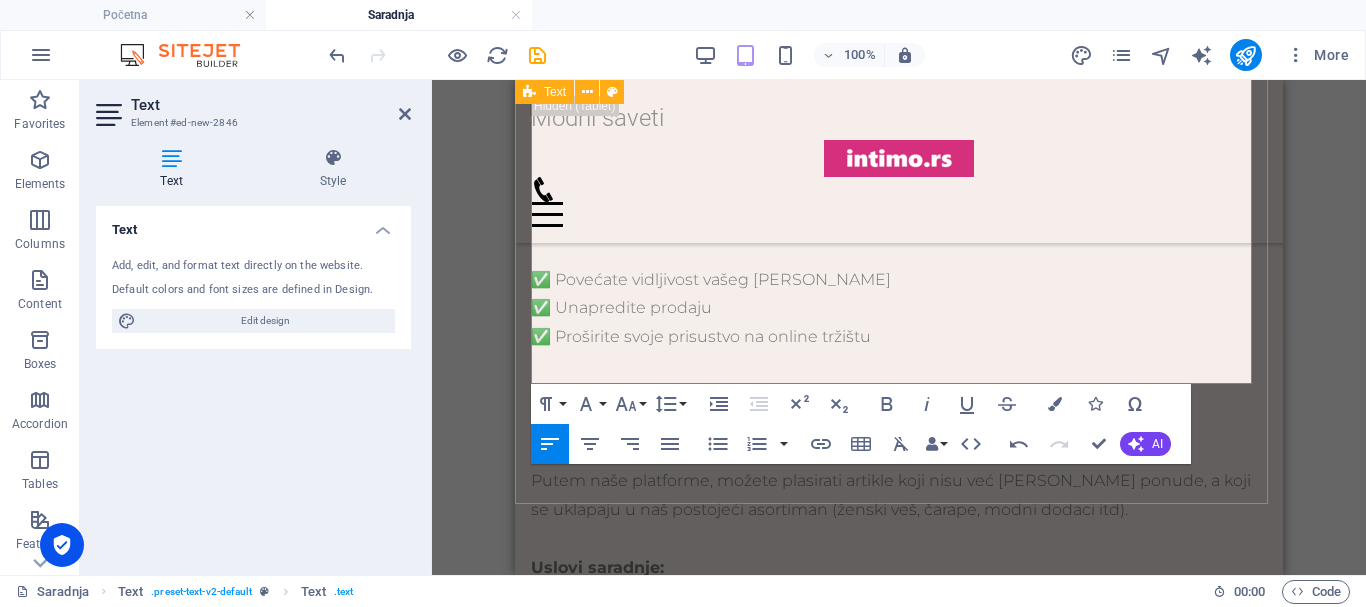 click on "Saradnja sa veleprodajama Ukoliko imate registrovanu veleprodaju u Srbiji i želite da: ✅ Povećate vidljivost vašeg brenda ✅ Unapredite prodaju ✅ Proširite svoje prisustvo na online tržištu Otvoreni smo za saradnju putem naše online prodavnice  vescarape.rs ! Šta nudimo? Putem naše platforme, možete plasirati artikle koji nisu već deo naše ponude, a koji se uklapaju u naš postojeći asortiman (ženski veš, čarape, modni dodaci itd). Uslovi saradnje:      •      Artikli koje nam ponudite moraju biti dostupni na stanju dok god su u prodaji na sajtu      •      Obavezno nas odmah obavestite kada proizvod više nije dostupan, kako bismo ga uklonili iz ponude   Potrebno je da nam dostavite:      •      Fotografiju artikla u visokoj rezoluciji      •      Opis proizvoda (materijal, veličine, karakteristike)      •      Predloženu veleprodajnu cenu Način plaćanja: Sva plaćanja za kupljenu robu vršimo isključivo preko računa po prijemu robe i" at bounding box center [899, 611] 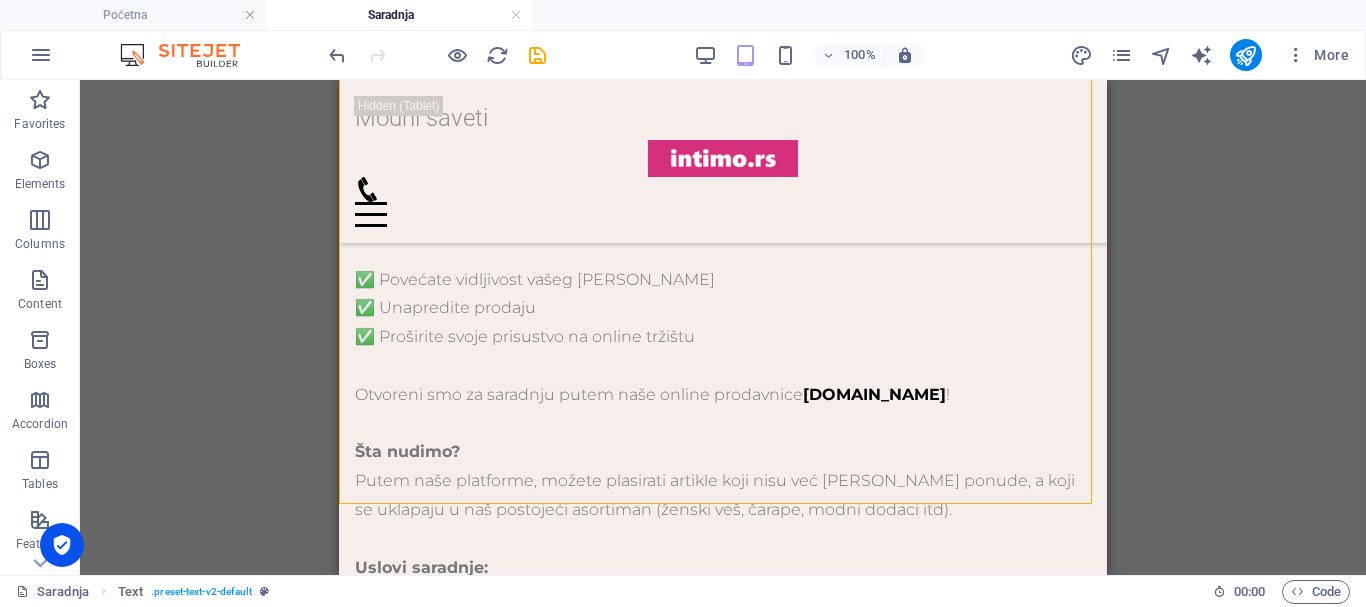 click on "Drag here to replace the existing content. Press “Ctrl” if you want to create a new element.
H1   Banner   Banner   Container   Container   Banner   2 columns   Placeholder   Container   Text   Placeholder   Banner   Container   2 columns   Container   Container   Banner   Image   Container   2 columns   Banner   Container   Image   Container   Spacer   H5   Table   Text   Table   Container   Wide image with text   Spacer   Contact Form   Form   Contact Form   H2   Reference   Contact Form   Input   Email   Input   Textarea   Spacer   Spacer   Form button   Captcha   Spacer   Reference   2 columns   Container   Banner   Image   Spacer   Text   Text   H2   Spacer   Text   H2   Spacer   Text   Placeholder   Wide image with text   Container" at bounding box center [723, 327] 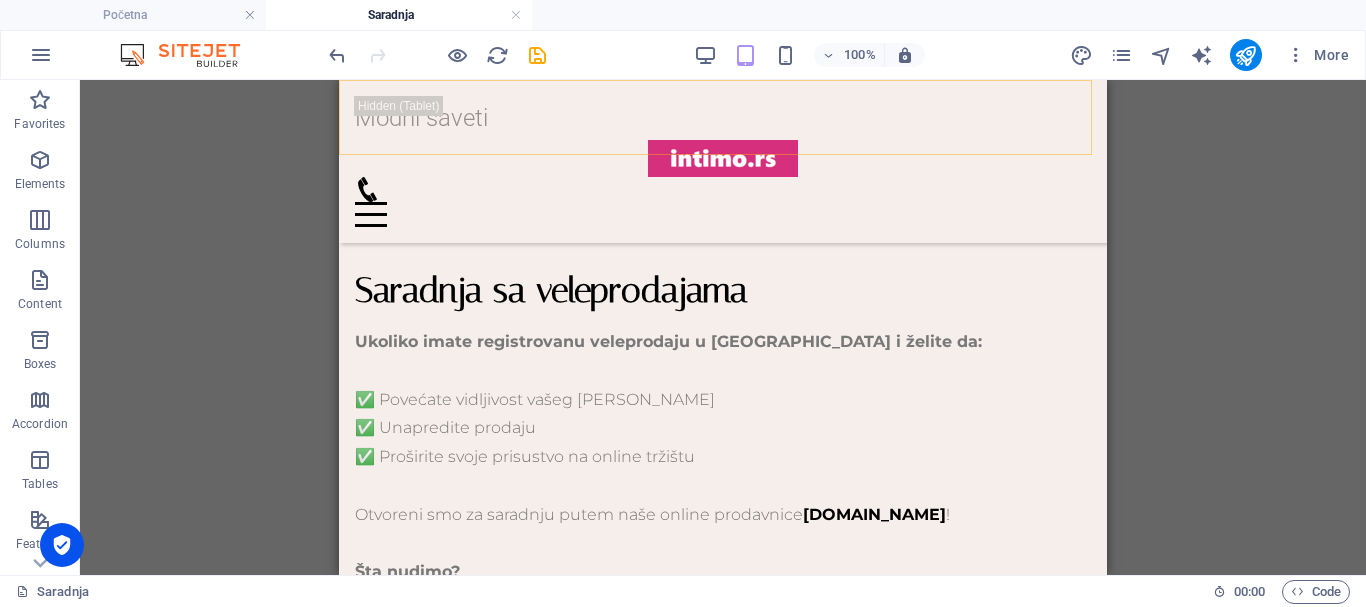 scroll, scrollTop: 3106, scrollLeft: 0, axis: vertical 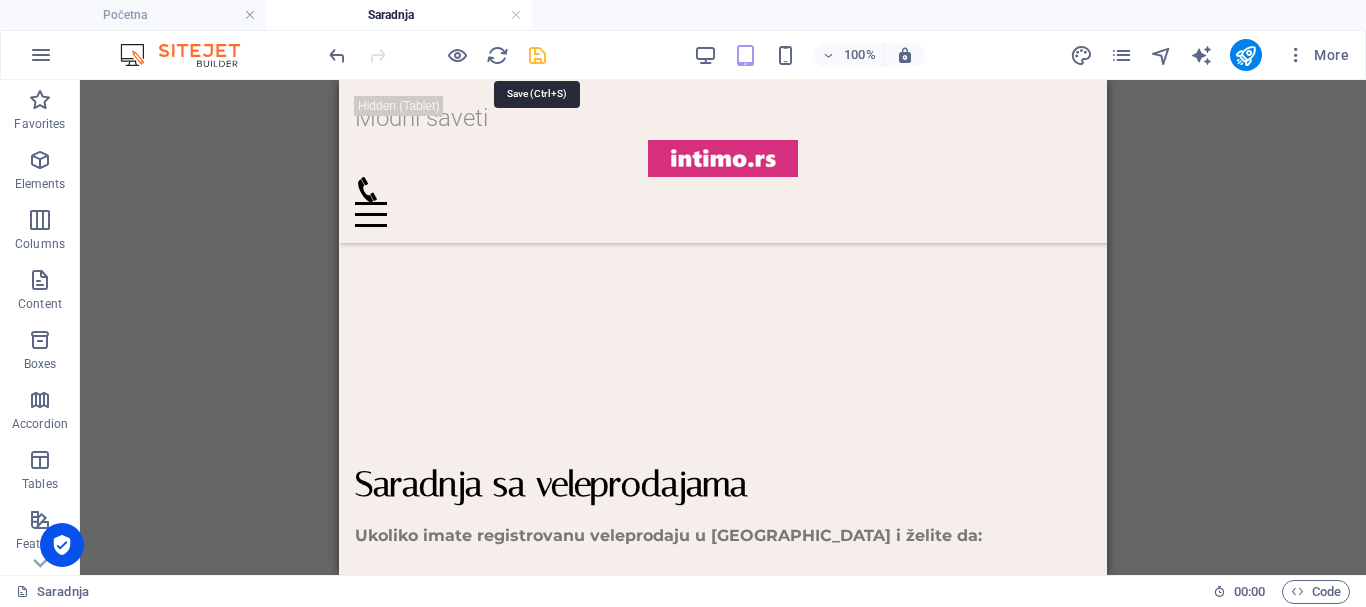 drag, startPoint x: 537, startPoint y: 51, endPoint x: 243, endPoint y: 82, distance: 295.62982 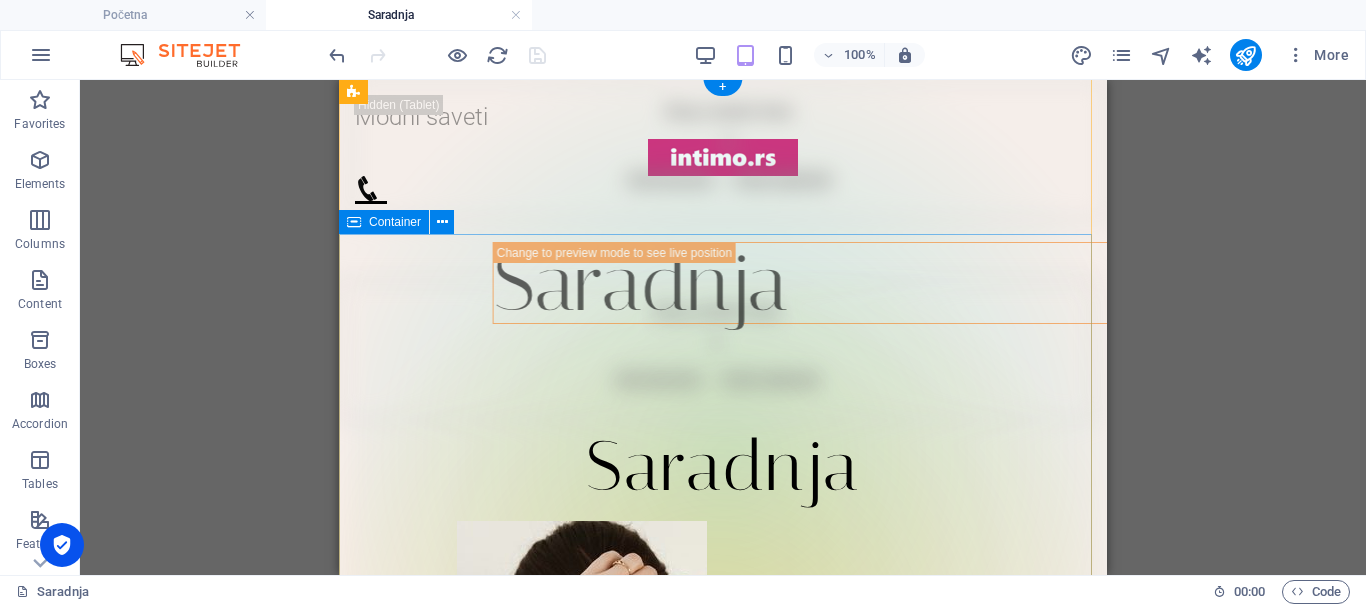 scroll, scrollTop: 0, scrollLeft: 0, axis: both 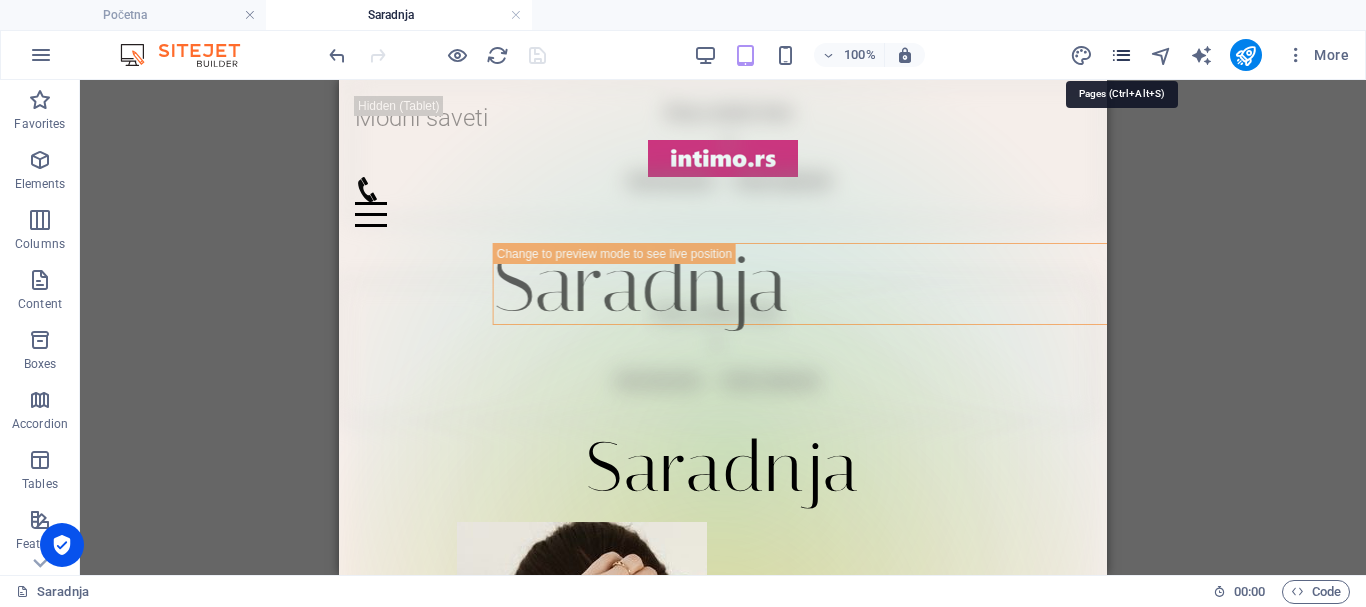 click at bounding box center [1121, 55] 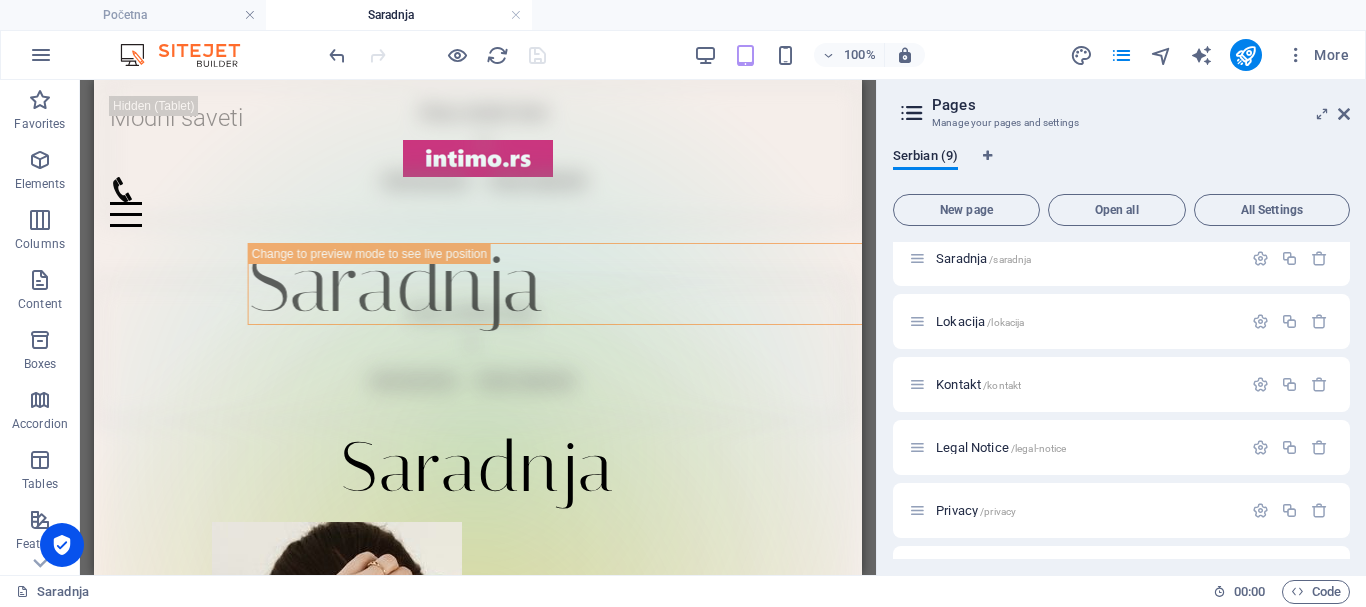 scroll, scrollTop: 250, scrollLeft: 0, axis: vertical 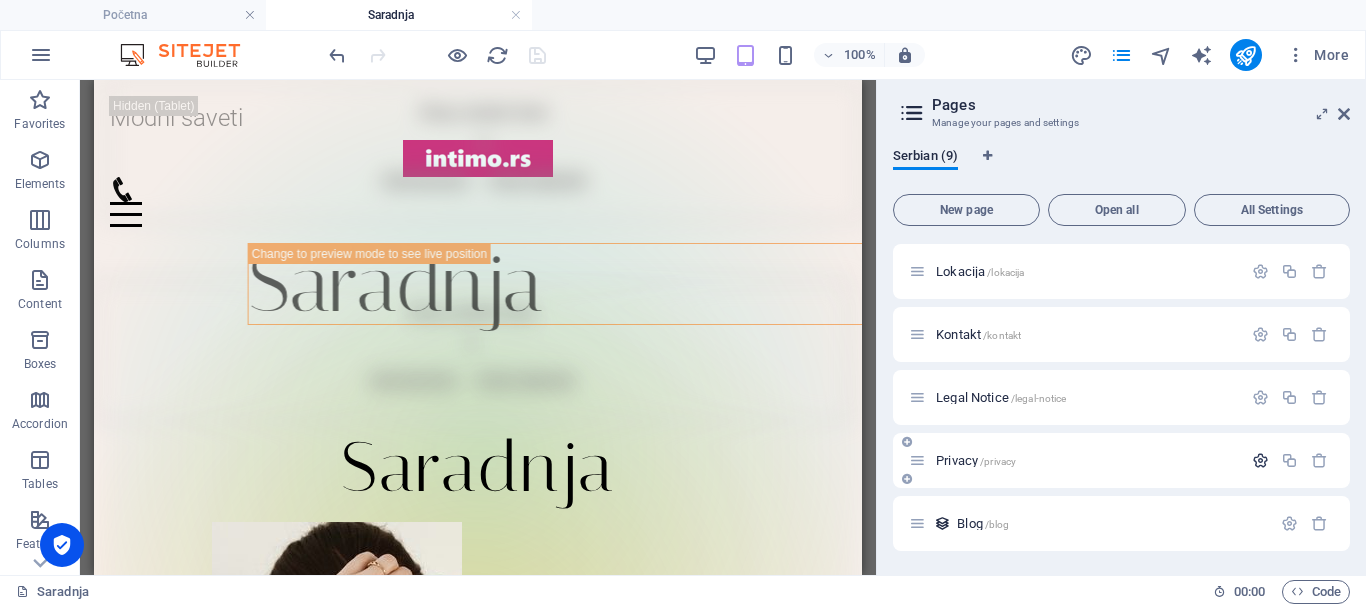 click at bounding box center (1260, 460) 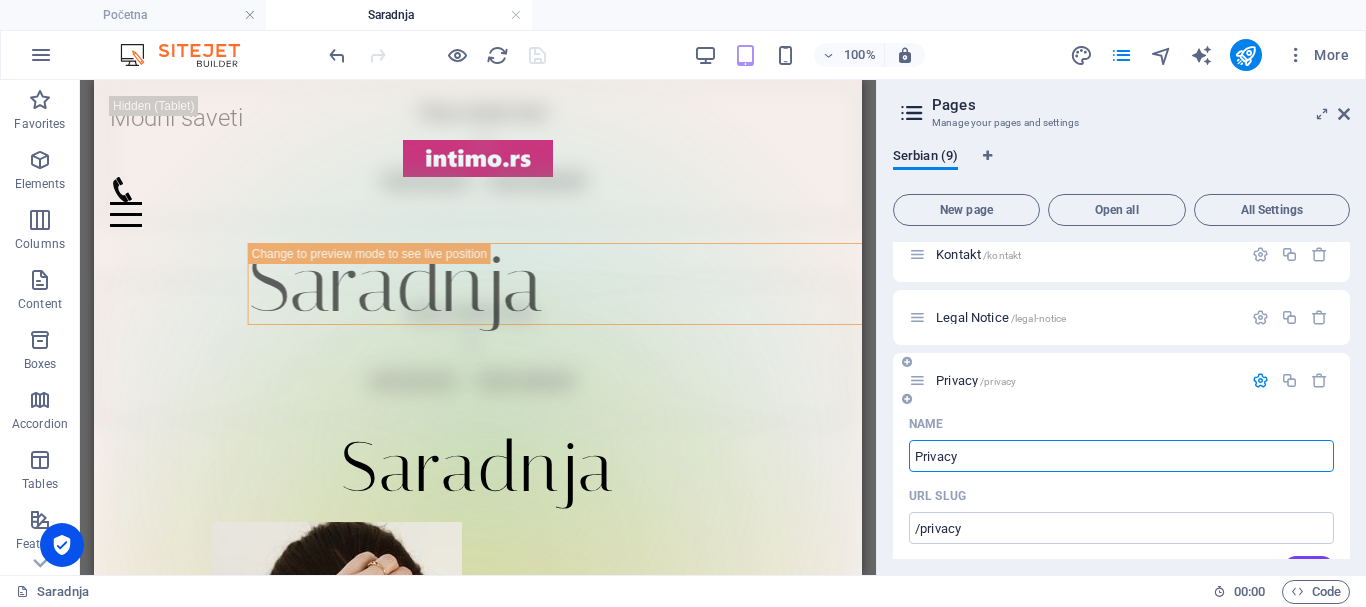 scroll, scrollTop: 350, scrollLeft: 0, axis: vertical 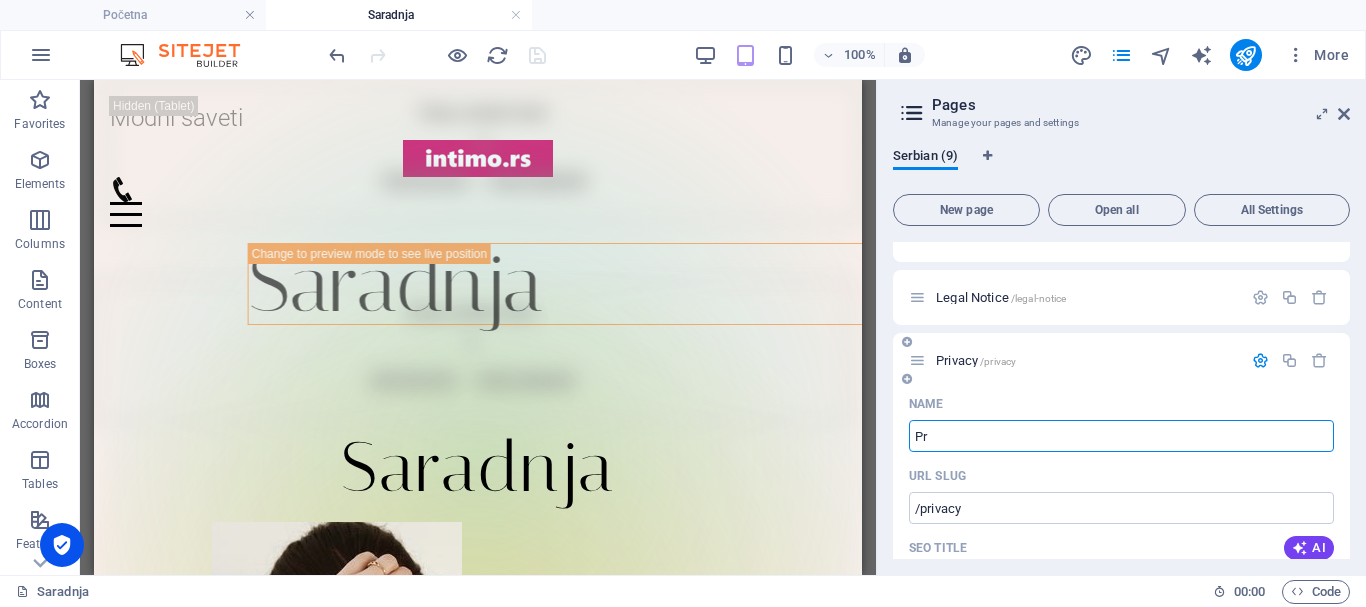 type on "P" 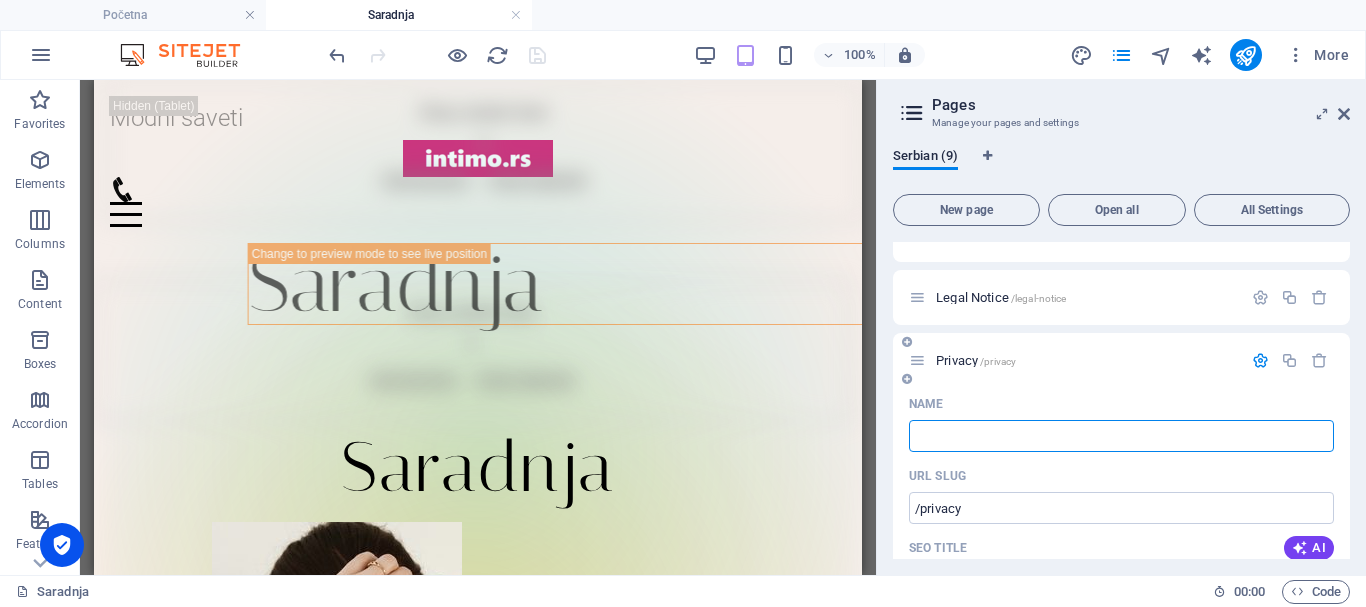 type on "o" 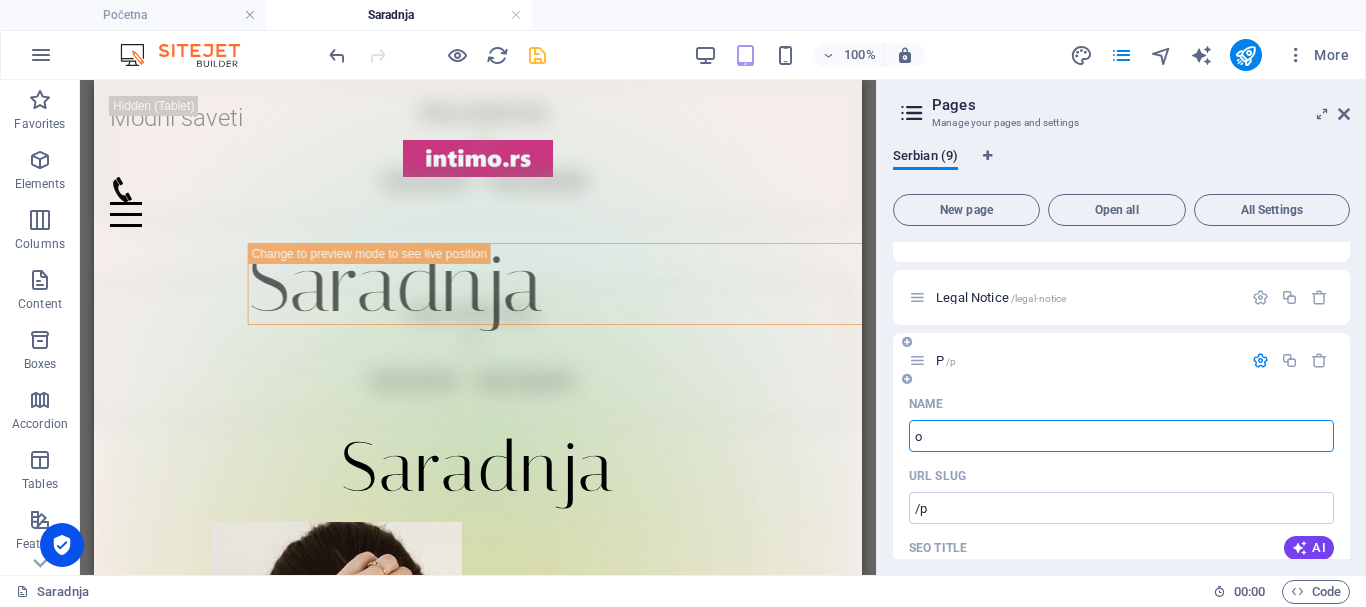 type on "/p" 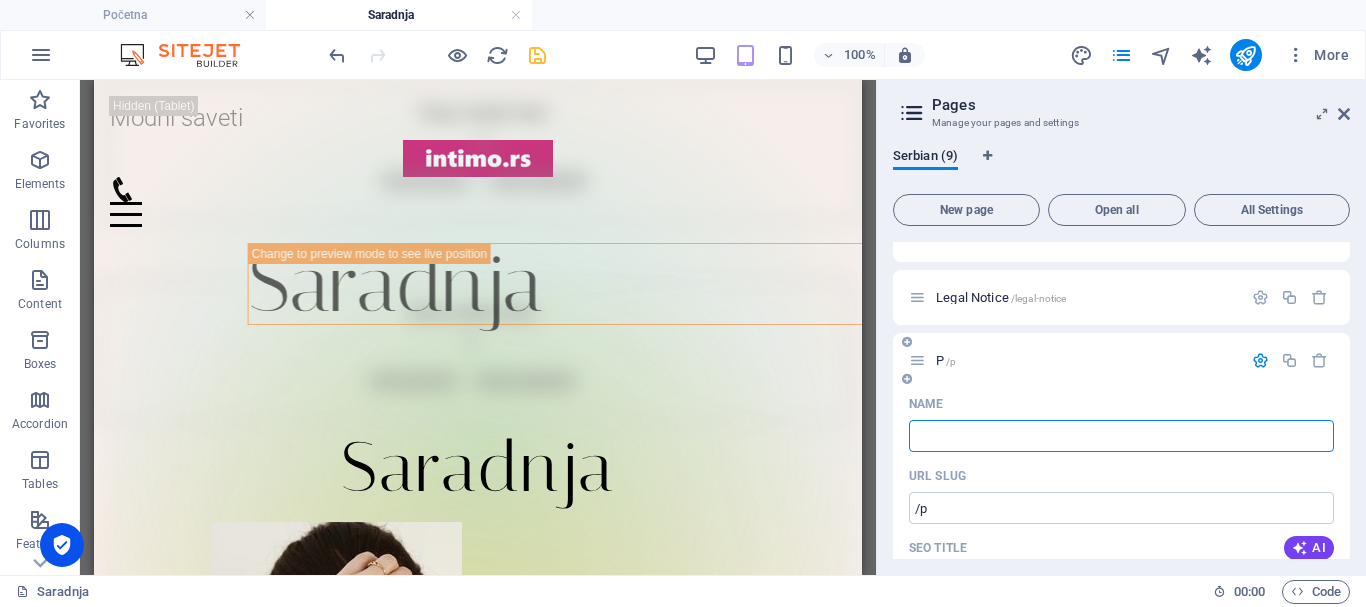 type on "/o" 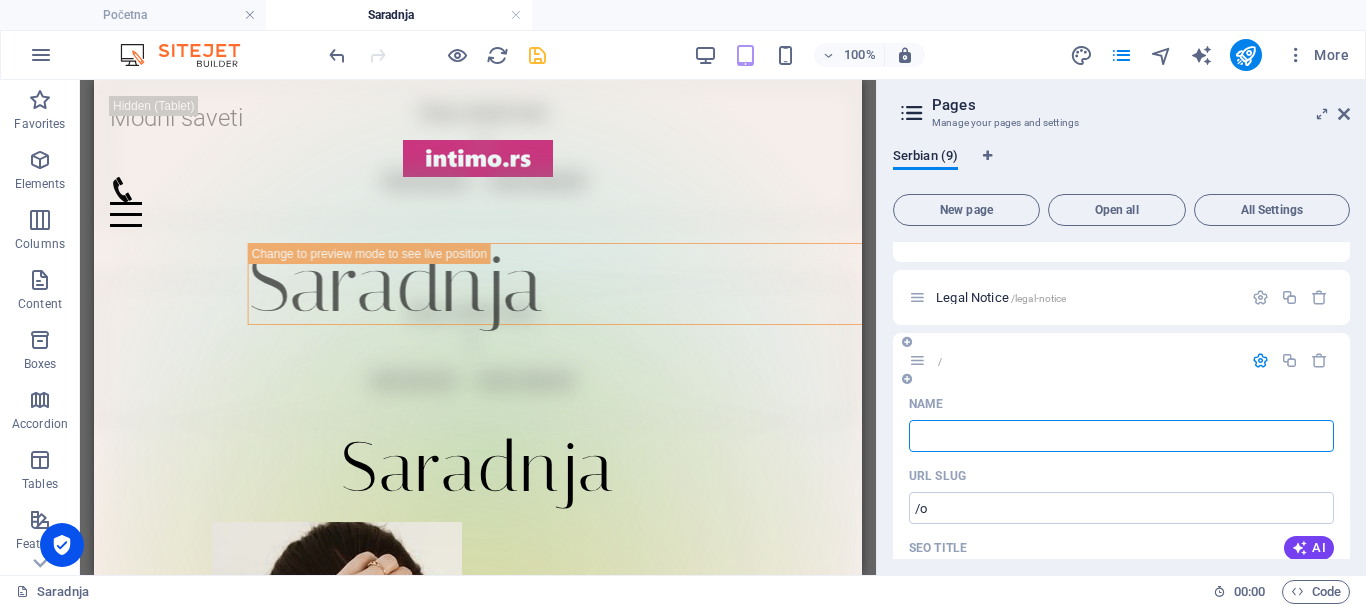 type 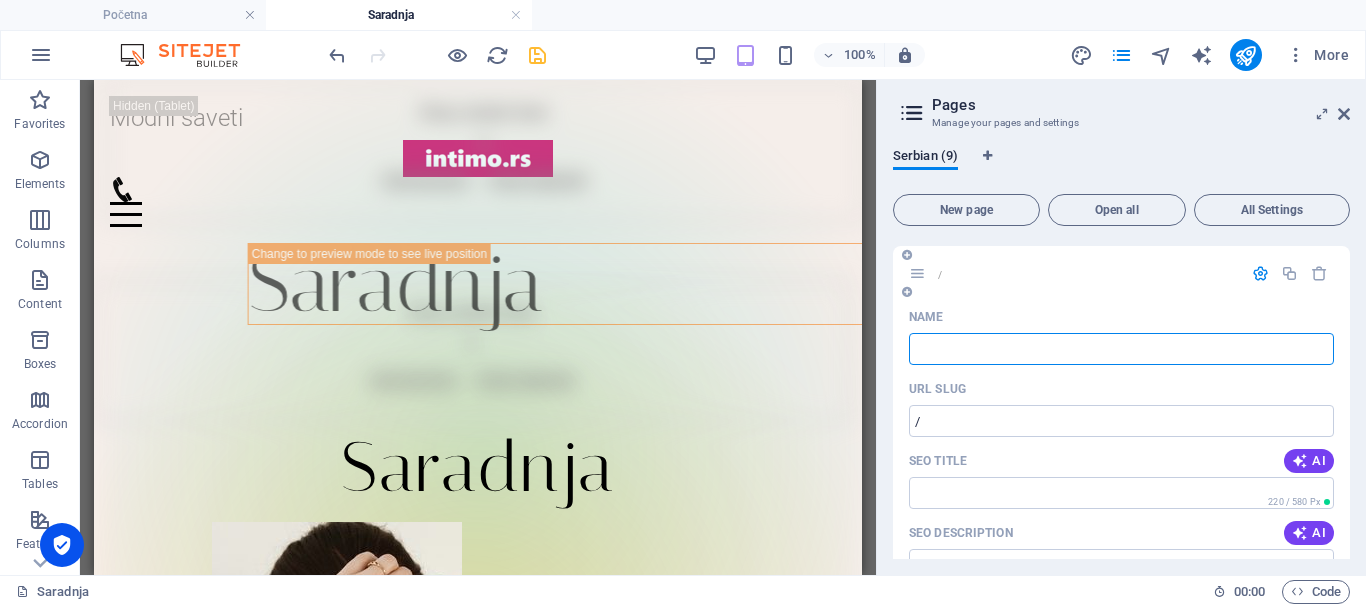 scroll, scrollTop: 450, scrollLeft: 0, axis: vertical 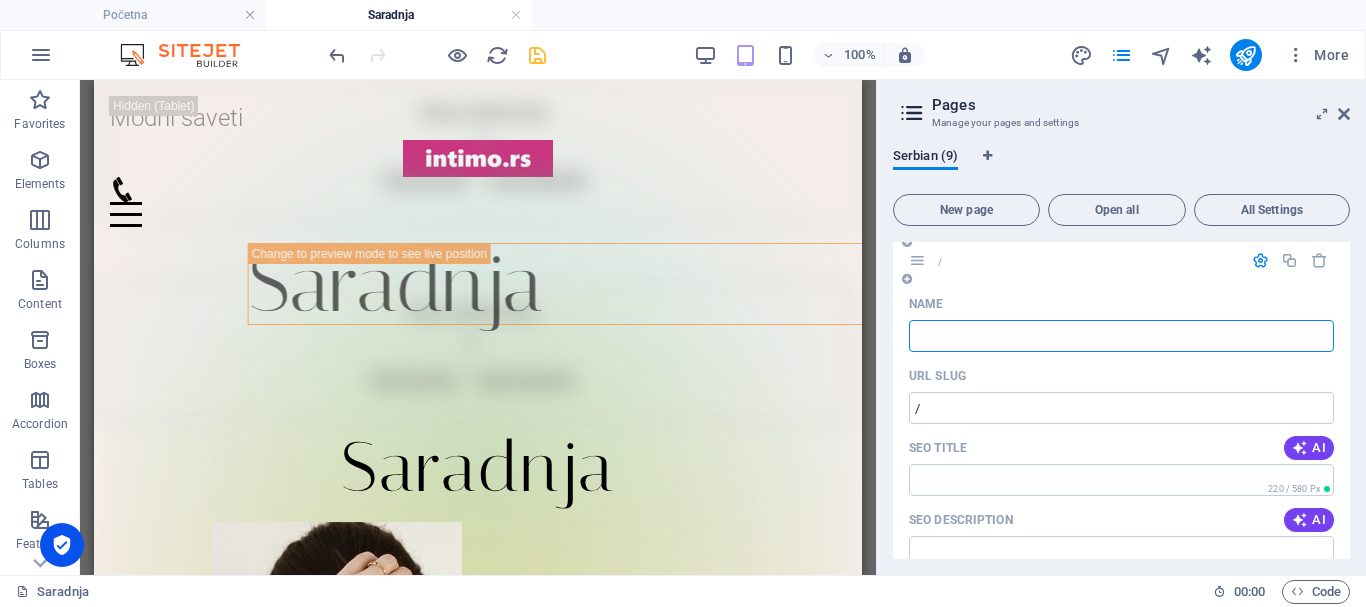 click on "SEO Title AI" at bounding box center (1121, 448) 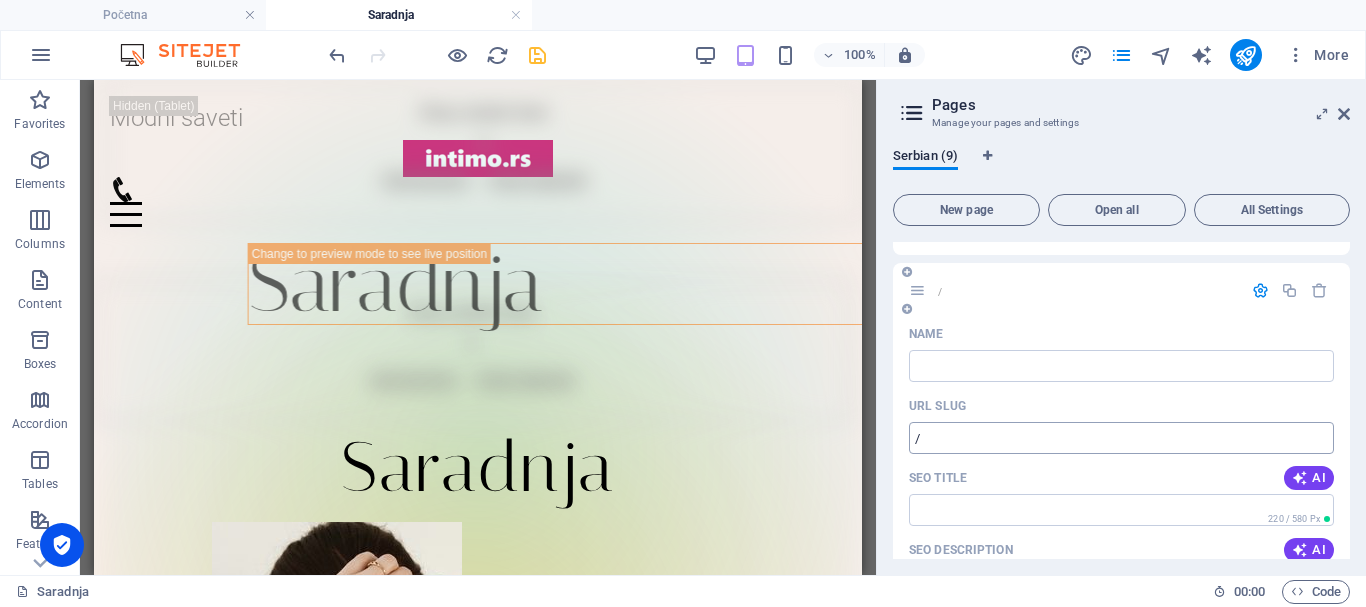 scroll, scrollTop: 450, scrollLeft: 0, axis: vertical 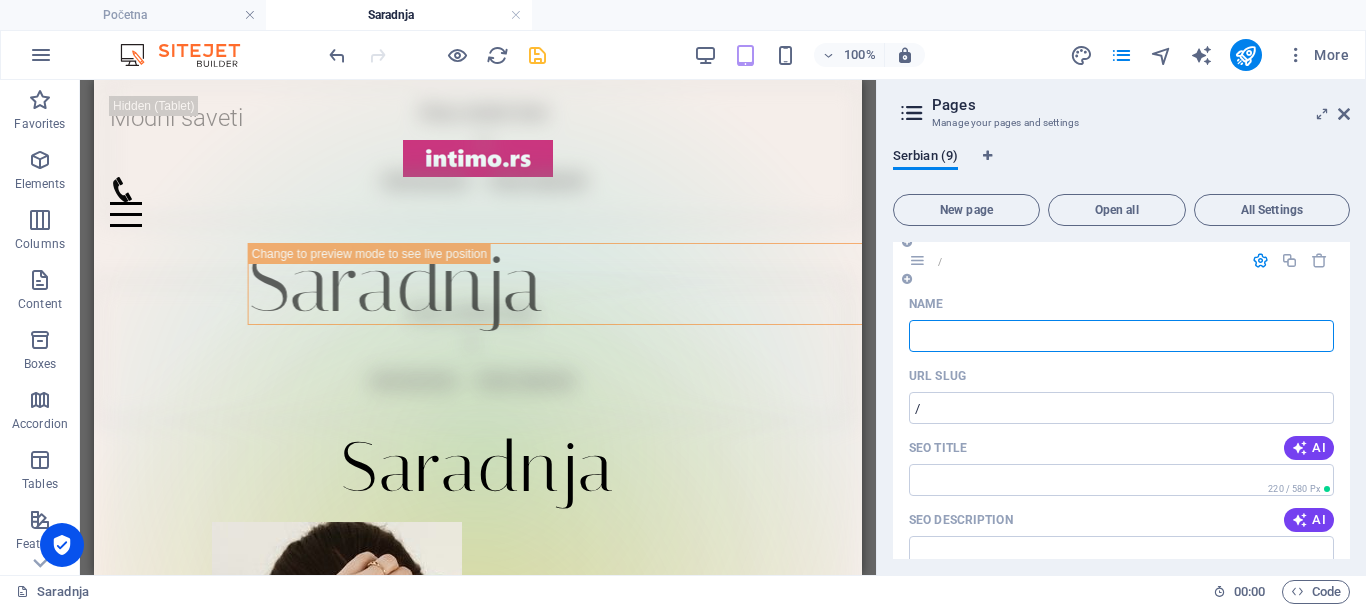 click on "Name" at bounding box center (1121, 336) 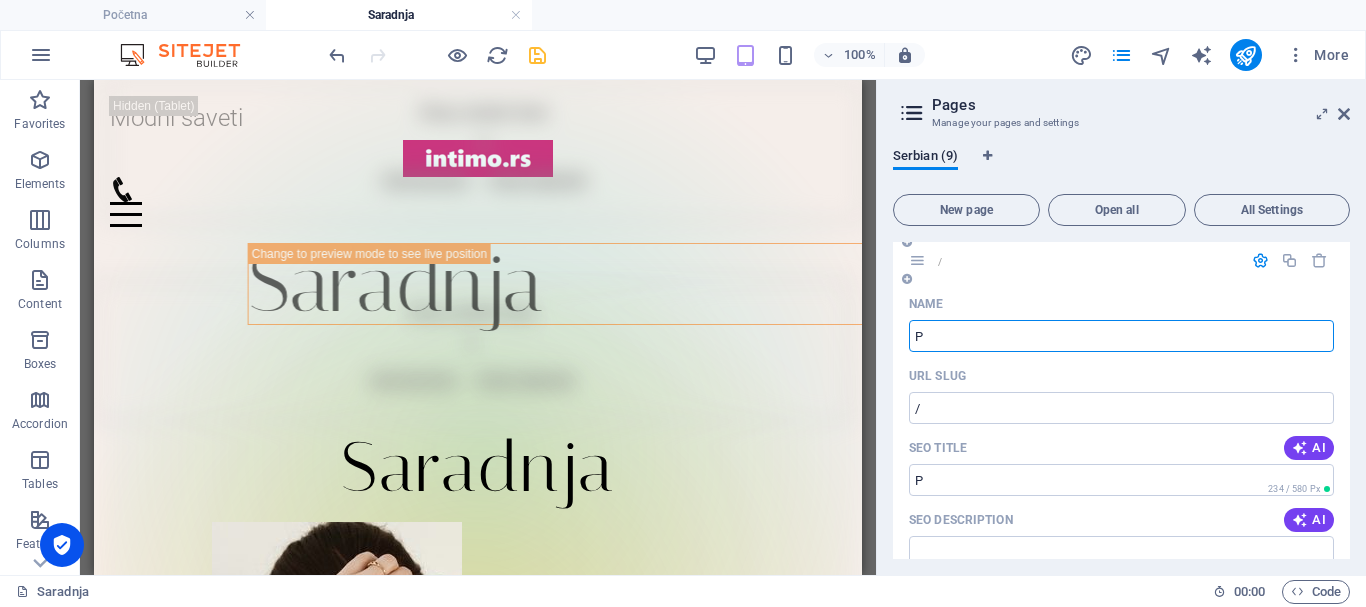 type on "Po" 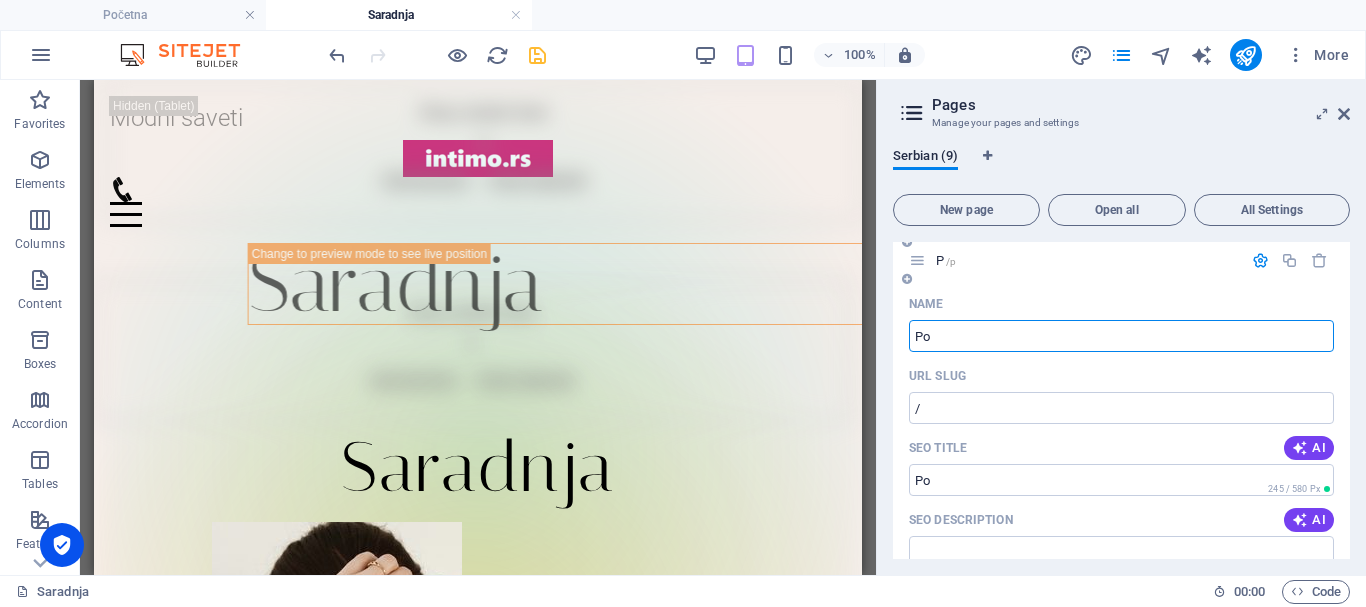 type on "/p" 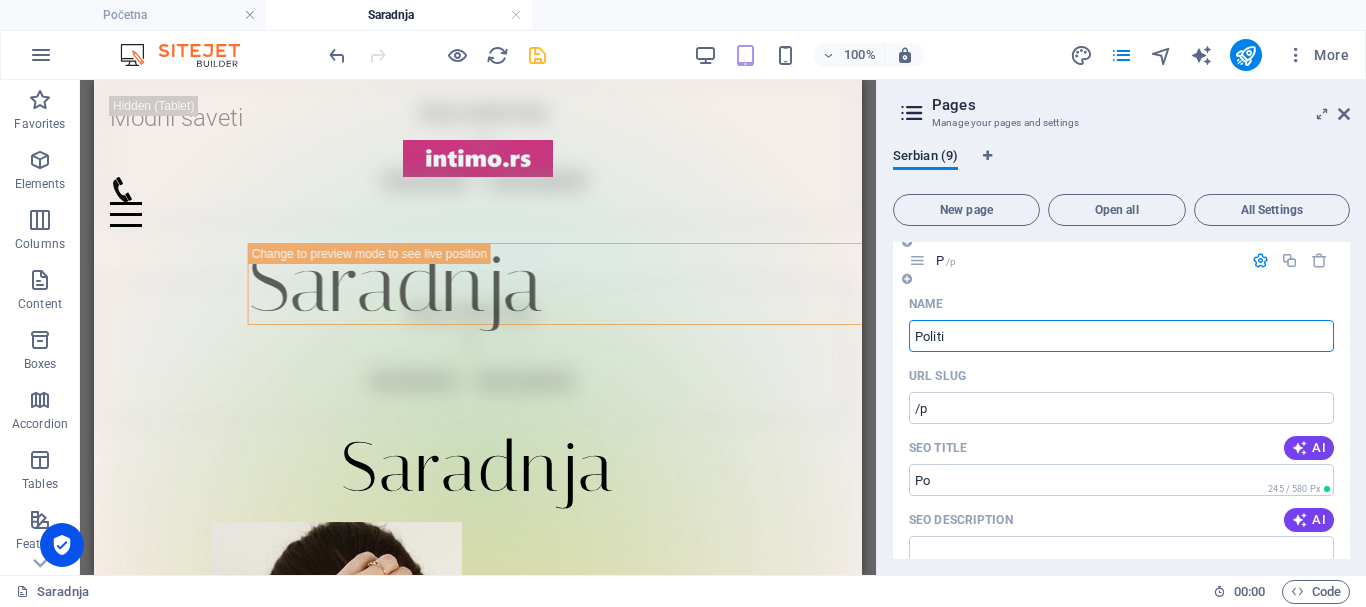 type on "Politik" 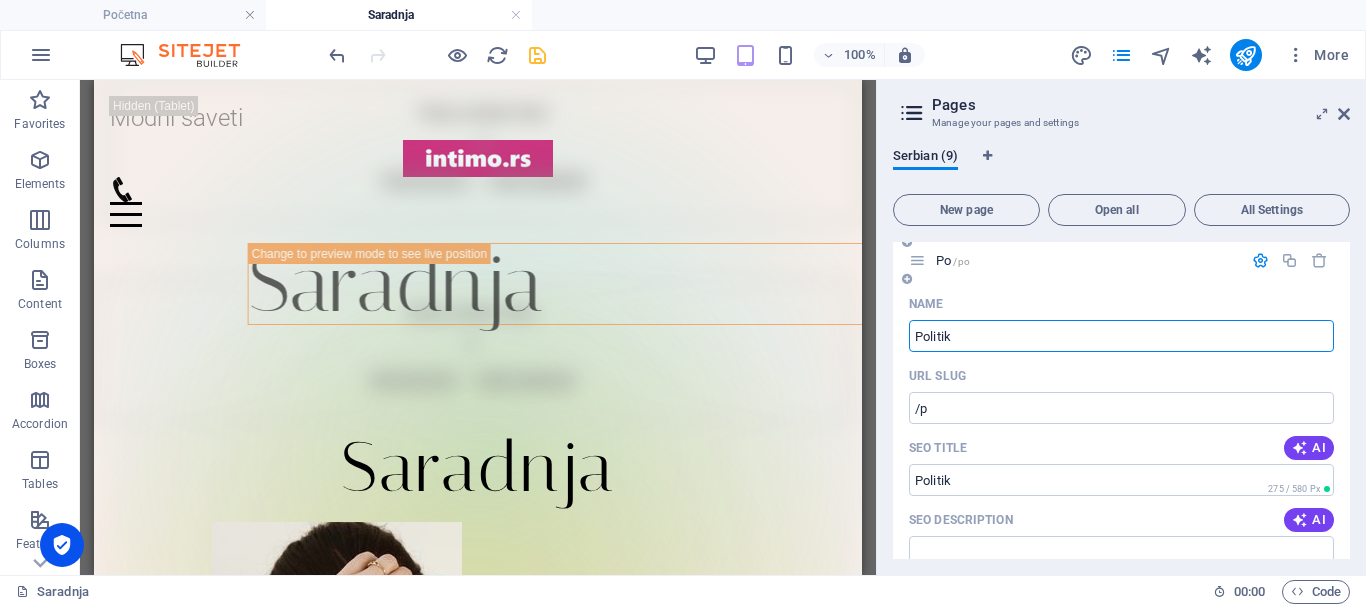 type on "/po" 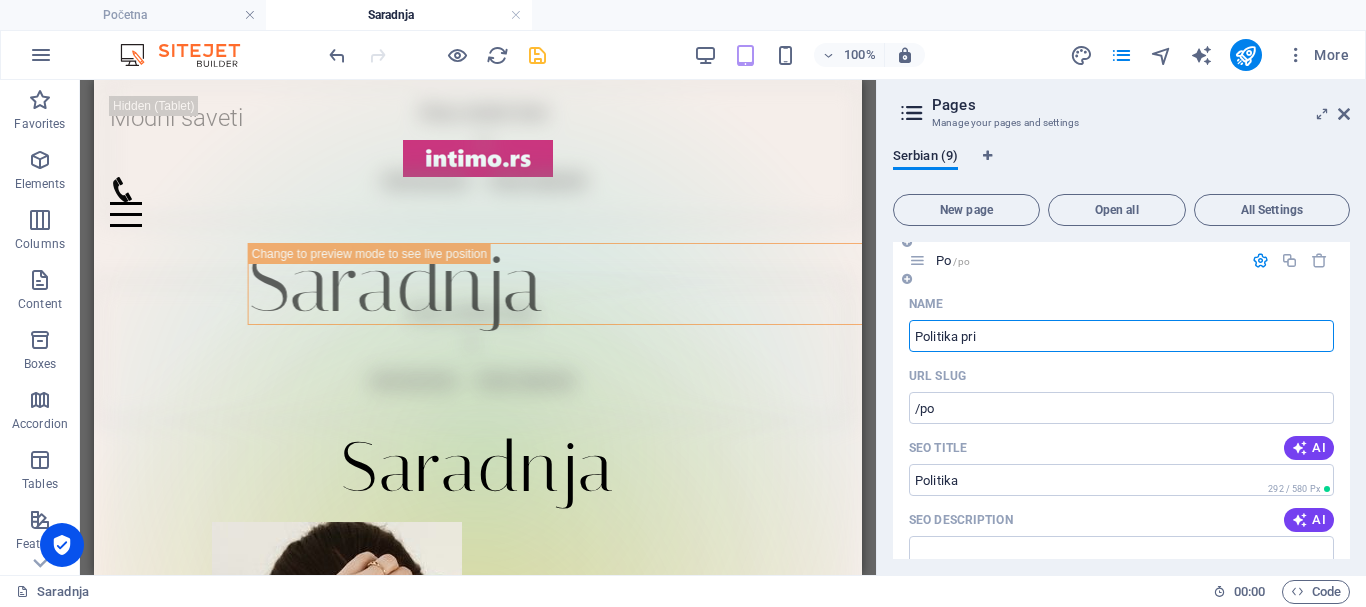 type on "Politika priv" 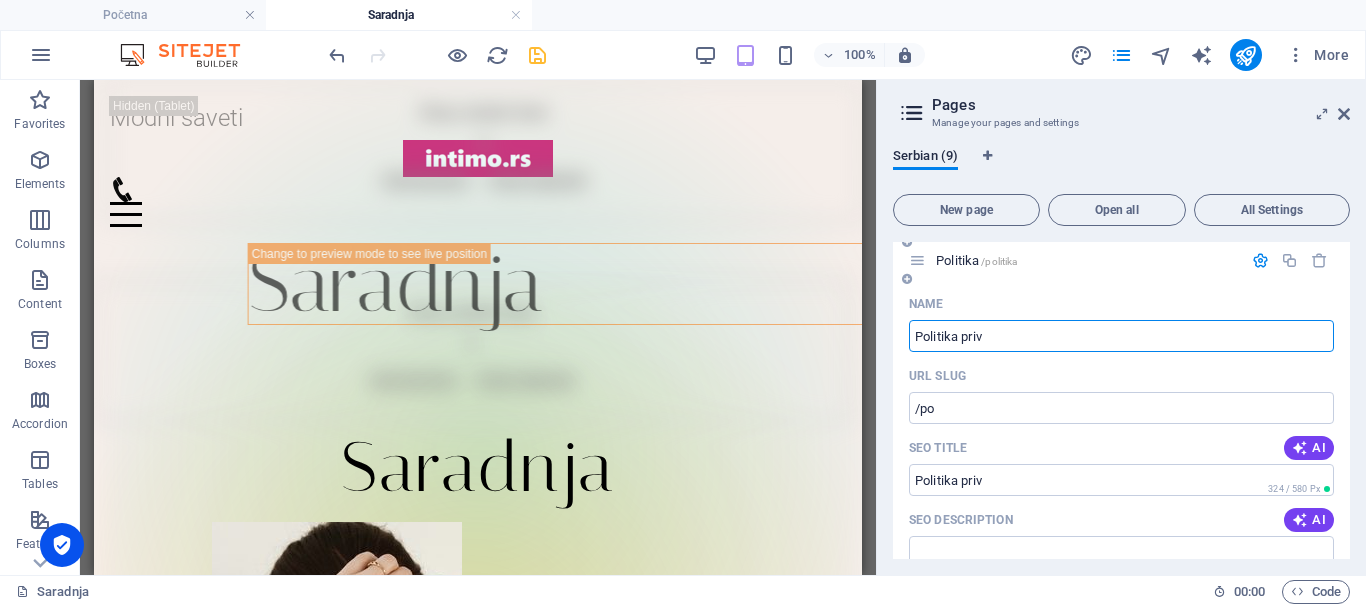 type on "/politika" 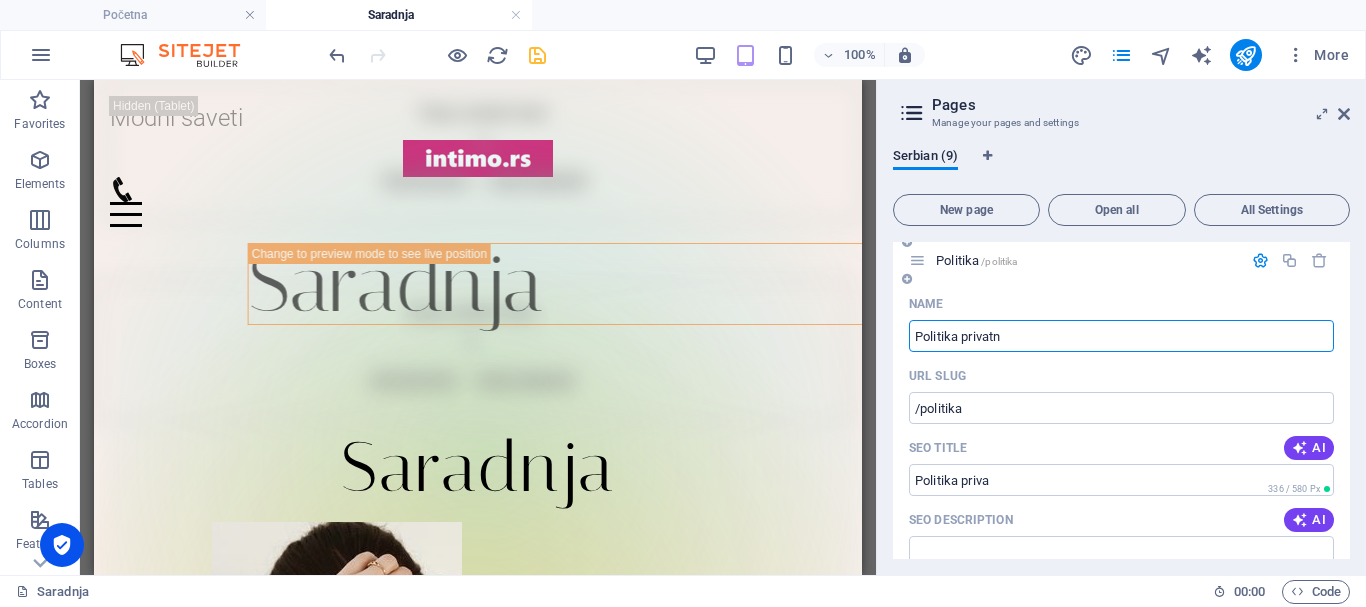 type on "Politika privatno" 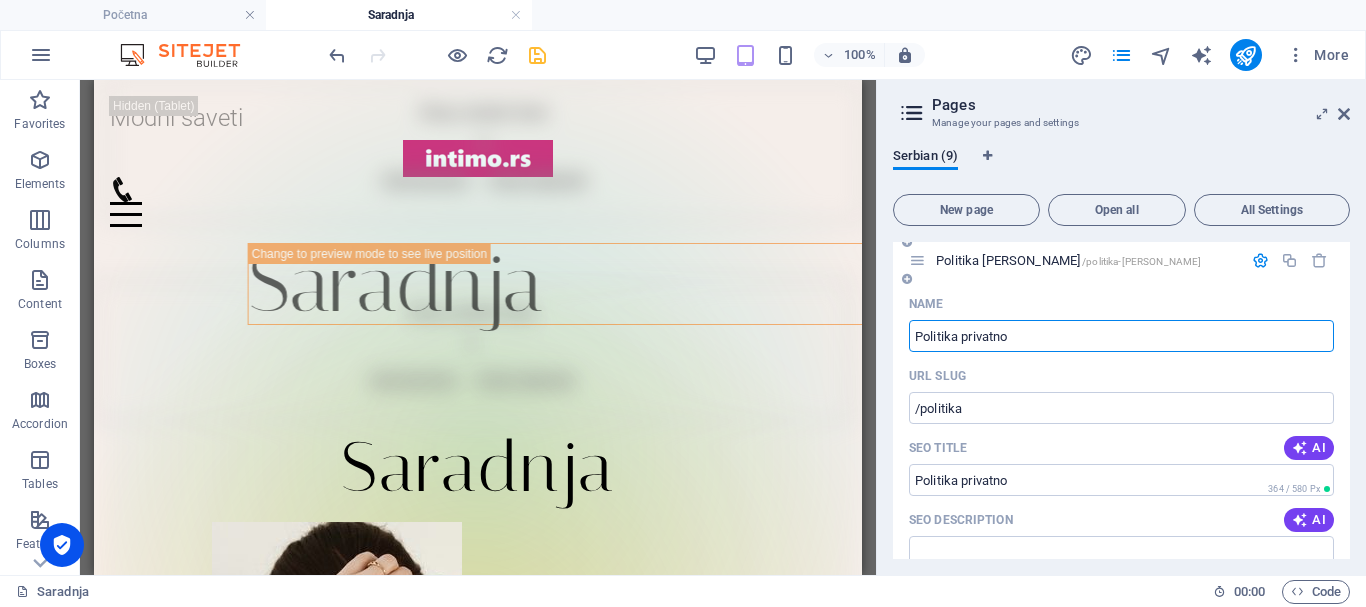 type on "/politika-priva" 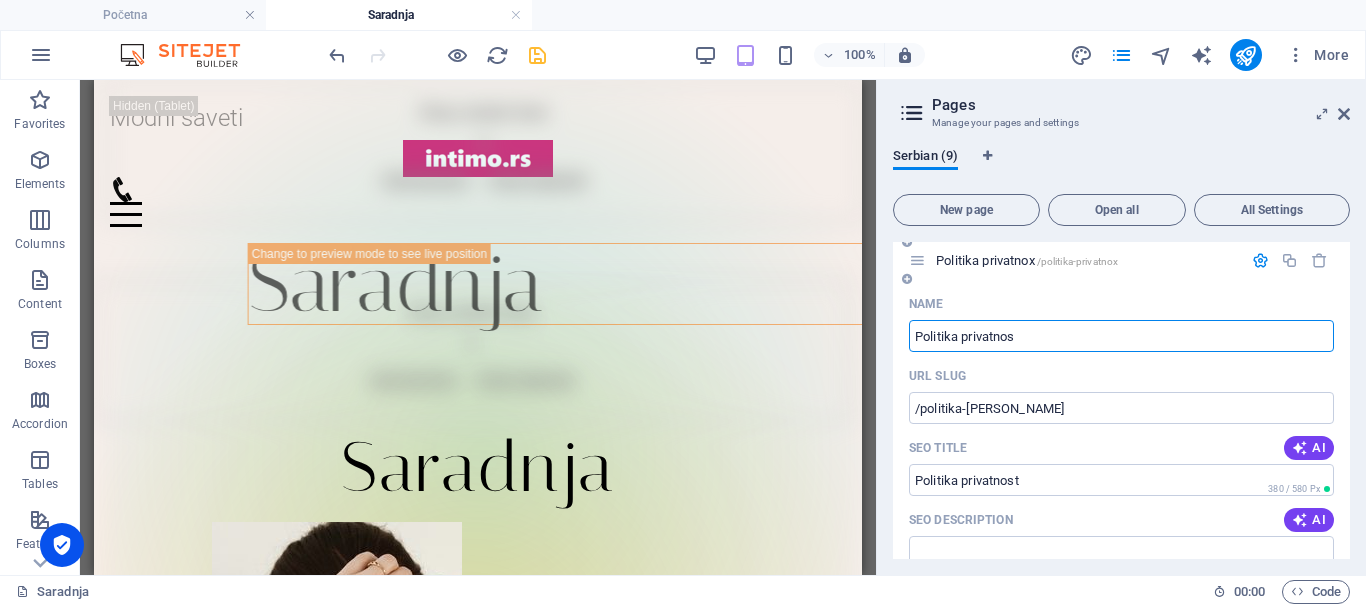 type on "Politika privatnost" 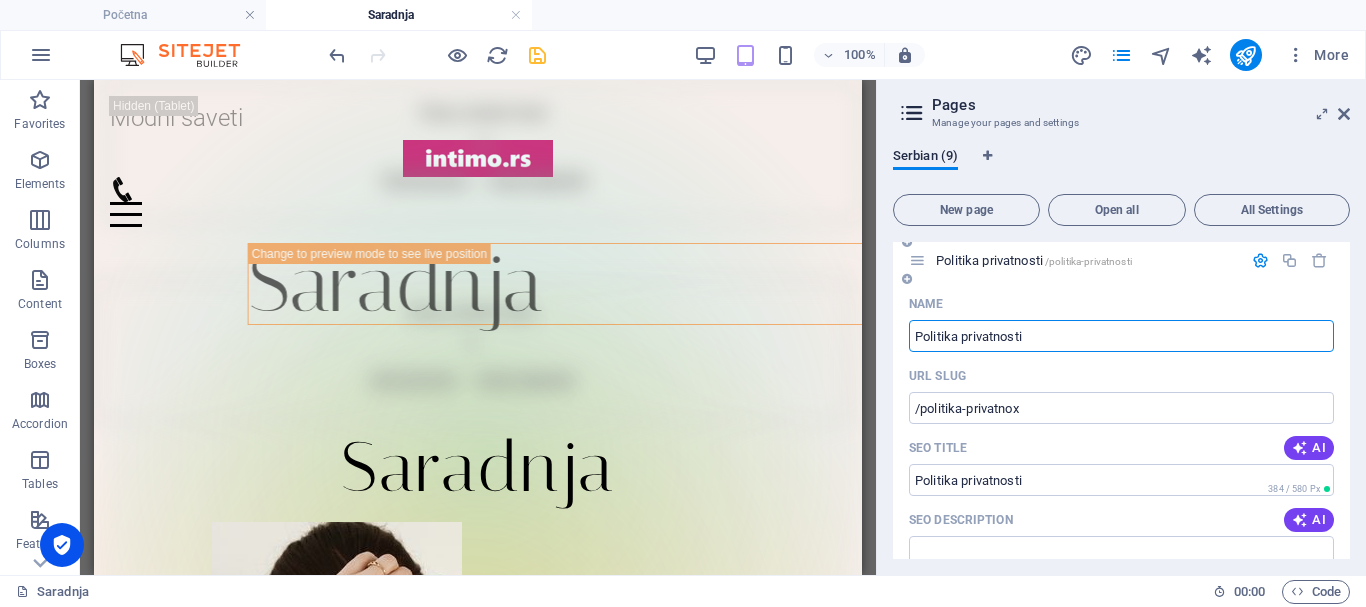type on "Politika privatnosti" 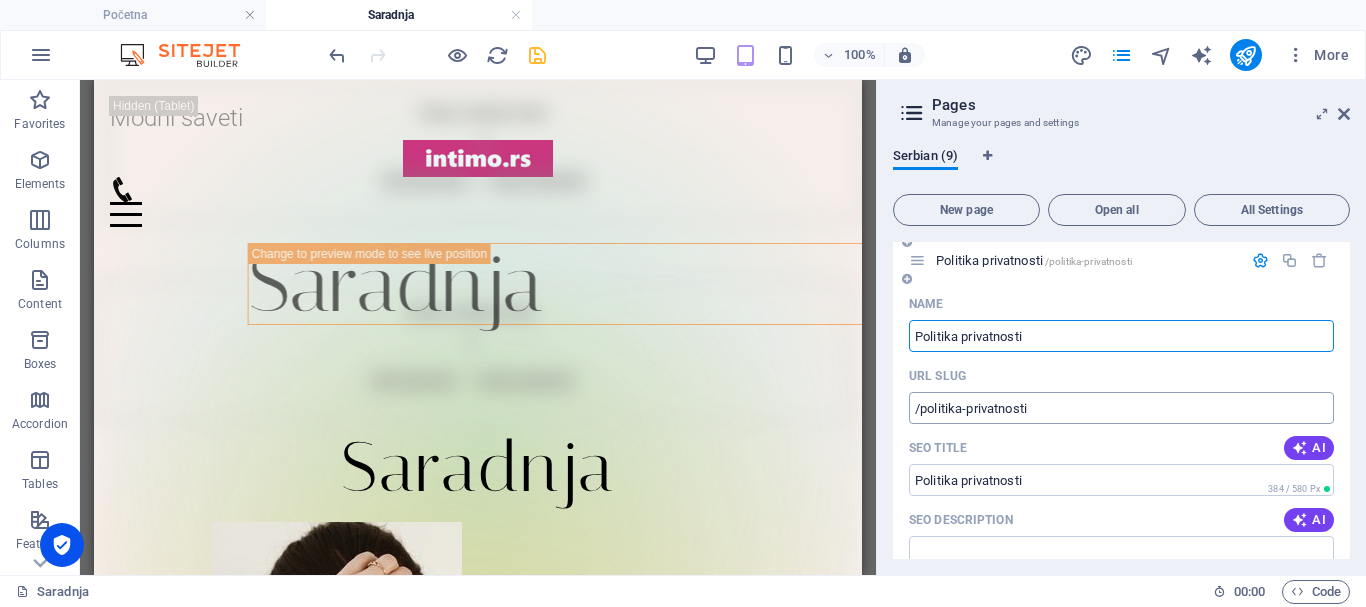 type on "Politika privatnosti" 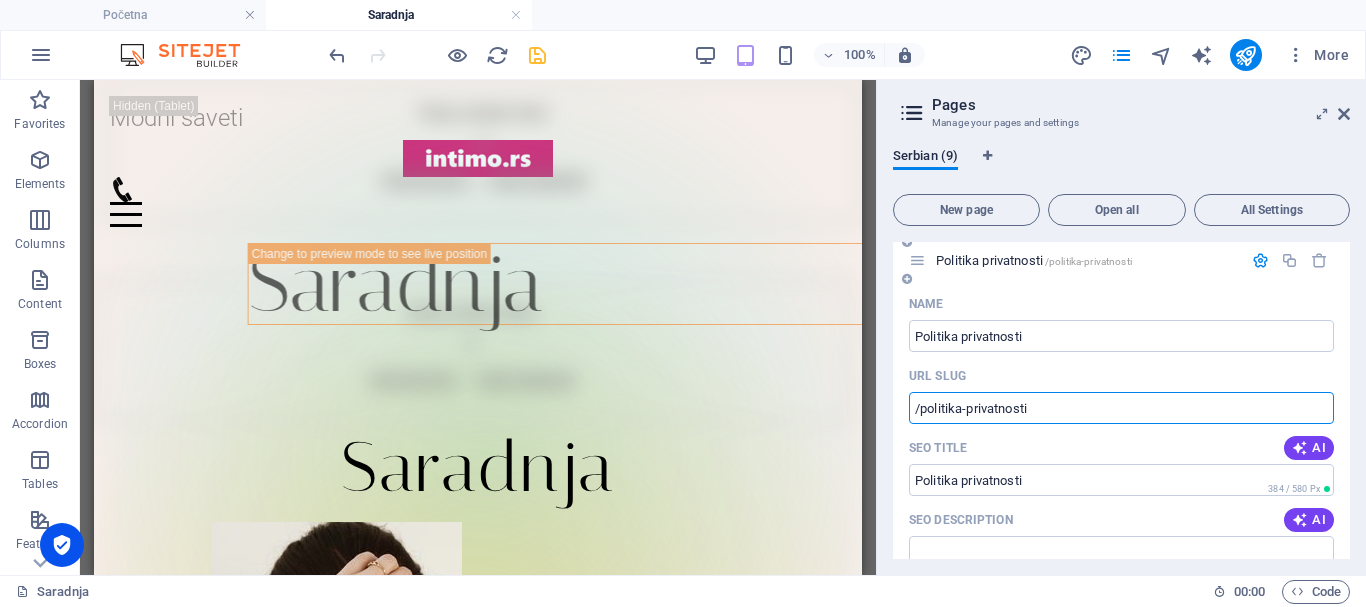 drag, startPoint x: 1037, startPoint y: 408, endPoint x: 931, endPoint y: 403, distance: 106.11786 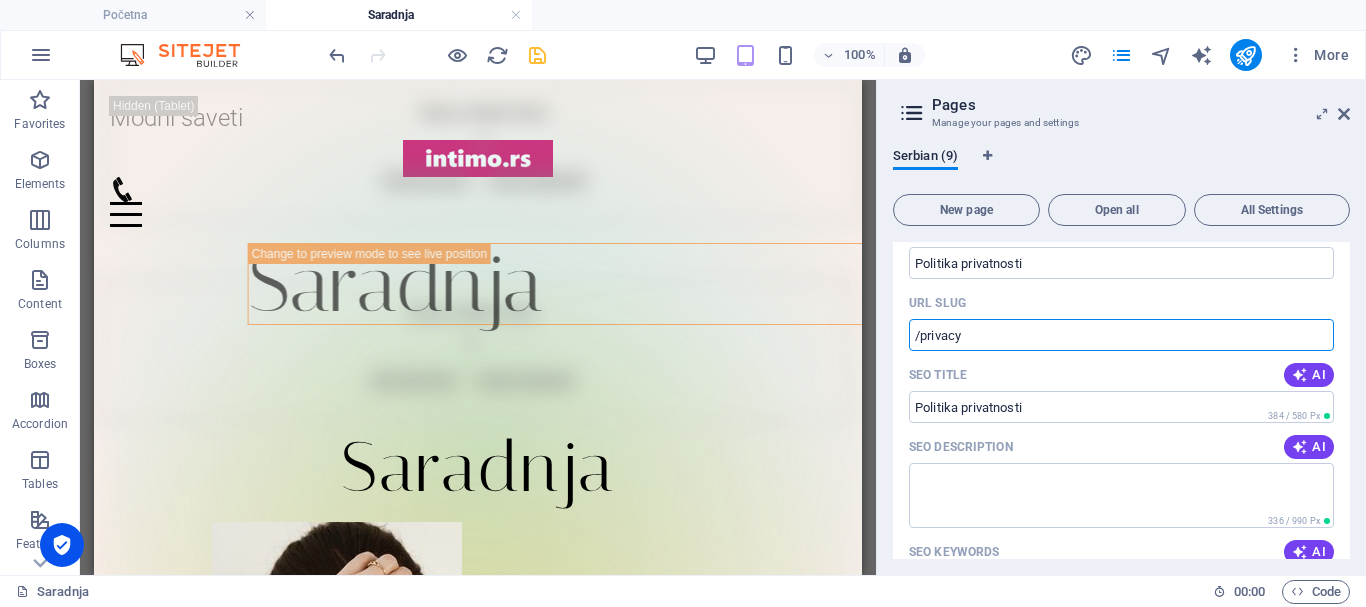 scroll, scrollTop: 550, scrollLeft: 0, axis: vertical 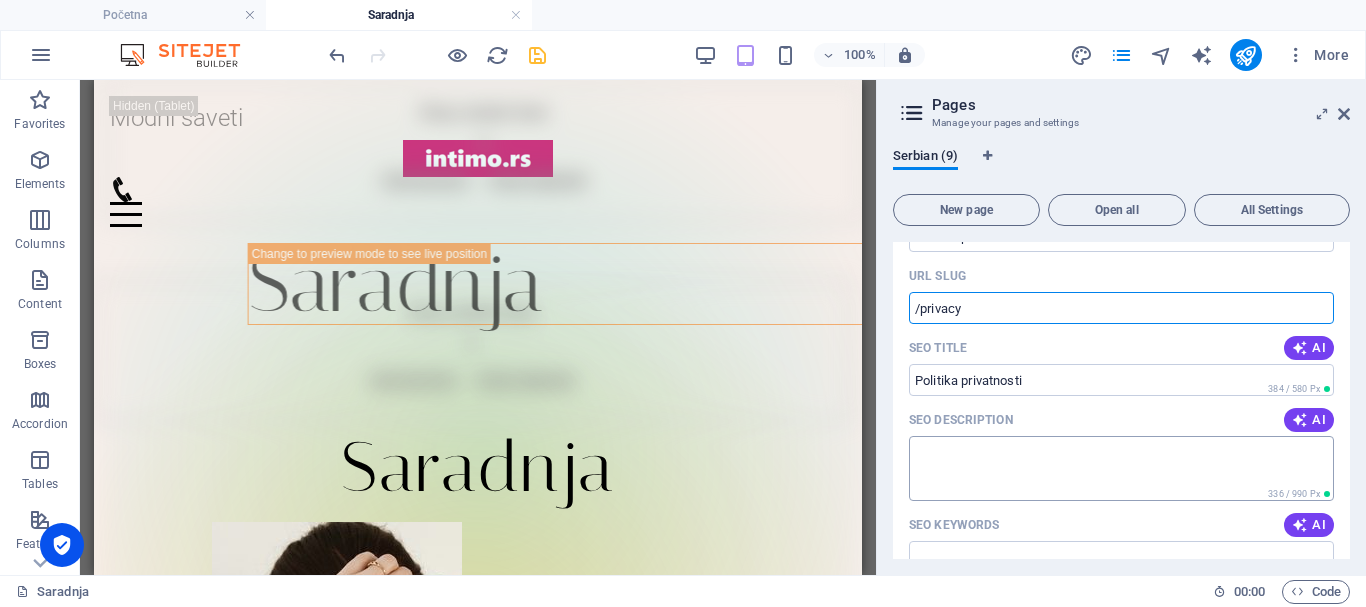 type on "/privacy" 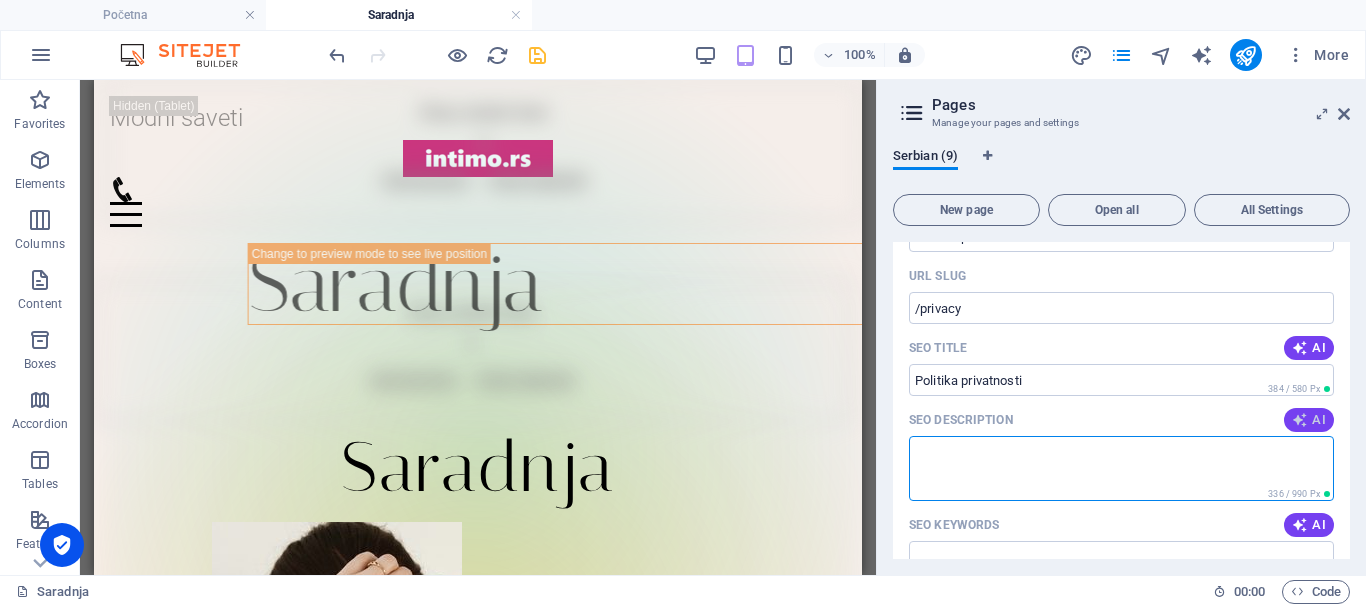 click on "AI" at bounding box center (1309, 420) 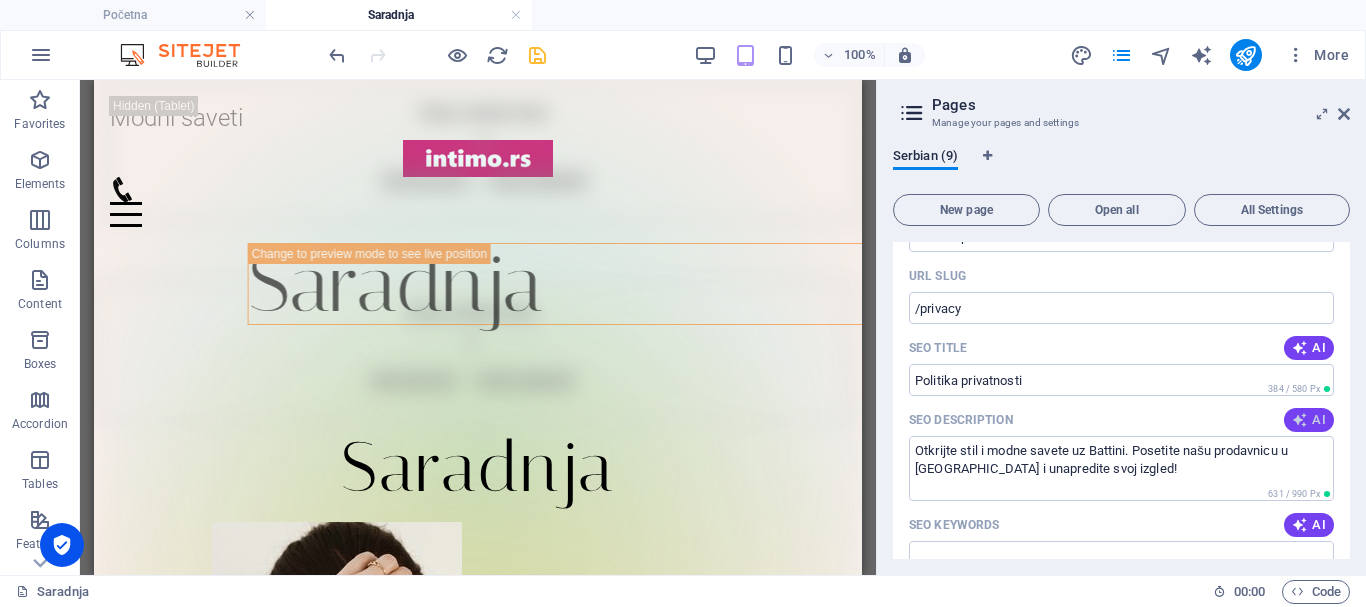 type on "Otkrijte stil i modne savete uz Battini. Posetite našu prodavnicu u Beogradu i unapredite svoj izgled!" 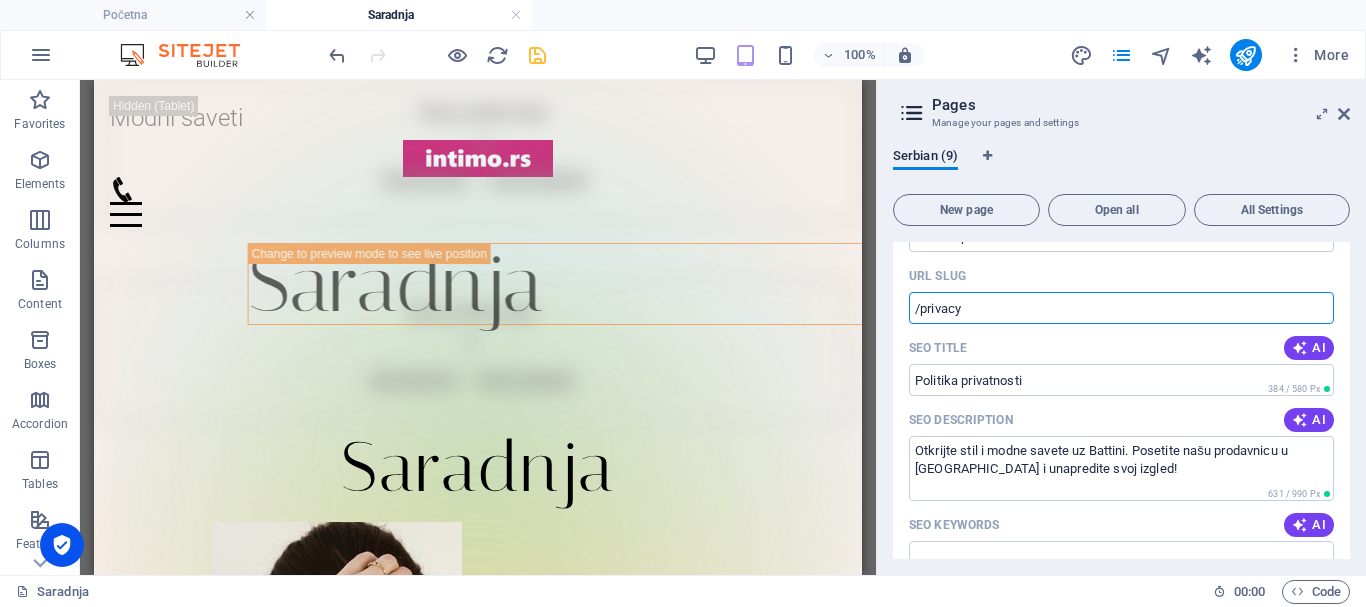 click on "/privacy" at bounding box center [1121, 308] 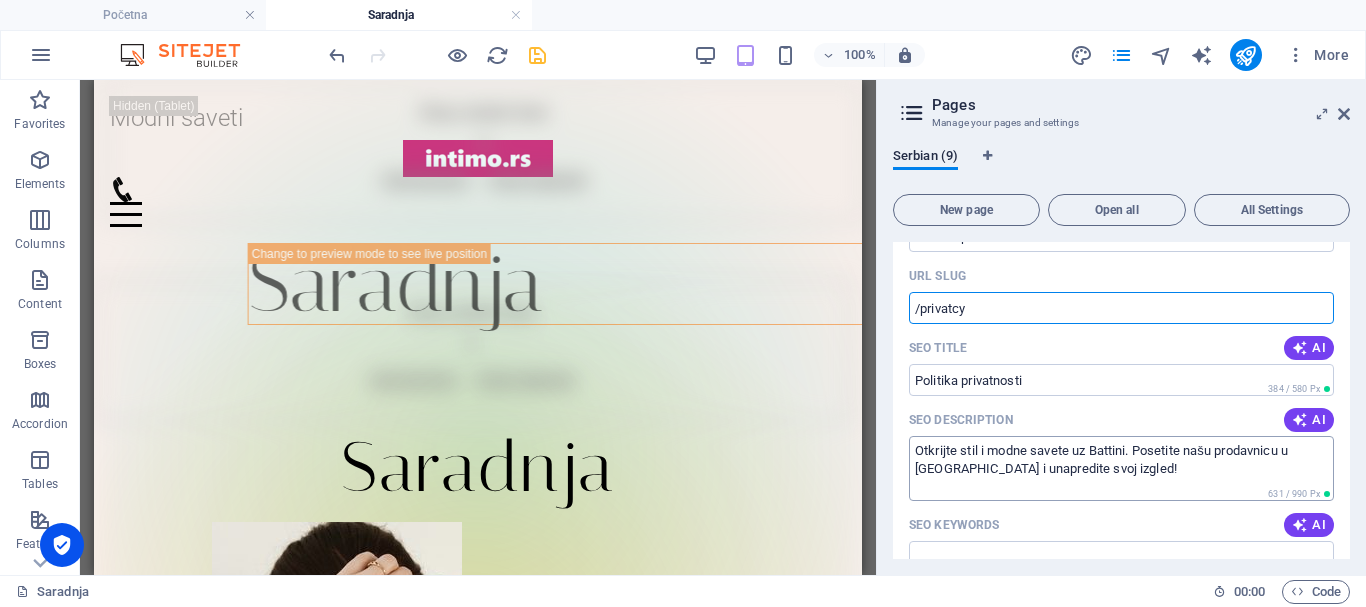 click on "SEO Title" at bounding box center (1121, 380) 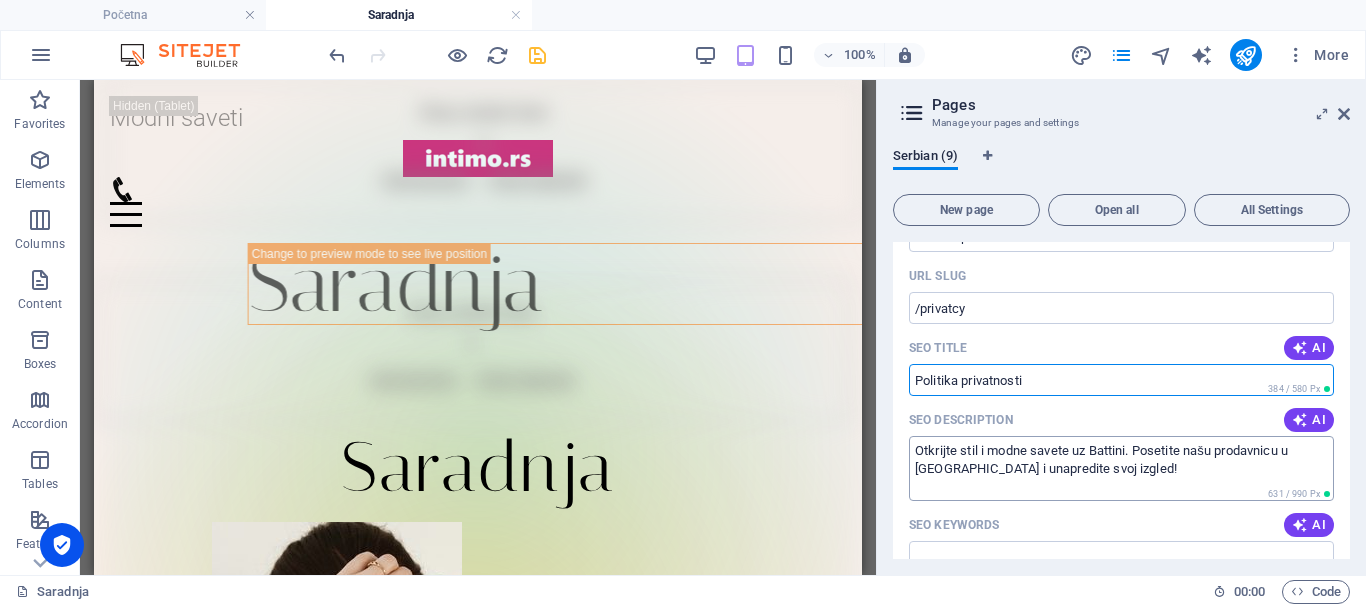 type on "/privatcy" 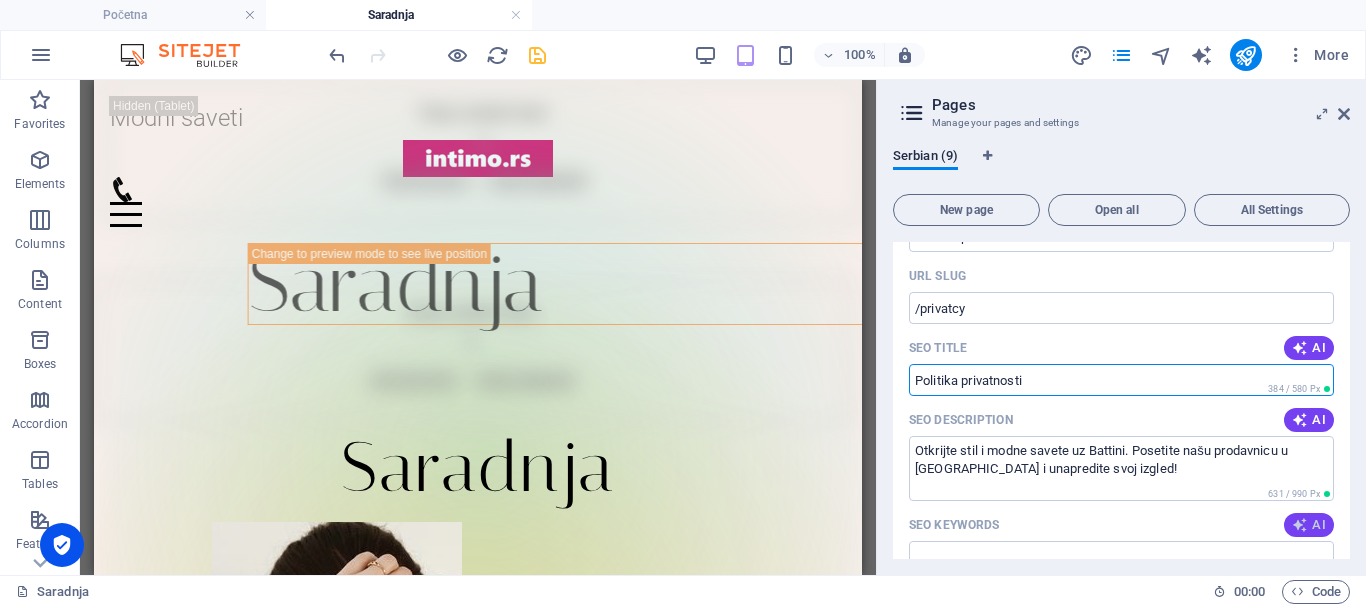 click on "Settings" at bounding box center [1121, 597] 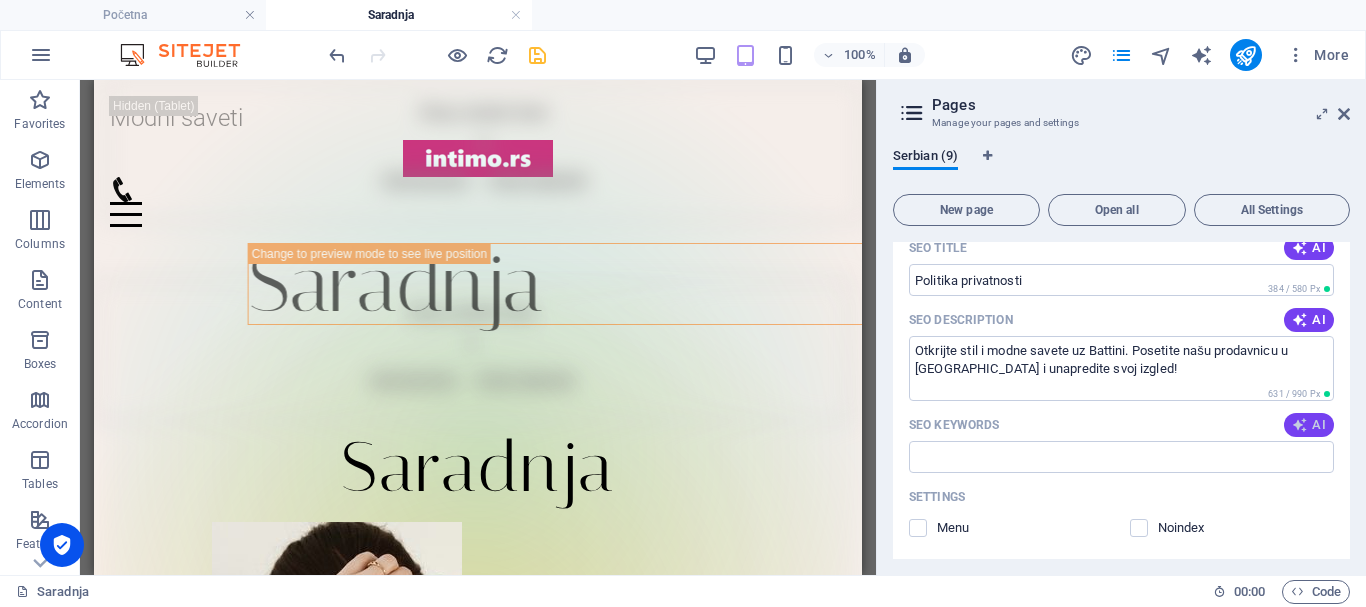 click on "AI" at bounding box center [1309, 425] 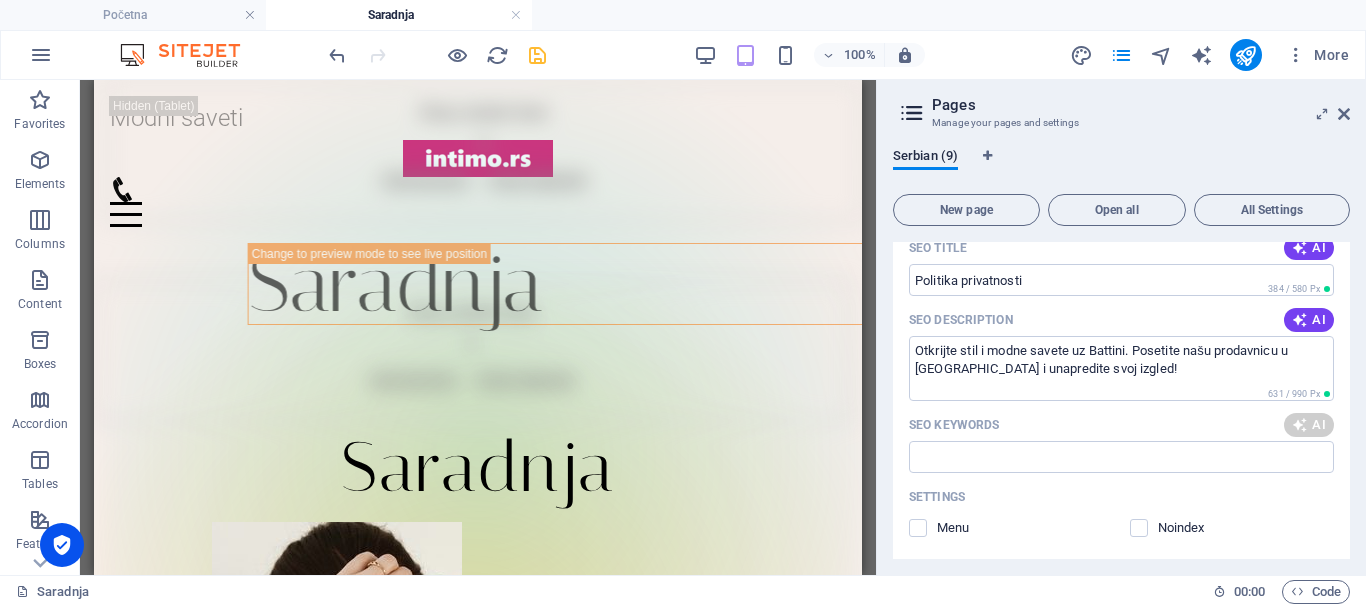 type on "modni saveti, Battini, Beograd, vesti o modi, trendovi, stilistički saveti" 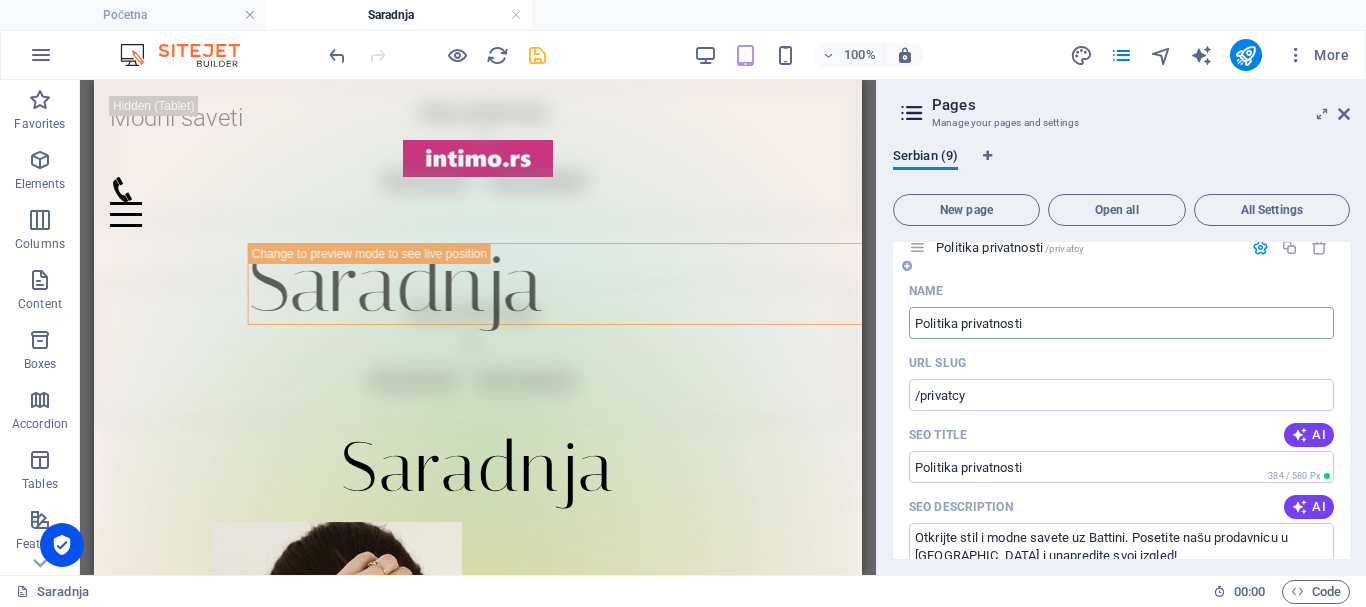 scroll, scrollTop: 363, scrollLeft: 0, axis: vertical 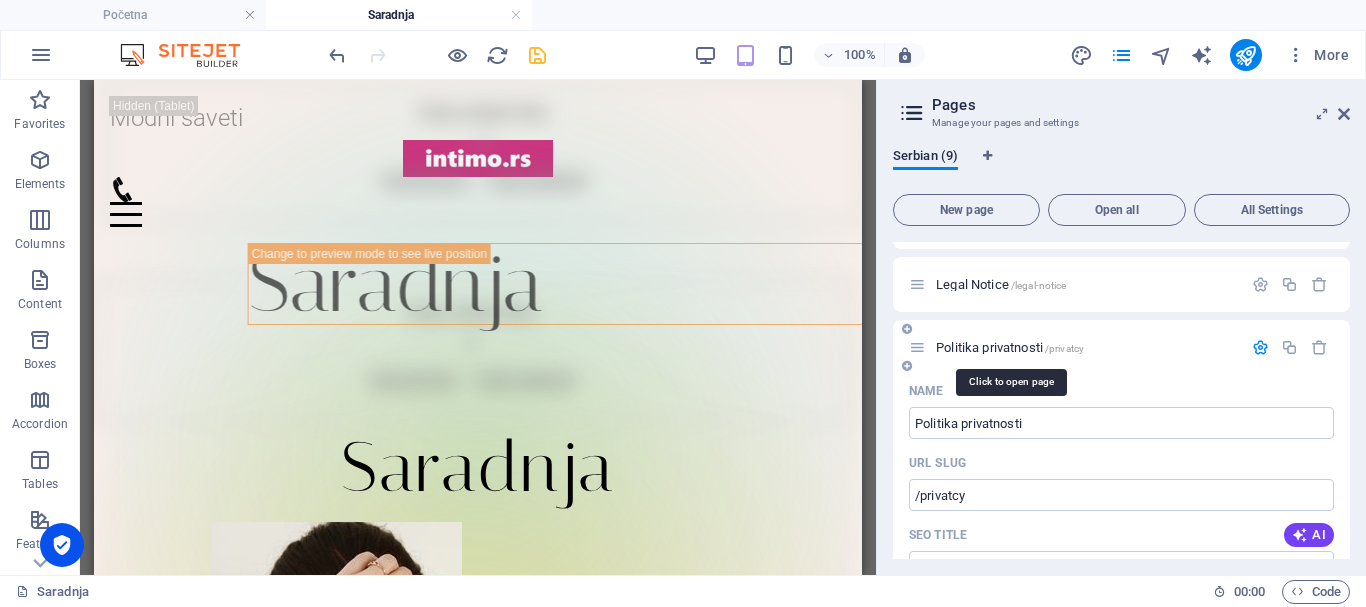click on "Politika privatnosti /privatcy" at bounding box center [1010, 347] 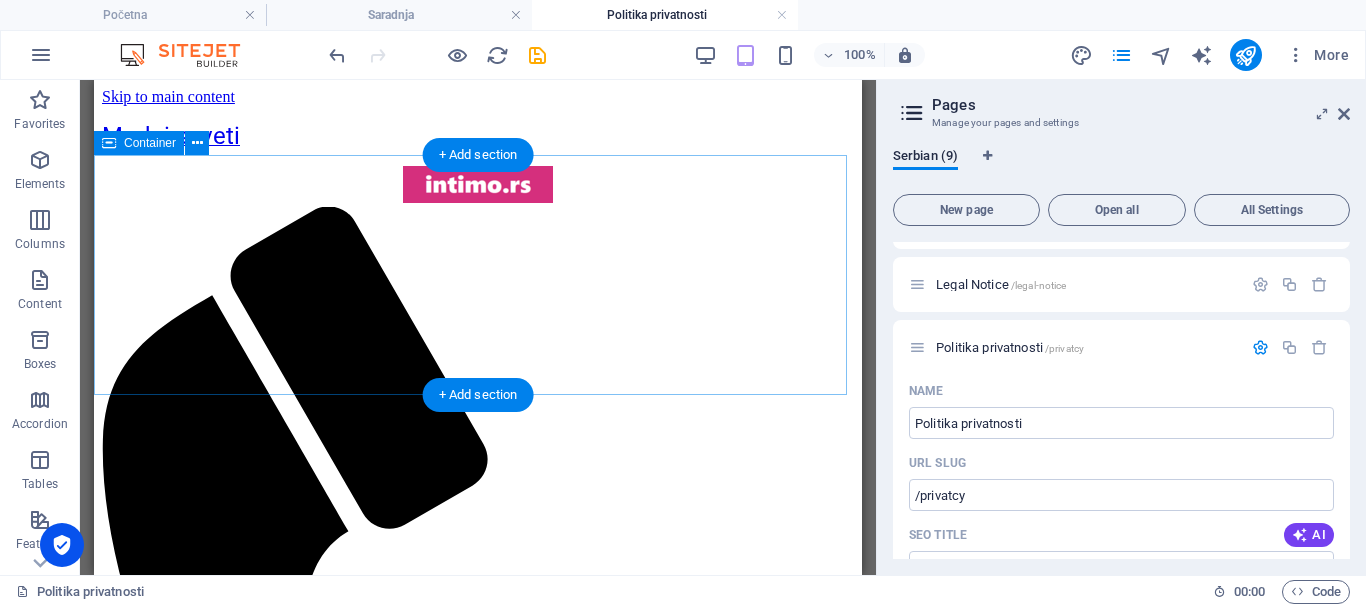 scroll, scrollTop: 0, scrollLeft: 0, axis: both 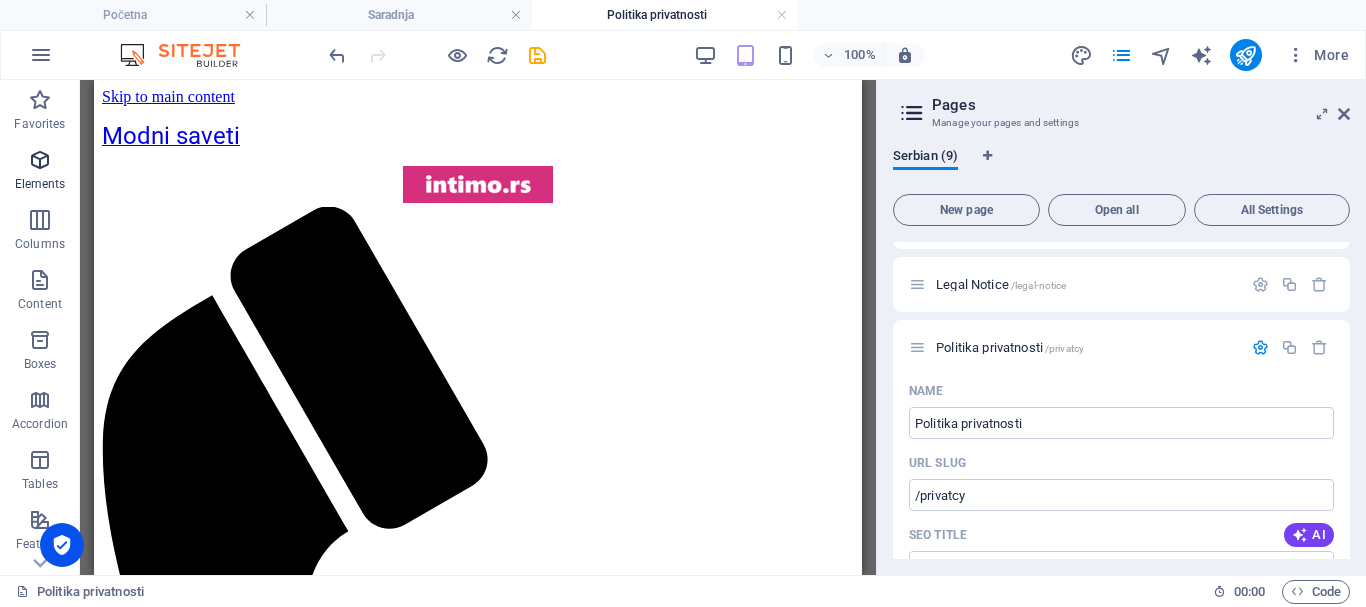 click at bounding box center (40, 160) 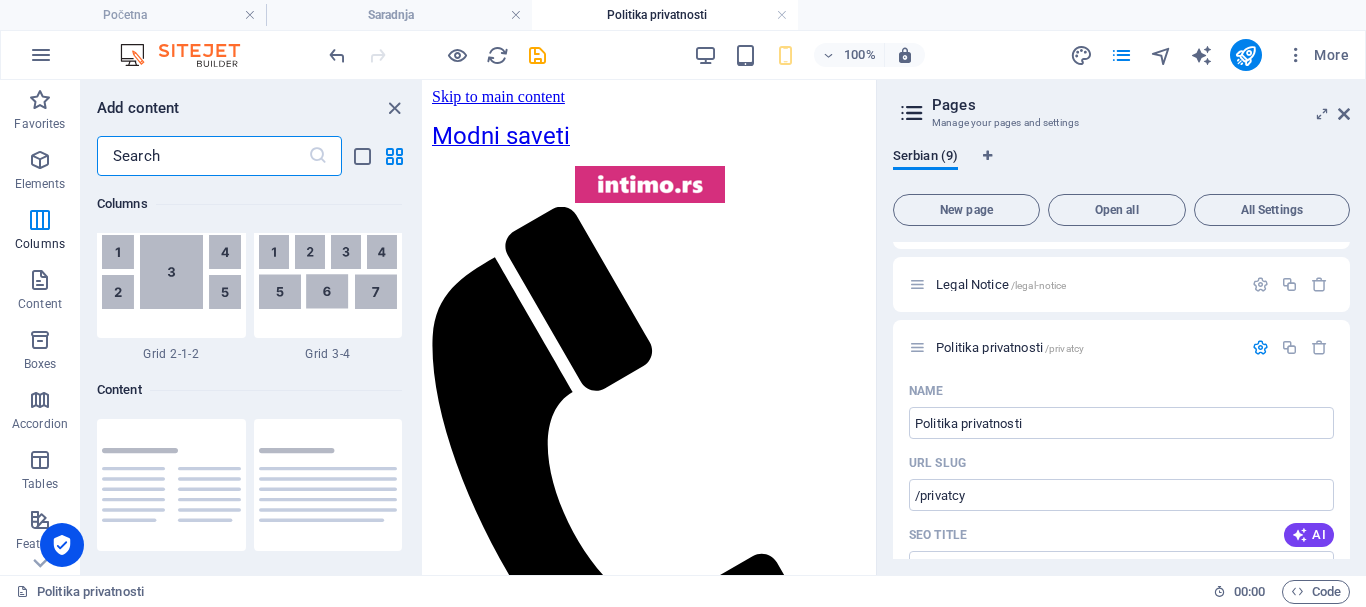 scroll, scrollTop: 3413, scrollLeft: 0, axis: vertical 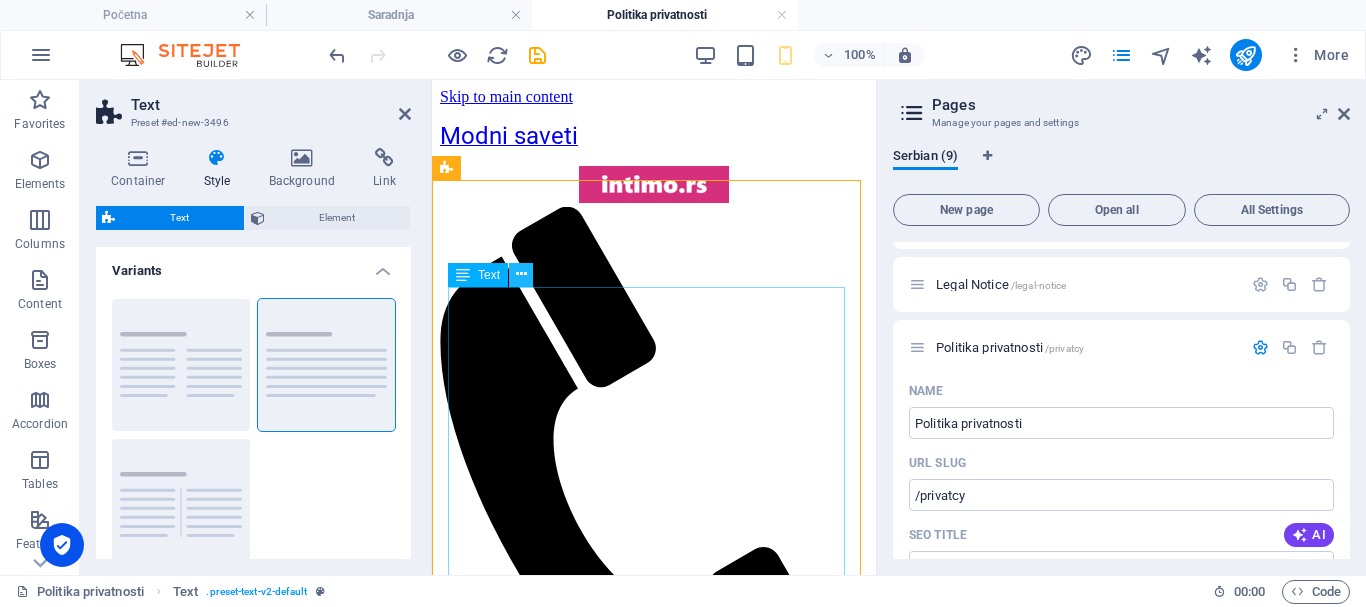 click at bounding box center (521, 274) 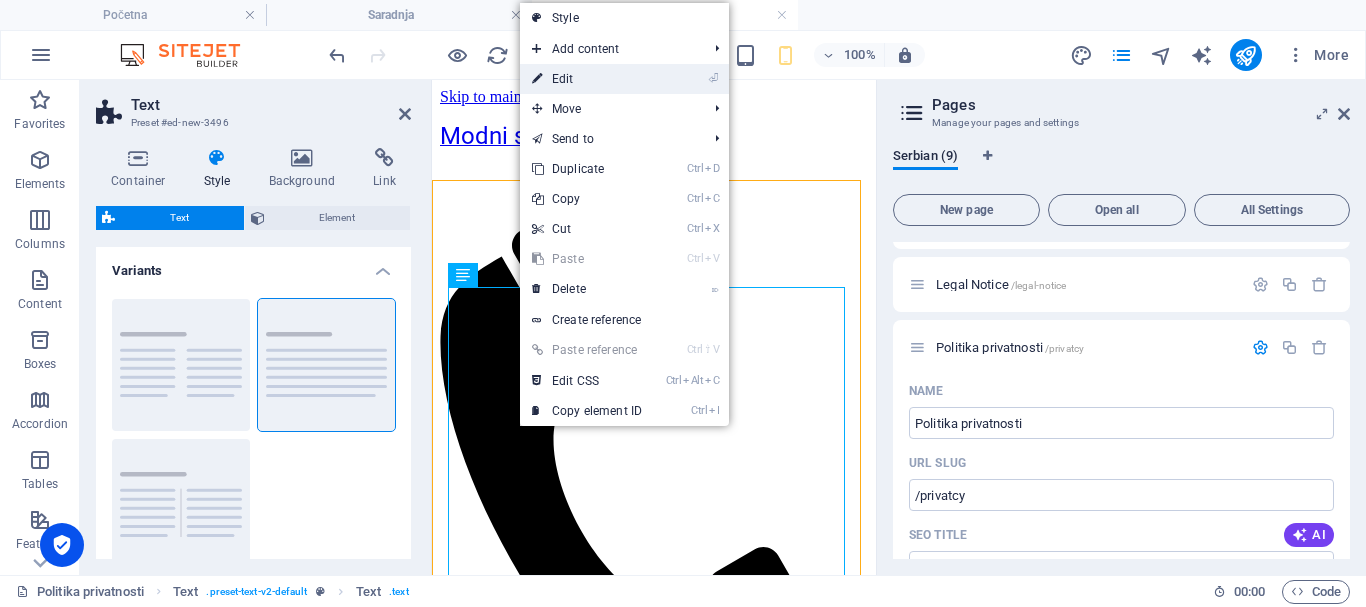click on "⏎  Edit" at bounding box center (587, 79) 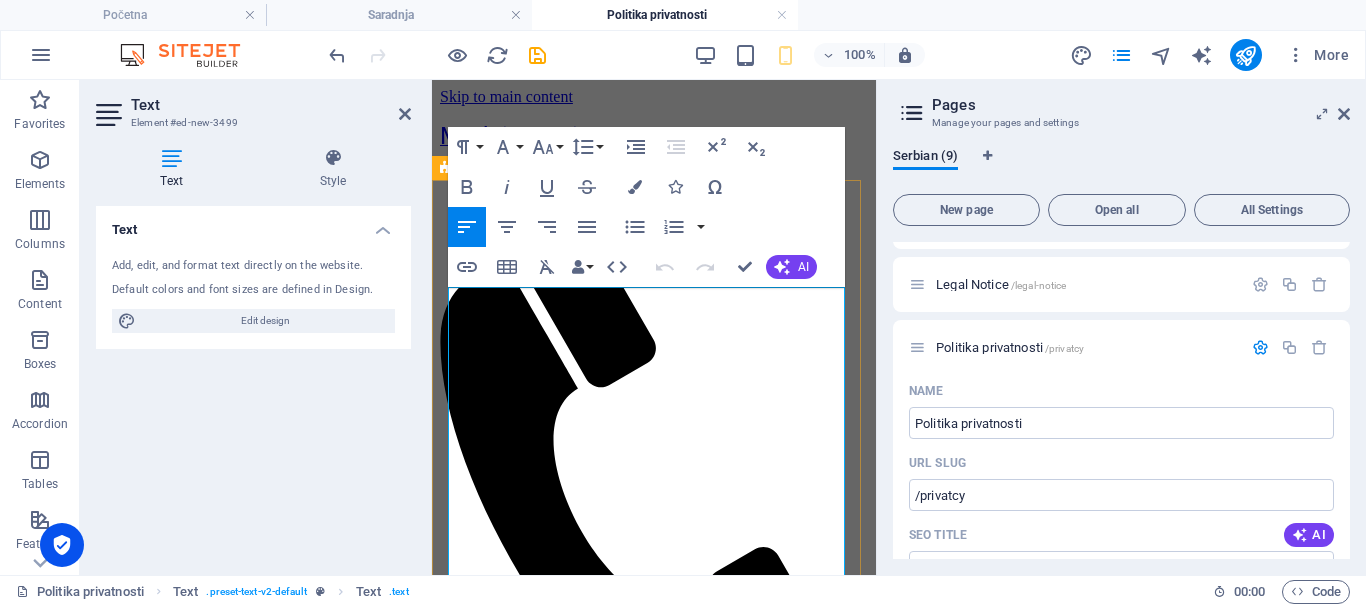 click on "Lorem ipsum dolor sitope amet, consectetur adipisicing elitip. Massumenda, dolore, cum vel modi asperiores consequatur suscipit quidem ducimus eveniet iure expedita consecteture odiogil voluptatum similique fugit voluptates atem accusamus quae quas dolorem tenetur facere tempora maiores adipisci reiciendis accusantium voluptatibus id voluptate tempore dolor harum nisi amet! Nobis, eaque. Aenean commodo ligula eget dolor. Lorem ipsum dolor sit amet, consectetuer adipiscing elit leget odiogil voluptatum similique fugit voluptates dolor. Libero assumenda, dolore, cum vel modi asperiores consequatur." at bounding box center (654, 1089) 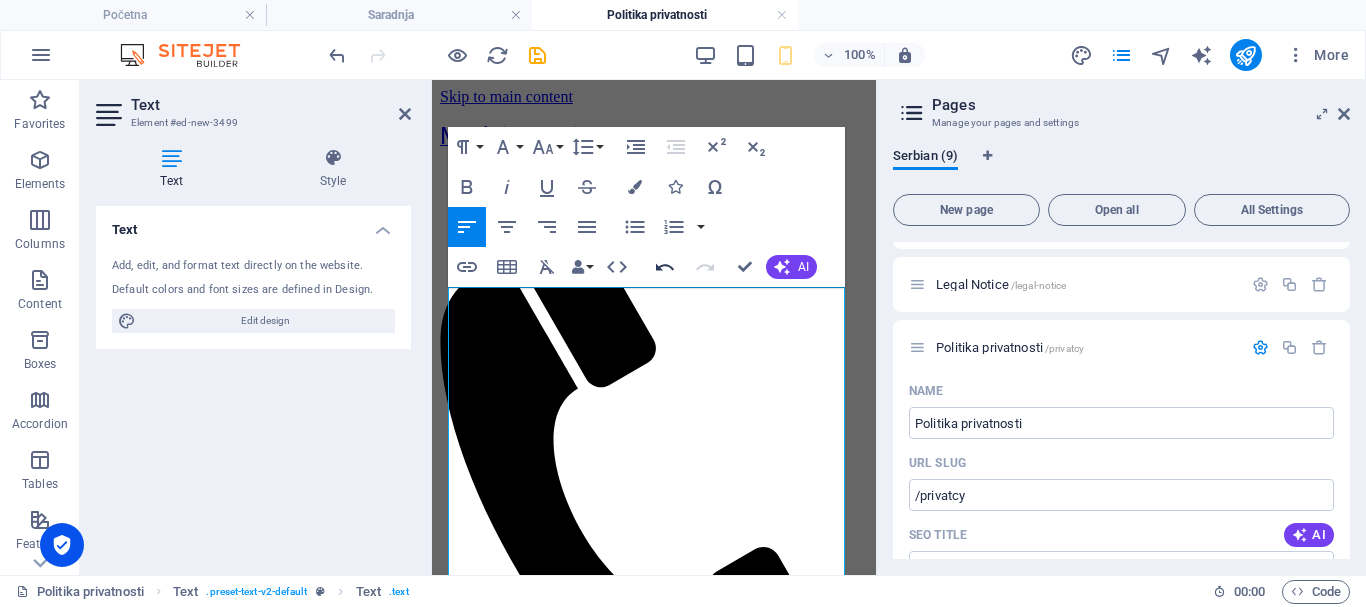 click 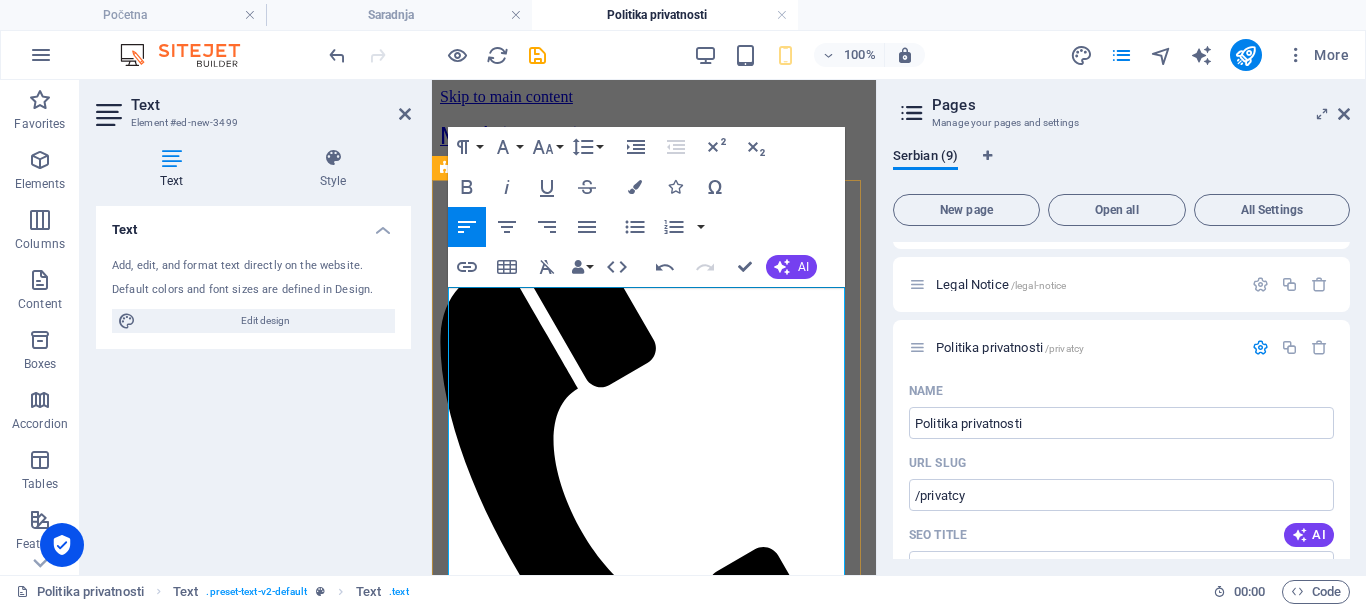 scroll, scrollTop: 94976, scrollLeft: 8, axis: both 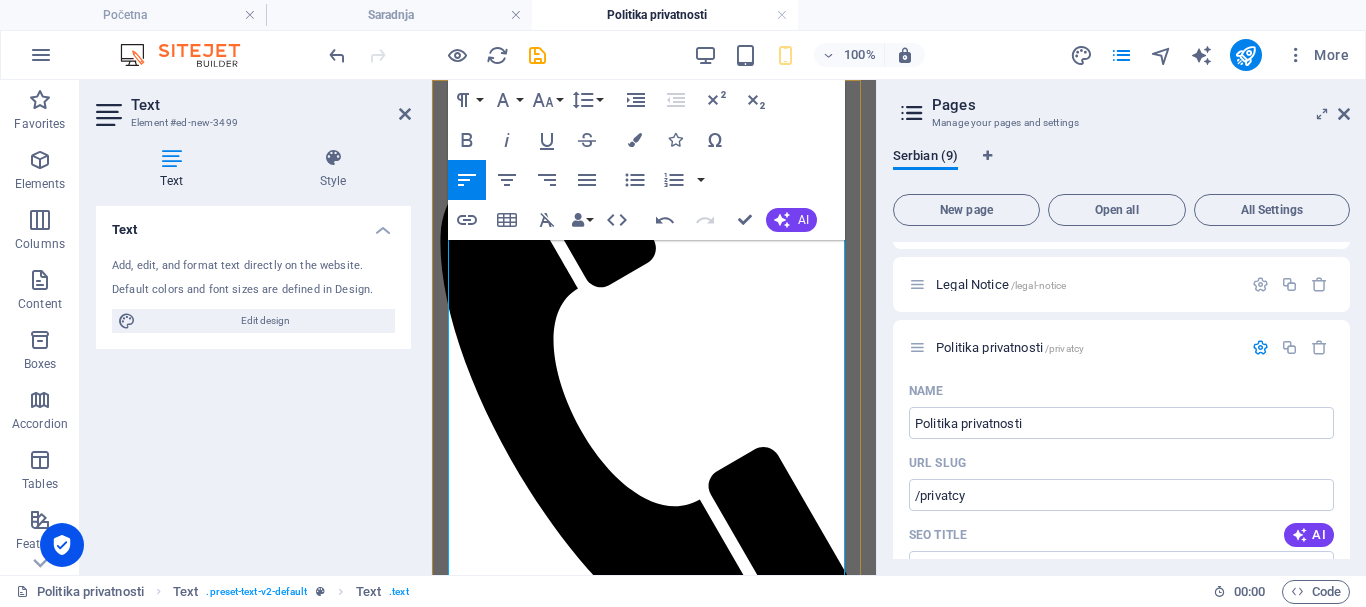 drag, startPoint x: 484, startPoint y: 284, endPoint x: 498, endPoint y: 283, distance: 14.035668 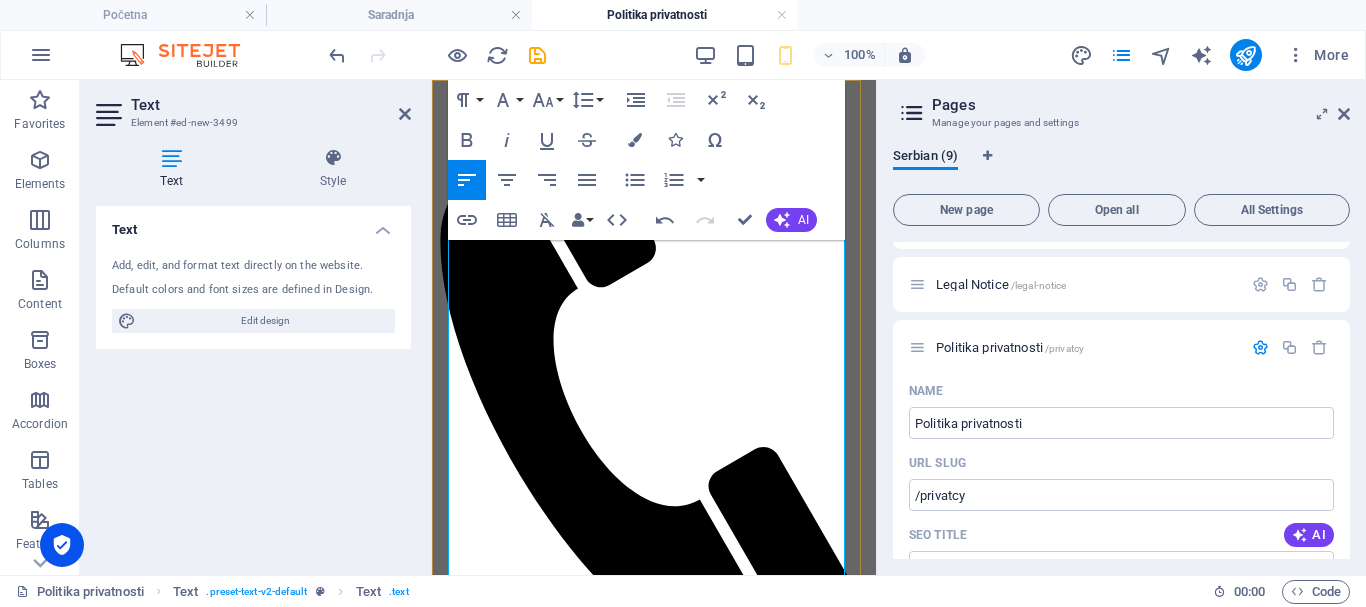 type 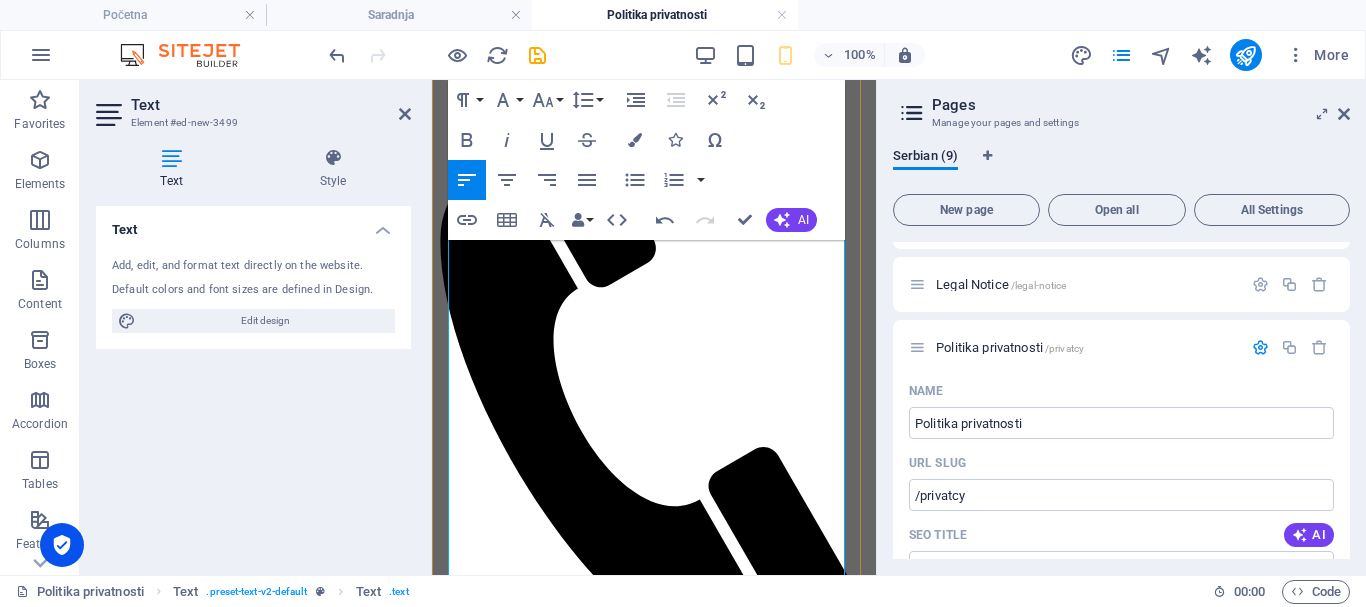 scroll, scrollTop: 200, scrollLeft: 0, axis: vertical 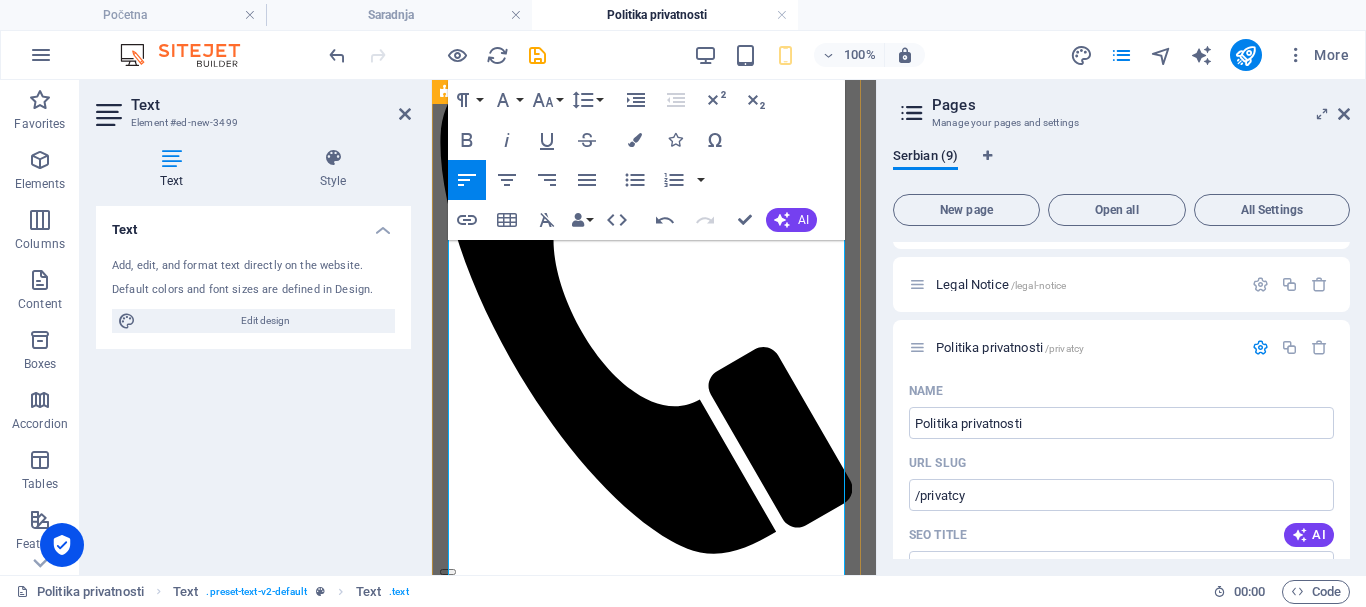 click on "Uz pomoć tih podataka bićemo u mogućnosti da Vam na efikasan način isporučimo željenu porudzbinu i da Vas obavestimo o trenutnom statusu vaše porudžbine." at bounding box center [654, 982] 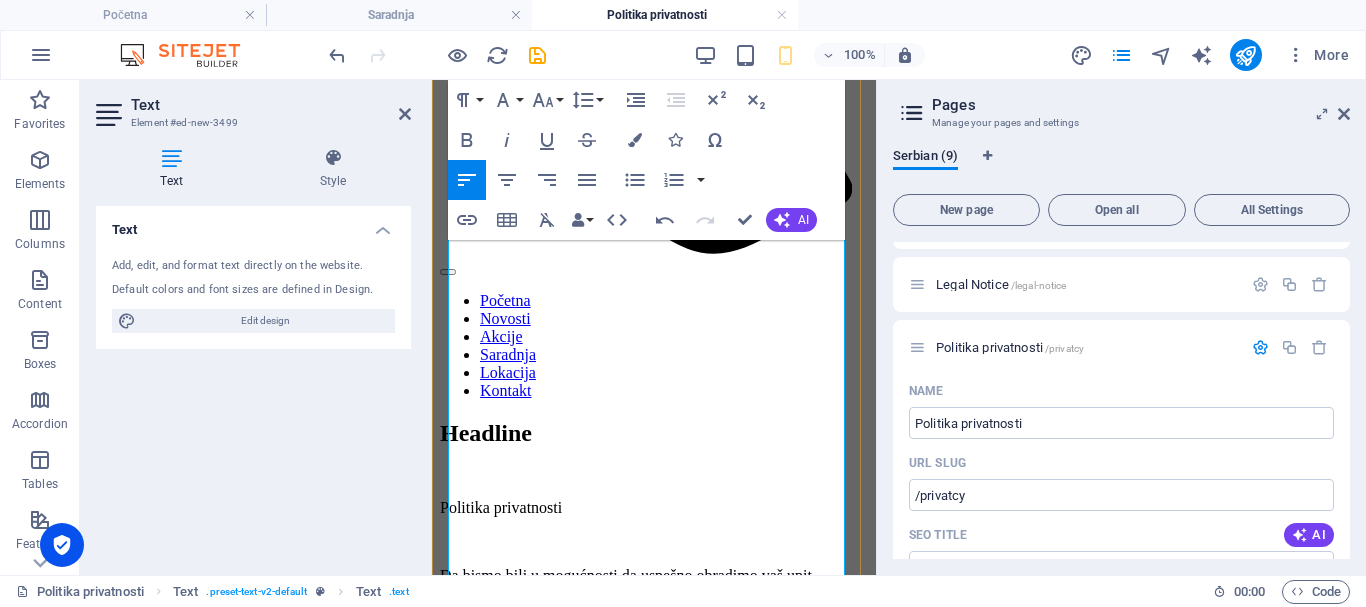 scroll, scrollTop: 600, scrollLeft: 0, axis: vertical 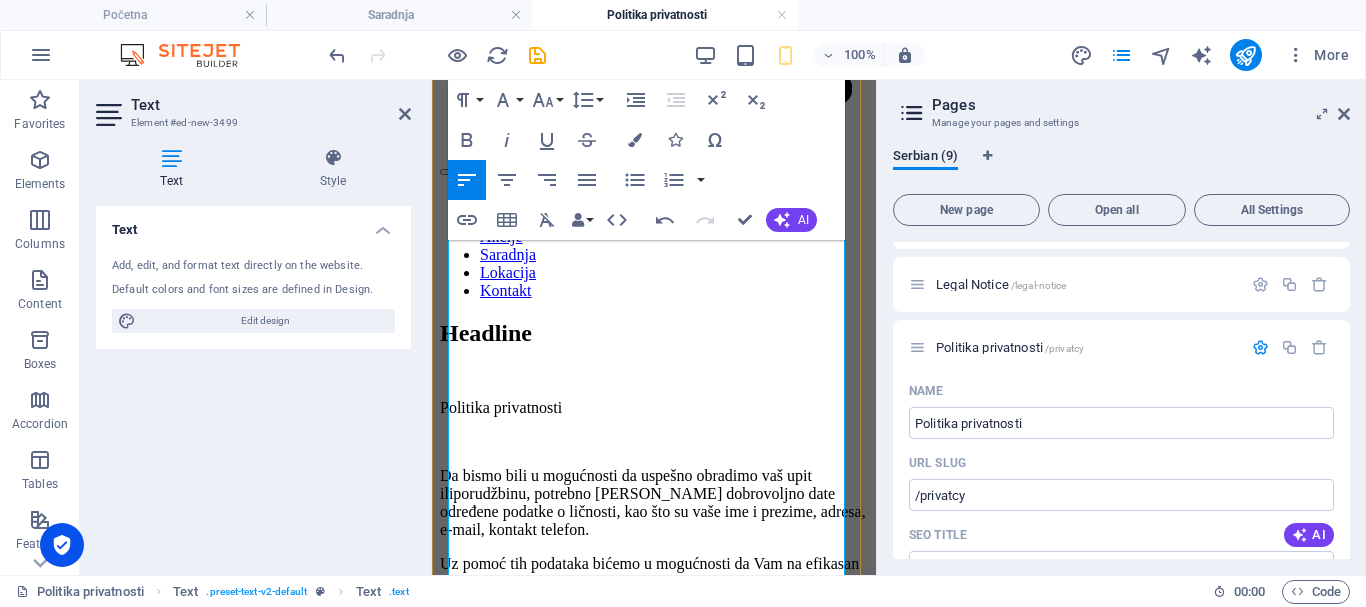 click at bounding box center [654, 860] 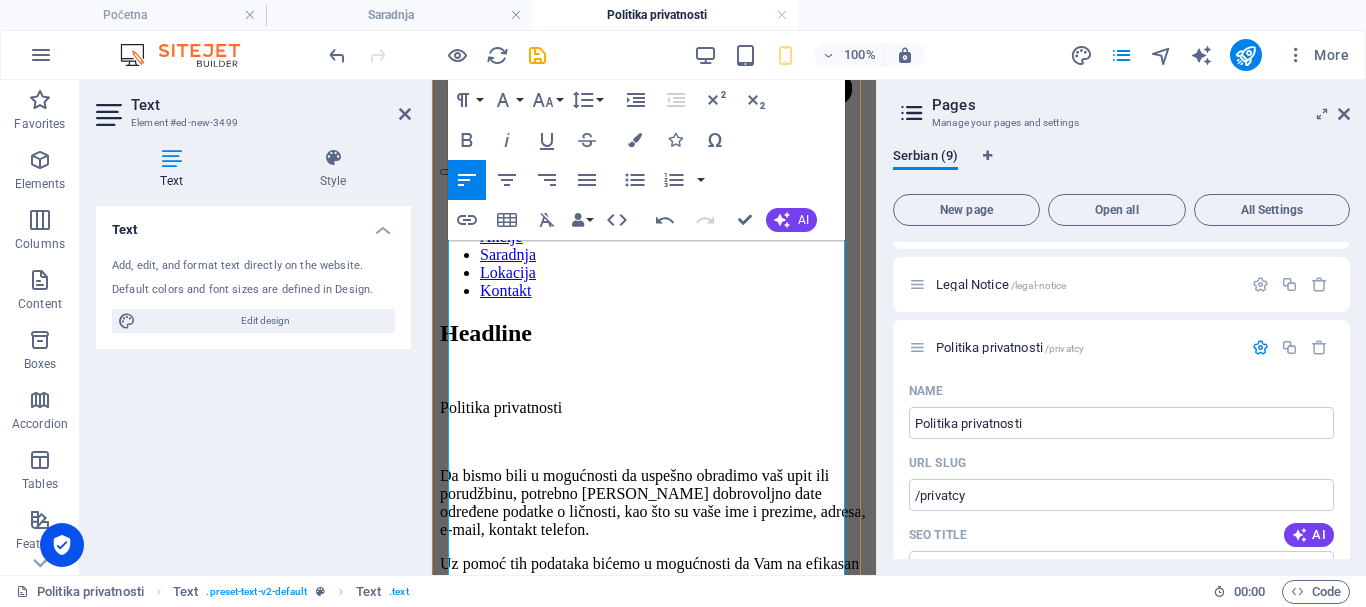 scroll, scrollTop: 700, scrollLeft: 0, axis: vertical 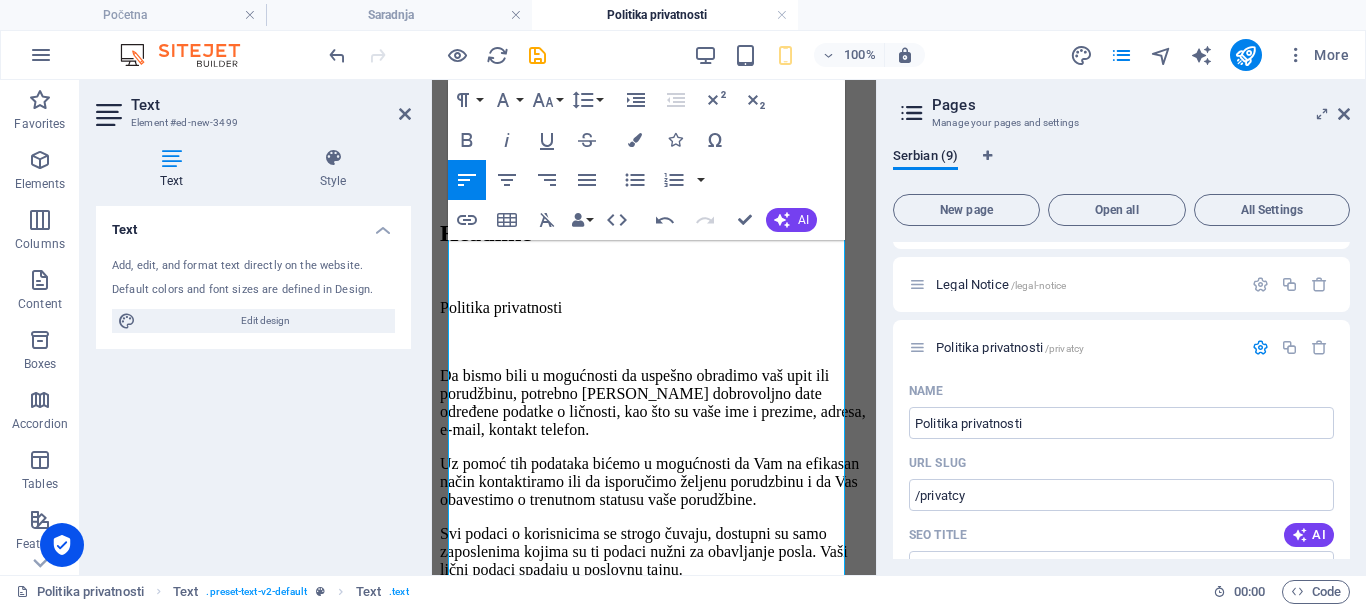 click at bounding box center [1344, 114] 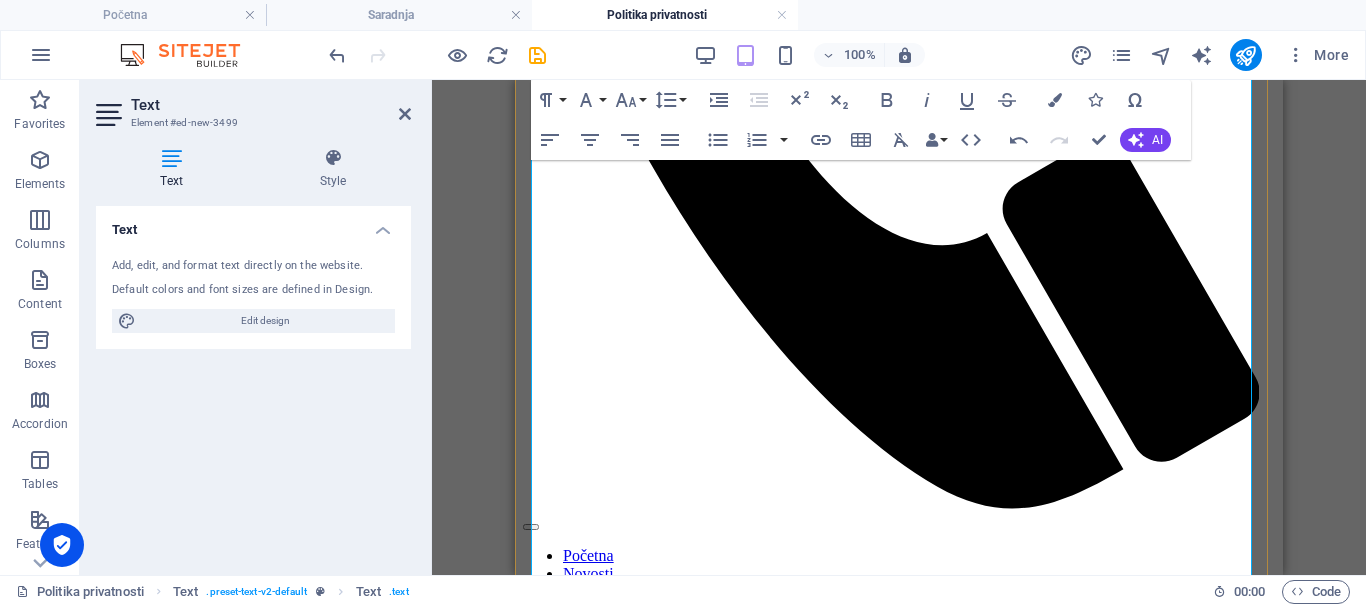 scroll, scrollTop: 775, scrollLeft: 0, axis: vertical 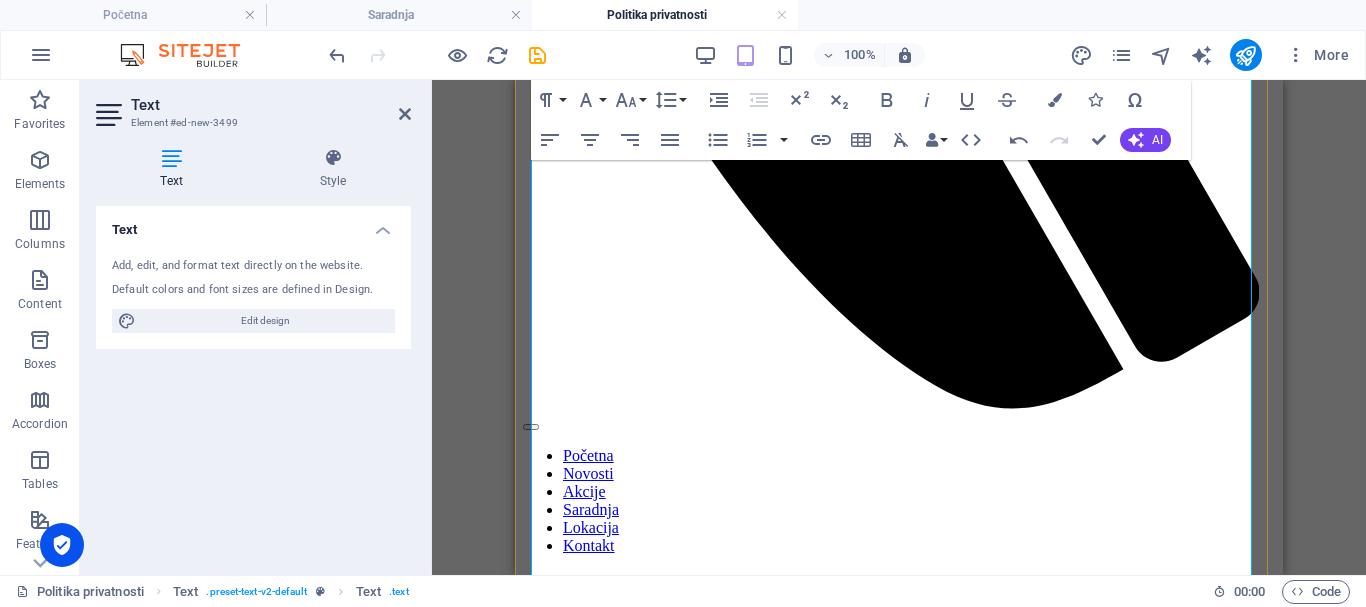 click at bounding box center (899, 1353) 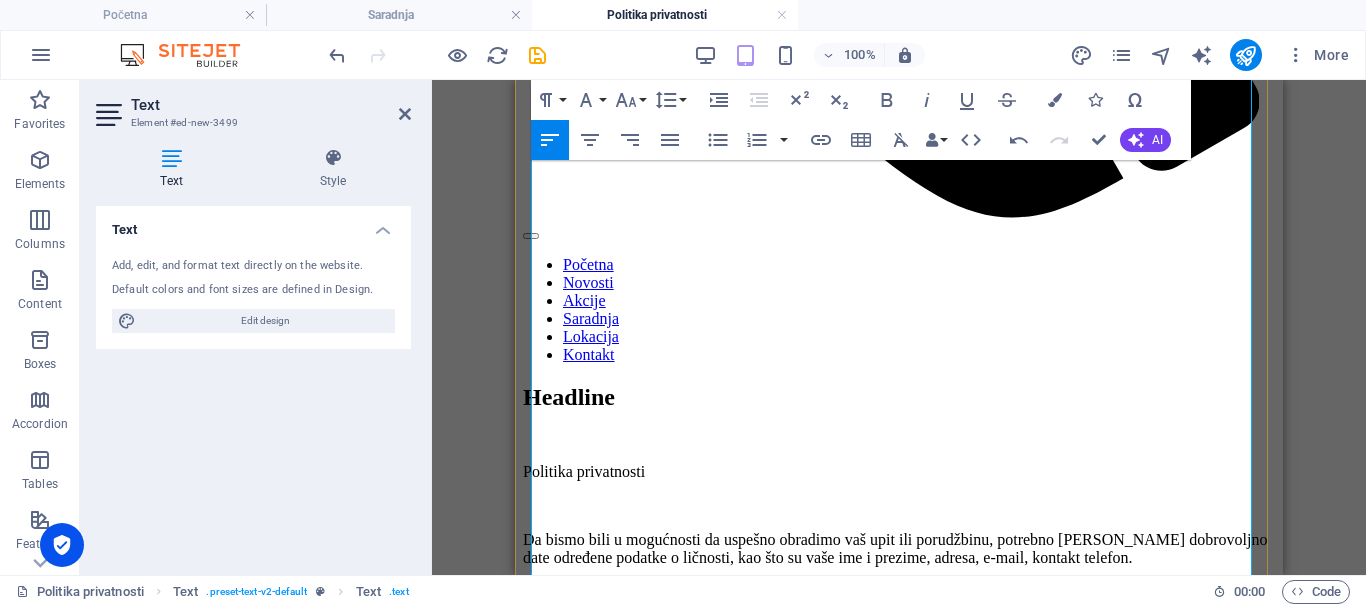 scroll, scrollTop: 975, scrollLeft: 0, axis: vertical 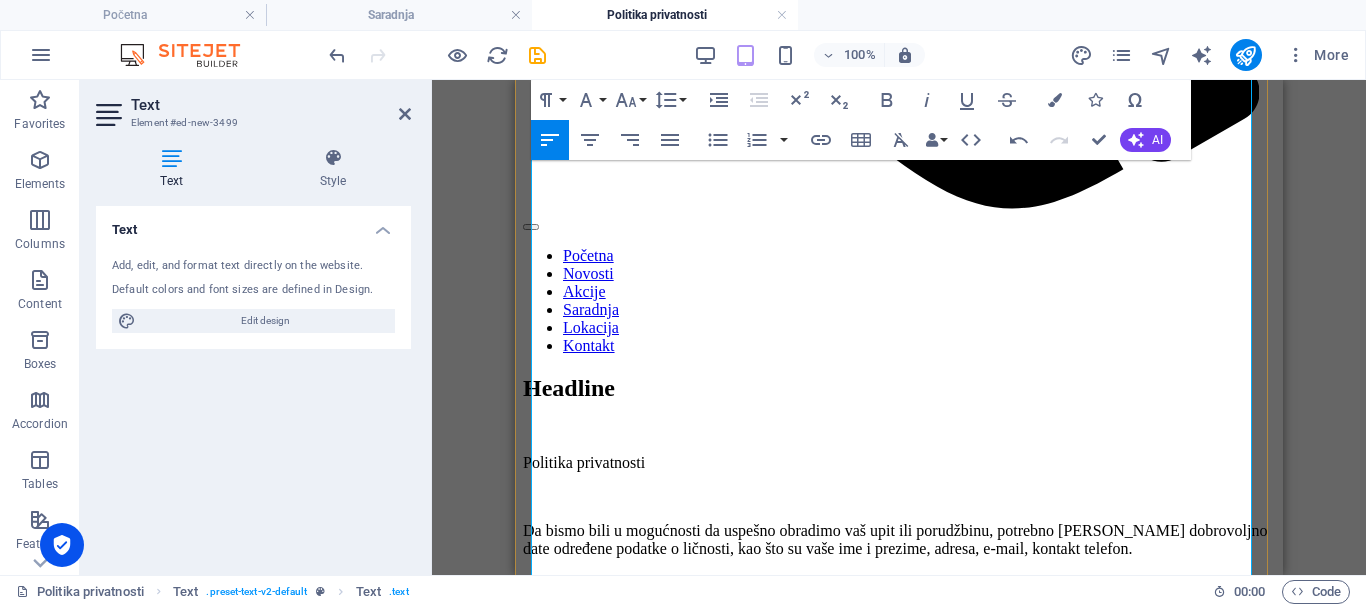 click on "Nedostavljanjem podataka o ličnosti uzrokuje da nećete biti u mogućnosti da kupite željene artikle putem našeg veb sajta ukoliko ne date neke neophodne podatke kao što su ime i prezime i adresa na koju treba porudžbina da Vam se pošalje." at bounding box center [899, 1291] 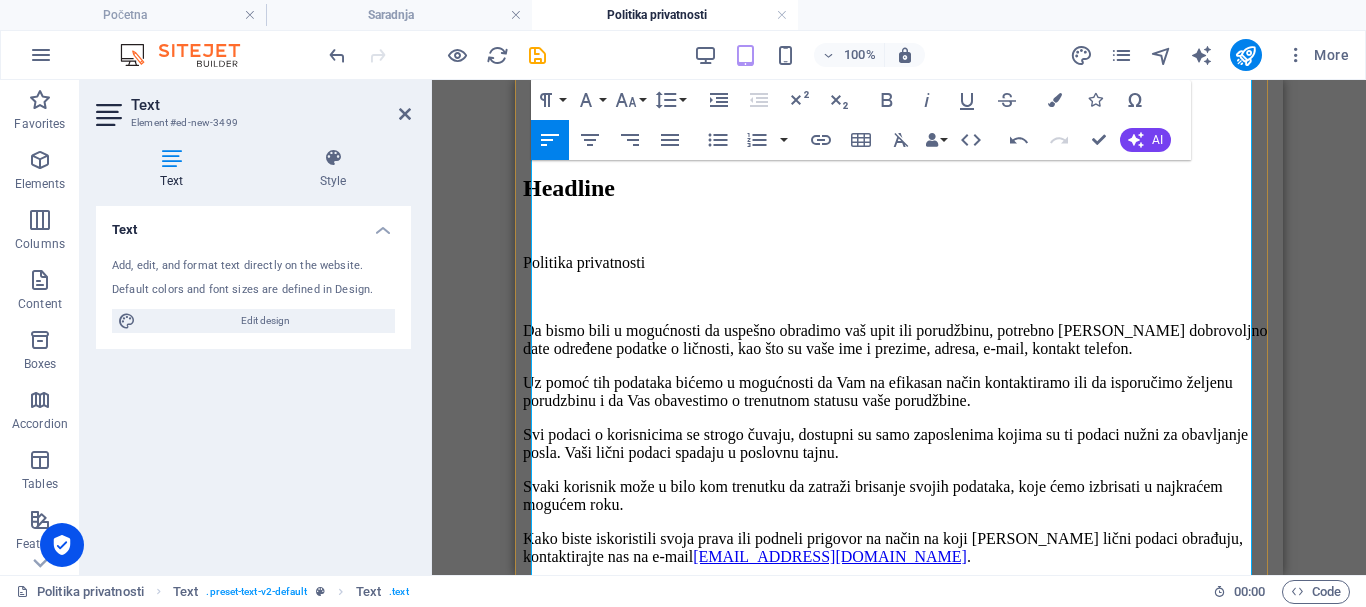 scroll, scrollTop: 1275, scrollLeft: 0, axis: vertical 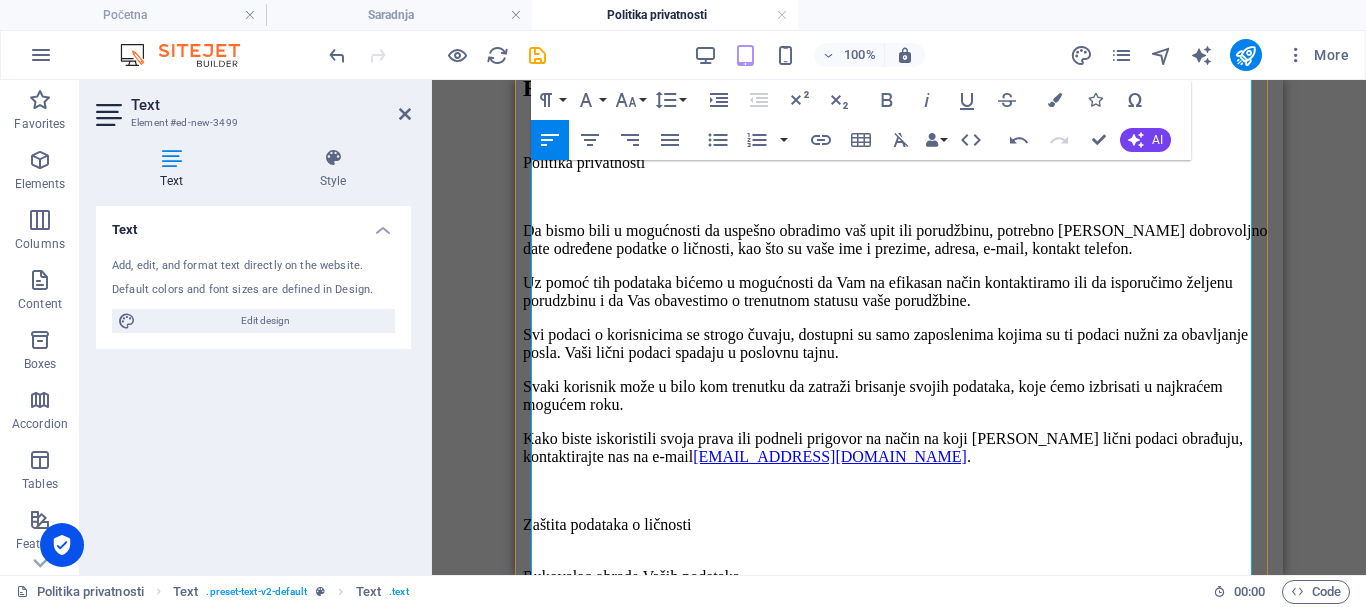 click at bounding box center (899, 1199) 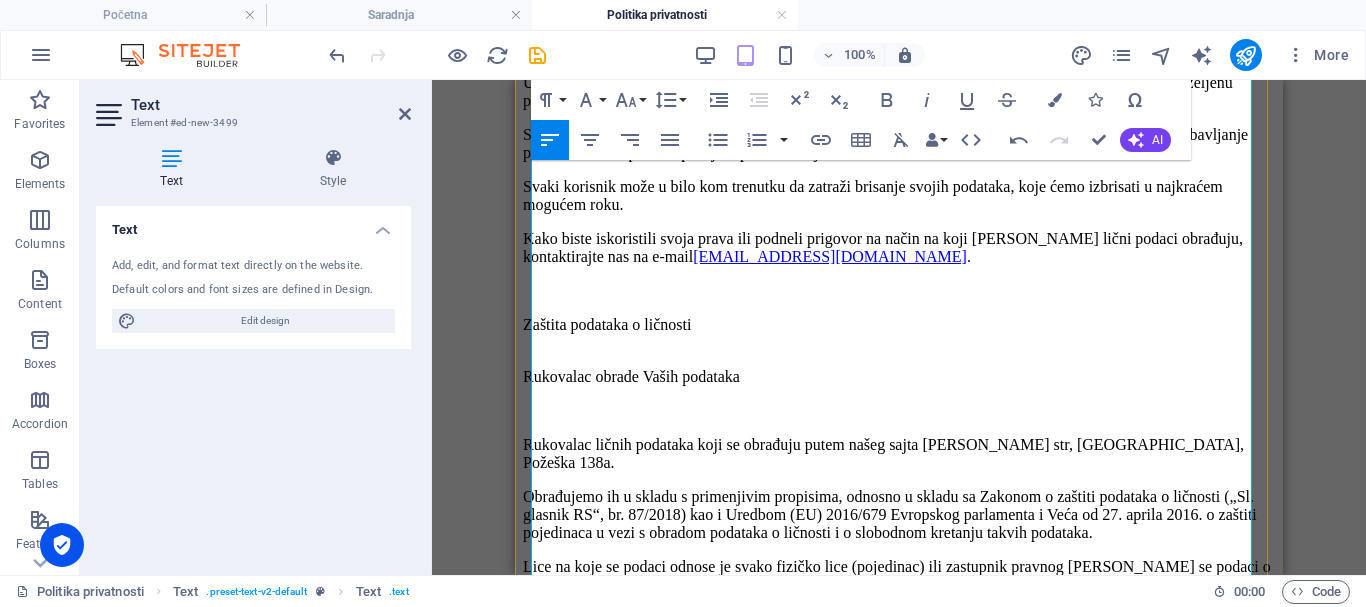 scroll, scrollTop: 1375, scrollLeft: 0, axis: vertical 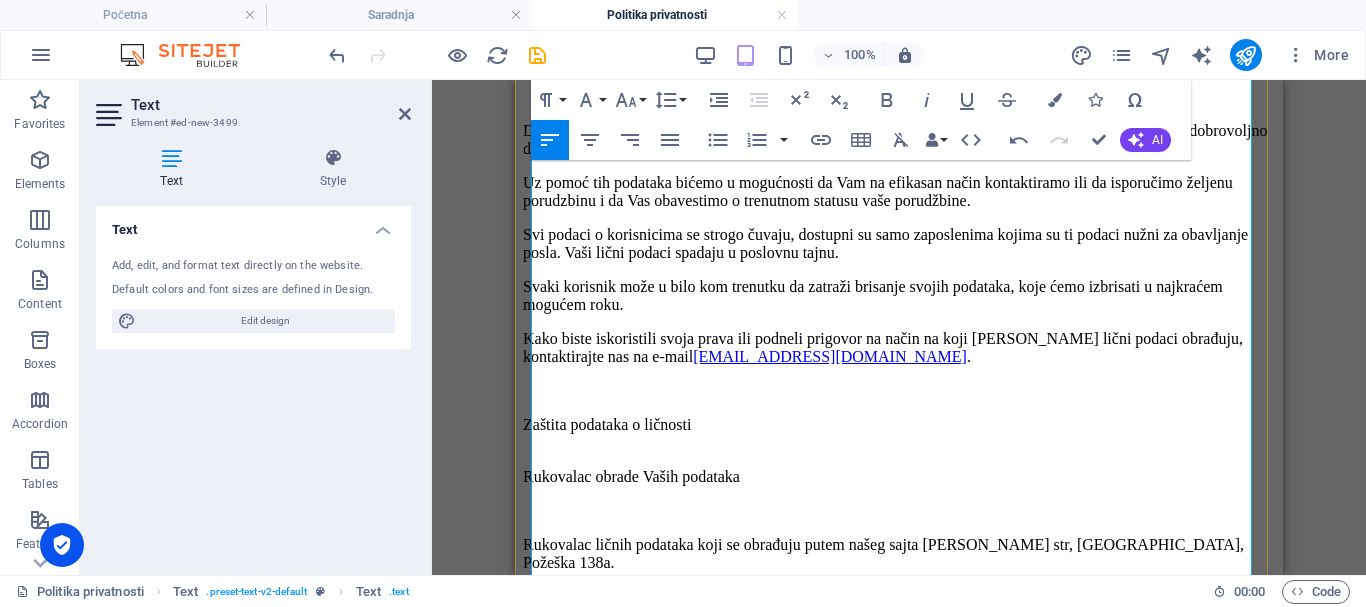 click at bounding box center [899, 1287] 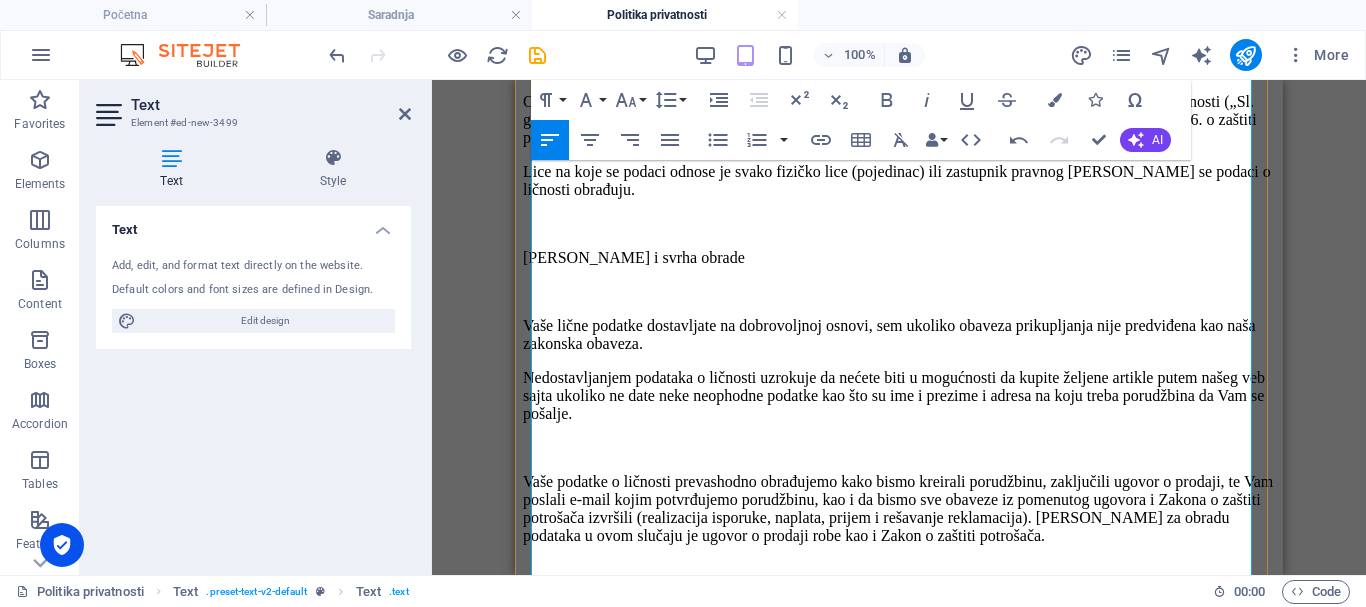 scroll, scrollTop: 1875, scrollLeft: 0, axis: vertical 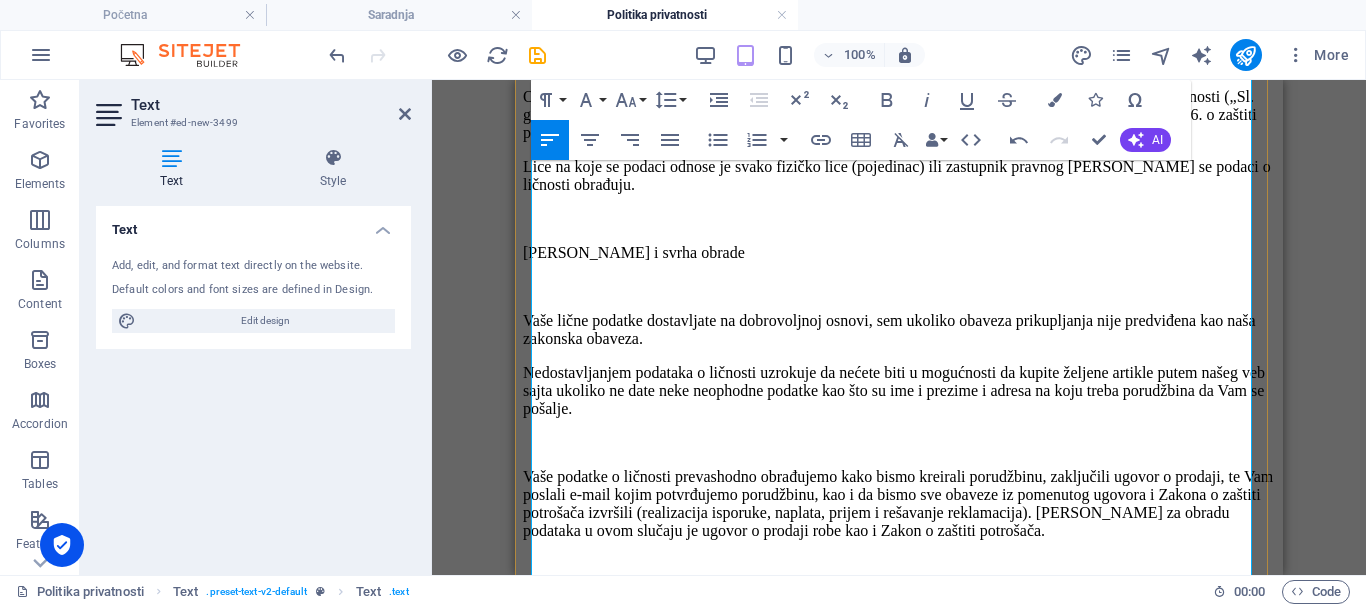 click at bounding box center (899, 1033) 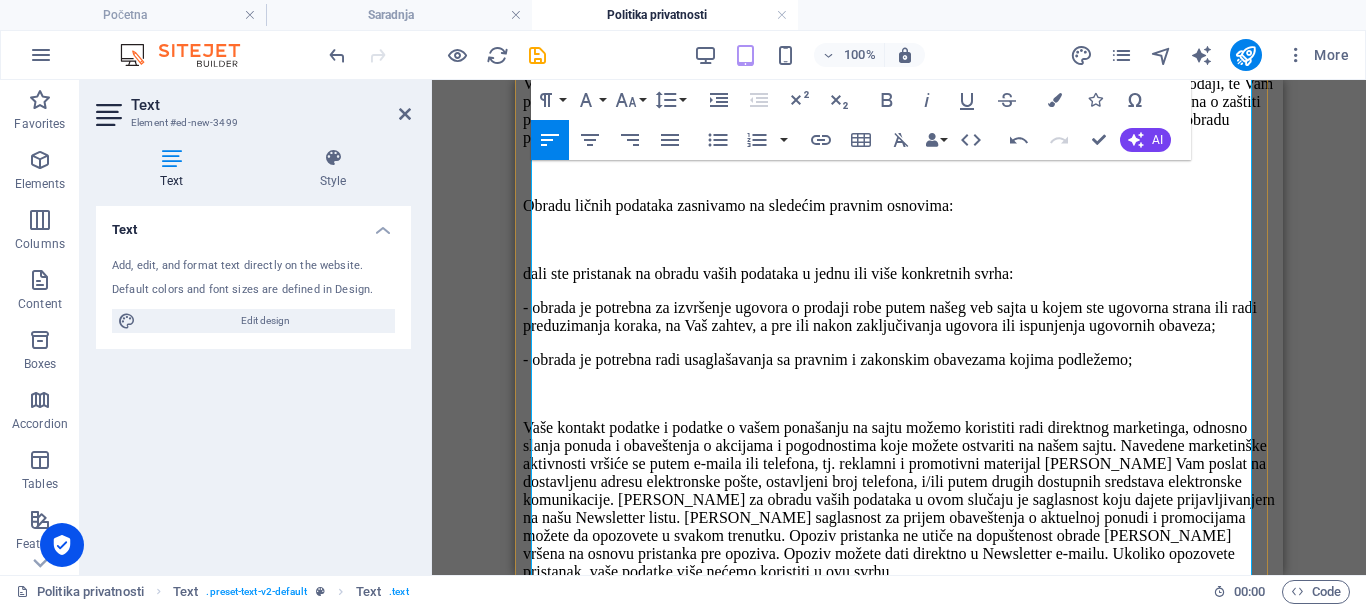 scroll, scrollTop: 2275, scrollLeft: 0, axis: vertical 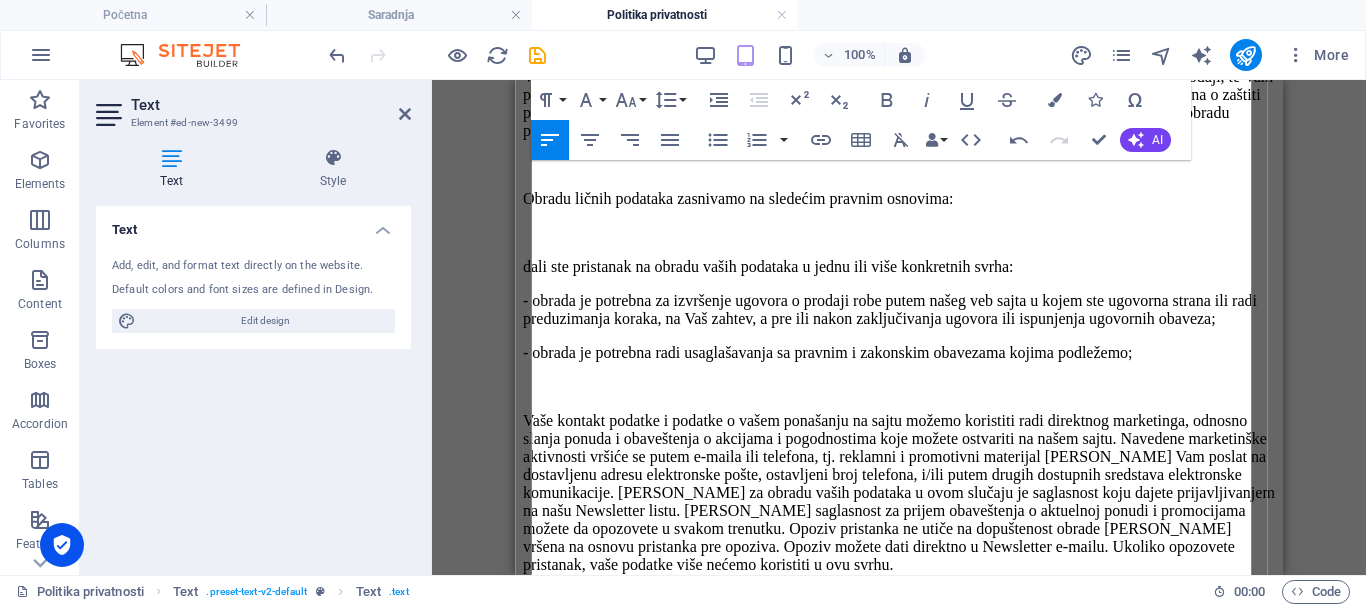 click at bounding box center [899, 1061] 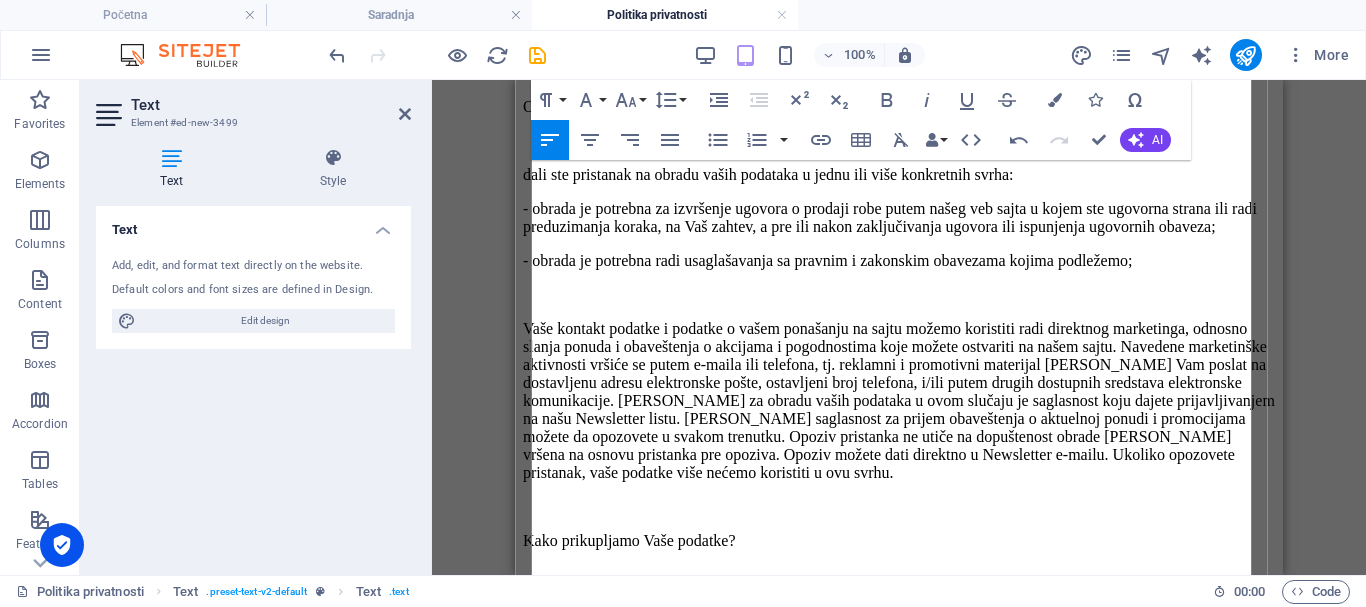 scroll, scrollTop: 2375, scrollLeft: 0, axis: vertical 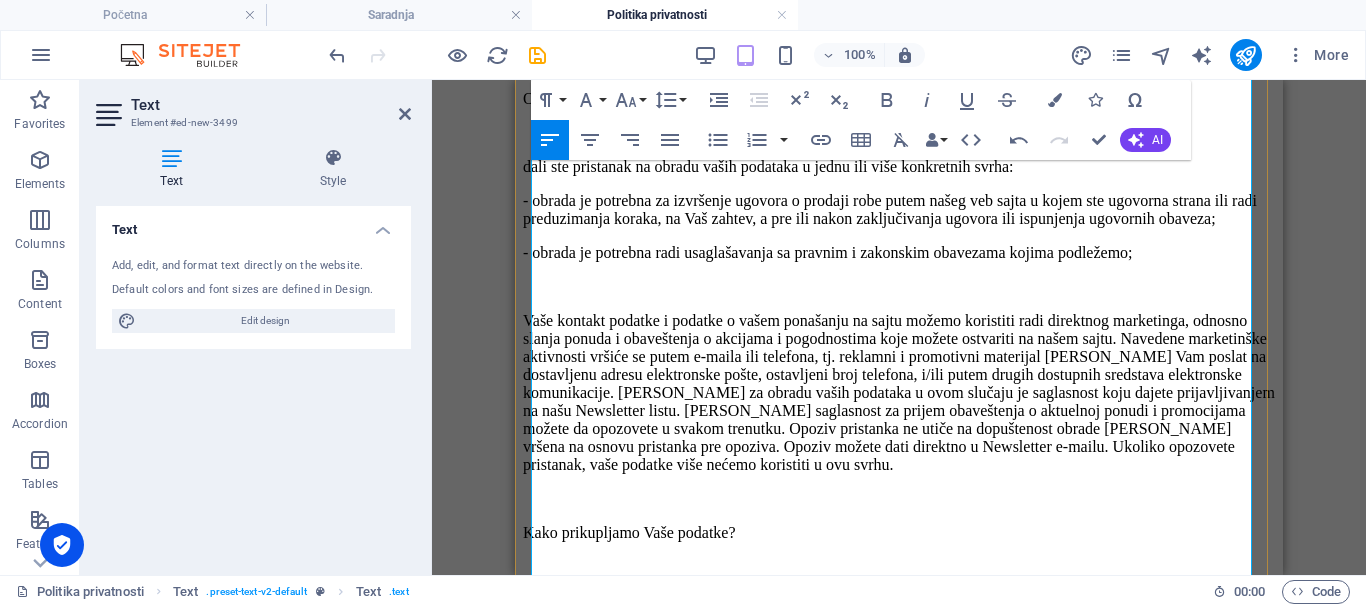 click at bounding box center (899, 1081) 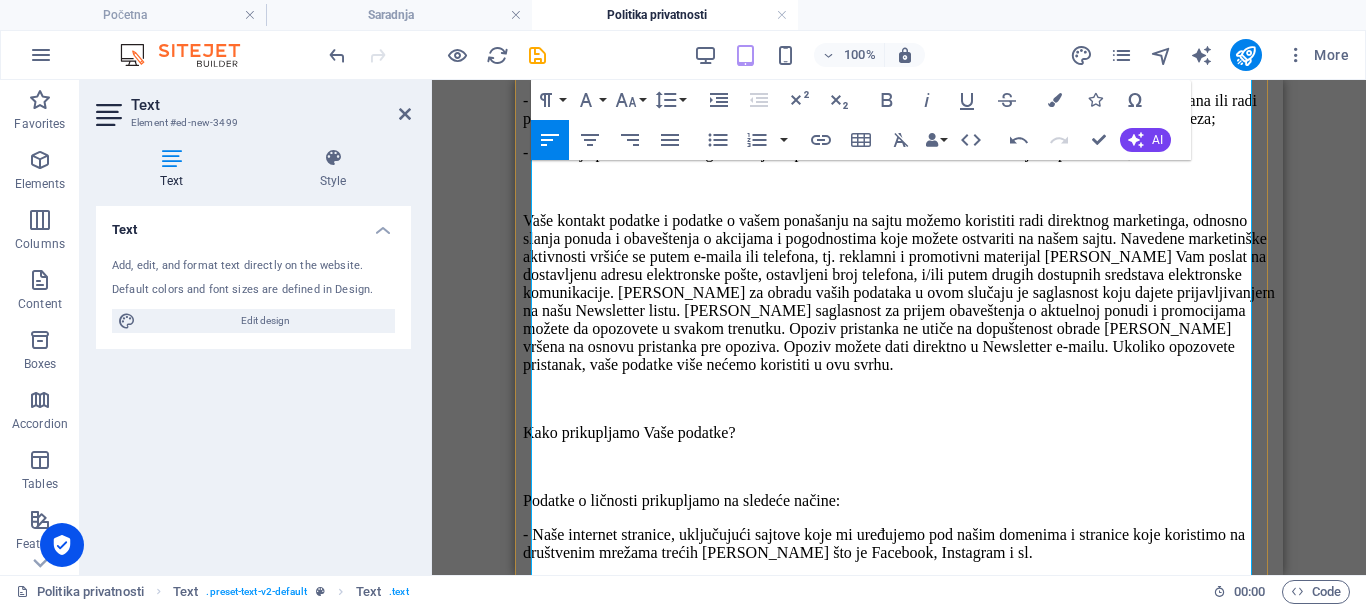 click at bounding box center (899, 1067) 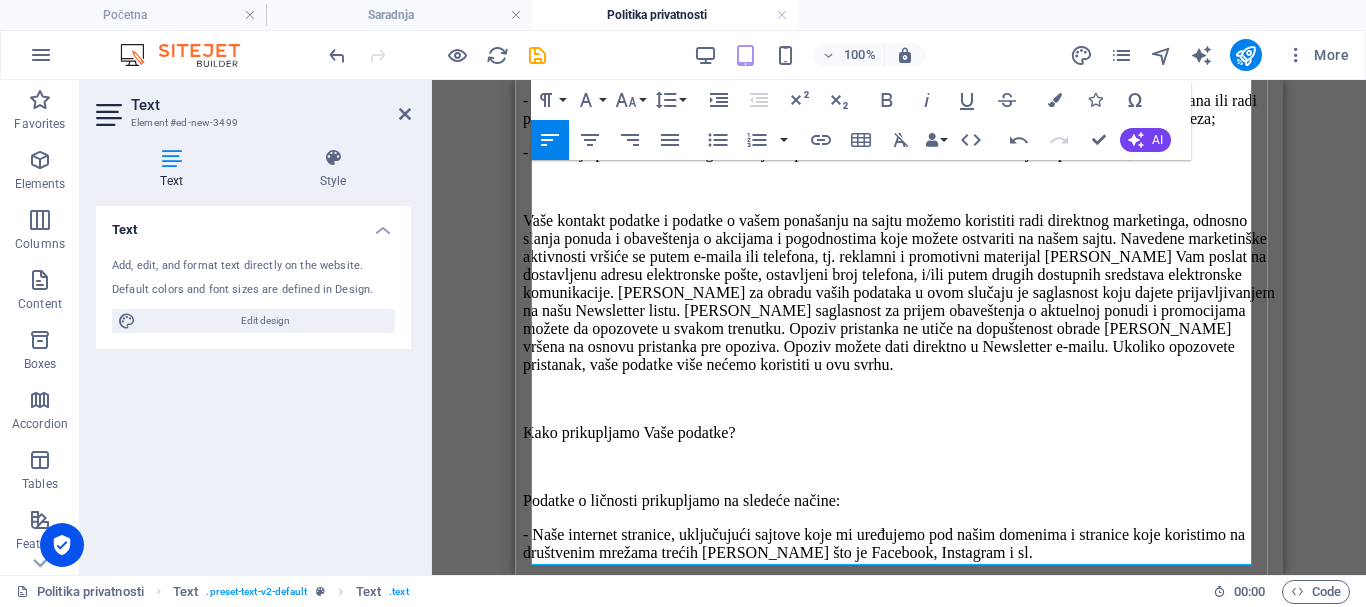 click at bounding box center (899, 1135) 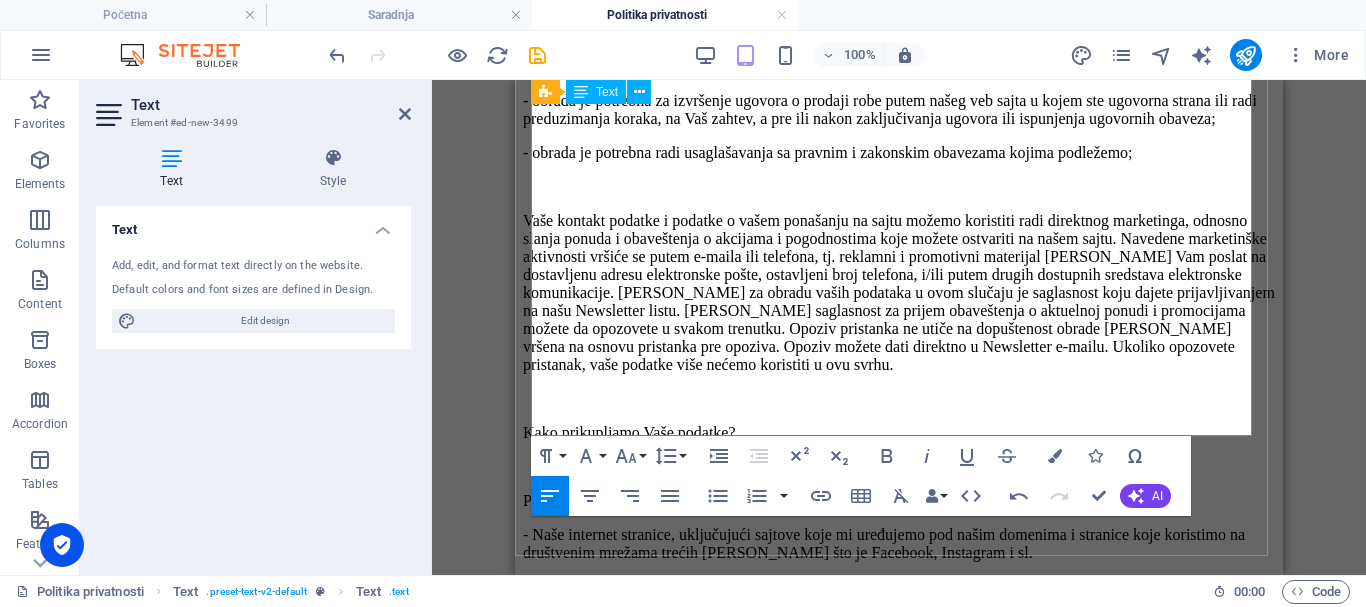 scroll, scrollTop: 2575, scrollLeft: 0, axis: vertical 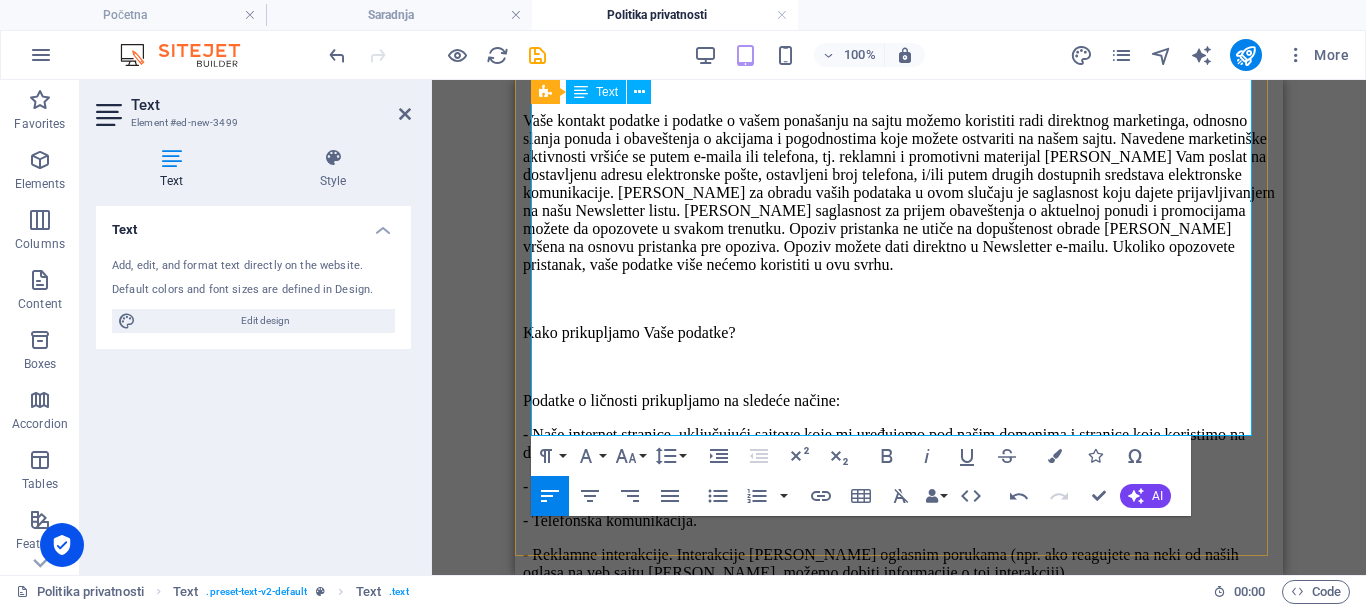 click at bounding box center [899, 1087] 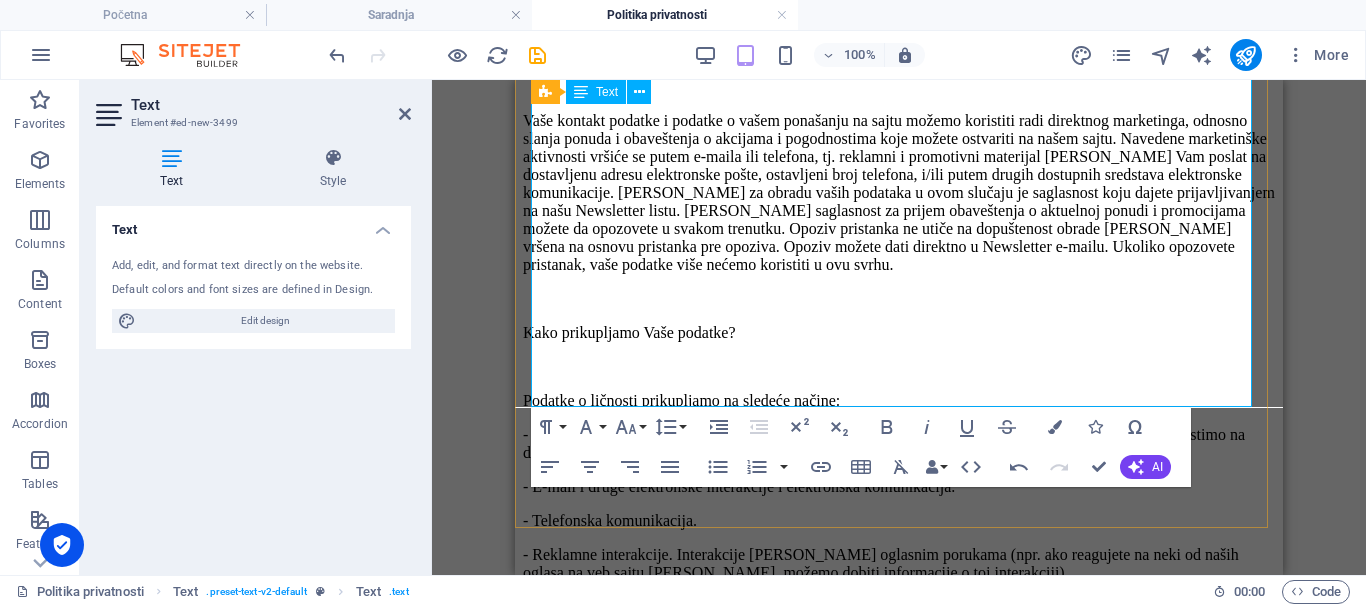 click at bounding box center (899, 1087) 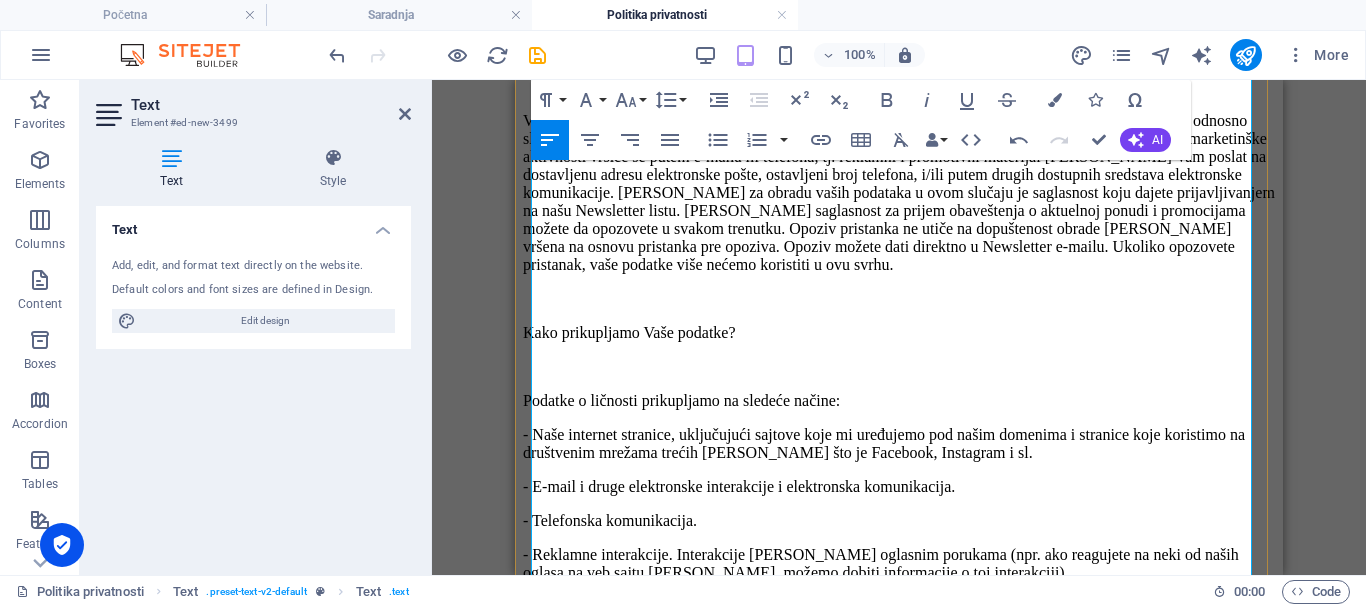scroll, scrollTop: 94551, scrollLeft: 9, axis: both 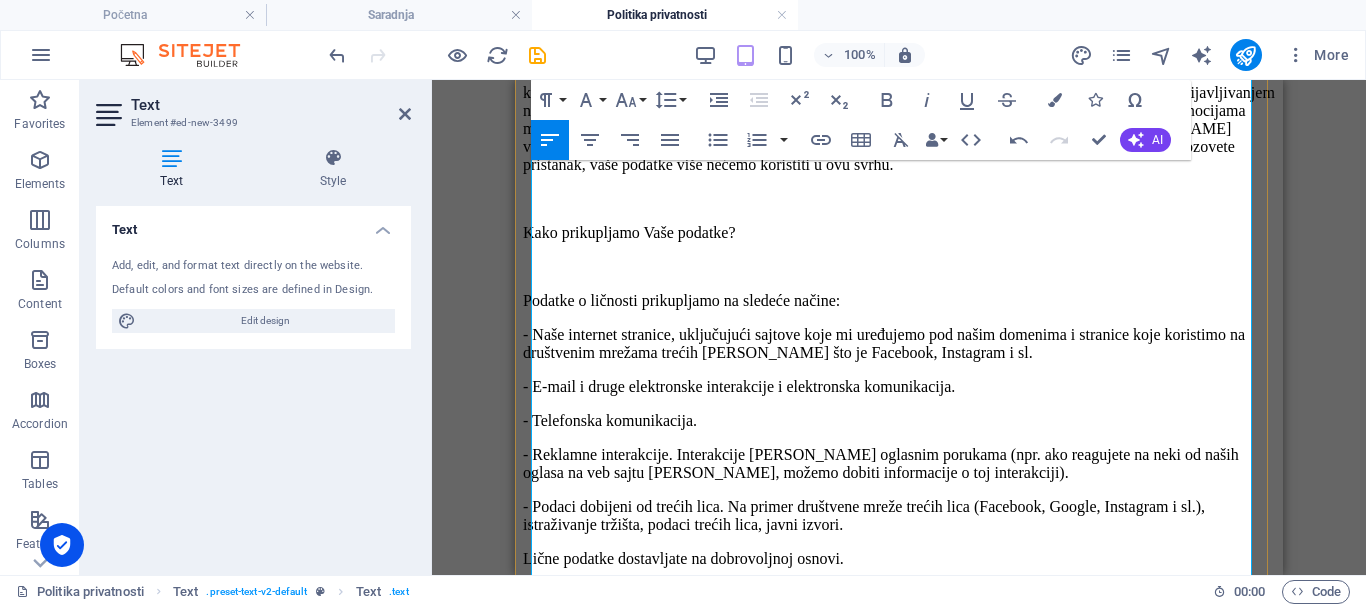 click at bounding box center [899, 1107] 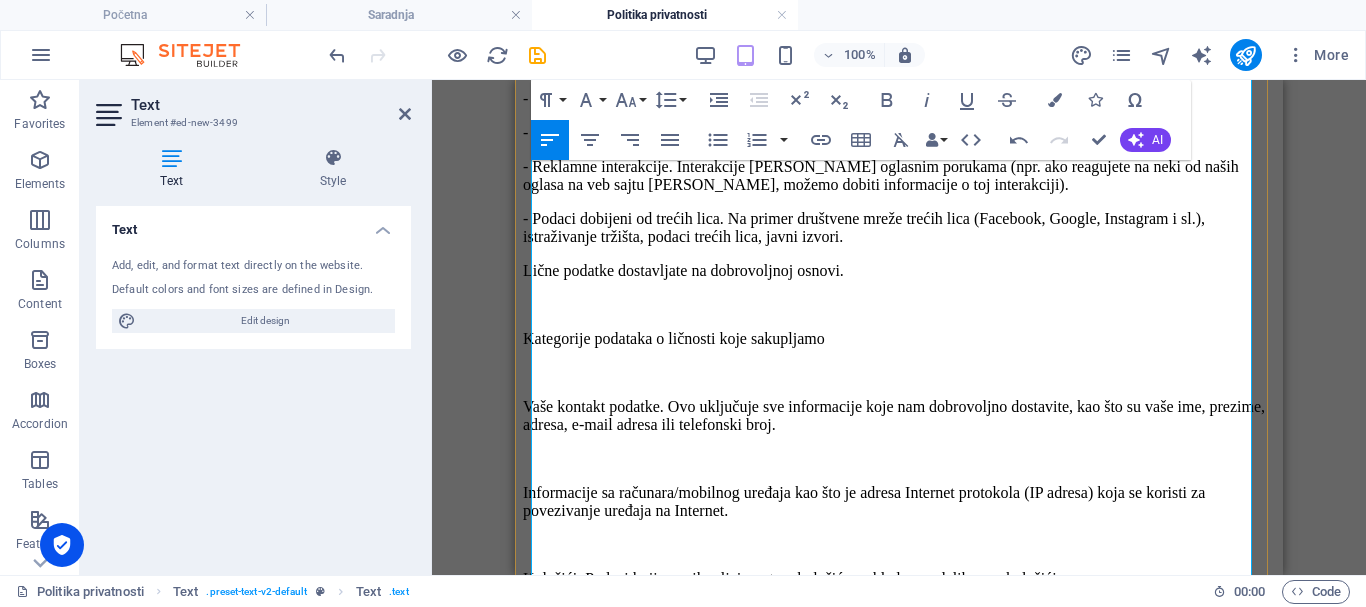scroll, scrollTop: 2975, scrollLeft: 0, axis: vertical 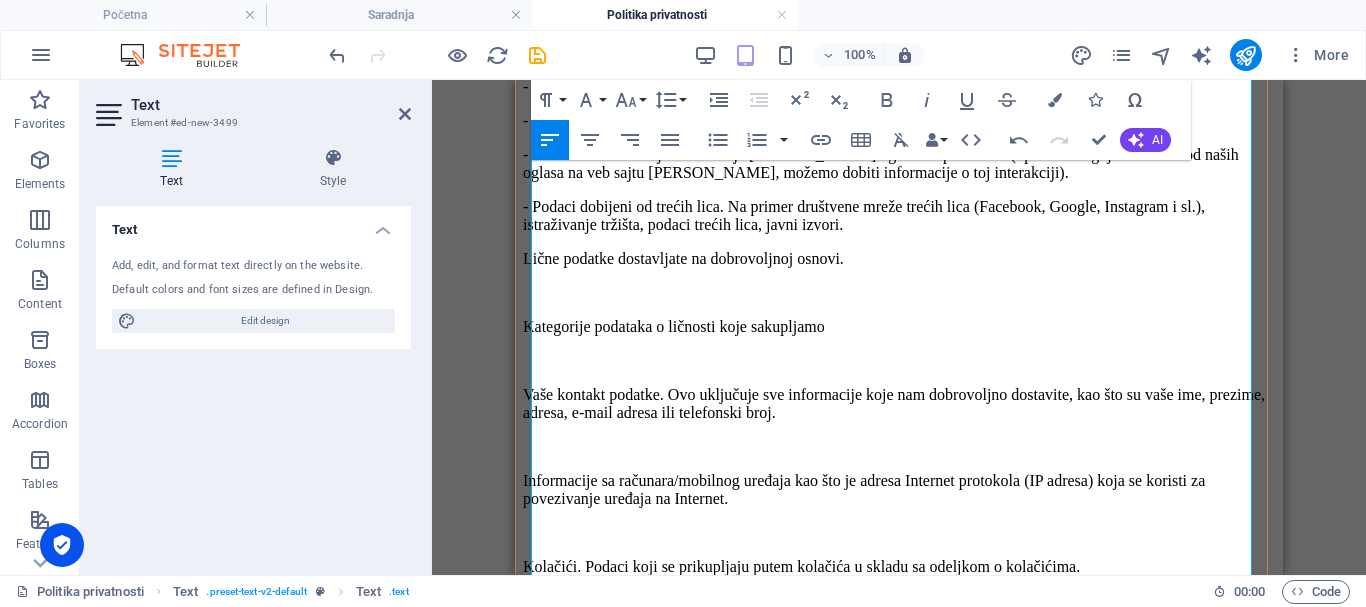 click at bounding box center (899, 1033) 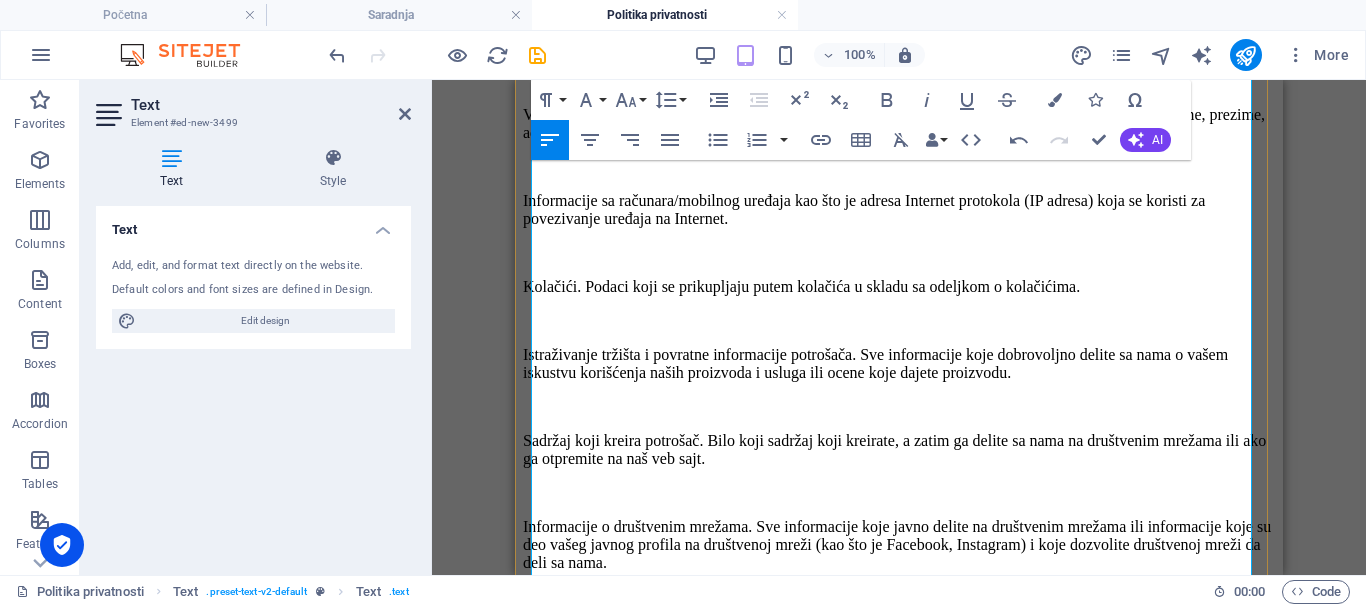 scroll, scrollTop: 3275, scrollLeft: 0, axis: vertical 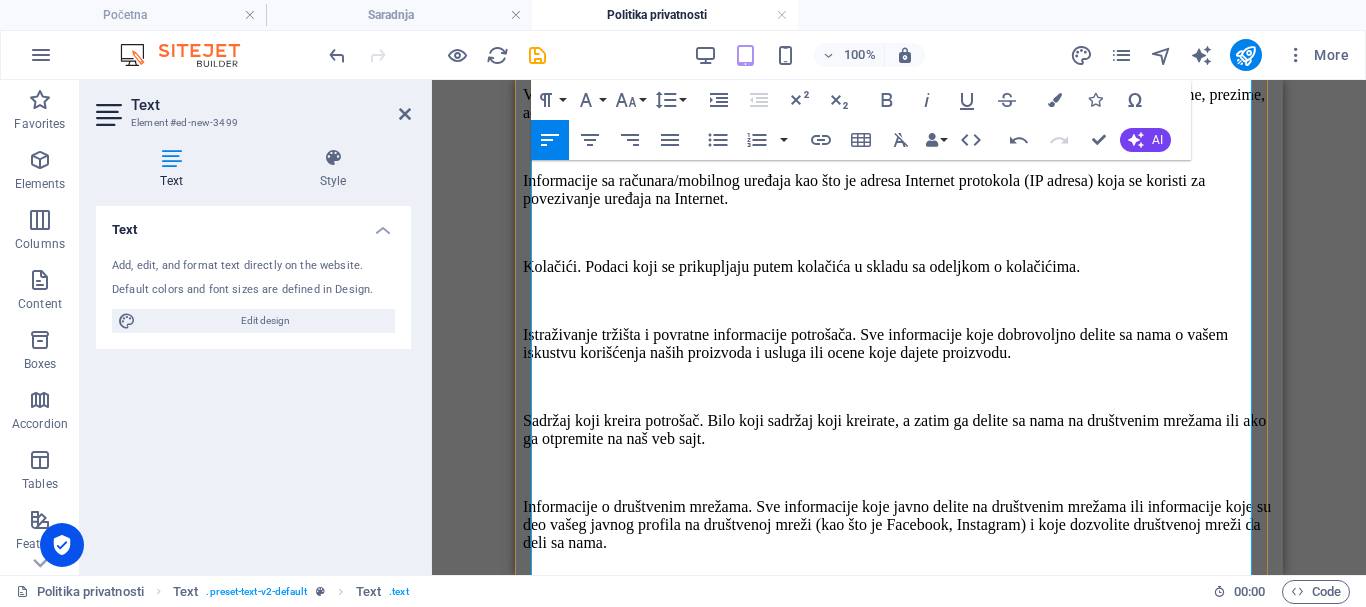 click at bounding box center (899, 959) 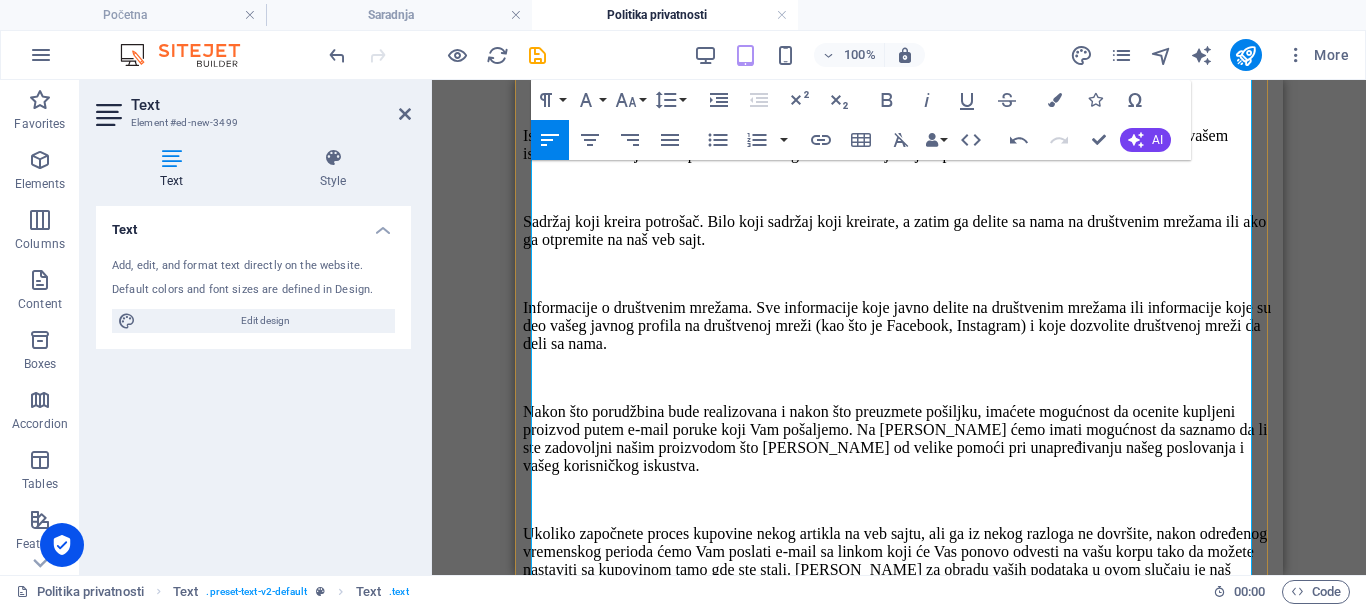 scroll, scrollTop: 3475, scrollLeft: 0, axis: vertical 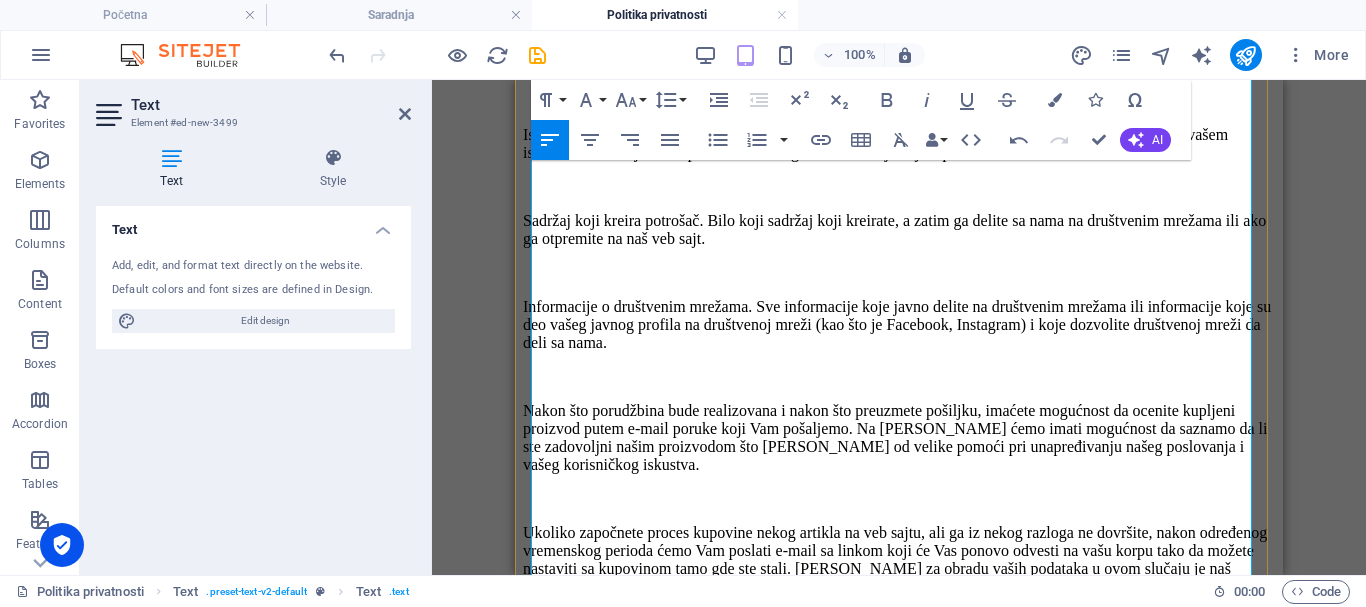 click at bounding box center [899, 949] 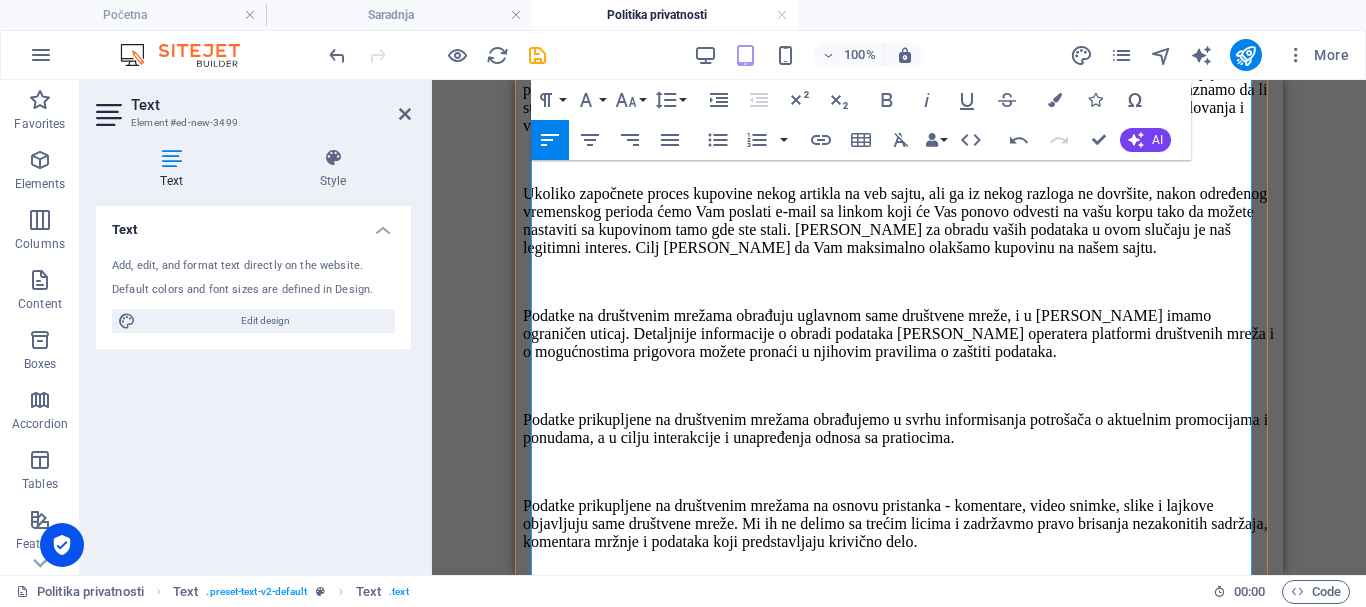 scroll, scrollTop: 3875, scrollLeft: 0, axis: vertical 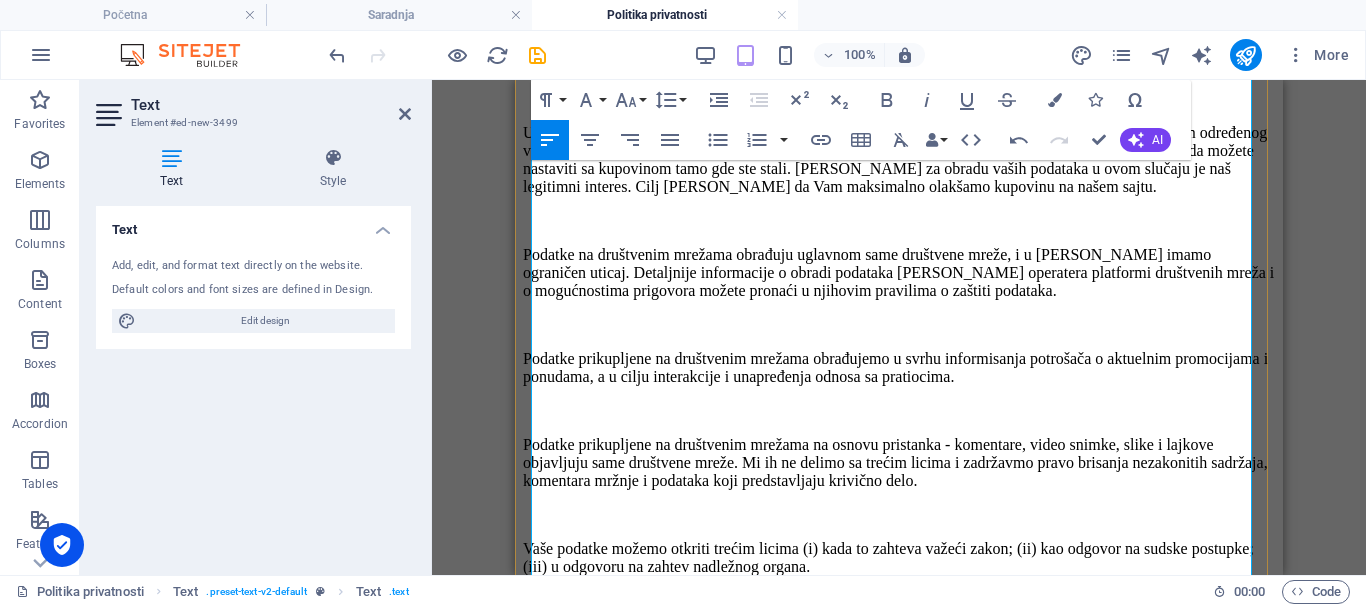 click at bounding box center [899, 859] 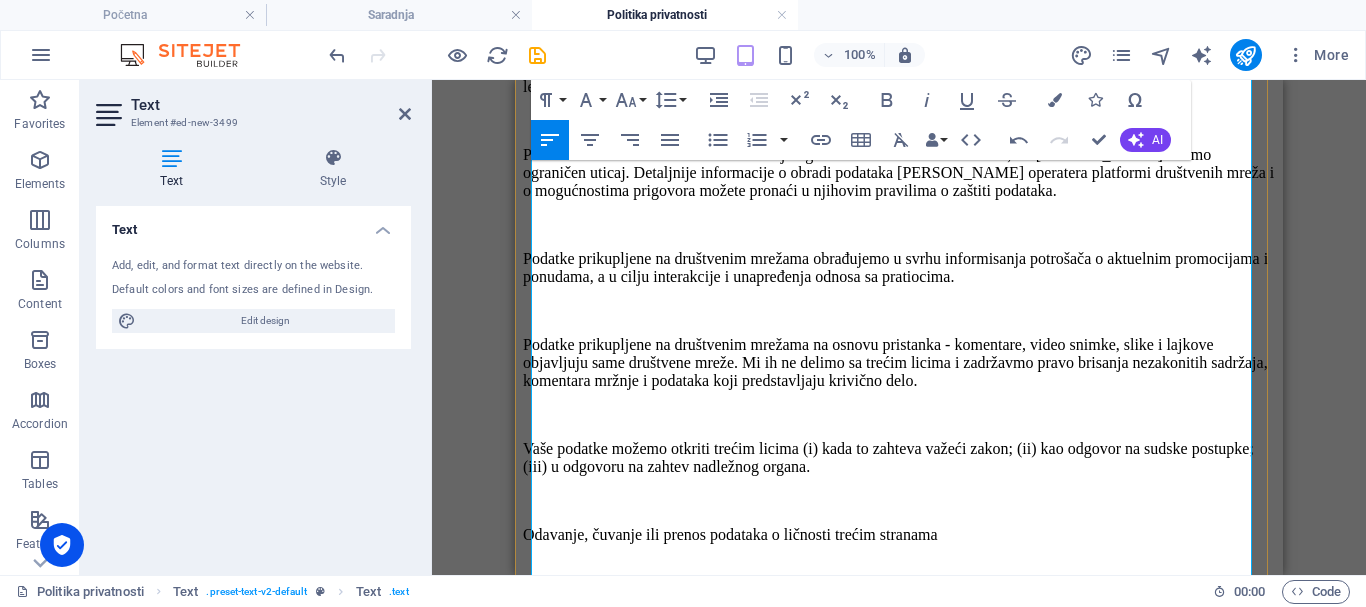 scroll, scrollTop: 4175, scrollLeft: 0, axis: vertical 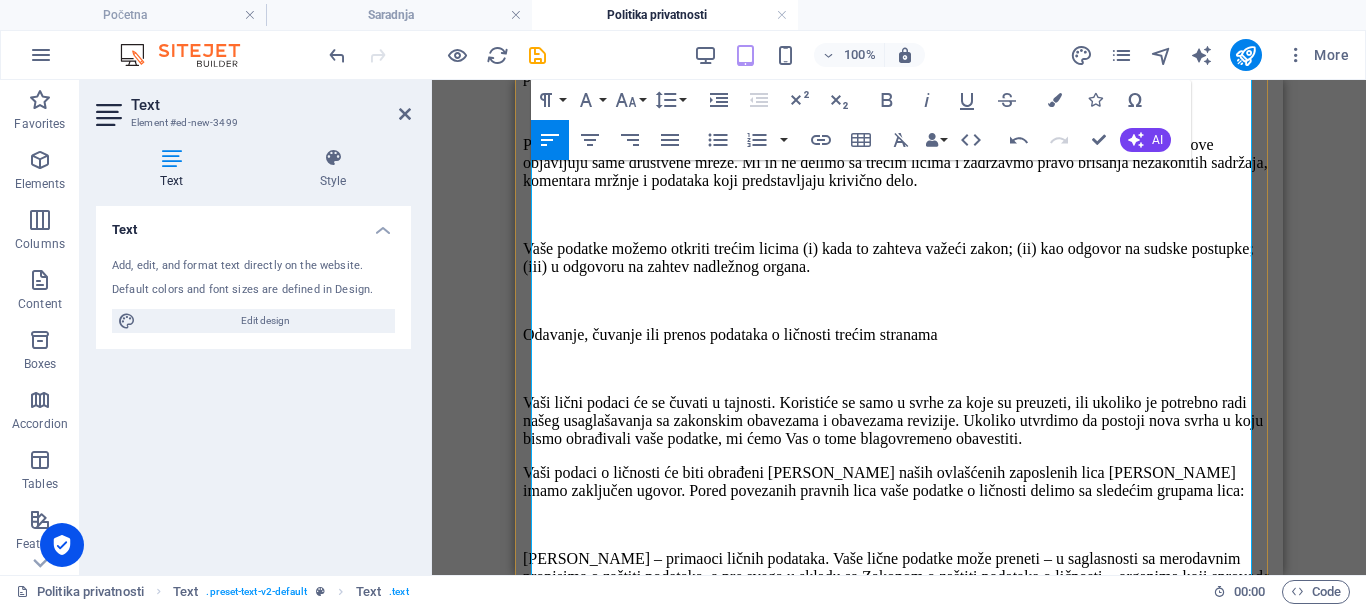 click at bounding box center [899, 751] 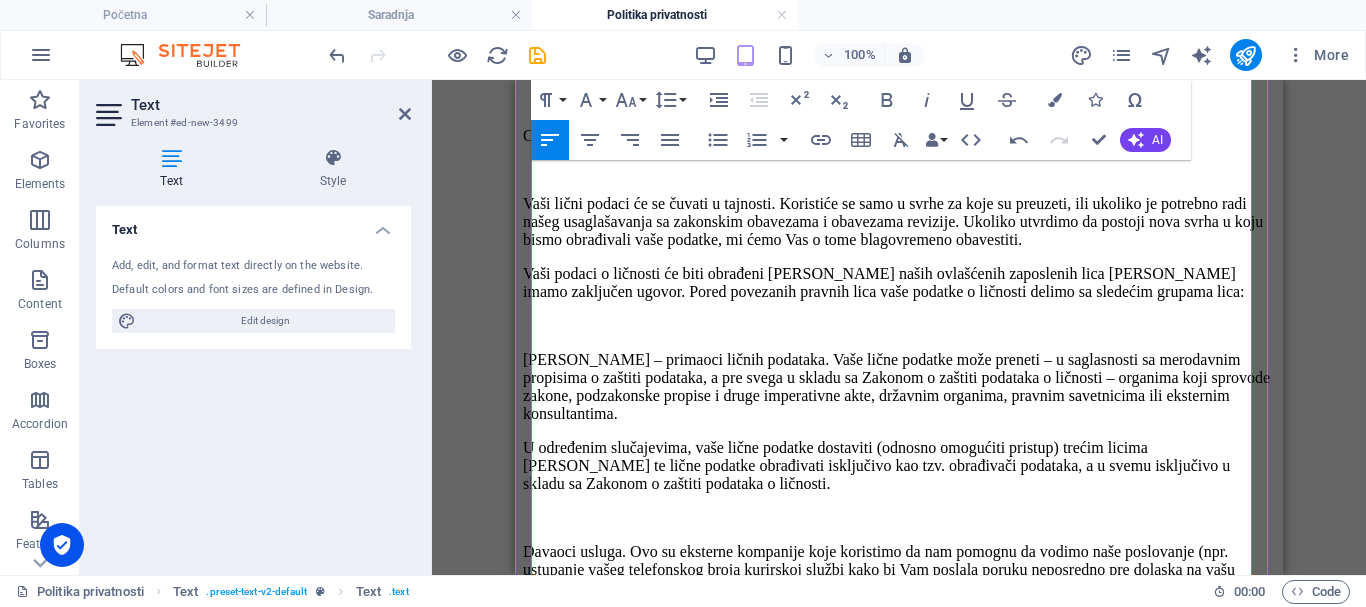 scroll, scrollTop: 4375, scrollLeft: 0, axis: vertical 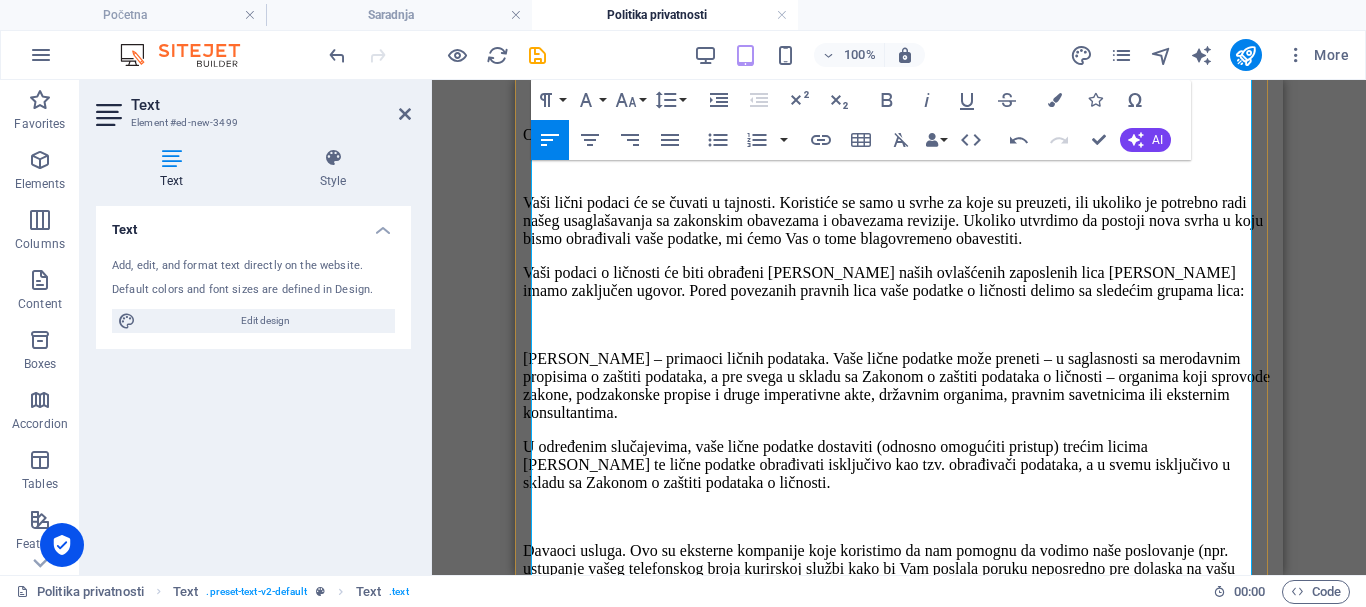 click at bounding box center (899, 709) 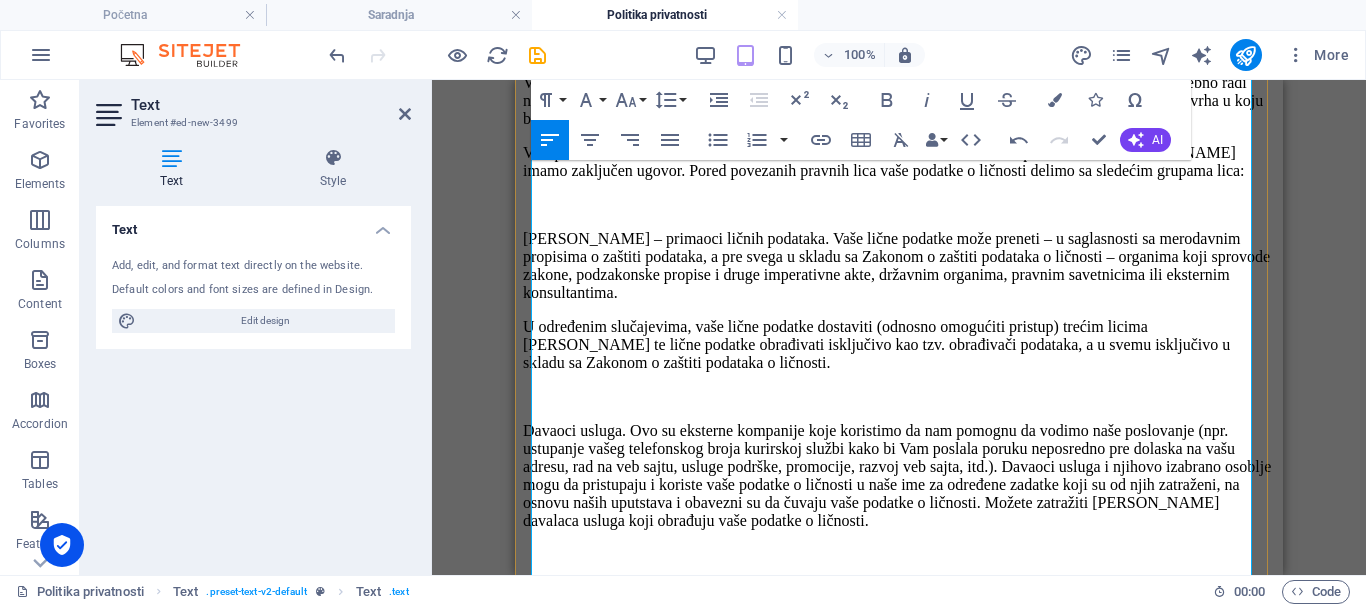 scroll, scrollTop: 4575, scrollLeft: 0, axis: vertical 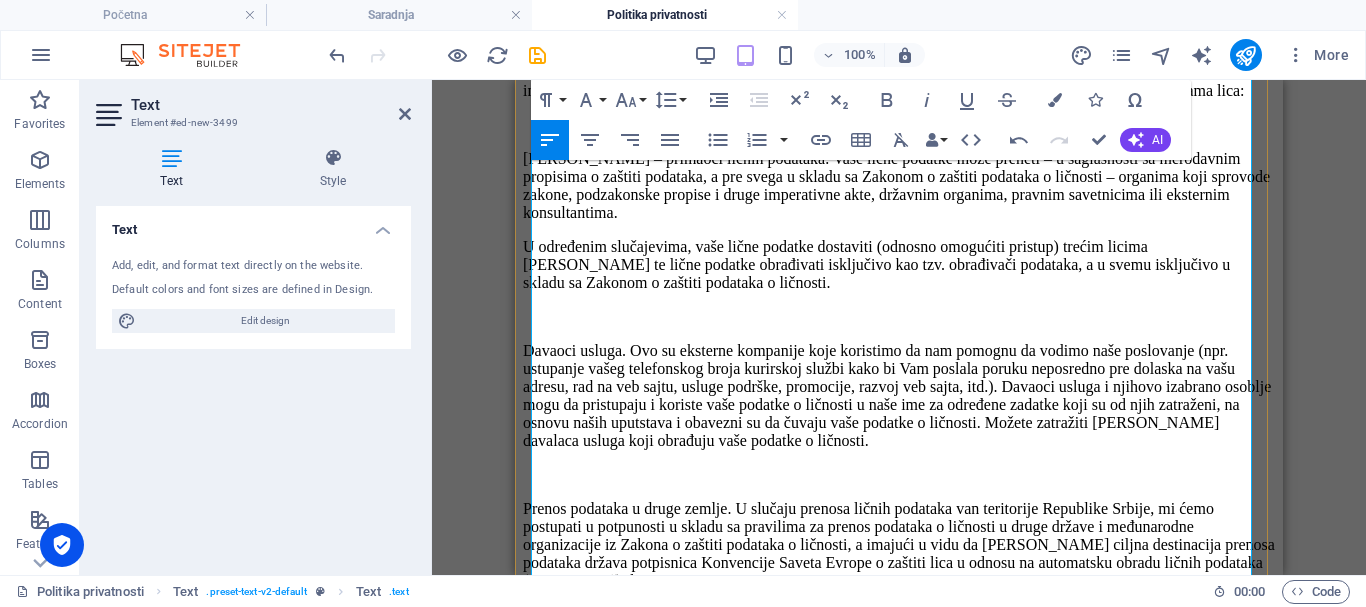 click at bounding box center (899, 649) 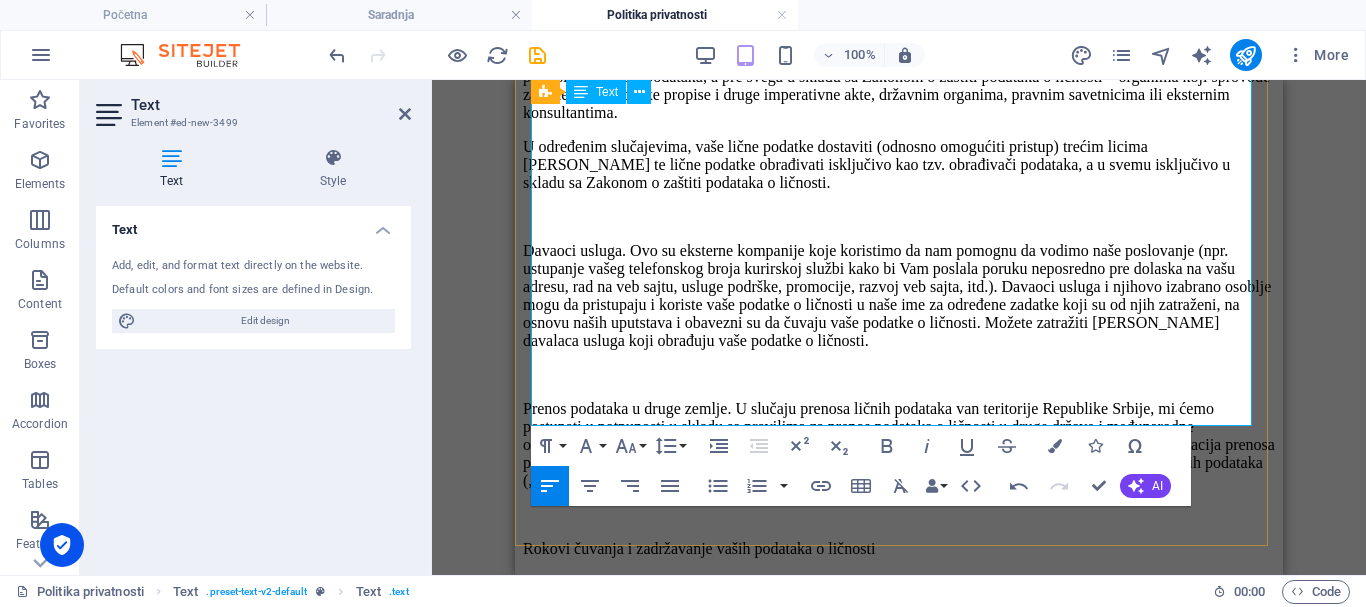 scroll, scrollTop: 4975, scrollLeft: 0, axis: vertical 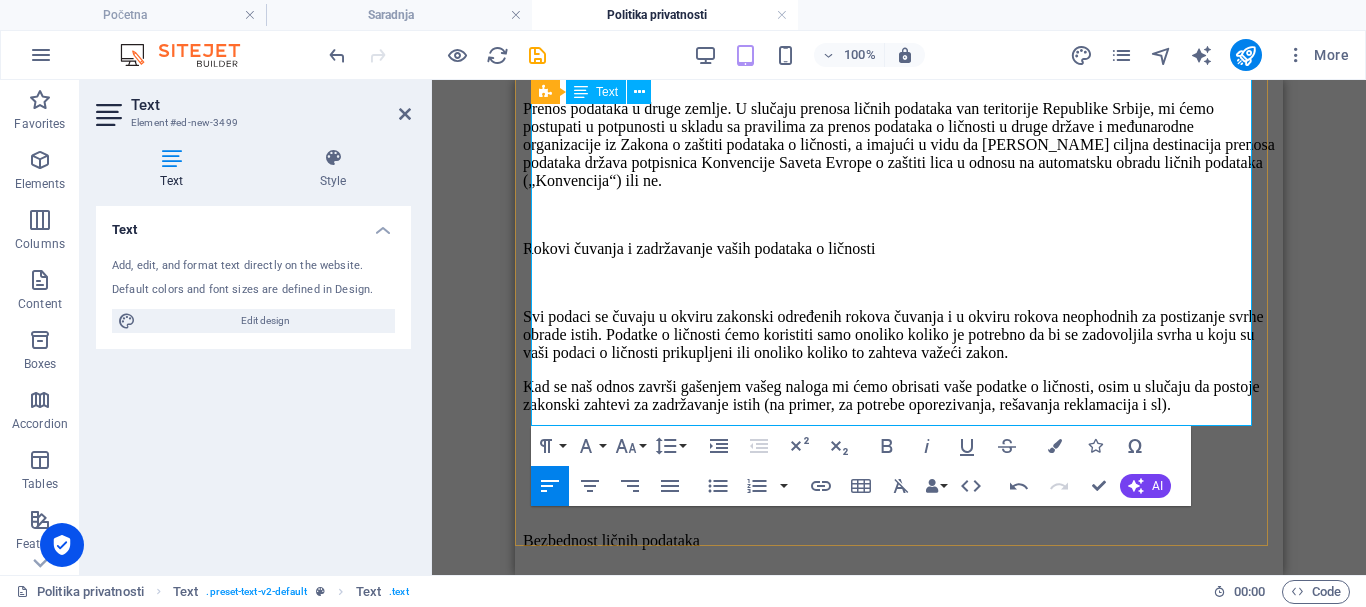 click at bounding box center (899, 507) 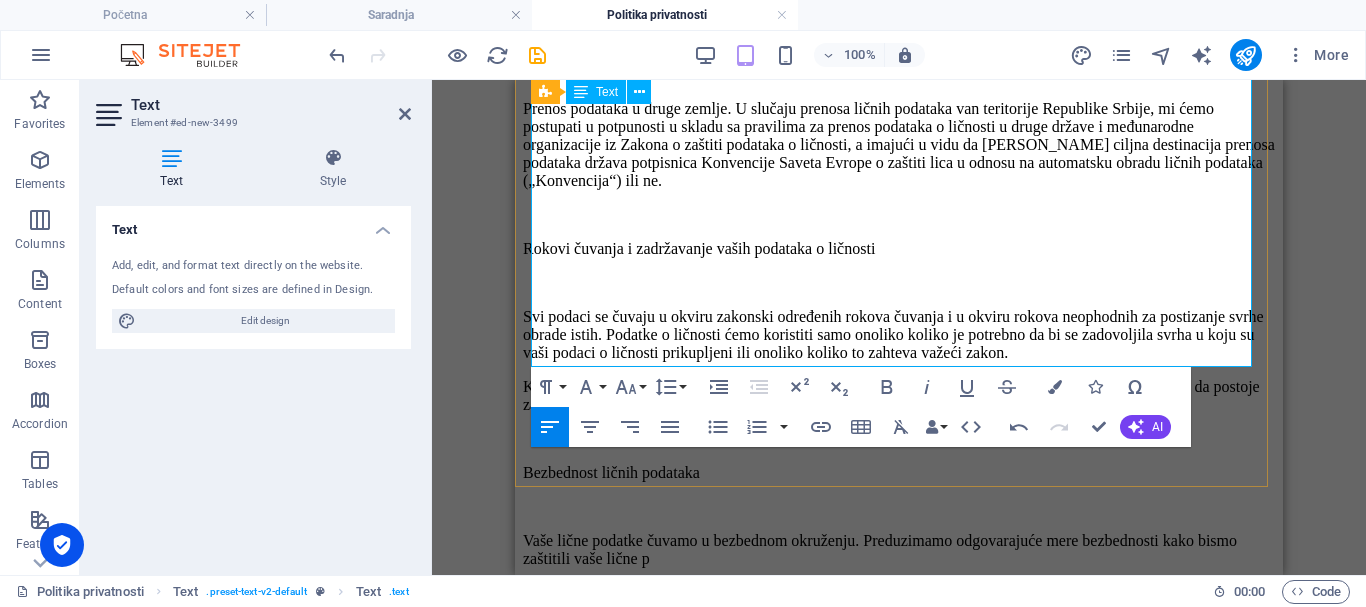 click on "​" at bounding box center (899, 593) 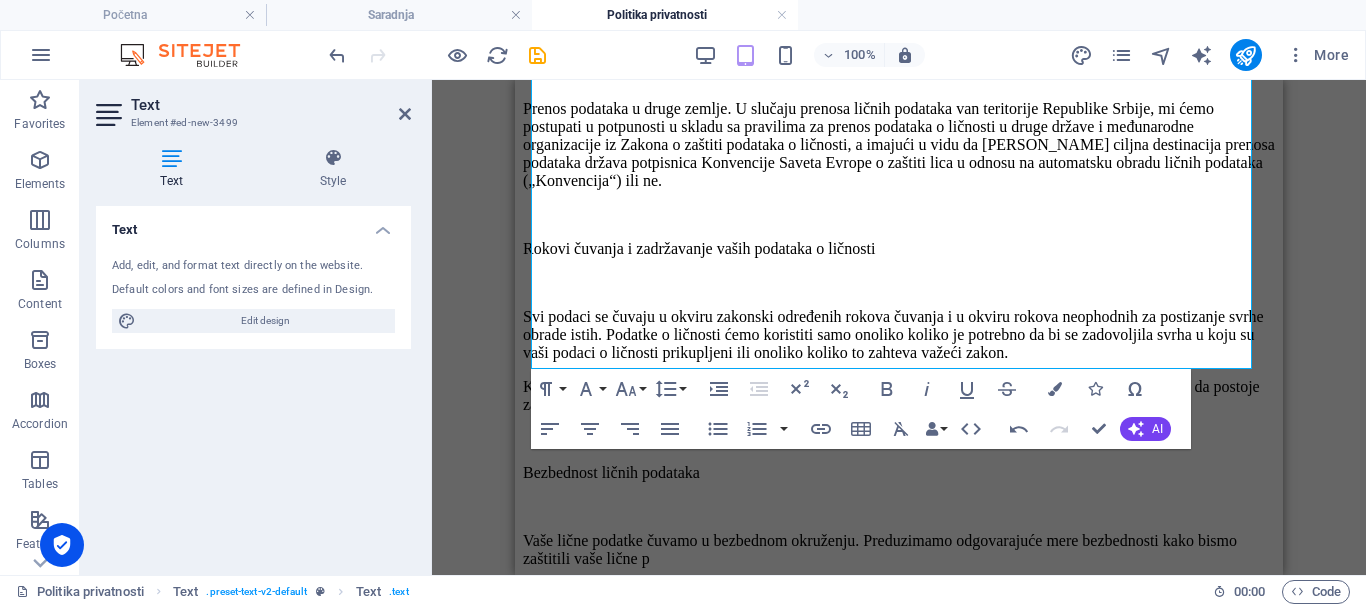 click on "Vaše lične podatke čuvamo u bezbednom okruženju. Preduzimamo odgovarajuće mere bezbednosti kako bismo zaštitili vaše lične p" at bounding box center (899, 550) 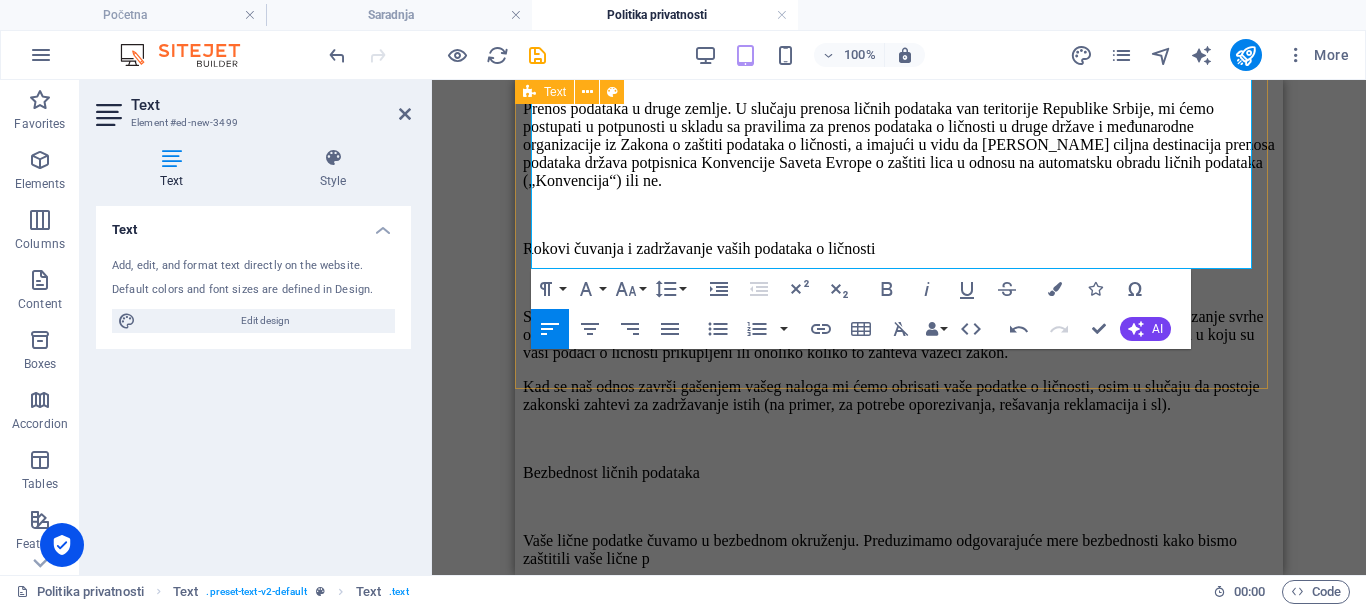 drag, startPoint x: 873, startPoint y: 323, endPoint x: 883, endPoint y: 225, distance: 98.50888 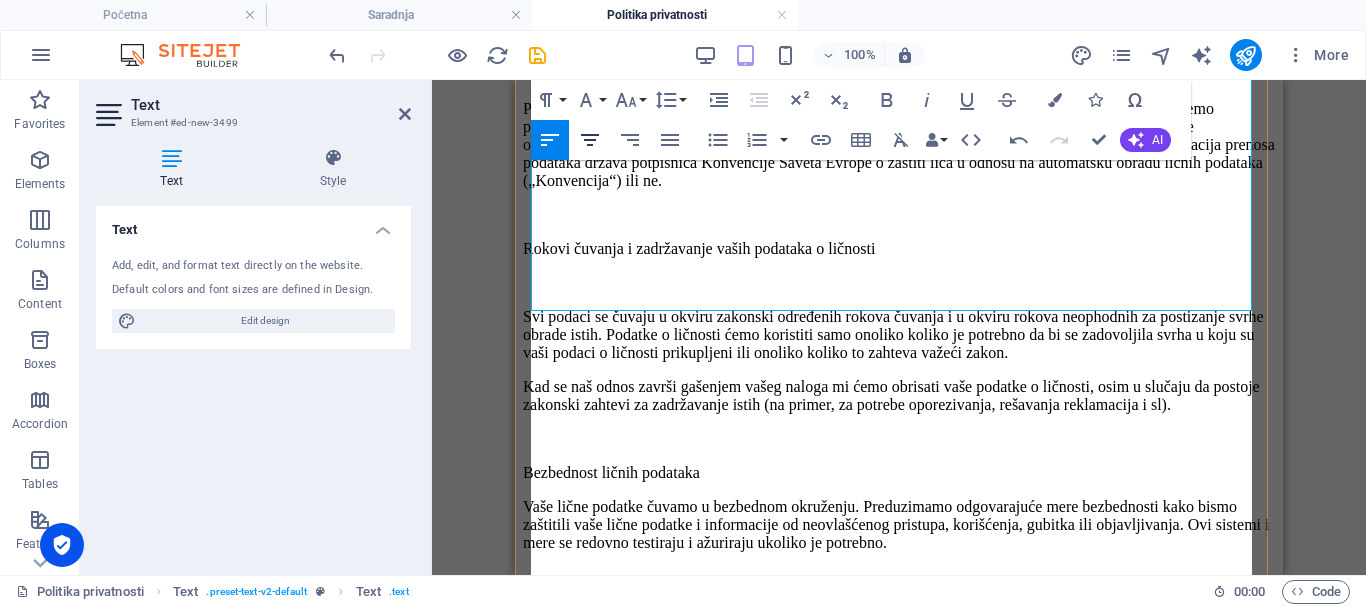 scroll, scrollTop: 89980, scrollLeft: 2, axis: both 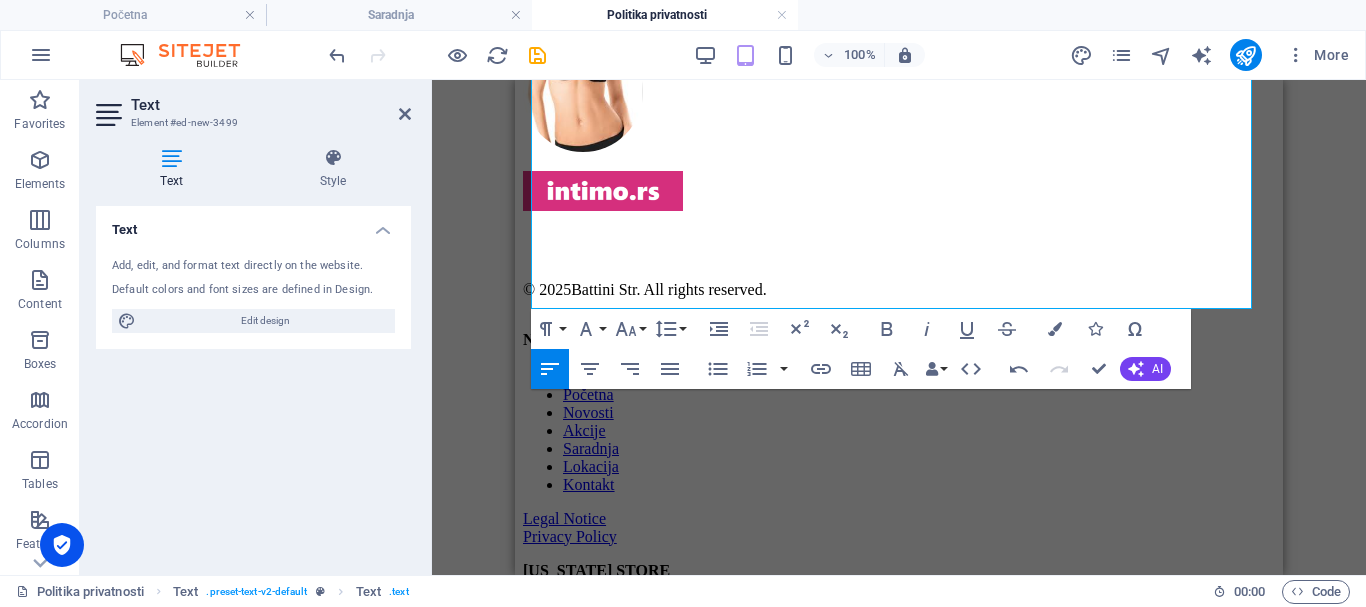 click on "Drag here to replace the existing content. Press “Ctrl” if you want to create a new element.
Container   Text   Text   H2   Spacer Paragraph Format Normal Heading 1 Heading 2 Heading 3 Heading 4 Heading 5 Heading 6 Code Font Family Arial Georgia Impact Tahoma Times New Roman Verdana Italiana Montserrat Roboto Font Size 8 9 10 11 12 14 18 24 30 36 48 60 72 96 Line Height Default Single 1.15 1.5 Double Increase Indent Decrease Indent Superscript Subscript Bold Italic Underline Strikethrough Colors Icons Special Characters Align Left Align Center Align Right Align Justify Unordered List   Default Circle Disc Square    Ordered List   Default Lower Alpha Lower Greek Lower Roman Upper Alpha Upper Roman    Insert Link Insert Table Clear Formatting Data Bindings Company First name Last name Street ZIP code City Email Phone Mobile Fax Custom field 1 Custom field 2 Custom field 3 Custom field 4 Custom field 5 Custom field 6 HTML Undo Redo Confirm (Ctrl+⏎) AI Improve Make shorter Make longer" at bounding box center (899, 327) 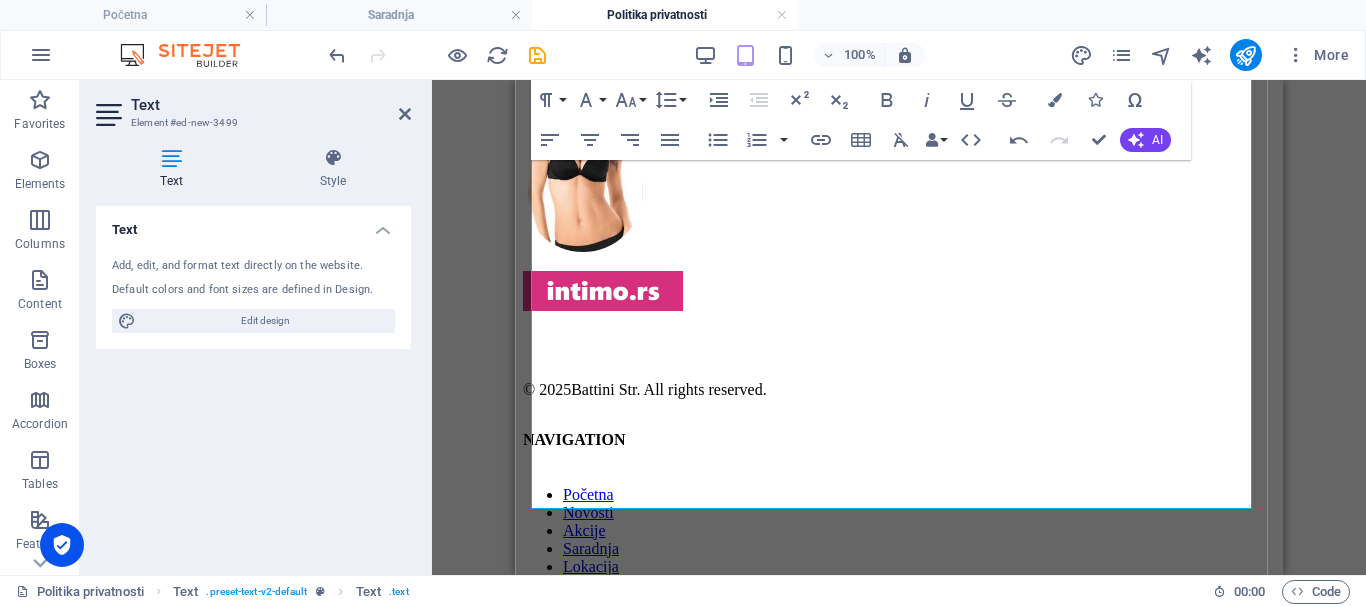 scroll, scrollTop: 8175, scrollLeft: 0, axis: vertical 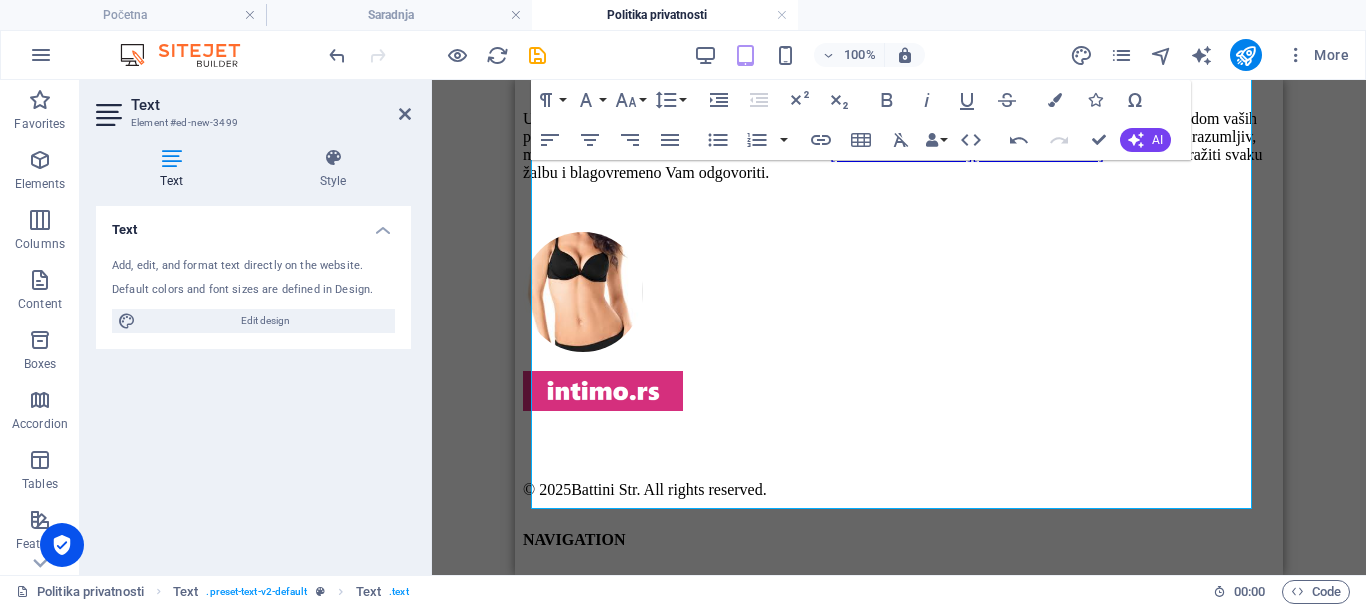 click on "Drag here to replace the existing content. Press “Ctrl” if you want to create a new element.
Container   Text   Text   H2   Spacer Paragraph Format Normal Heading 1 Heading 2 Heading 3 Heading 4 Heading 5 Heading 6 Code Font Family Arial Georgia Impact Tahoma Times New Roman Verdana Italiana Montserrat Roboto Font Size 8 9 10 11 12 14 18 24 30 36 48 60 72 96 Line Height Default Single 1.15 1.5 Double Increase Indent Decrease Indent Superscript Subscript Bold Italic Underline Strikethrough Colors Icons Special Characters Align Left Align Center Align Right Align Justify Unordered List   Default Circle Disc Square    Ordered List   Default Lower Alpha Lower Greek Lower Roman Upper Alpha Upper Roman    Insert Link Insert Table Clear Formatting Data Bindings Company First name Last name Street ZIP code City Email Phone Mobile Fax Custom field 1 Custom field 2 Custom field 3 Custom field 4 Custom field 5 Custom field 6 HTML Undo Redo Confirm (Ctrl+⏎) AI Improve Make shorter Make longer" at bounding box center (899, 327) 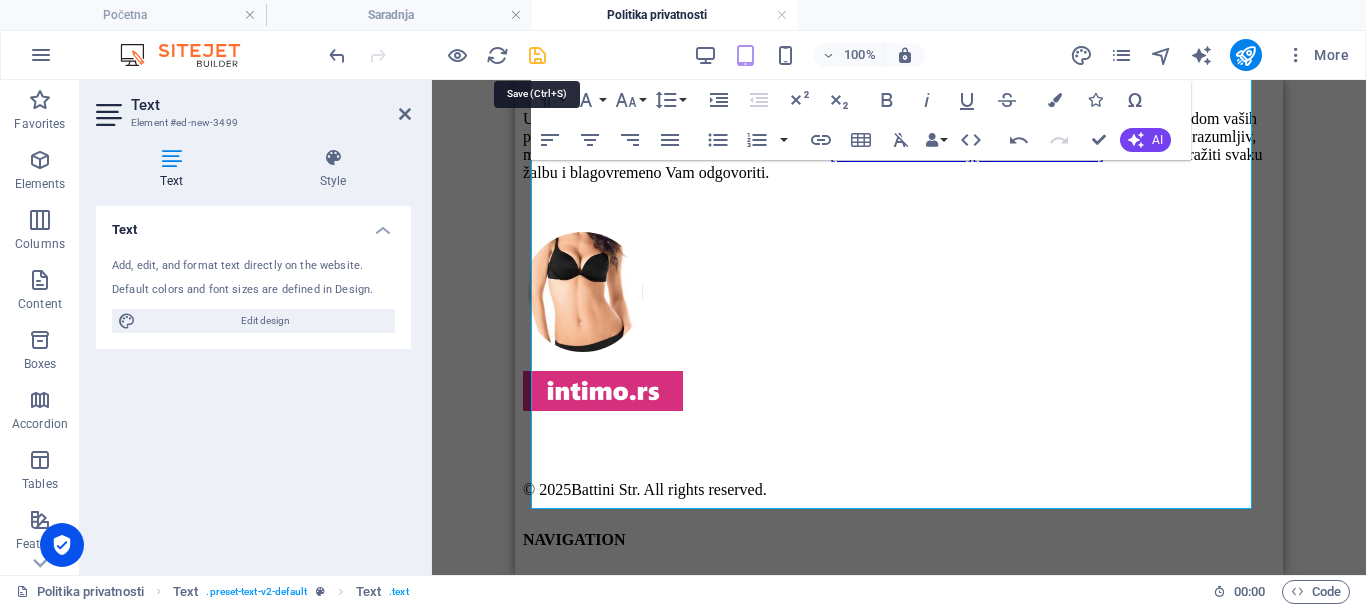 click at bounding box center [537, 55] 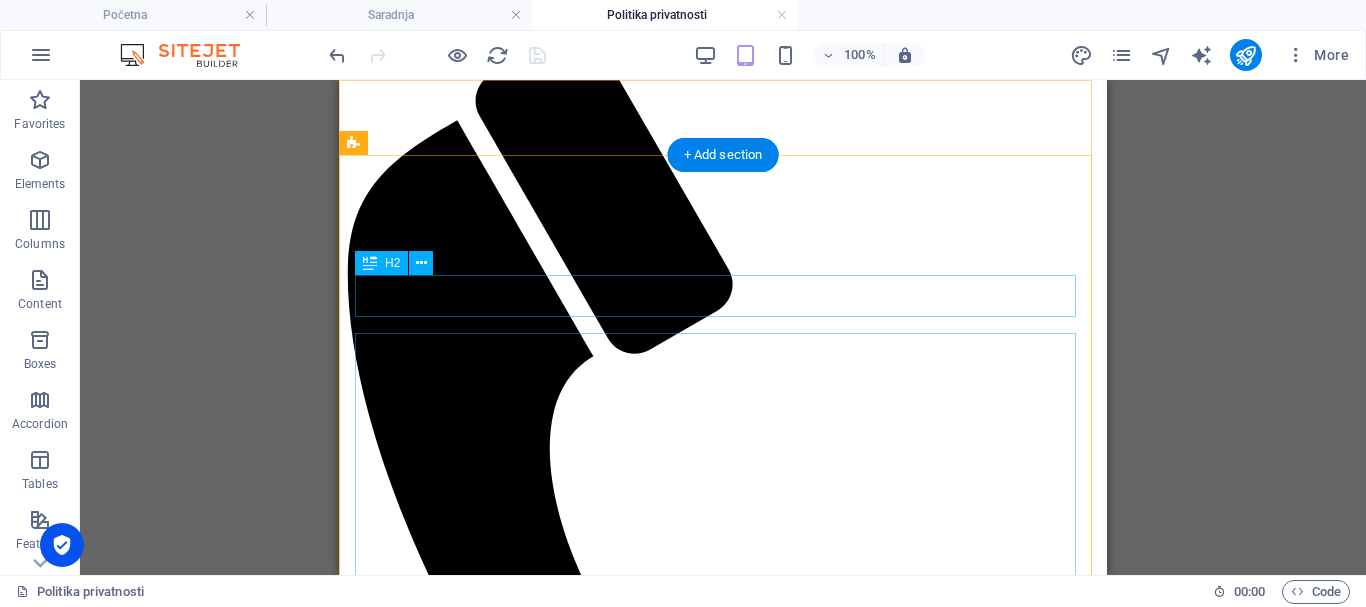 scroll, scrollTop: 0, scrollLeft: 0, axis: both 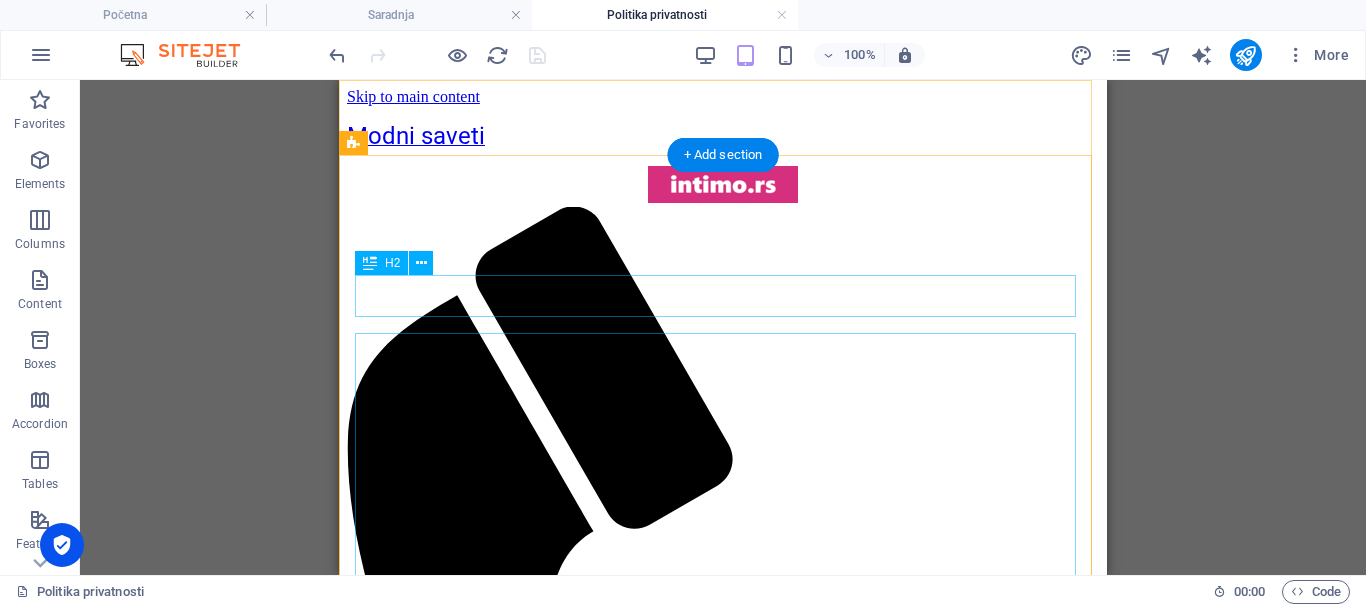 click on "Headline" at bounding box center (723, 1363) 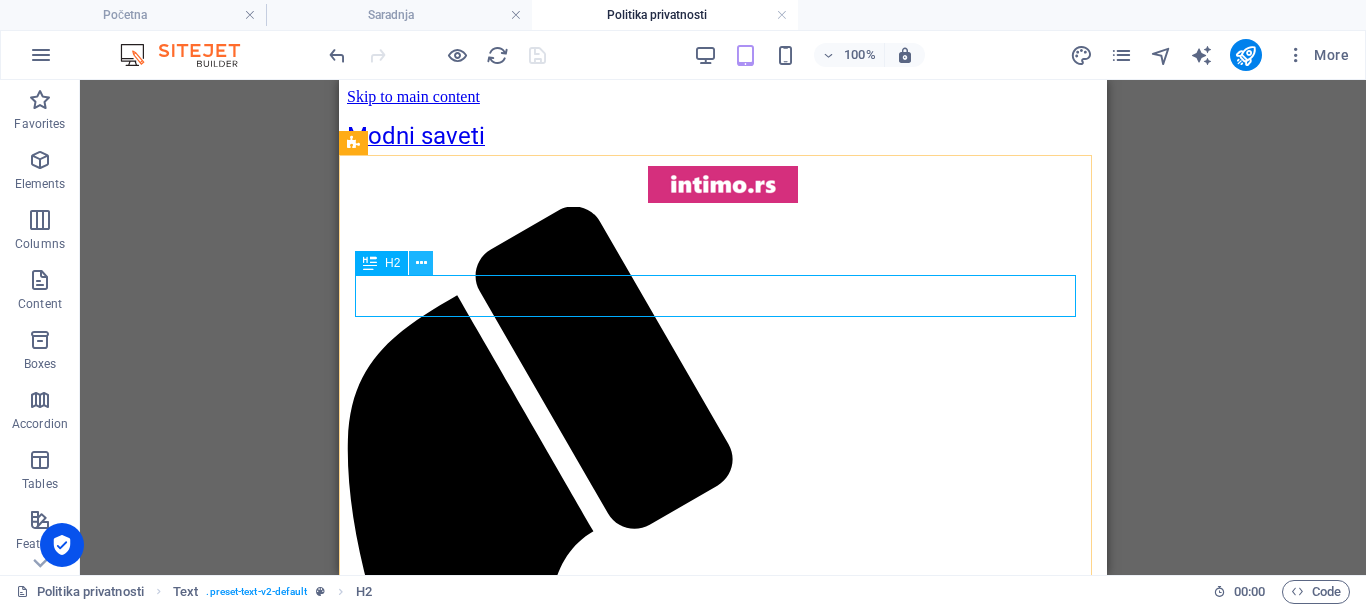 click at bounding box center [421, 263] 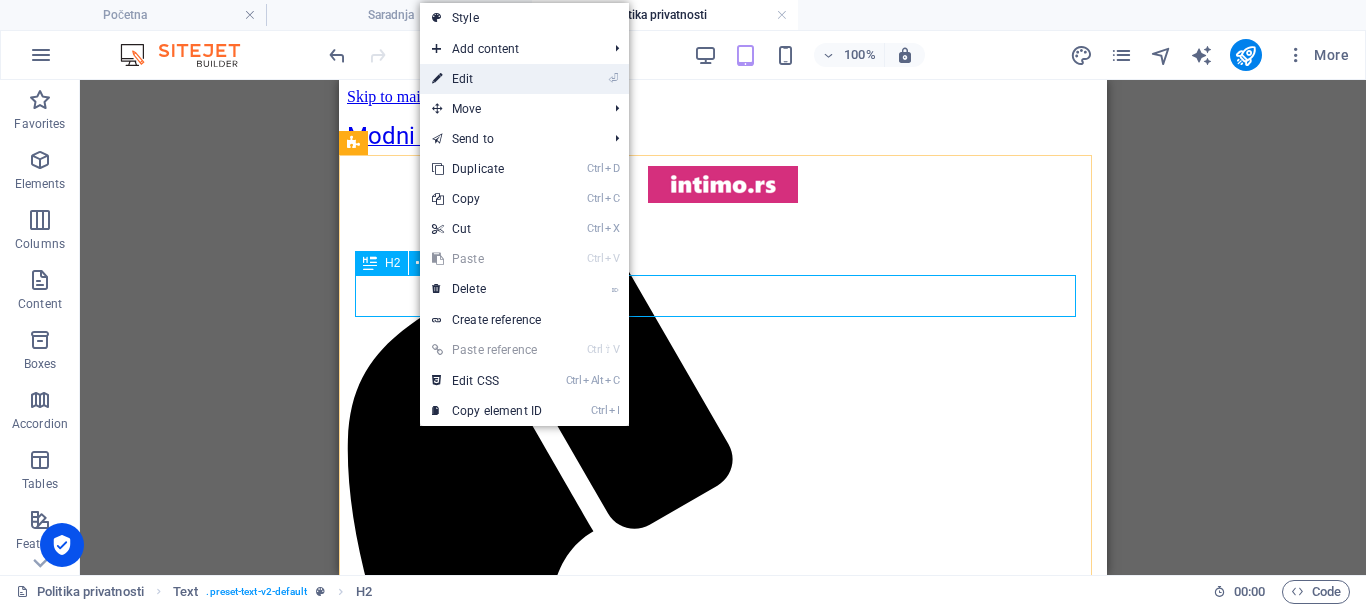 click on "⏎  Edit" at bounding box center (487, 79) 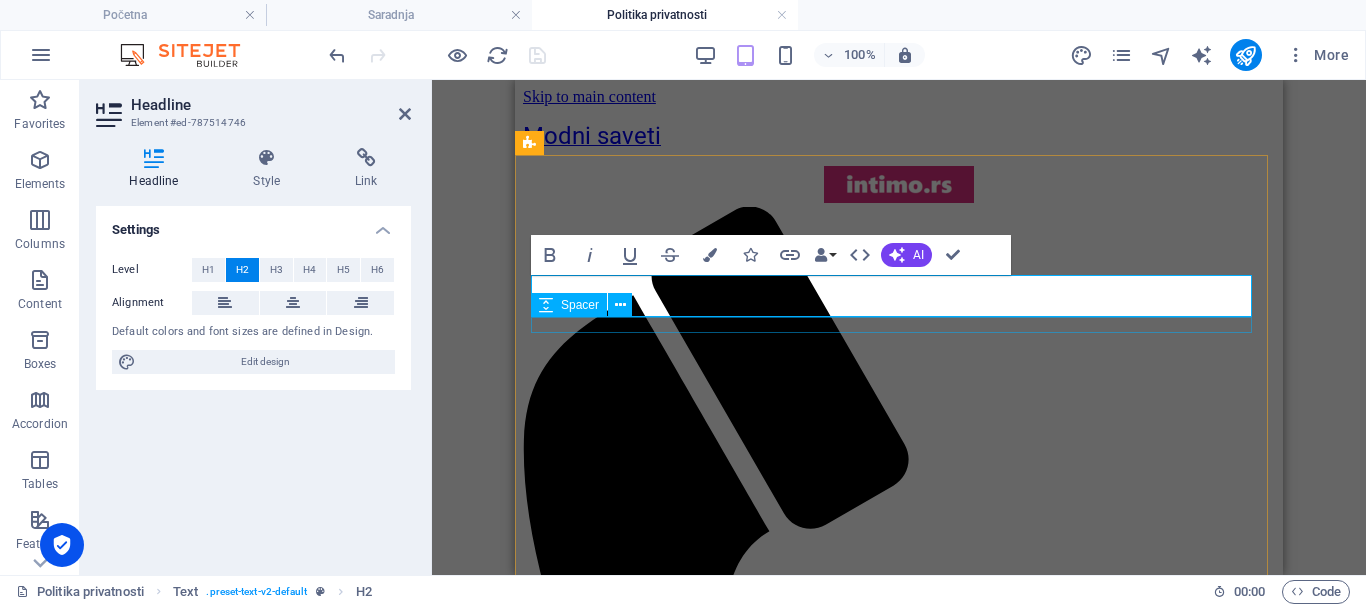 type 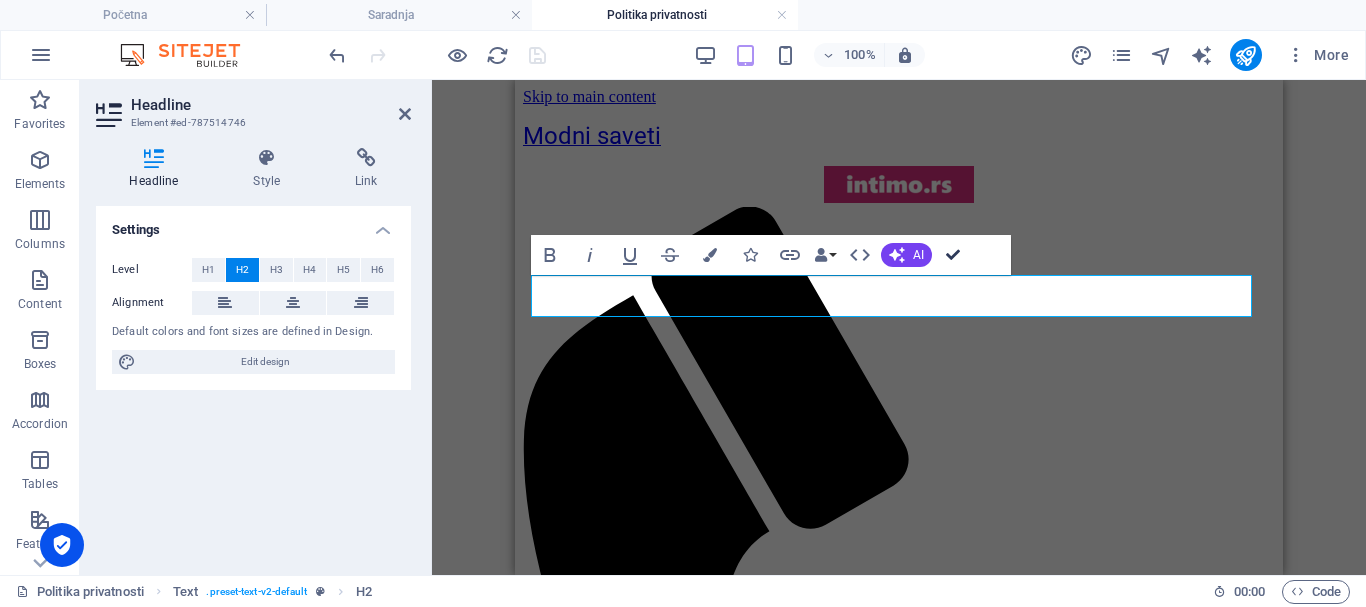 drag, startPoint x: 952, startPoint y: 250, endPoint x: 627, endPoint y: 158, distance: 337.77063 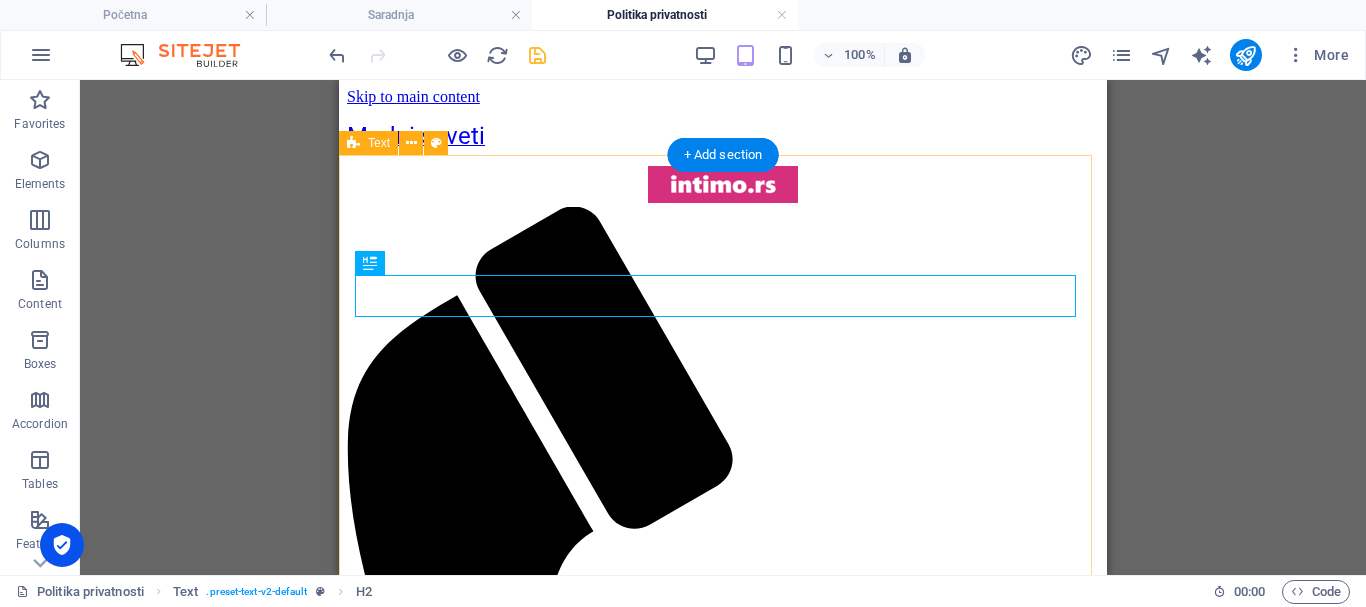 click on "Politika privatnosti Politika privatnosti Da bismo bili u mogućnosti da uspešno obradimo vaš upit ili porudžbinu, potrebno je da nam dobrovoljno date određene podatke o ličnosti, kao što su vaše ime i prezime, adresa, e-mail, kontakt telefon. Uz pomoć tih podataka bićemo u mogućnosti da Vam na efikasan način kontaktiramo ili da isporučimo željenu porudzbinu i da Vas obavestimo o trenutnom statusu vaše porudžbine. Svi podaci o korisnicima se strogo čuvaju, dostupni su samo zaposlenima kojima su ti podaci nužni za obavljanje posla. Vaši lični podaci spadaju u poslovnu tajnu. Svaki korisnik može u bilo kom trenutku da zatraži brisanje svojih podataka, koje ćemo izbrisati u najkraćem mogućem roku. Kako biste iskoristili svoja prava ili podneli prigovor na način na koji se vaši lični podaci obrađuju, kontaktirajte nas na e-mail  battini@intimo.rs . Zaštita podataka o ličnosti Rukovalac obrade Vaših podataka Pravni osnov i svrha obrade Kako prikupljamo Vaše podatke?" at bounding box center [723, 4870] 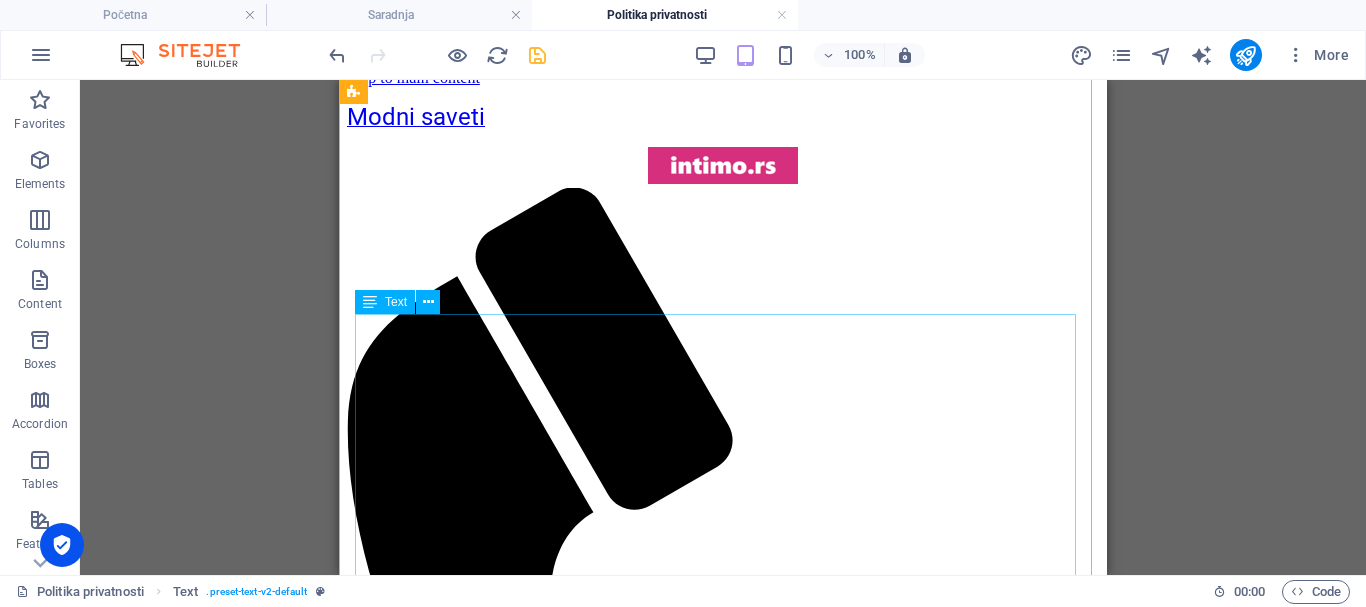 scroll, scrollTop: 0, scrollLeft: 0, axis: both 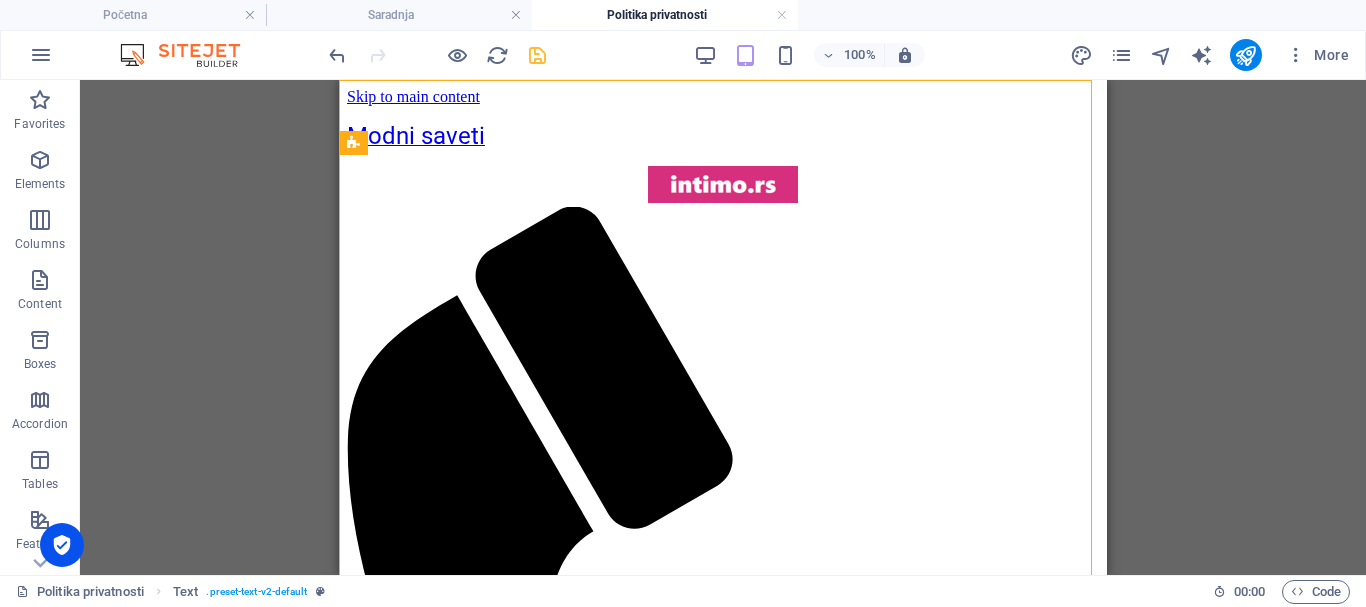click on "Container   Text   Text   H2   Spacer   Reference   Reference   Text   Text   H2   Spacer" at bounding box center (723, 327) 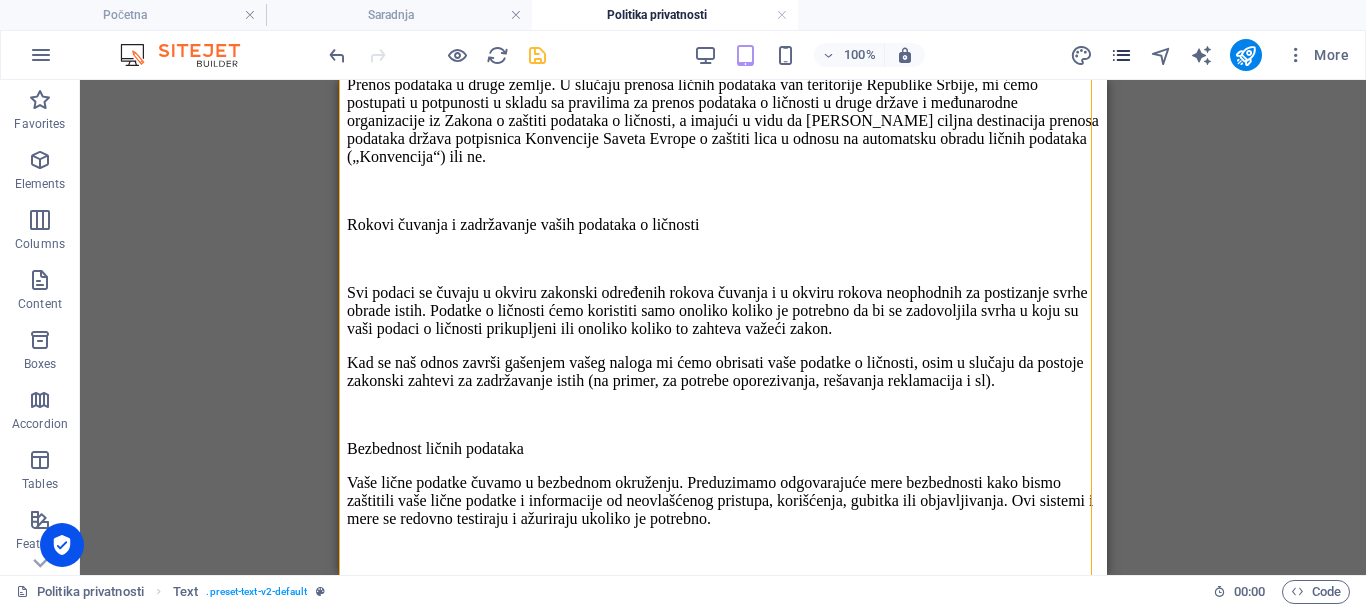 scroll, scrollTop: 5700, scrollLeft: 0, axis: vertical 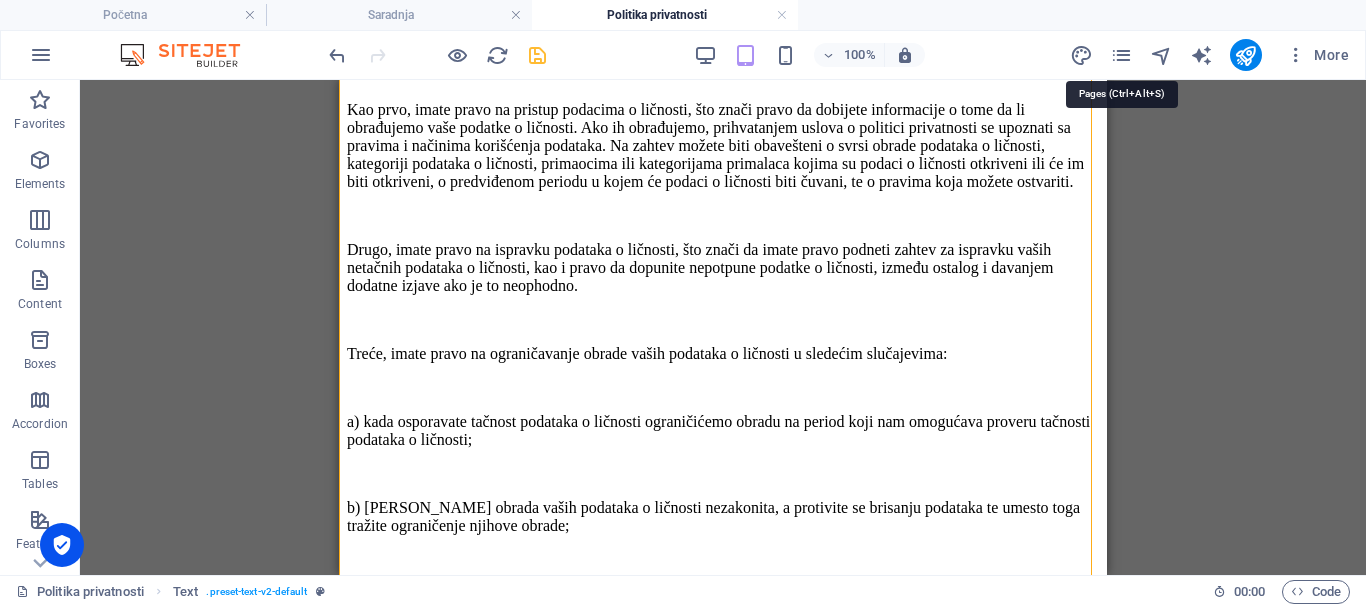 drag, startPoint x: 1121, startPoint y: 55, endPoint x: 1117, endPoint y: 71, distance: 16.492422 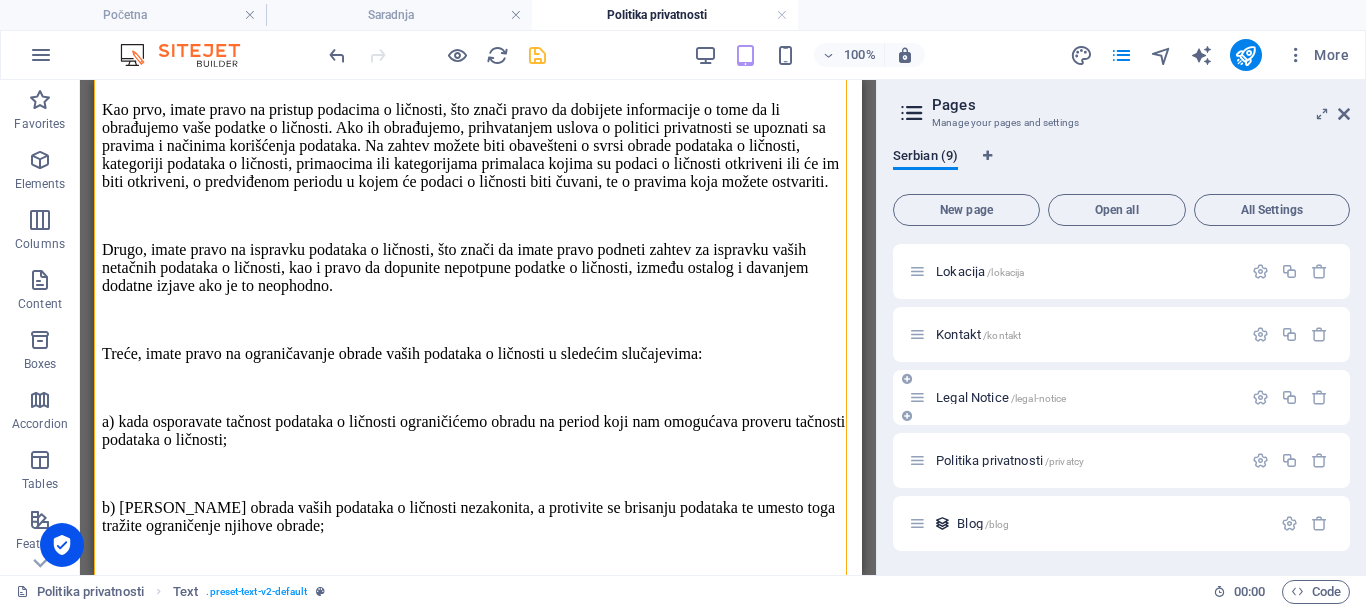 scroll, scrollTop: 150, scrollLeft: 0, axis: vertical 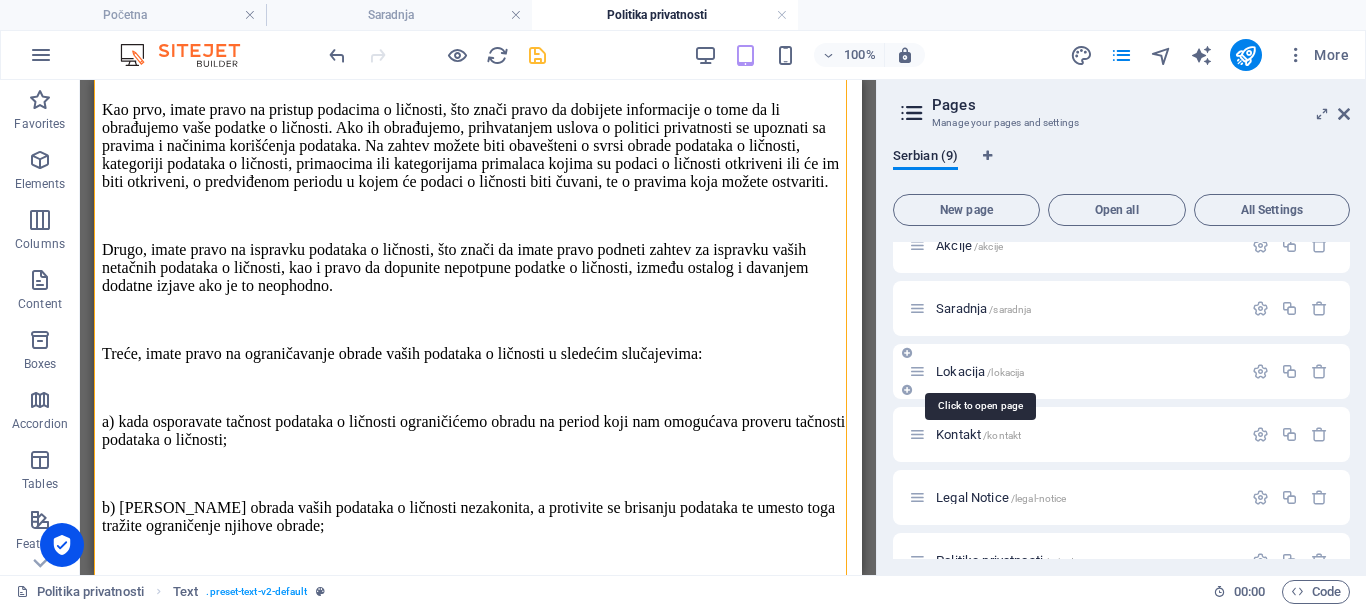 click on "Lokacija /lokacija" at bounding box center (980, 371) 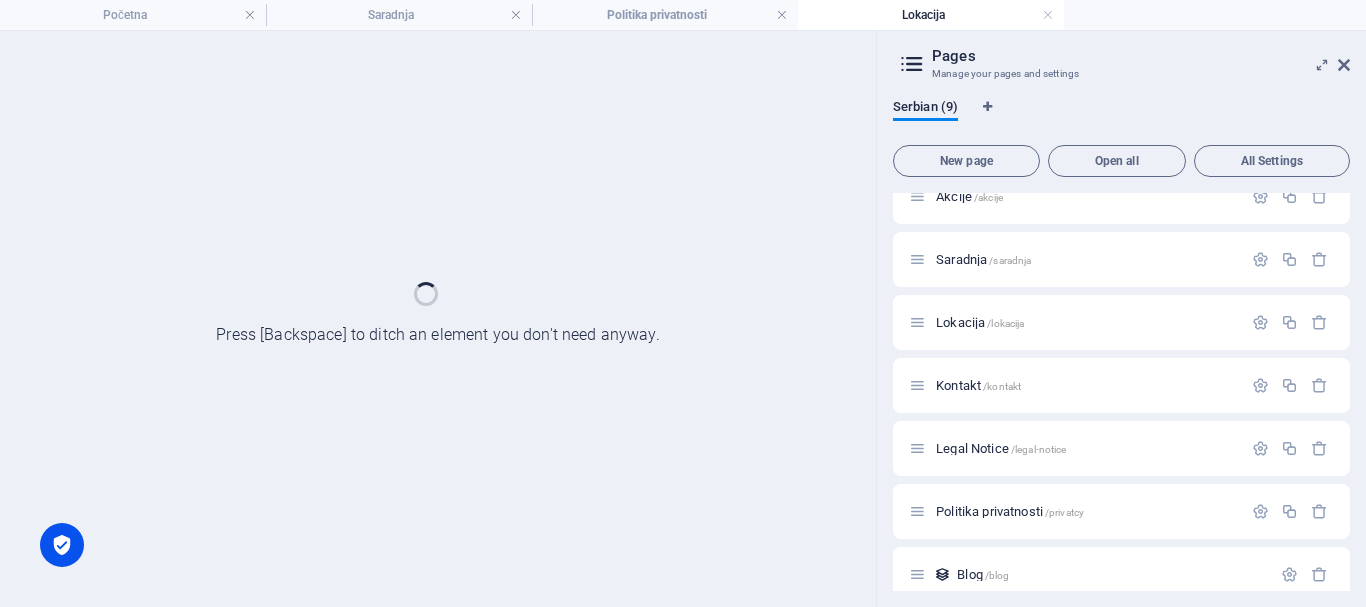 scroll, scrollTop: 0, scrollLeft: 0, axis: both 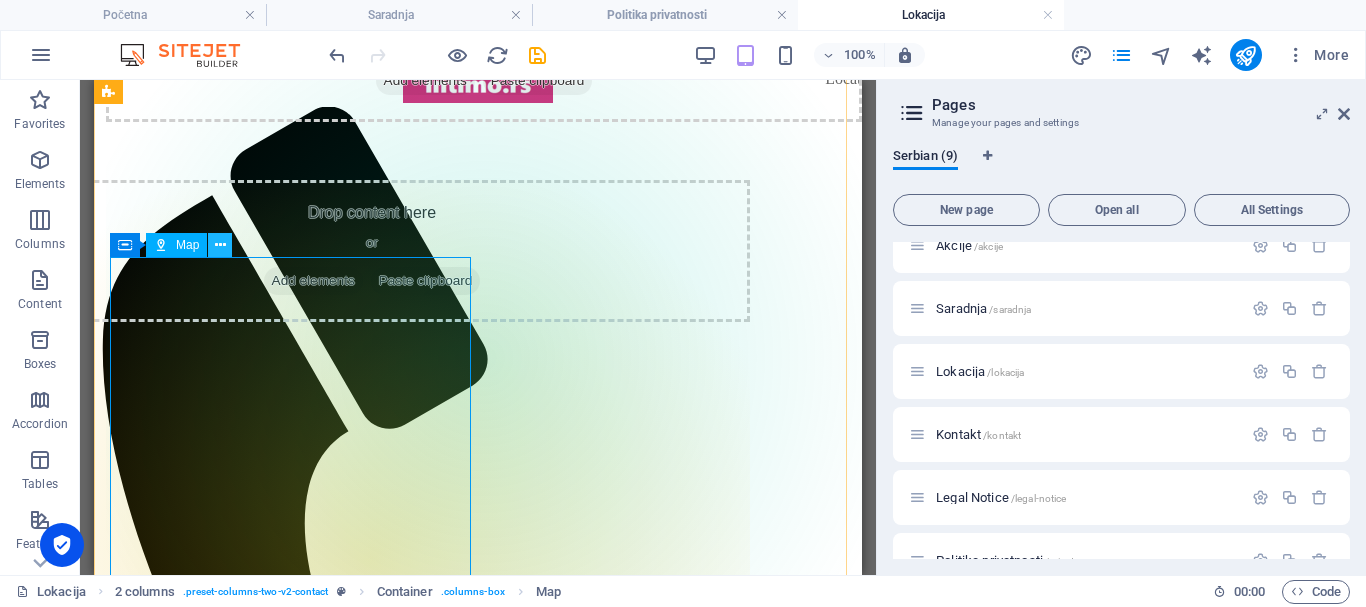 click at bounding box center (220, 245) 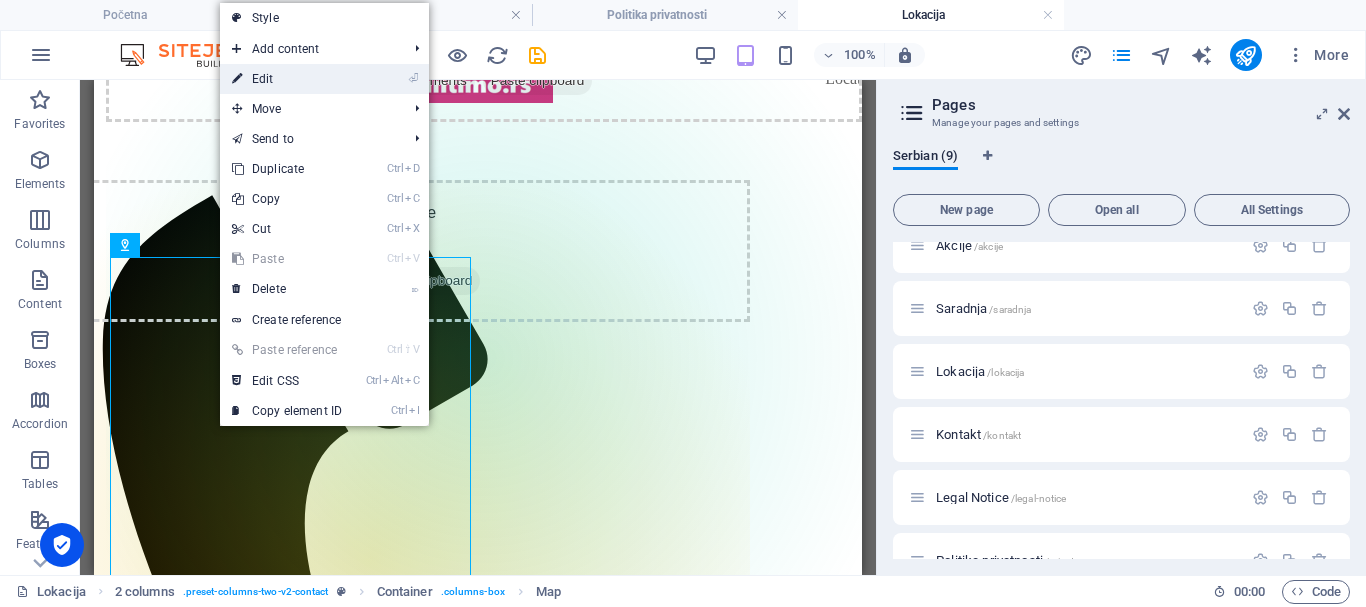 click on "⏎  Edit" at bounding box center [287, 79] 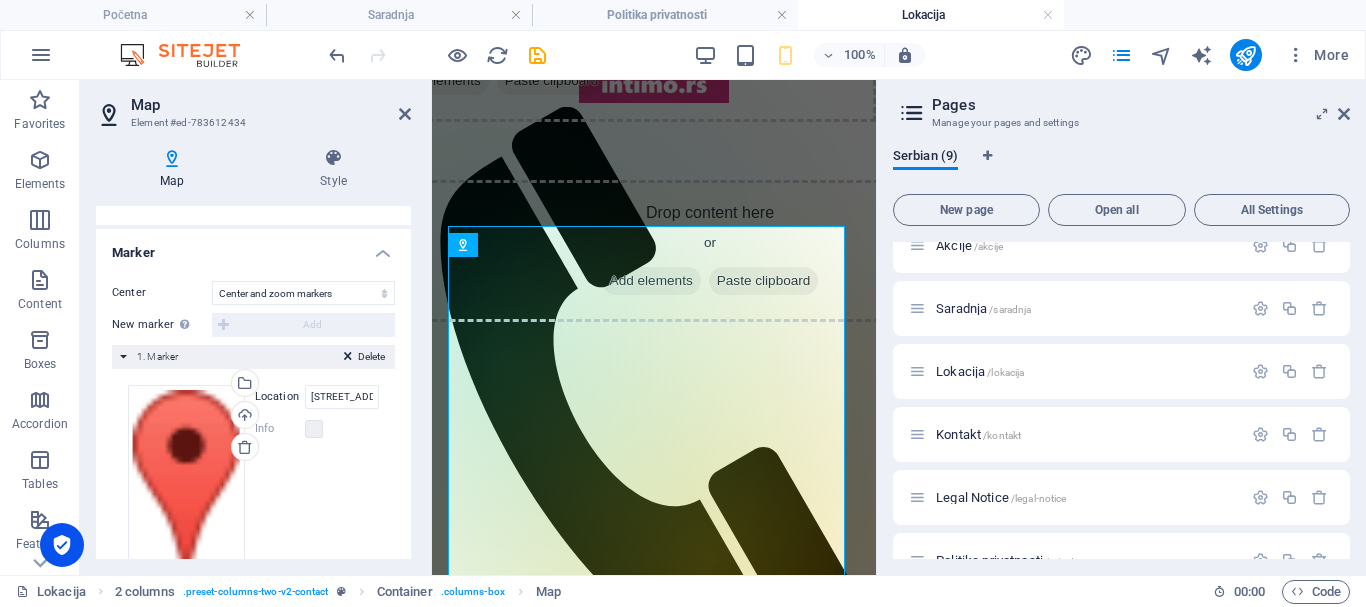 scroll, scrollTop: 358, scrollLeft: 0, axis: vertical 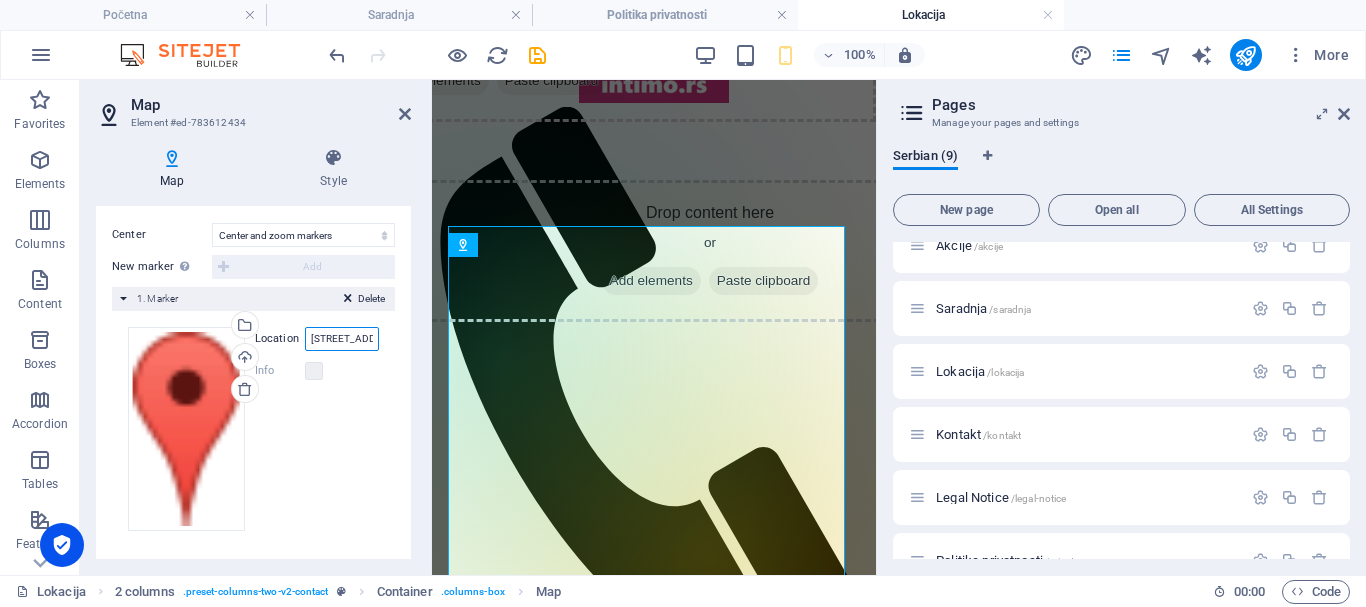 click on "118 Knickerbocker Ave East Williamsburg" at bounding box center [342, 339] 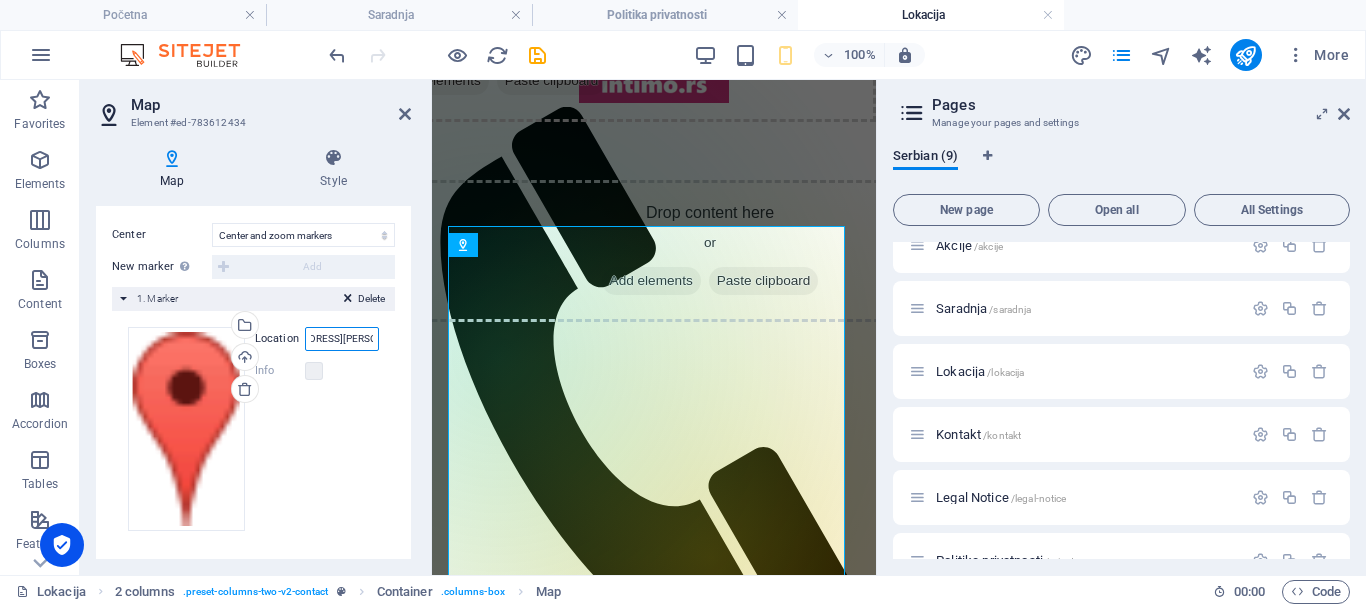 scroll, scrollTop: 0, scrollLeft: 124, axis: horizontal 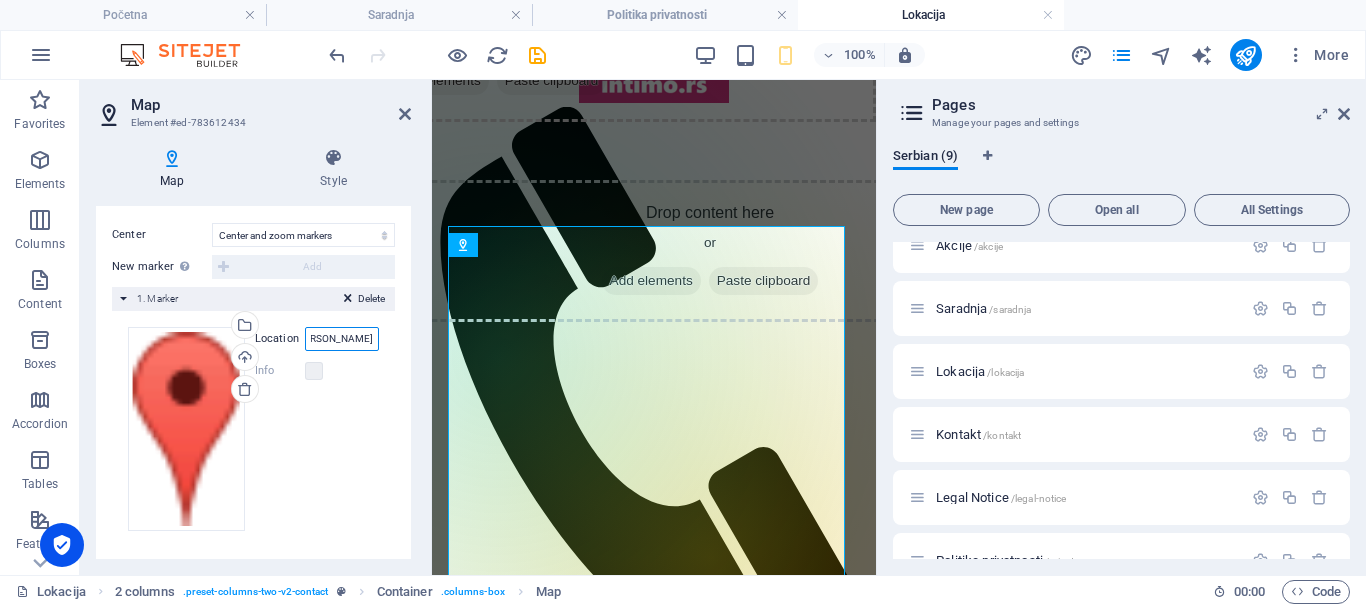 drag, startPoint x: 308, startPoint y: 336, endPoint x: 380, endPoint y: 338, distance: 72.02777 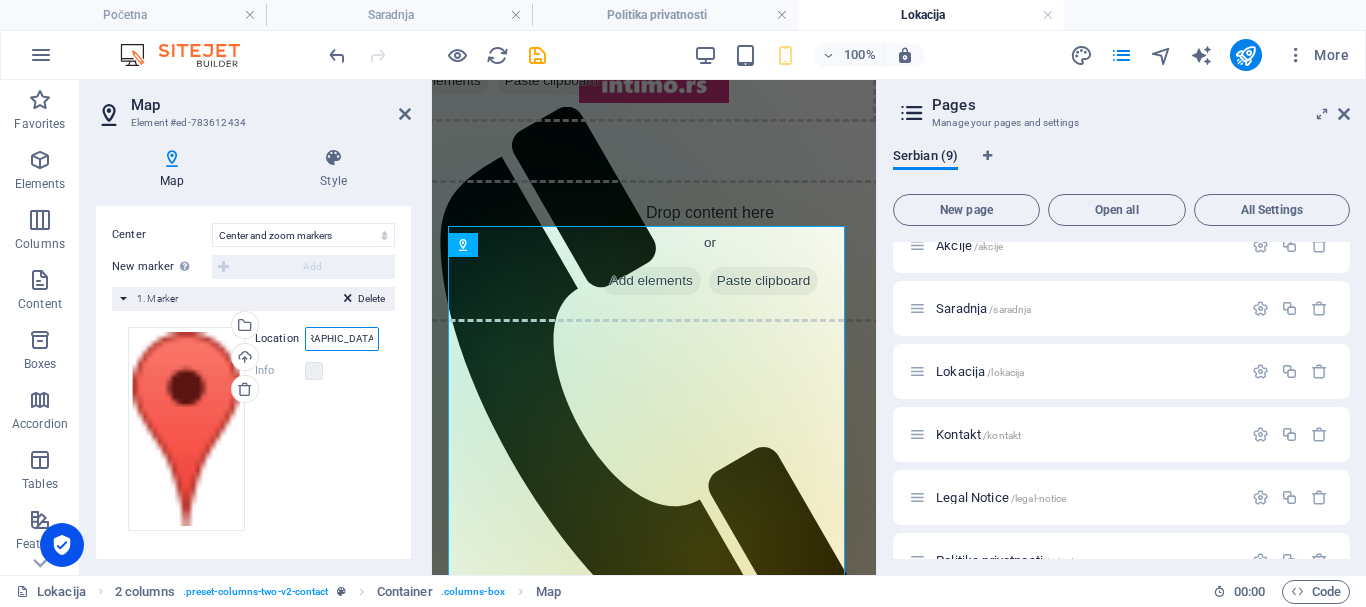 scroll, scrollTop: 0, scrollLeft: 44, axis: horizontal 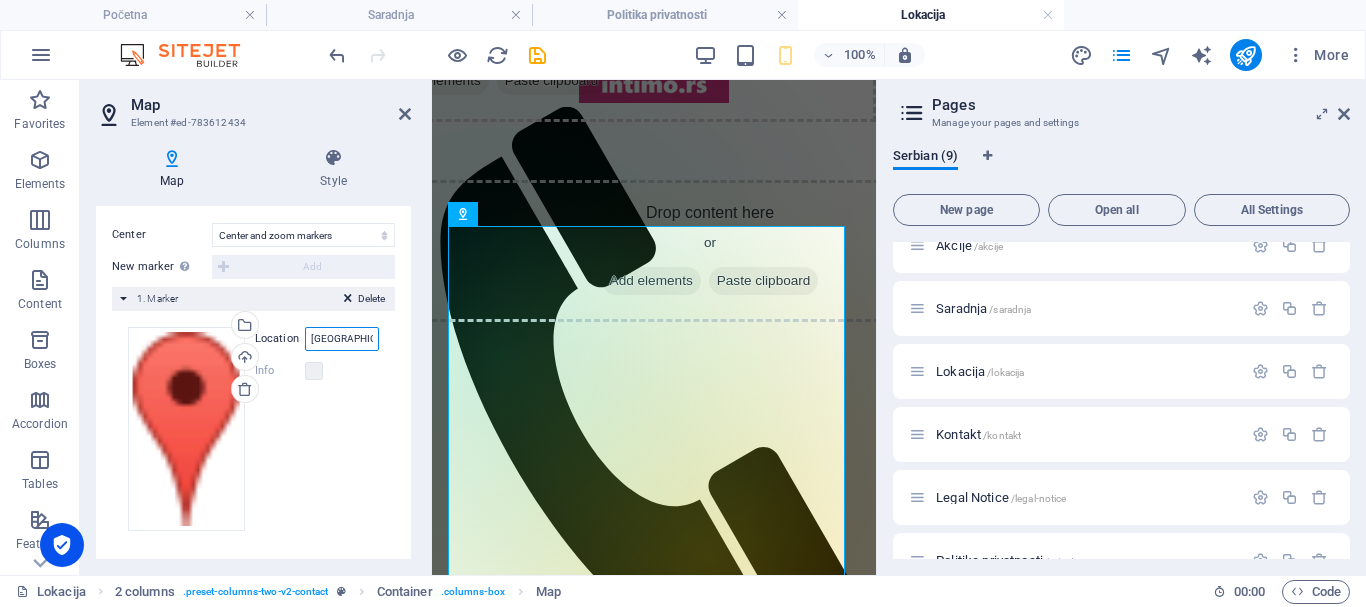 click on "Beograd, Požeška 138a" at bounding box center [342, 339] 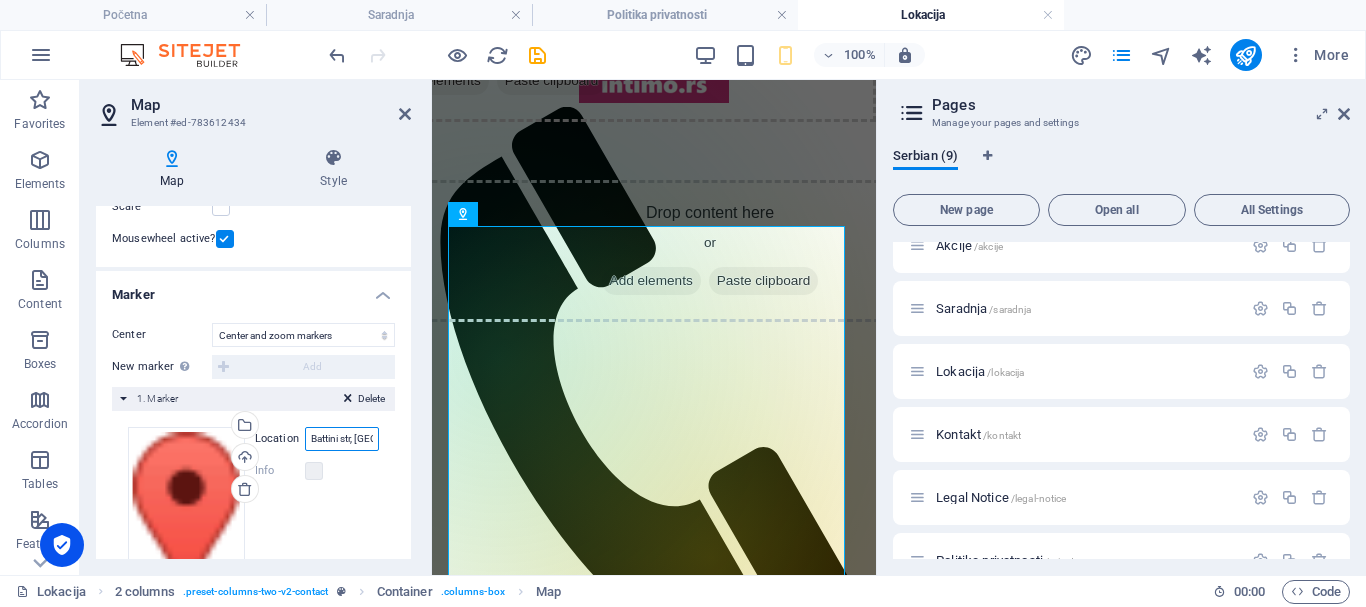 scroll, scrollTop: 0, scrollLeft: 0, axis: both 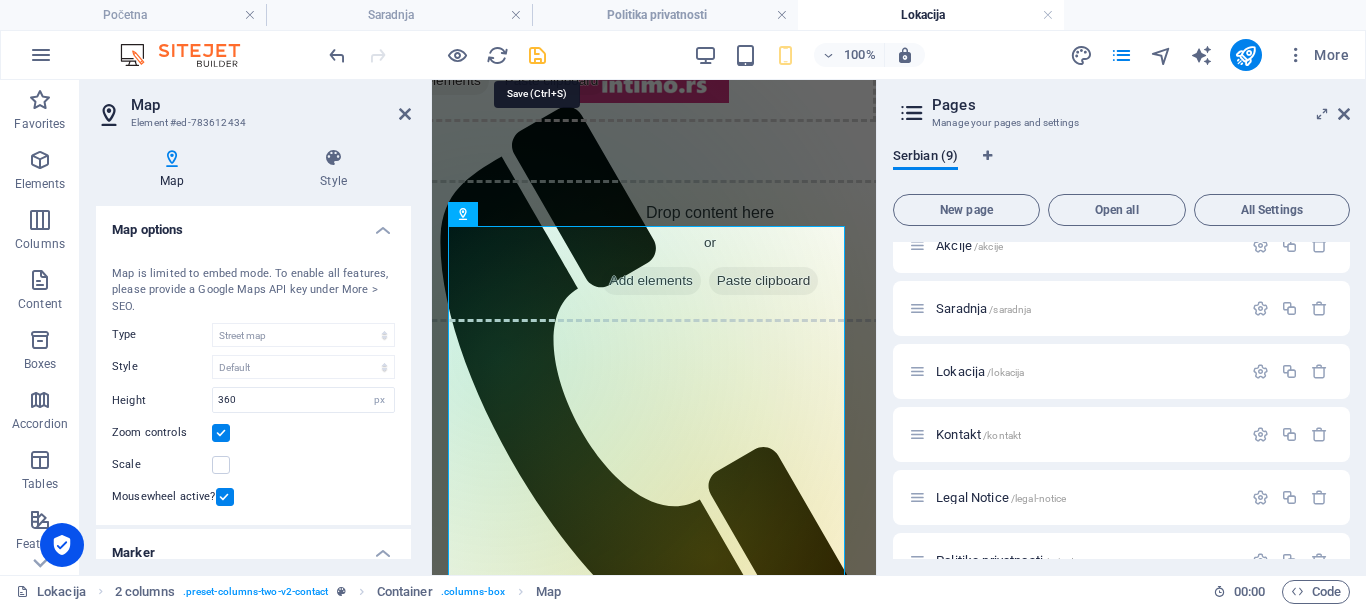 type on "Battini str, Beograd, Požeška 138a" 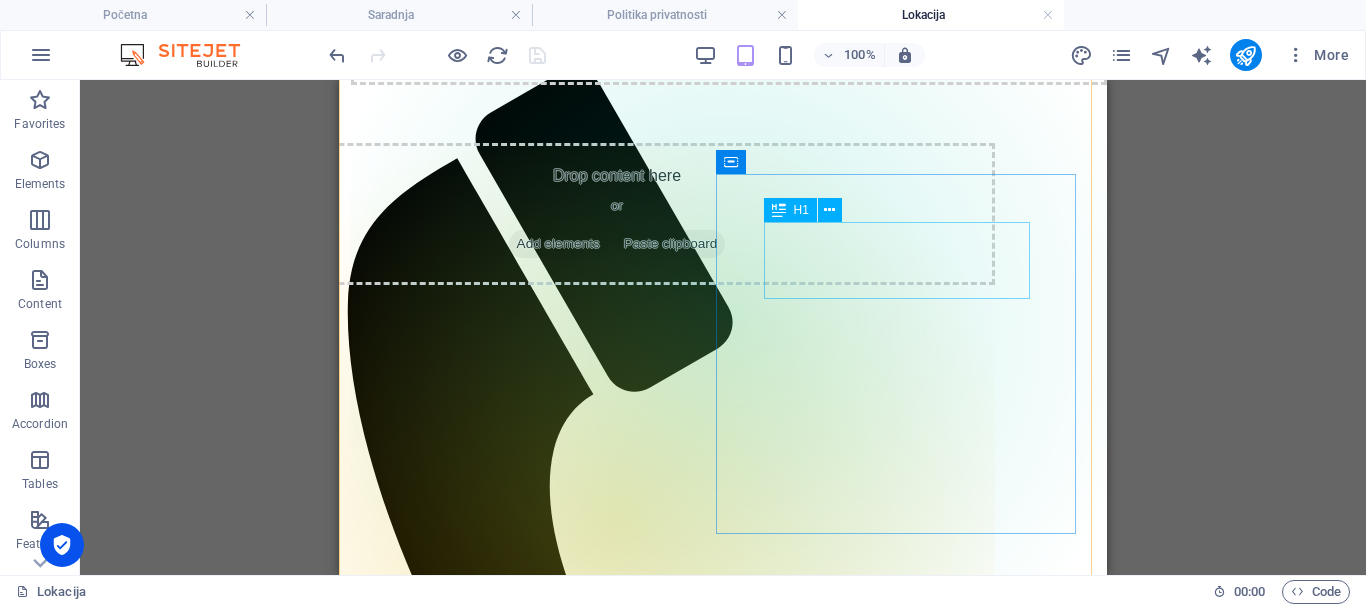 scroll, scrollTop: 100, scrollLeft: 0, axis: vertical 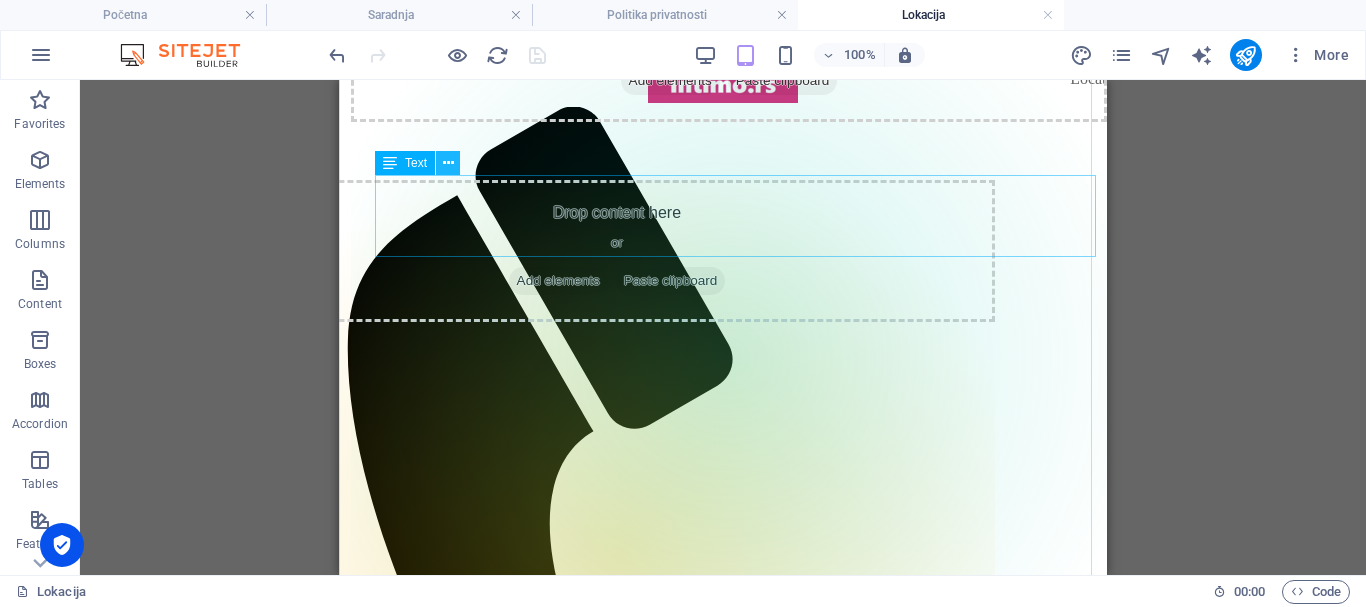 click at bounding box center [448, 163] 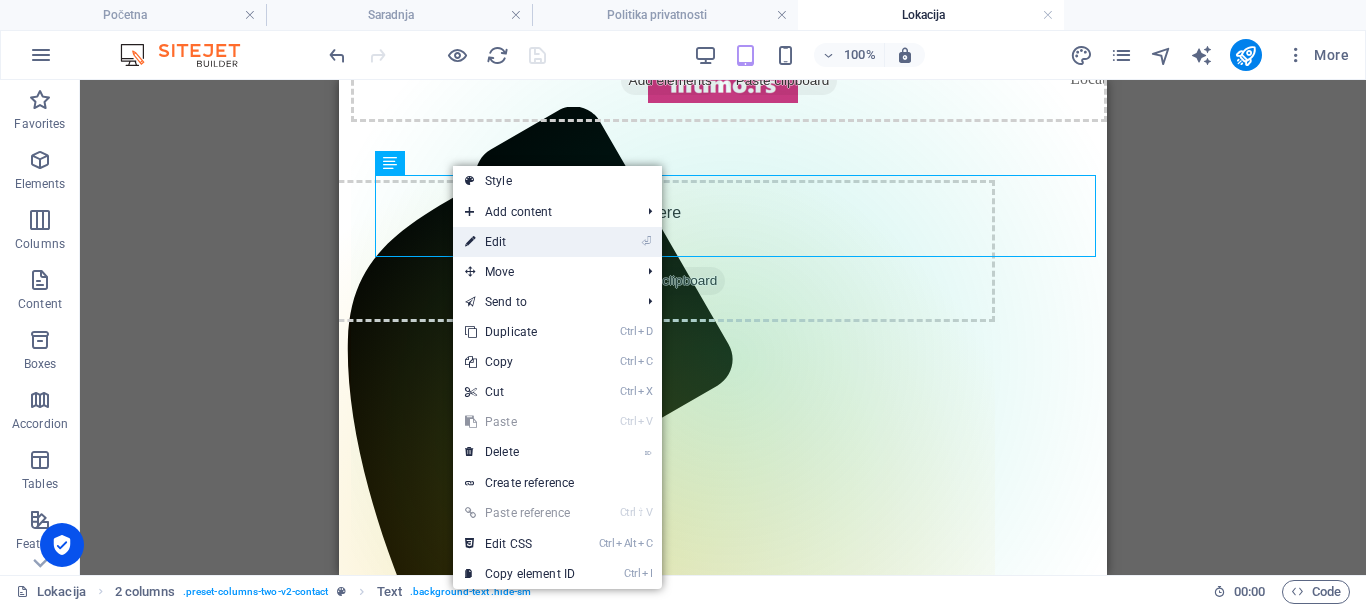 click on "⏎  Edit" at bounding box center [520, 242] 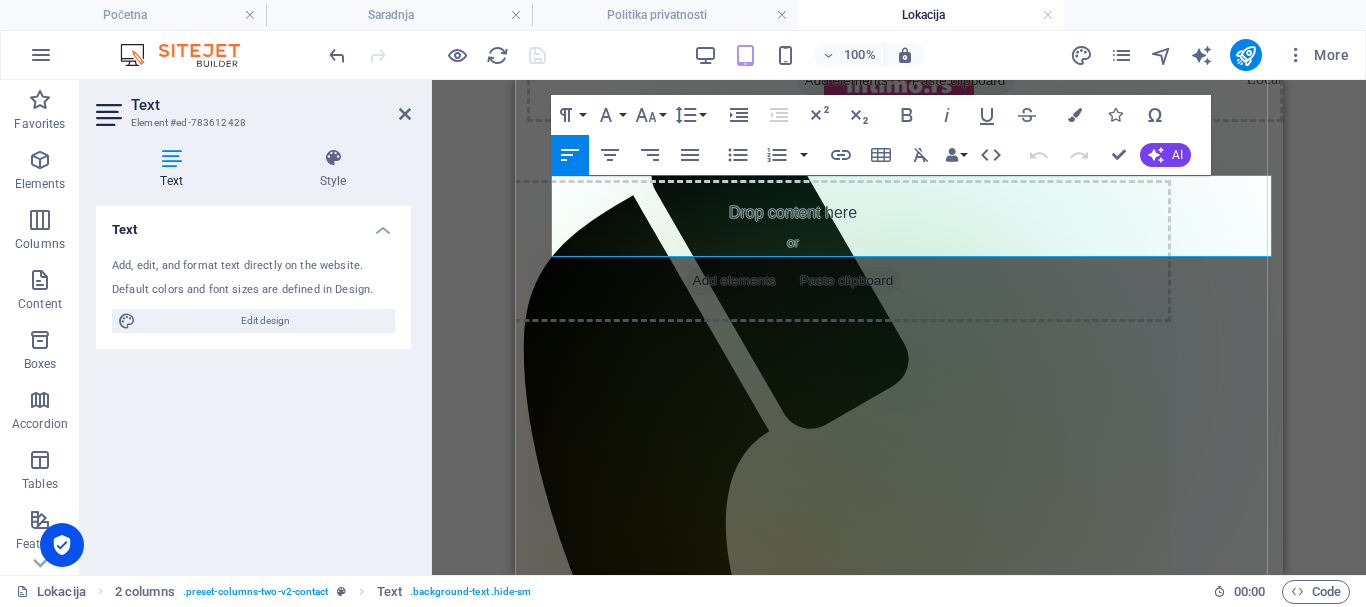 click on "Location" at bounding box center [1274, 79] 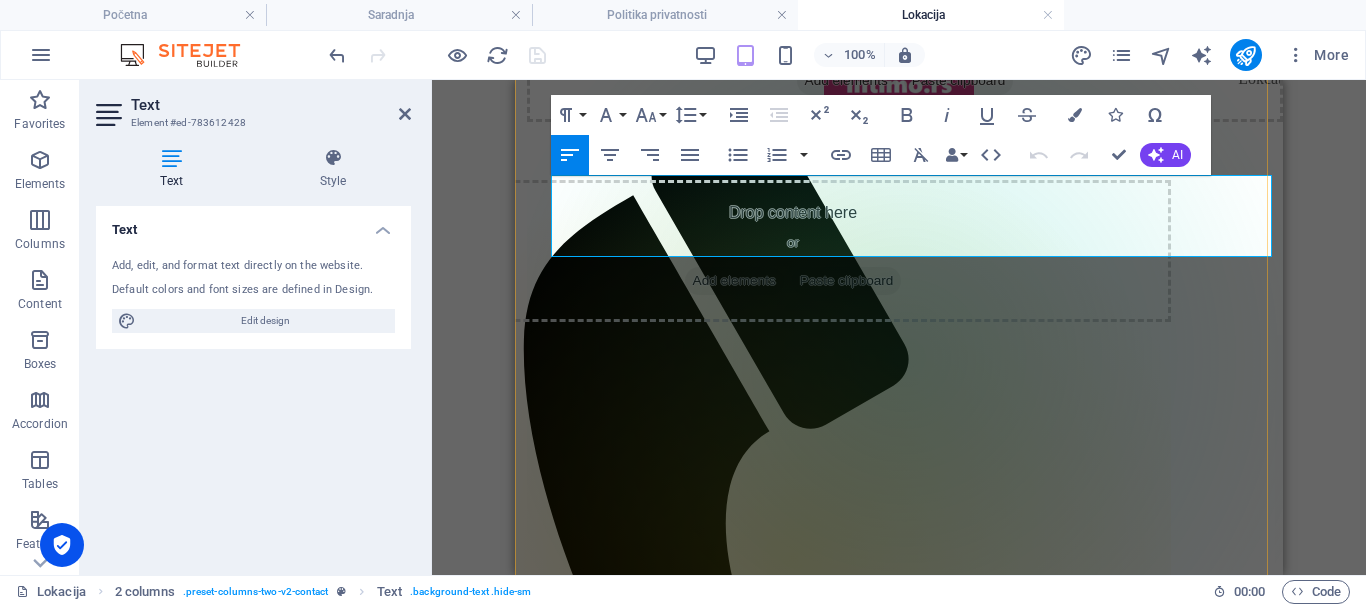 type 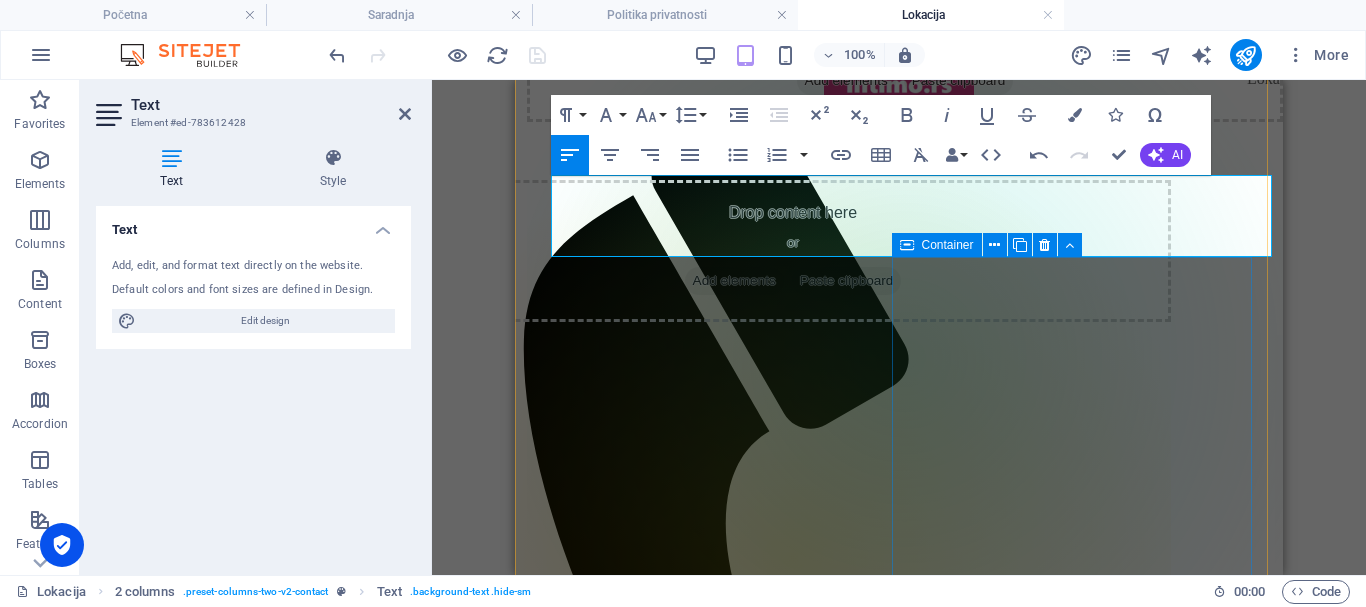 click on "Location +381 11 3556274 Pozeska 138a ,  Beograd    11030 battini@intimo.rs" at bounding box center [899, 1832] 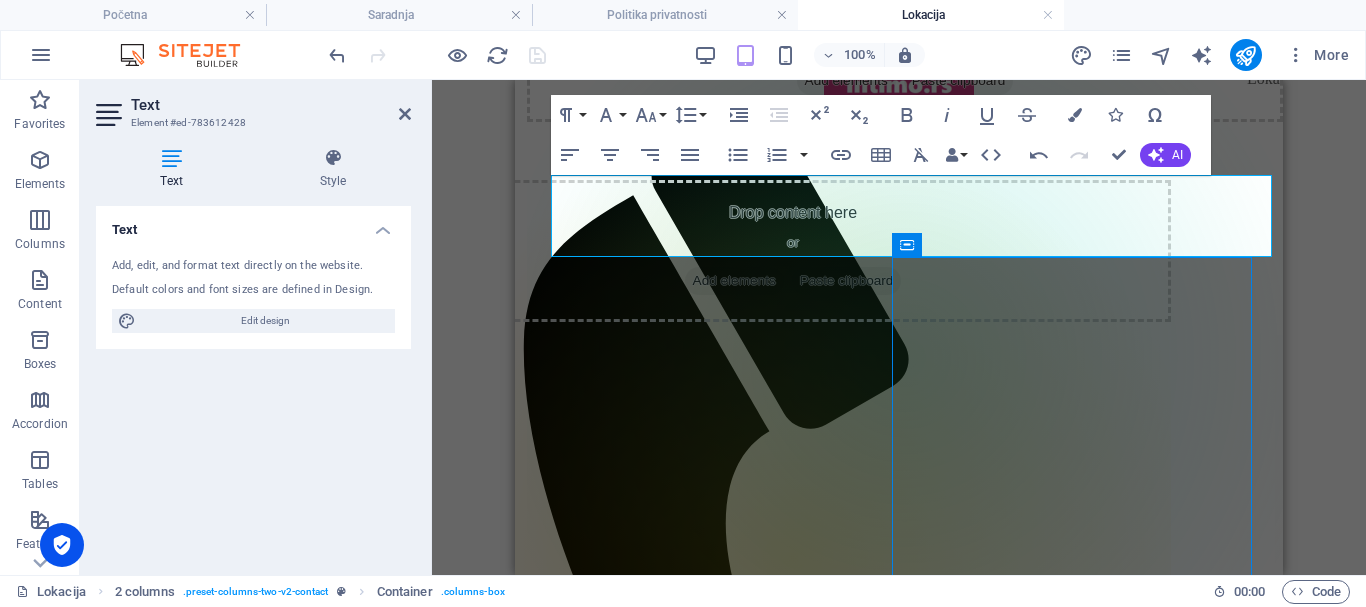 click on "Location" at bounding box center [899, 1694] 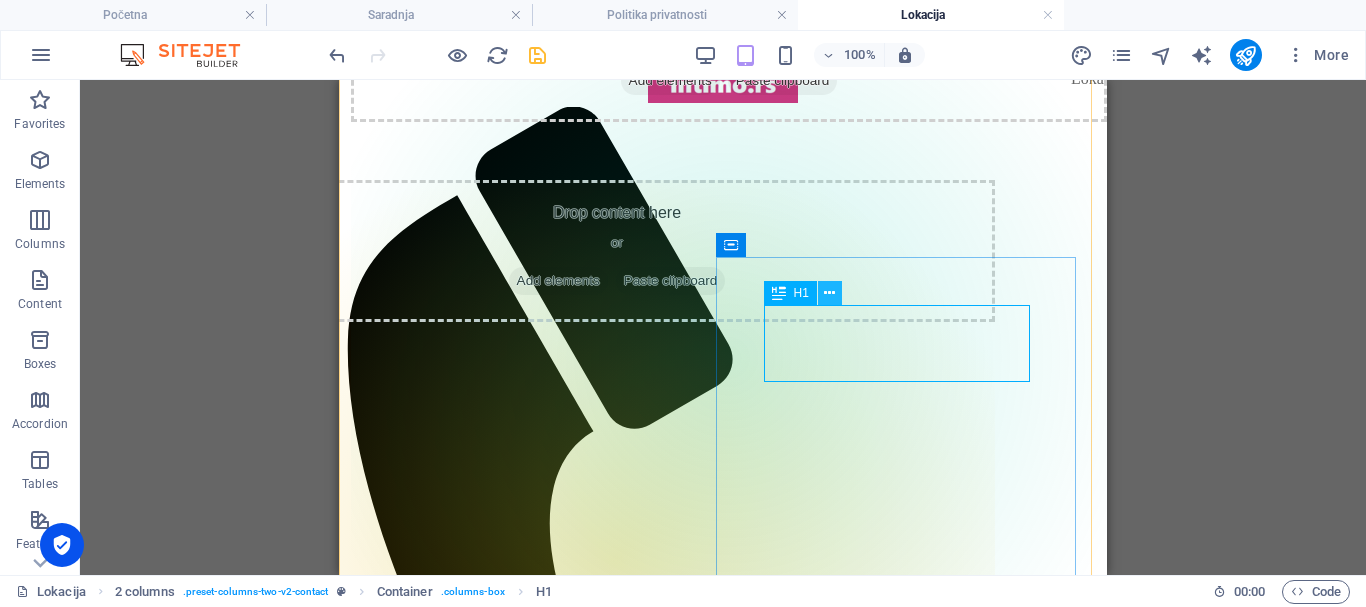 click at bounding box center [829, 293] 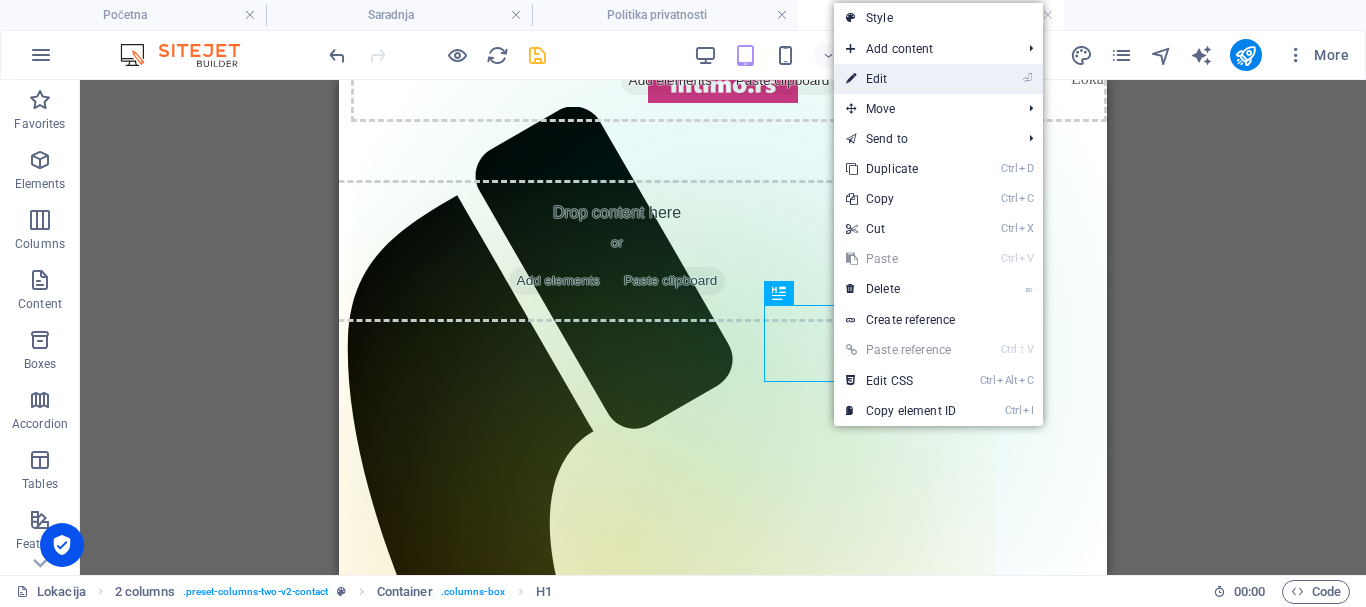 click on "⏎  Edit" at bounding box center [901, 79] 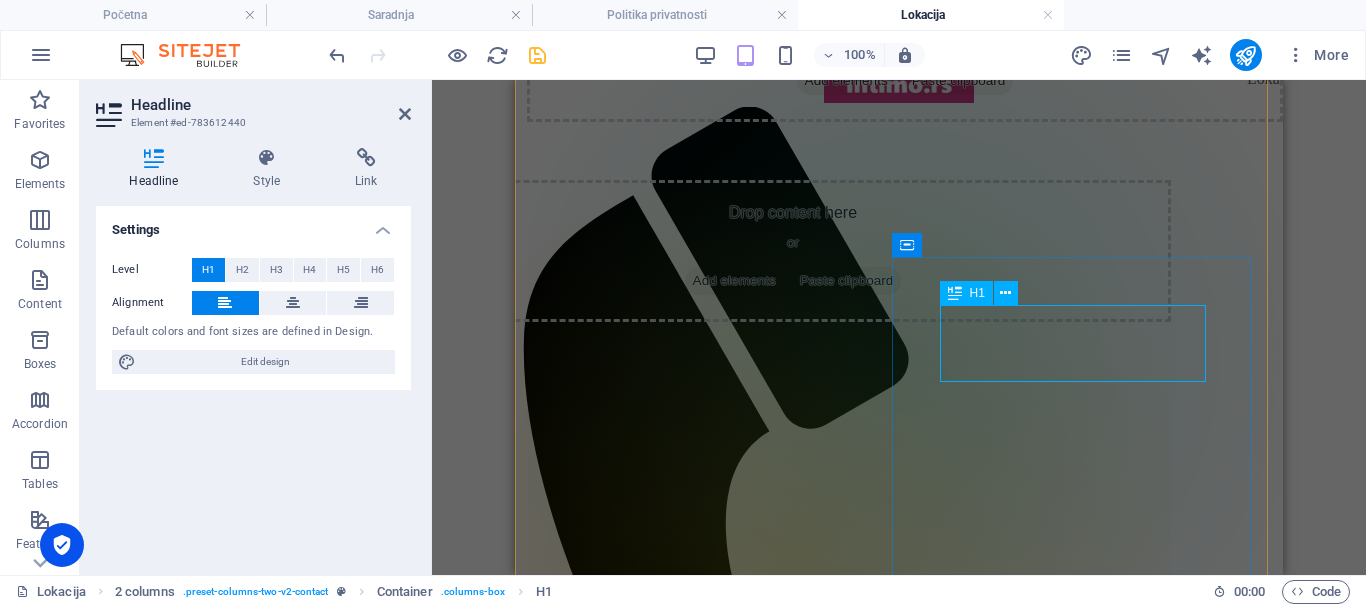 click on "Location" at bounding box center (899, 1694) 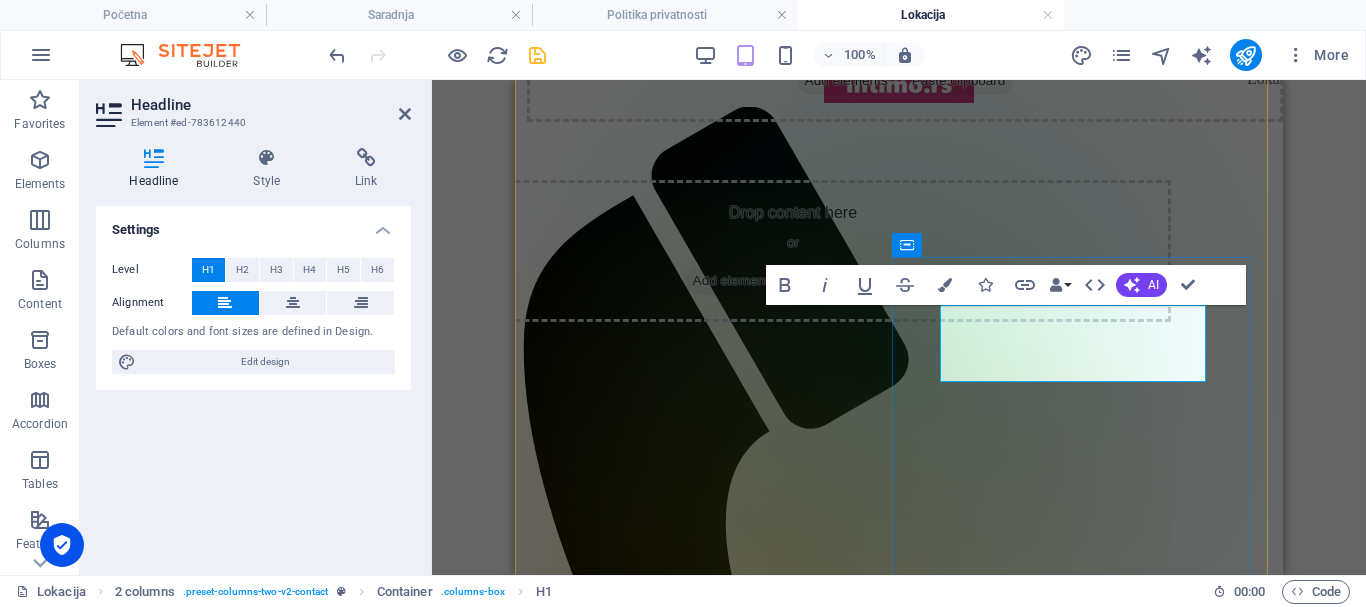 type 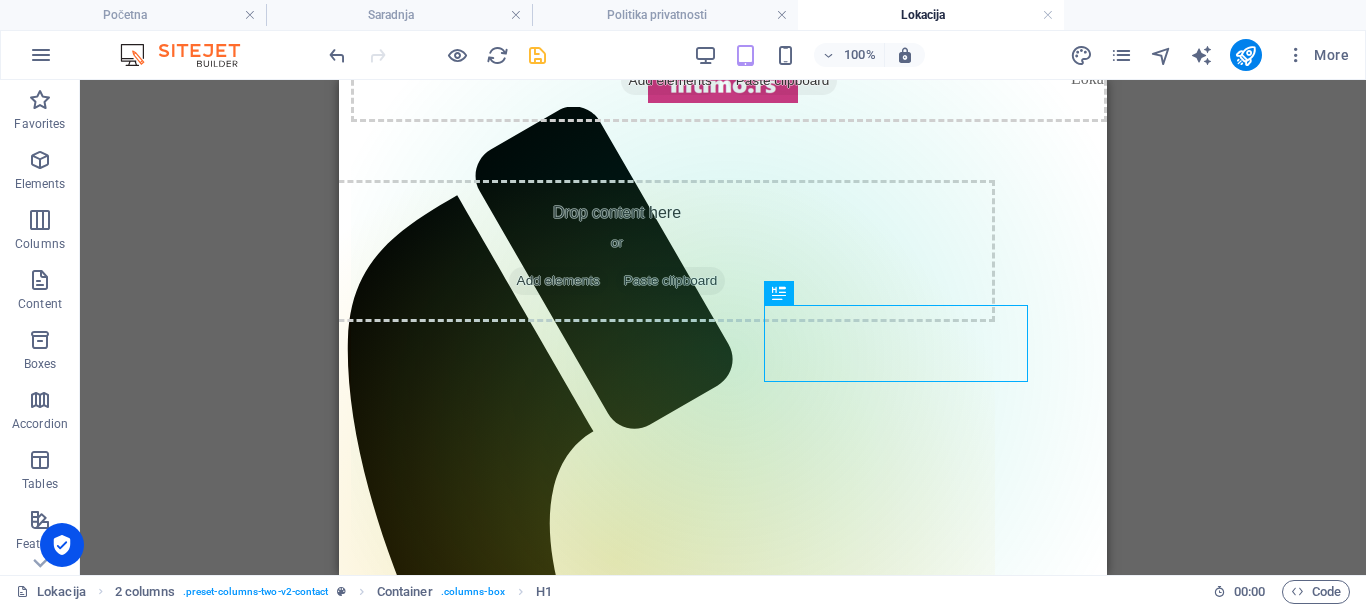 click on "H1   2 columns   Container   Text   Container   Map   Container   Spacer   Text   Spacer   Text   Reference   2 columns   Container   Placeholder   Spacer   Text" at bounding box center [723, 327] 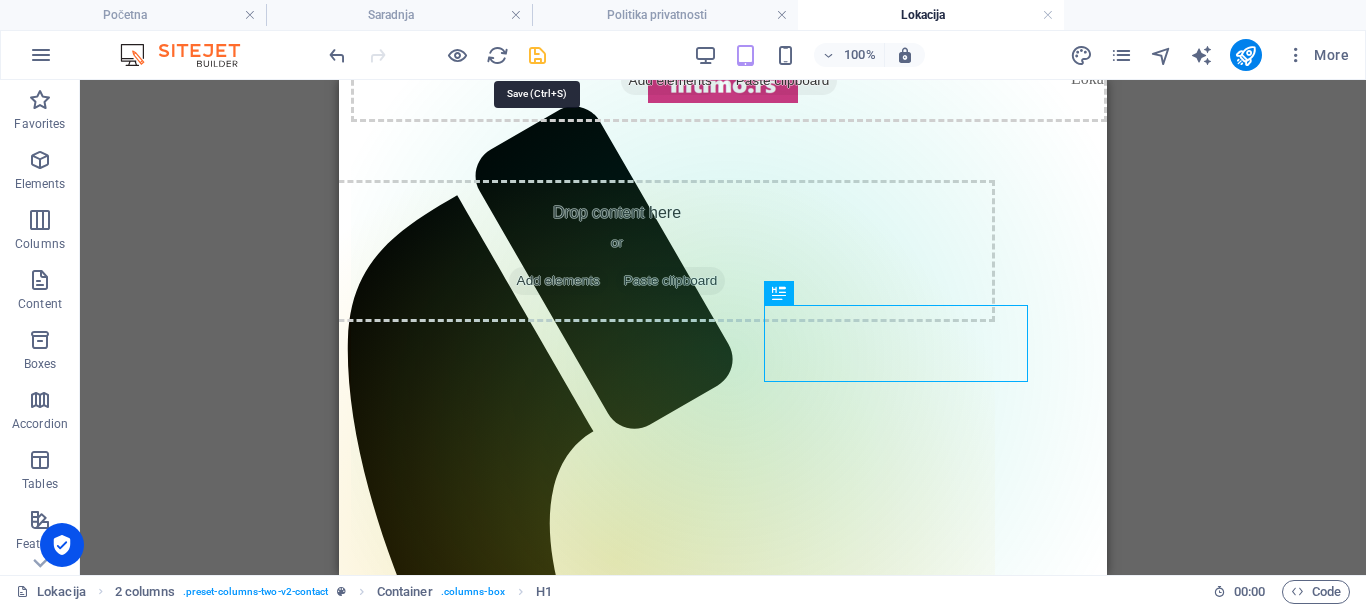 click at bounding box center (537, 55) 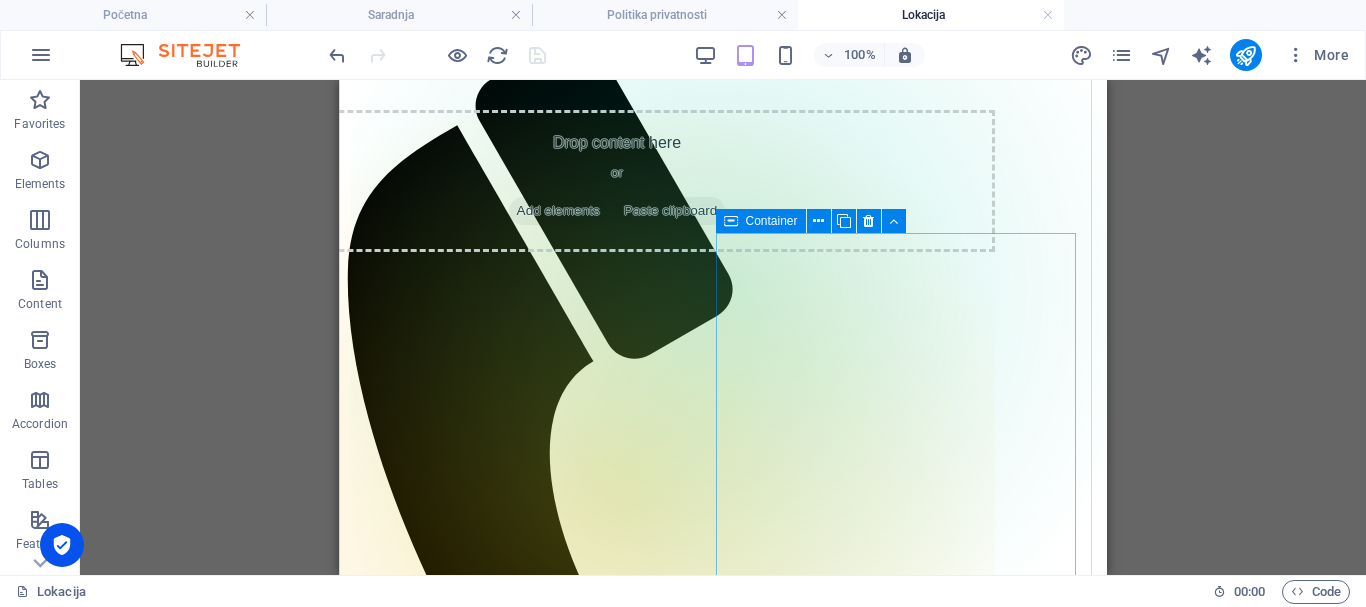 scroll, scrollTop: 300, scrollLeft: 0, axis: vertical 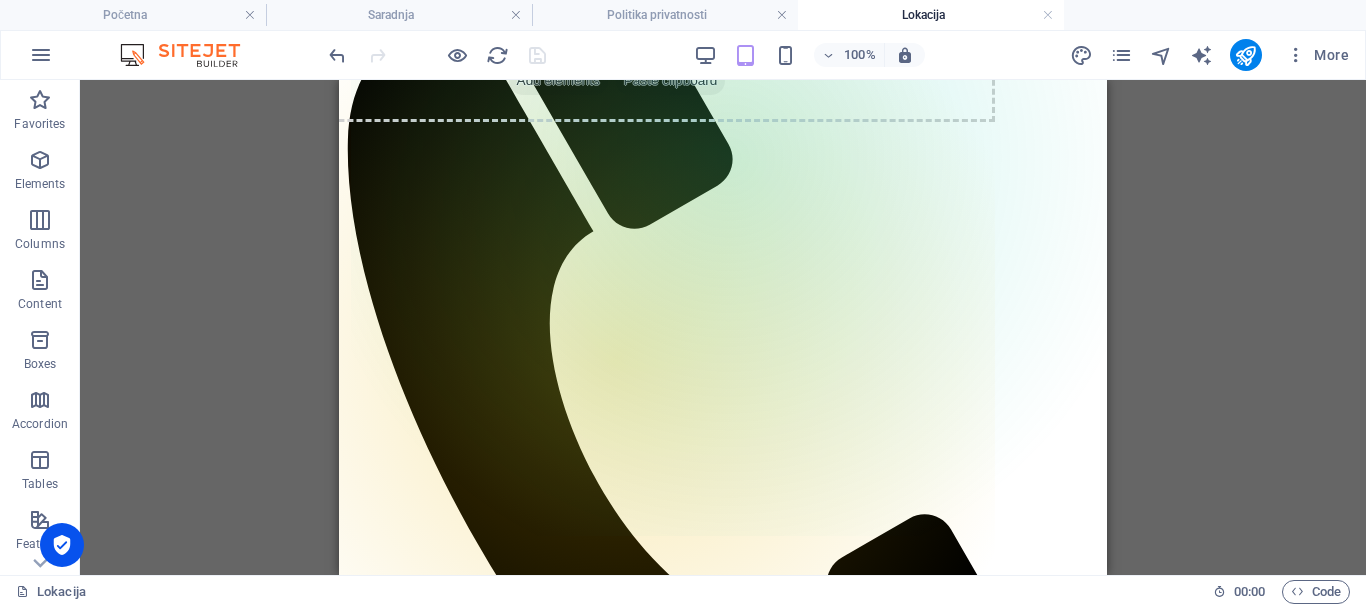 click at bounding box center [1245, 55] 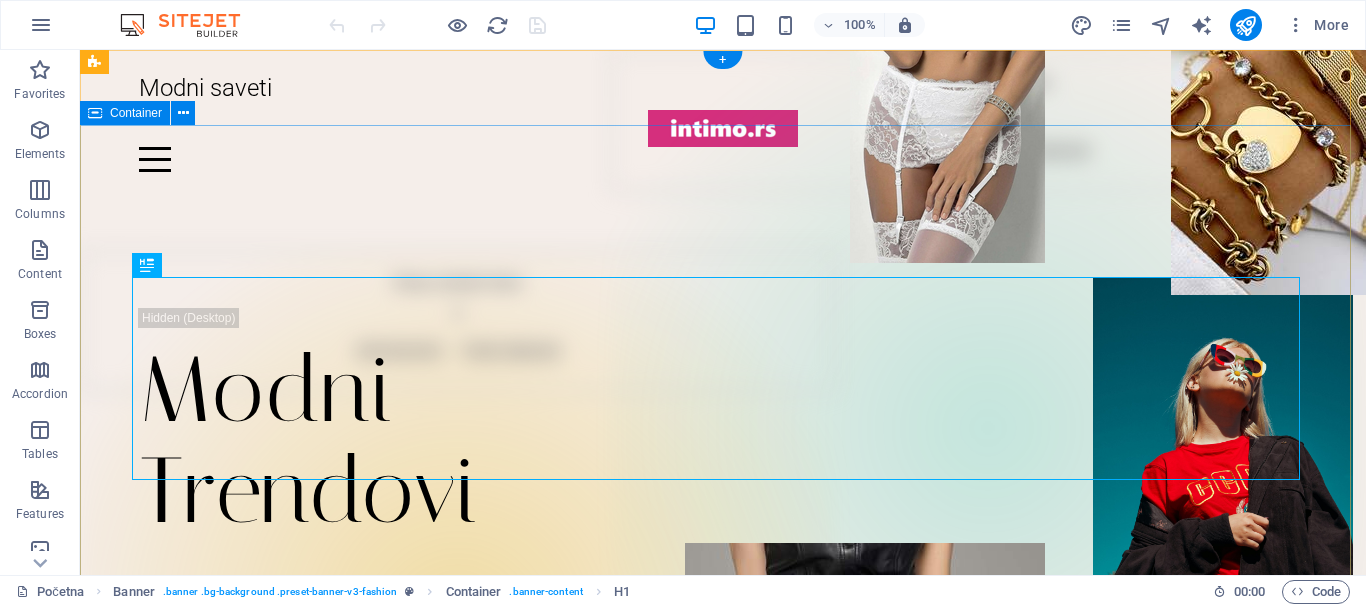 scroll, scrollTop: 0, scrollLeft: 0, axis: both 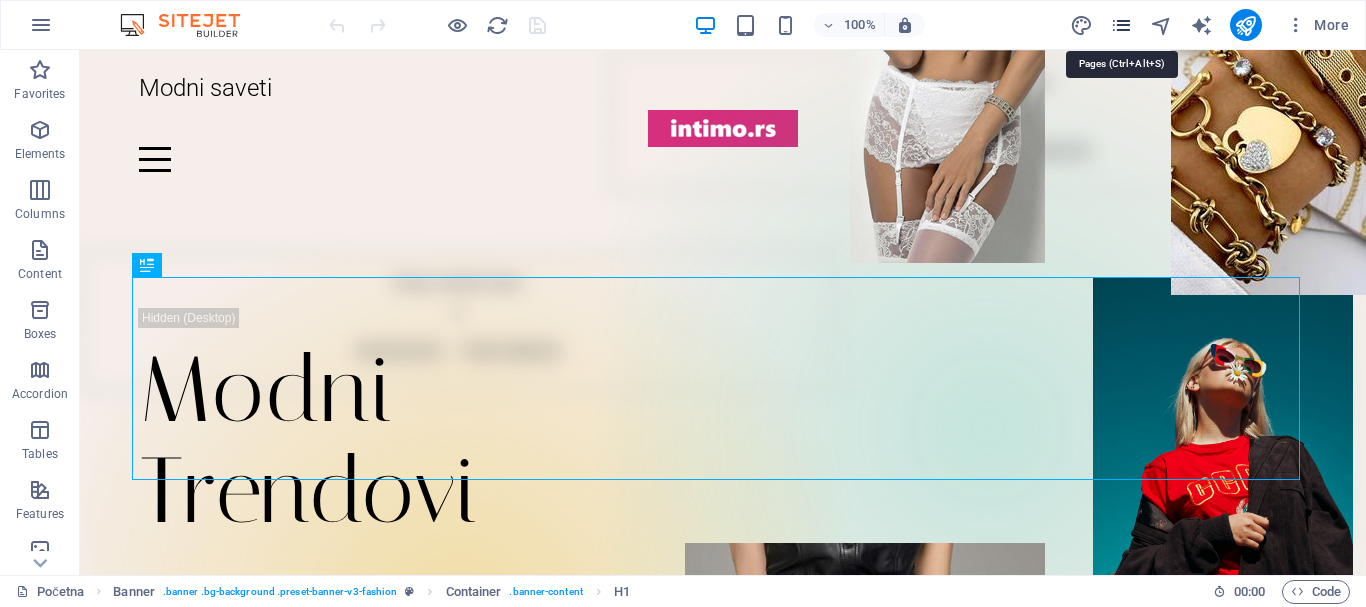 click at bounding box center (1121, 25) 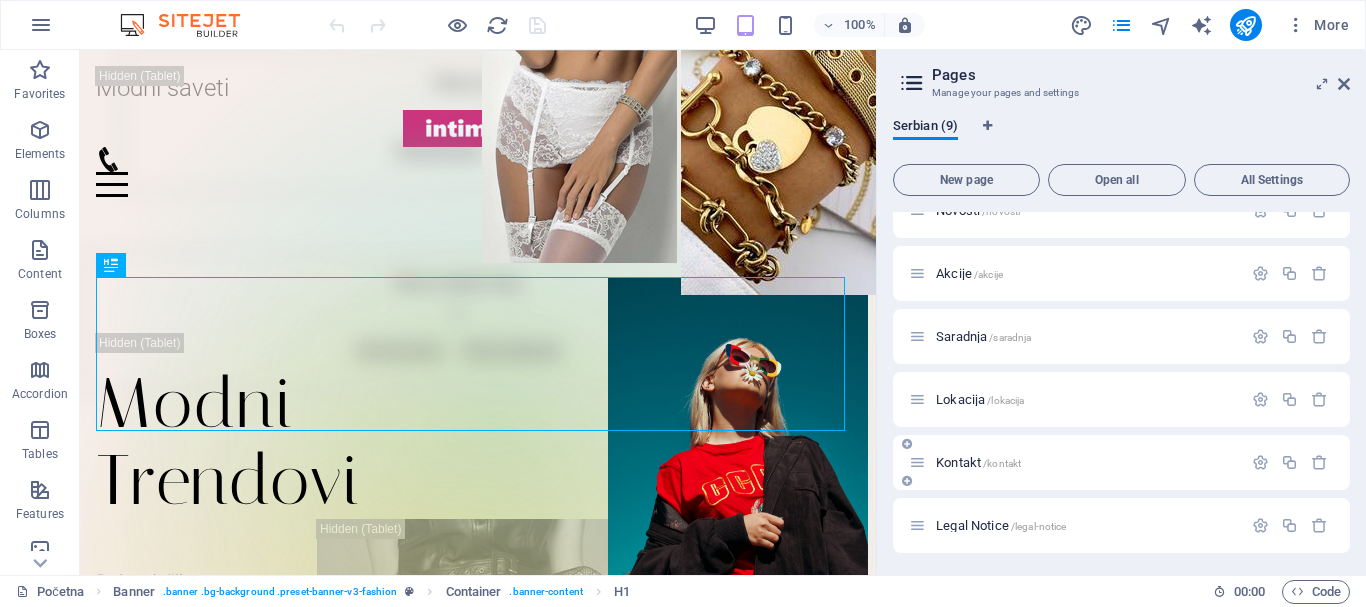 scroll, scrollTop: 100, scrollLeft: 0, axis: vertical 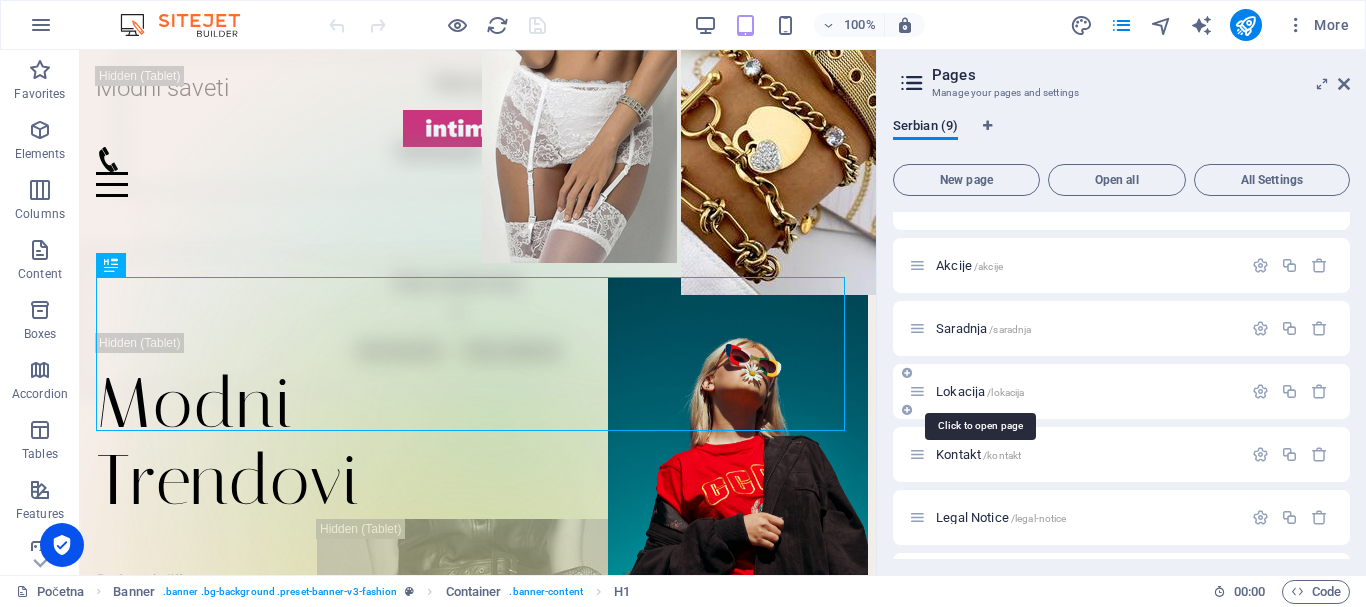 click on "Lokacija /lokacija" at bounding box center (980, 391) 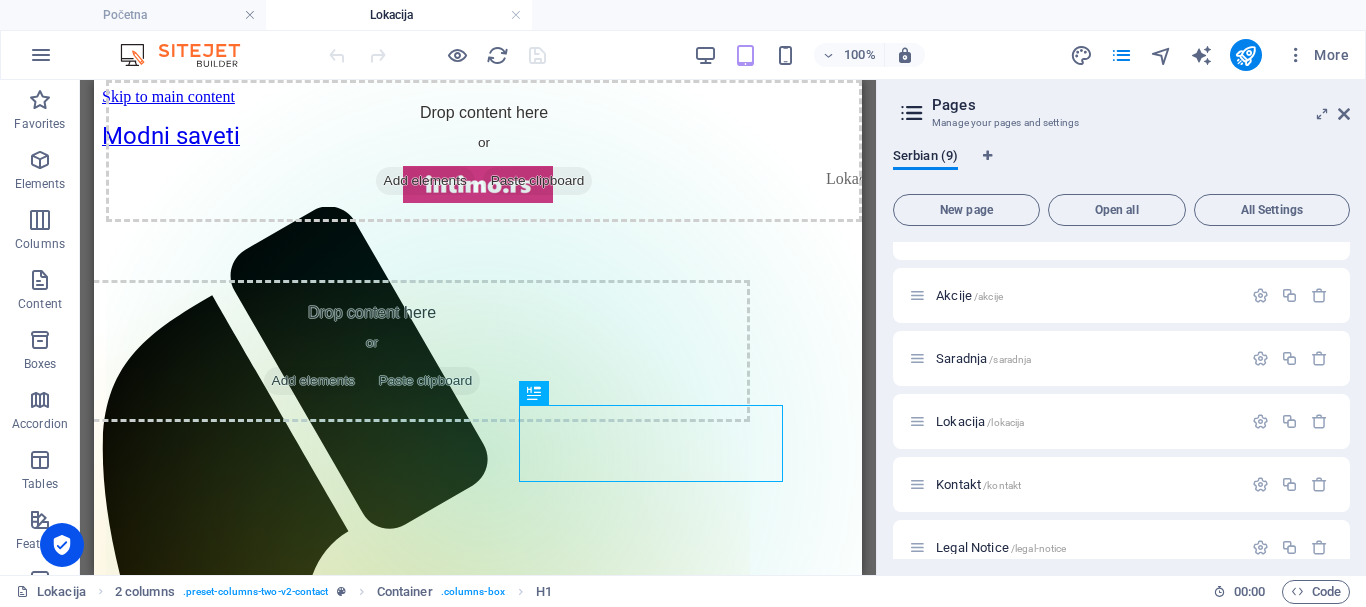 scroll, scrollTop: 0, scrollLeft: 0, axis: both 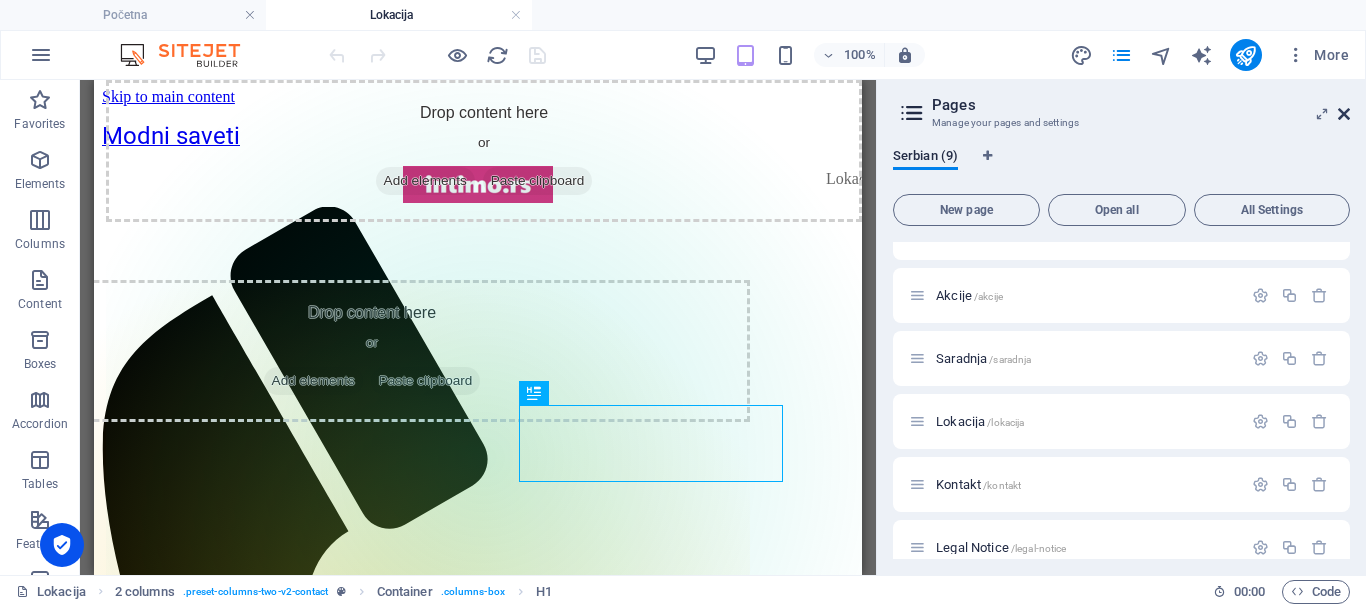 click at bounding box center (1344, 114) 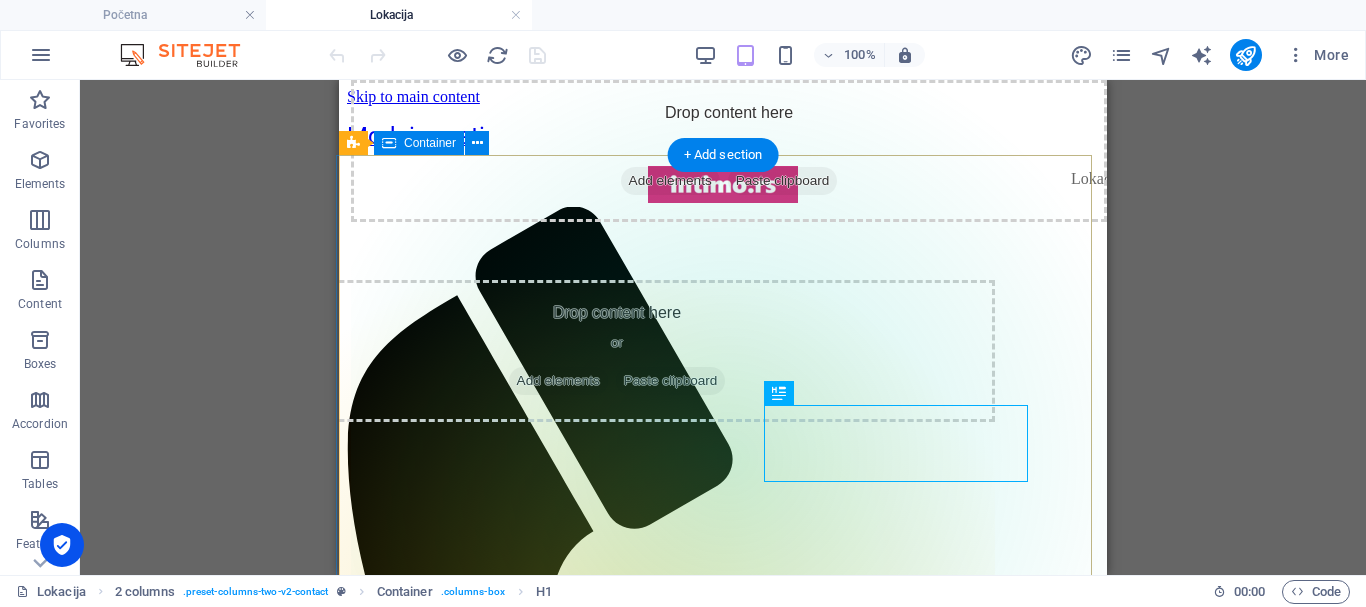 scroll, scrollTop: 100, scrollLeft: 0, axis: vertical 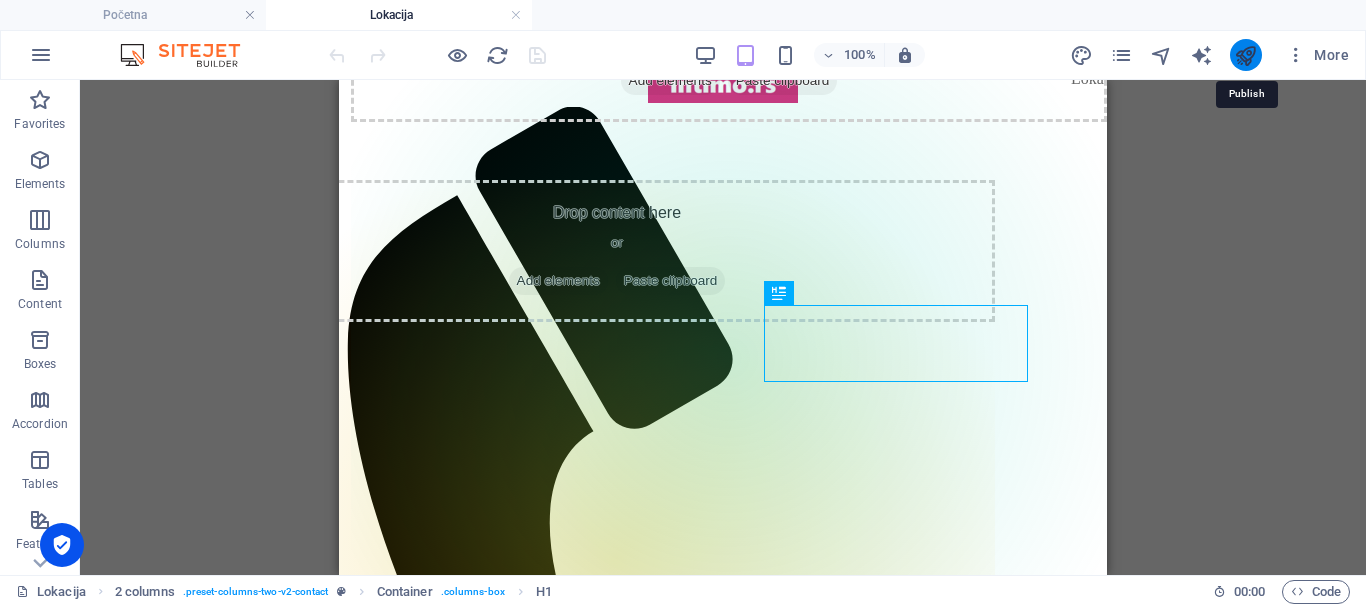 click at bounding box center [1245, 55] 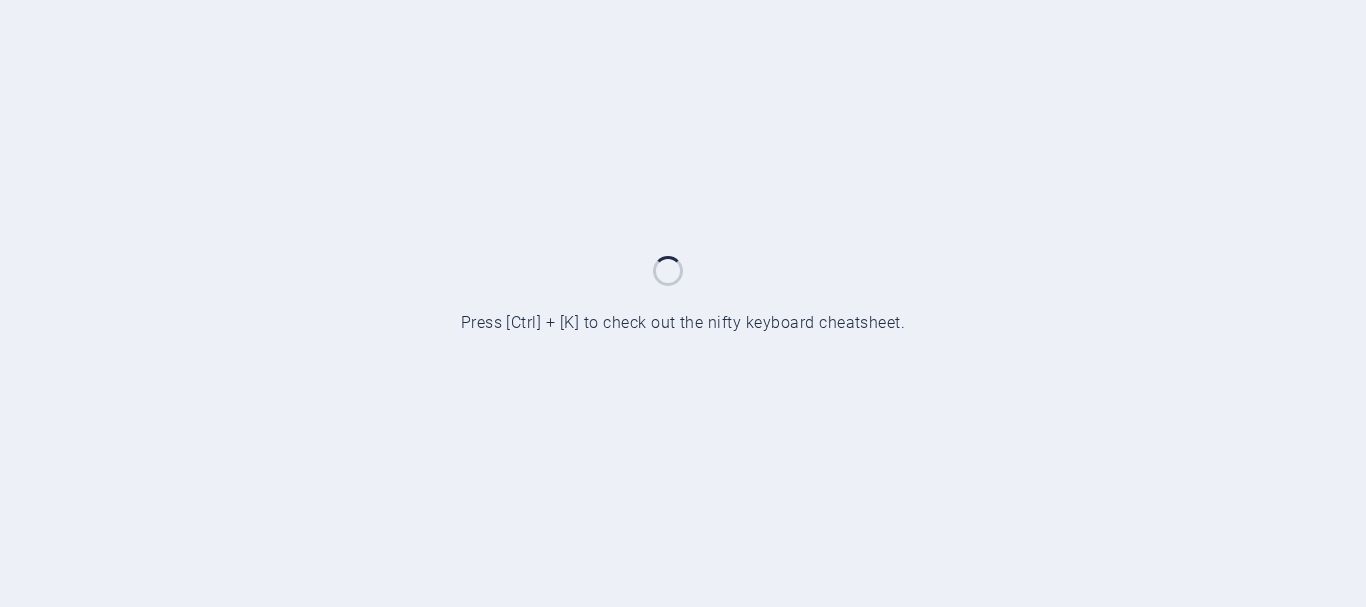 scroll, scrollTop: 0, scrollLeft: 0, axis: both 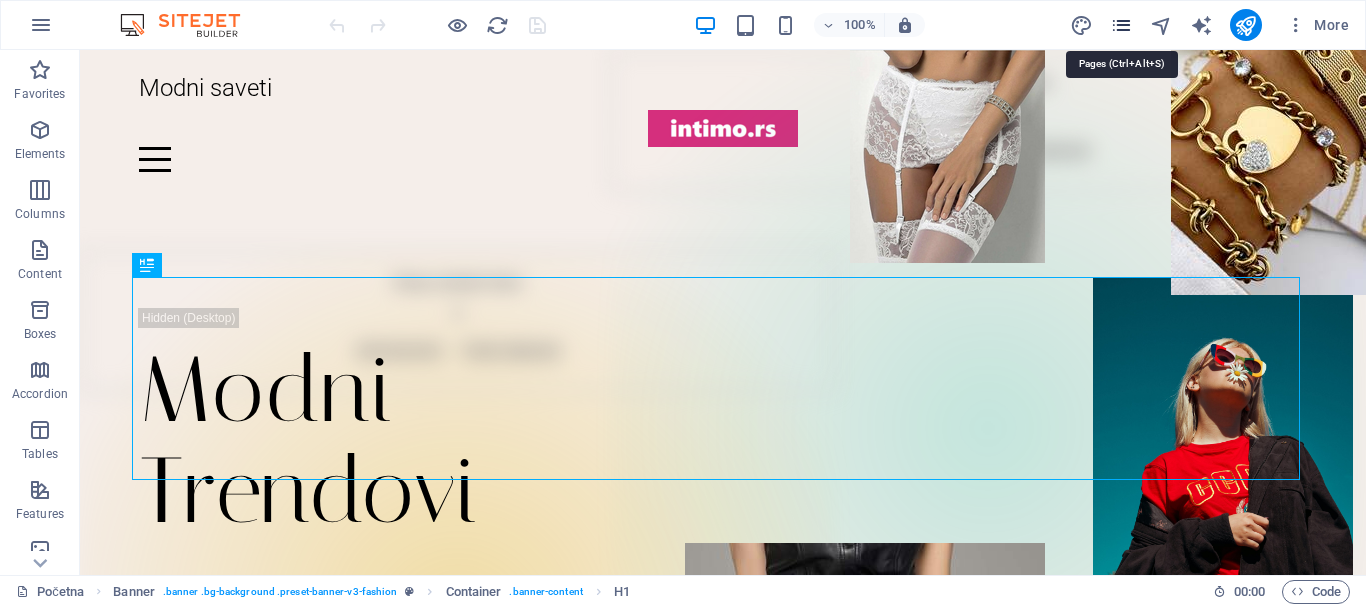 click at bounding box center [1121, 25] 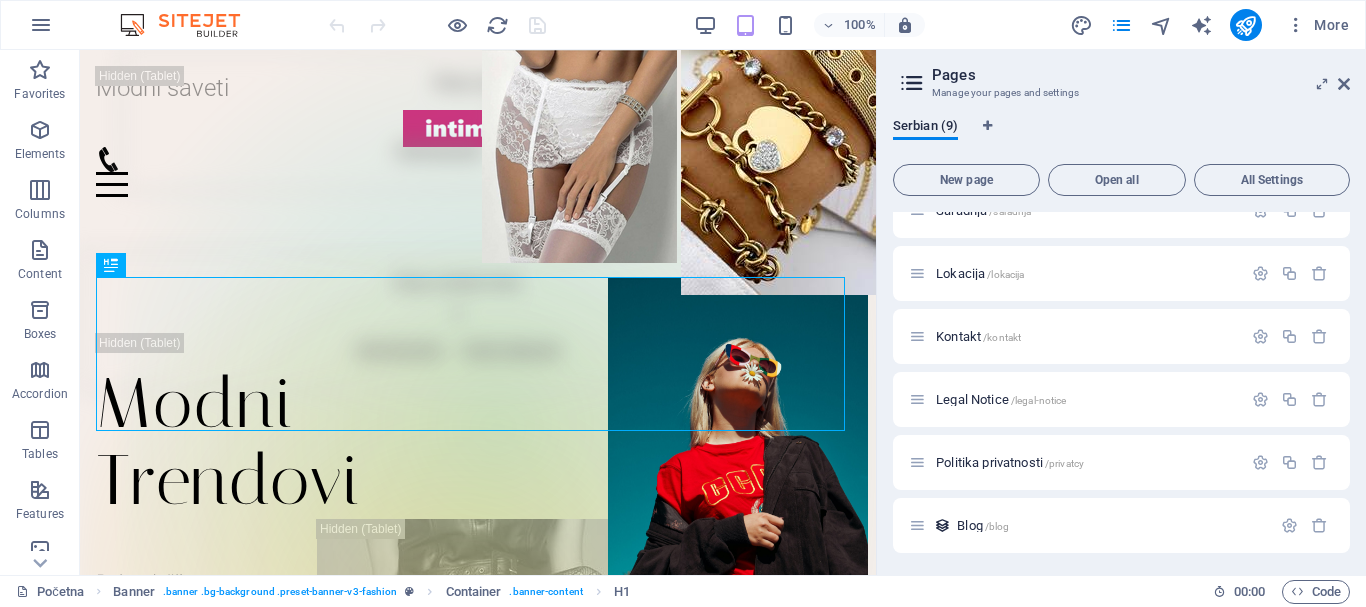 scroll, scrollTop: 220, scrollLeft: 0, axis: vertical 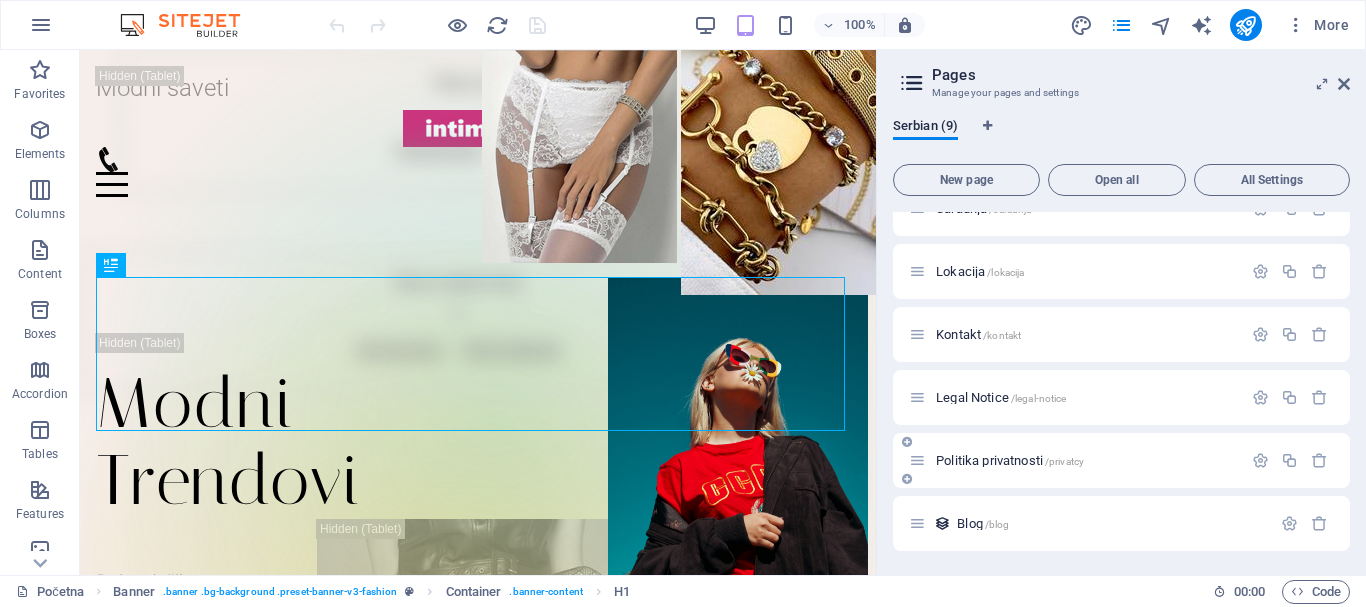 click on "Politika privatnosti /privatcy" at bounding box center (1010, 460) 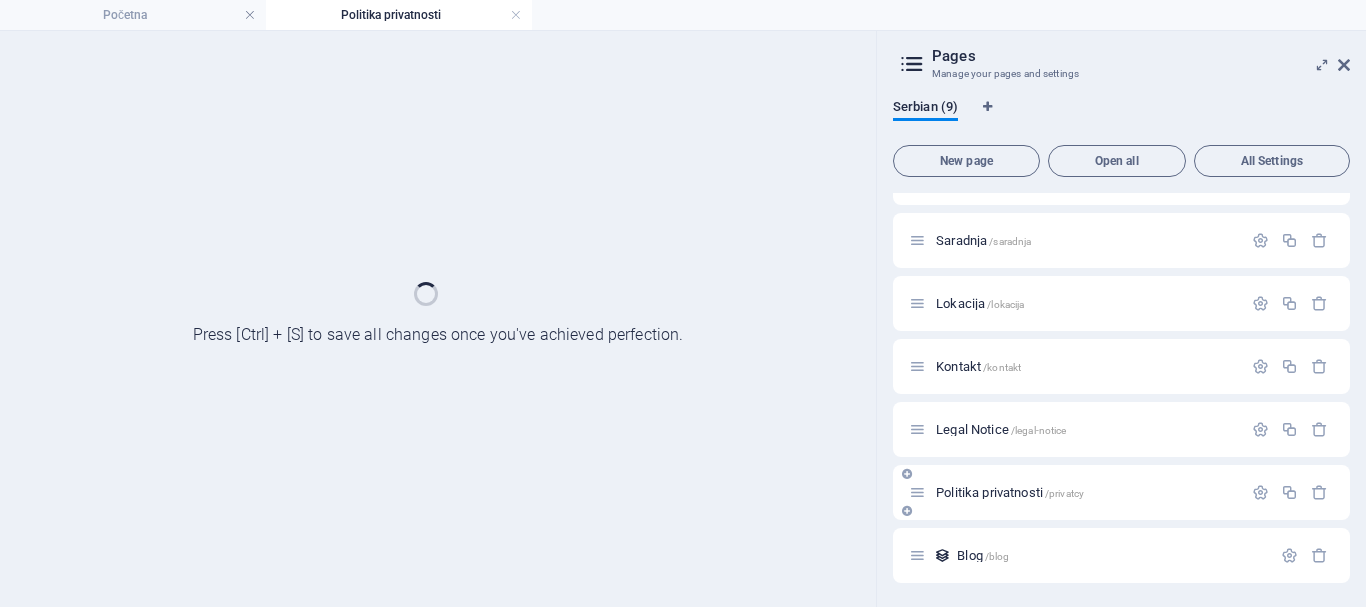 scroll, scrollTop: 169, scrollLeft: 0, axis: vertical 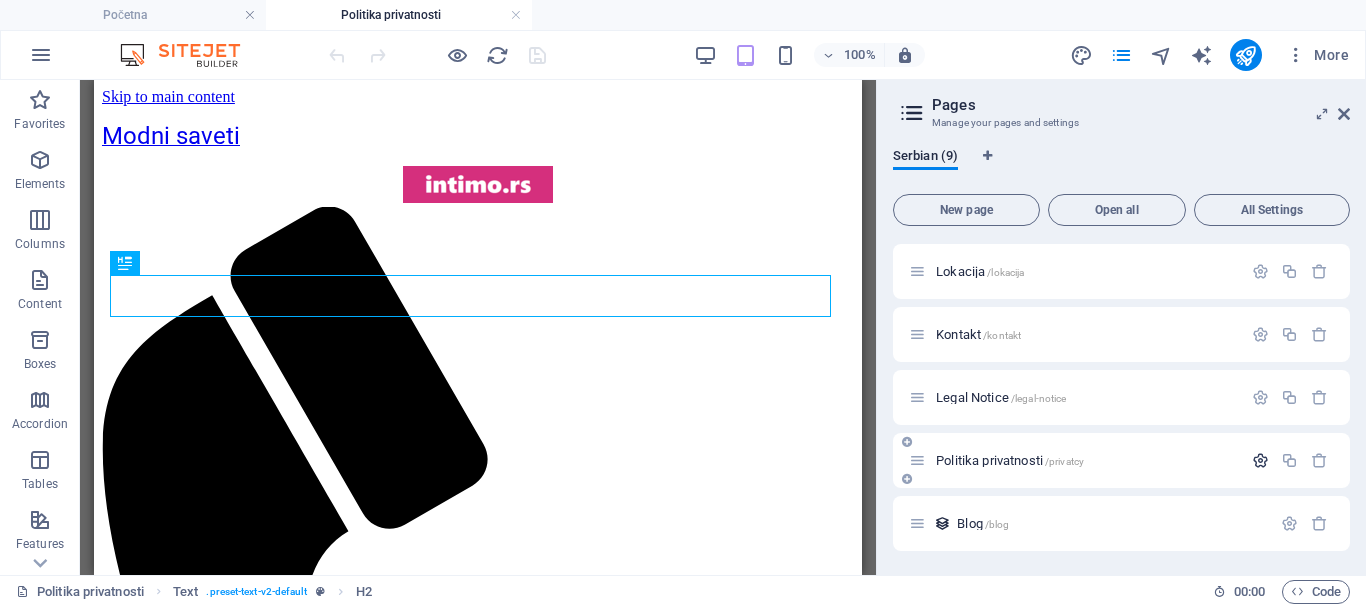 click at bounding box center (1260, 460) 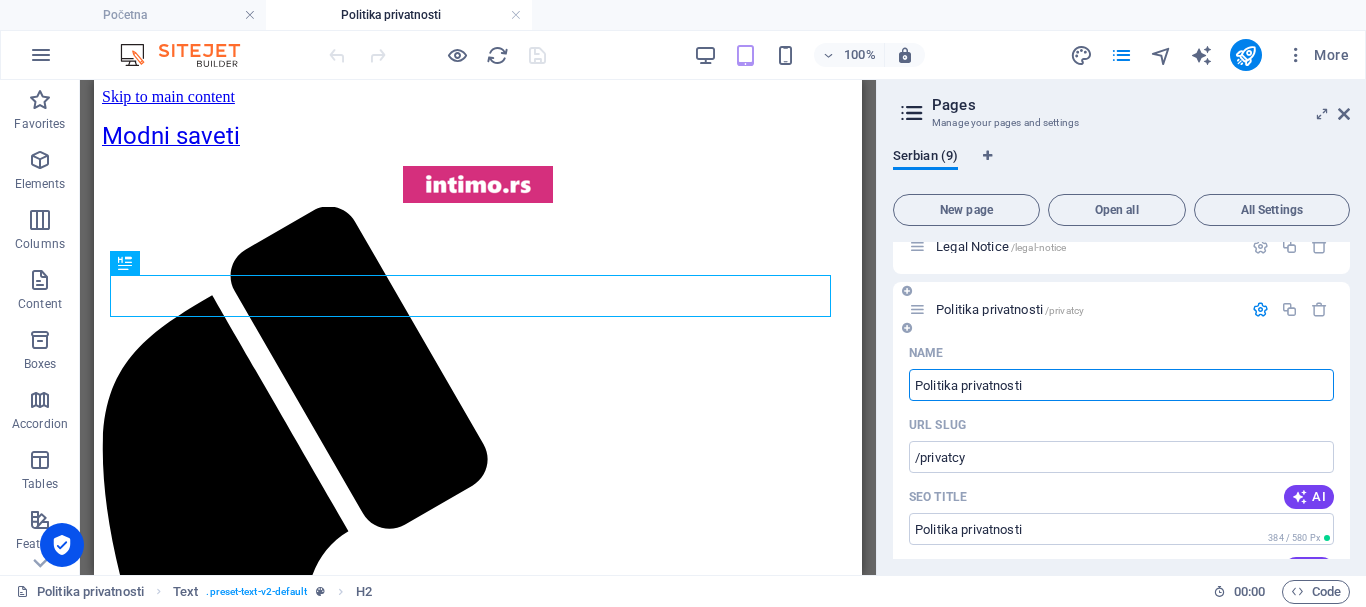 scroll, scrollTop: 450, scrollLeft: 0, axis: vertical 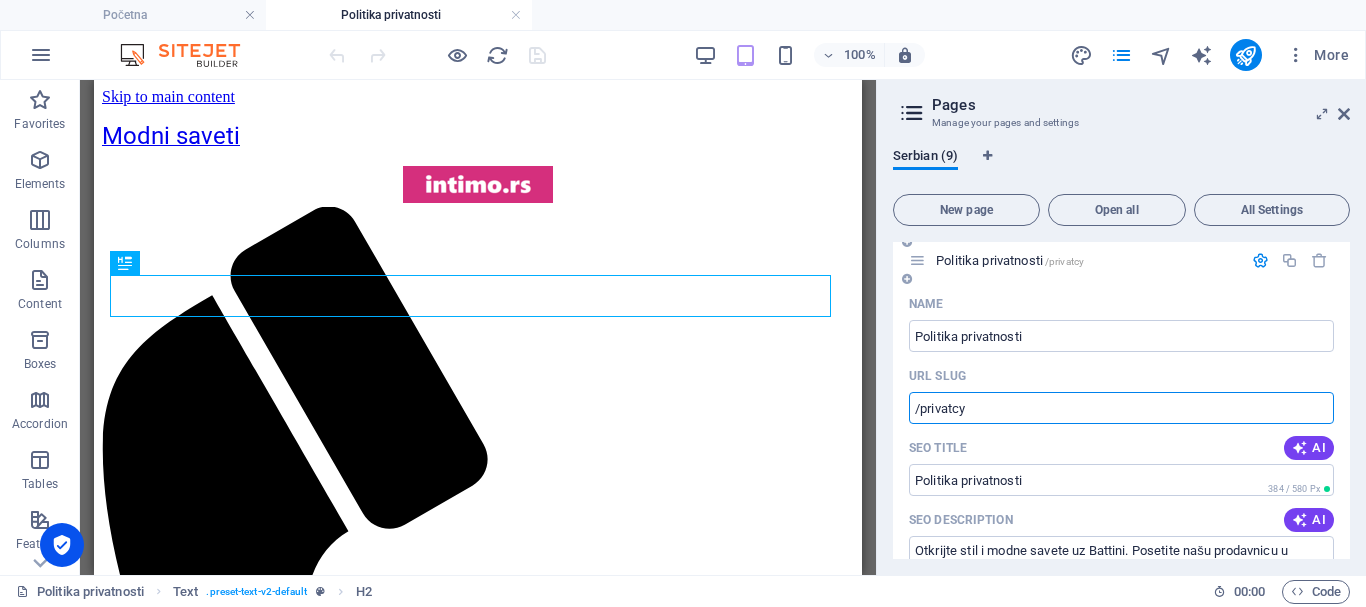 click on "/privatcy" at bounding box center [1121, 408] 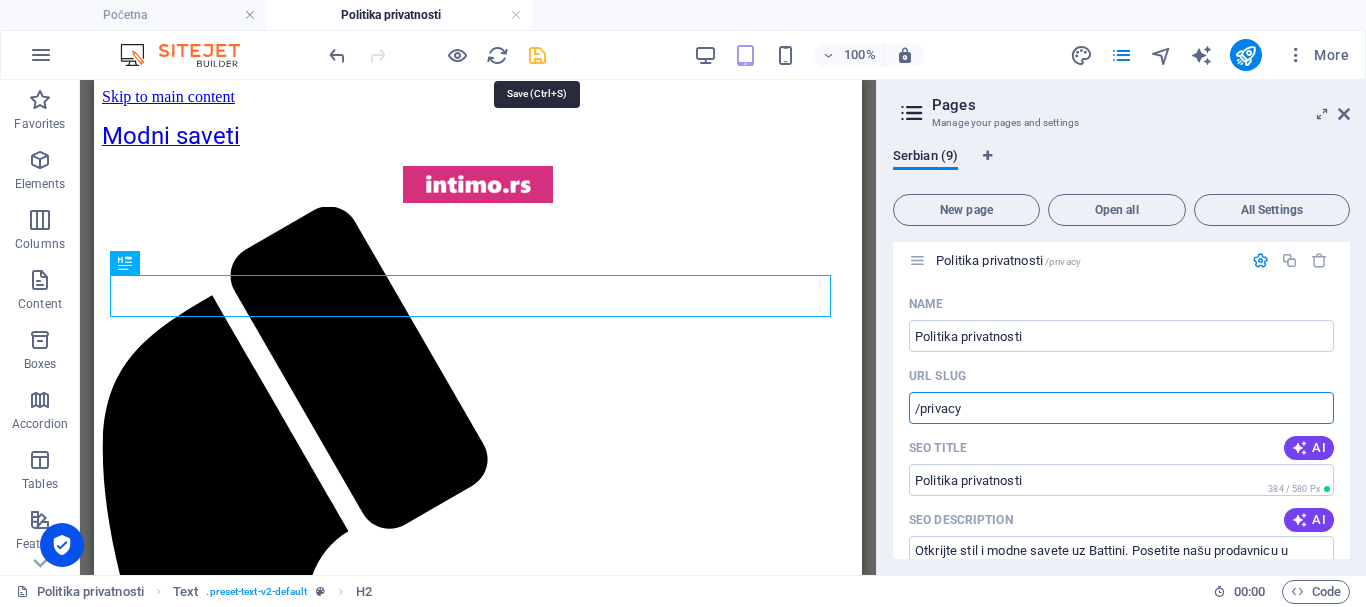 type on "/privacy" 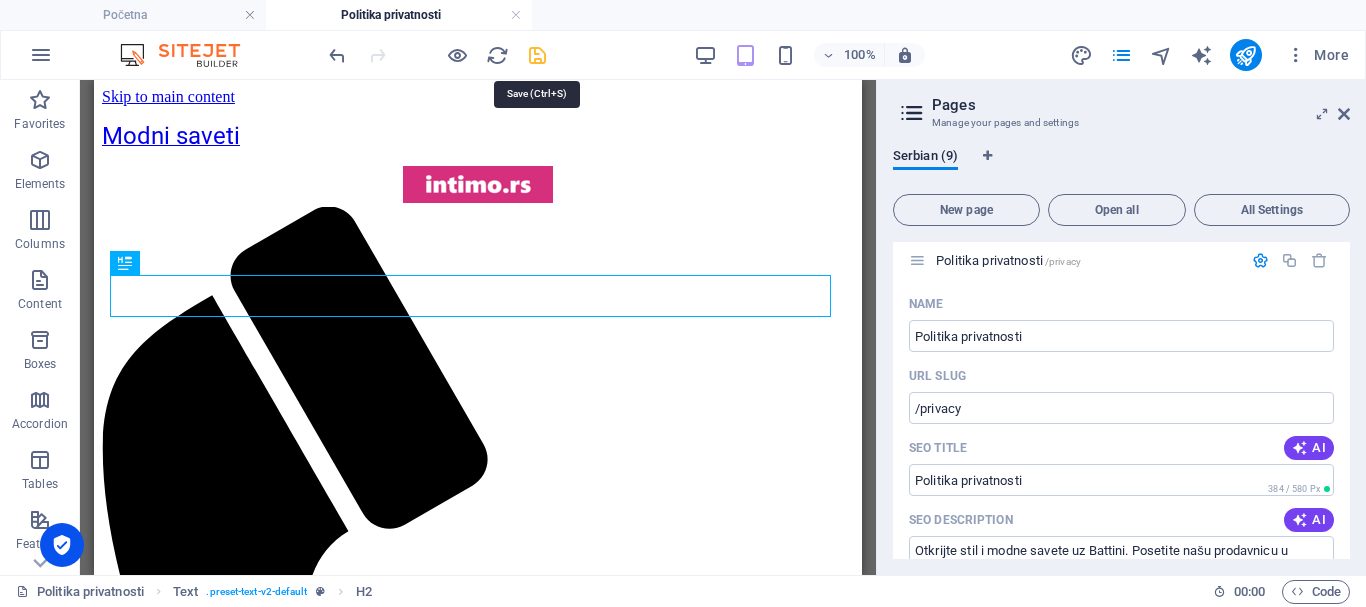click at bounding box center (537, 55) 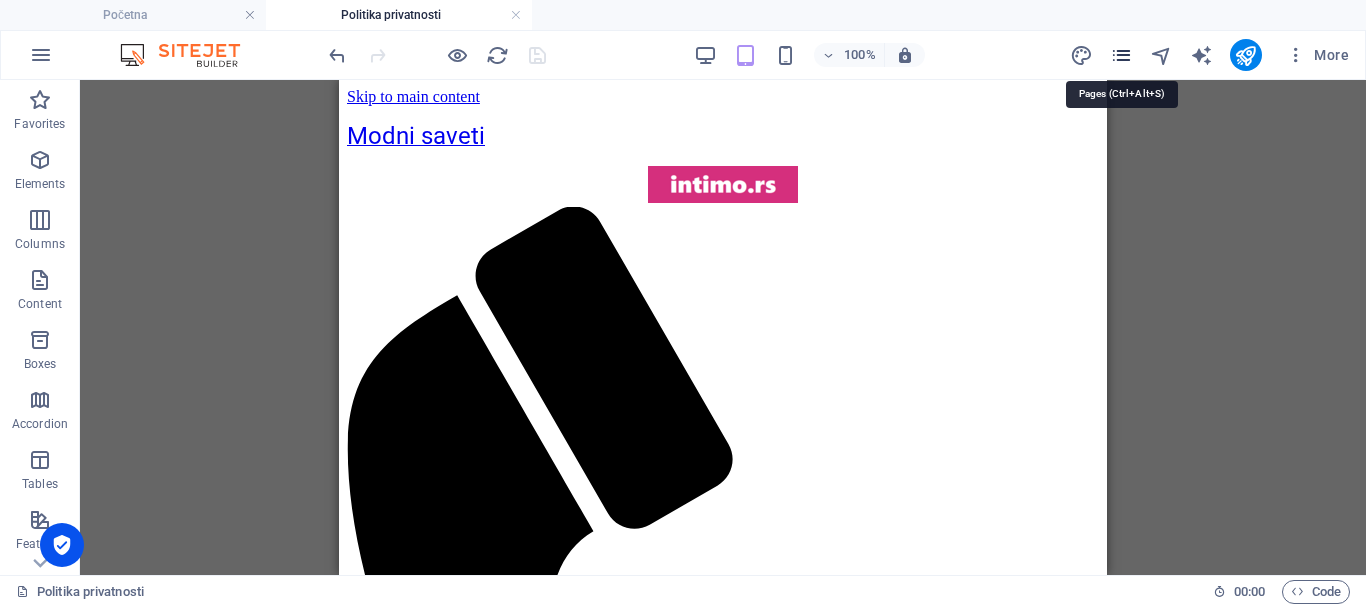 click at bounding box center (1121, 55) 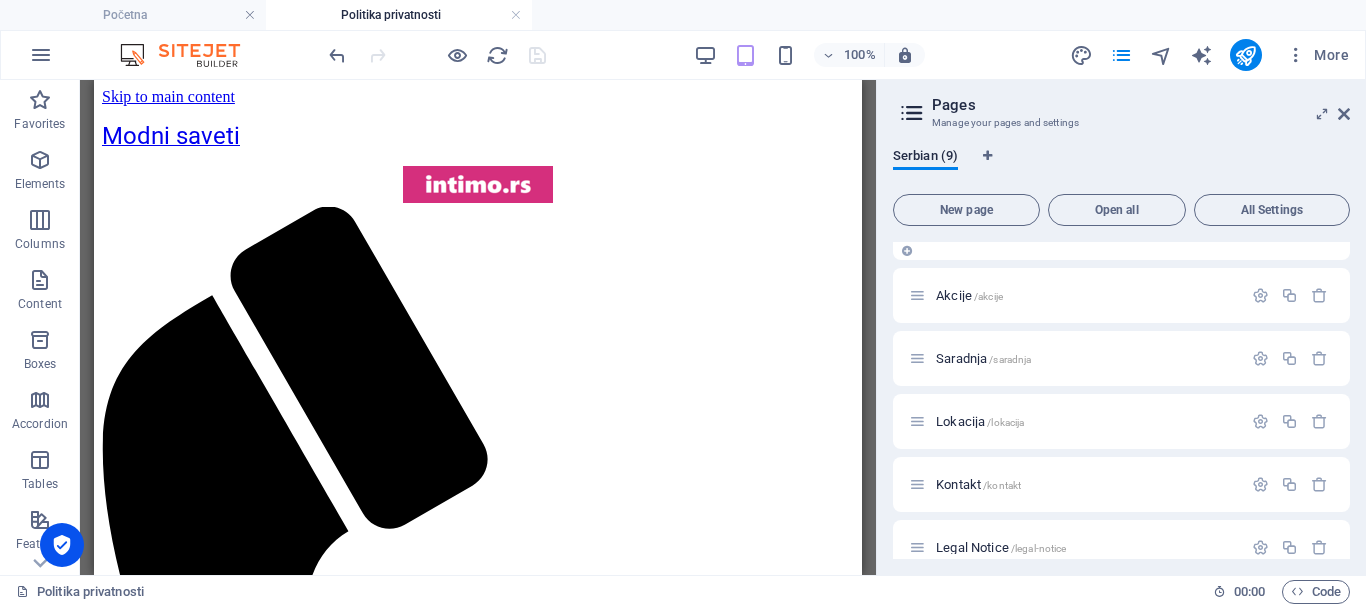 scroll, scrollTop: 200, scrollLeft: 0, axis: vertical 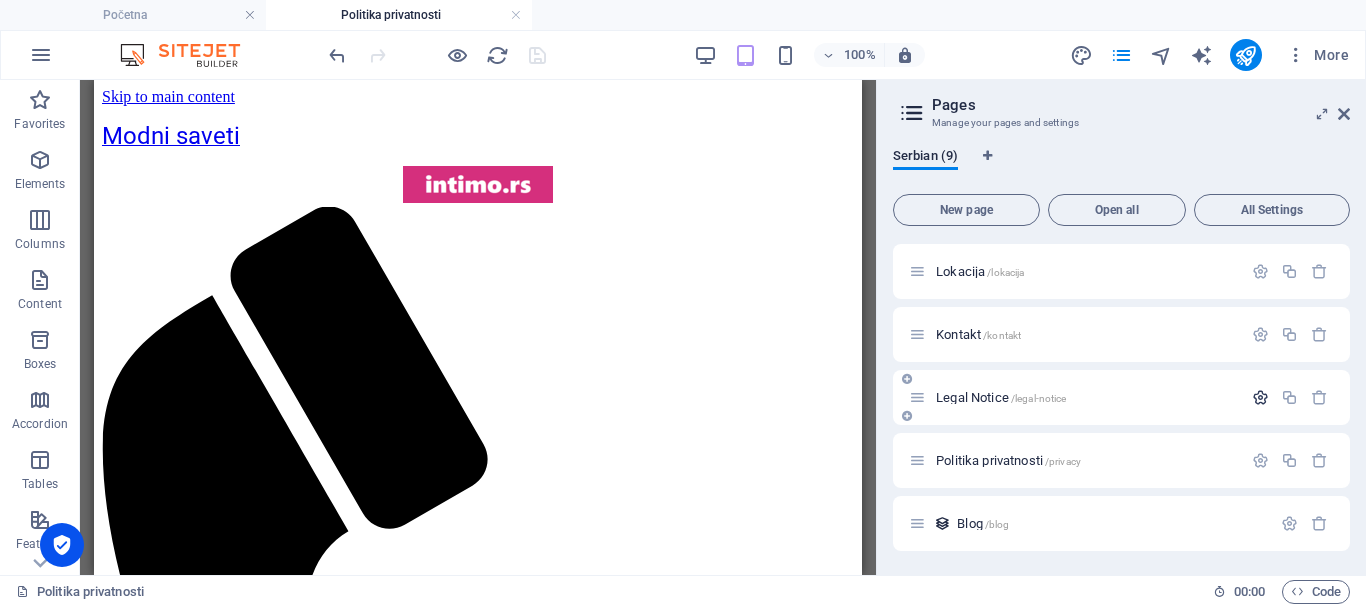 click at bounding box center [1260, 397] 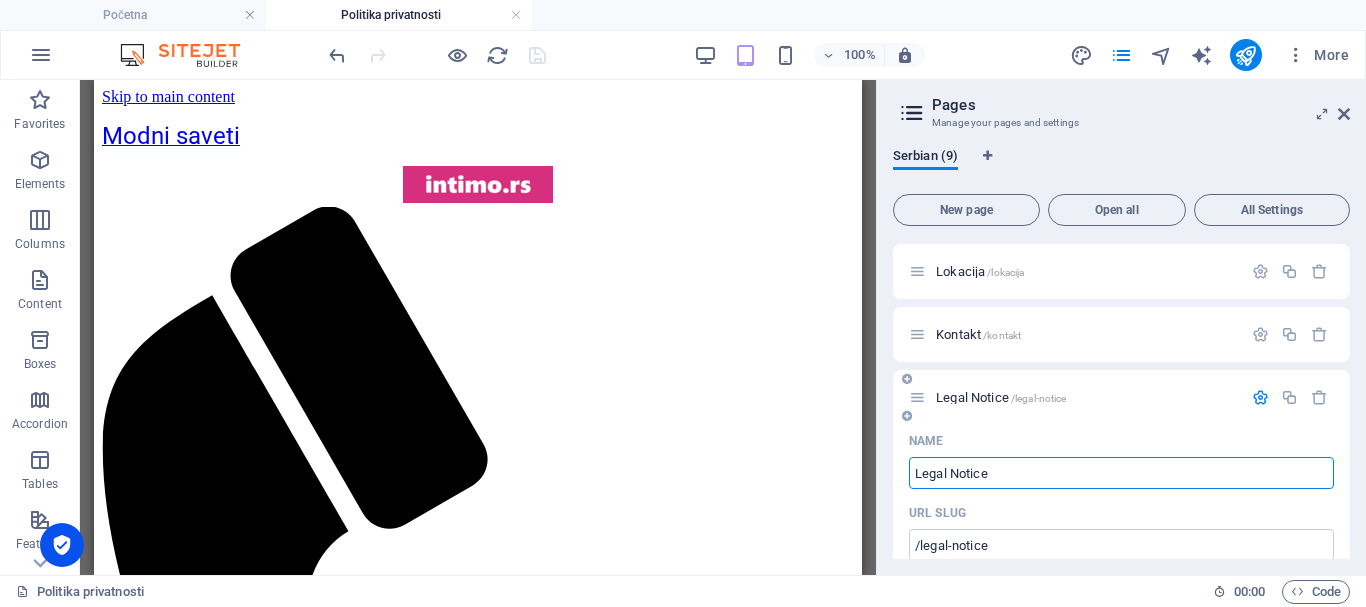 drag, startPoint x: 1003, startPoint y: 476, endPoint x: 903, endPoint y: 473, distance: 100.04499 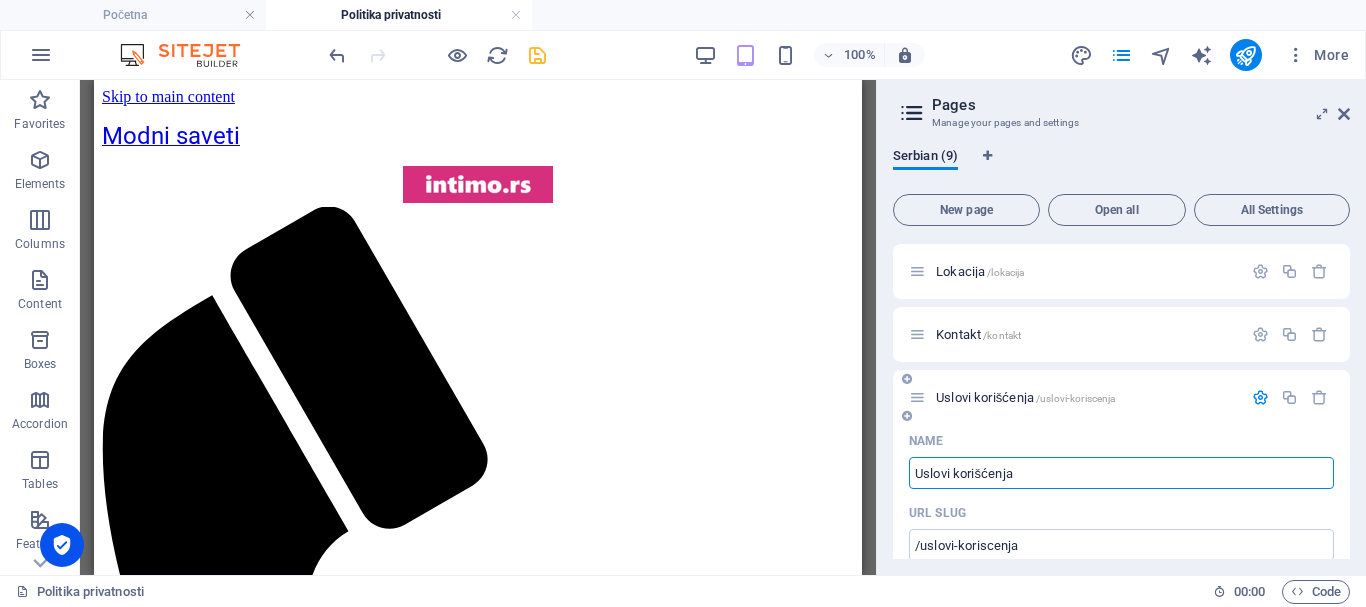 type on "Uslovi korišćenja" 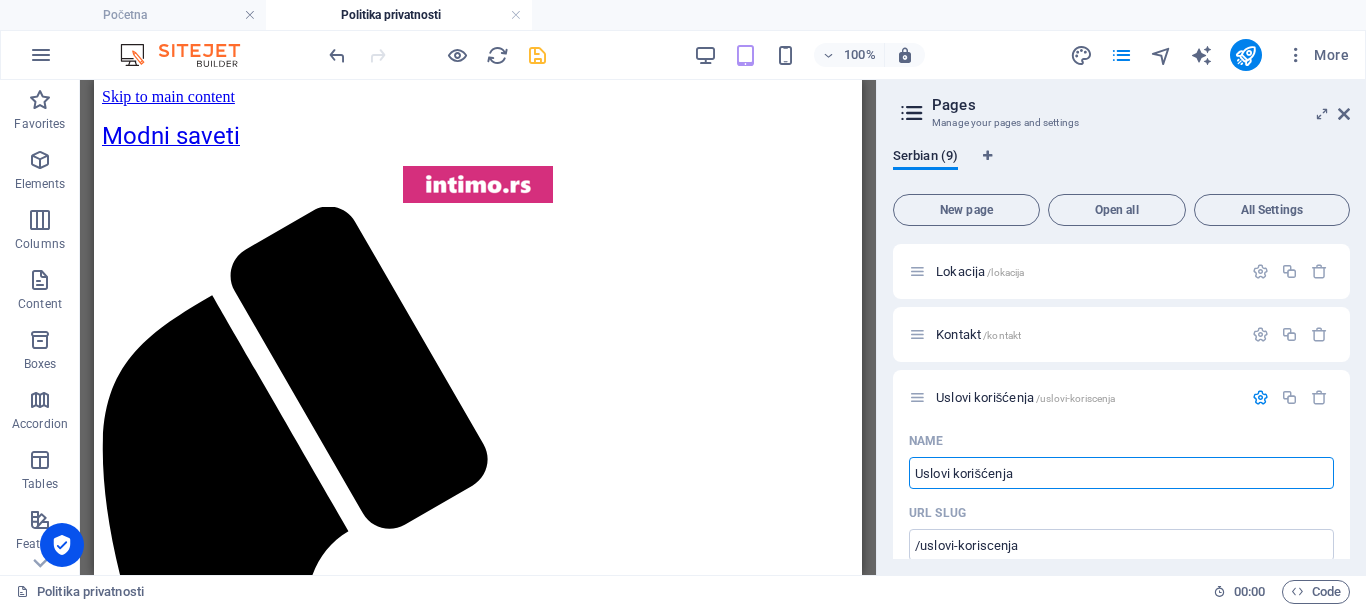 type on "Uslovi korišćenja" 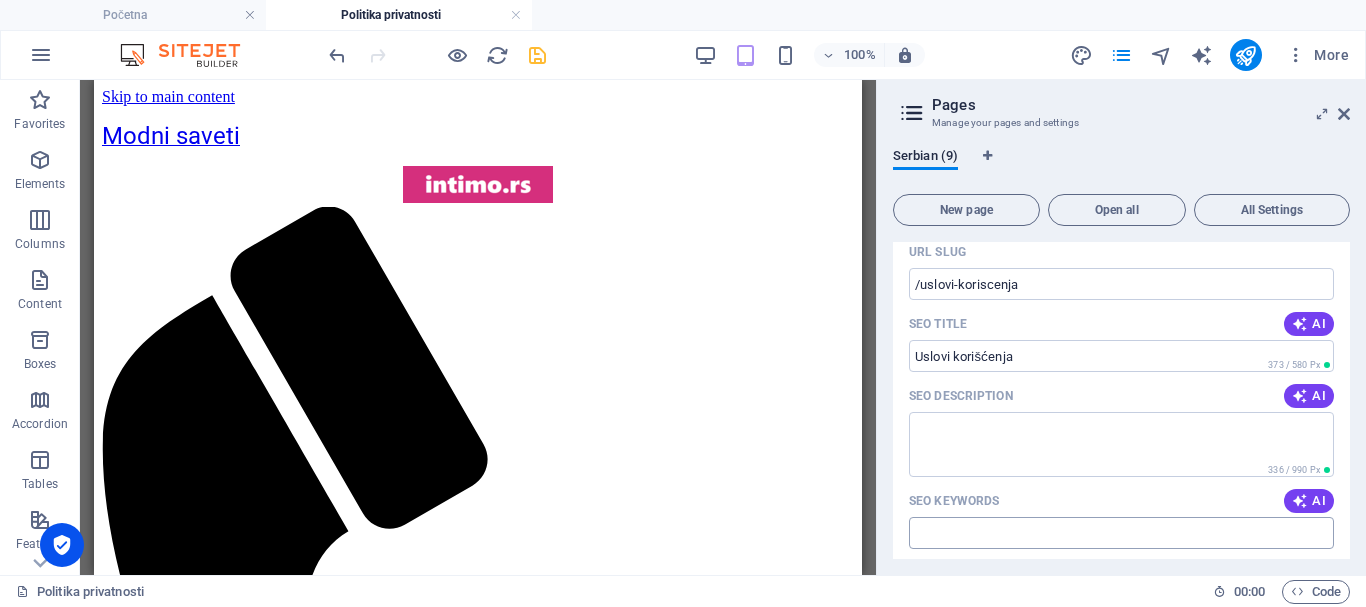 scroll, scrollTop: 550, scrollLeft: 0, axis: vertical 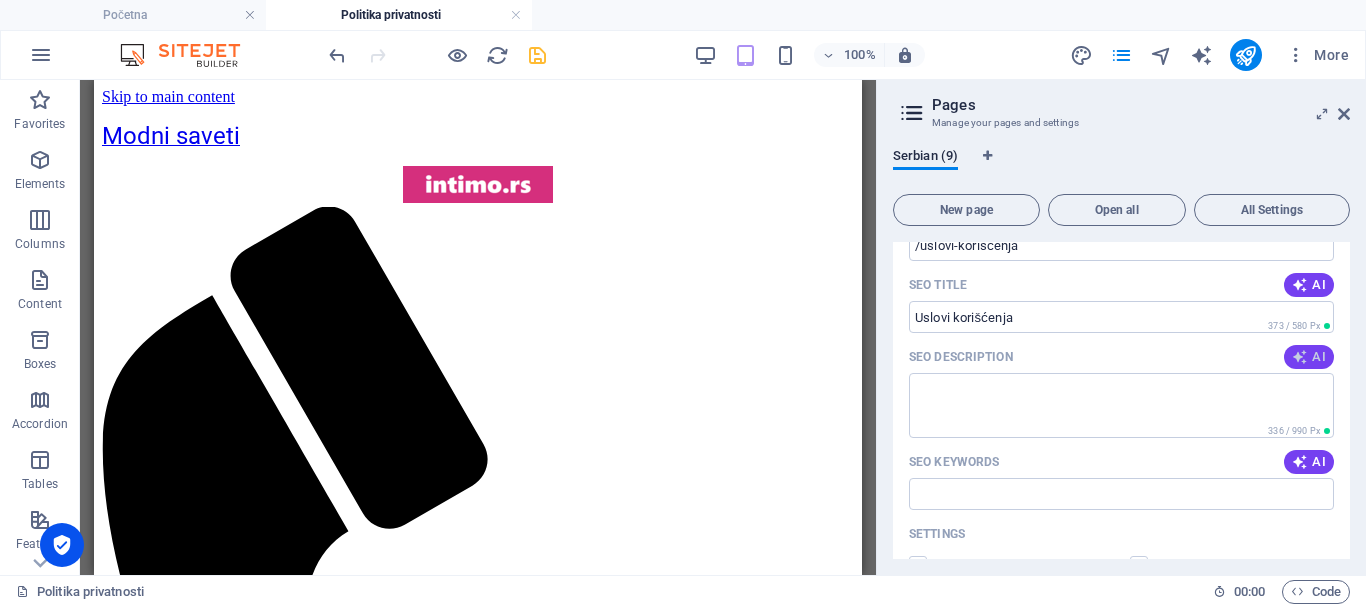 click at bounding box center (1300, 357) 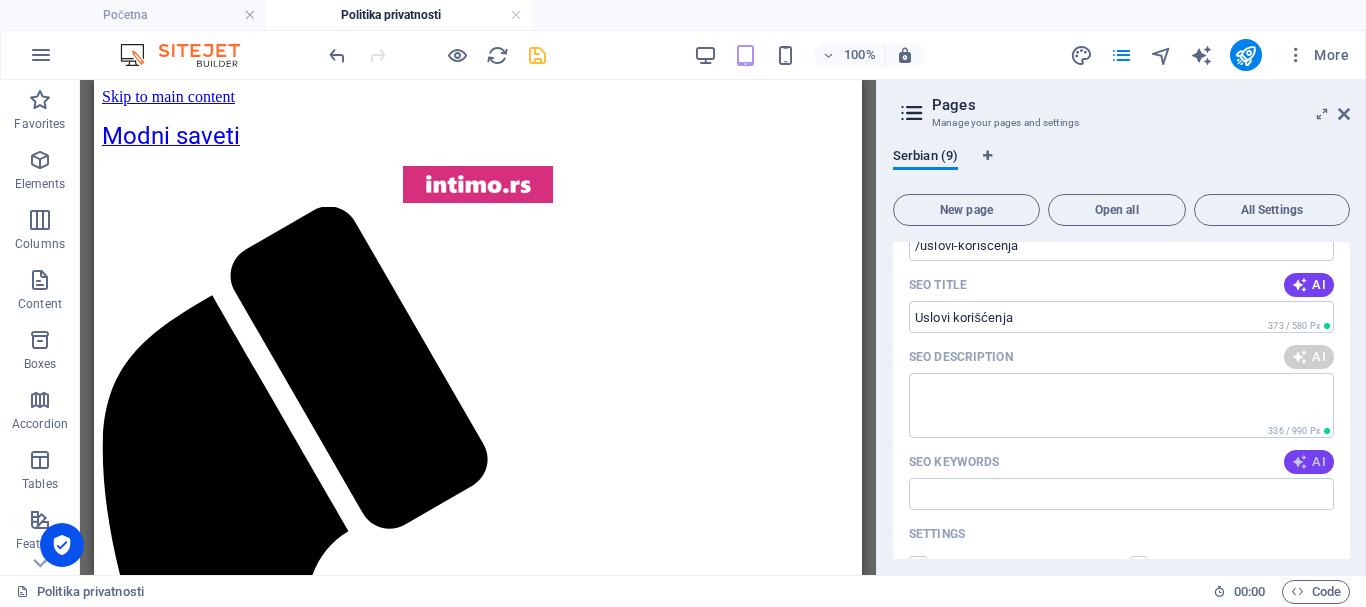 type on "Otkrijte modne savete i trendove u Battini prodavnicama. Posetite nas u Beogradu ili online!" 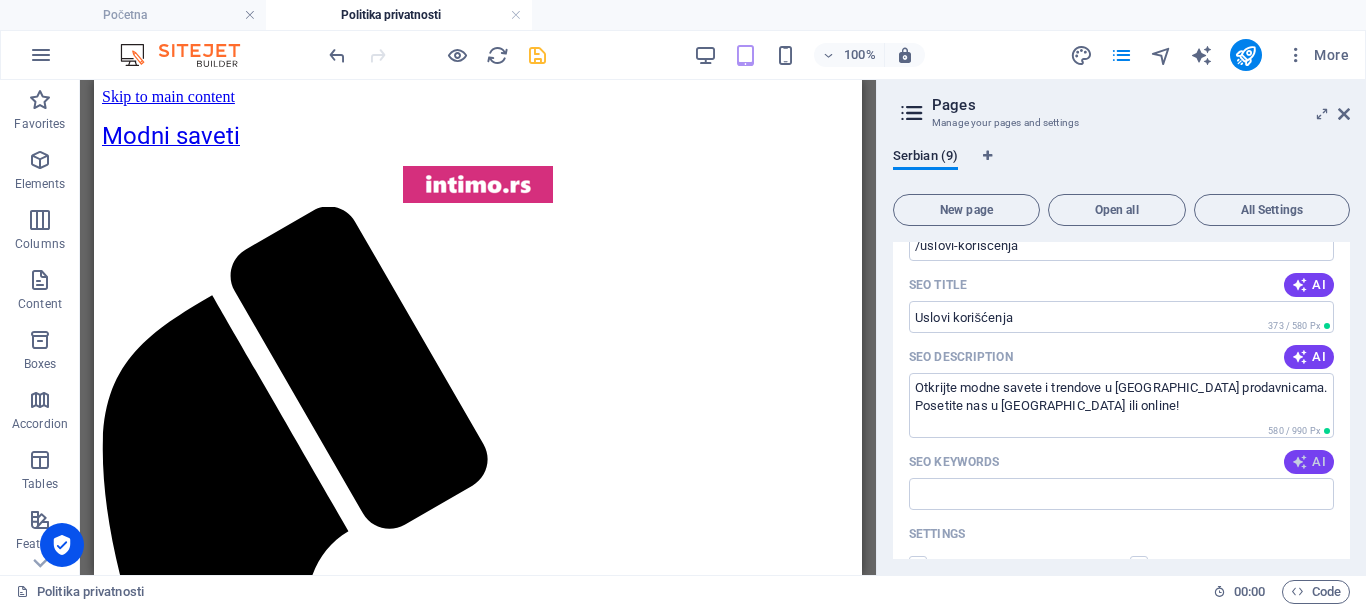 click at bounding box center [1300, 462] 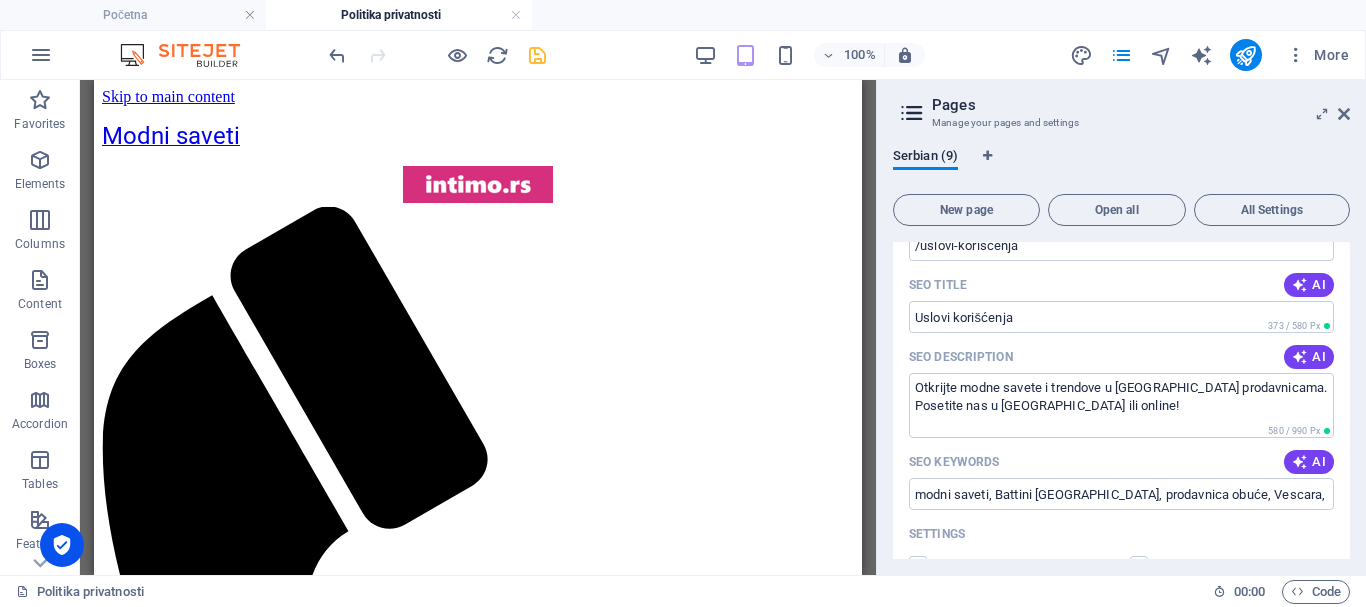 type on "modni saveti, Battini Beograd, prodavnica obuće, Vescara, modni trendovi, kontakt Battini" 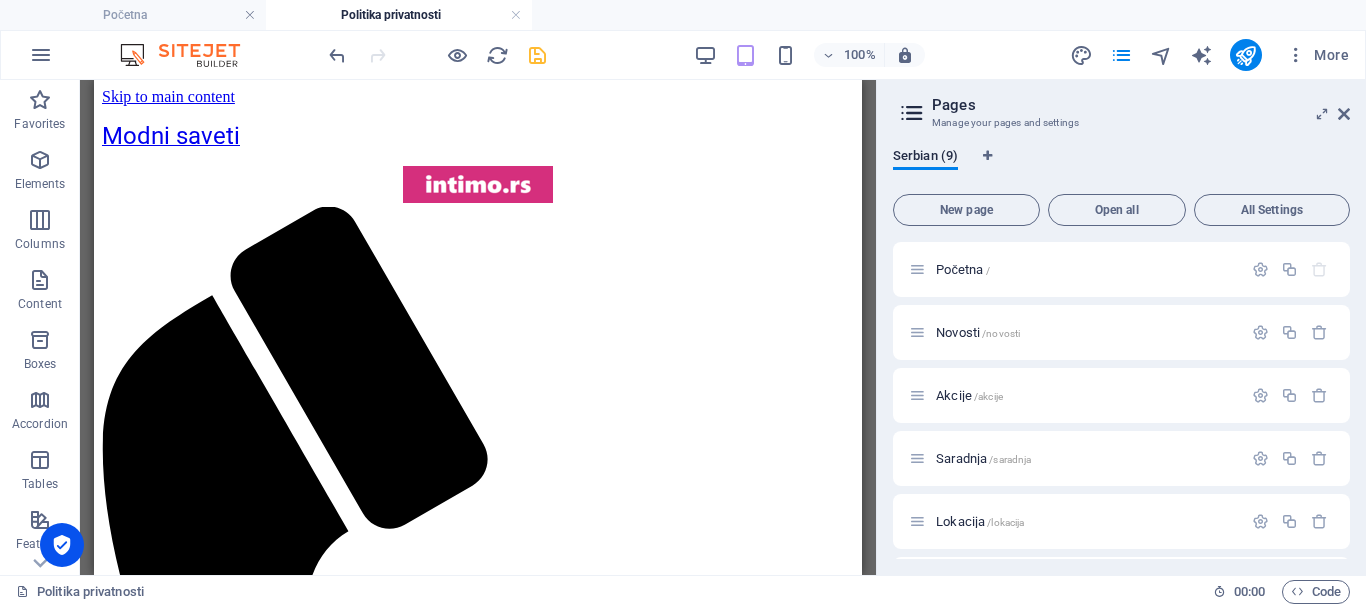 scroll, scrollTop: 200, scrollLeft: 0, axis: vertical 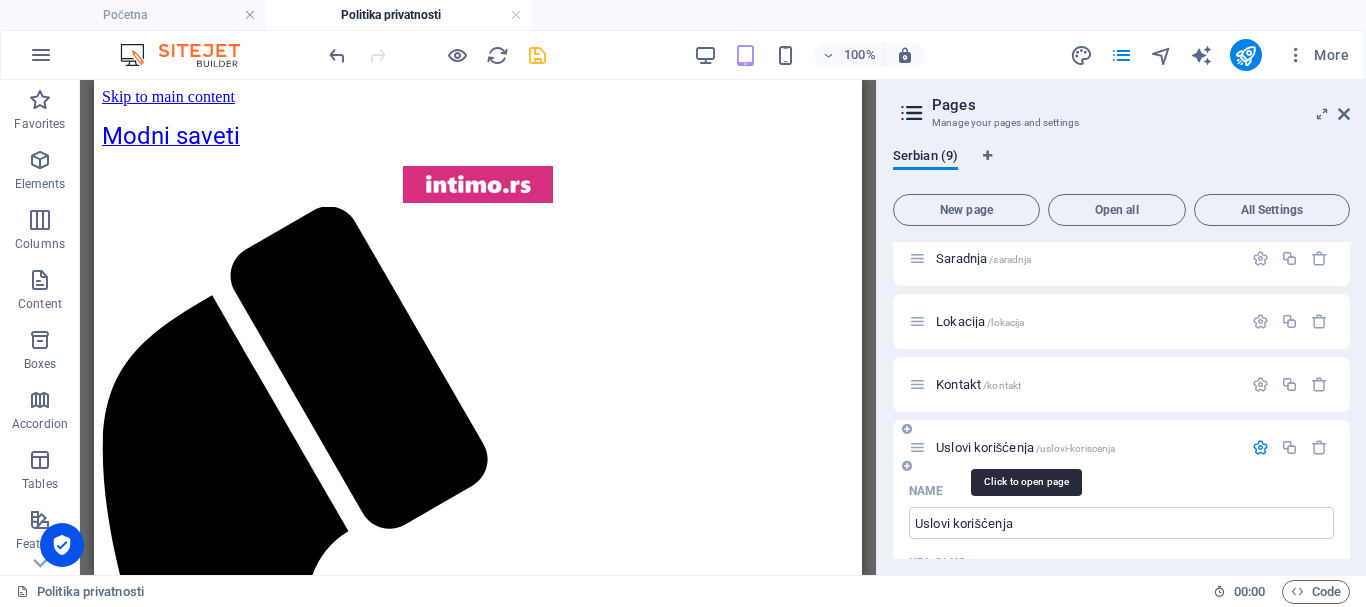click on "Uslovi korišćenja /uslovi-koriscenja" at bounding box center (1025, 447) 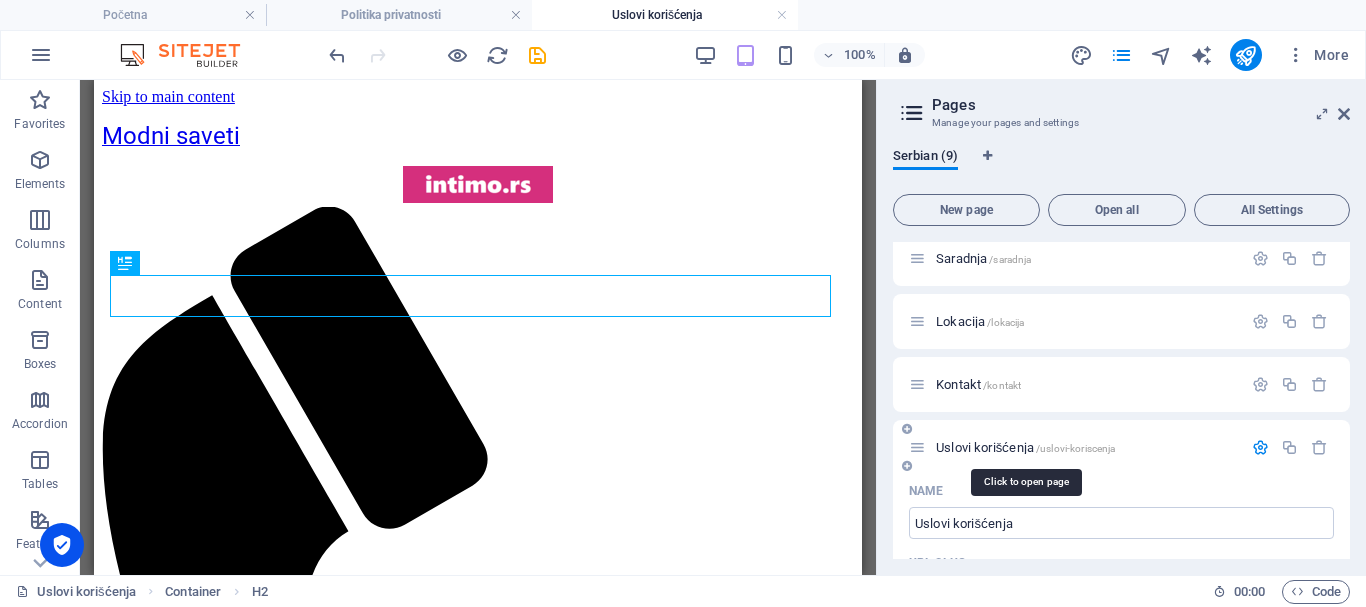 scroll, scrollTop: 0, scrollLeft: 0, axis: both 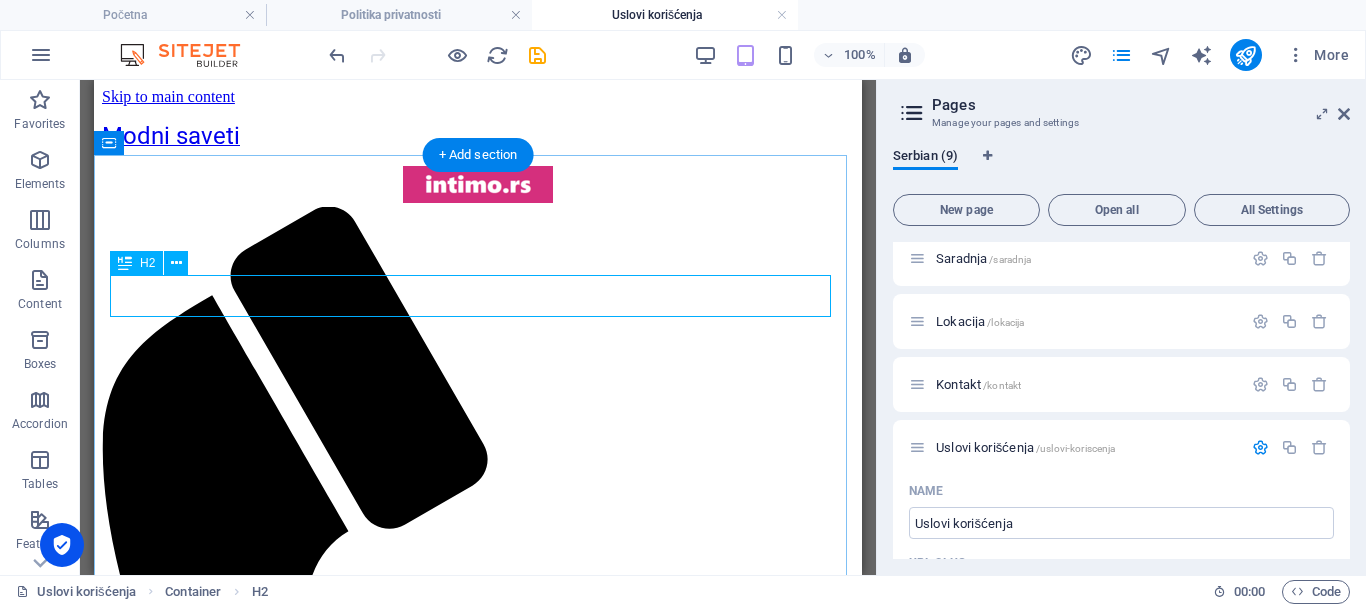 click on "Legal Notice" at bounding box center (478, 1363) 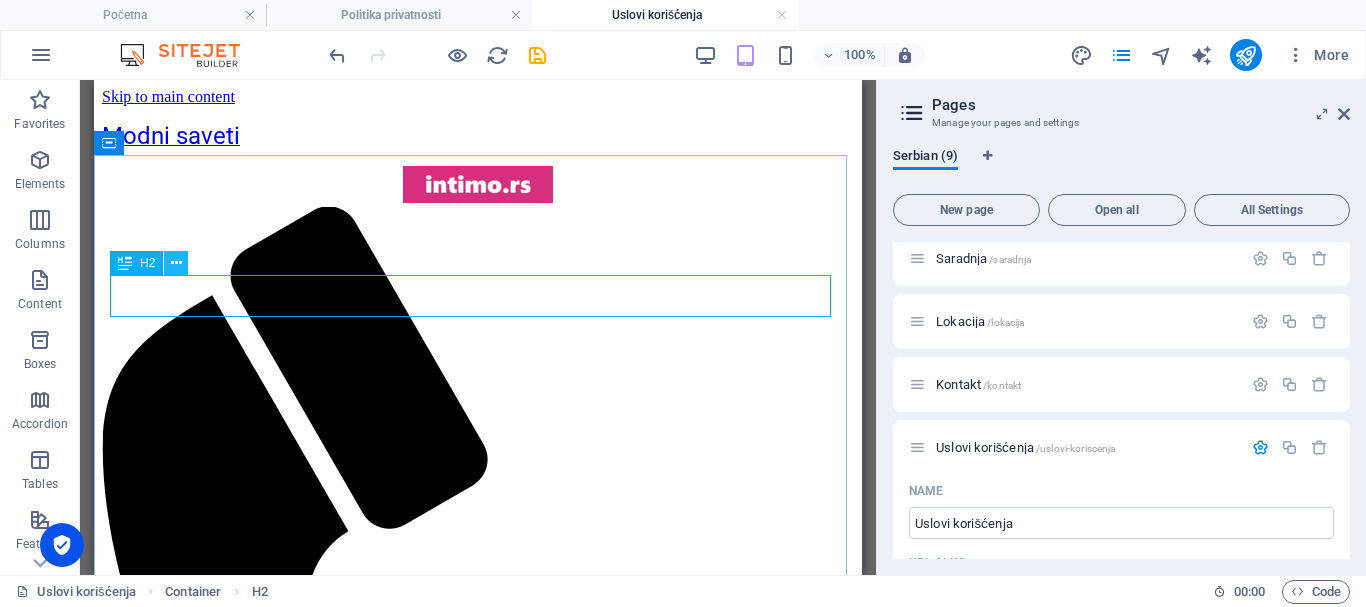 click at bounding box center [176, 263] 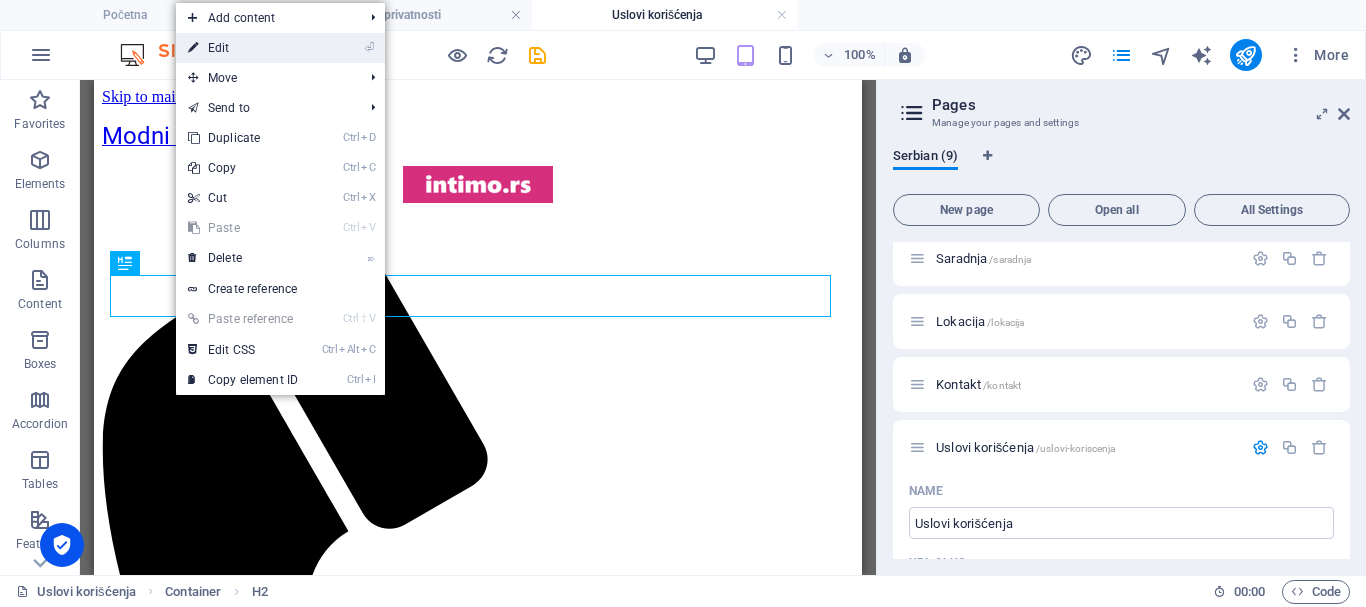 click on "⏎  Edit" at bounding box center (243, 48) 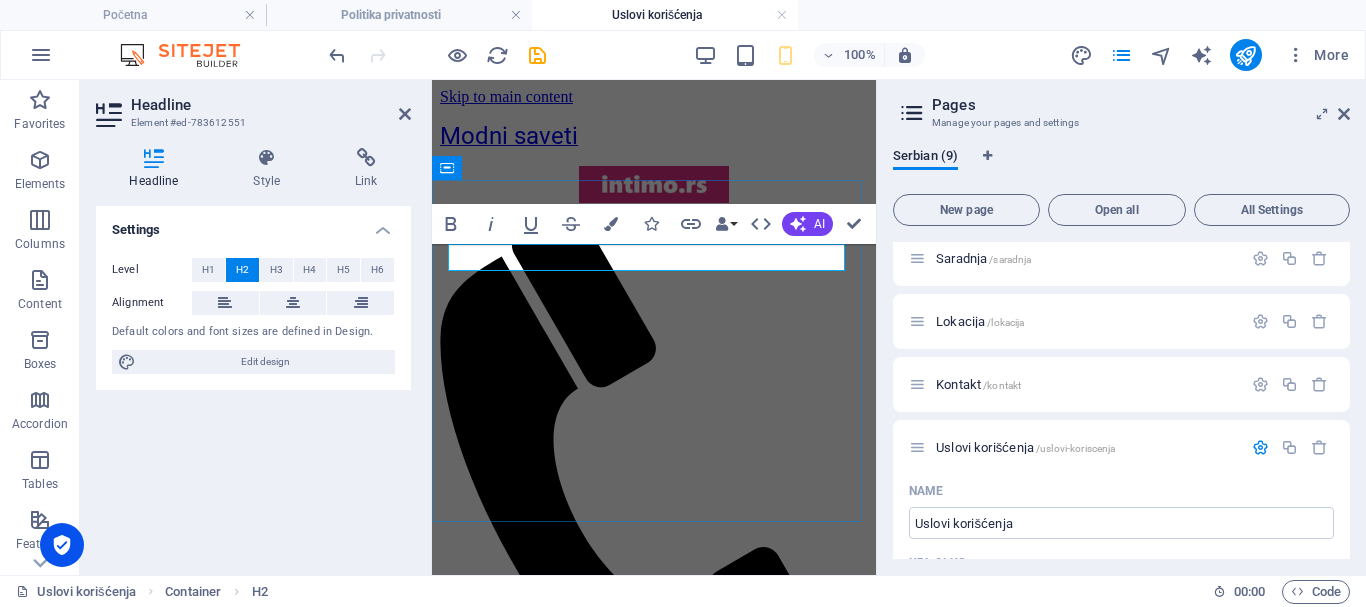 click on "Legal Notice" at bounding box center (654, 933) 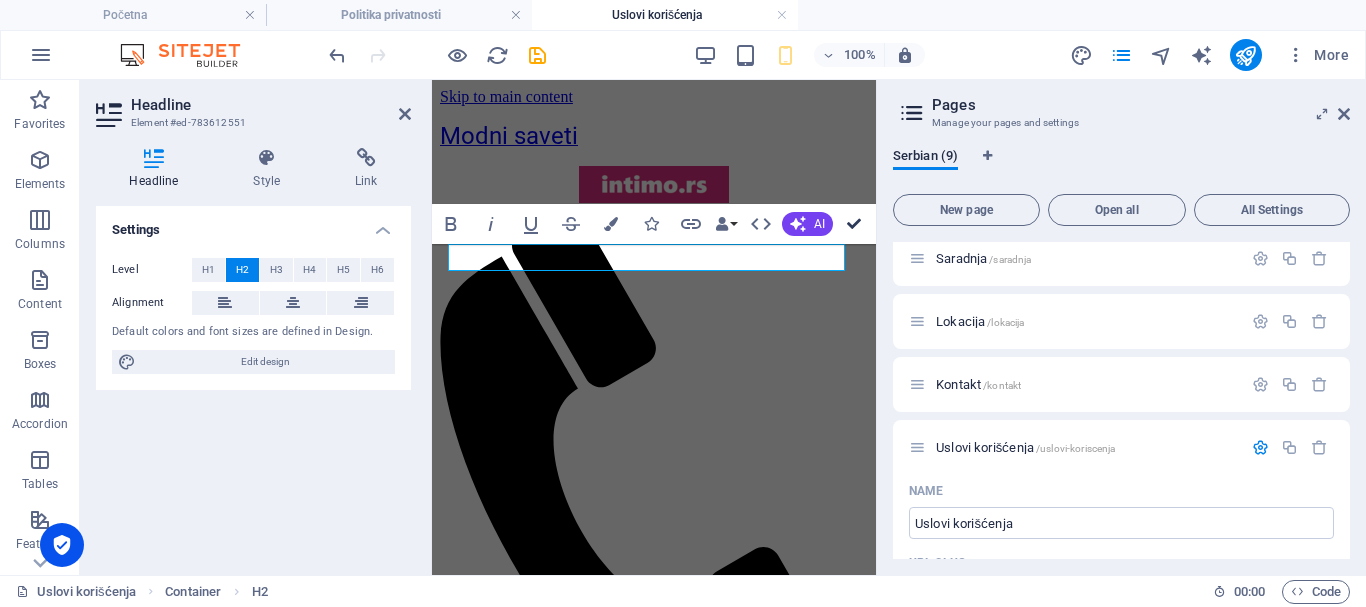 drag, startPoint x: 860, startPoint y: 220, endPoint x: 765, endPoint y: 139, distance: 124.8439 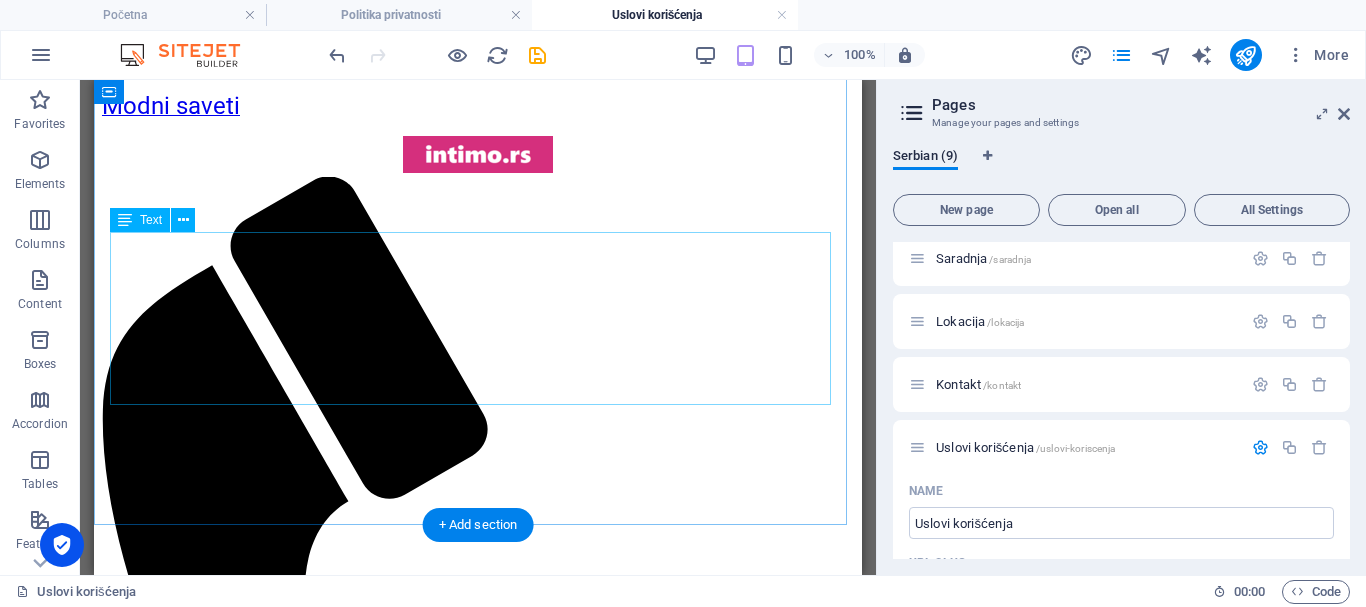 scroll, scrollTop: 0, scrollLeft: 0, axis: both 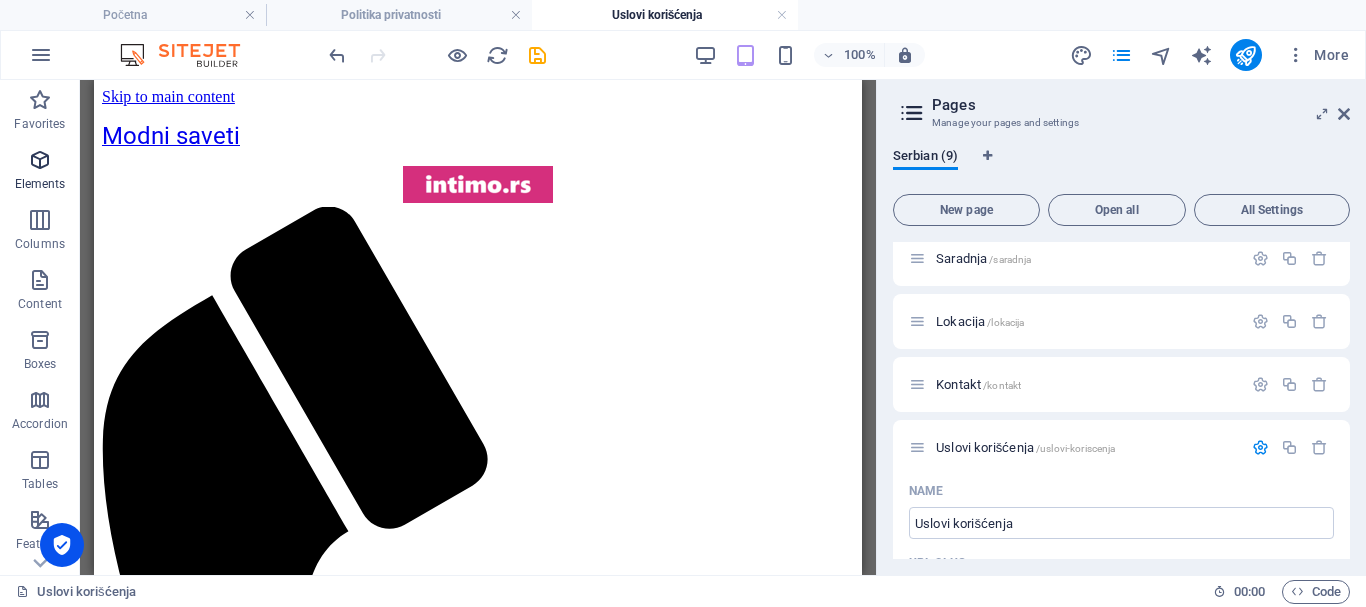 click at bounding box center [40, 160] 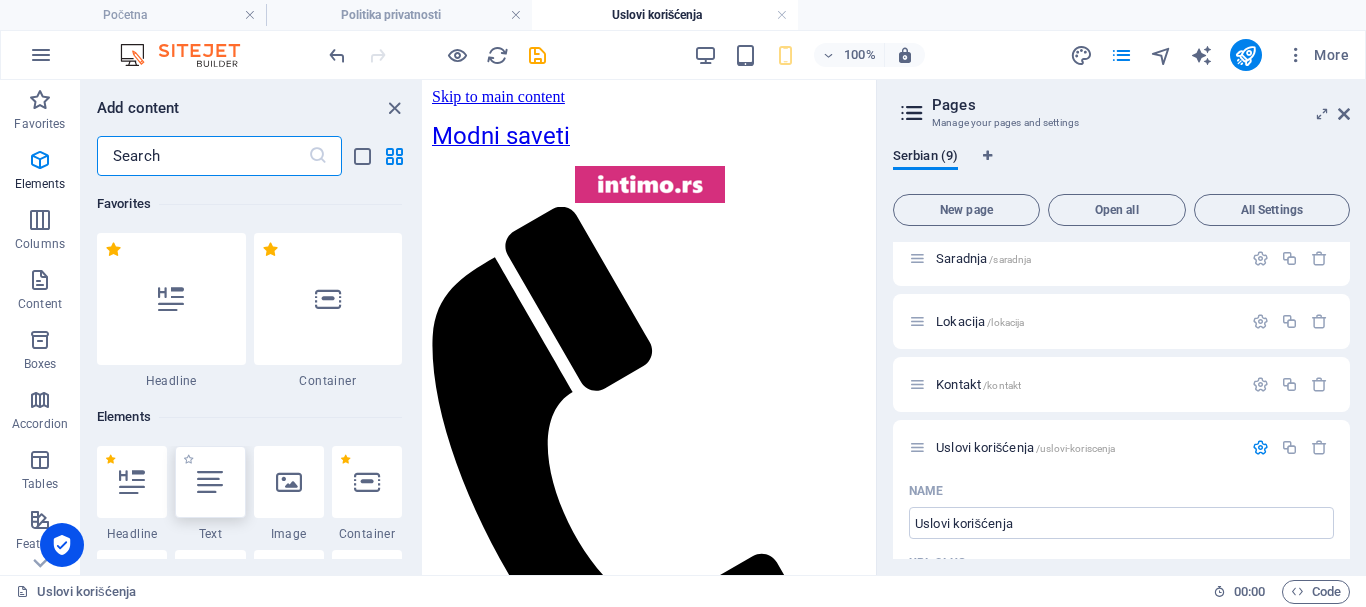 scroll, scrollTop: 213, scrollLeft: 0, axis: vertical 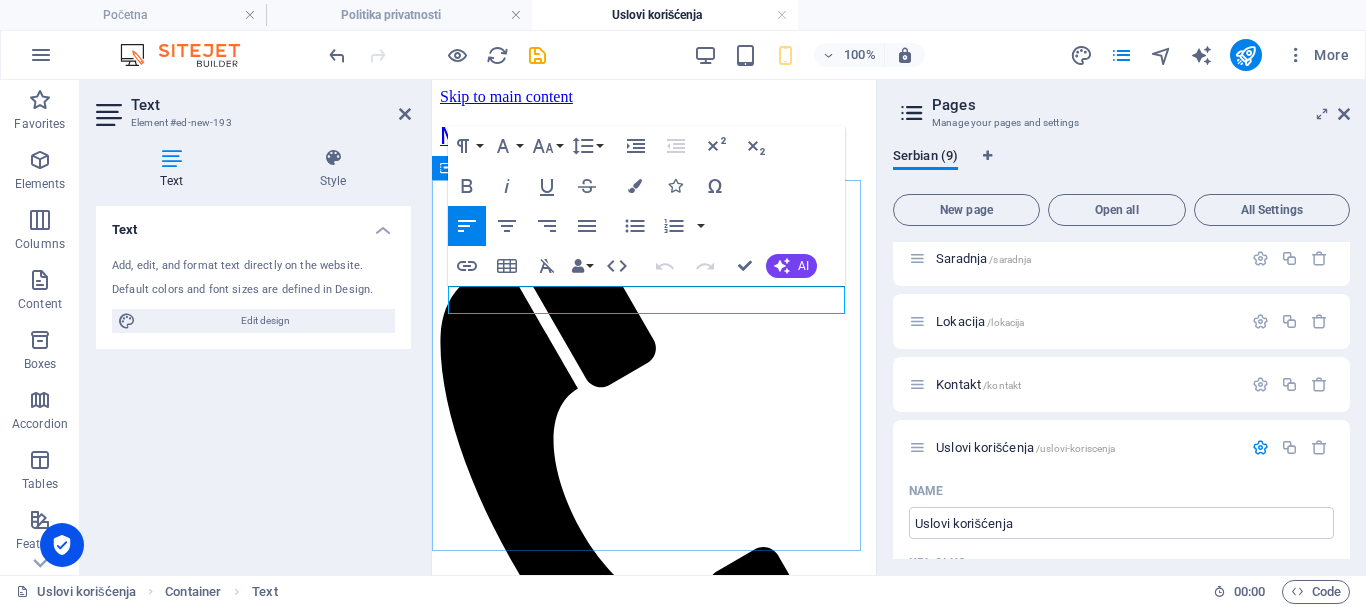 click on "New text element" at bounding box center [654, 1007] 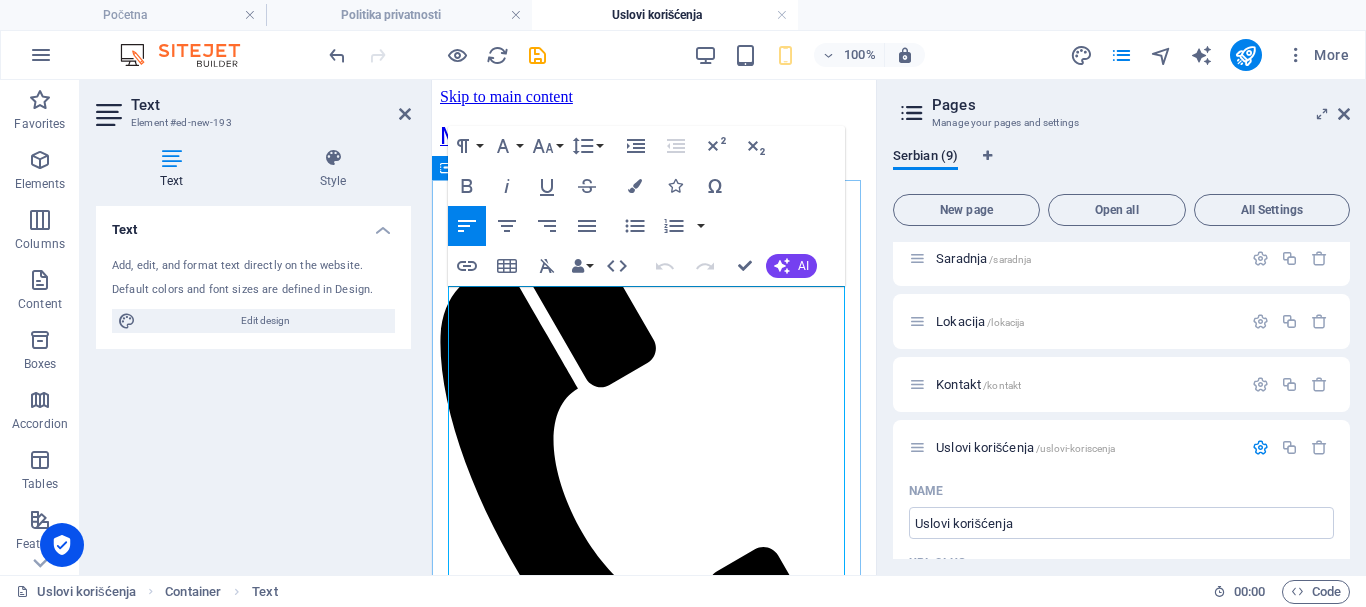 scroll, scrollTop: 56975, scrollLeft: 0, axis: vertical 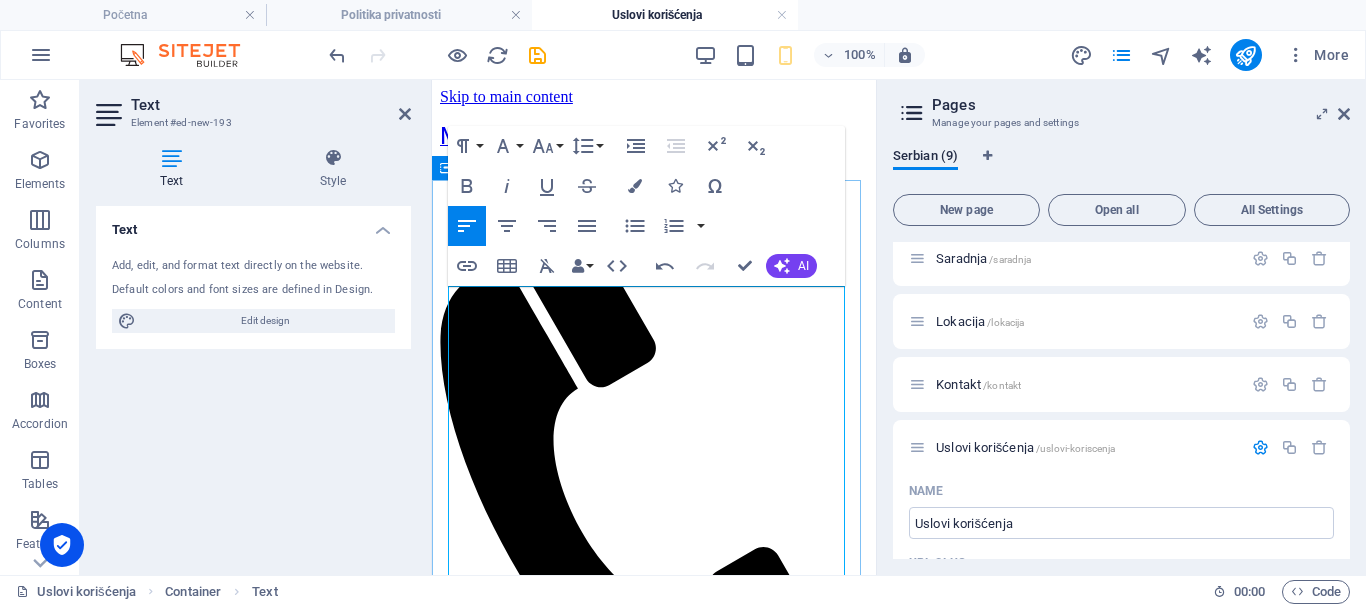 click at bounding box center (654, 1041) 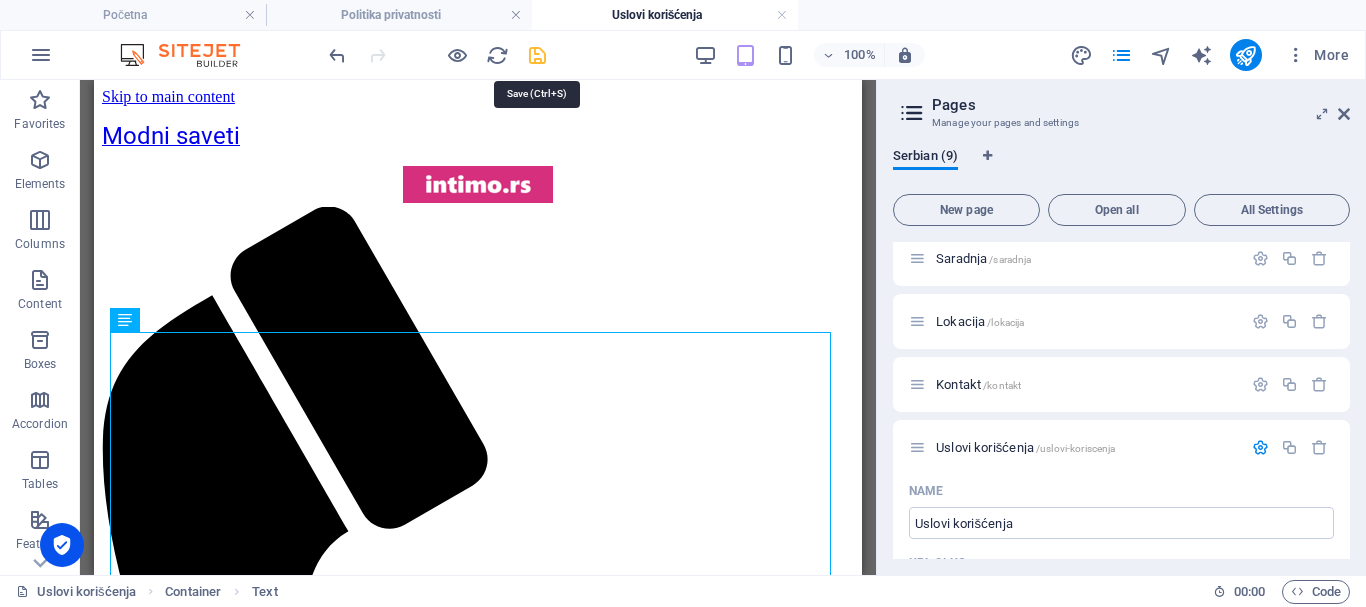click at bounding box center [537, 55] 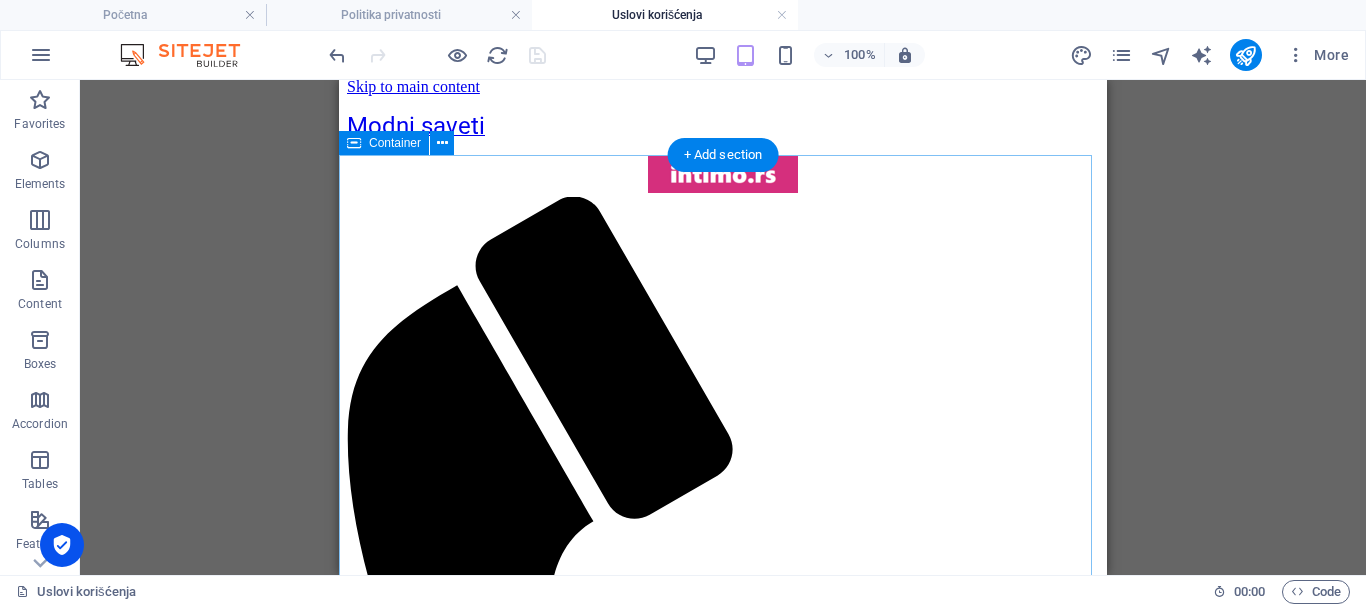 scroll, scrollTop: 0, scrollLeft: 0, axis: both 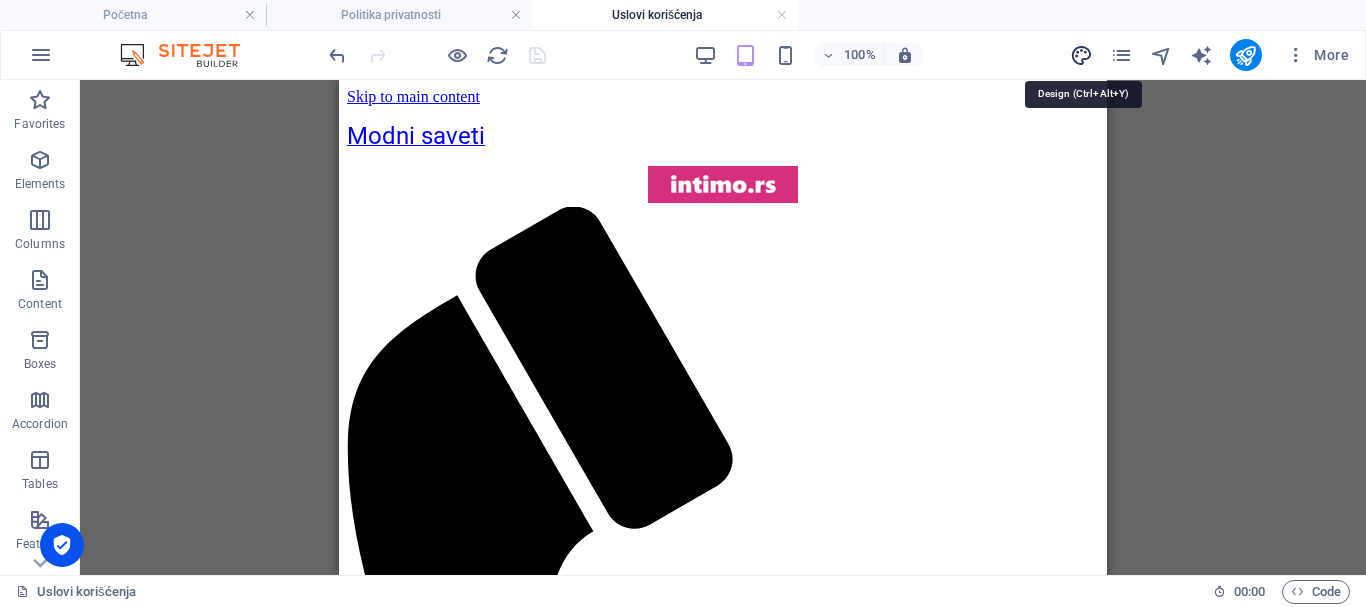 click at bounding box center [1081, 55] 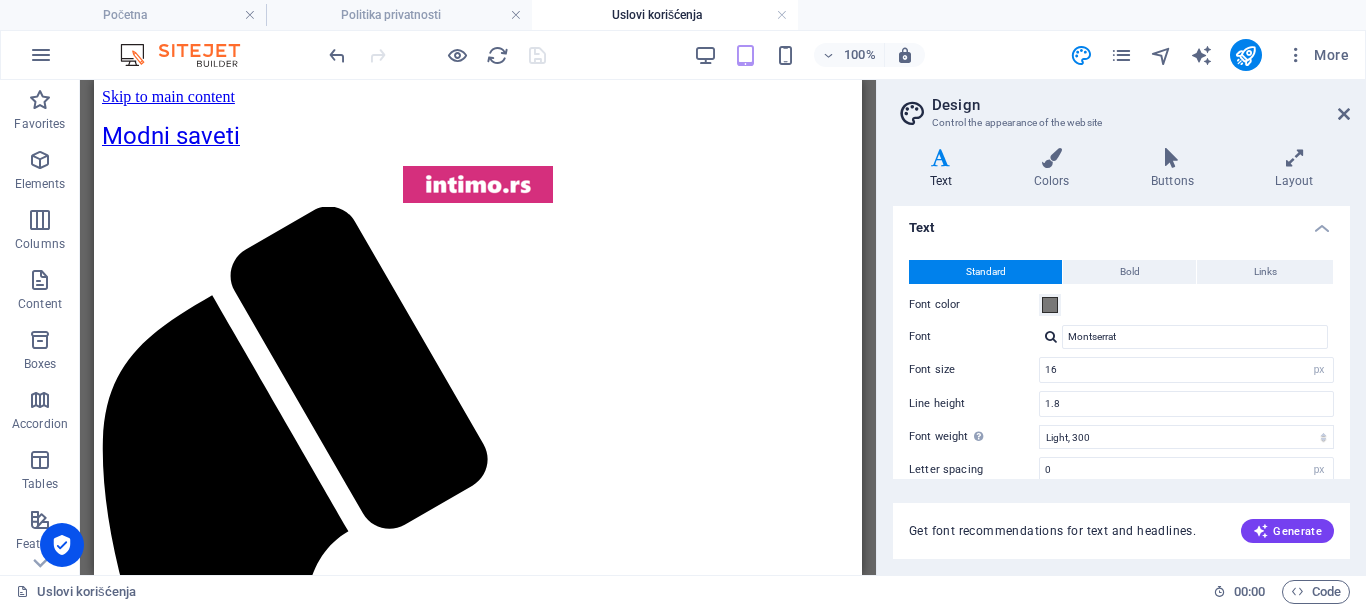 scroll, scrollTop: 0, scrollLeft: 0, axis: both 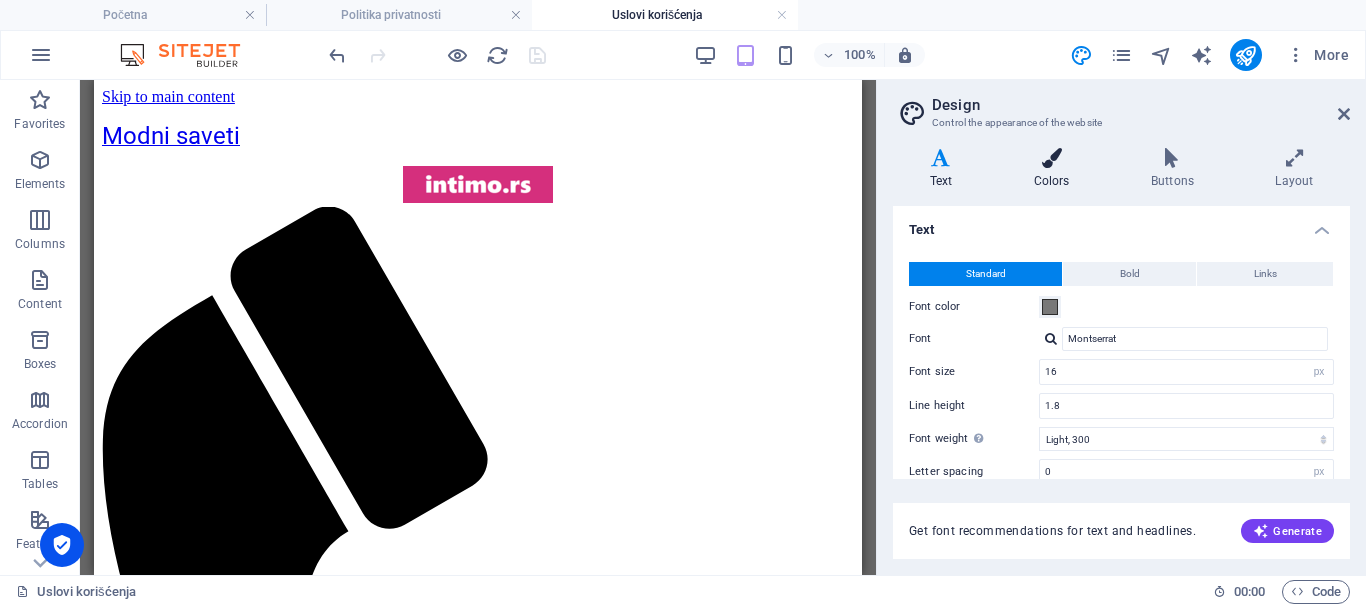 click at bounding box center (1051, 158) 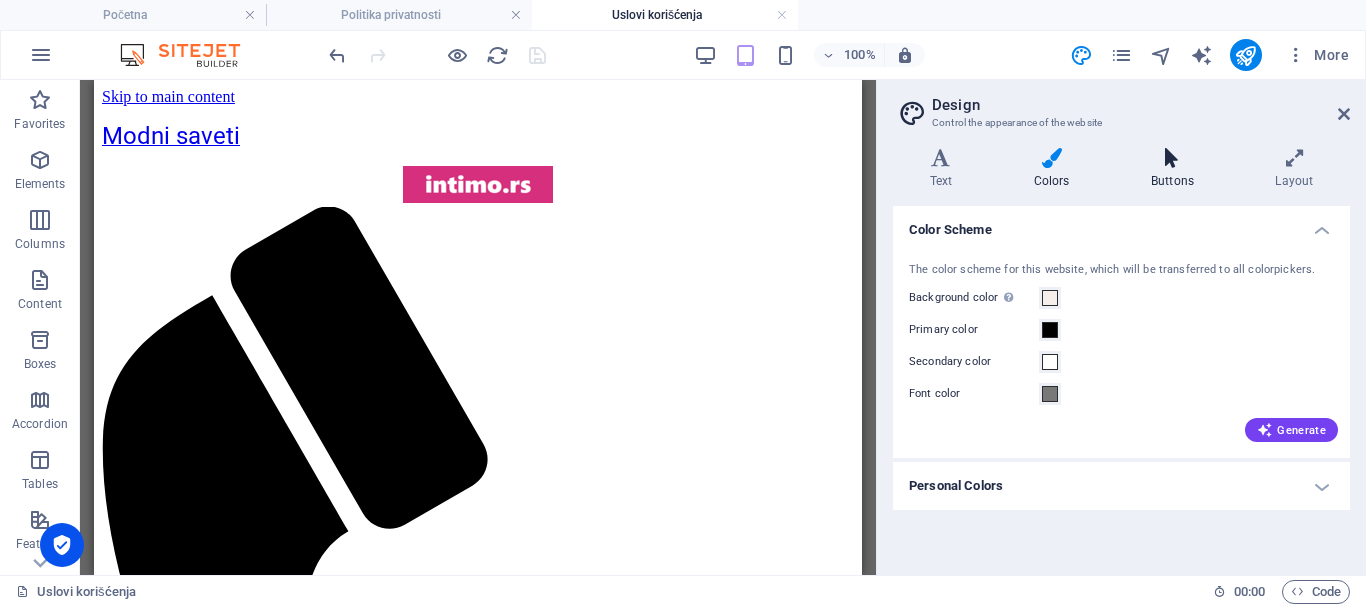 click at bounding box center [1172, 158] 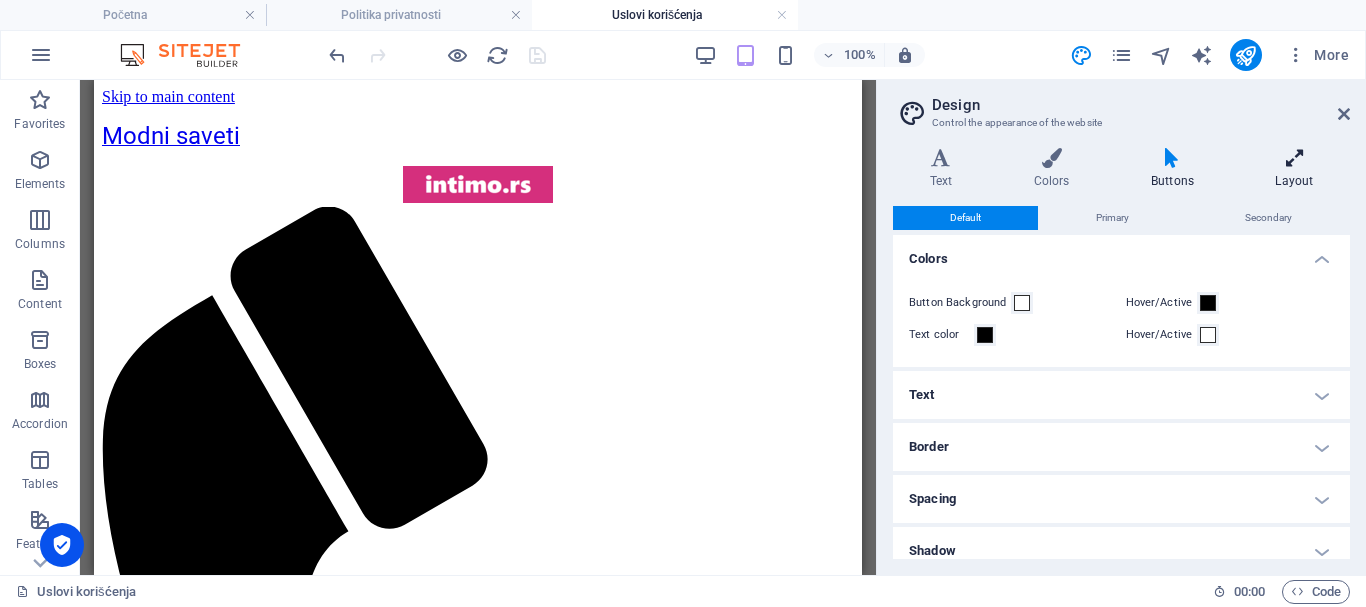 click at bounding box center [1294, 158] 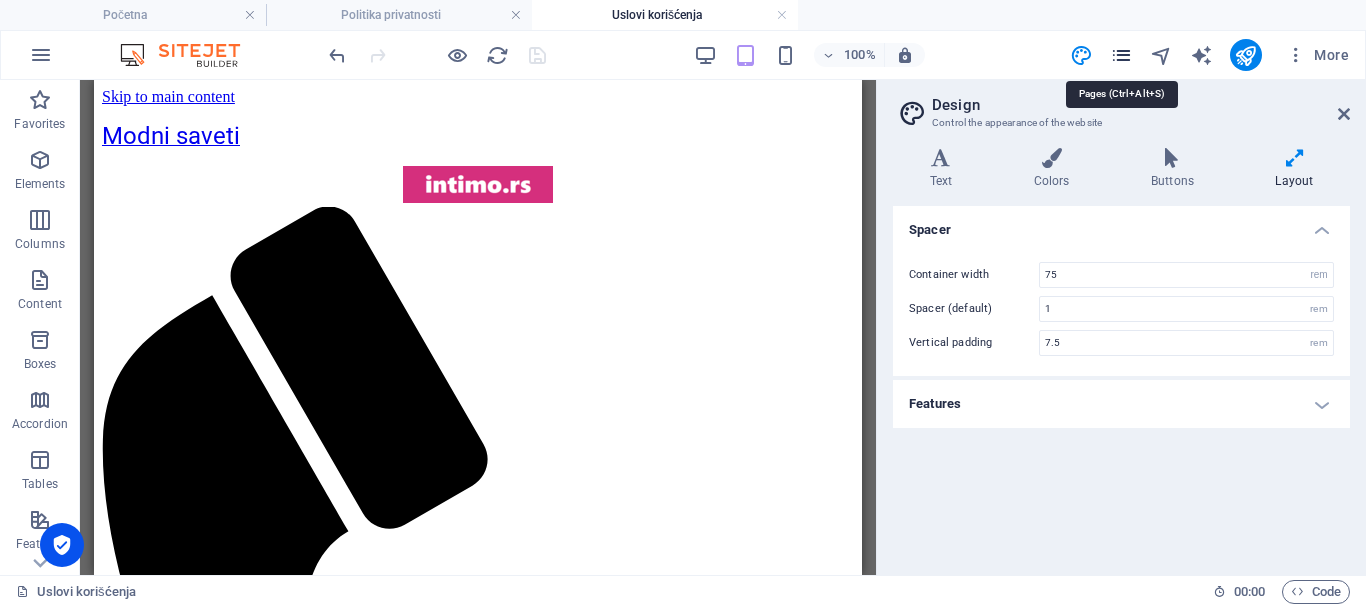 click at bounding box center (1121, 55) 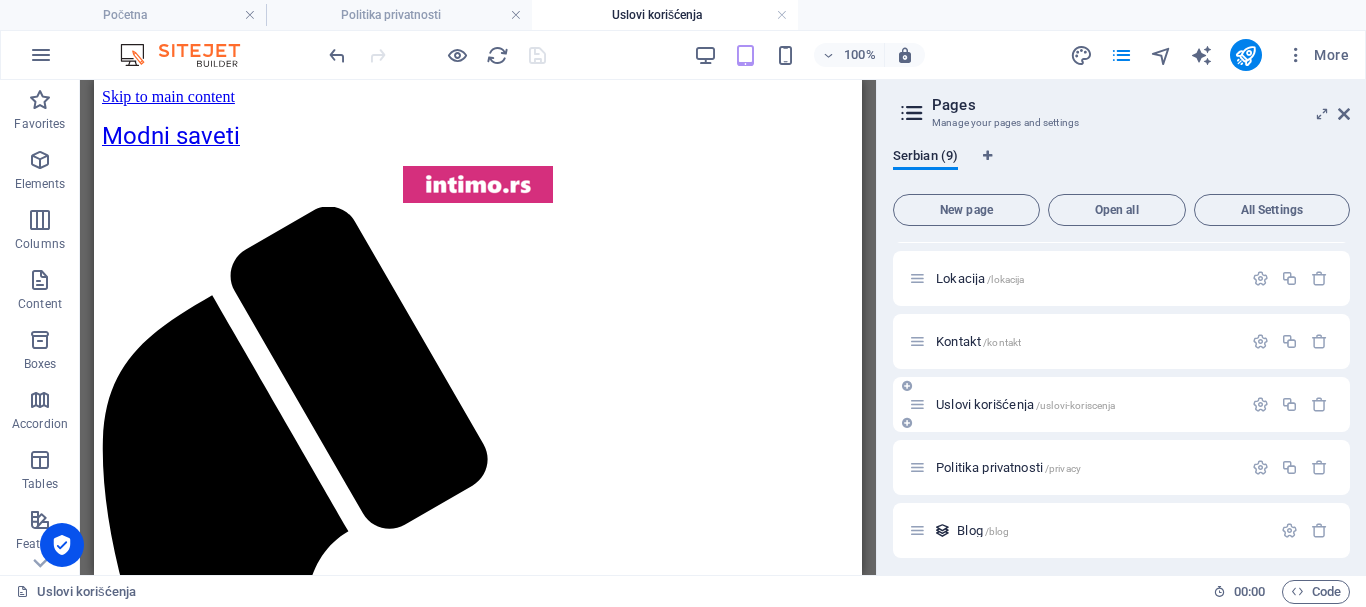 scroll, scrollTop: 250, scrollLeft: 0, axis: vertical 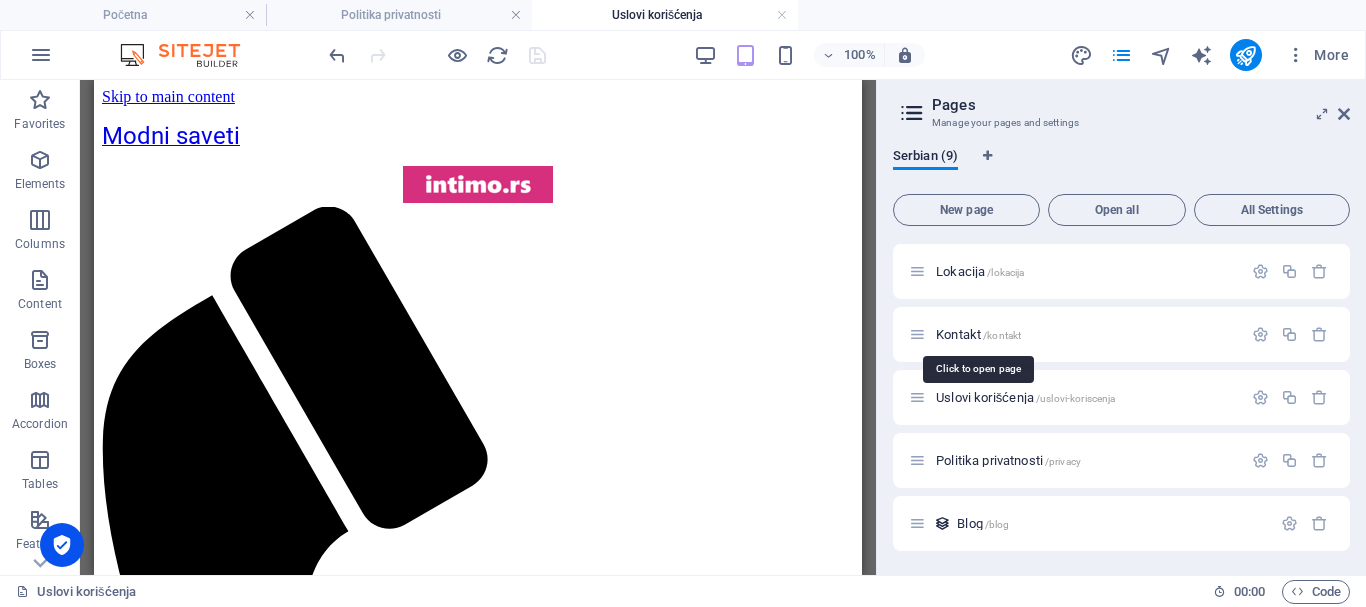 click on "Kontakt /kontakt" at bounding box center [978, 334] 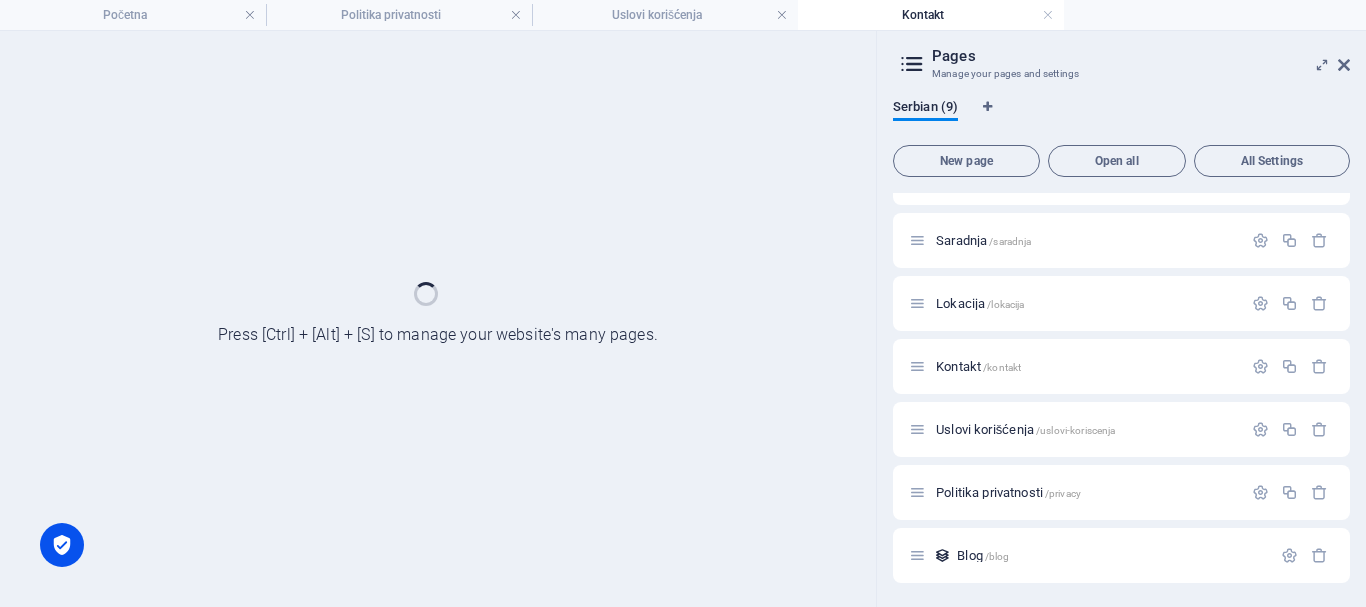 scroll, scrollTop: 169, scrollLeft: 0, axis: vertical 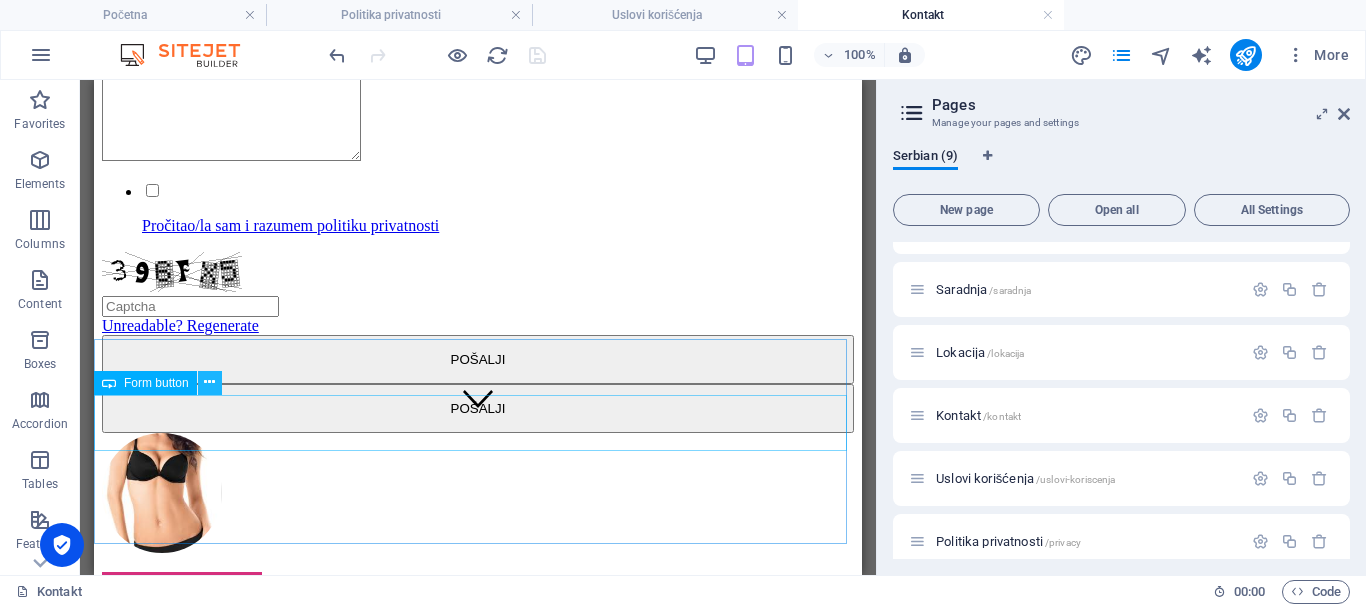 click at bounding box center [209, 382] 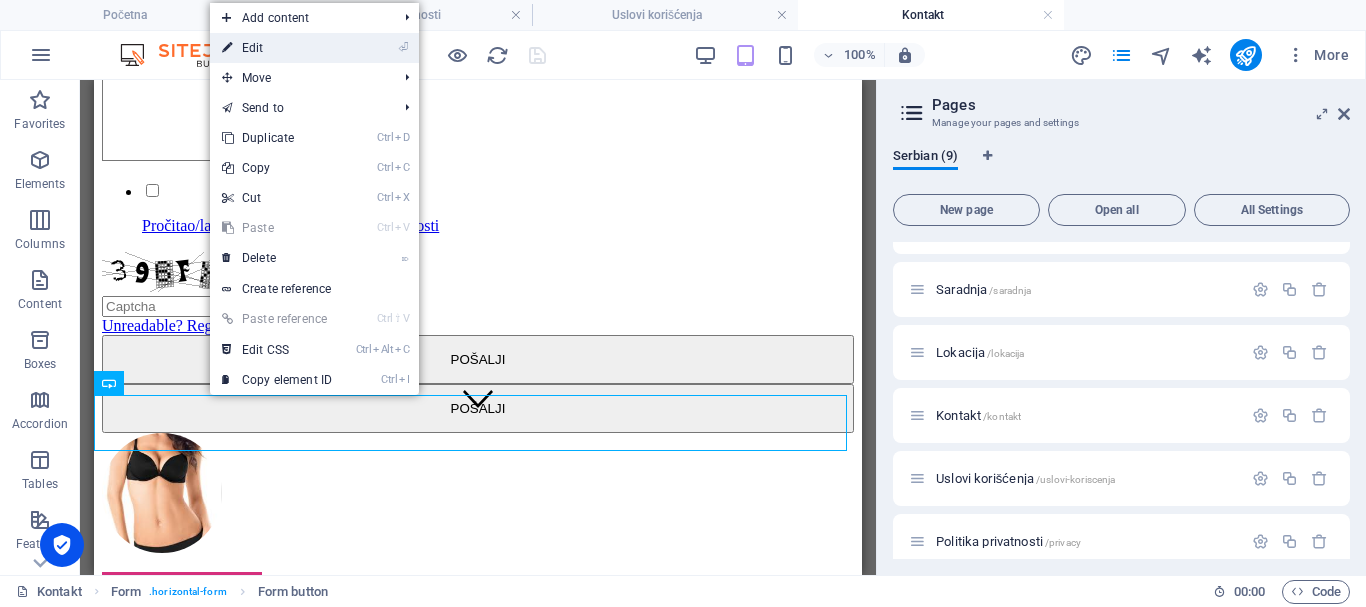 click on "⏎  Edit" at bounding box center (277, 48) 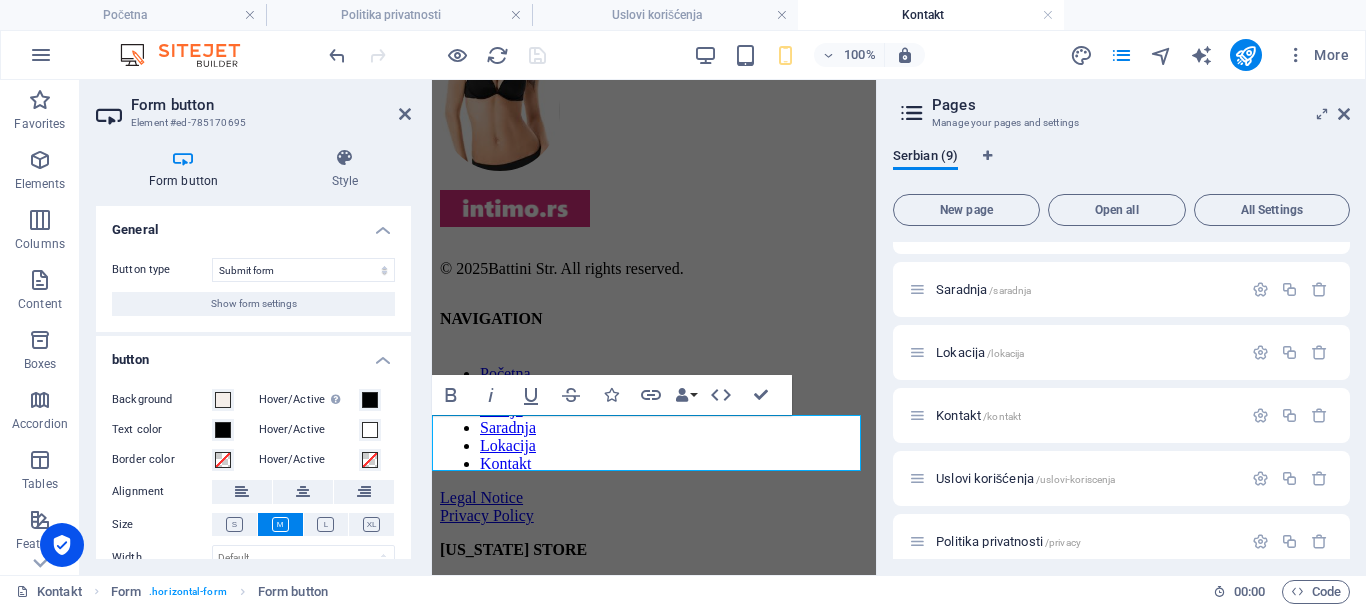 scroll, scrollTop: 1971, scrollLeft: 0, axis: vertical 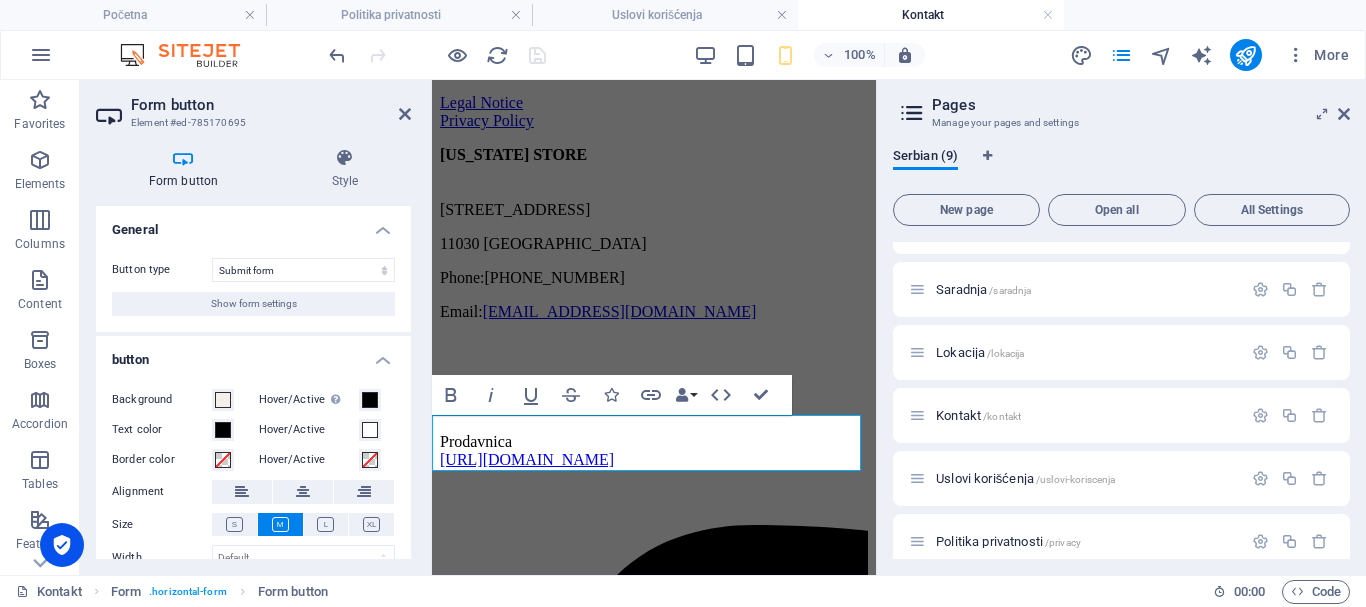 click on "Show form settings" at bounding box center (254, 304) 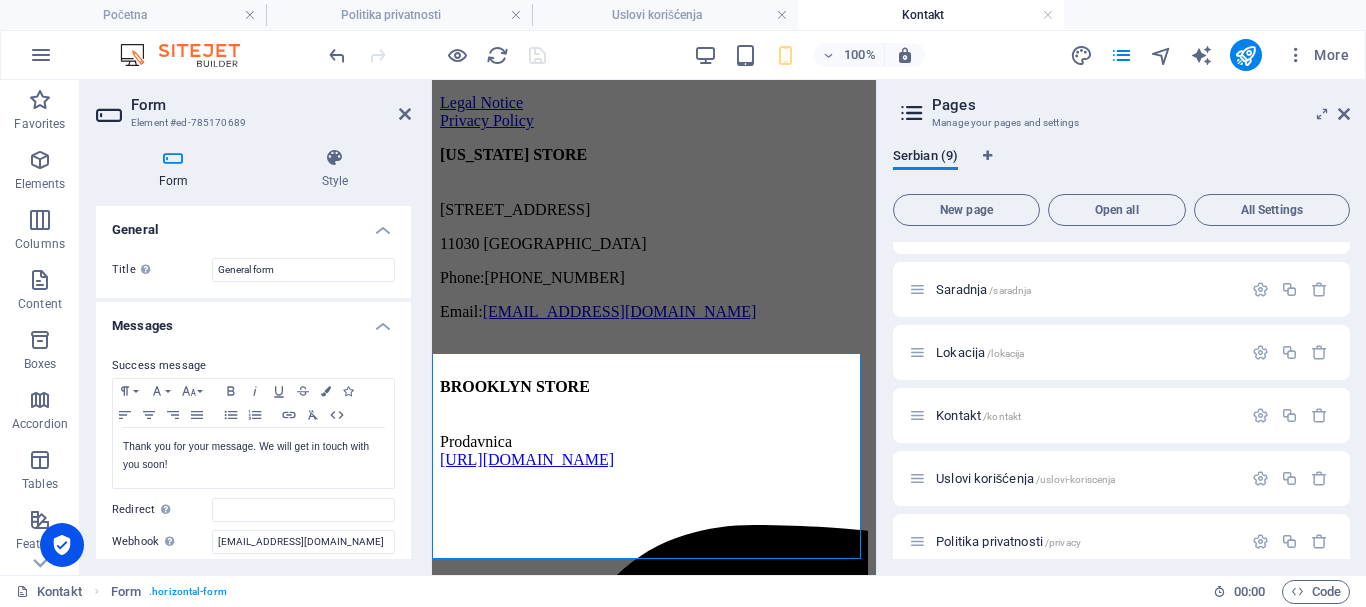 scroll, scrollTop: 1976, scrollLeft: 0, axis: vertical 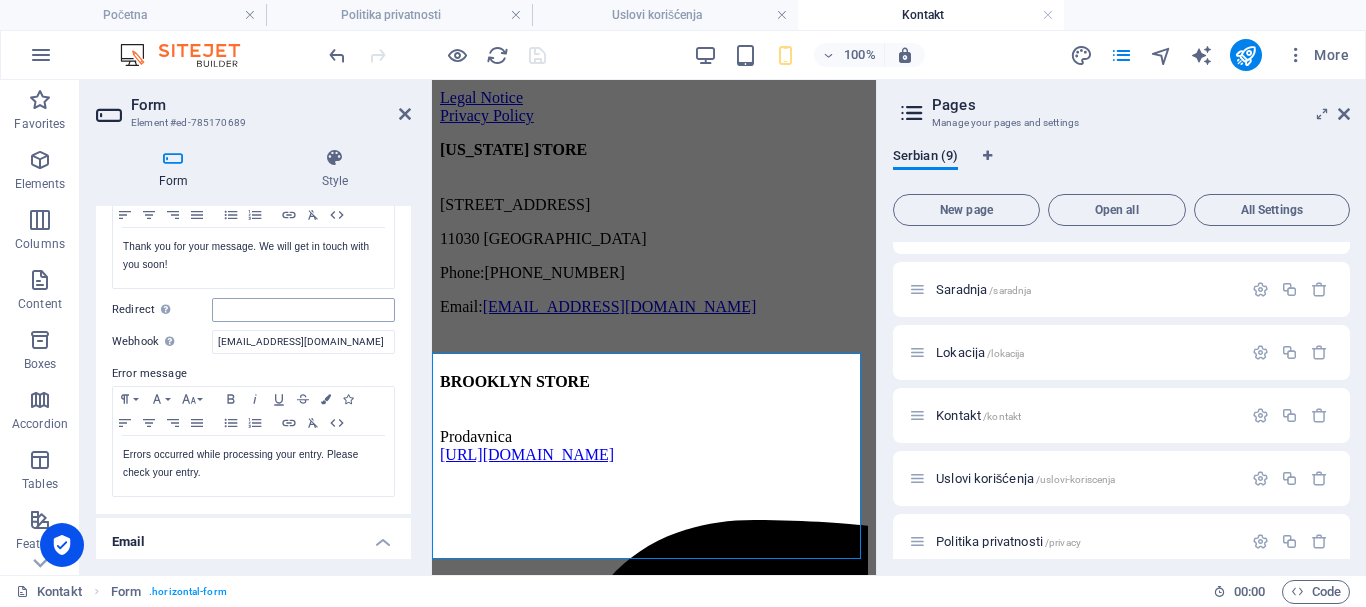 drag, startPoint x: 287, startPoint y: 316, endPoint x: 257, endPoint y: 315, distance: 30.016663 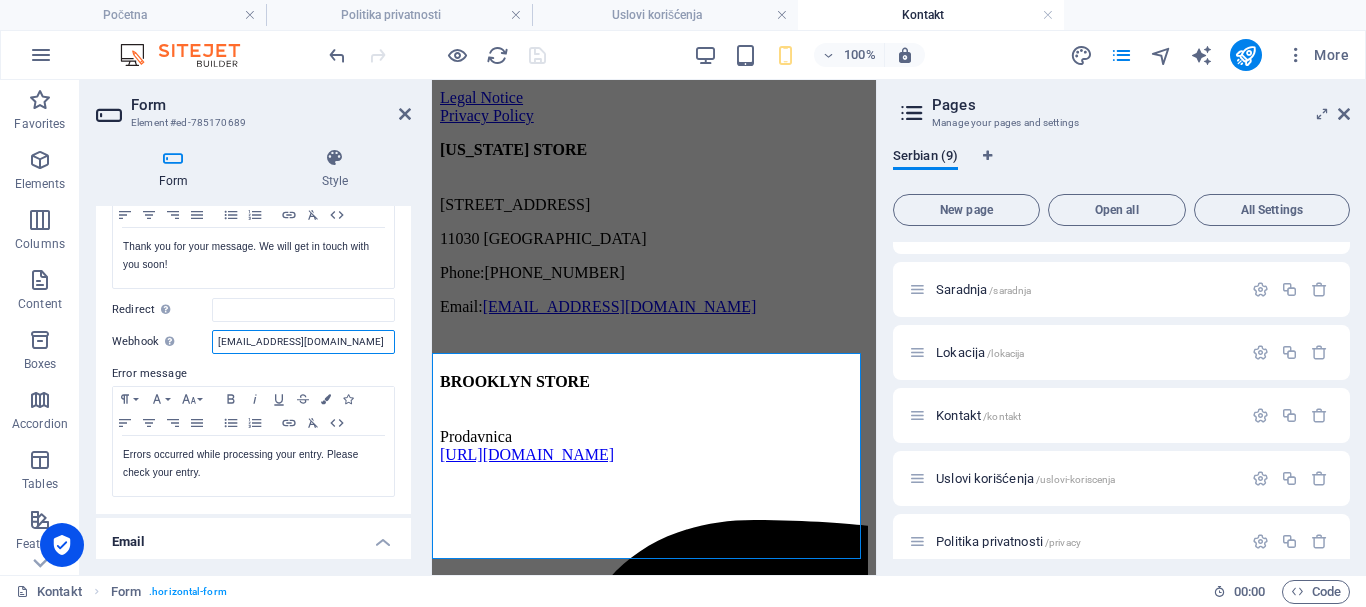 drag, startPoint x: 305, startPoint y: 343, endPoint x: 213, endPoint y: 341, distance: 92.021736 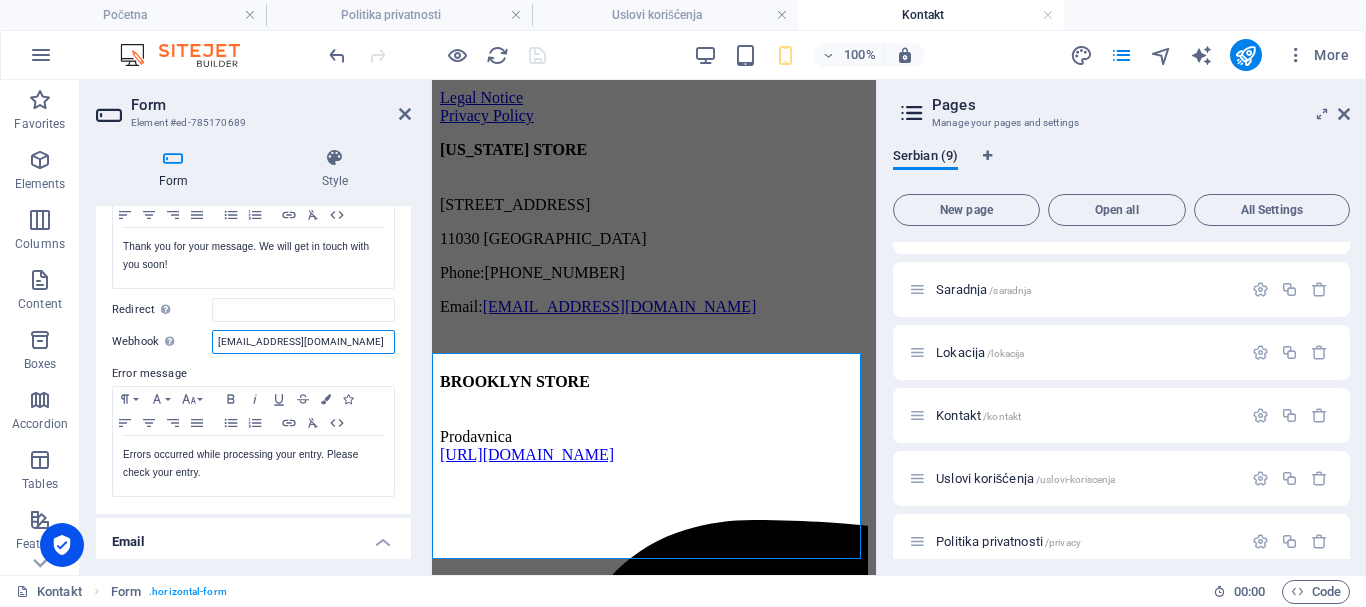 type 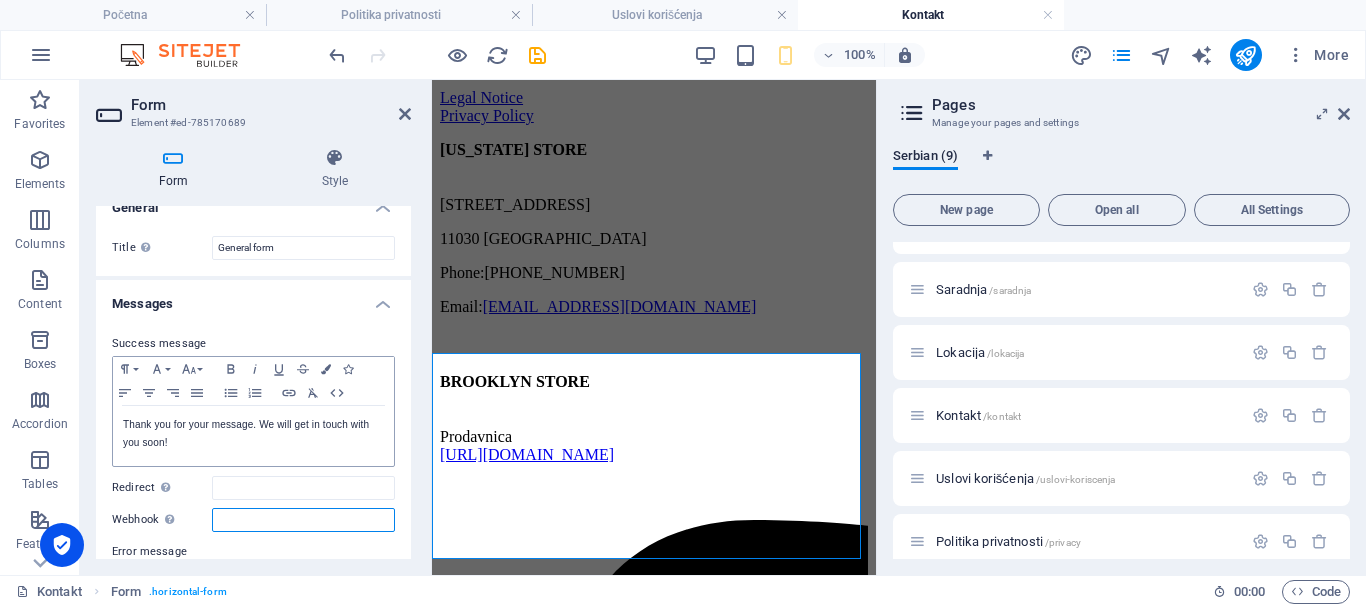 scroll, scrollTop: 0, scrollLeft: 0, axis: both 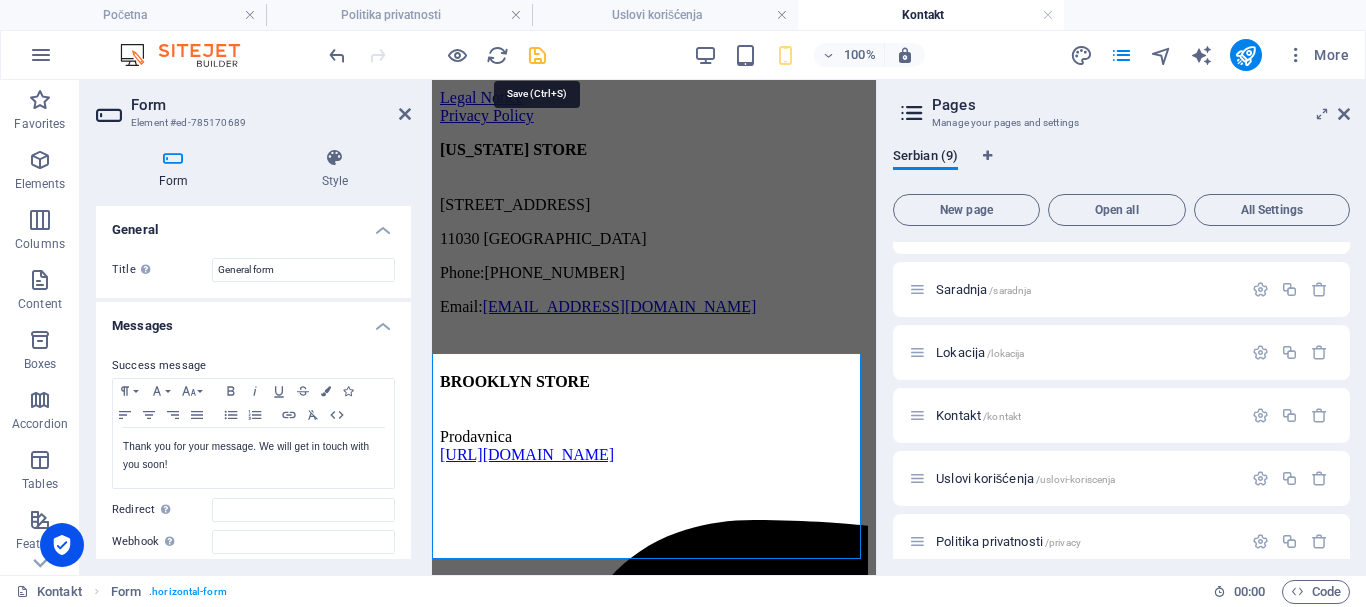 click at bounding box center (537, 55) 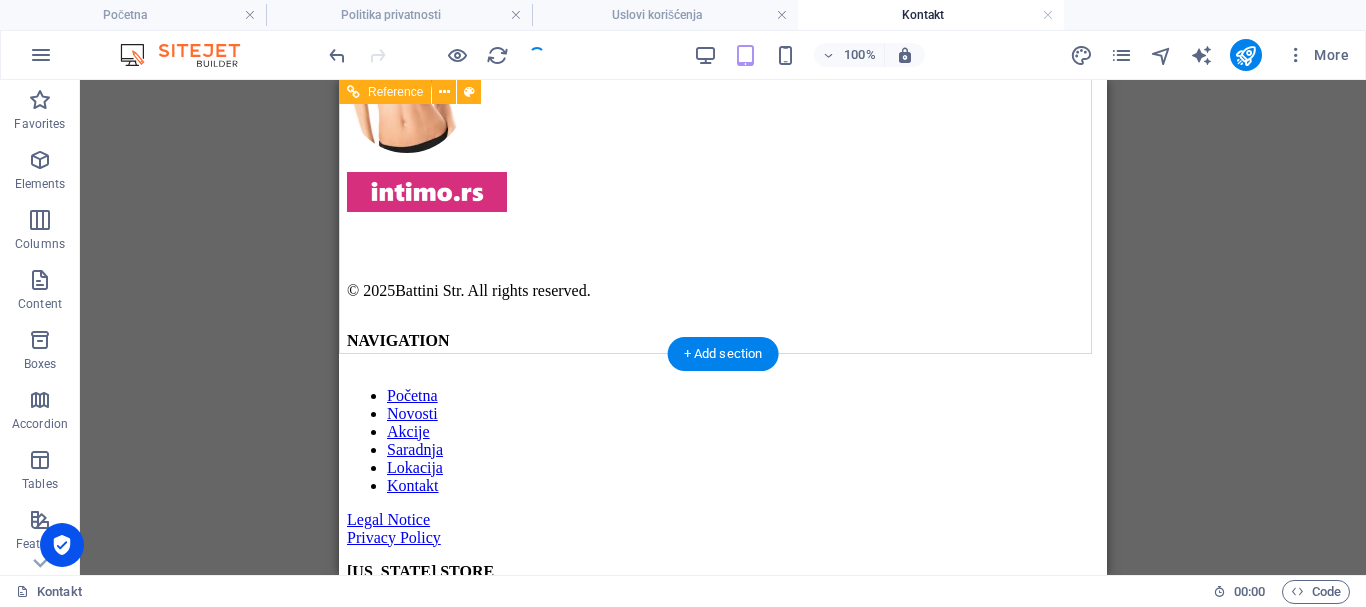 scroll, scrollTop: 1561, scrollLeft: 0, axis: vertical 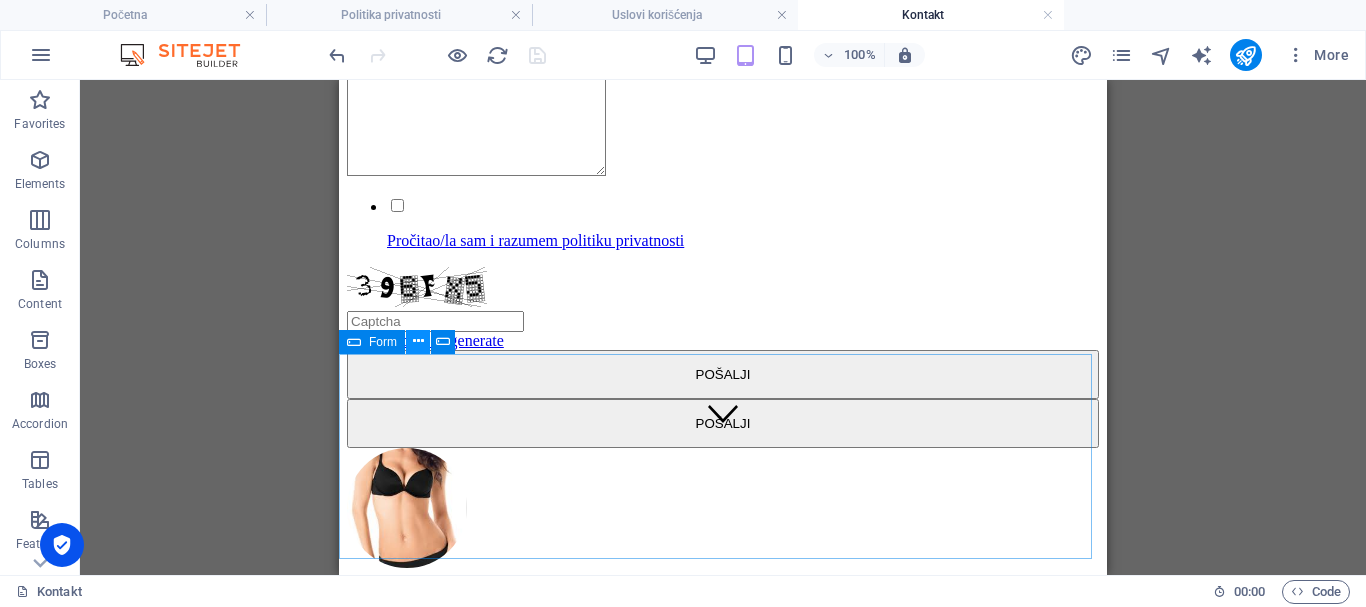 click at bounding box center [418, 341] 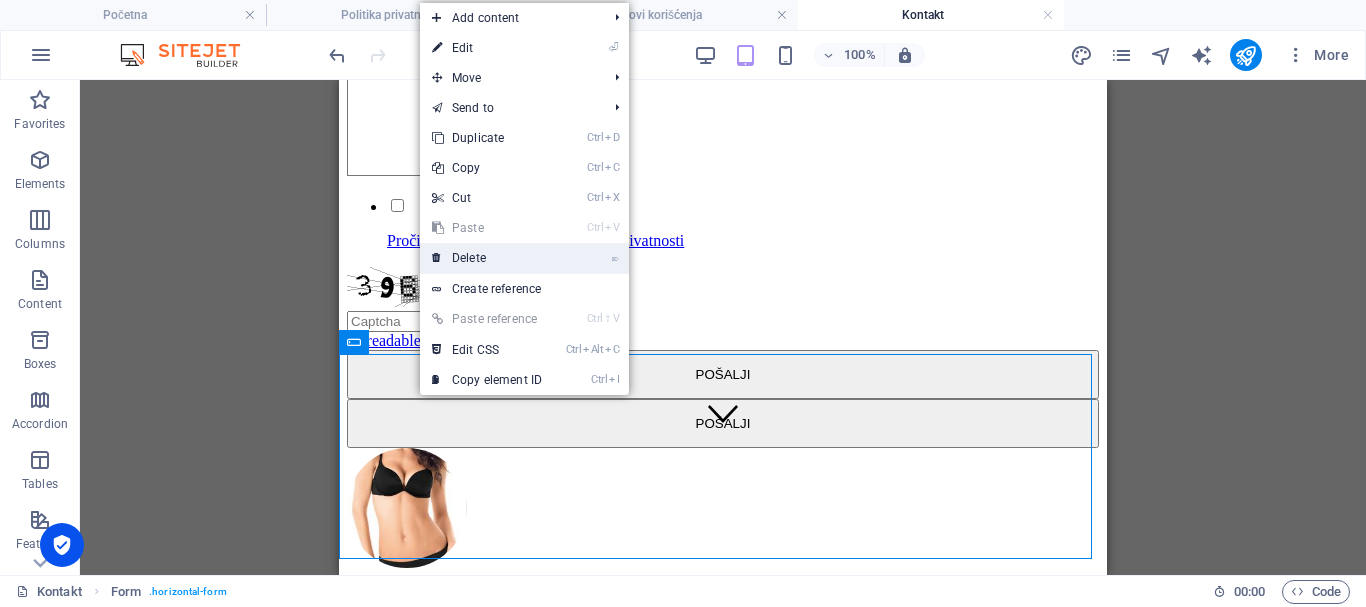 click on "⌦  Delete" at bounding box center [487, 258] 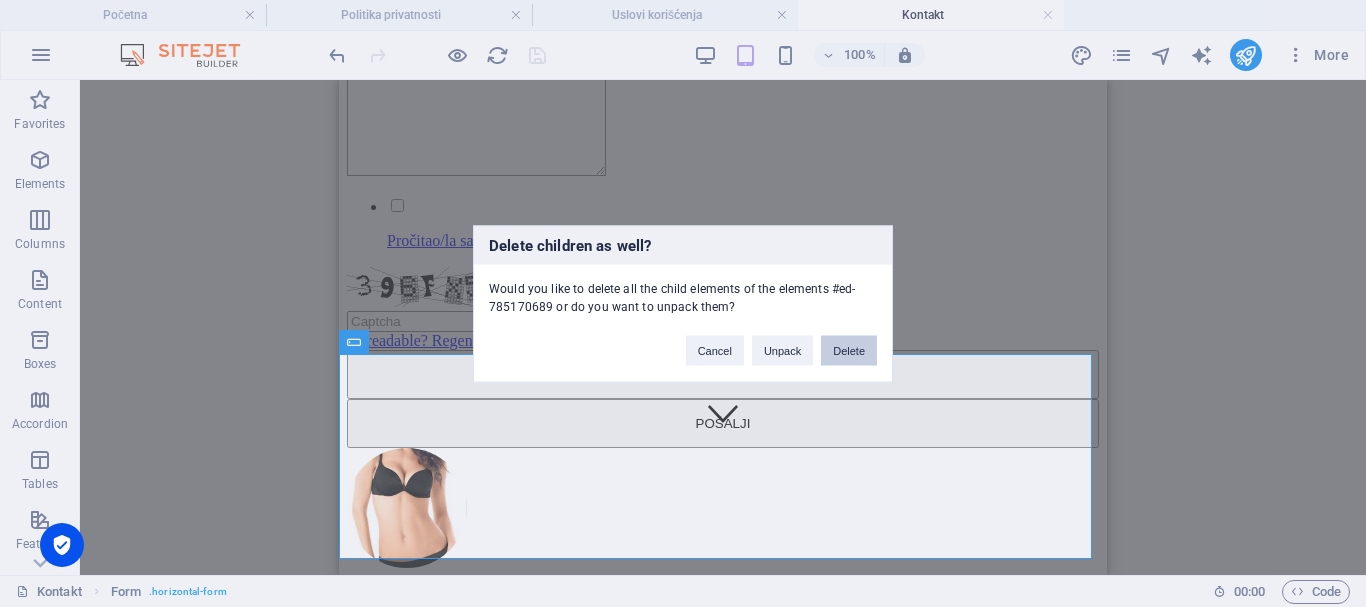 click on "Delete" at bounding box center (849, 350) 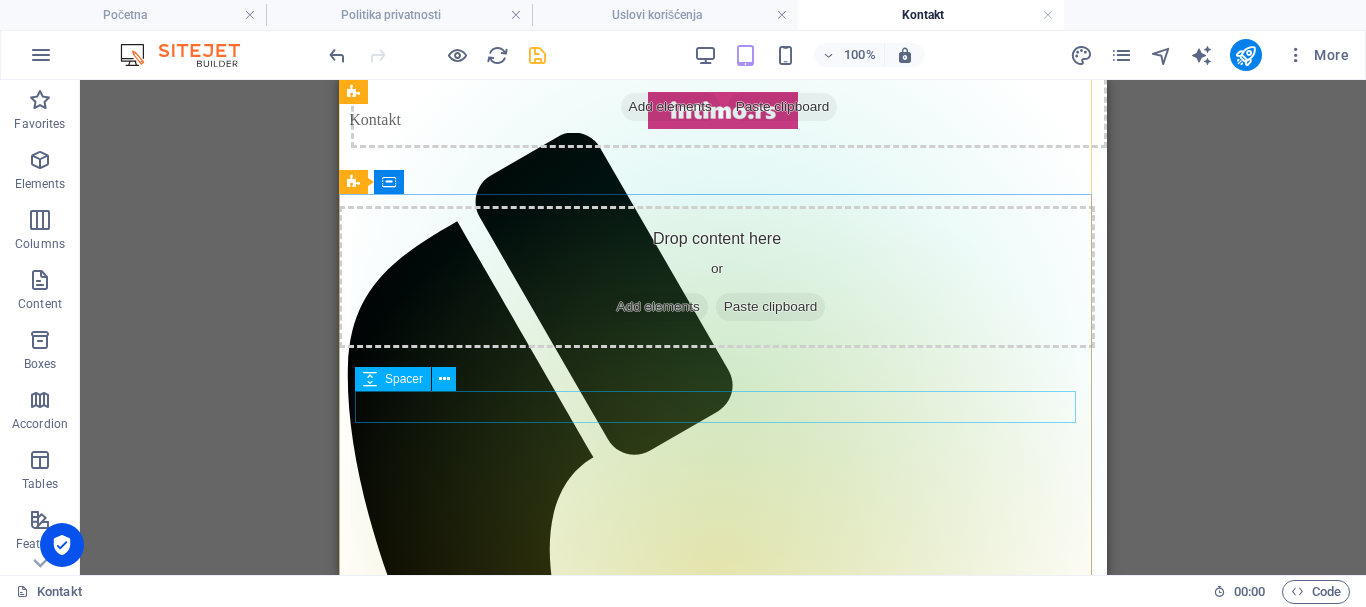 scroll, scrollTop: 0, scrollLeft: 0, axis: both 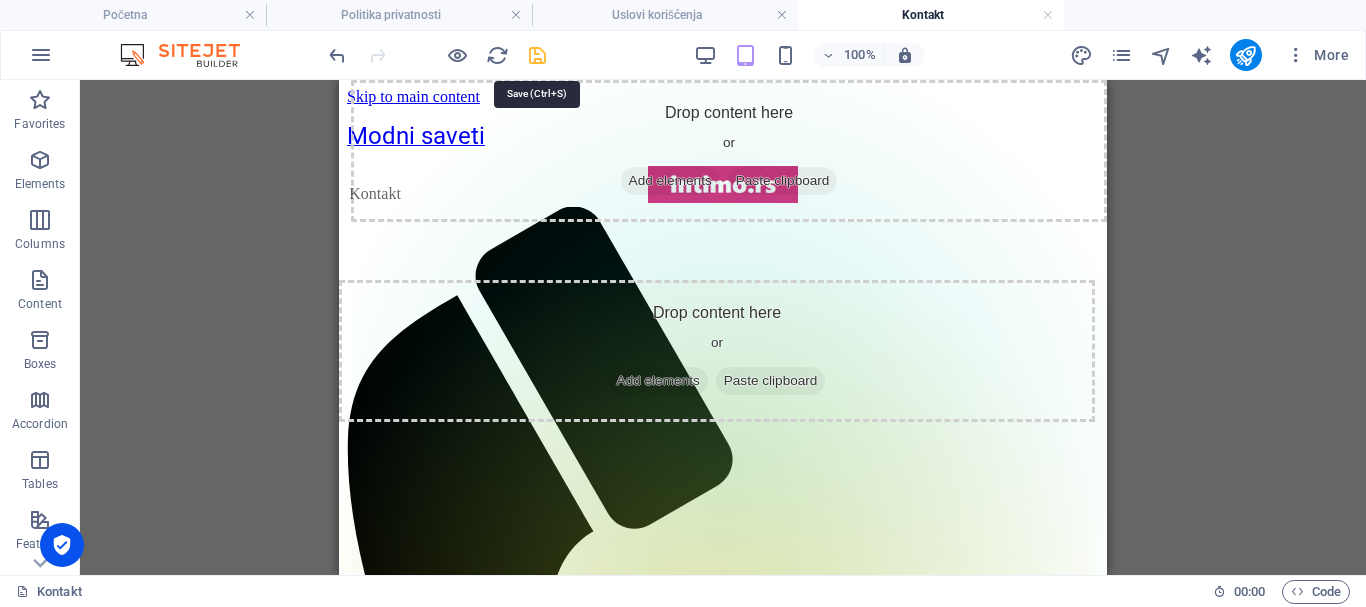 click at bounding box center (537, 55) 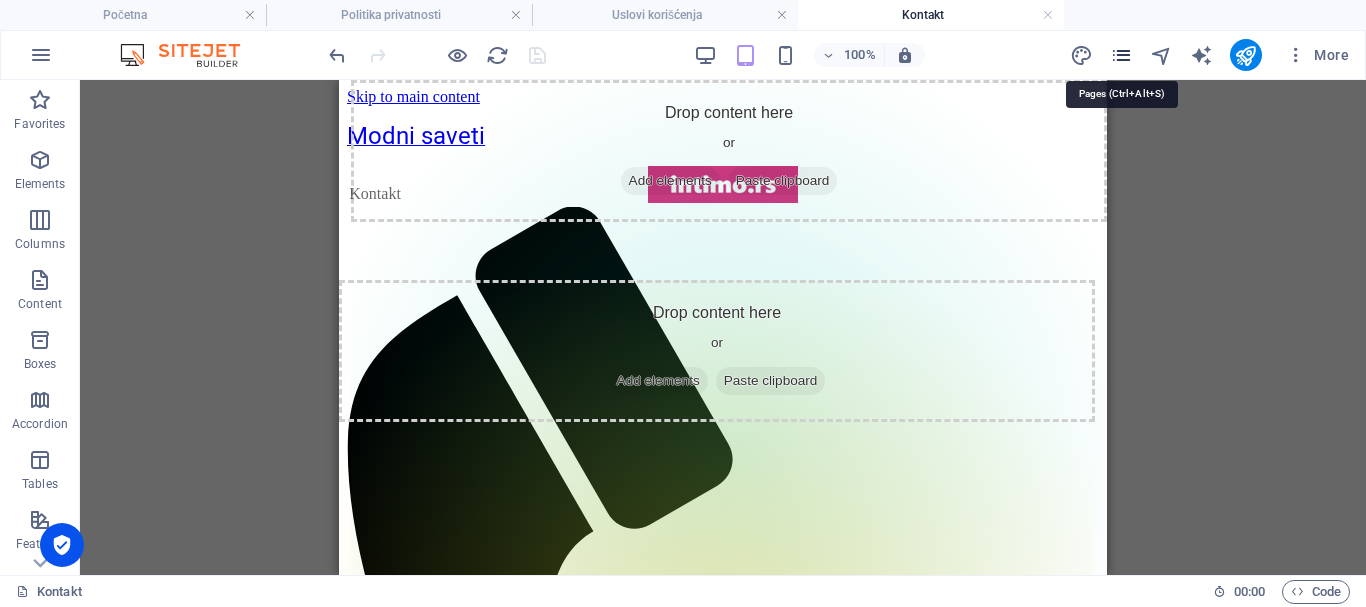 click at bounding box center (1121, 55) 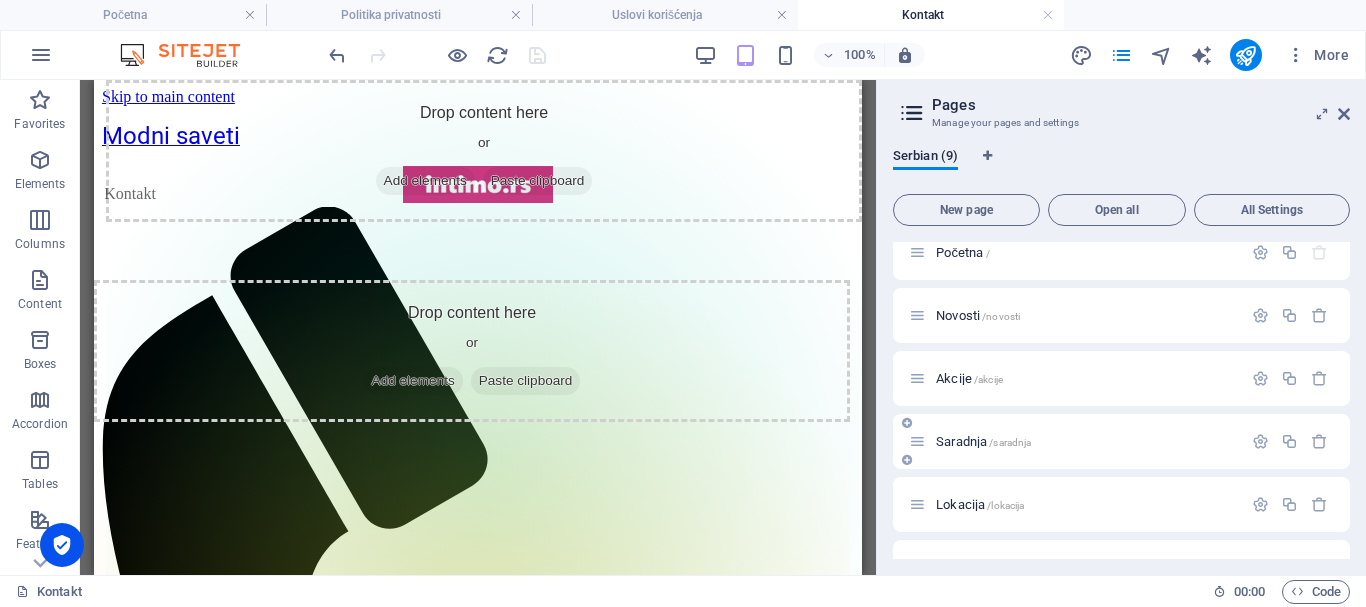 scroll, scrollTop: 0, scrollLeft: 0, axis: both 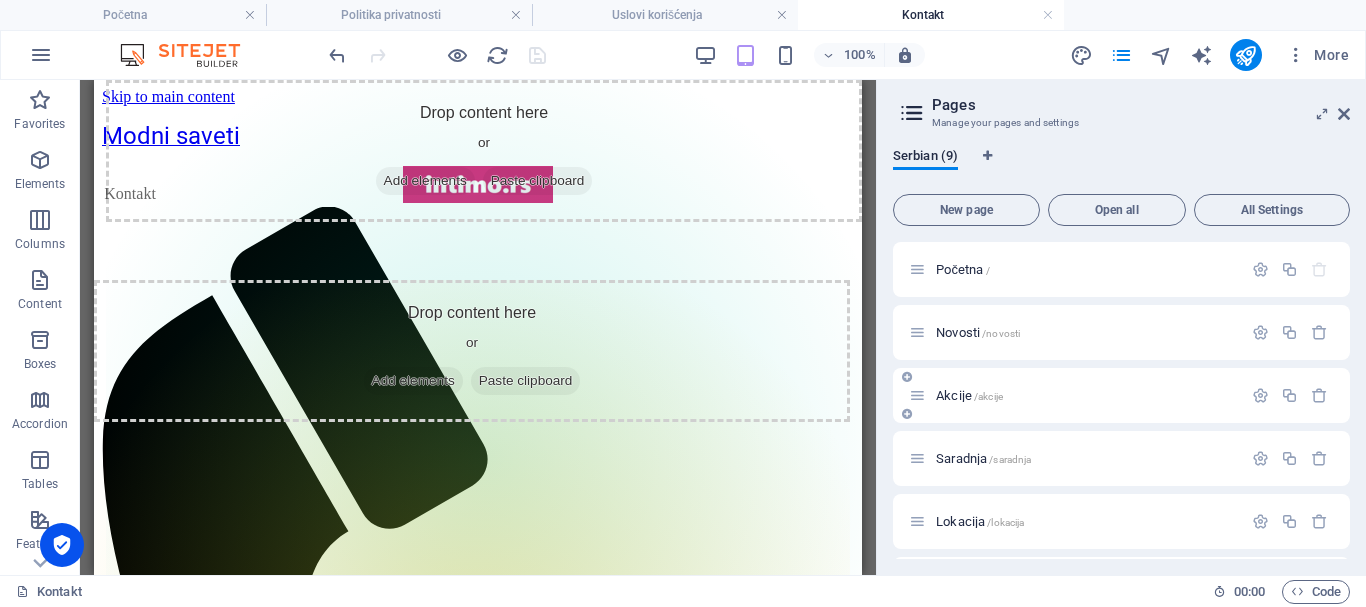 click on "Akcije /akcije" at bounding box center [969, 395] 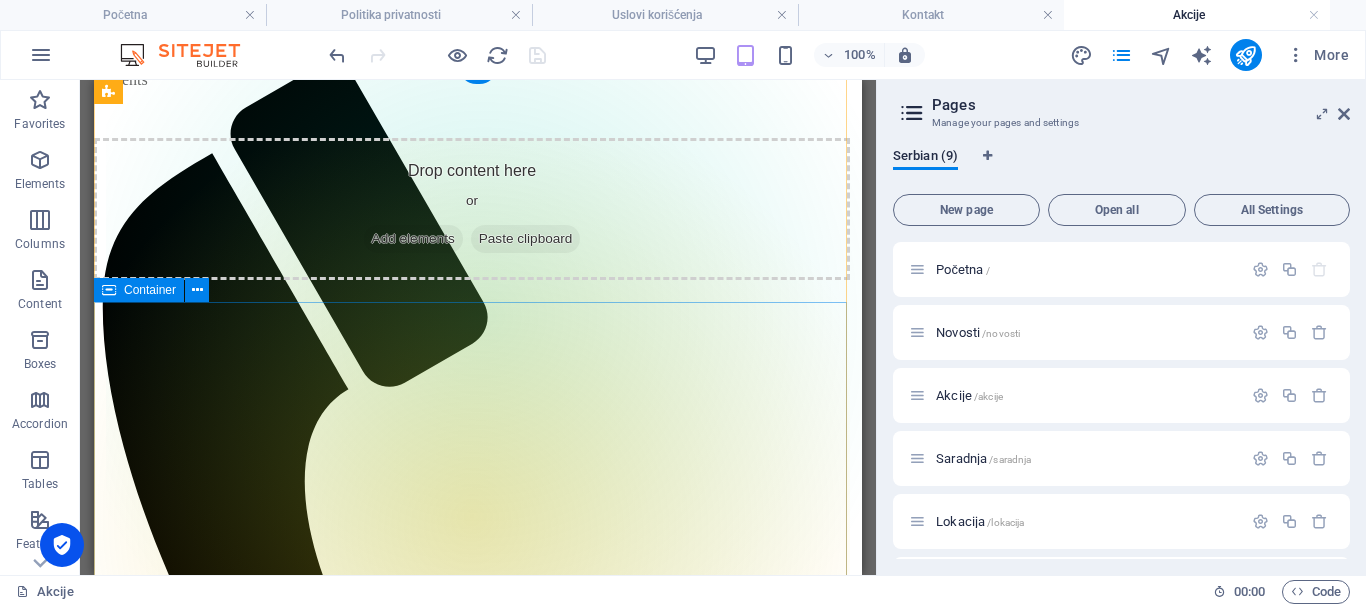 scroll, scrollTop: 0, scrollLeft: 0, axis: both 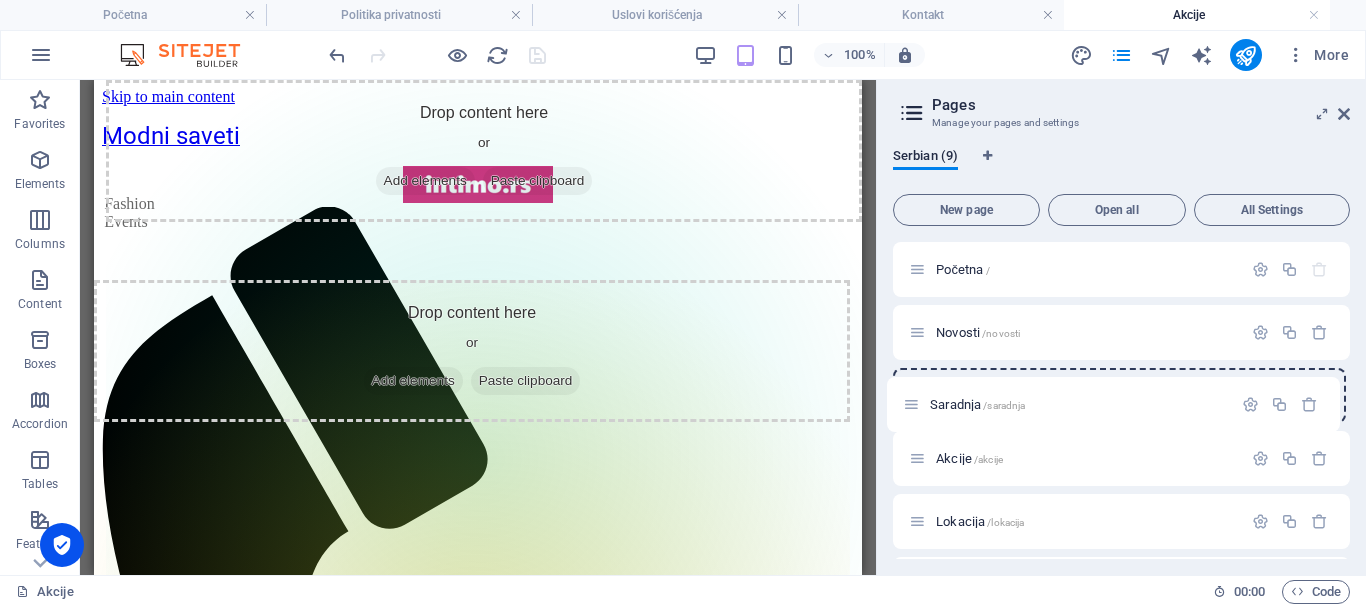 drag, startPoint x: 921, startPoint y: 458, endPoint x: 915, endPoint y: 399, distance: 59.3043 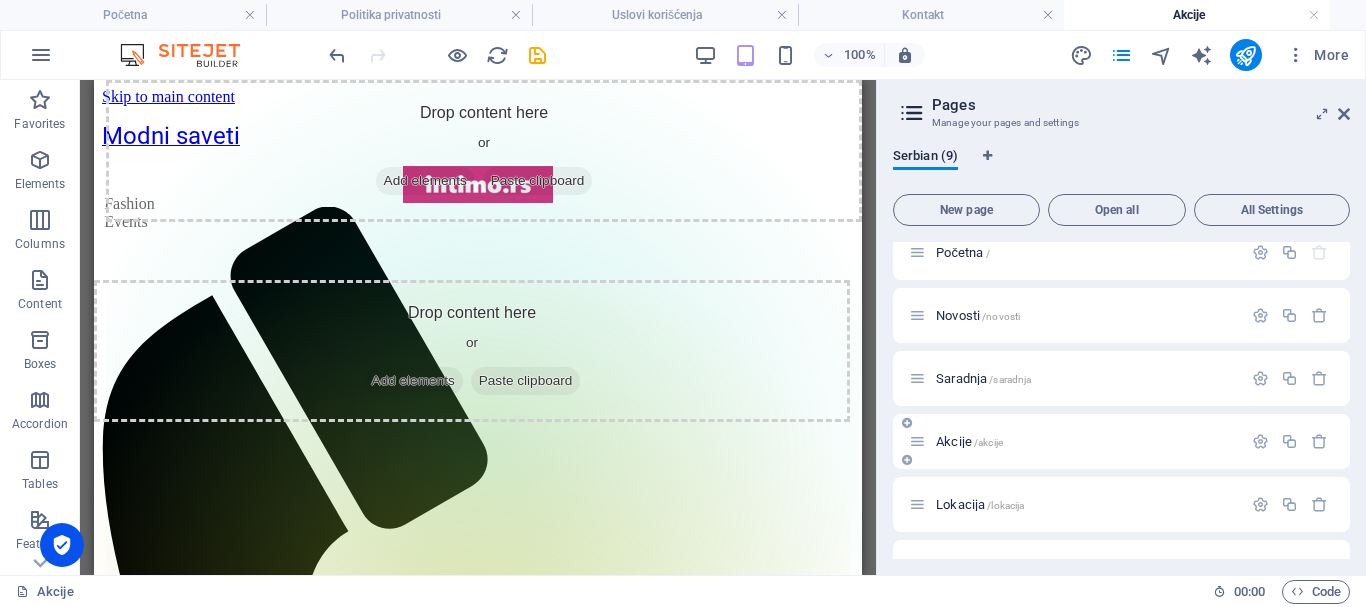 scroll, scrollTop: 0, scrollLeft: 0, axis: both 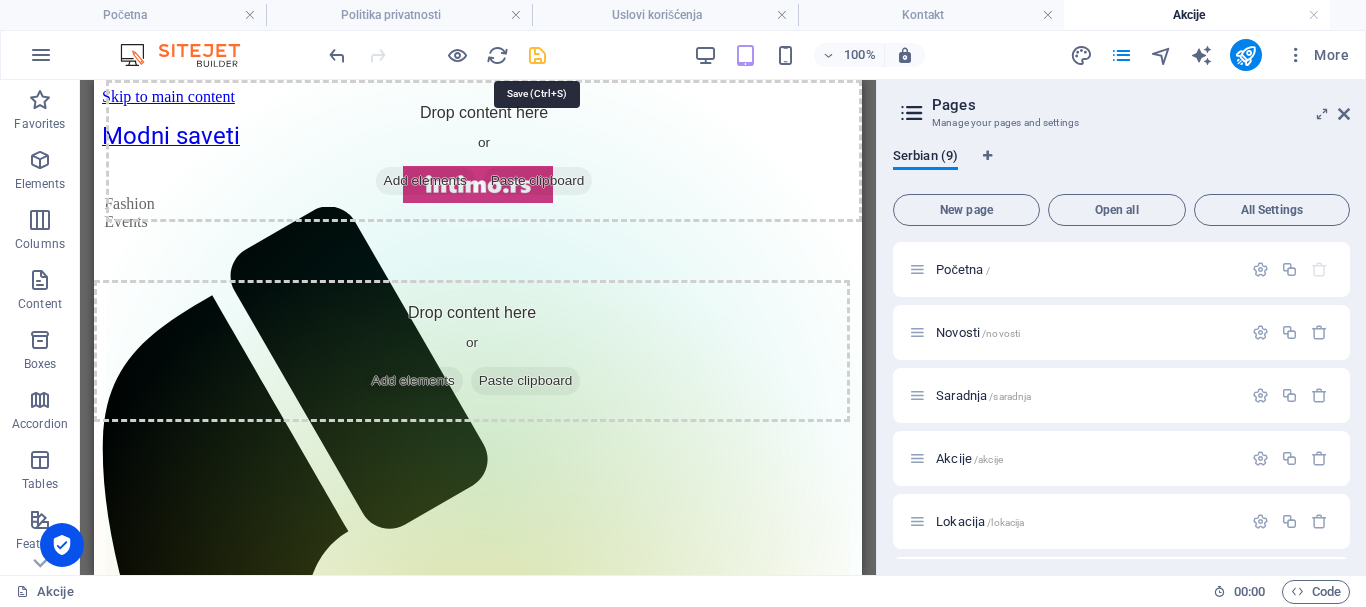 click 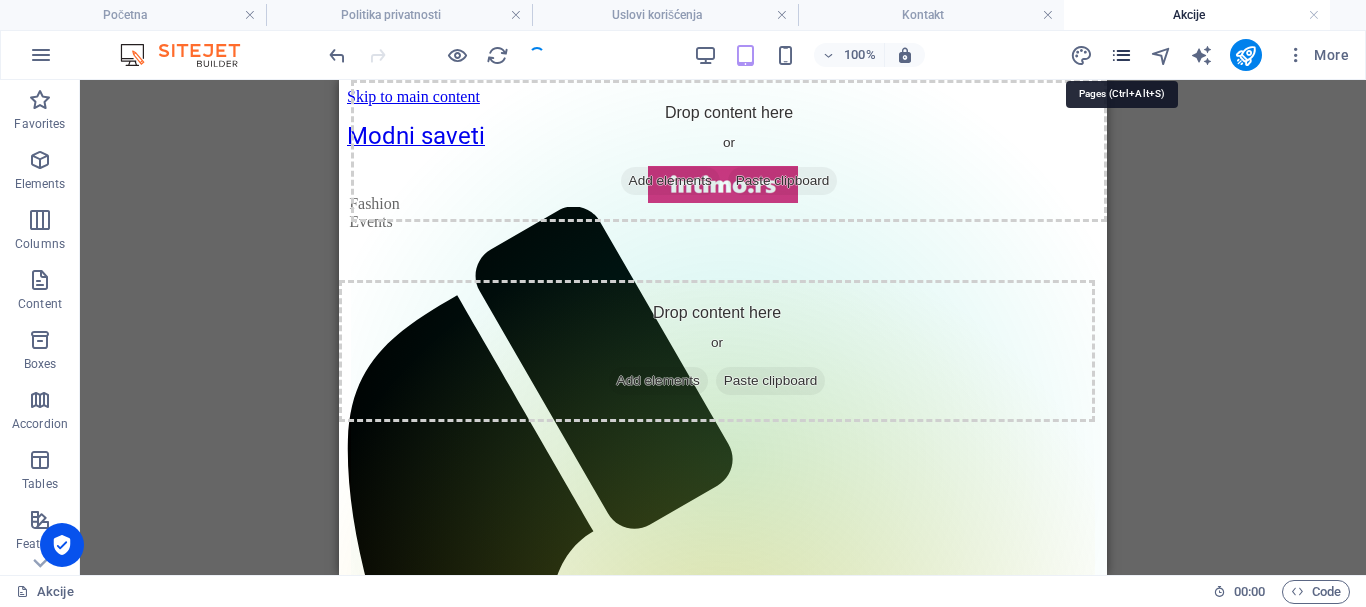 click 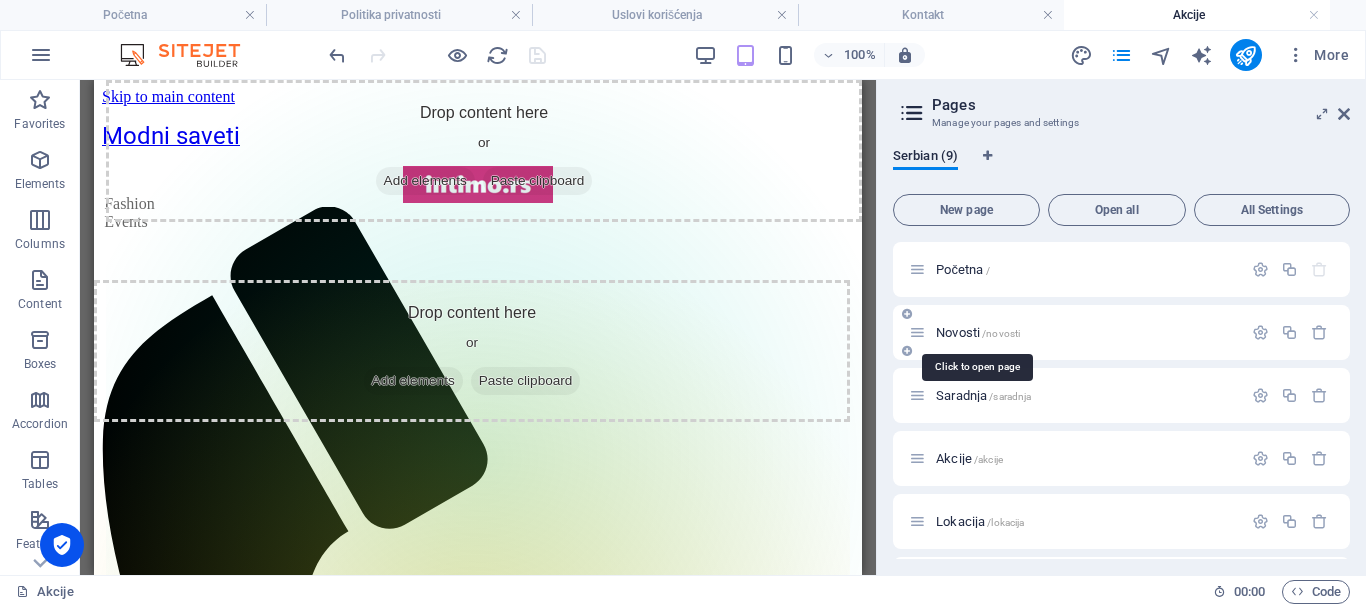 click on "Novosti /novosti" 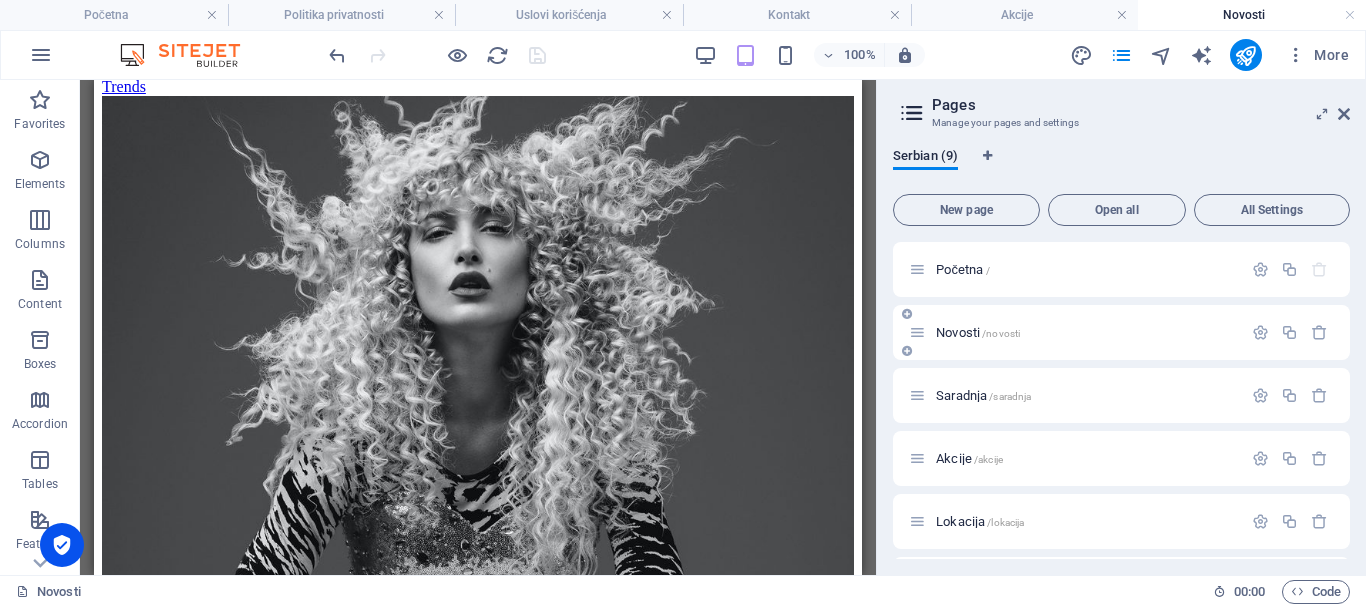 scroll, scrollTop: 1400, scrollLeft: 0, axis: vertical 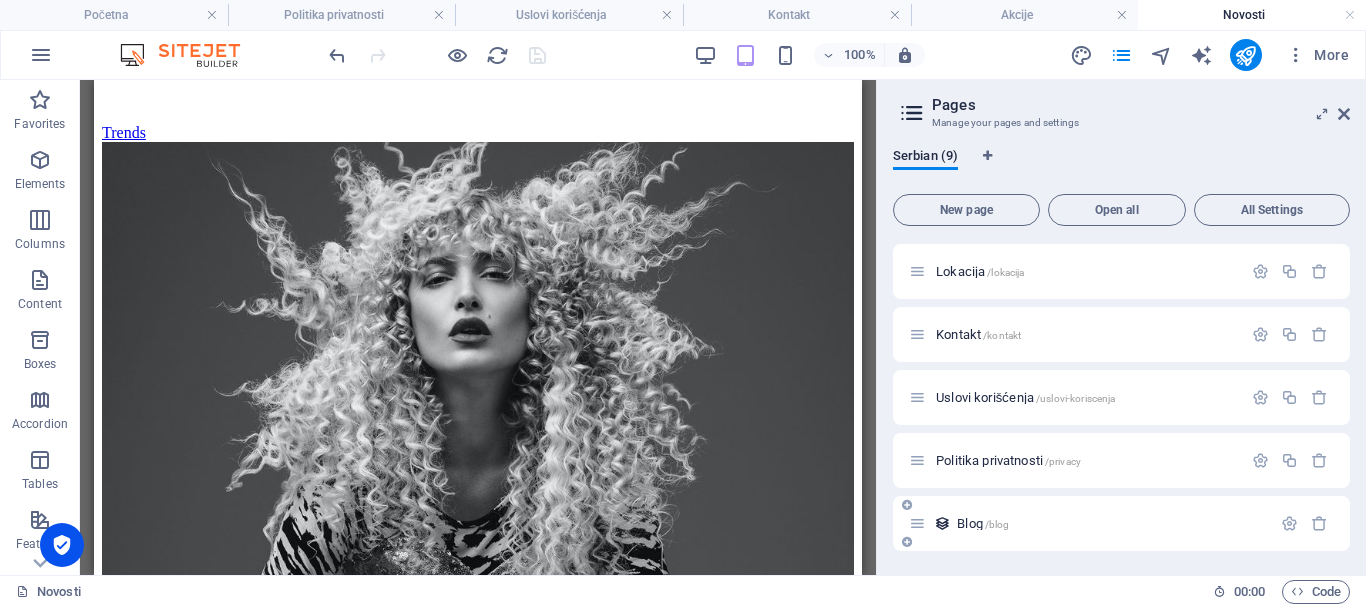 click on "Blog /blog" 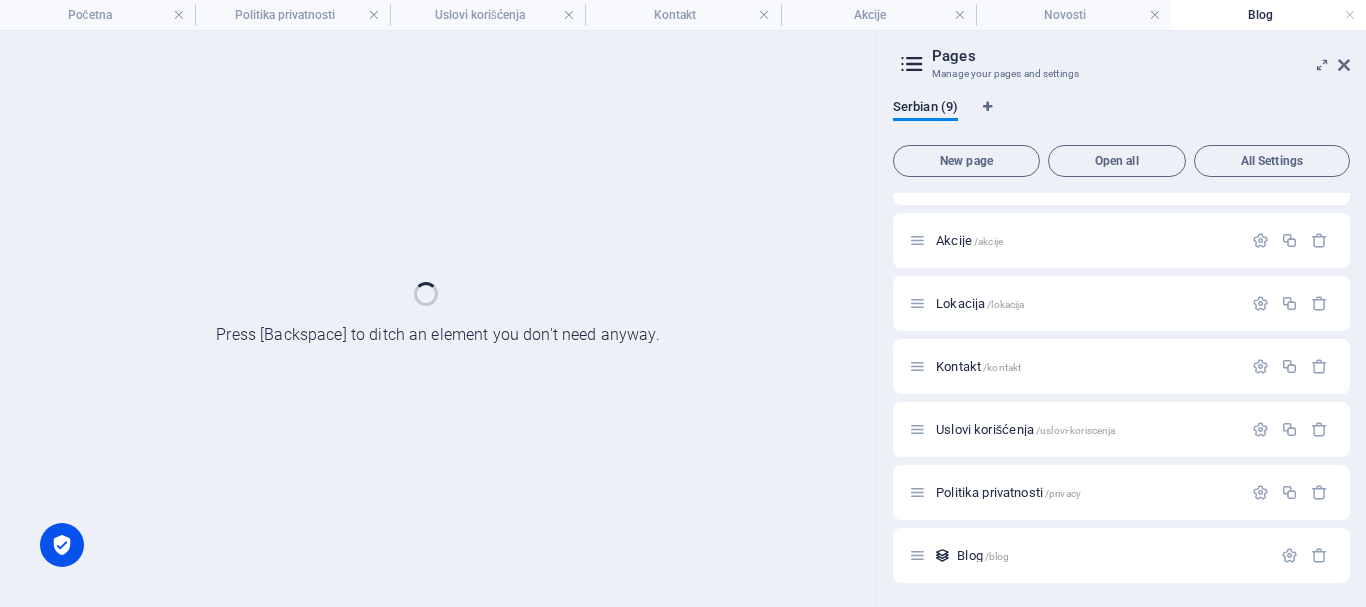 scroll, scrollTop: 169, scrollLeft: 0, axis: vertical 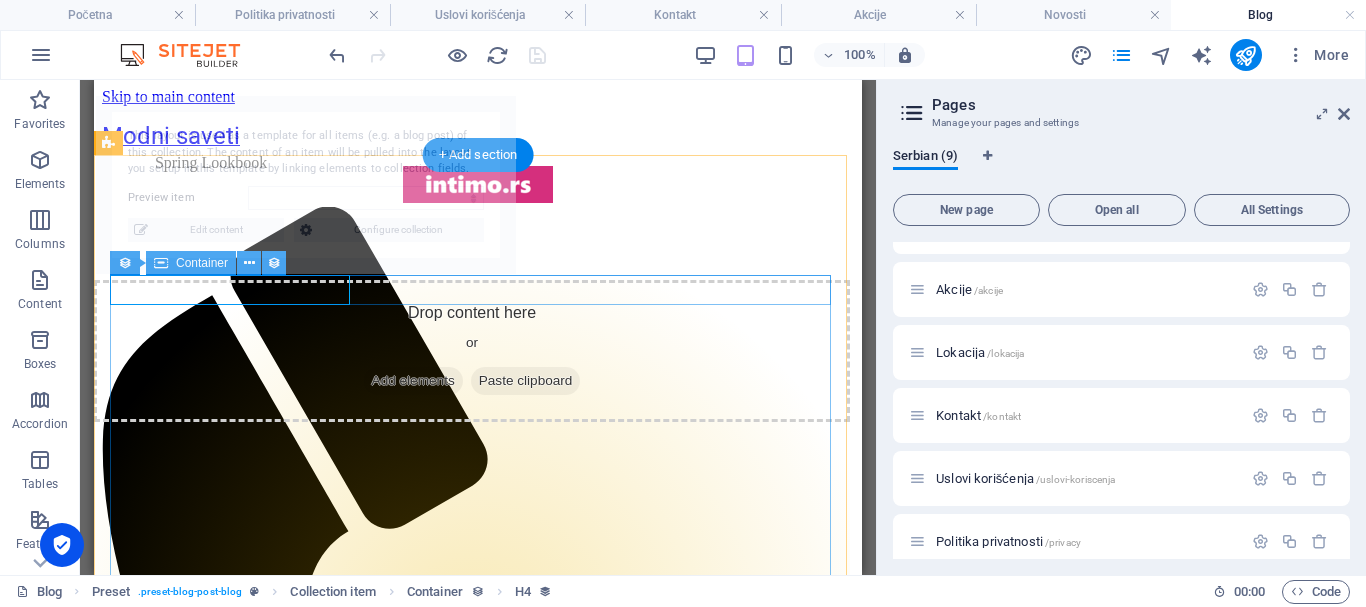 select on "687021163a4f6dcc47043385" 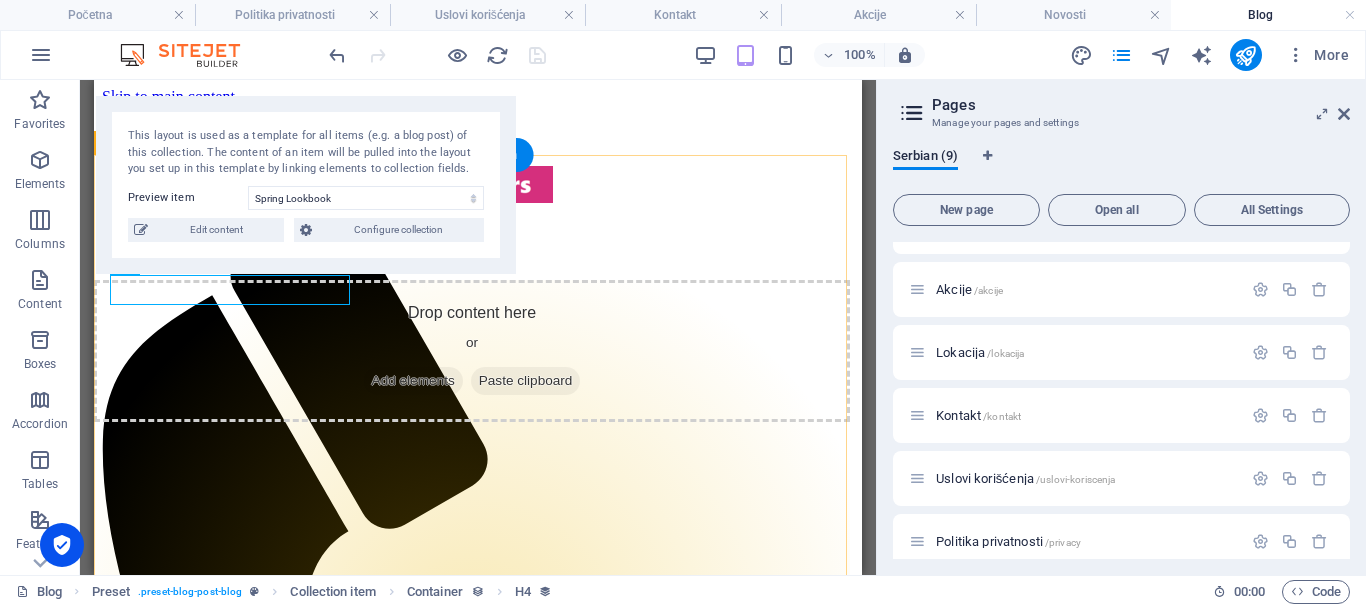 click on "Pierre Jean Jacques 3. 1. 2022. Spring Lookbook Taciti potenti nullam placerat felis habitant, eleifend quam? Nullam dictum auctor vitae curabitur, phasellus aenean dapibus habitant etiam tellus aliquam urna odio ad. Nunc nec iaculis aptent, sit vestibulum facilisis, quis eleifend fusce sagittis fringilla. Torquent mauris ac litora, metus nisi primis vivamus velit imperdiet cras ante etiam curabitur ultrices ultricies convallis. Viverra placerat per morbi laoreet, elit enim habitasse volutpat etiam inceptos, quisque a purus nisi curabitur ornare ut sodales. Molestie ante integer blandit a, etiam elementum et nam viverra malesuada libero. Placerat eu! “ Apart from materials, fit is everything when it comes to well made clothing ” Back to blog Drop content here or  Add elements  Paste clipboard" 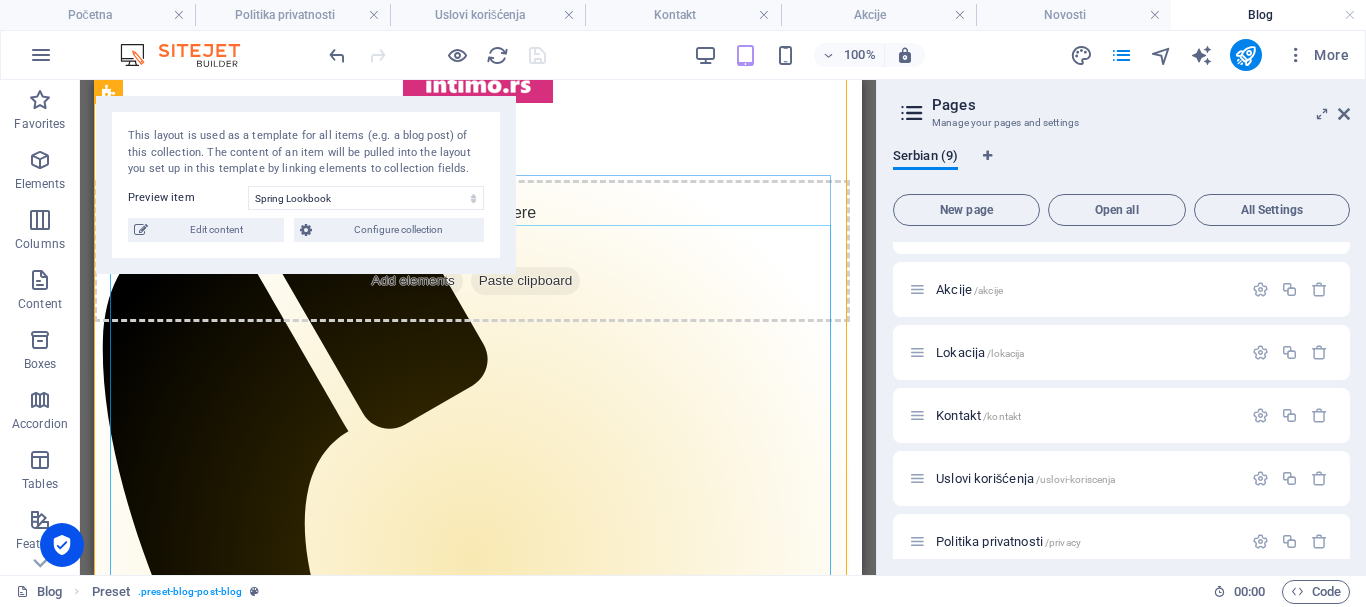 scroll, scrollTop: 0, scrollLeft: 0, axis: both 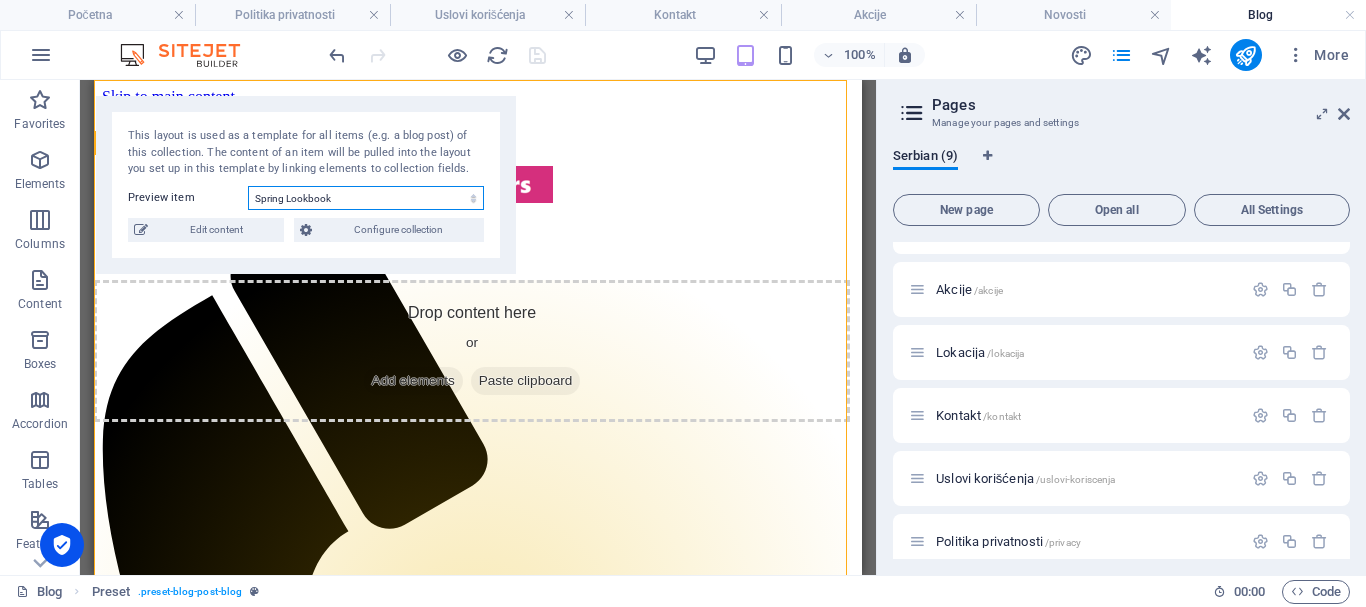 click on "Spring Lookbook Autumn Lookbook Womens Lookbook" 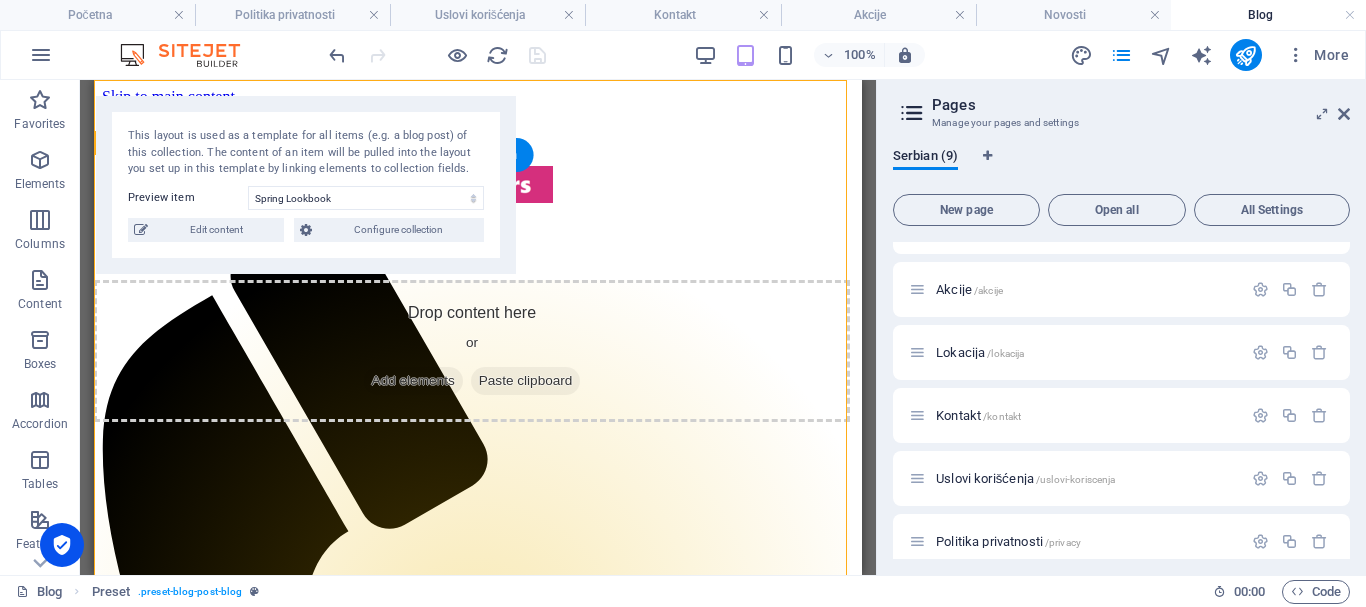 click on "Pierre Jean Jacques 3. 1. 2022. Spring Lookbook Taciti potenti nullam placerat felis habitant, eleifend quam? Nullam dictum auctor vitae curabitur, phasellus aenean dapibus habitant etiam tellus aliquam urna odio ad. Nunc nec iaculis aptent, sit vestibulum facilisis, quis eleifend fusce sagittis fringilla. Torquent mauris ac litora, metus nisi primis vivamus velit imperdiet cras ante etiam curabitur ultrices ultricies convallis. Viverra placerat per morbi laoreet, elit enim habitasse volutpat etiam inceptos, quisque a purus nisi curabitur ornare ut sodales. Molestie ante integer blandit a, etiam elementum et nam viverra malesuada libero. Placerat eu! “ Apart from materials, fit is everything when it comes to well made clothing ” Back to blog Drop content here or  Add elements  Paste clipboard" 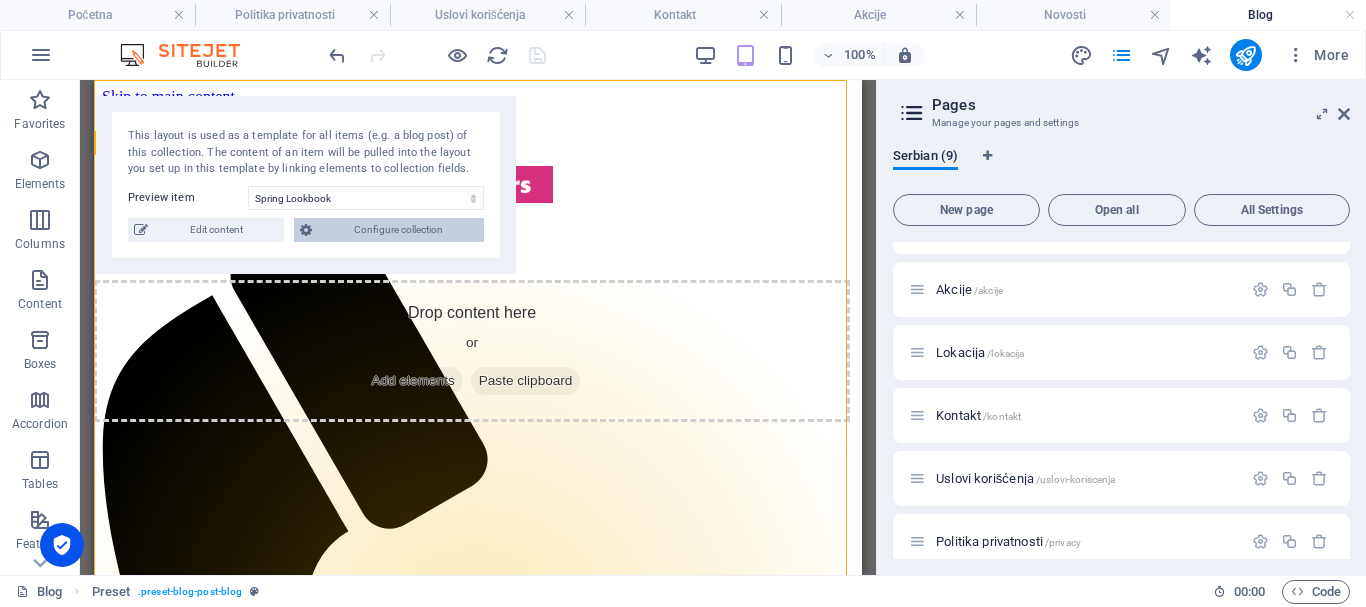 click on "Configure collection" 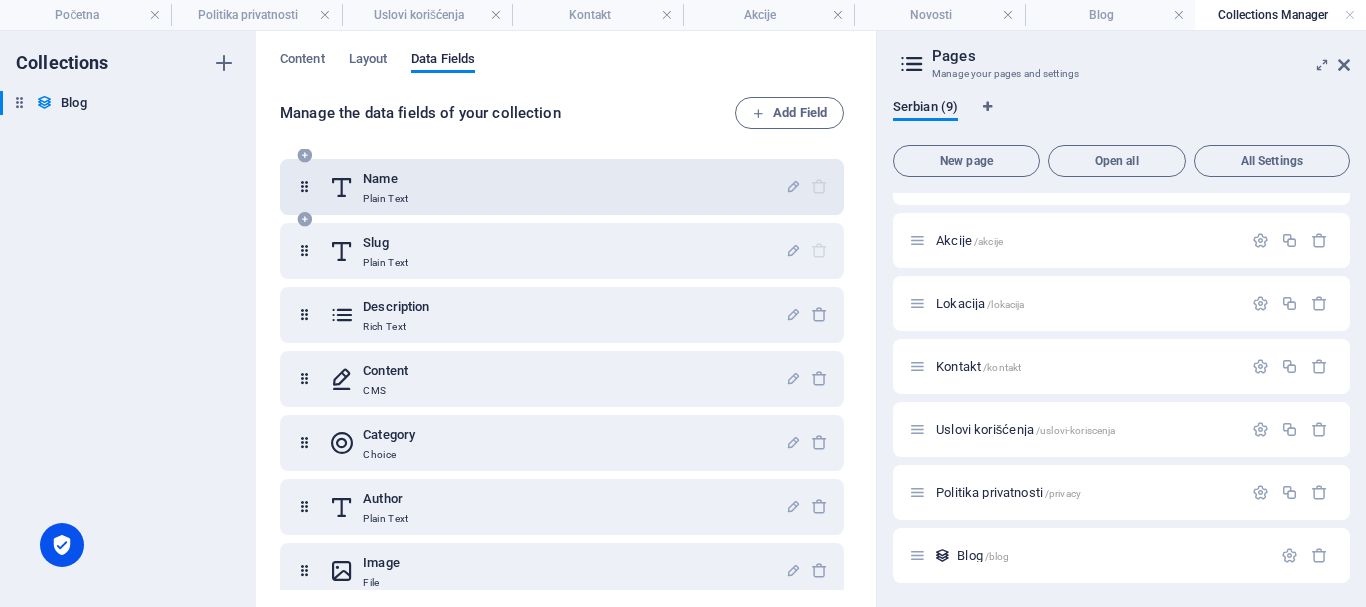 scroll, scrollTop: 0, scrollLeft: 0, axis: both 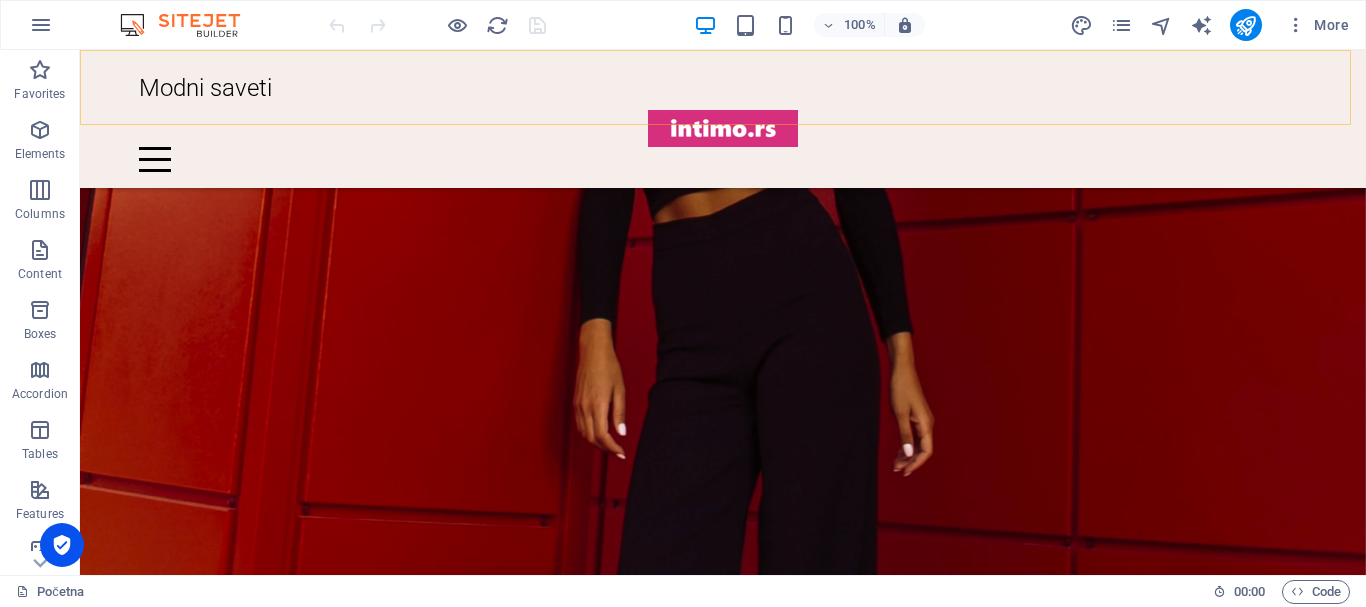drag, startPoint x: 1243, startPoint y: 77, endPoint x: 1168, endPoint y: 73, distance: 75.10659 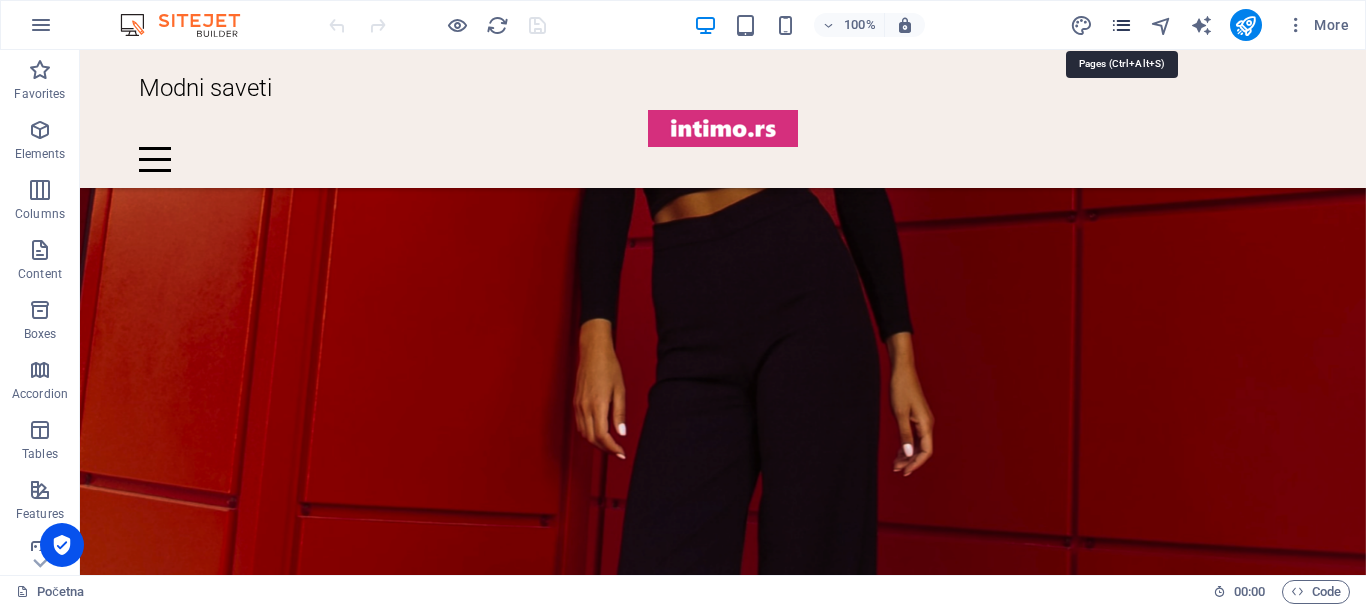click at bounding box center [1121, 25] 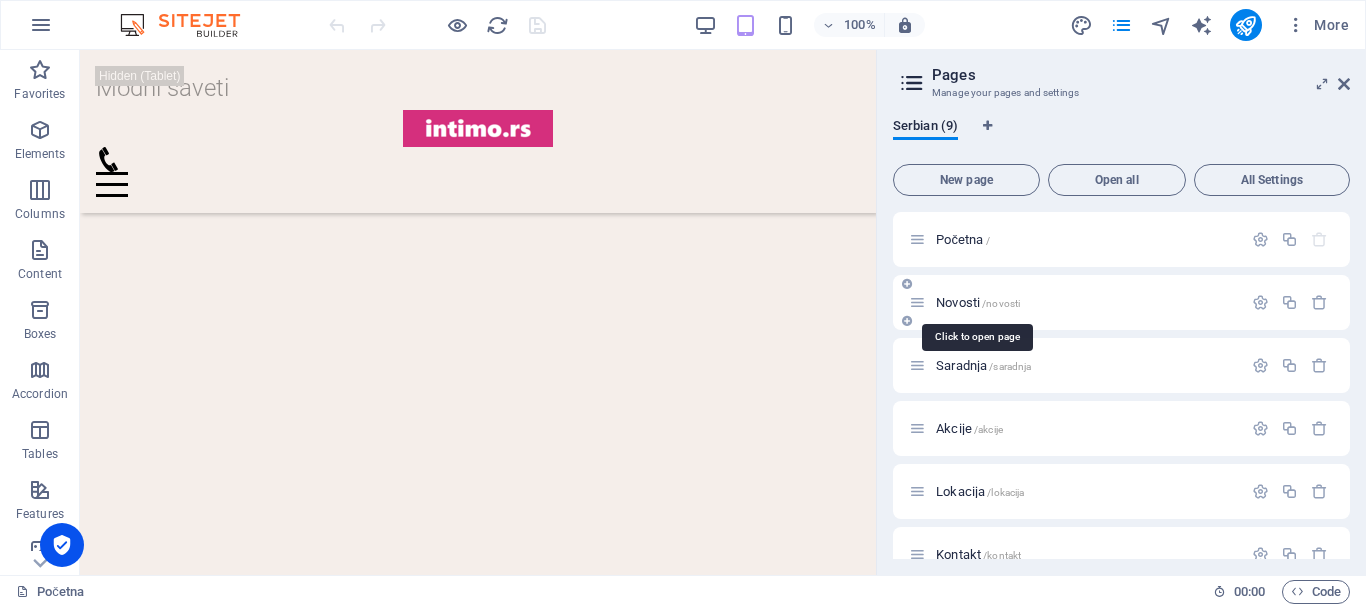 scroll, scrollTop: 2215, scrollLeft: 0, axis: vertical 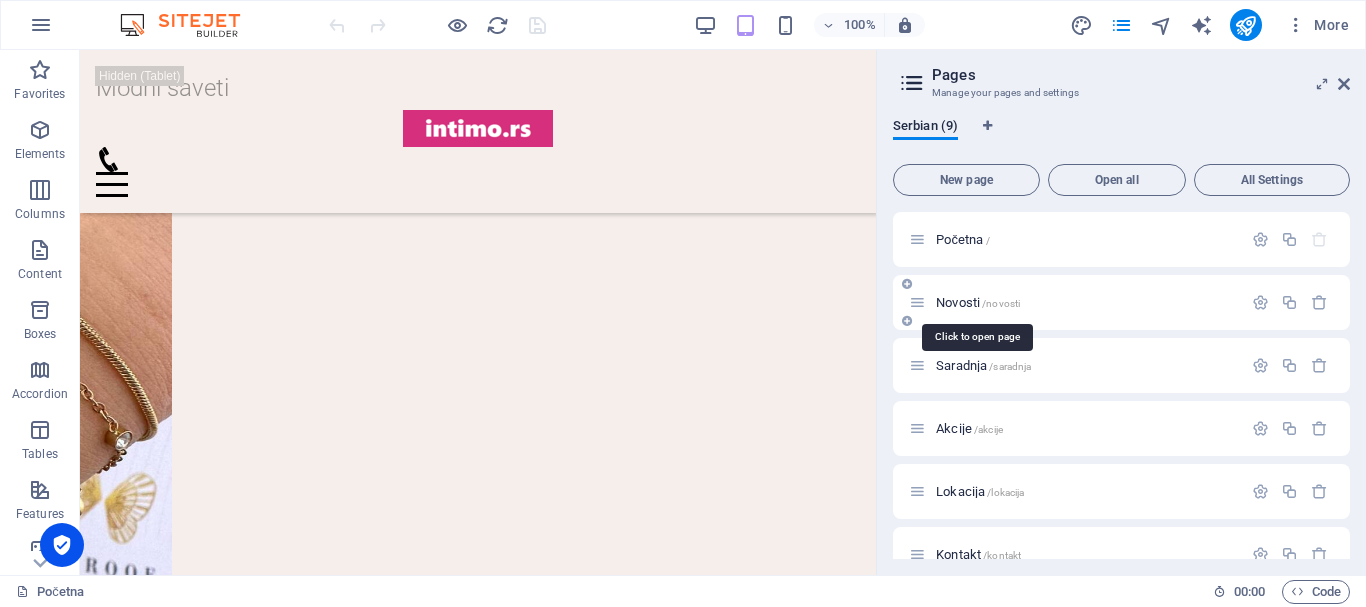click on "Novosti /novosti" at bounding box center [978, 302] 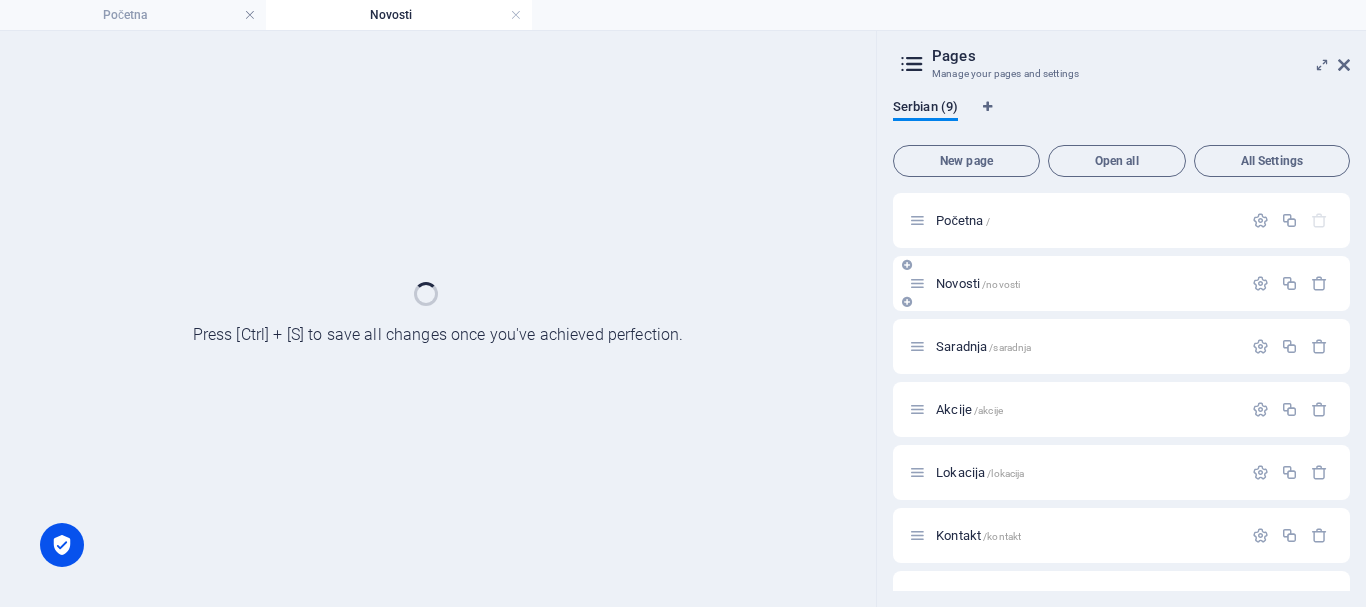 scroll, scrollTop: 0, scrollLeft: 0, axis: both 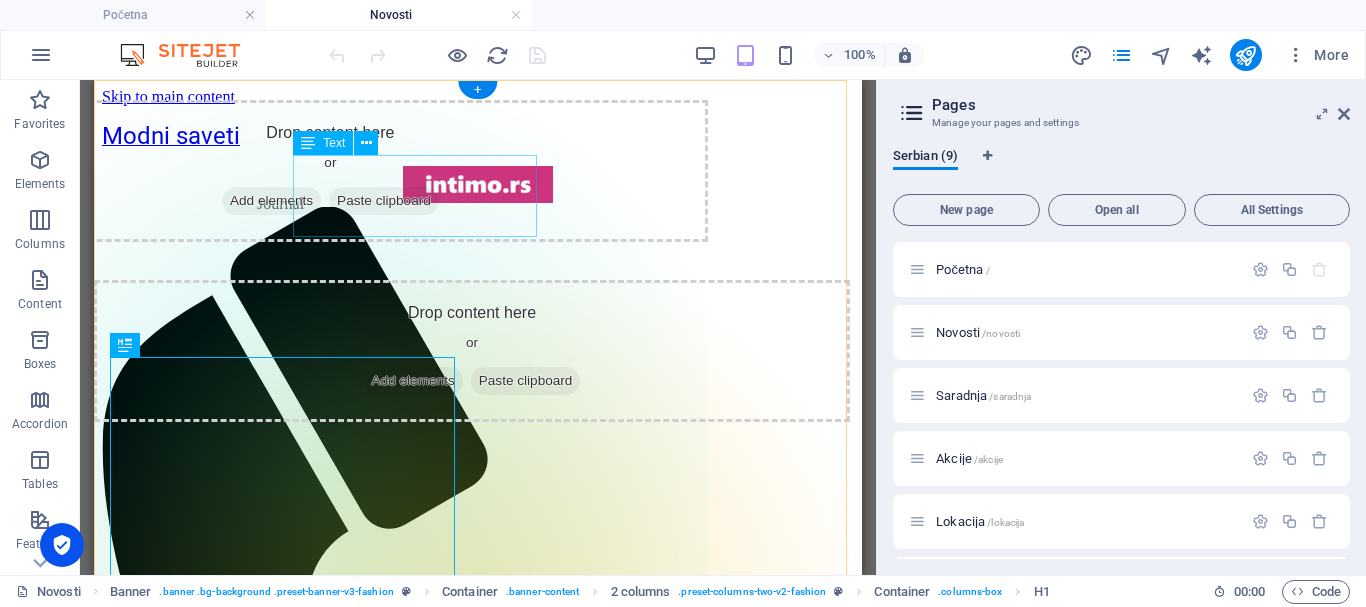 click on "Journal" at bounding box center [280, 204] 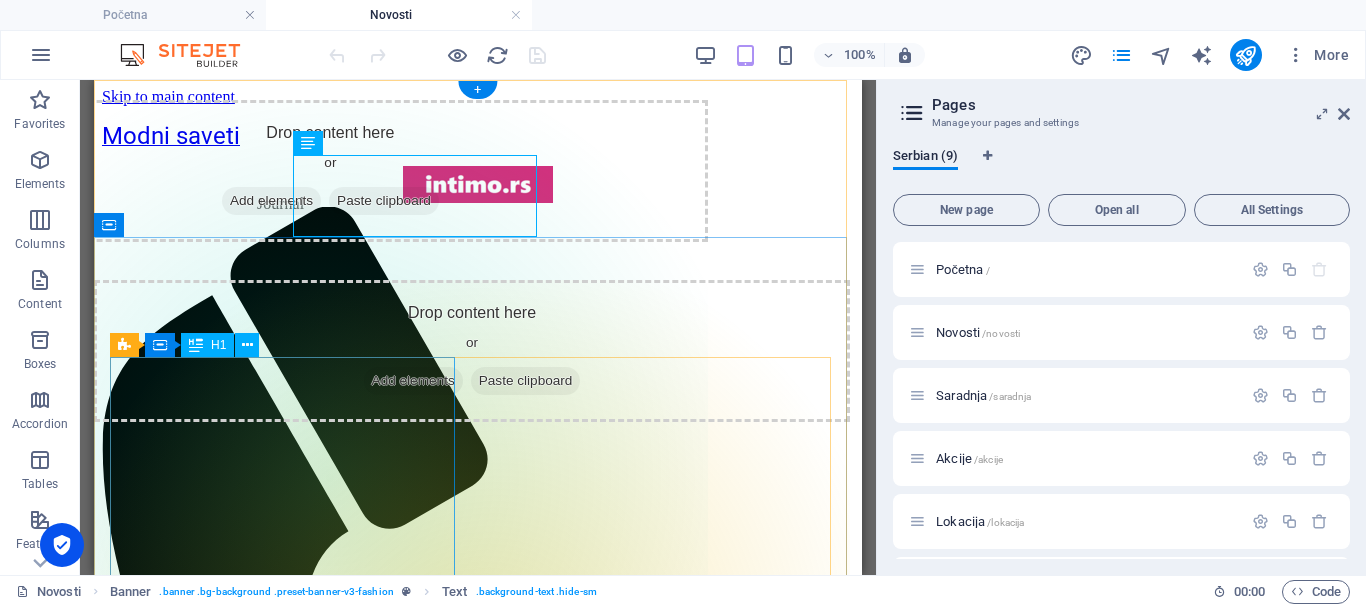 type 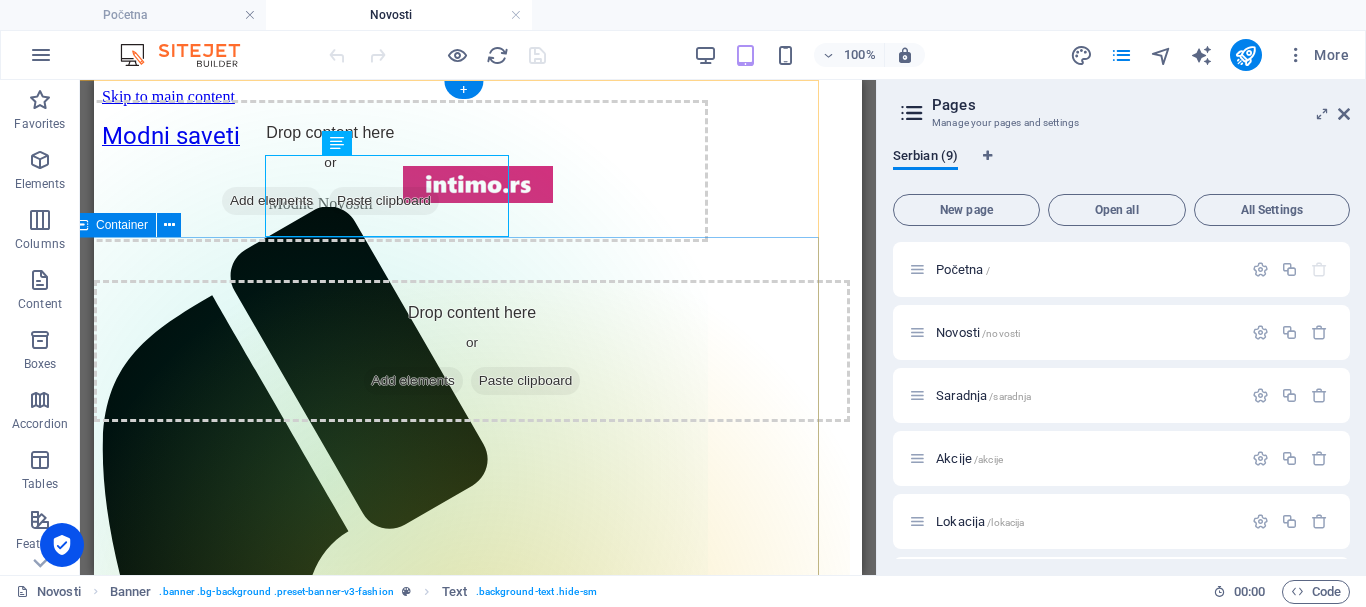 scroll, scrollTop: 0, scrollLeft: 6, axis: horizontal 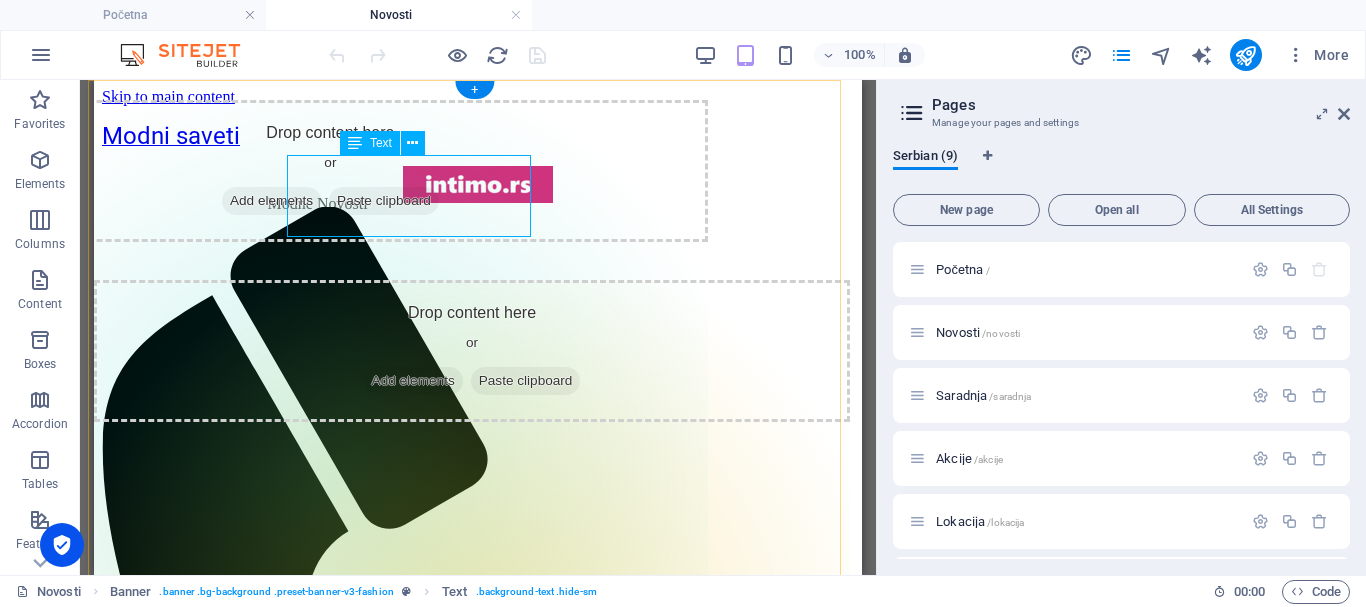 click on "Modne Novosti" at bounding box center (318, 204) 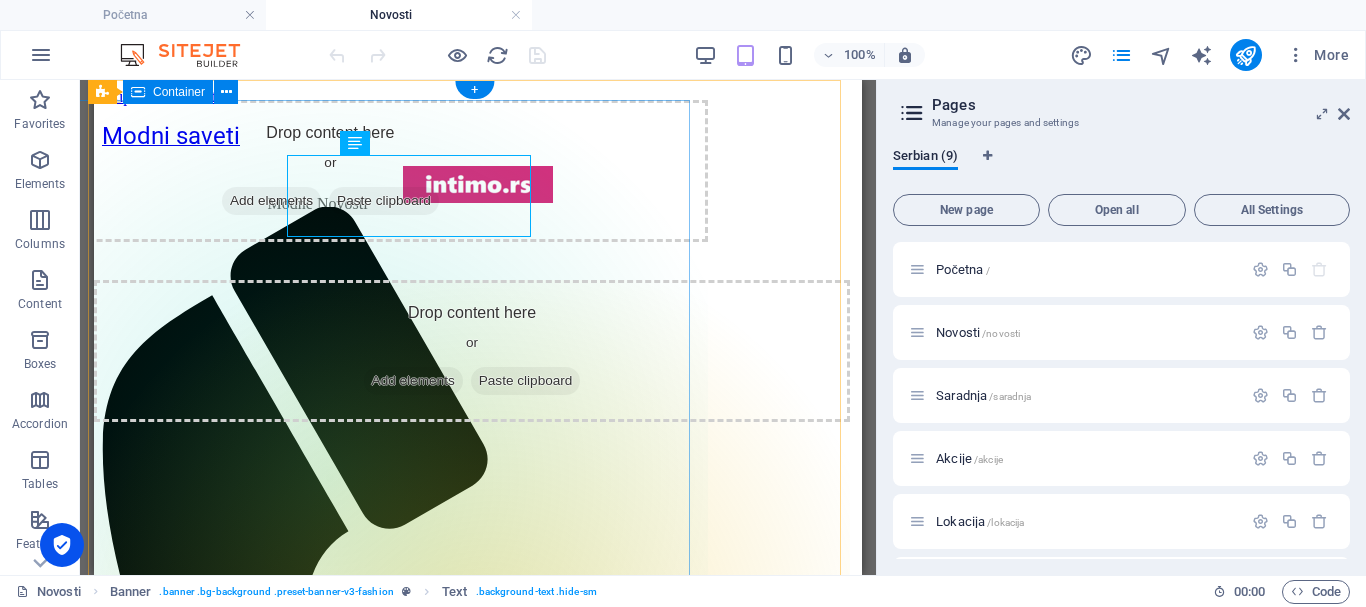 click on "Add elements" at bounding box center (271, 201) 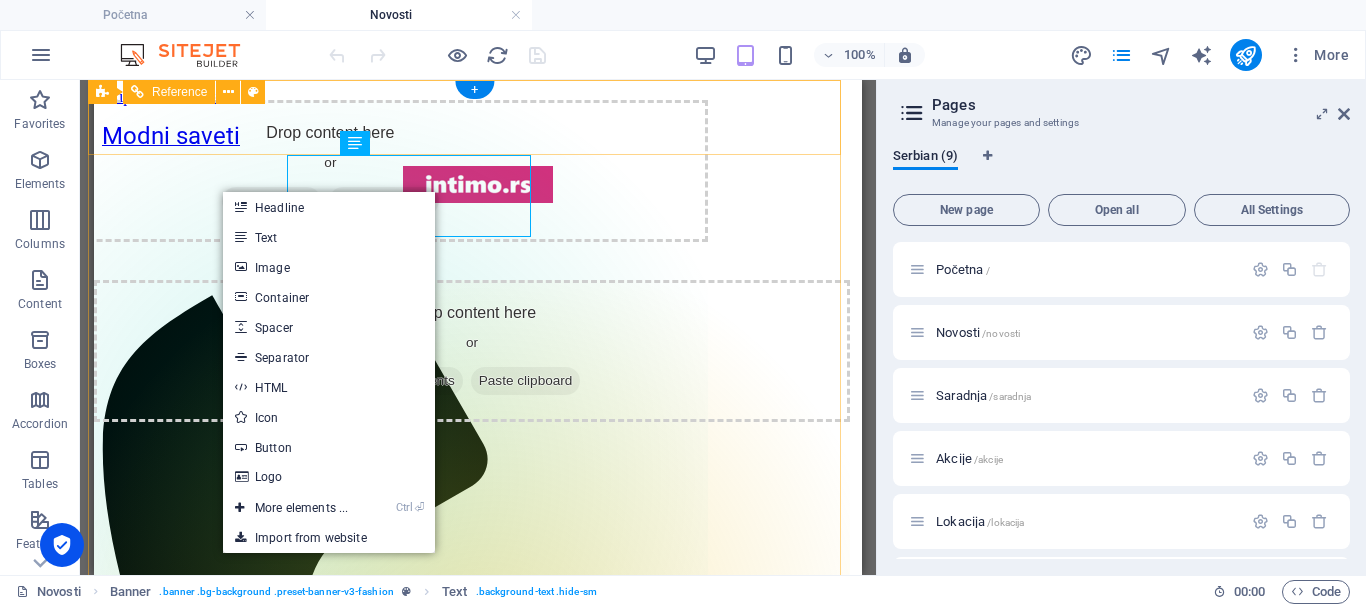 click on "Modni saveti Početna Novosti Saradnja Akcije Lokacija Kontakt" at bounding box center [478, 726] 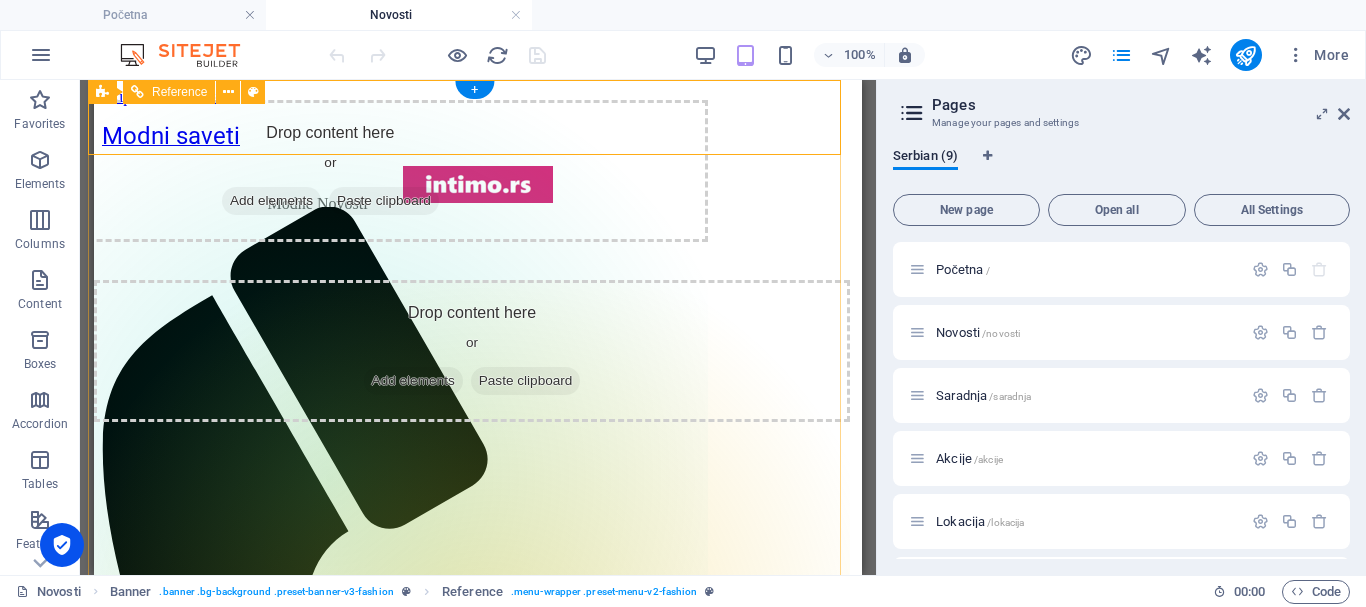 click on "Modni saveti Početna Novosti Saradnja Akcije Lokacija Kontakt" at bounding box center (478, 726) 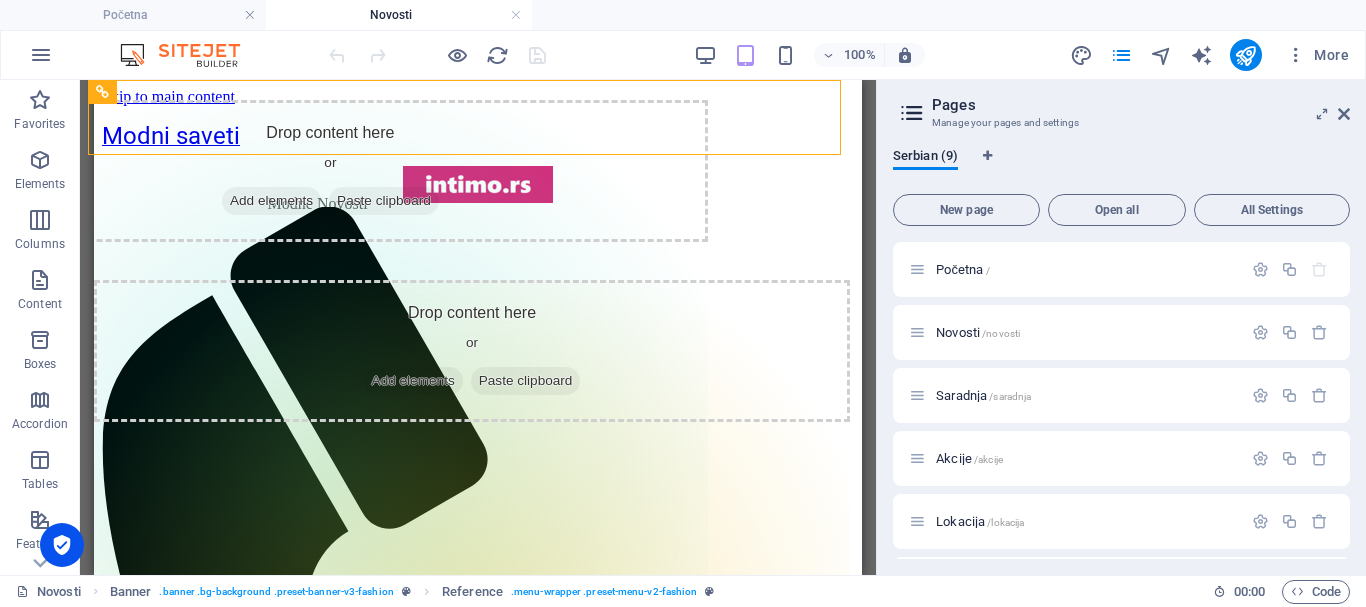 click on "Pages" at bounding box center (1141, 105) 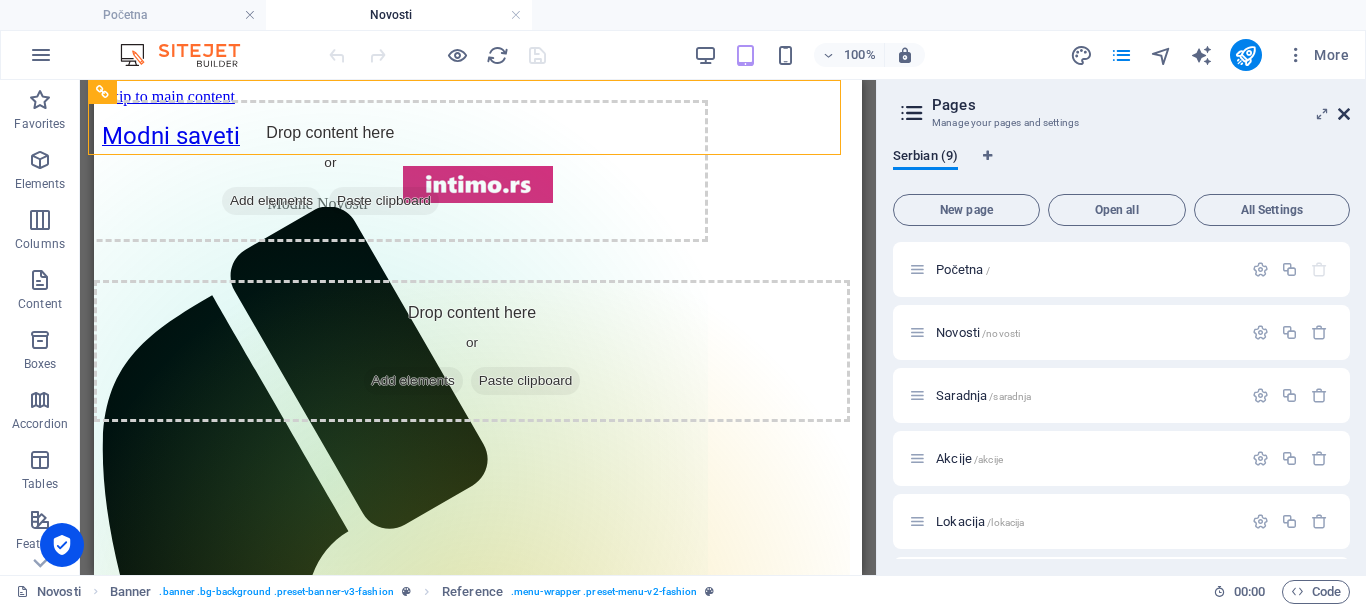 click at bounding box center [1344, 114] 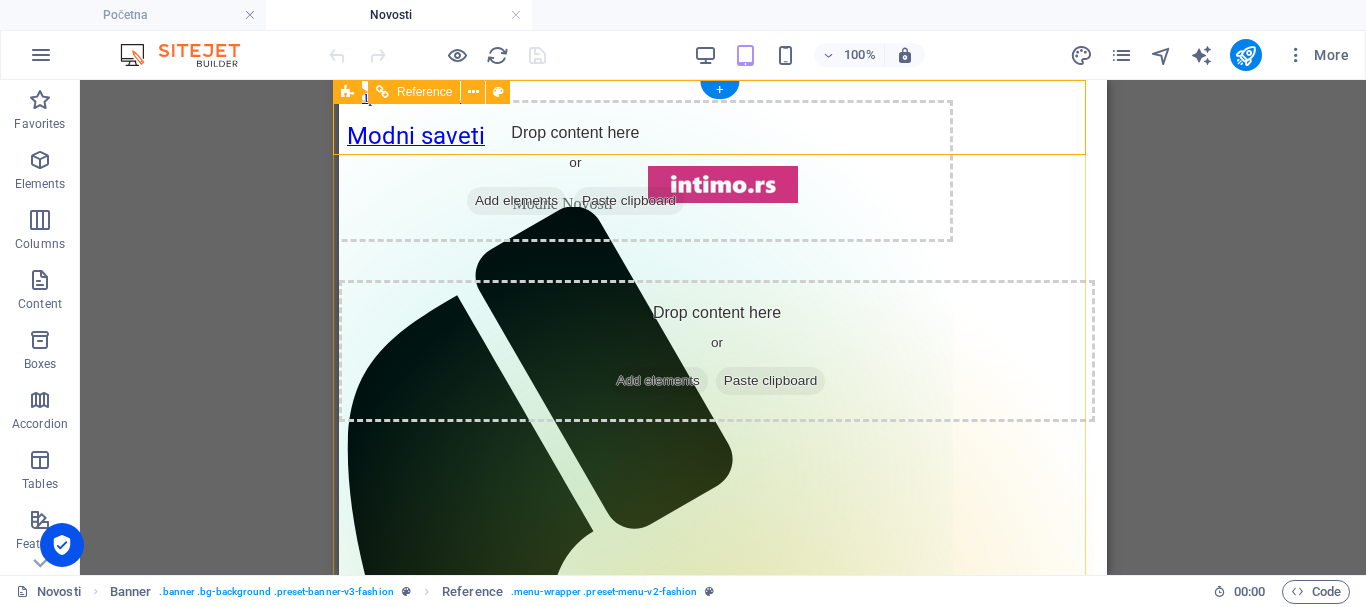 click on "Modni saveti Početna Novosti Saradnja Akcije Lokacija Kontakt" at bounding box center (723, 726) 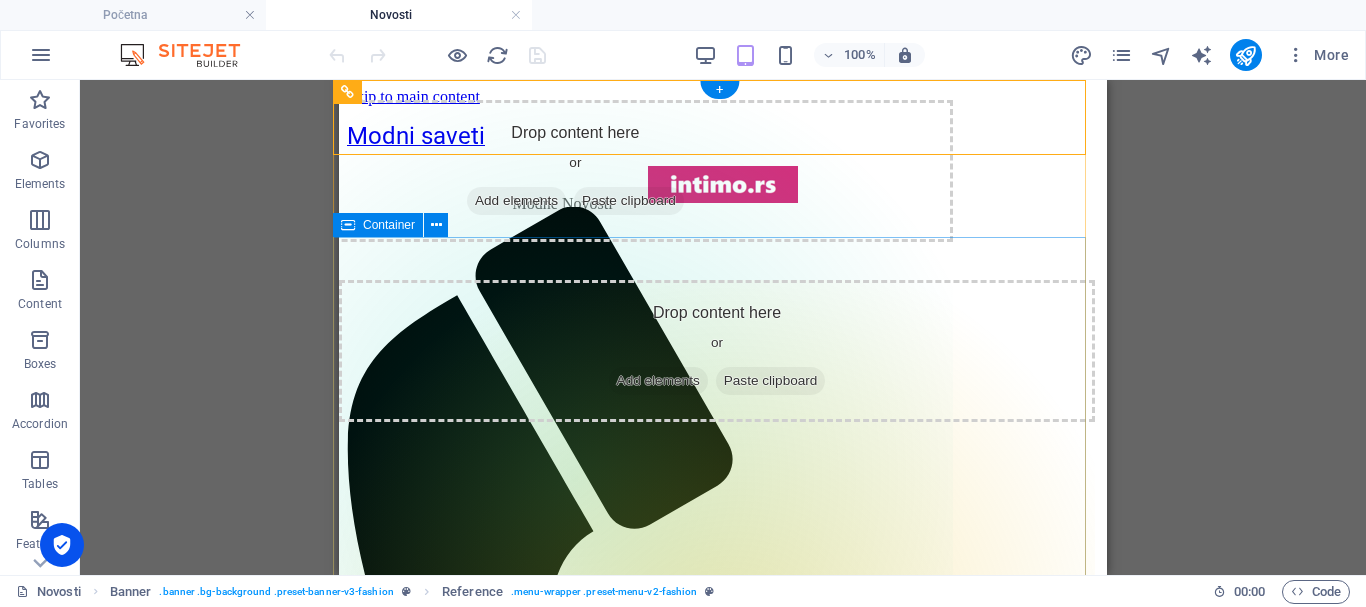 click on "Mens Autumn Lookbook Lorem ipsum dolor sit amet, consectetur adipiscing elit. Venenatis scelerisque at quam congue posuere Trends" at bounding box center [723, 1806] 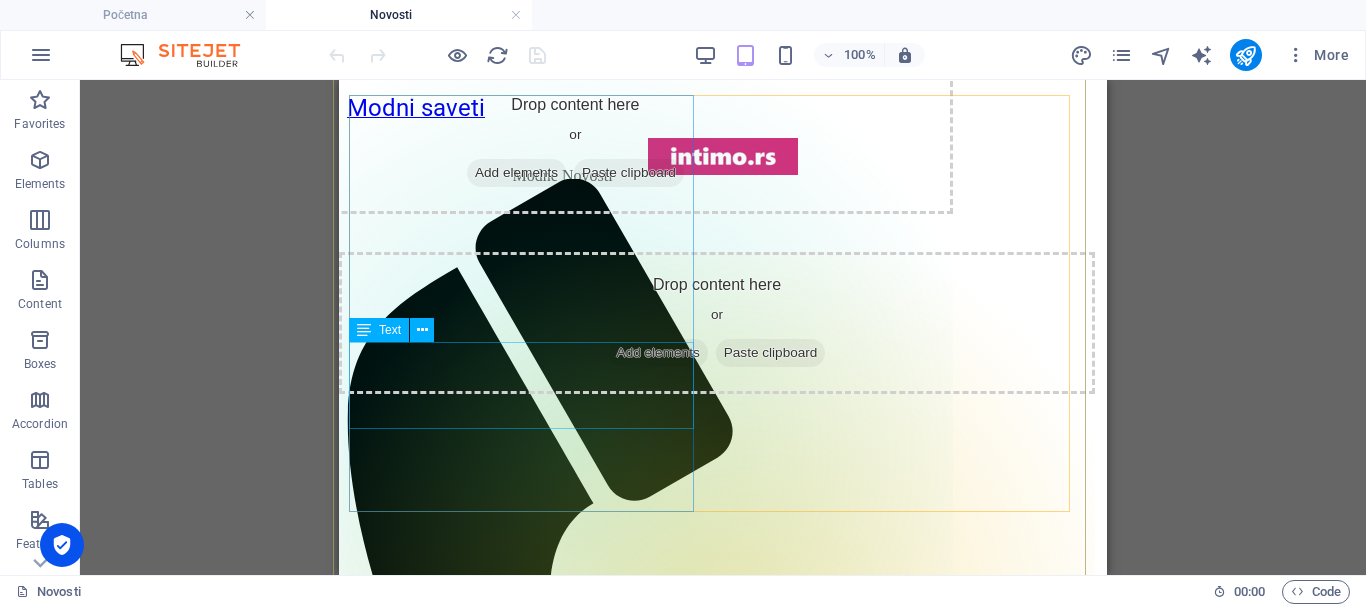 scroll, scrollTop: 0, scrollLeft: 6, axis: horizontal 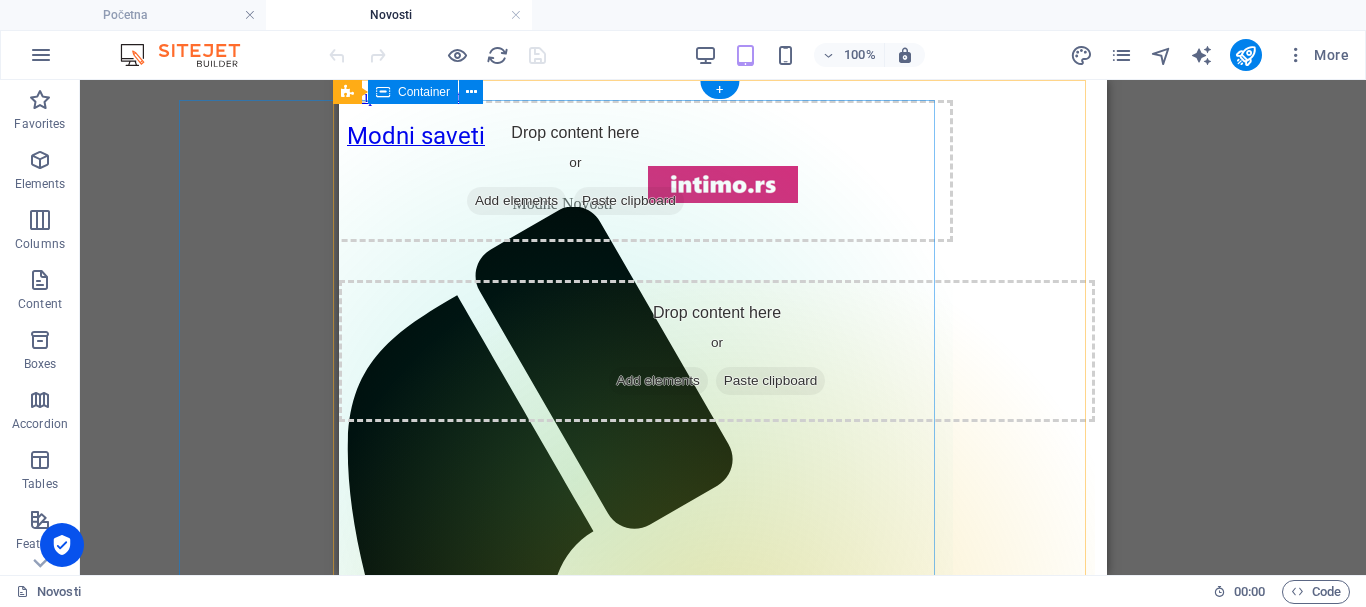 click on "Drop content here or  Add elements  Paste clipboard" at bounding box center (575, 171) 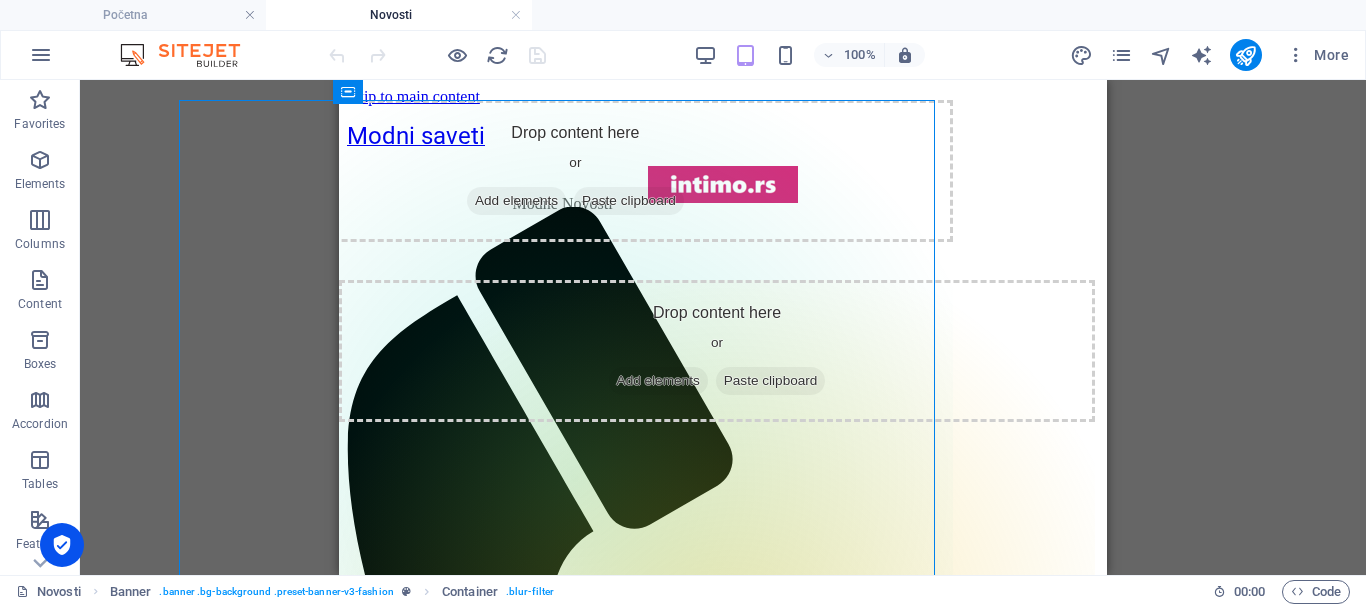 click on "Drag here to replace the existing content. Press “Ctrl” if you want to create a new element.
2 columns   Container   H1   Banner   Container   2 columns   2 columns   Container   Container   Image   Container   Placeholder   Banner   Container   Text   Banner   Reference   Spacer   Text   Collection item   Container   Image   Collection   Collection item   Collection item   Container   Button   Spacer   Placeholder   Container" at bounding box center (723, 327) 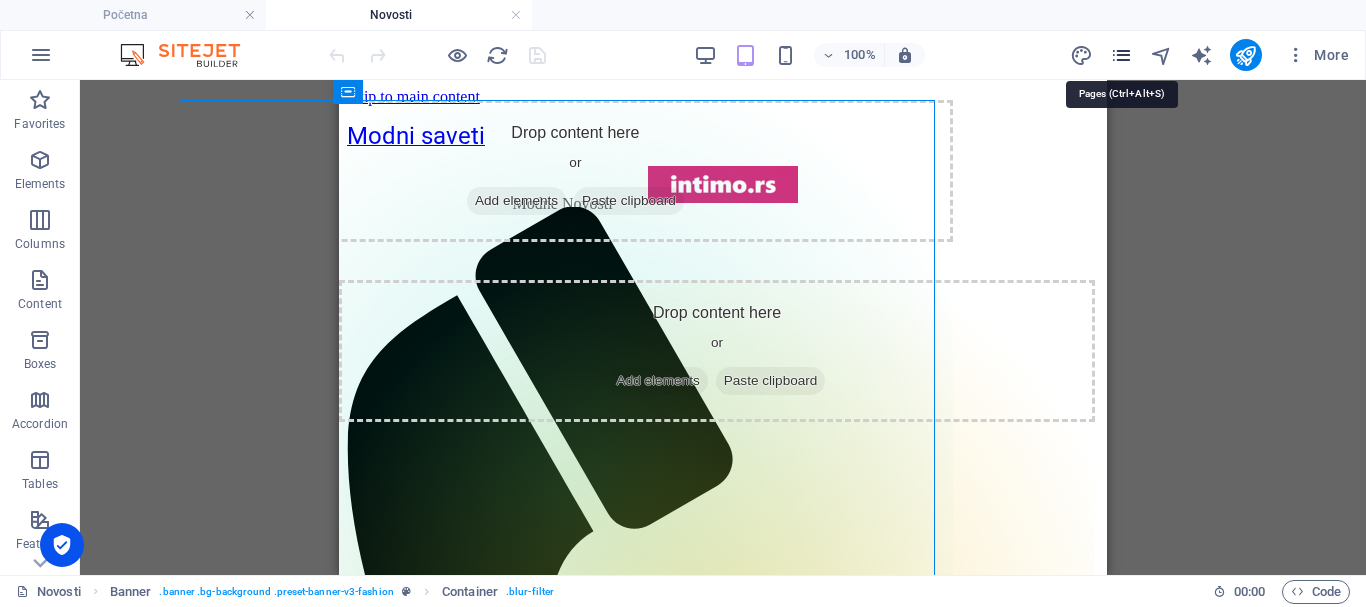 click at bounding box center [1121, 55] 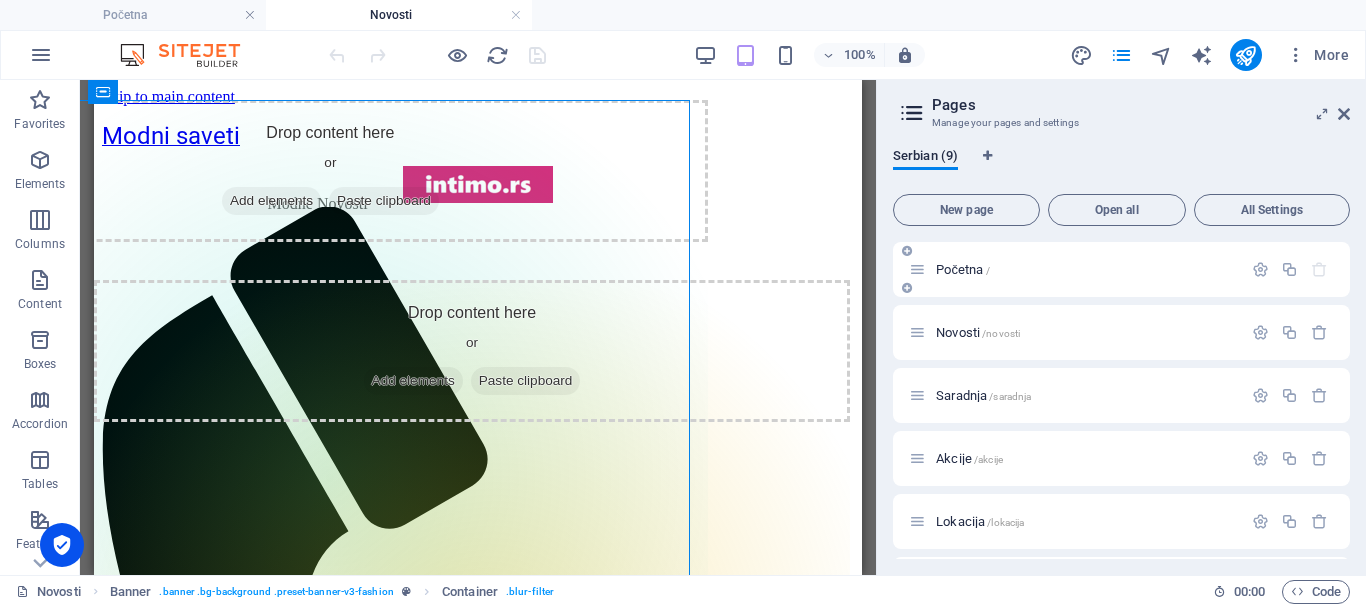 click on "Početna /" at bounding box center [963, 269] 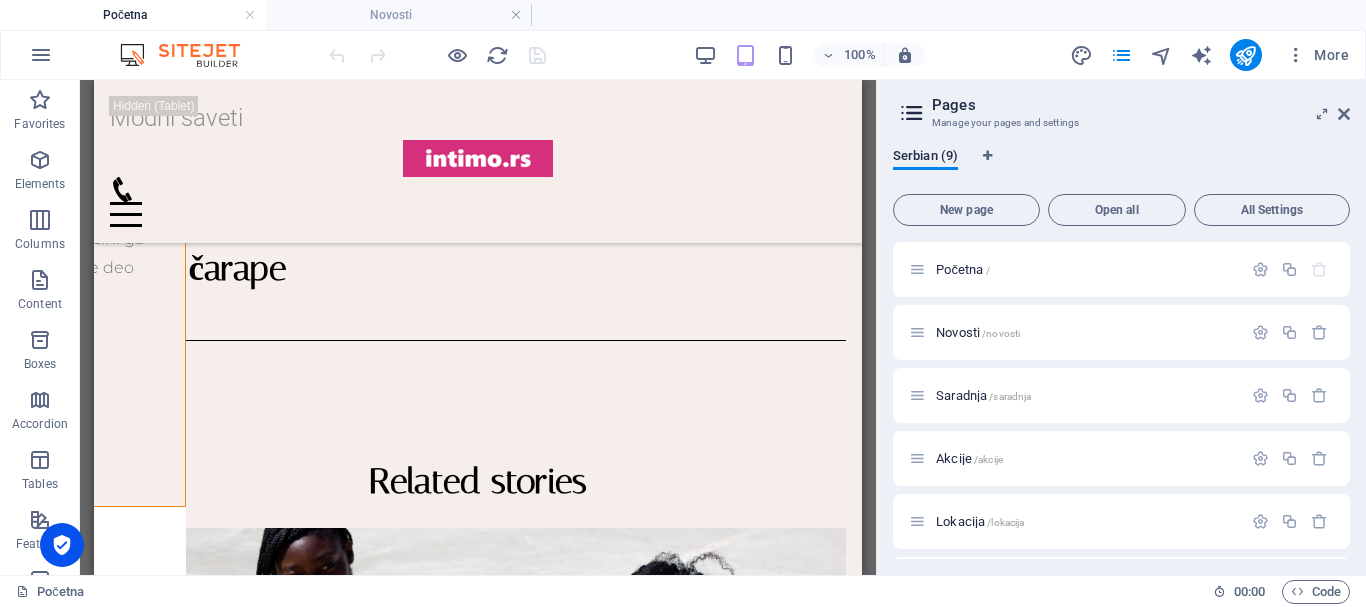 scroll, scrollTop: 2792, scrollLeft: 0, axis: vertical 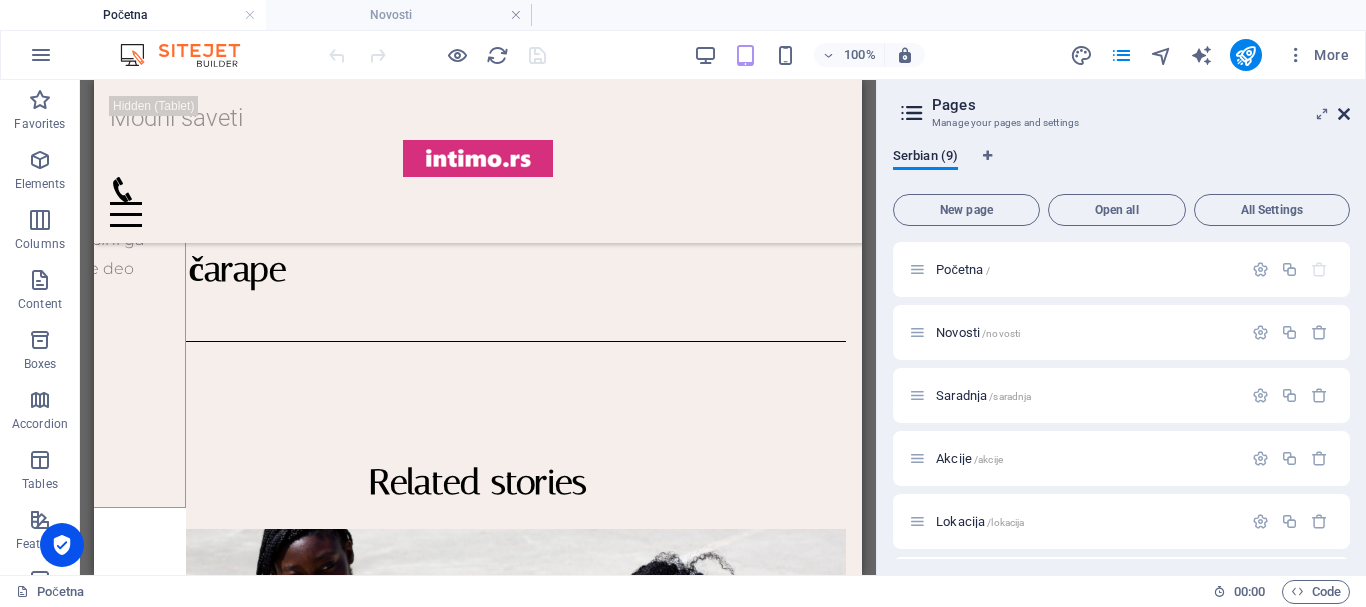 click at bounding box center (1344, 114) 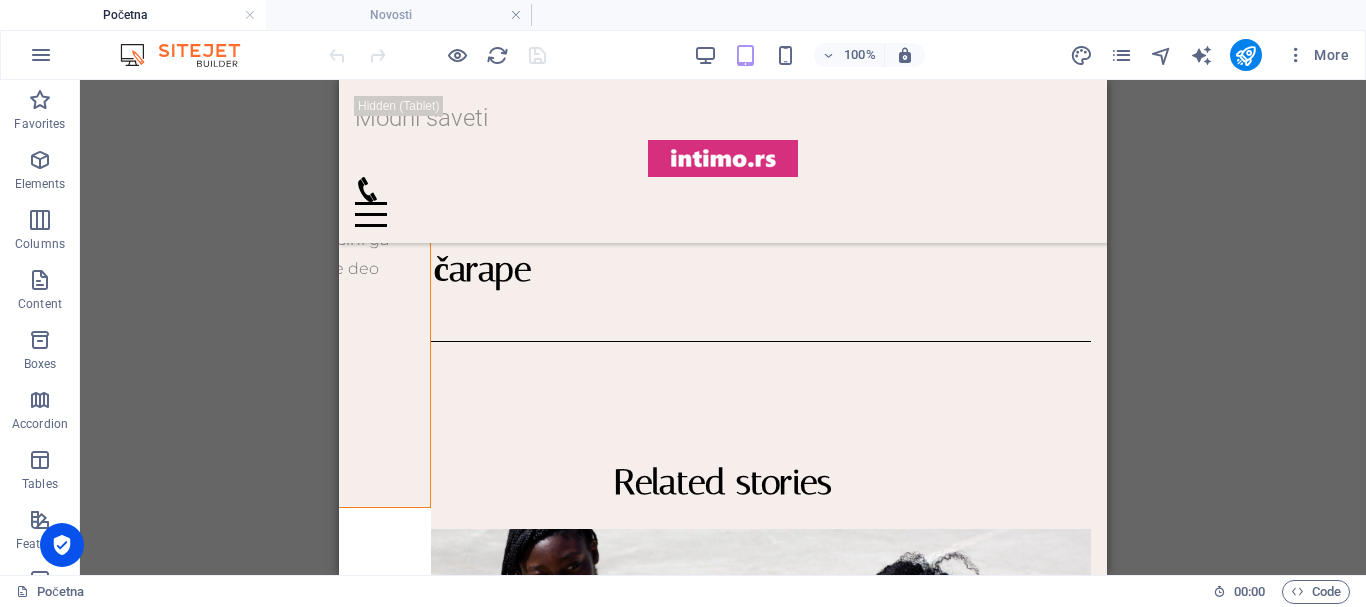 click at bounding box center [437, 55] 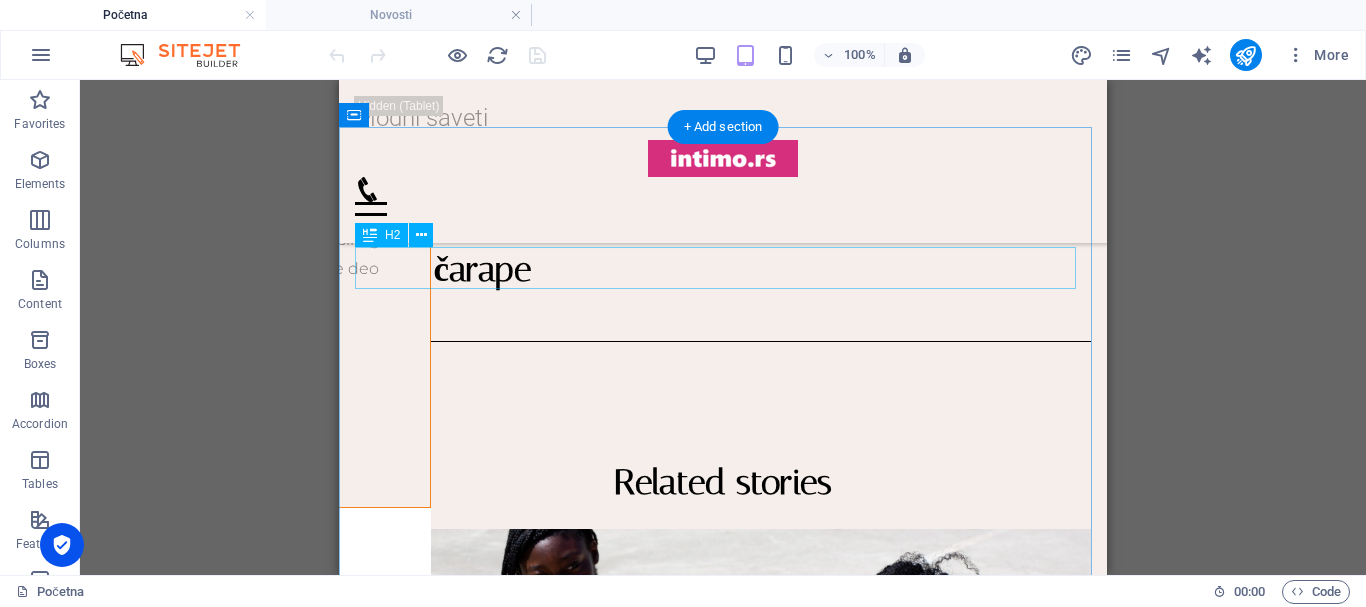 scroll, scrollTop: 2492, scrollLeft: 0, axis: vertical 